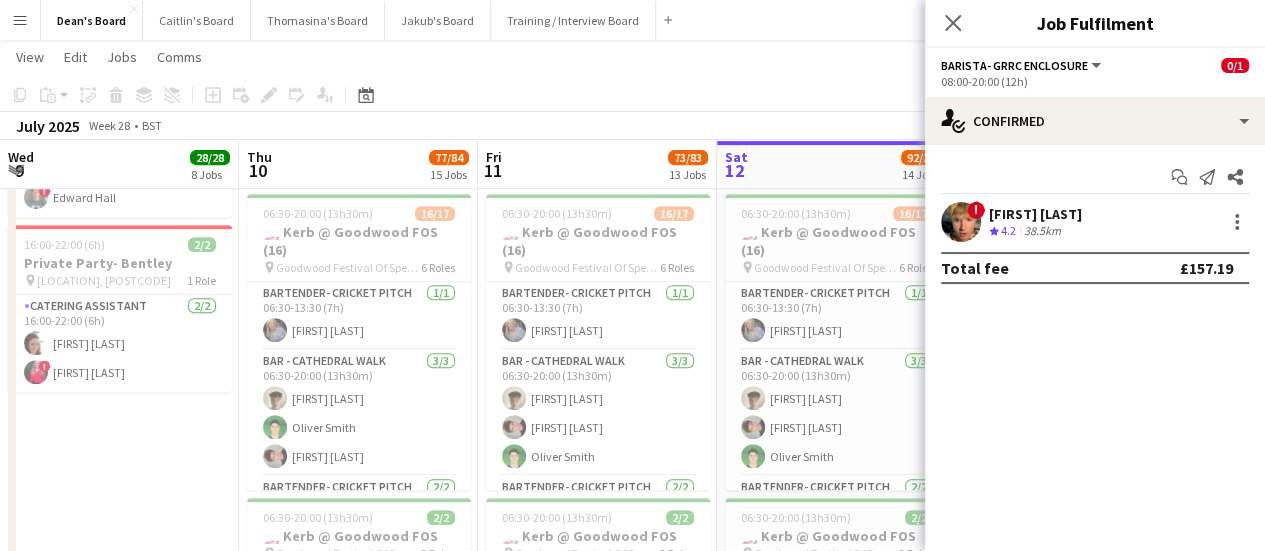 scroll, scrollTop: 396, scrollLeft: 0, axis: vertical 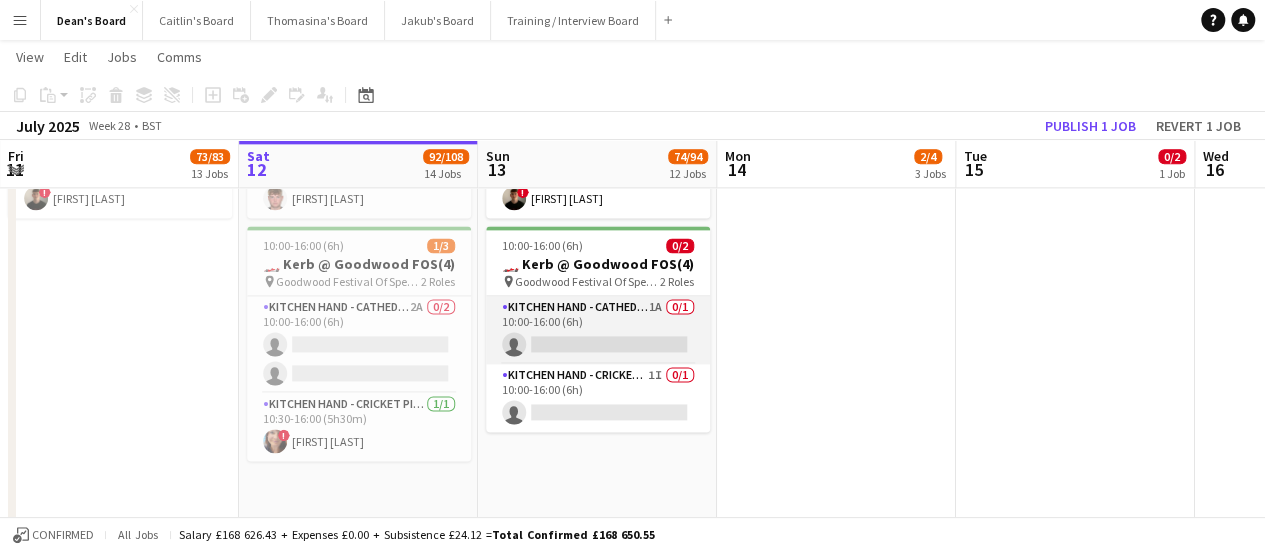 click on "Kitchen Hand - Cathedral Walk   1A   0/1   10:00-16:00 (6h)
single-neutral-actions" at bounding box center [598, 330] 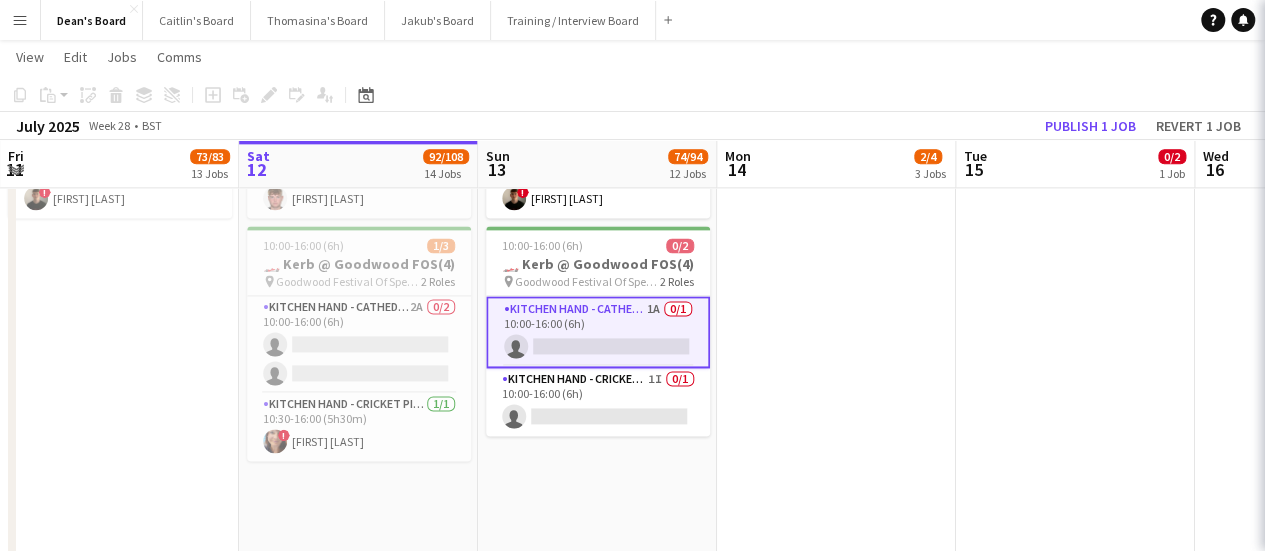 scroll, scrollTop: 0, scrollLeft: 479, axis: horizontal 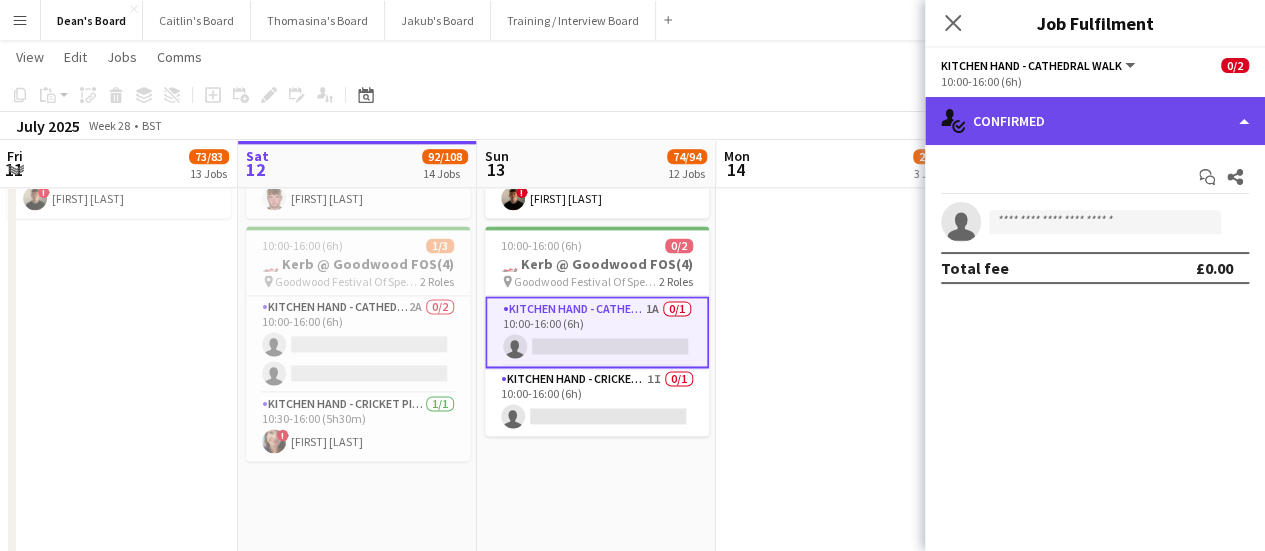 drag, startPoint x: 1178, startPoint y: 113, endPoint x: 1176, endPoint y: 127, distance: 14.142136 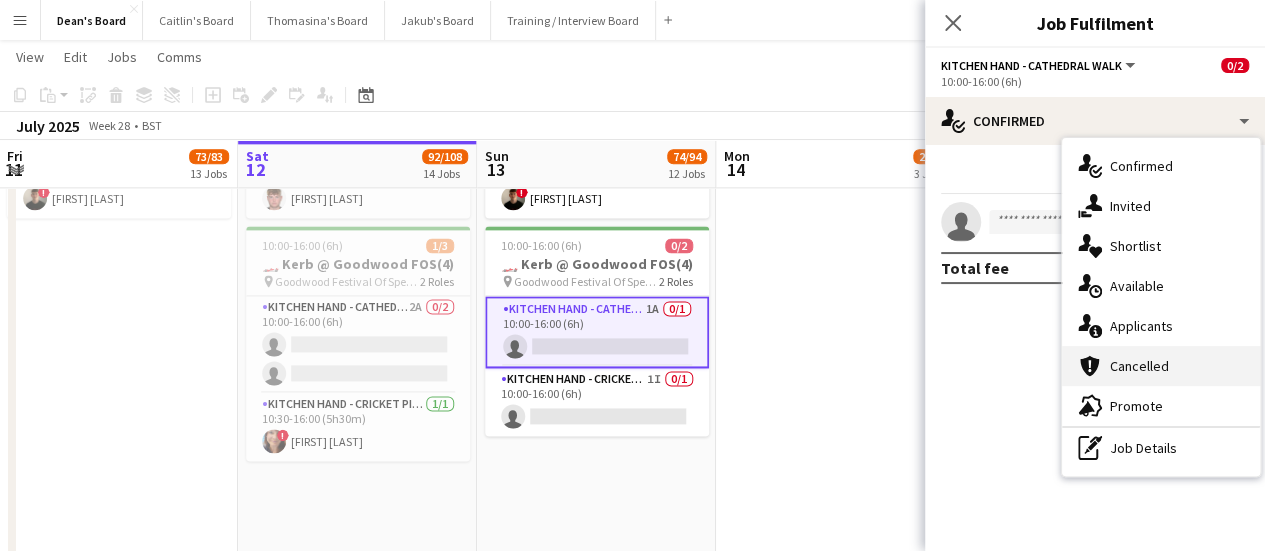 click on "cancellation
Cancelled" at bounding box center (1161, 366) 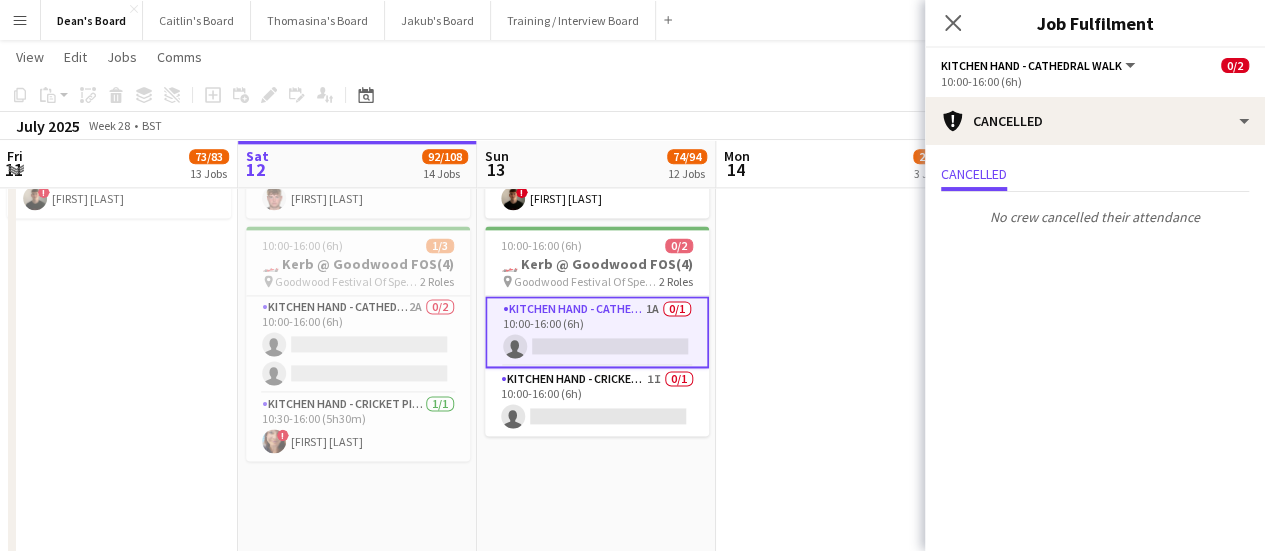 drag, startPoint x: 1066, startPoint y: 93, endPoint x: 1098, endPoint y: 147, distance: 62.76942 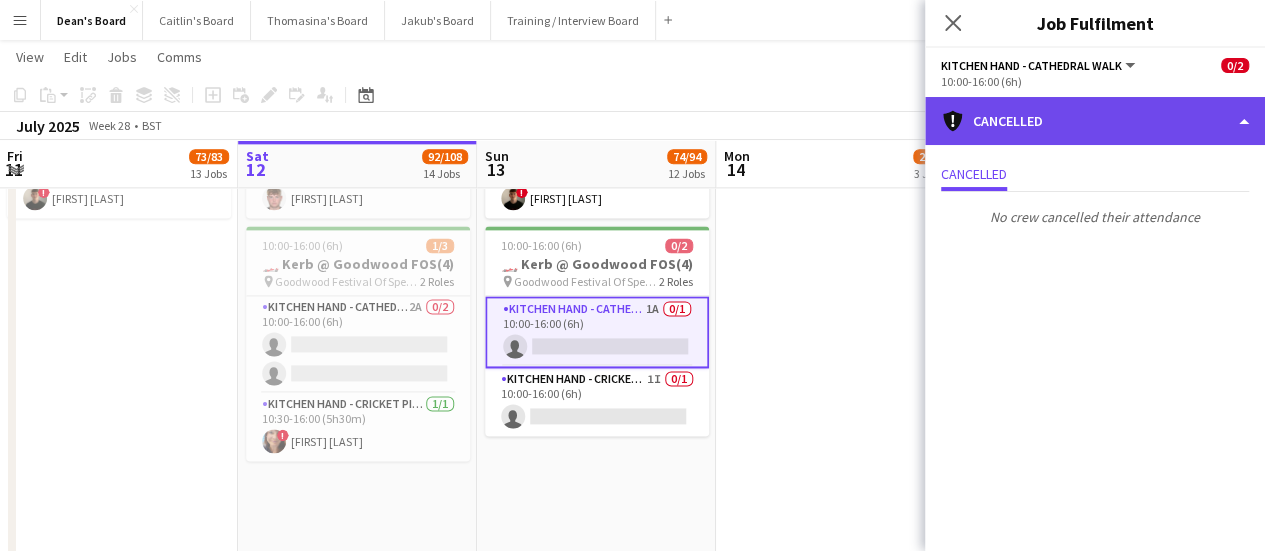 click on "cancellation
Cancelled" 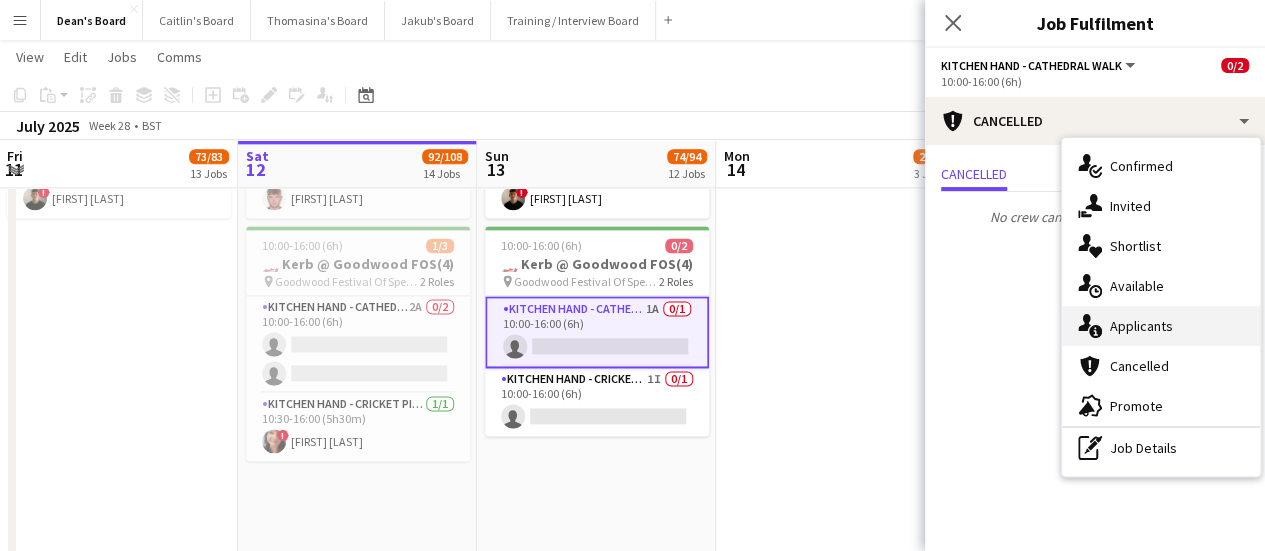 click on "single-neutral-actions-information
Applicants" at bounding box center [1161, 326] 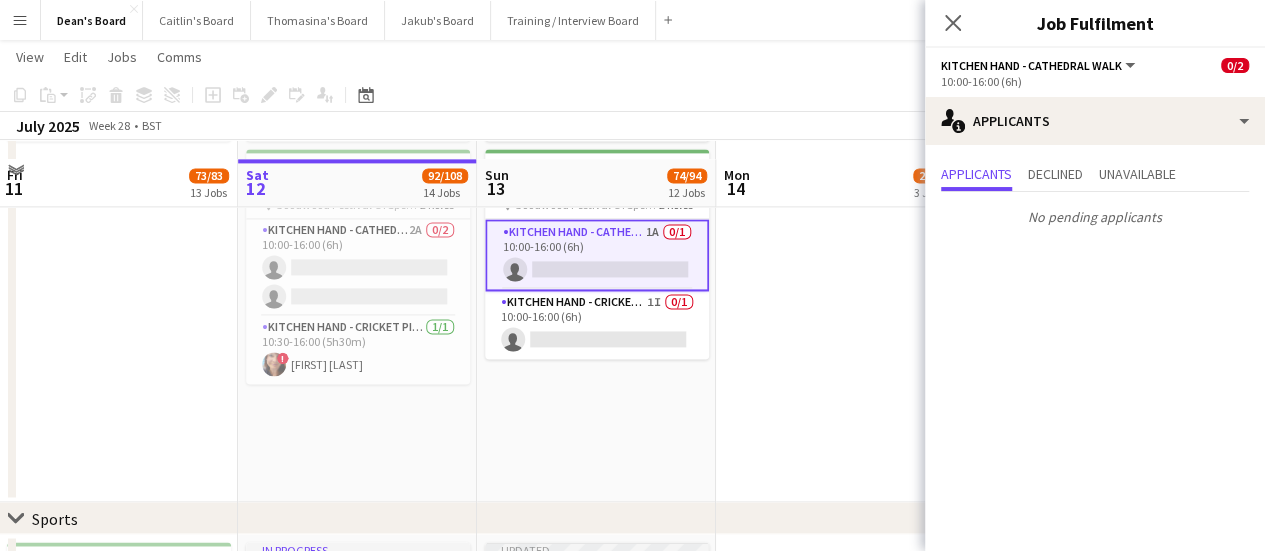 scroll, scrollTop: 1400, scrollLeft: 0, axis: vertical 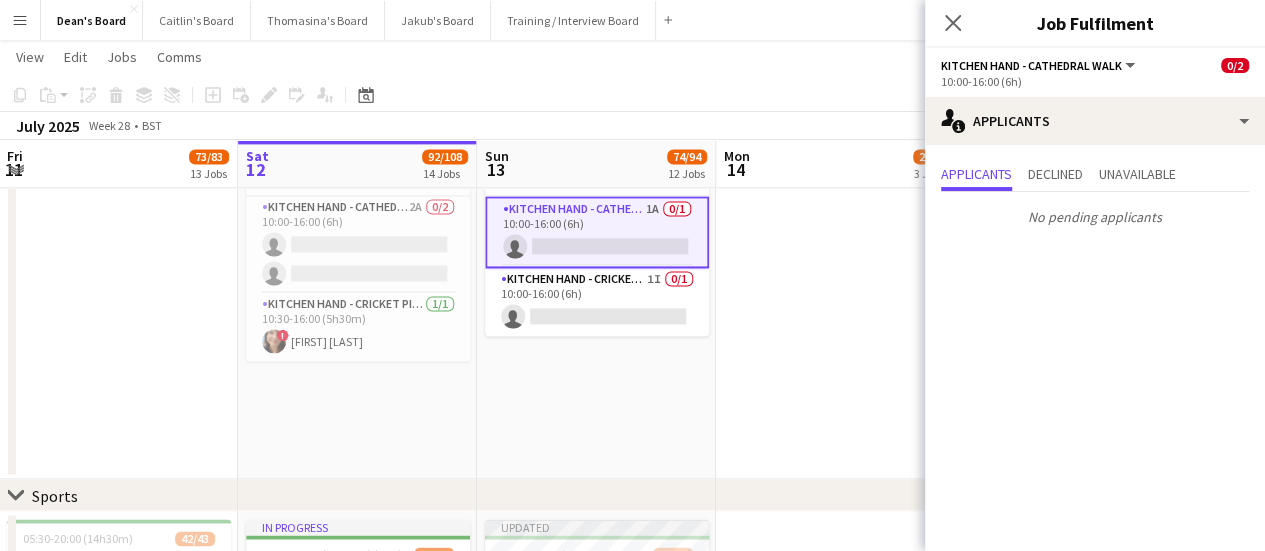 click on "Applicants Declined Unavailable  No pending applicants" at bounding box center (1095, 197) 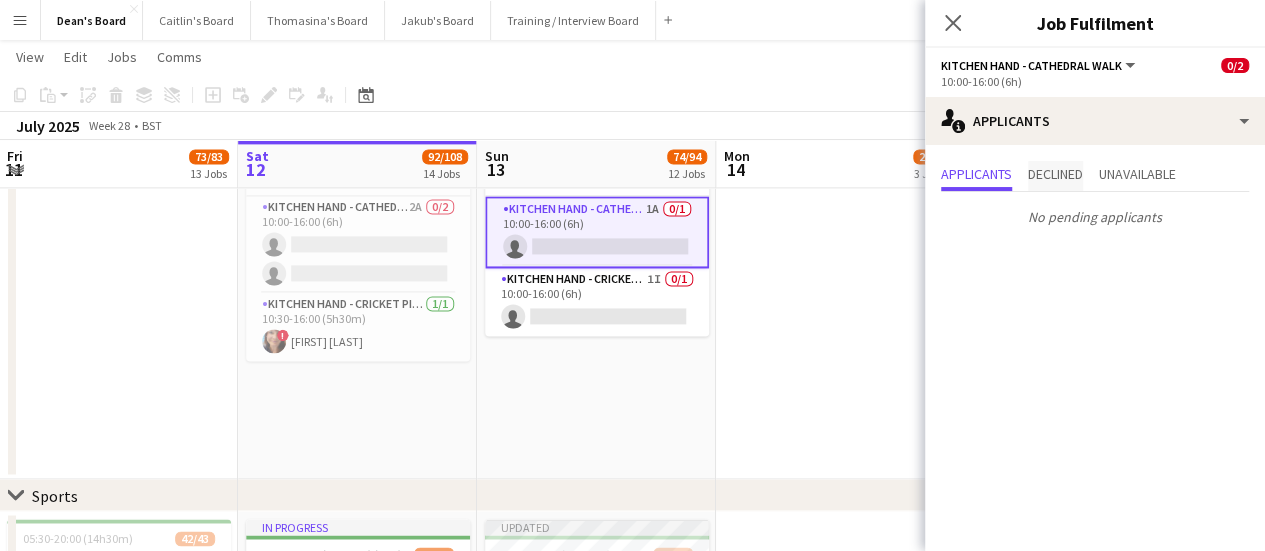 click on "Declined" at bounding box center (1055, 174) 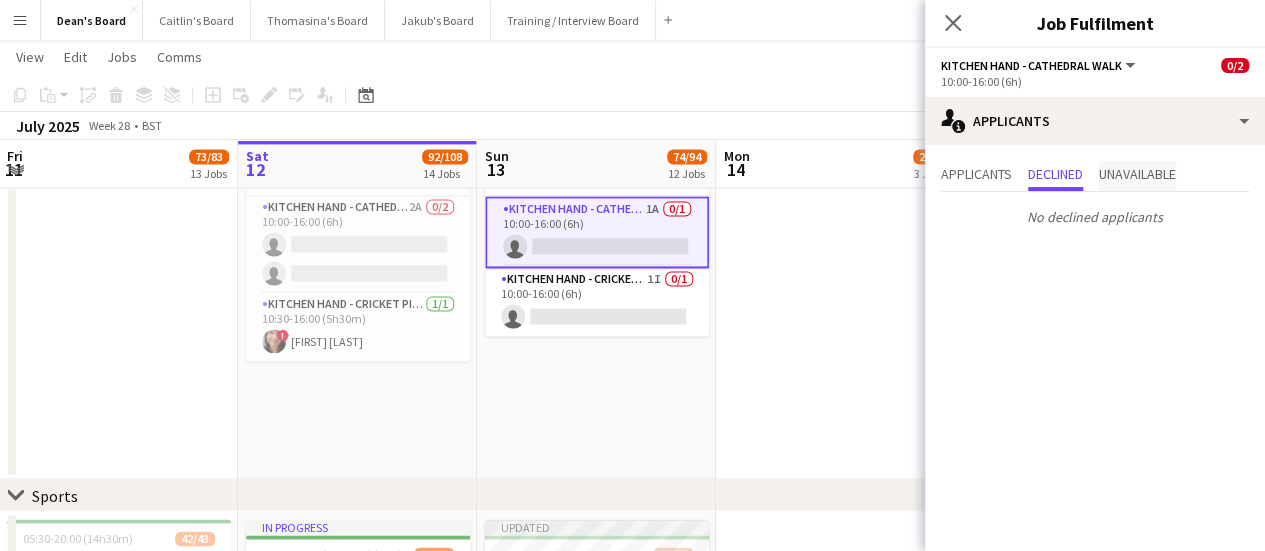 click on "Unavailable" at bounding box center (1137, 174) 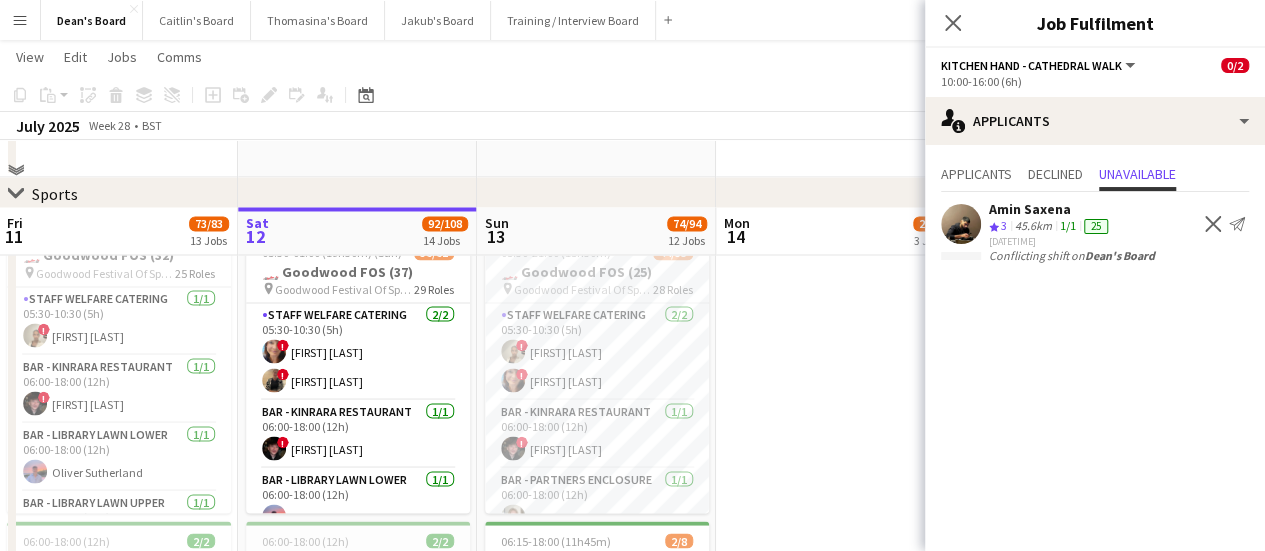 scroll, scrollTop: 1800, scrollLeft: 0, axis: vertical 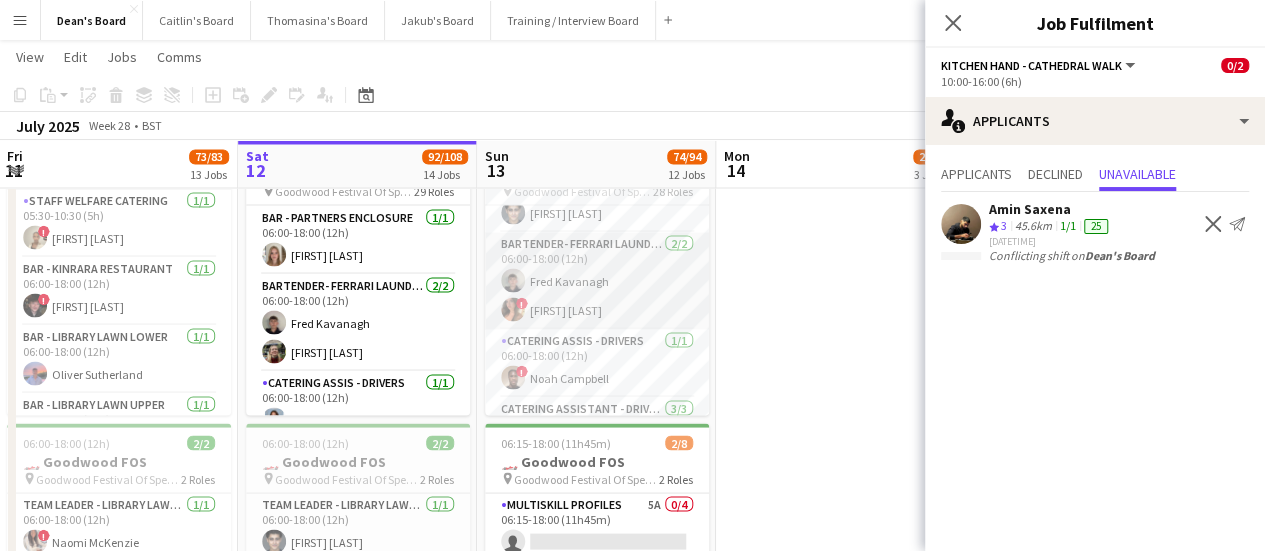 click on "Bartender- Ferrari Laundry Green   2/2   06:00-18:00 (12h)
Fred Kavanagh ! Chloe Honeybourne" at bounding box center (597, 280) 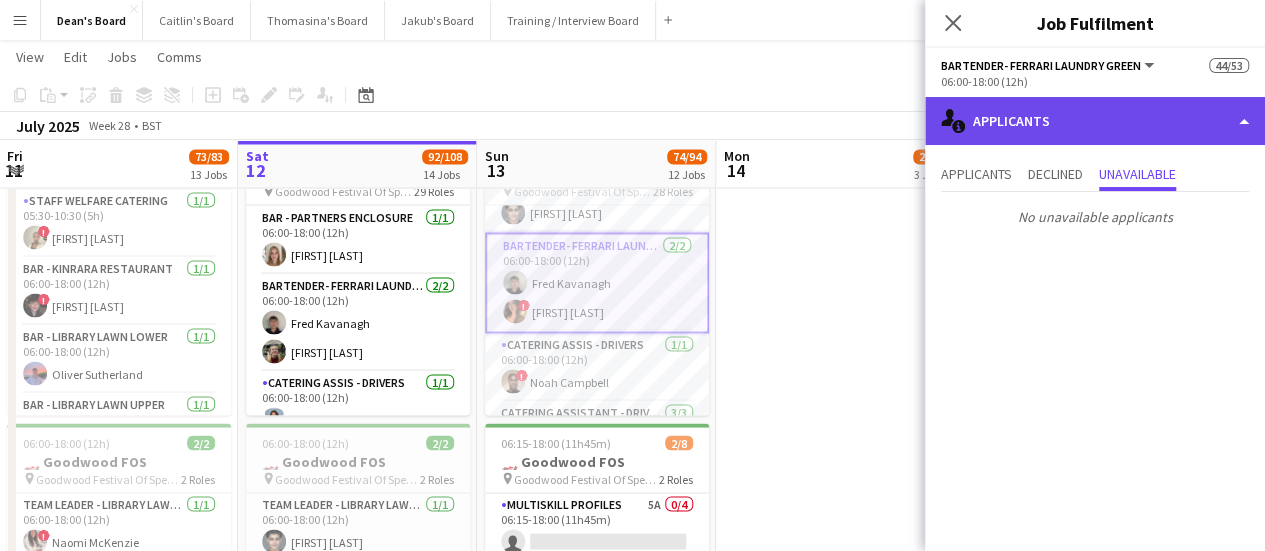 click on "single-neutral-actions-information
Applicants" 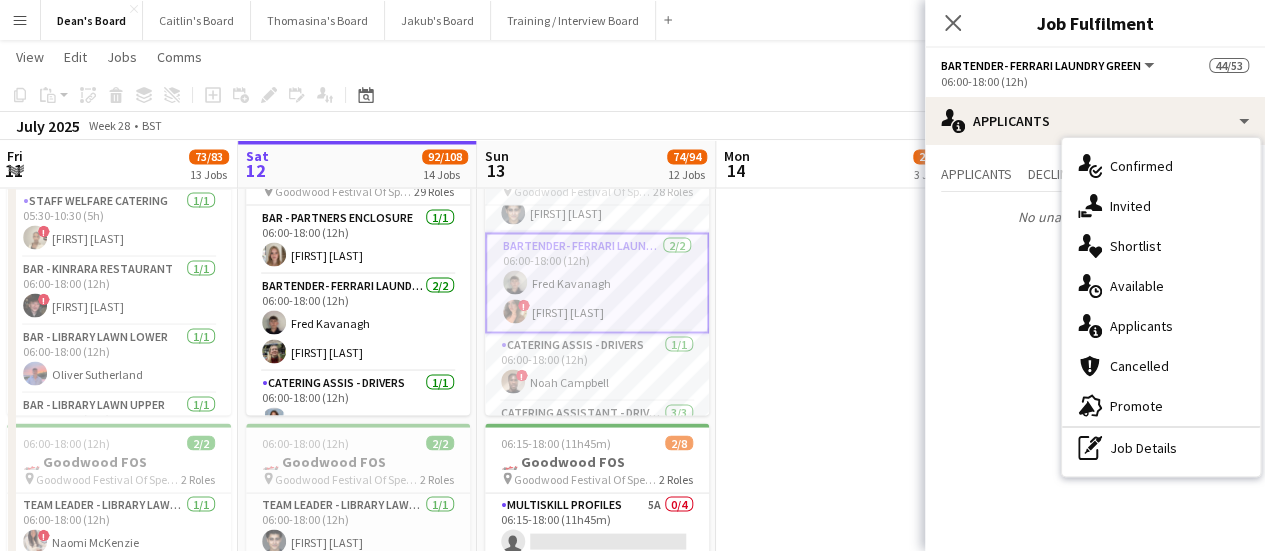 click on "single-neutral-actions-check-2
Confirmed" at bounding box center (1161, 166) 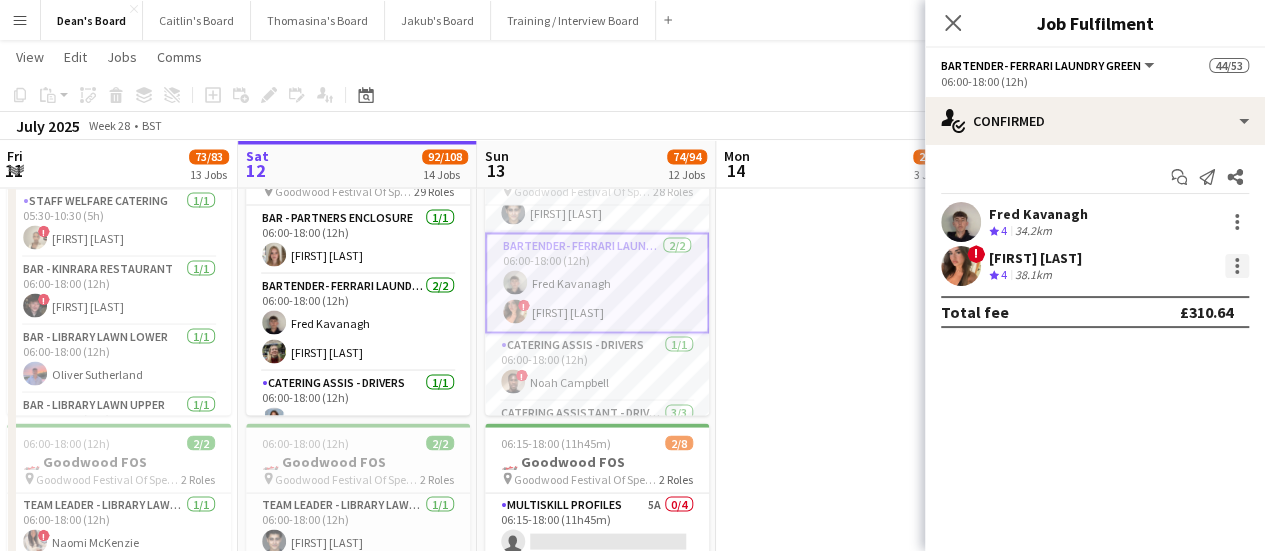 click at bounding box center [1237, 266] 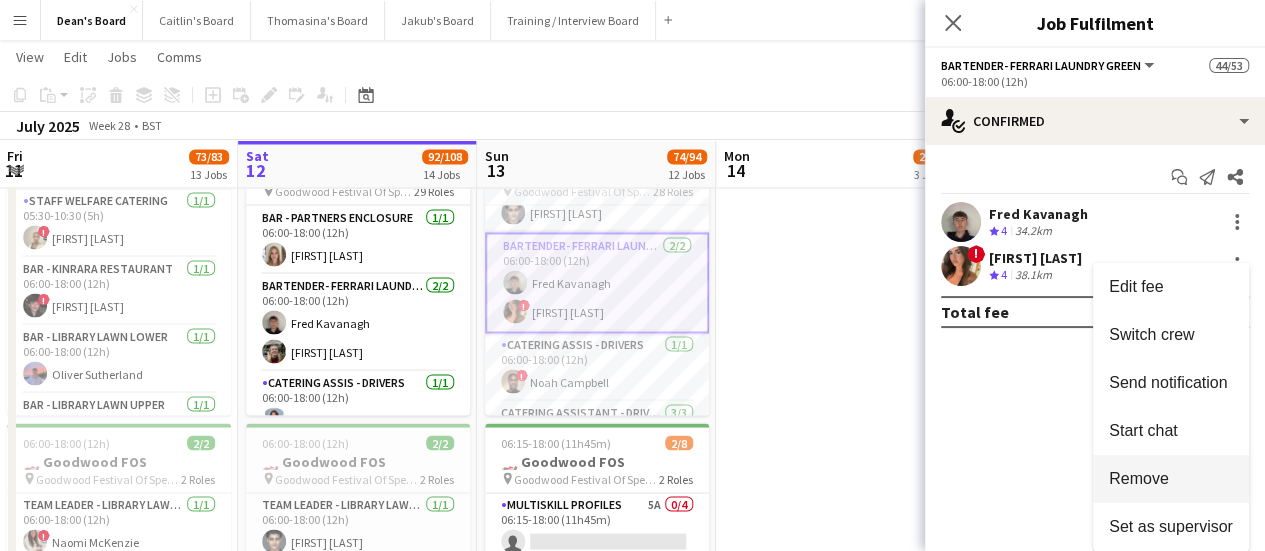 click on "Remove" at bounding box center (1171, 479) 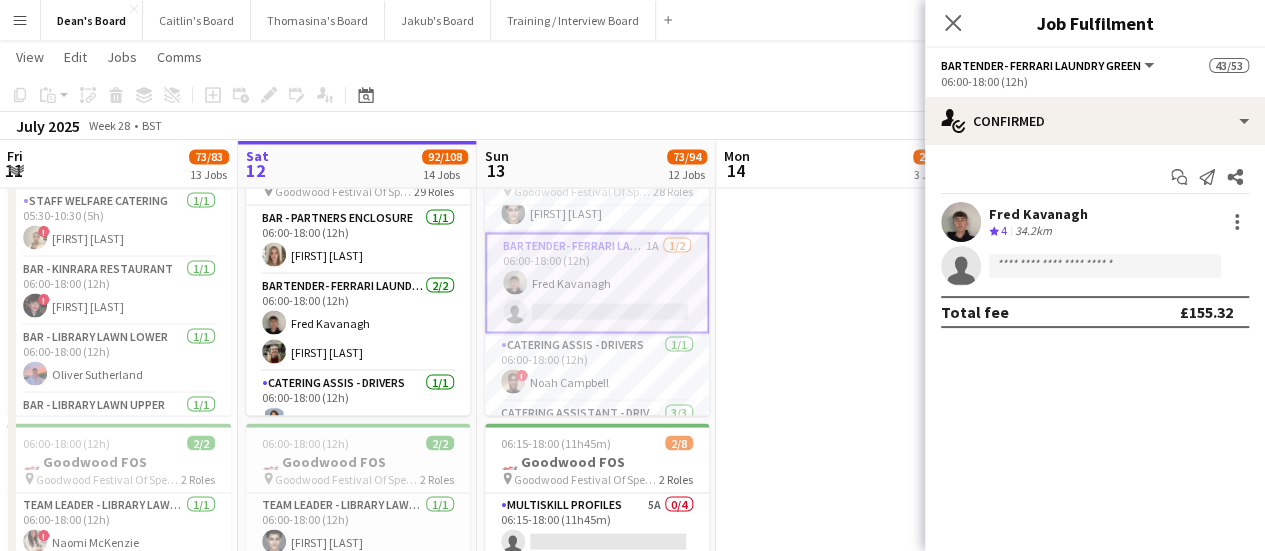 click on "Bartender- Ferrari Laundry Green   1A   1/2   06:00-18:00 (12h)
Fred Kavanagh
single-neutral-actions" at bounding box center (597, 282) 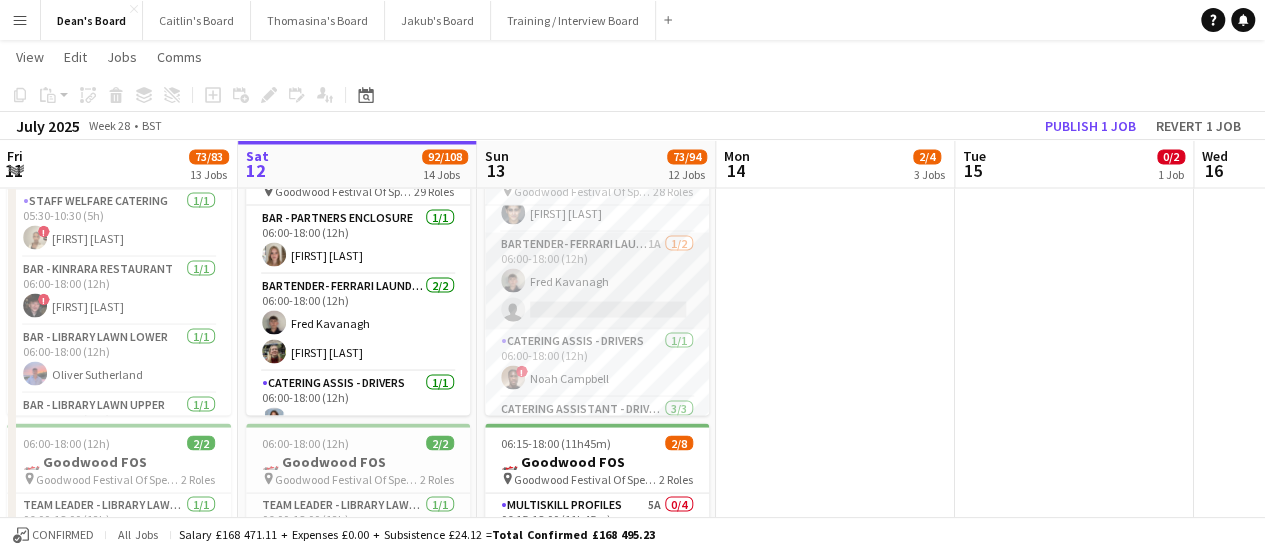 click on "Bartender- Ferrari Laundry Green   1A   1/2   06:00-18:00 (12h)
Fred Kavanagh
single-neutral-actions" at bounding box center [597, 280] 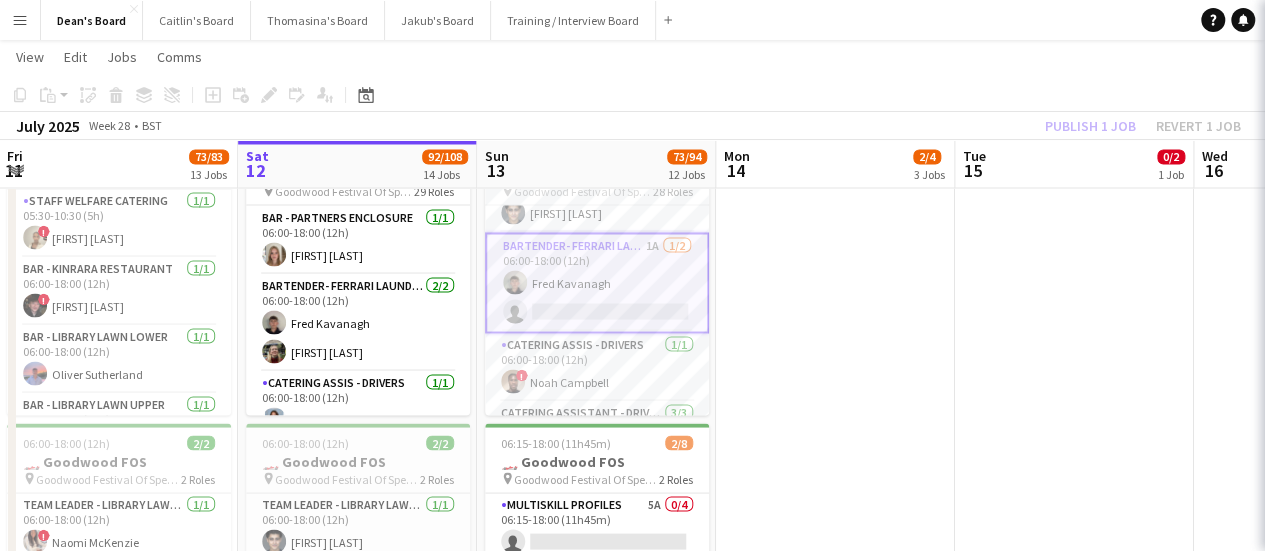 scroll, scrollTop: 0, scrollLeft: 478, axis: horizontal 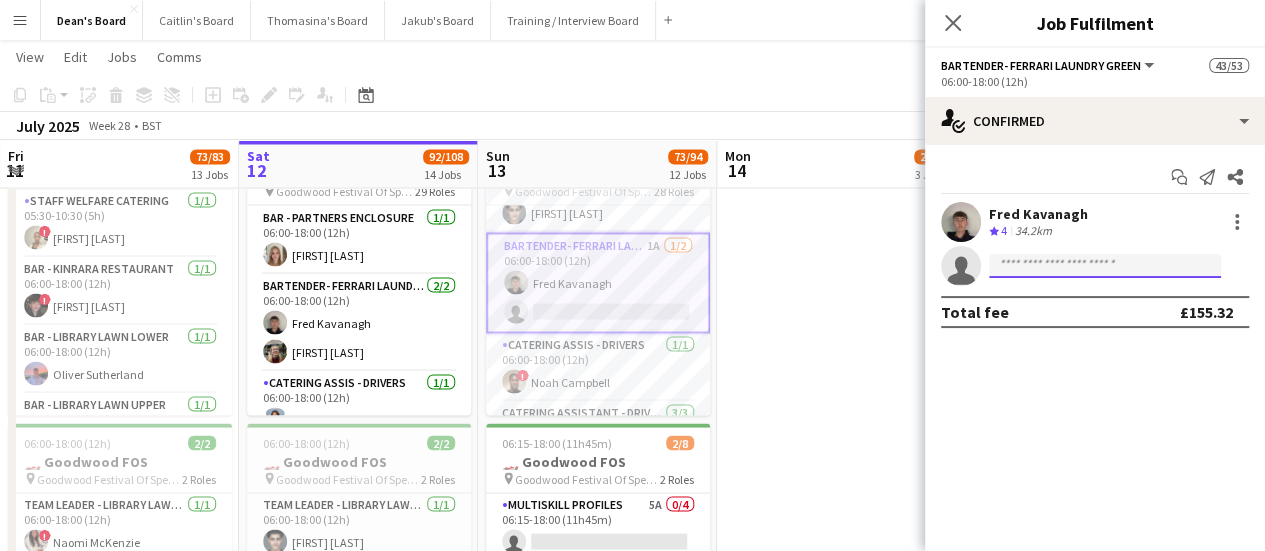 click 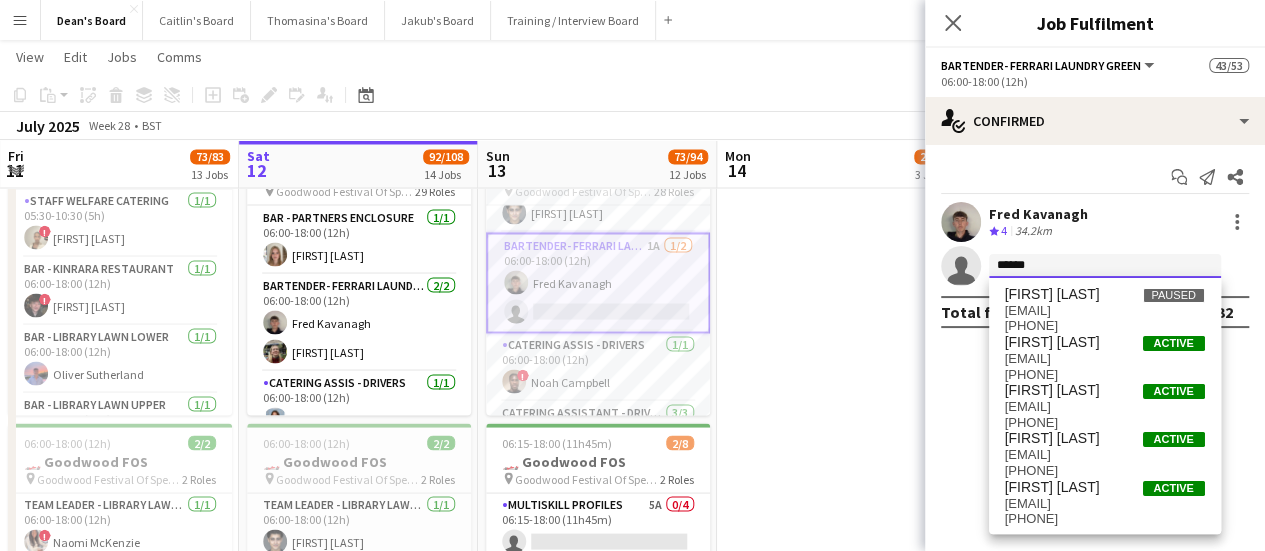 type on "******" 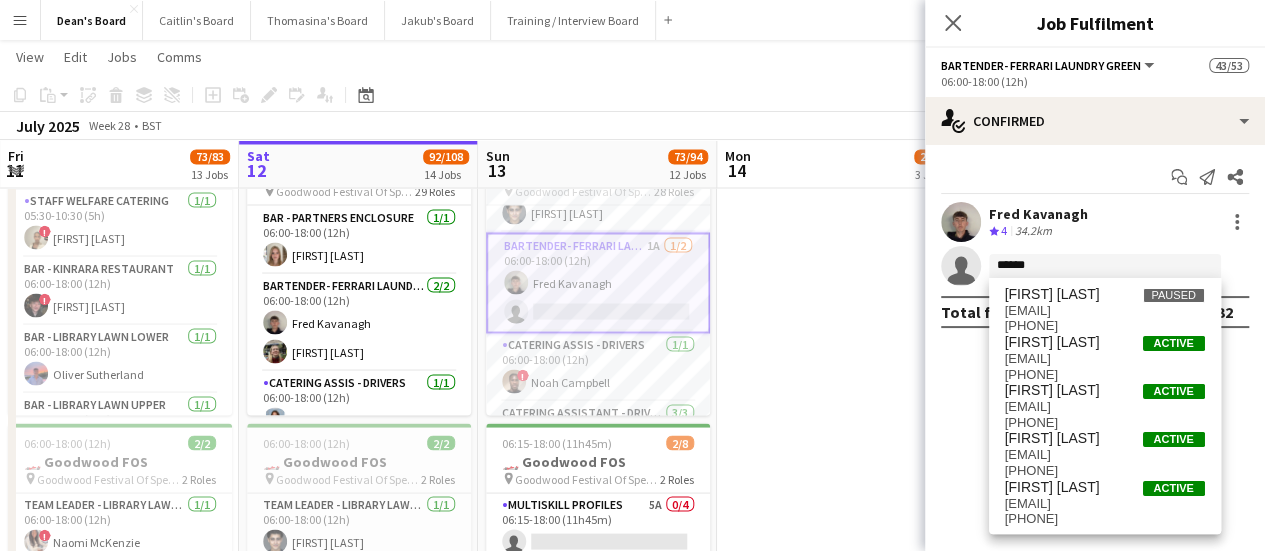click on "+4407368577833" at bounding box center [1105, 375] 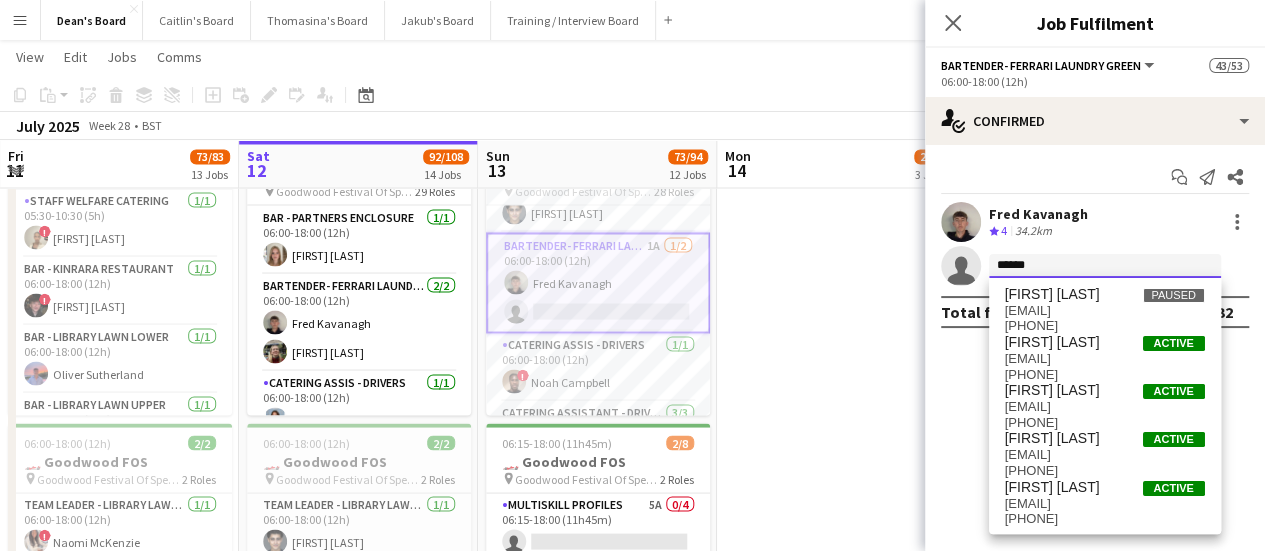 type 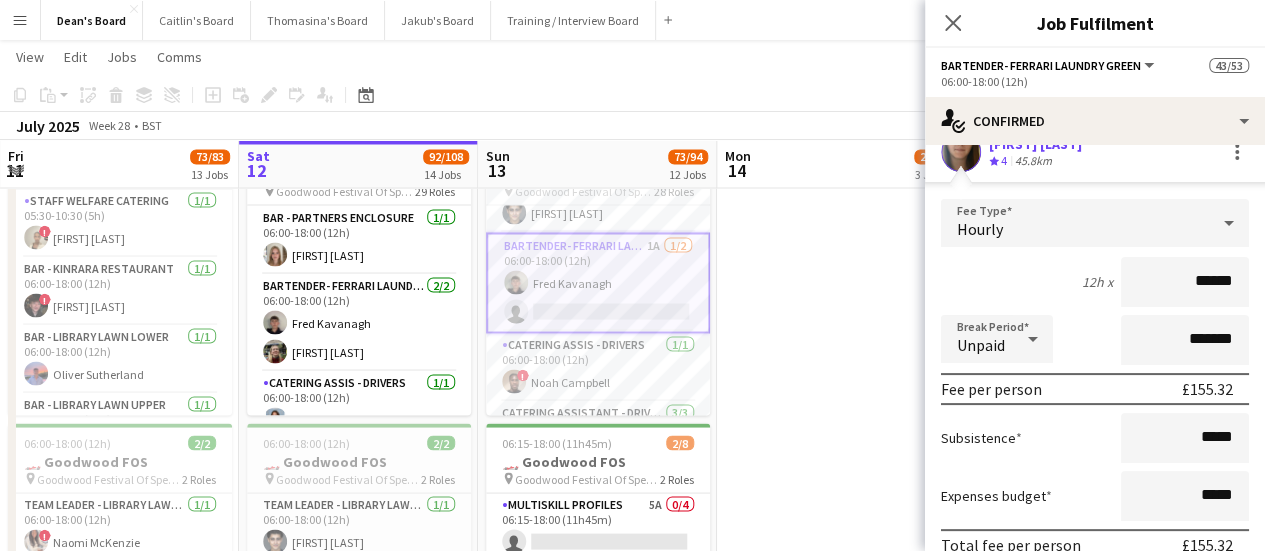 scroll, scrollTop: 246, scrollLeft: 0, axis: vertical 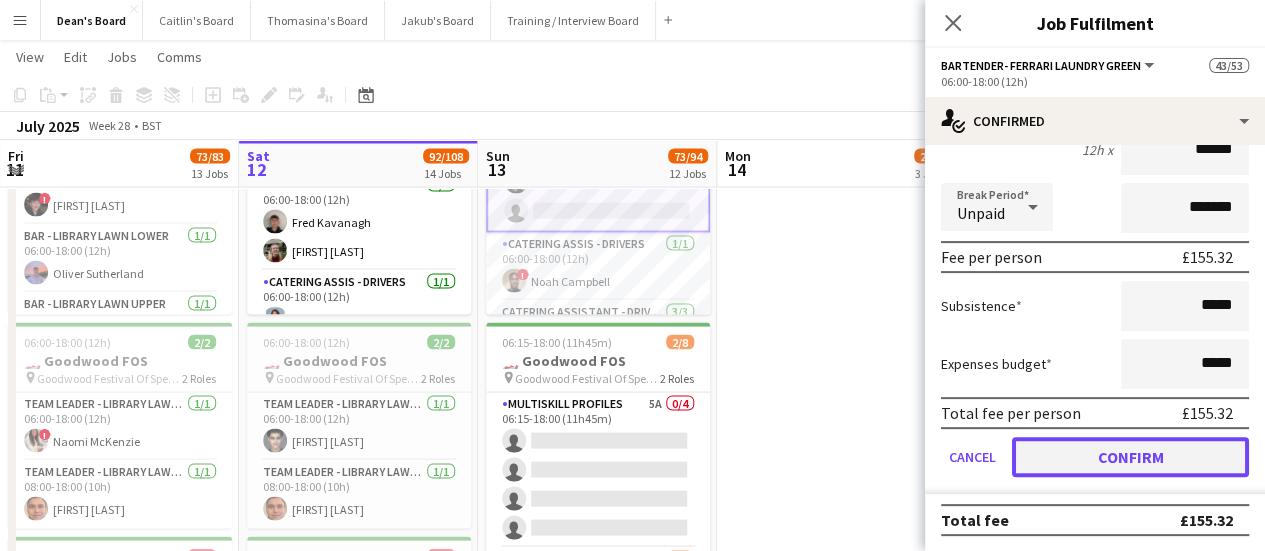 click on "Confirm" at bounding box center [1130, 457] 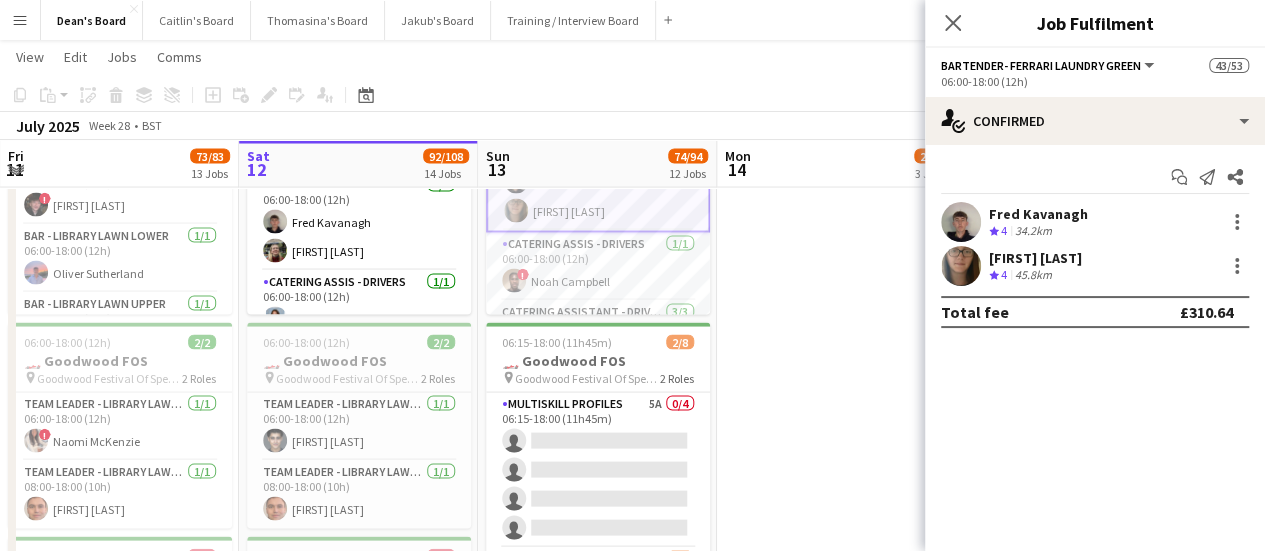 scroll, scrollTop: 0, scrollLeft: 0, axis: both 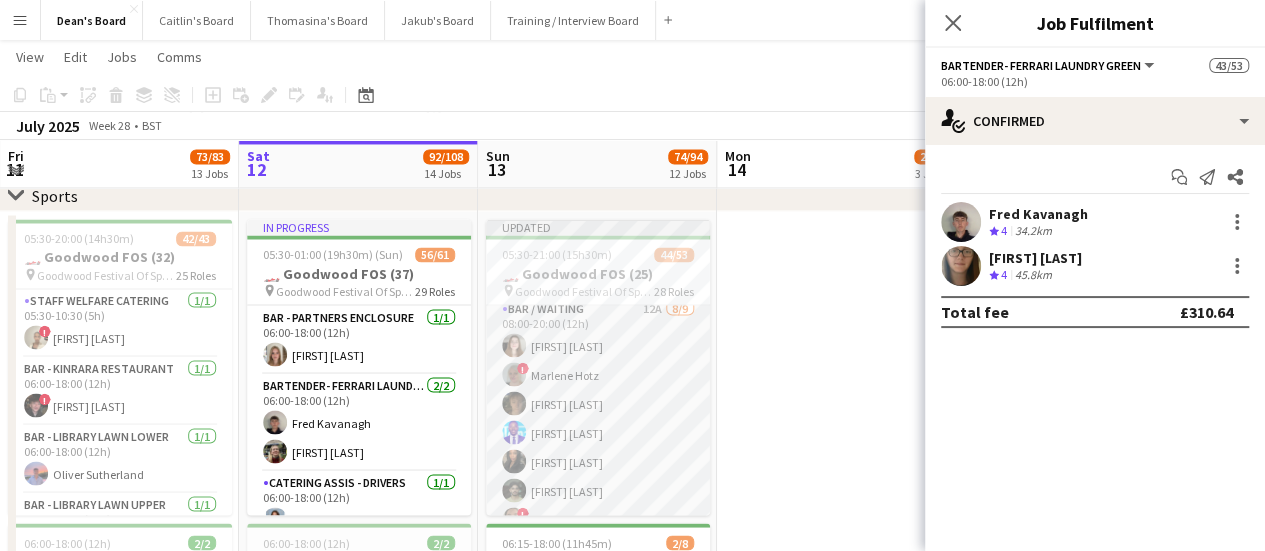click on "Bar / Waiting    12A   8/9   08:00-20:00 (12h)
Laura Stevens ! Marlene Hotz Anton Buchholdt Antonio Ovie Obebe Ibim Akoko Milan Sani ! ella beswick Jack Forrester
single-neutral-actions" at bounding box center [598, 447] 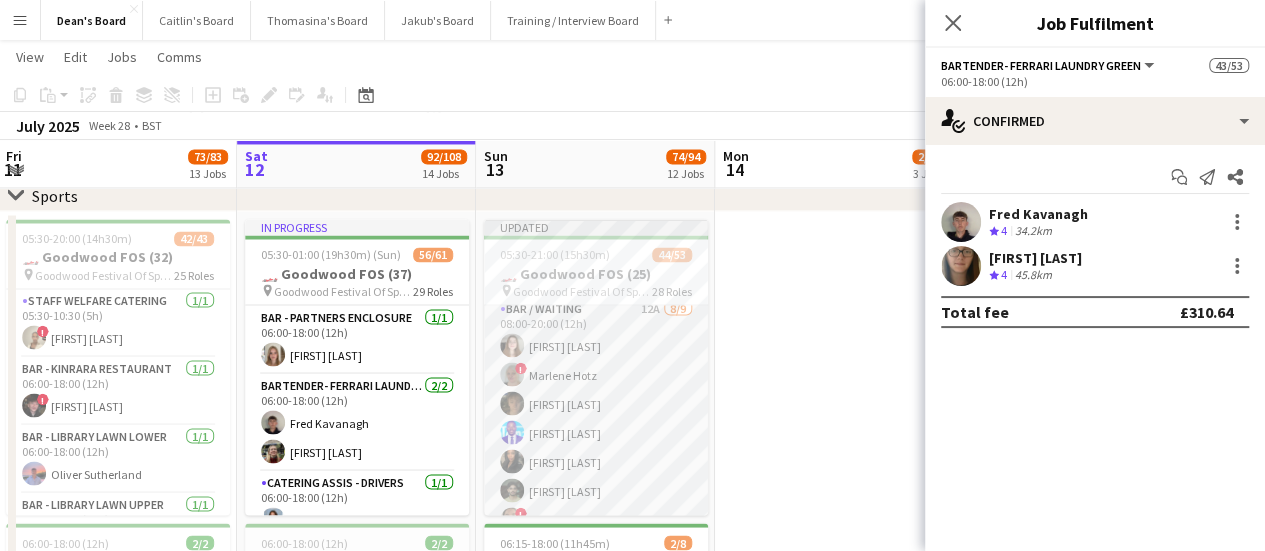 scroll, scrollTop: 1398, scrollLeft: 0, axis: vertical 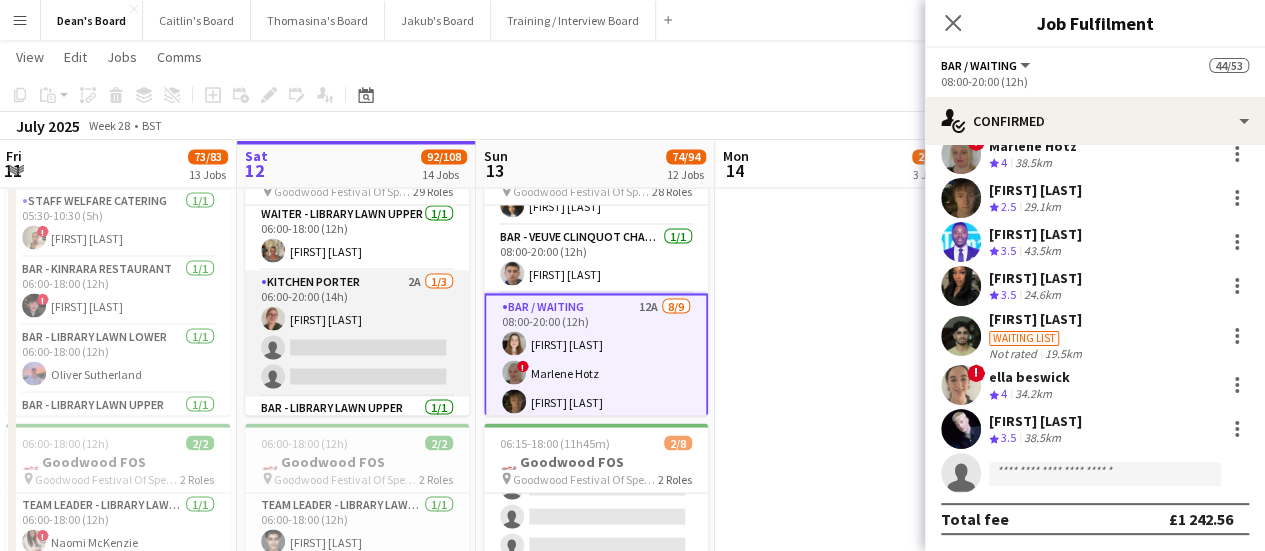 drag, startPoint x: 376, startPoint y: 325, endPoint x: 401, endPoint y: 299, distance: 36.069378 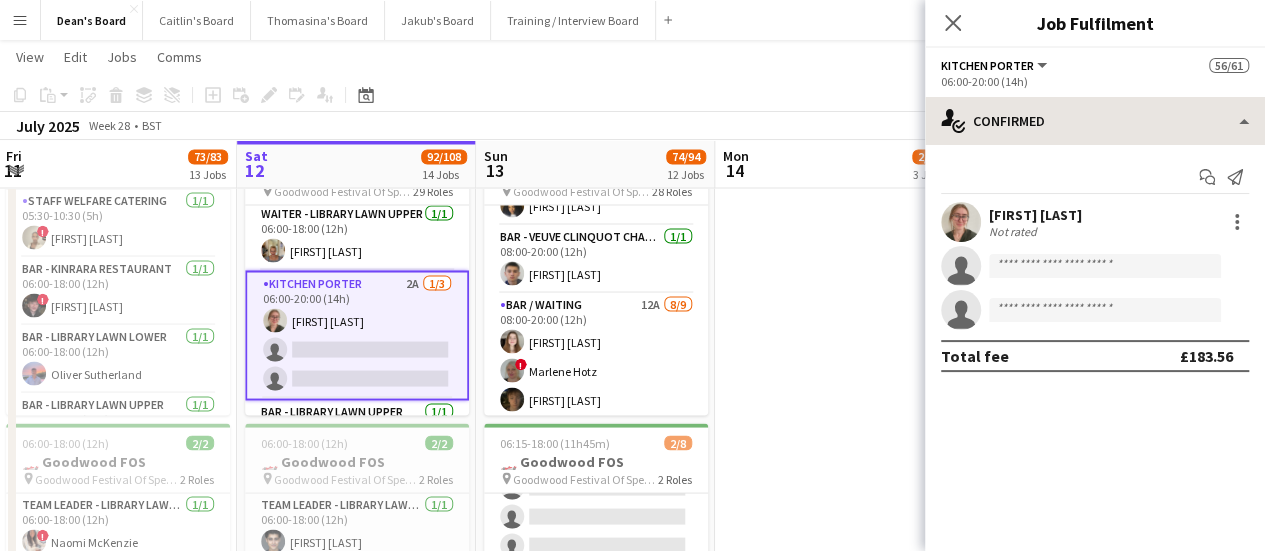scroll, scrollTop: 0, scrollLeft: 481, axis: horizontal 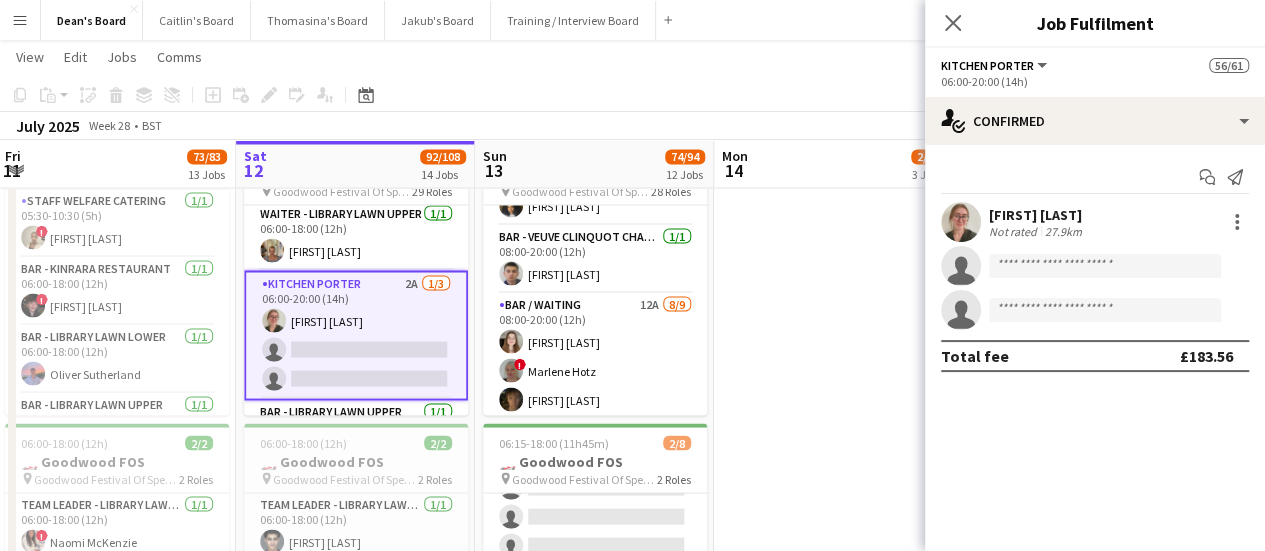 click on "Not rated" at bounding box center [1015, 231] 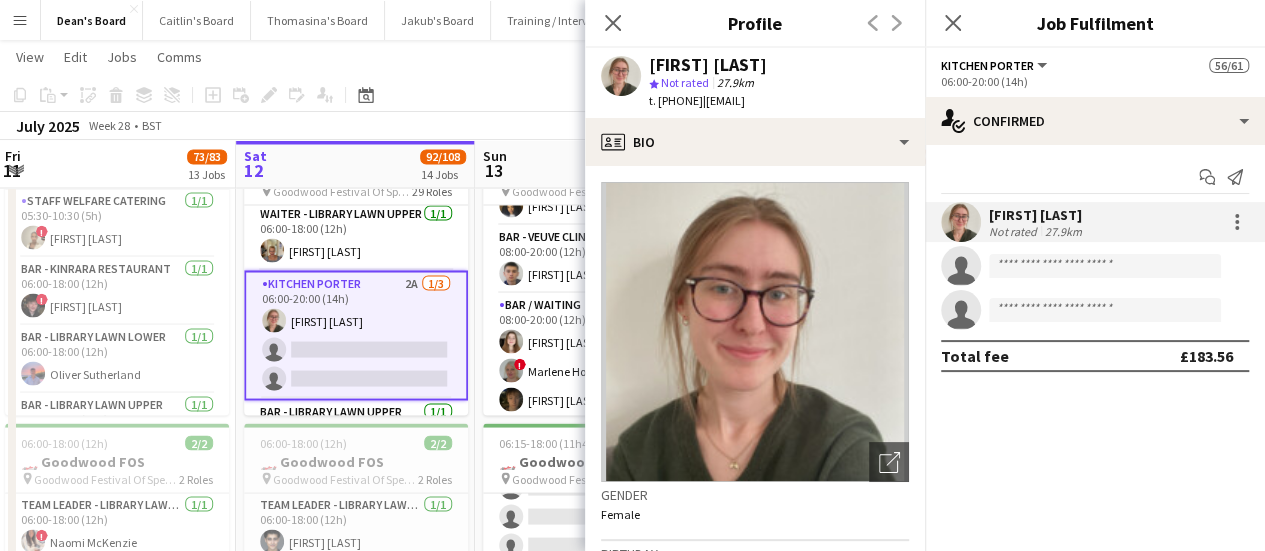 drag, startPoint x: 734, startPoint y: 99, endPoint x: 656, endPoint y: 113, distance: 79.24645 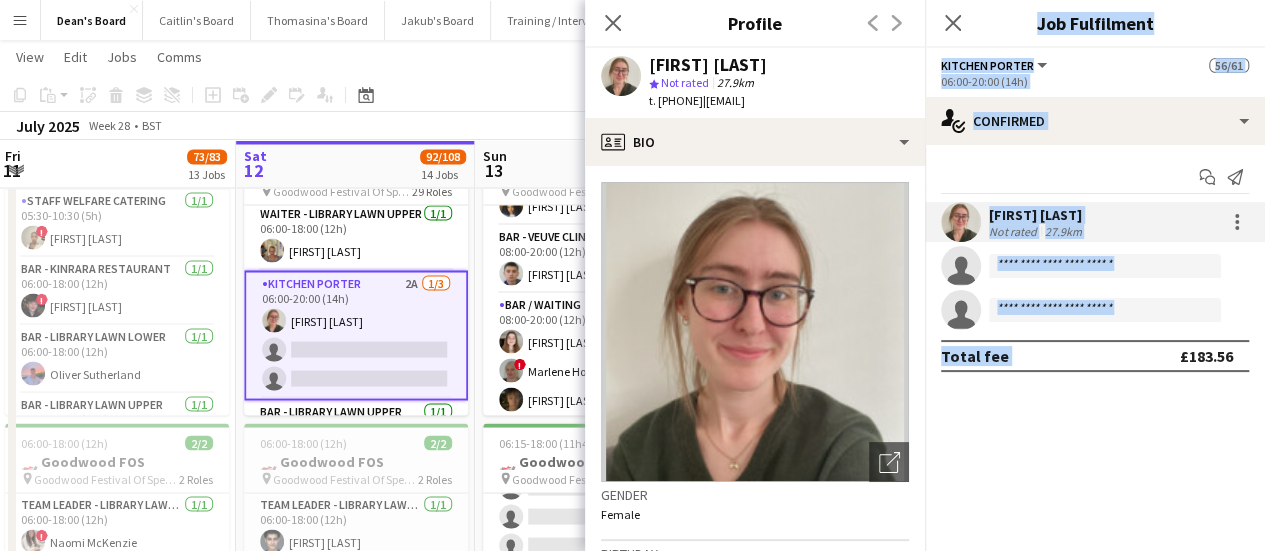 drag, startPoint x: 1053, startPoint y: 537, endPoint x: 727, endPoint y: 598, distance: 331.65796 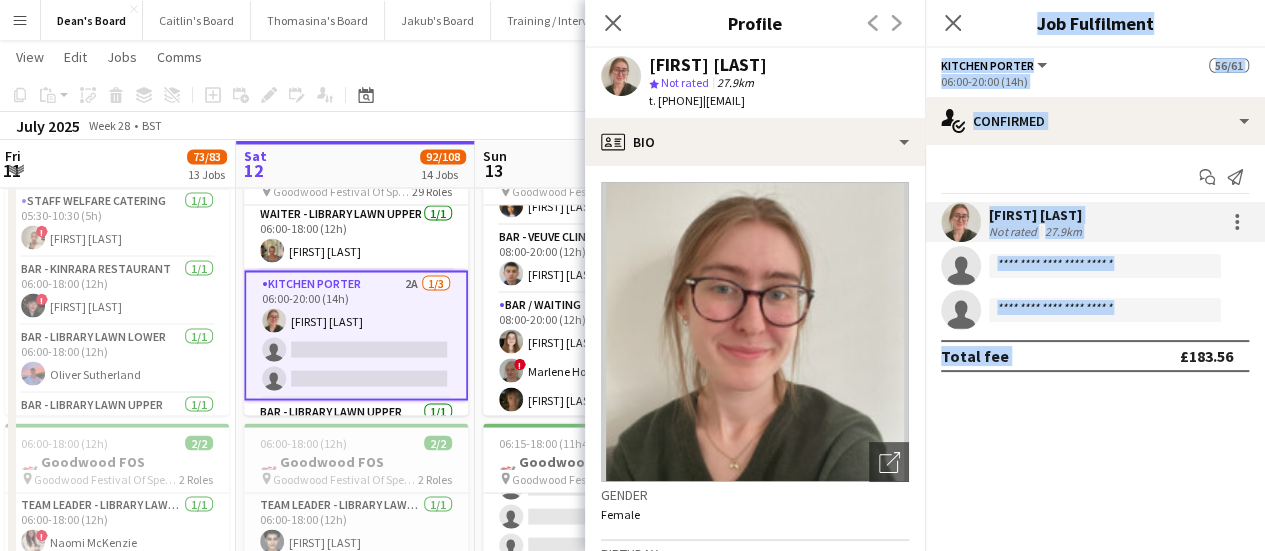 click on "single-neutral-actions" 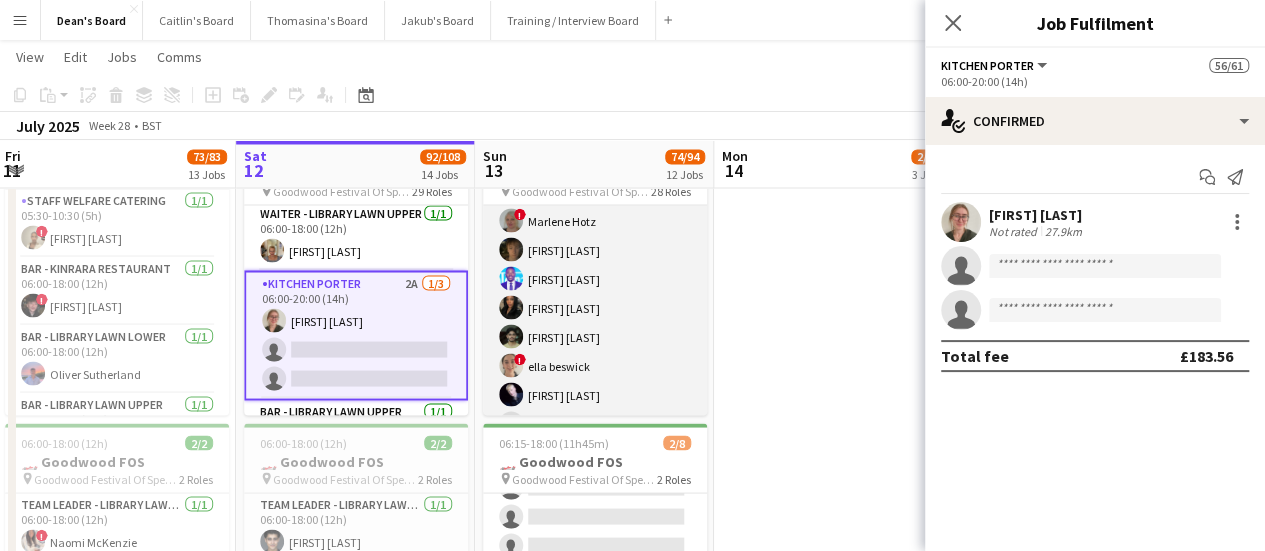 scroll, scrollTop: 1500, scrollLeft: 0, axis: vertical 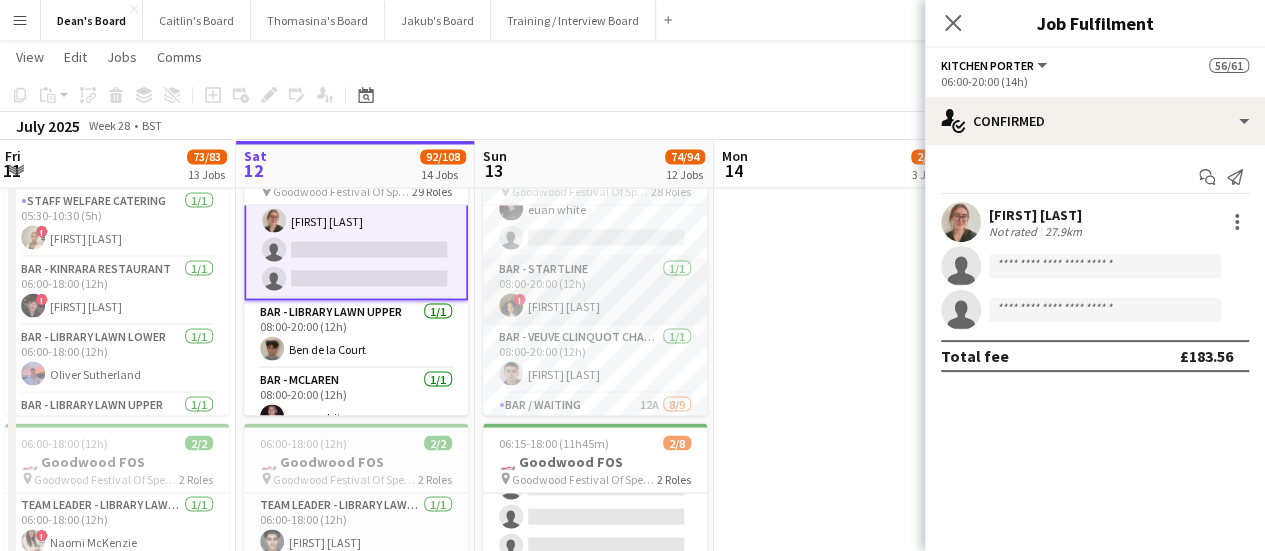 click on "Bar - Startline   1/1   08:00-20:00 (12h)
! Radhika Singh" at bounding box center (595, 291) 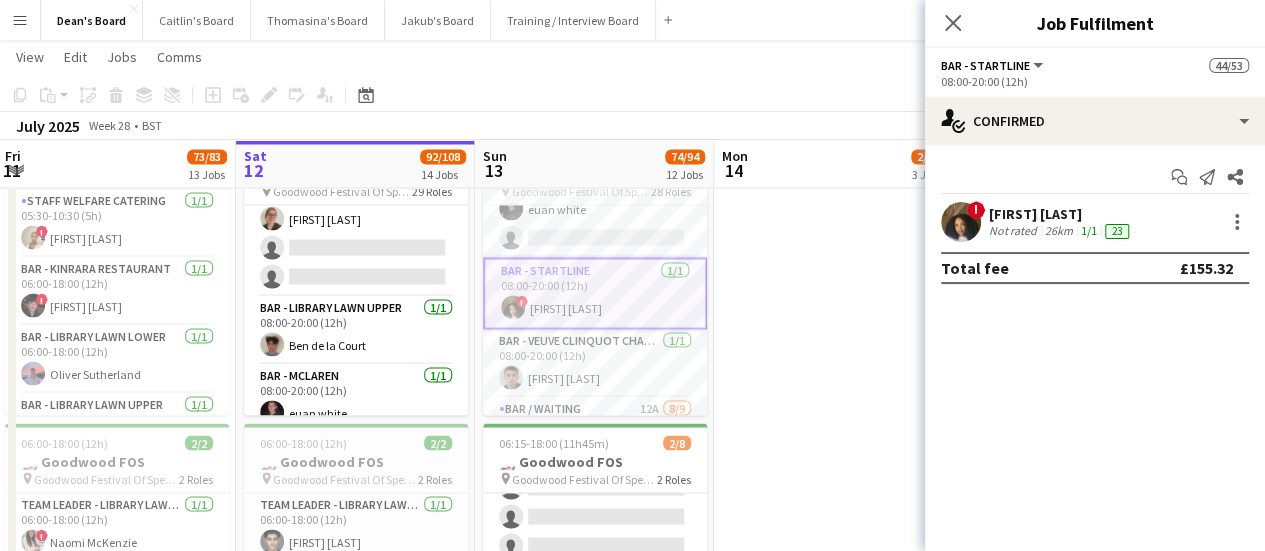 scroll, scrollTop: 1198, scrollLeft: 0, axis: vertical 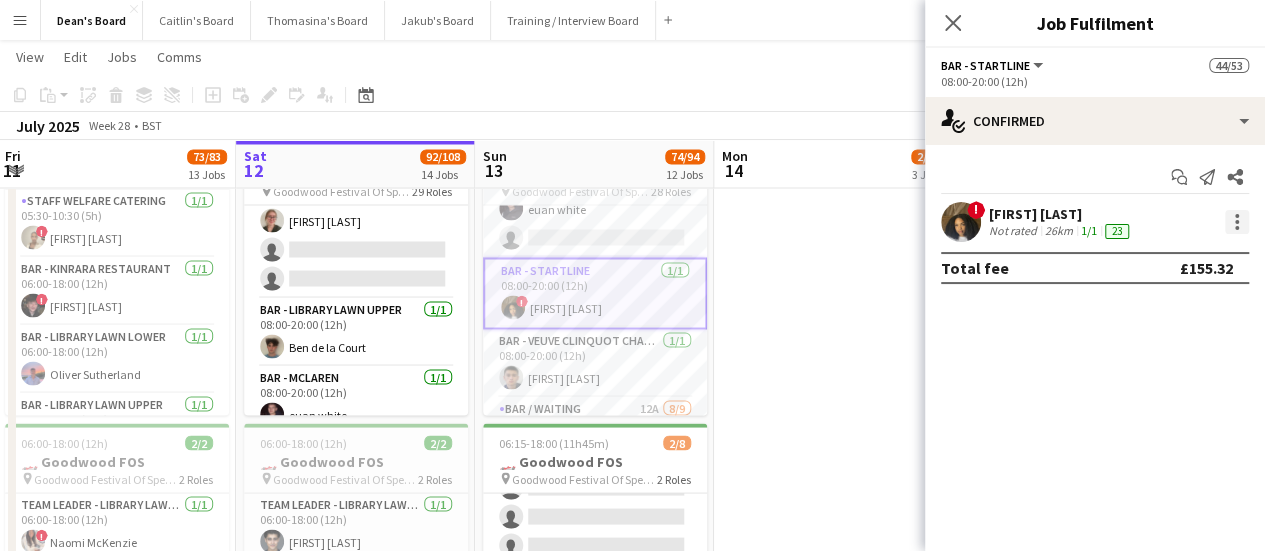 click at bounding box center [1237, 222] 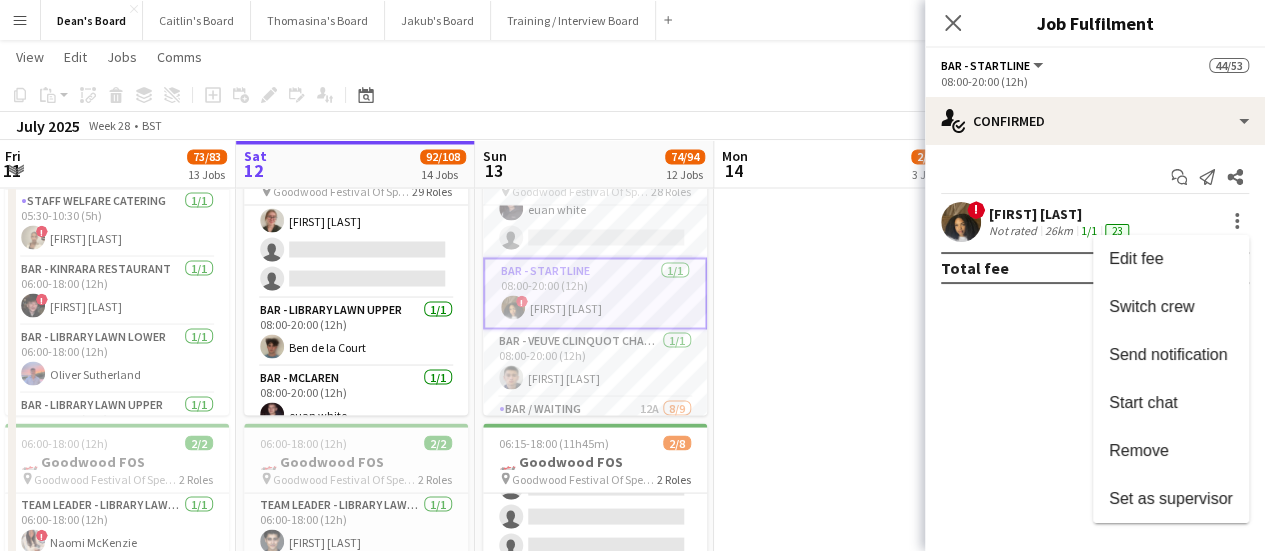 drag, startPoint x: 1193, startPoint y: 312, endPoint x: 1107, endPoint y: 301, distance: 86.70064 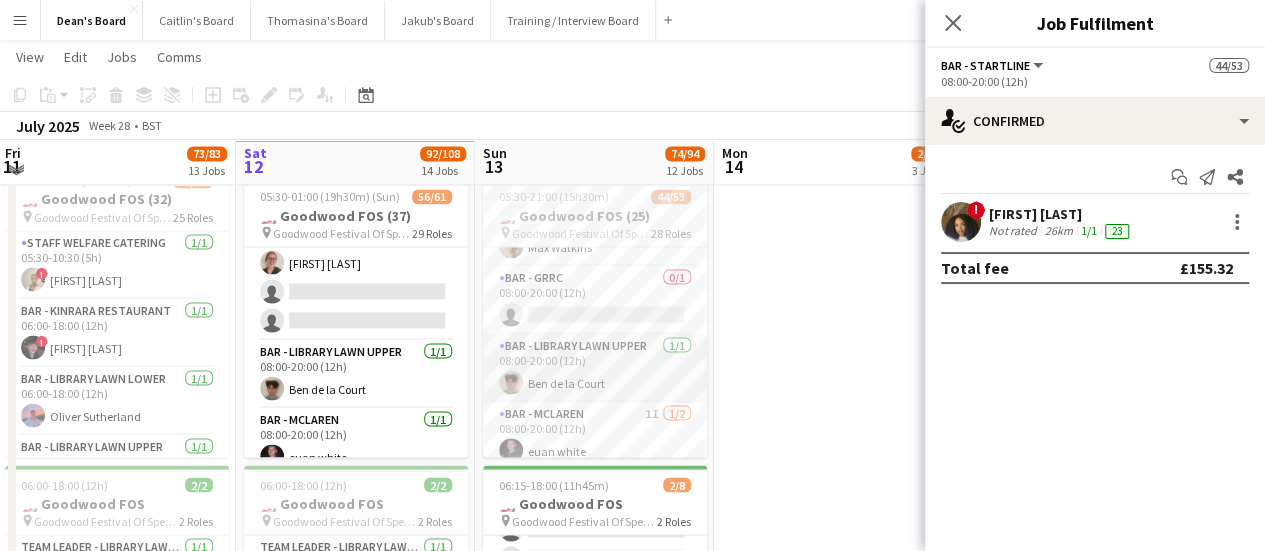 scroll, scrollTop: 1100, scrollLeft: 0, axis: vertical 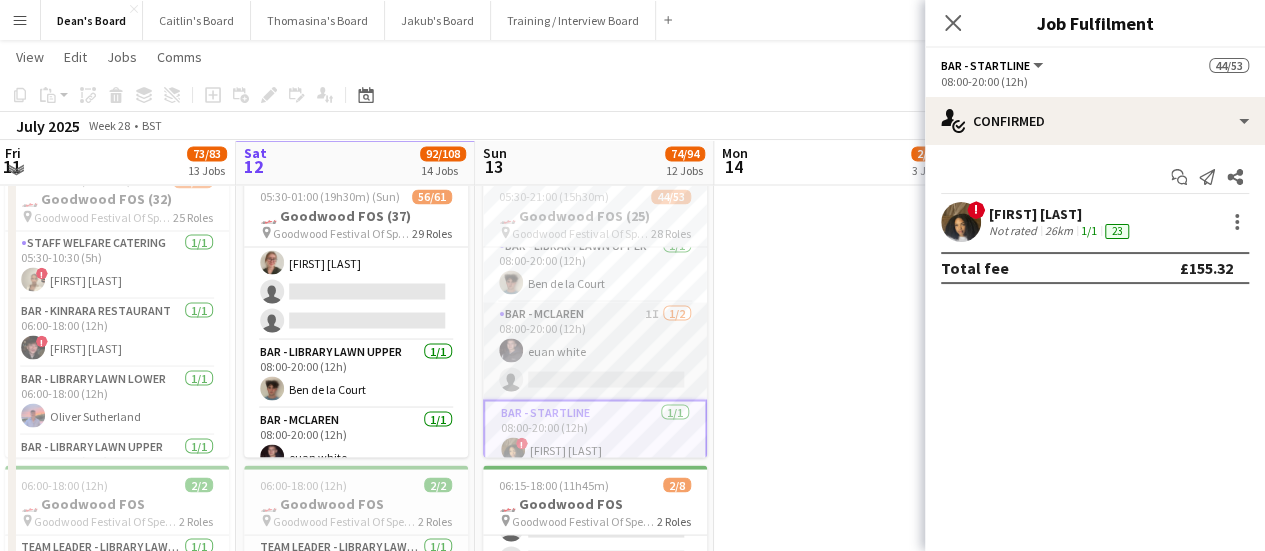 click on "Bar - Mclaren   1I   1/2   08:00-20:00 (12h)
euan white
single-neutral-actions" at bounding box center [595, 350] 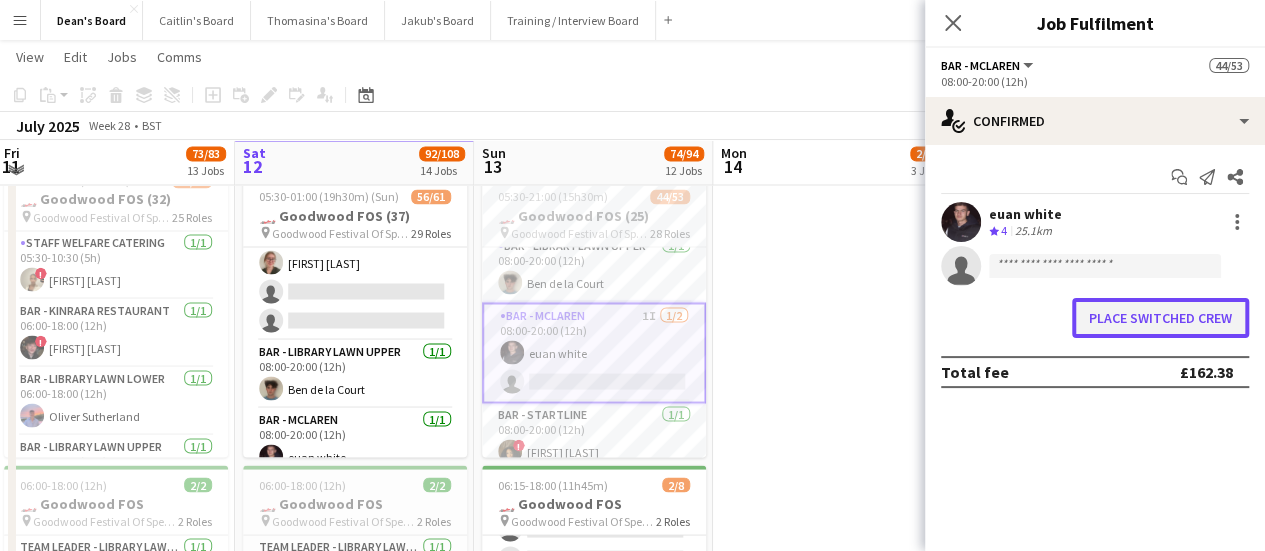 click on "Place switched crew" at bounding box center [1160, 318] 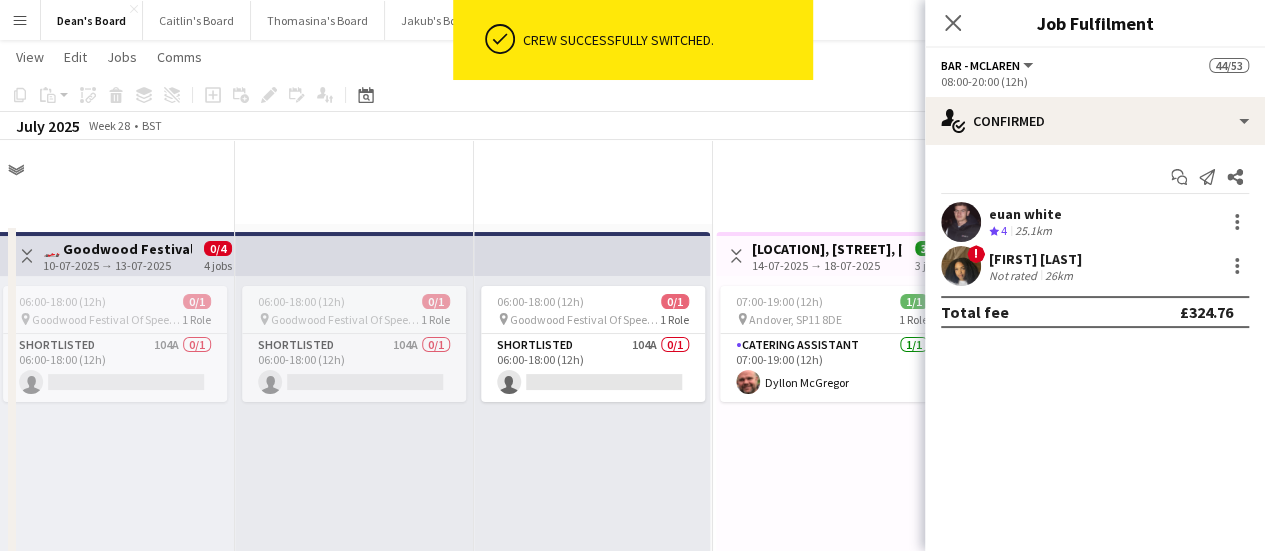scroll, scrollTop: 1800, scrollLeft: 0, axis: vertical 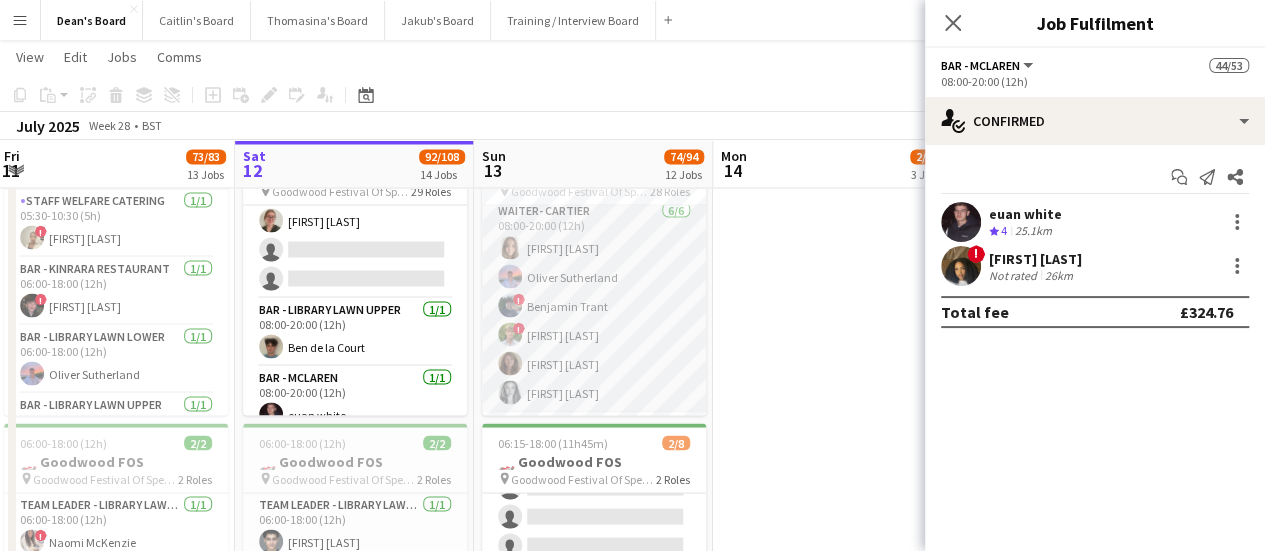 click on "Waiter- Cartier    6/6   08:00-20:00 (12h)
Neve San Emeterio Oliver Sutherland ! Benjamin Trant ! Owen Beswick Tirren Ambroziak Josephine Porter-Wright" at bounding box center [594, 305] 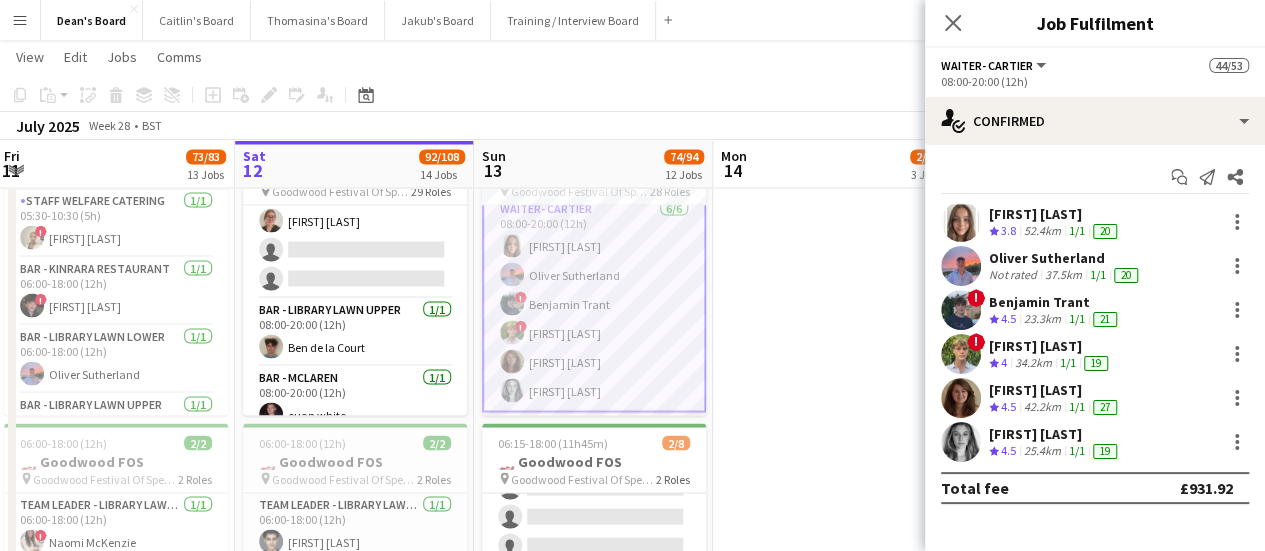 scroll, scrollTop: 2298, scrollLeft: 0, axis: vertical 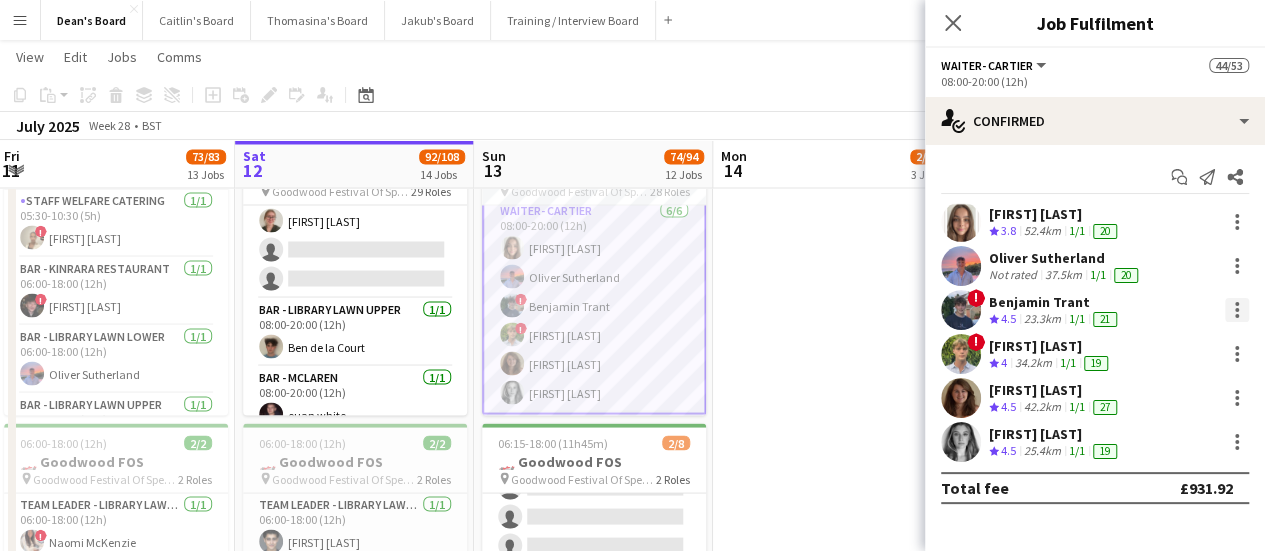 click at bounding box center (1237, 310) 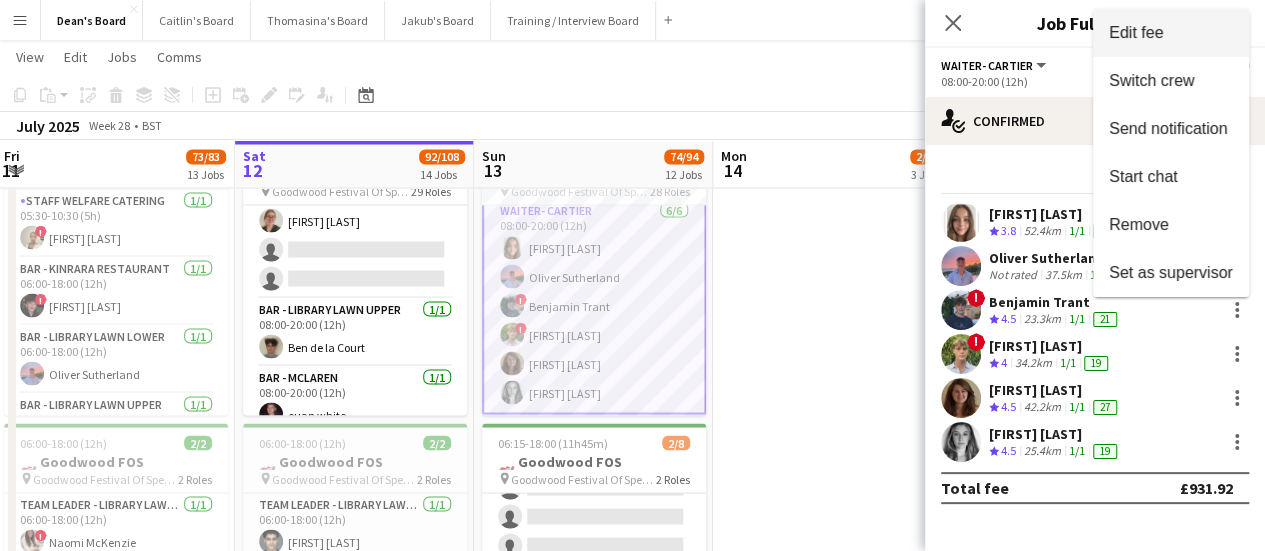 click on "Switch crew" at bounding box center [1151, 80] 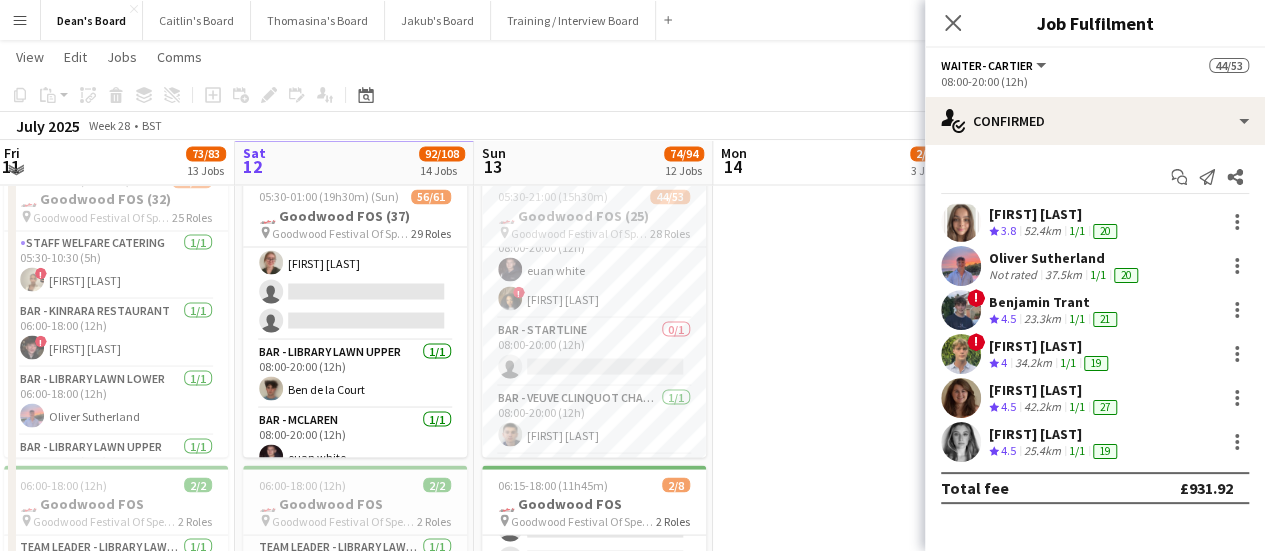 scroll, scrollTop: 1198, scrollLeft: 0, axis: vertical 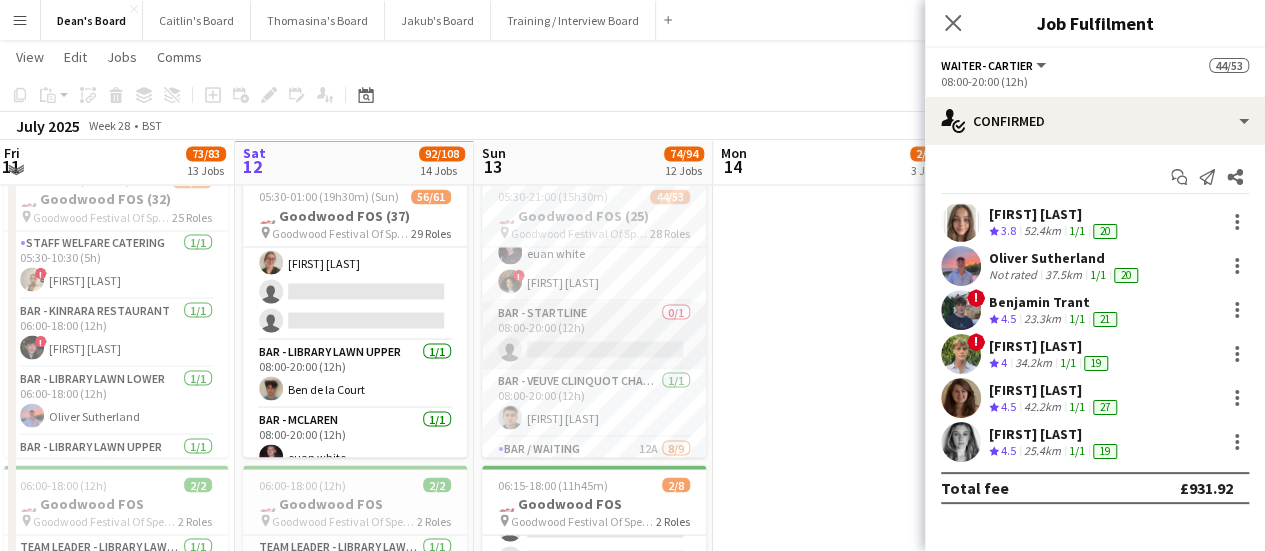 click on "Bar - Startline   0/1   08:00-20:00 (12h)
single-neutral-actions" at bounding box center (594, 335) 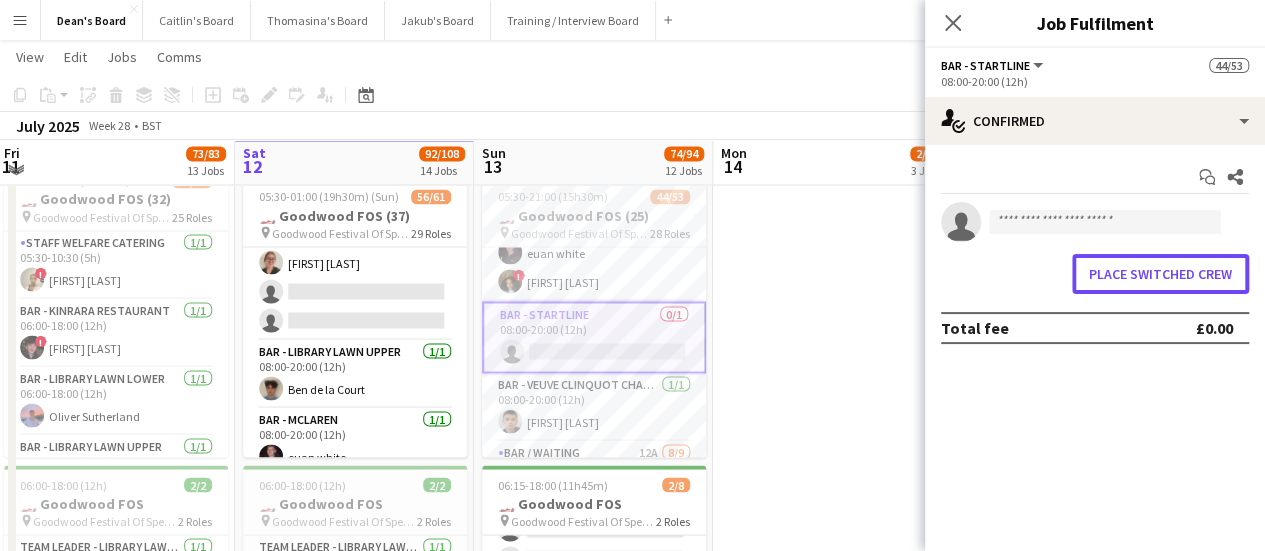 click on "Place switched crew" at bounding box center [1160, 274] 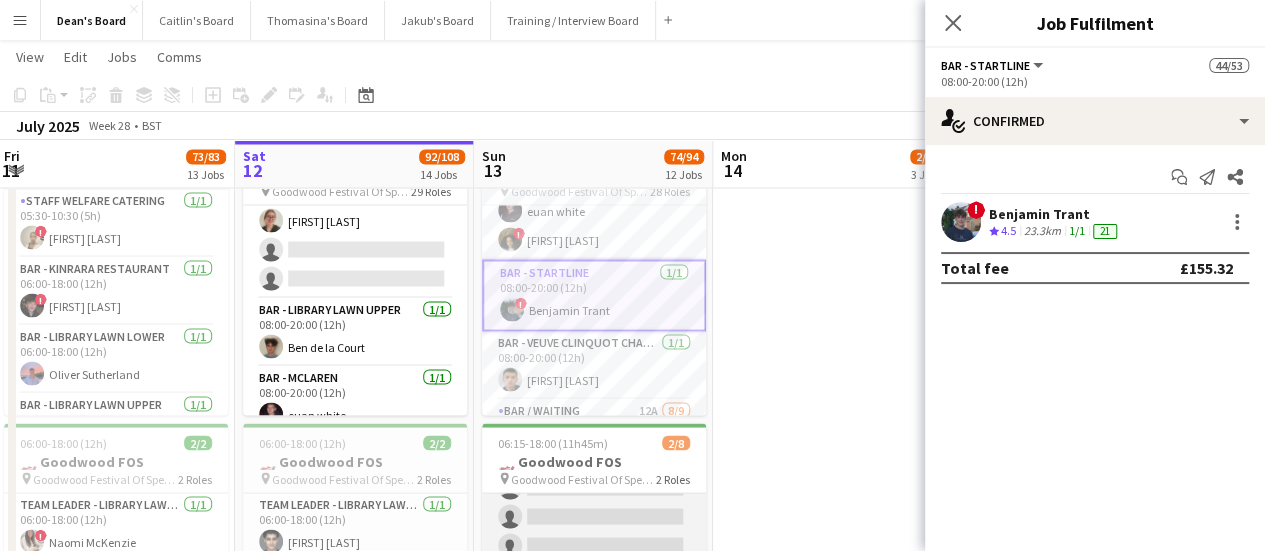 click on "MULTISKILL PROFILES   5A   0/4   06:15-18:00 (11h45m)
single-neutral-actions
single-neutral-actions
single-neutral-actions
single-neutral-actions" at bounding box center [594, 487] 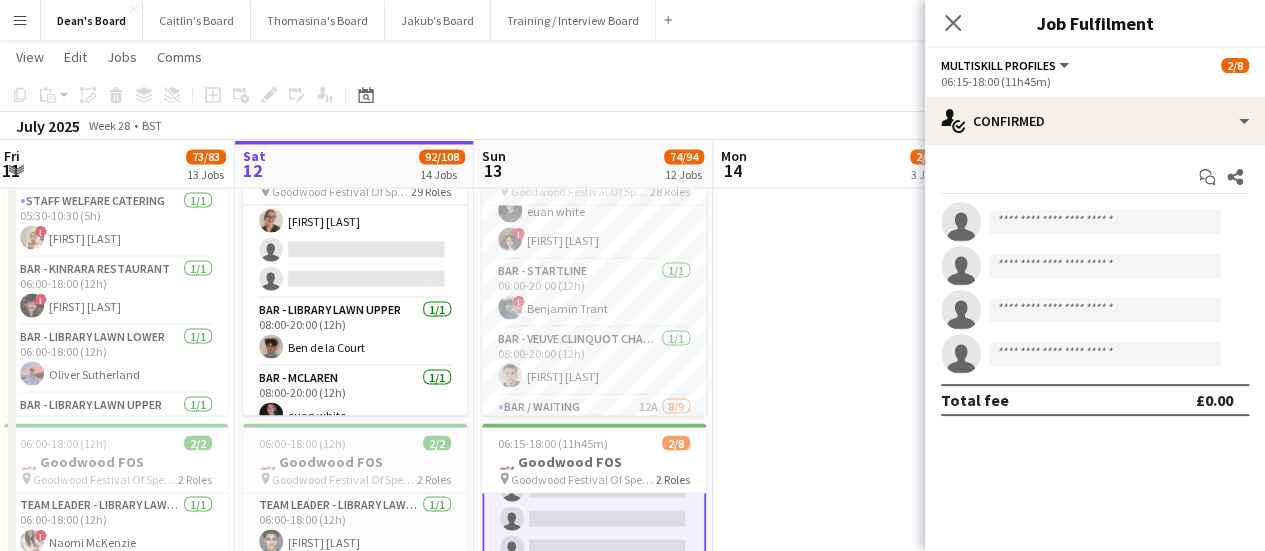 scroll, scrollTop: 85, scrollLeft: 0, axis: vertical 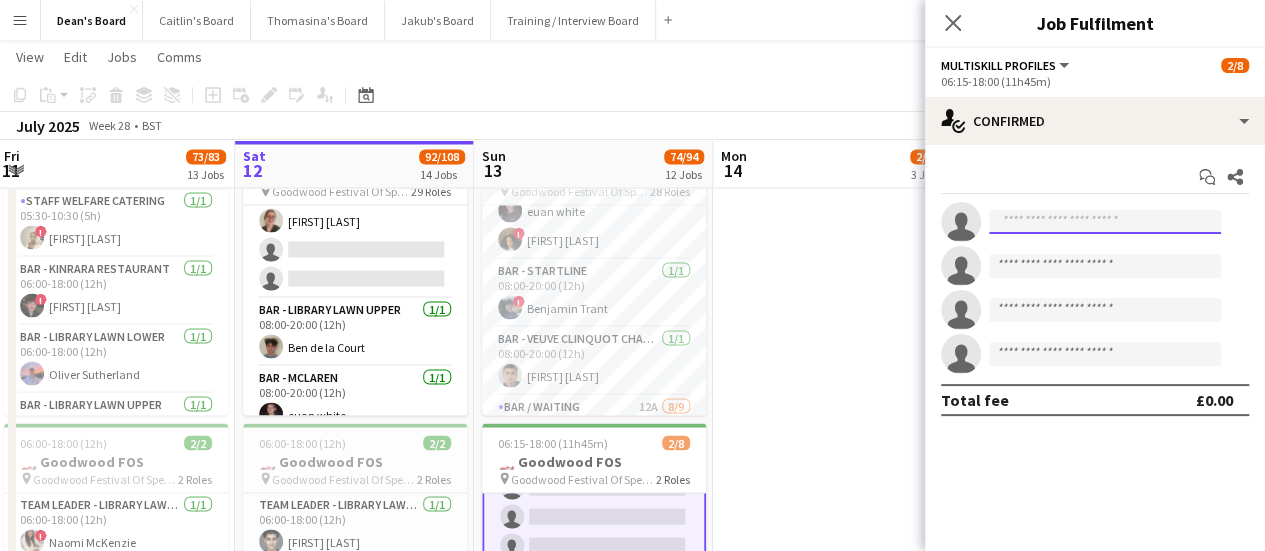 click at bounding box center (1105, 222) 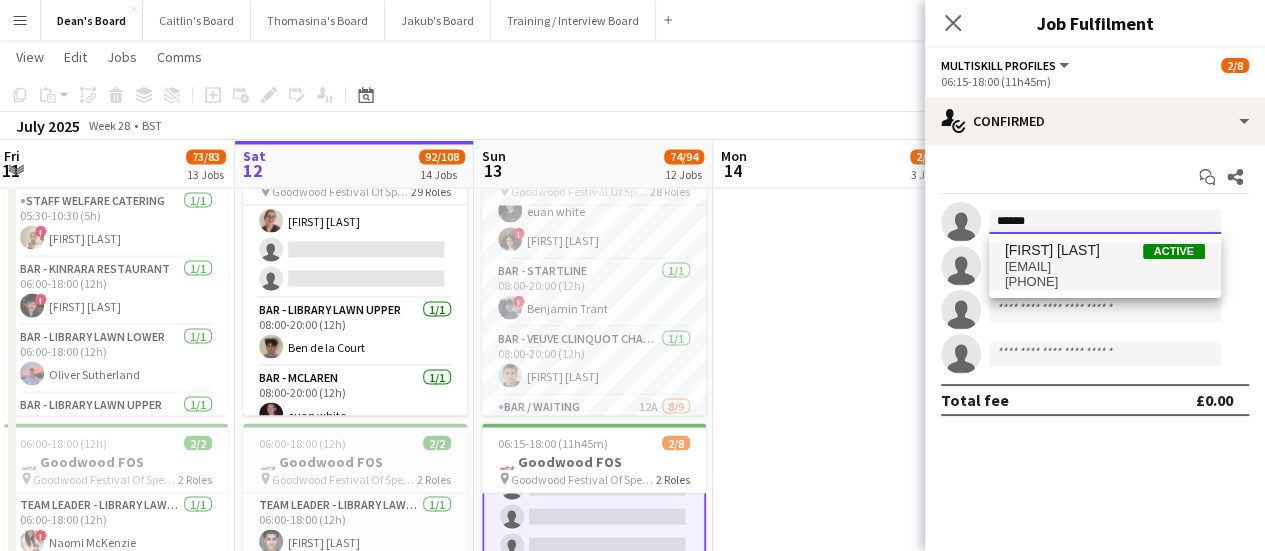 type on "******" 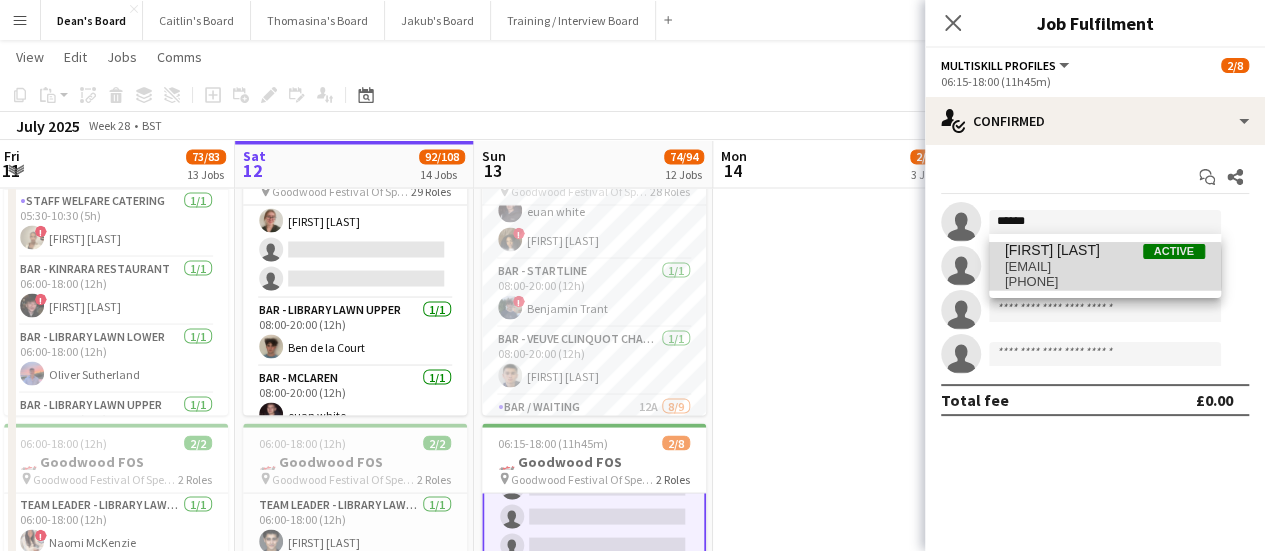 click on "jamie.ackers@icloud.com" at bounding box center (1105, 267) 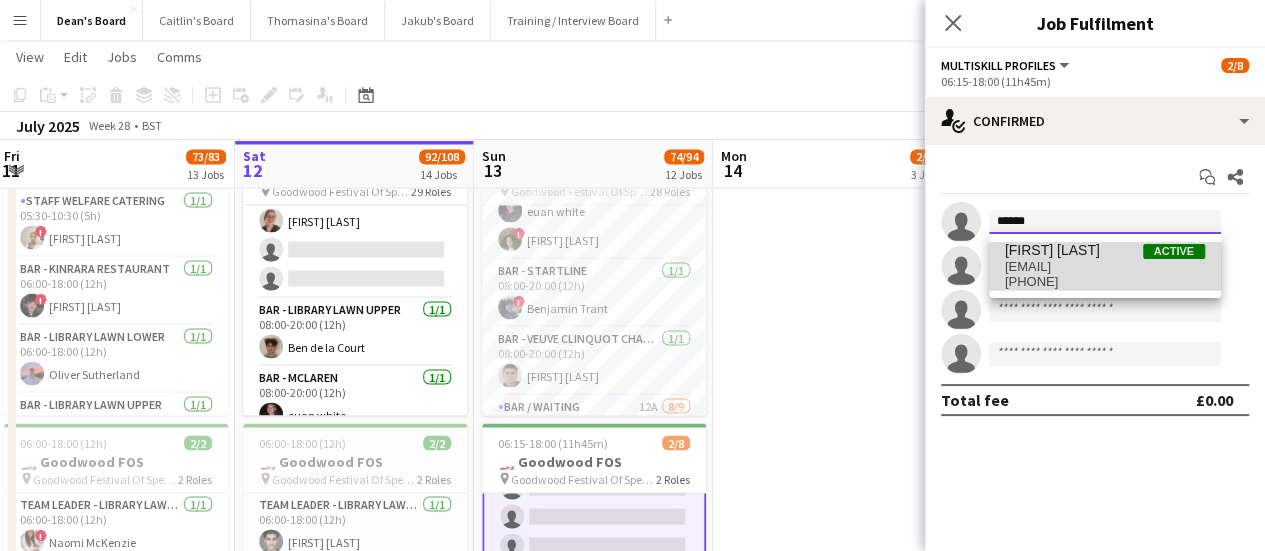 type 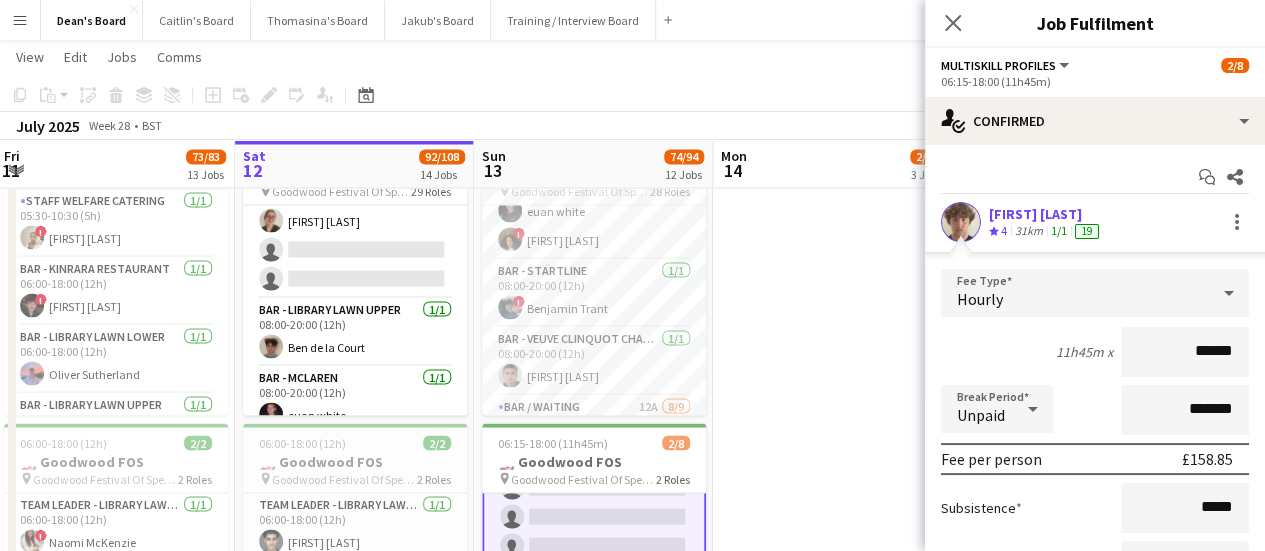 click on "[FIRST] [LAST]" at bounding box center [1046, 214] 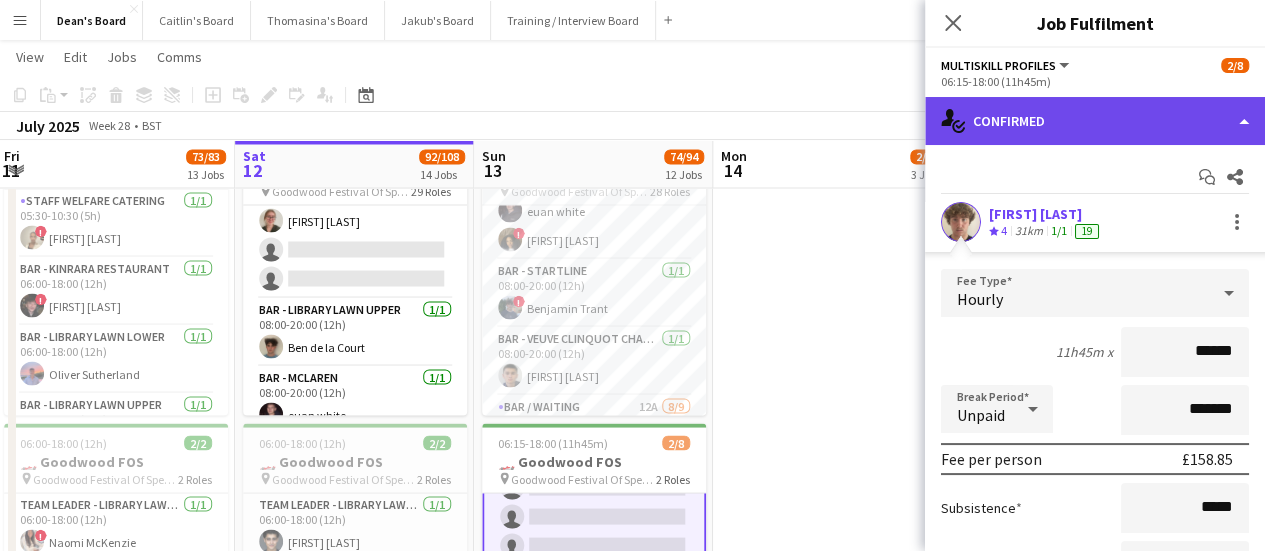 click on "single-neutral-actions-check-2
Confirmed" 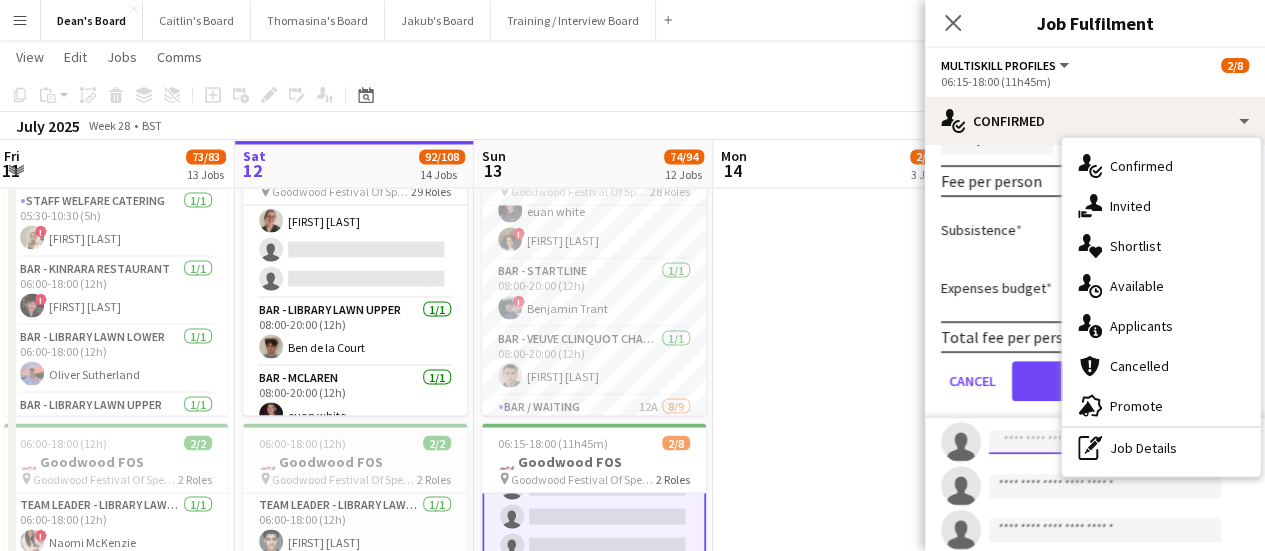 click on "Jamie Ackers
Crew rating
4   31km  1/1  19   Fee Type  Hourly  11h45m x  ******  Break Period  Unpaid *******  Fee per person   £158.85   Subsistence  *****  Expenses budget  *****  Total fee per person   £158.85   Cancel   Confirm
single-neutral-actions
single-neutral-actions
single-neutral-actions" at bounding box center (1095, 237) 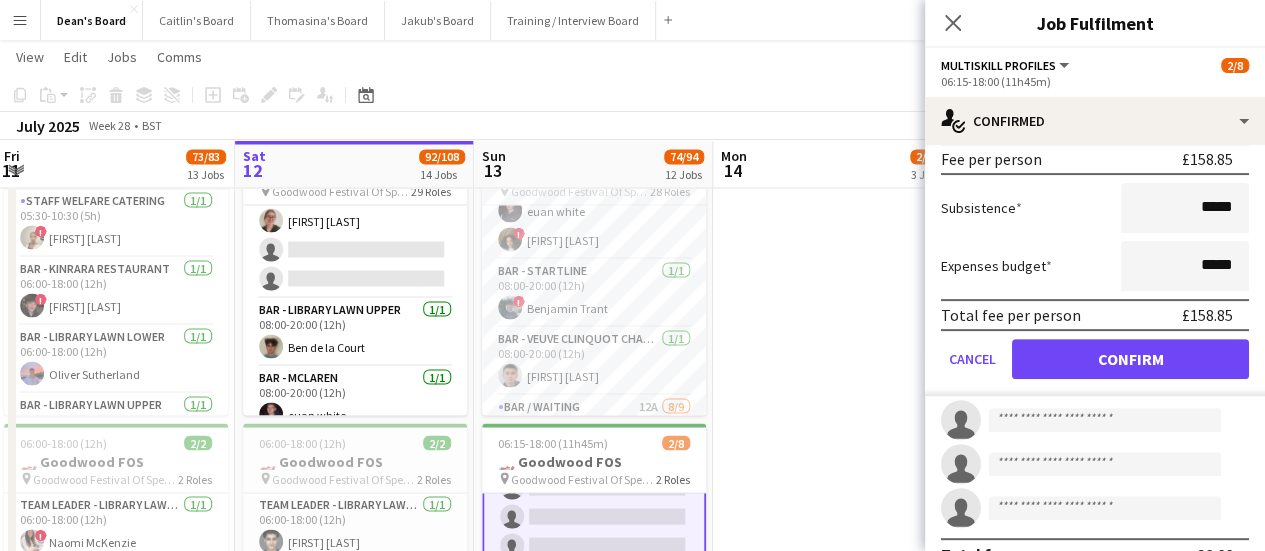 click on "Fee Type  Hourly  11h45m x  ******  Break Period  Unpaid *******  Fee per person   £158.85   Subsistence  *****  Expenses budget  *****  Total fee per person   £158.85   Cancel   Confirm" at bounding box center (1095, 182) 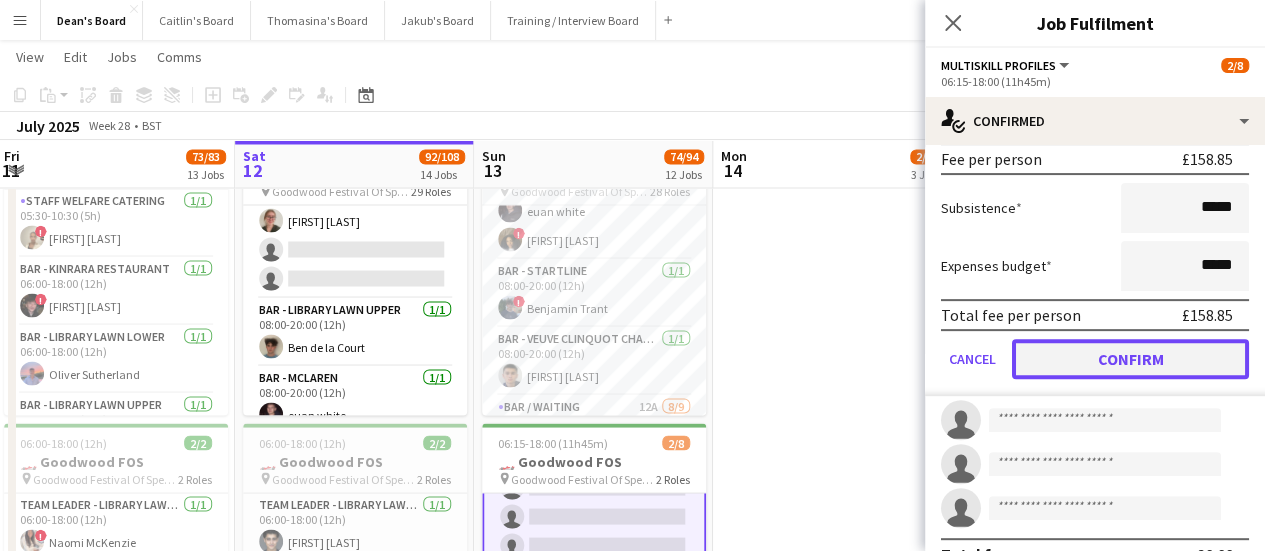 click on "Confirm" at bounding box center (1130, 359) 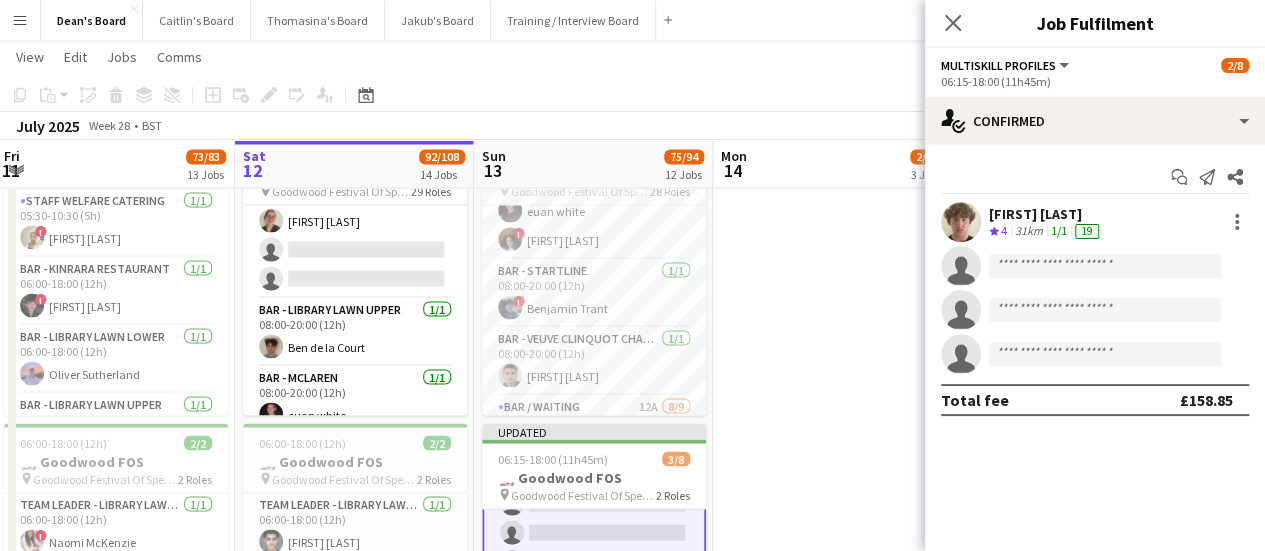 scroll, scrollTop: 0, scrollLeft: 0, axis: both 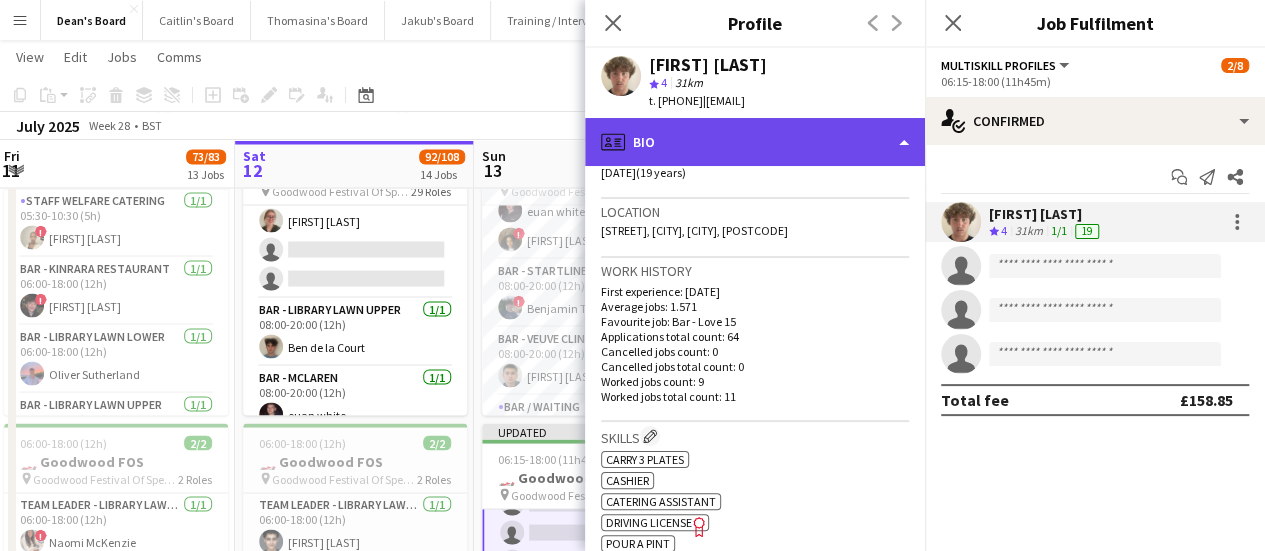 click on "profile
Bio" 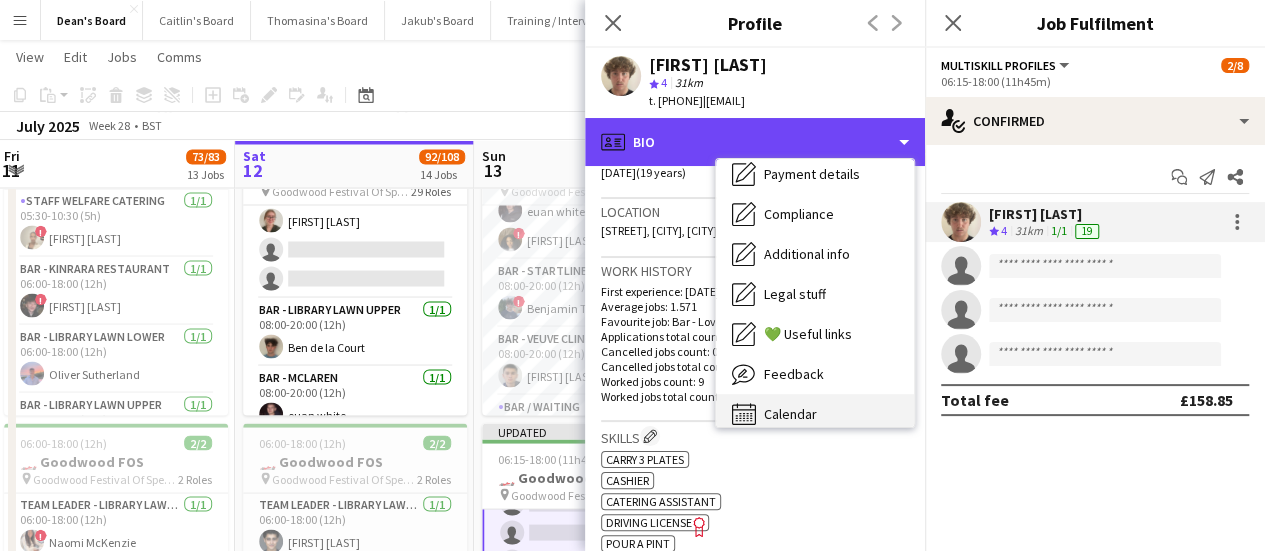 scroll, scrollTop: 268, scrollLeft: 0, axis: vertical 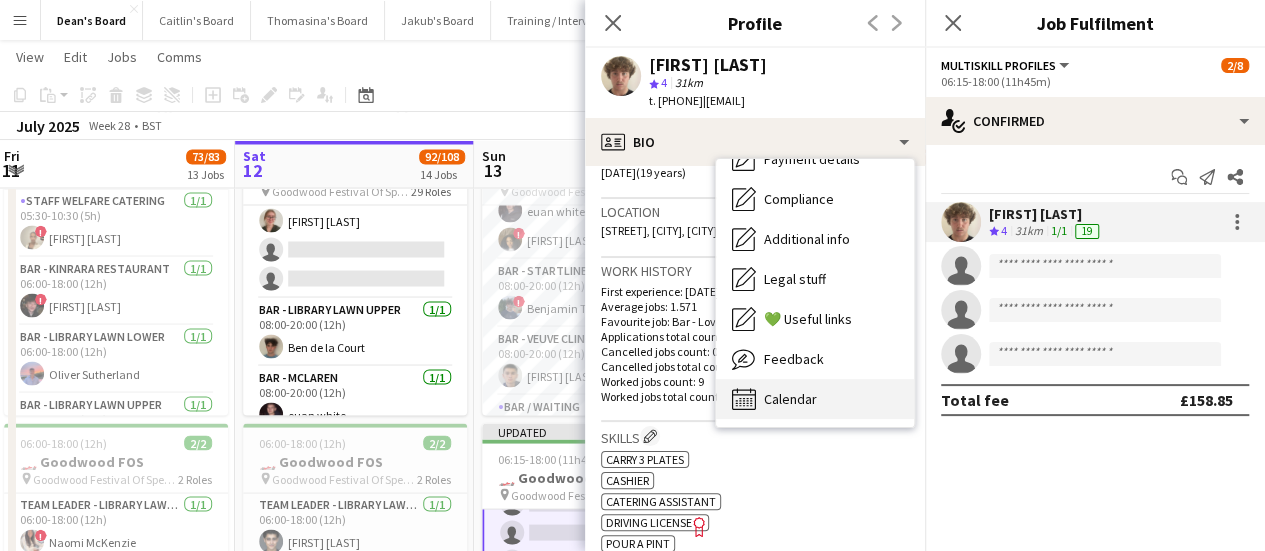 click on "Calendar
Calendar" at bounding box center [815, 399] 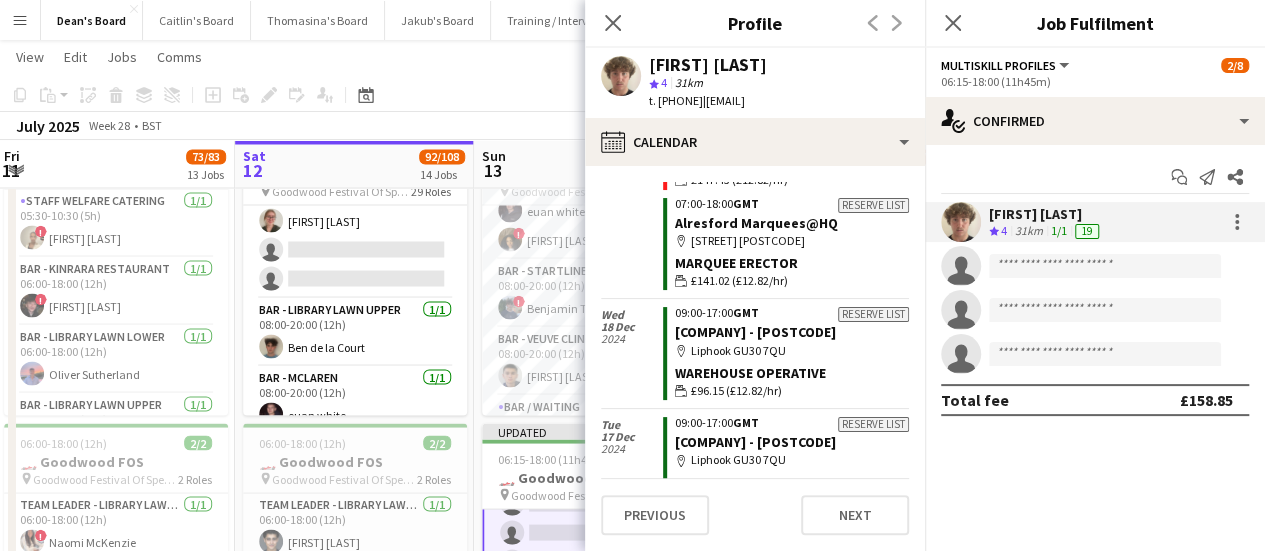 scroll, scrollTop: 6609, scrollLeft: 0, axis: vertical 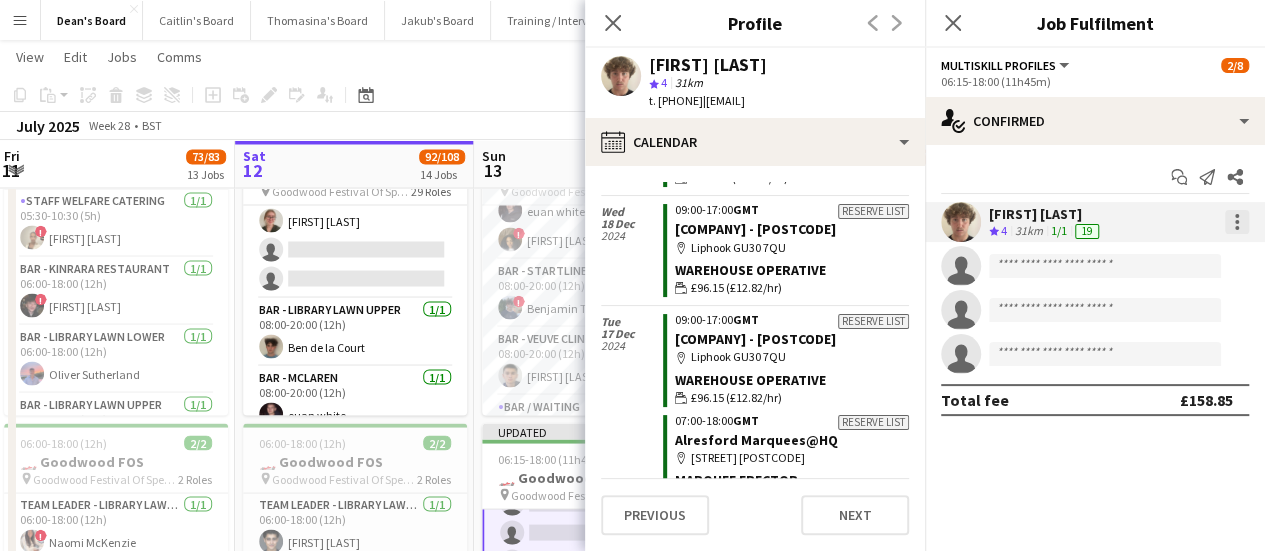 click at bounding box center [1237, 222] 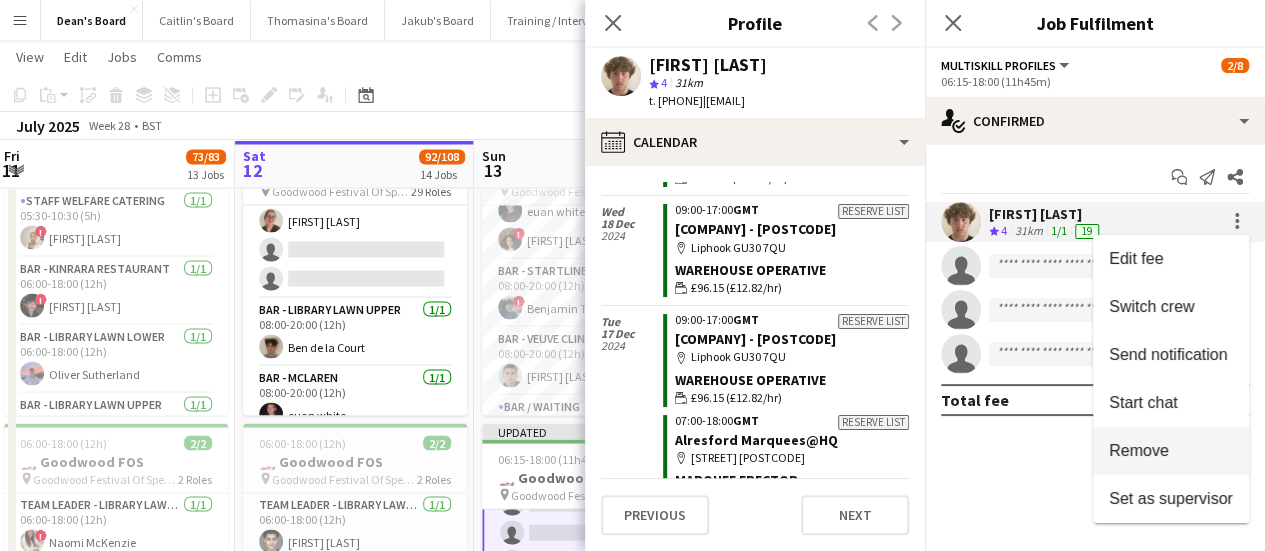 click on "Remove" at bounding box center (1139, 450) 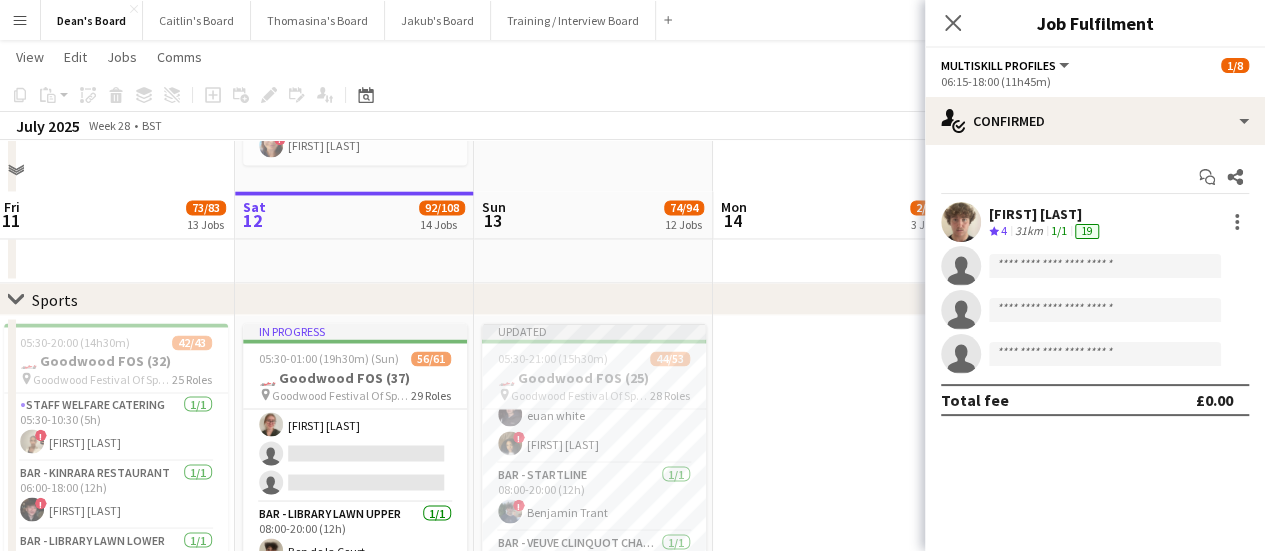 scroll, scrollTop: 1700, scrollLeft: 0, axis: vertical 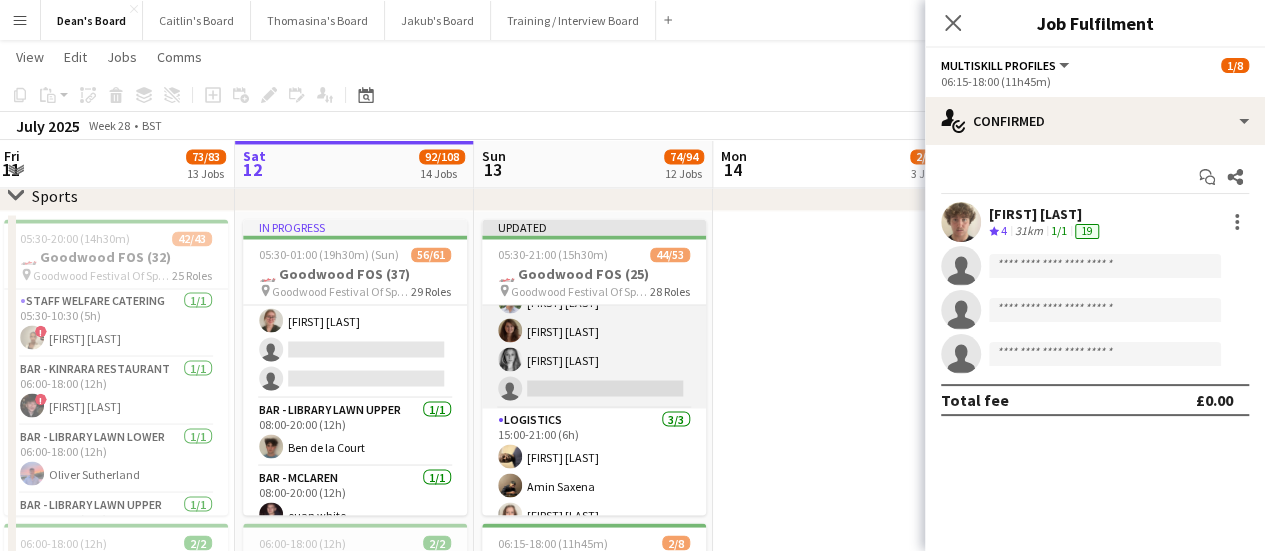 click on "Waiter- Cartier    1A   5/6   08:00-20:00 (12h)
Neve San Emeterio Oliver Sutherland ! Owen Beswick Tirren Ambroziak Josephine Porter-Wright
single-neutral-actions" at bounding box center (594, 301) 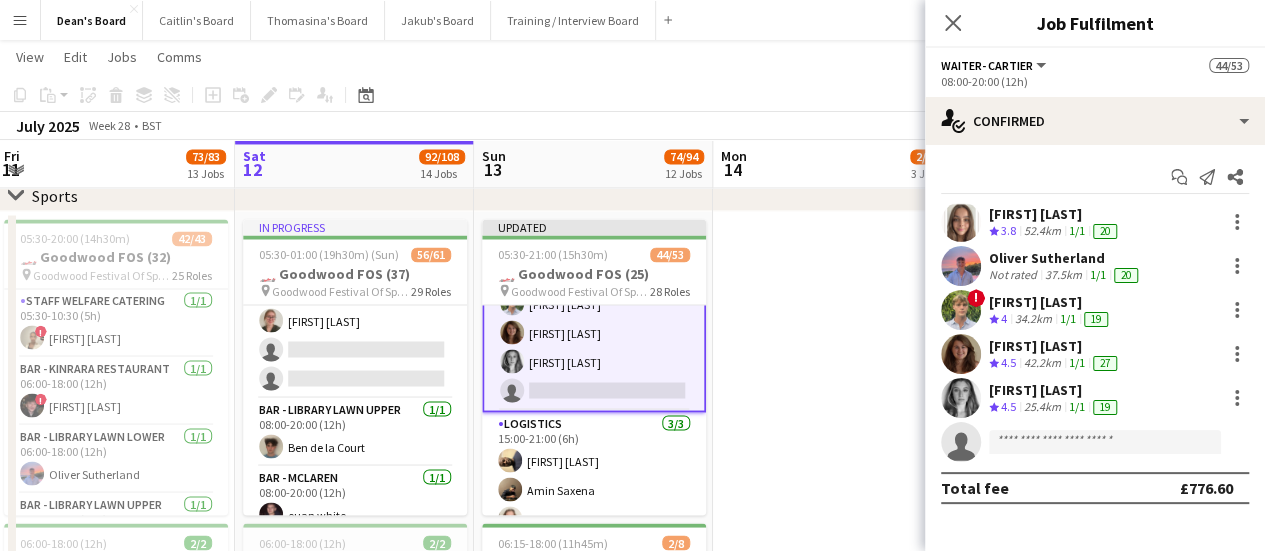 scroll, scrollTop: 83, scrollLeft: 0, axis: vertical 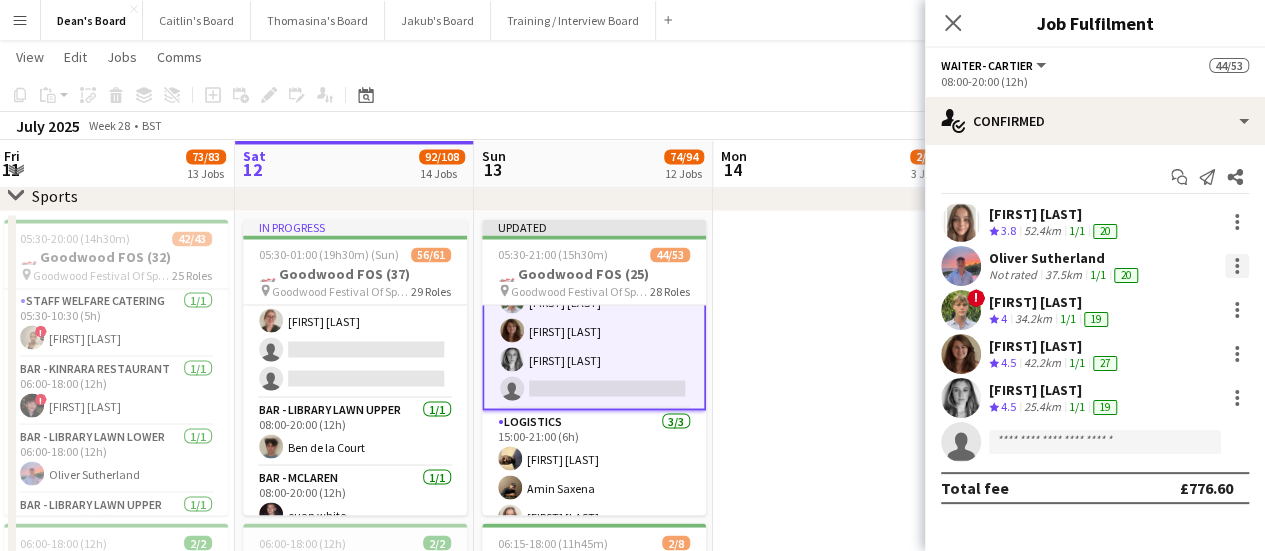click at bounding box center (1237, 272) 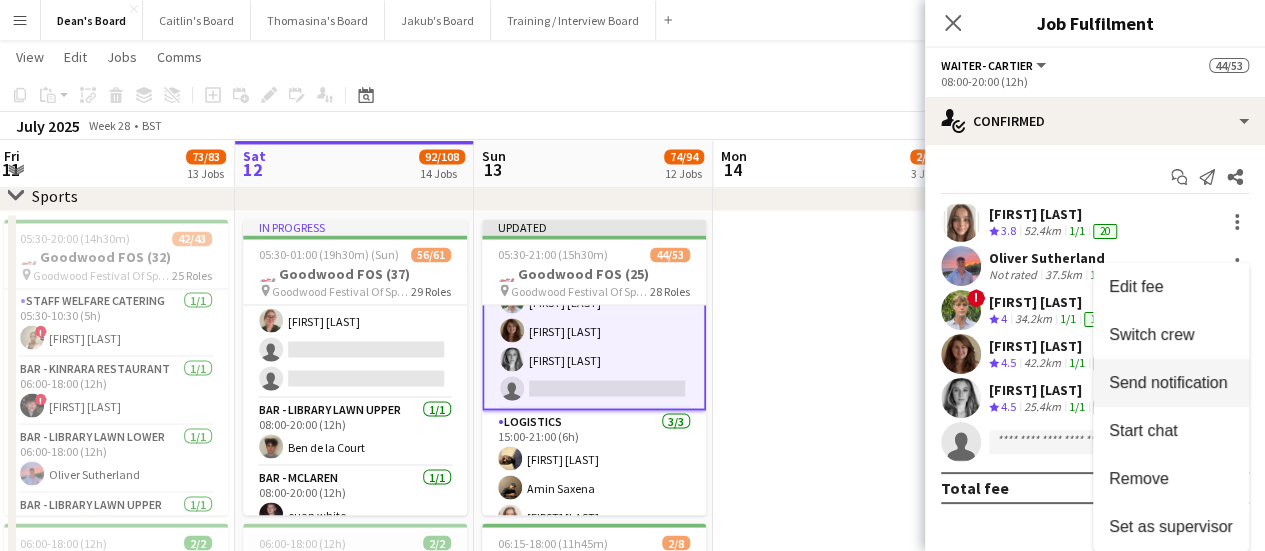 click on "Switch crew" at bounding box center [1151, 334] 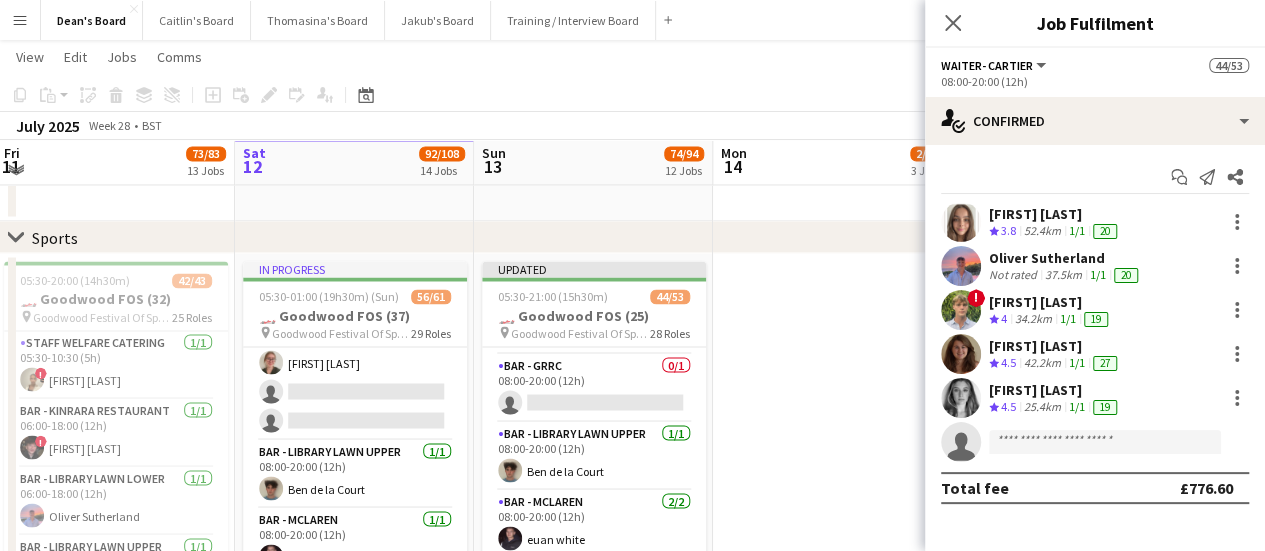 scroll, scrollTop: 1002, scrollLeft: 0, axis: vertical 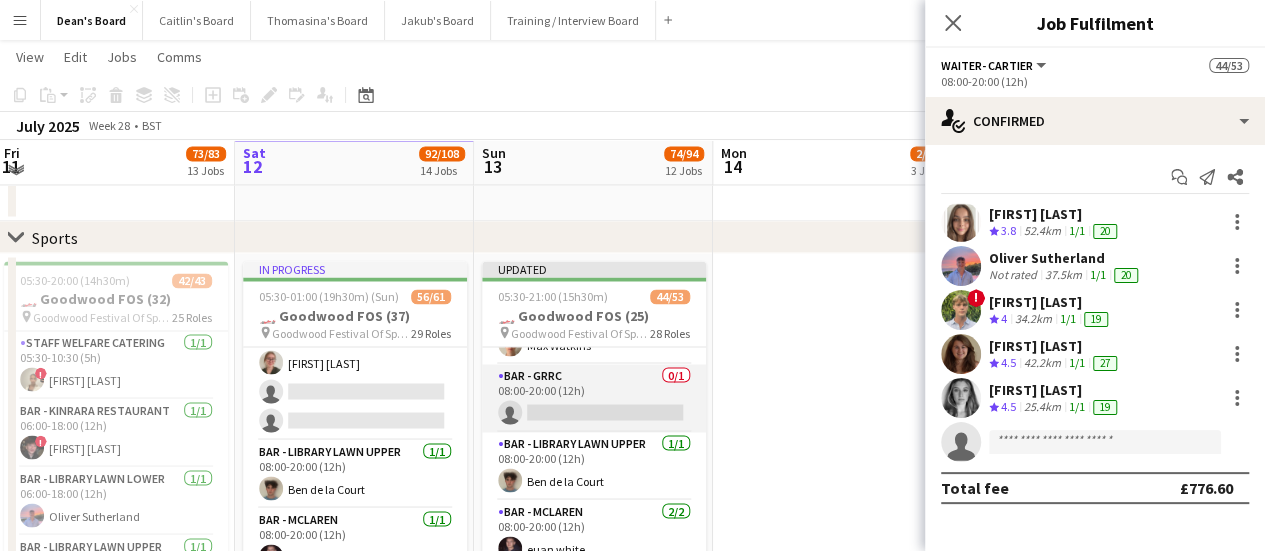 click on "Bar - GRRC   0/1   08:00-20:00 (12h)
single-neutral-actions" at bounding box center (594, 398) 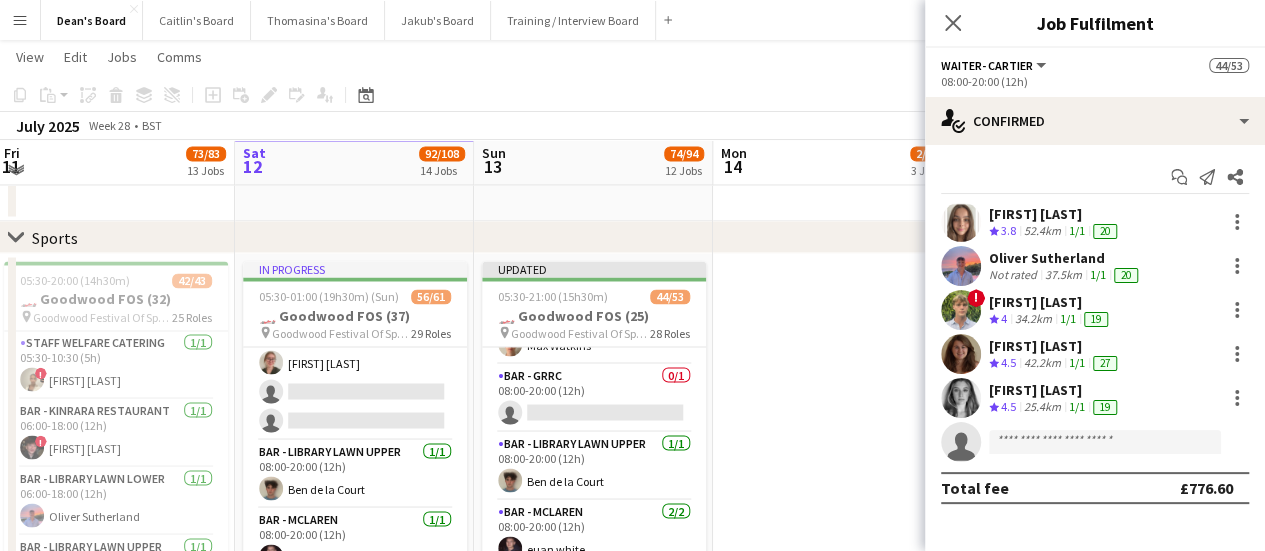 scroll, scrollTop: 0, scrollLeft: 484, axis: horizontal 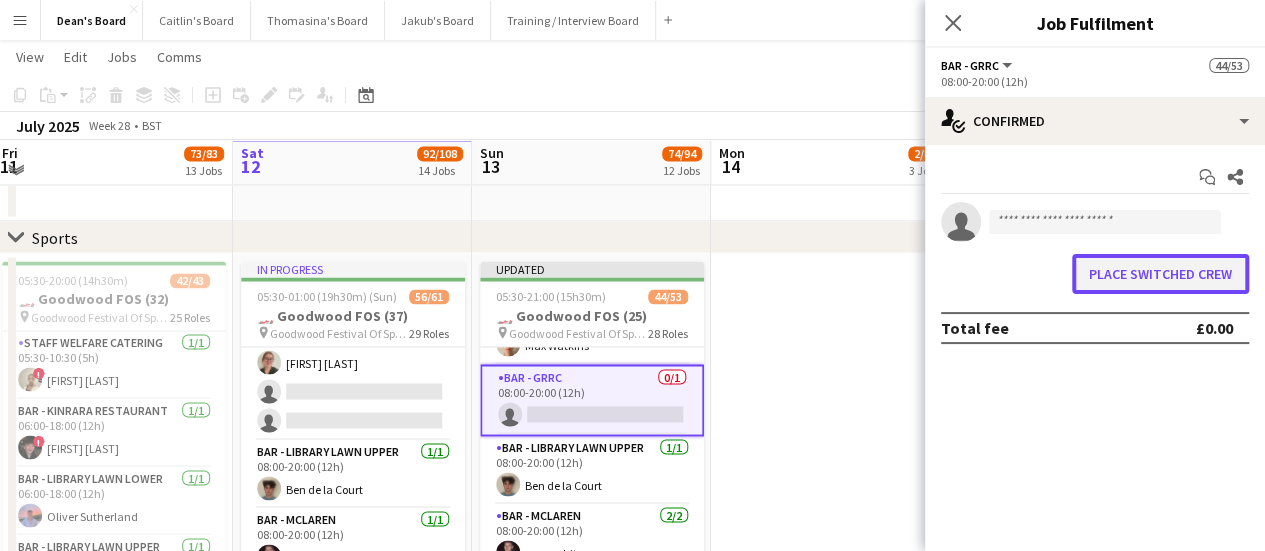 click on "Place switched crew" at bounding box center (1160, 274) 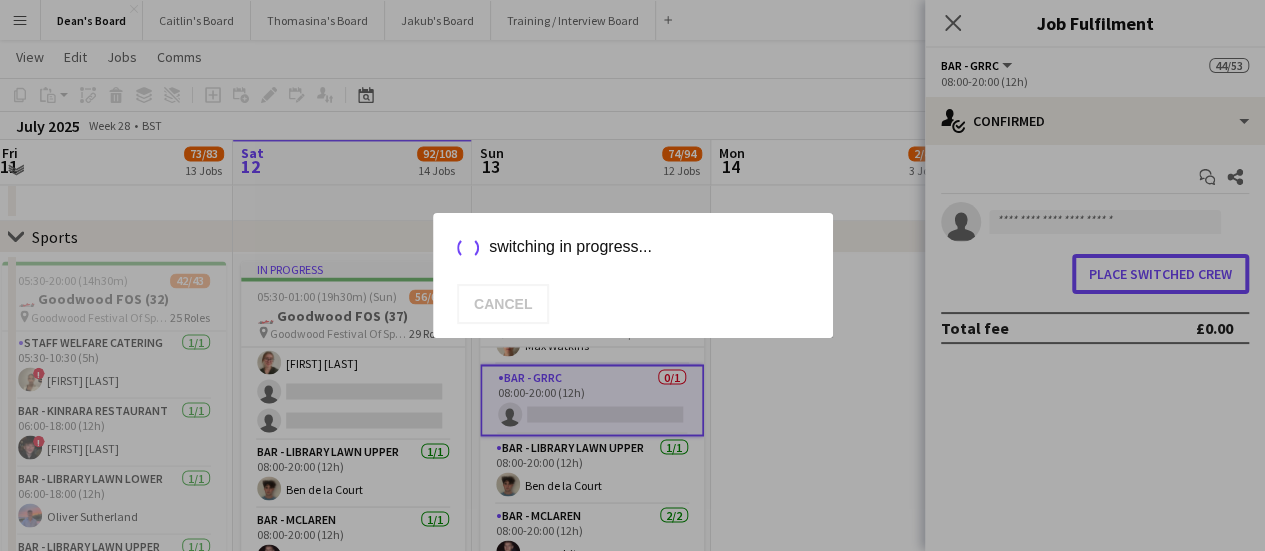 scroll, scrollTop: 0, scrollLeft: 0, axis: both 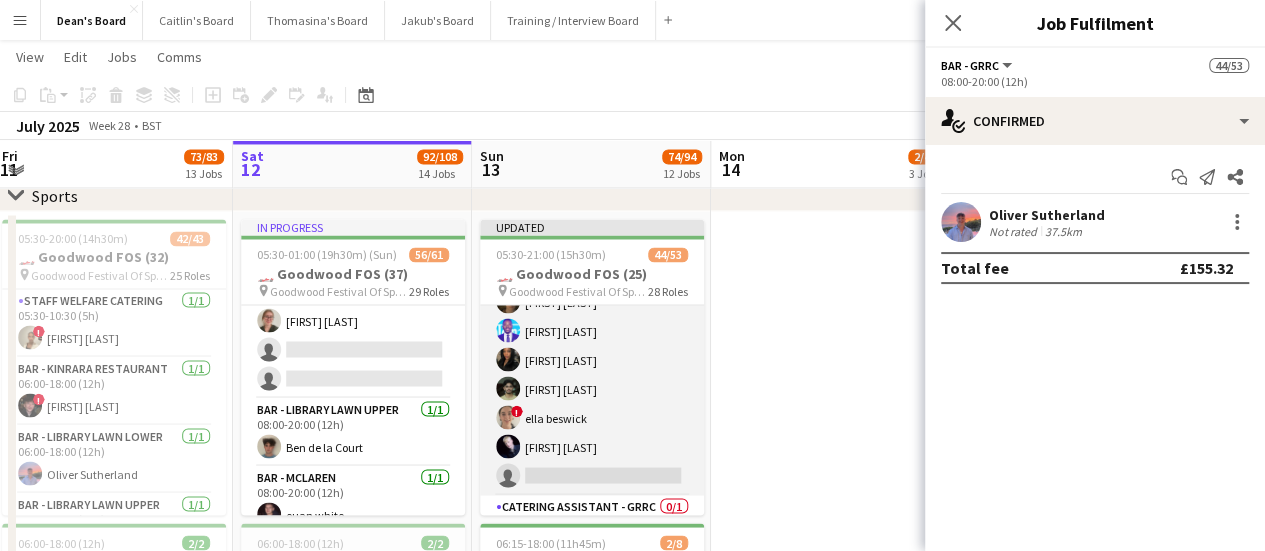 click on "Bar / Waiting    12A   8/9   08:00-20:00 (12h)
Laura Stevens ! Marlene Hotz Anton Buchholdt Antonio Ovie Obebe Ibim Akoko Milan Sani ! ella beswick Jack Forrester
single-neutral-actions" at bounding box center [592, 345] 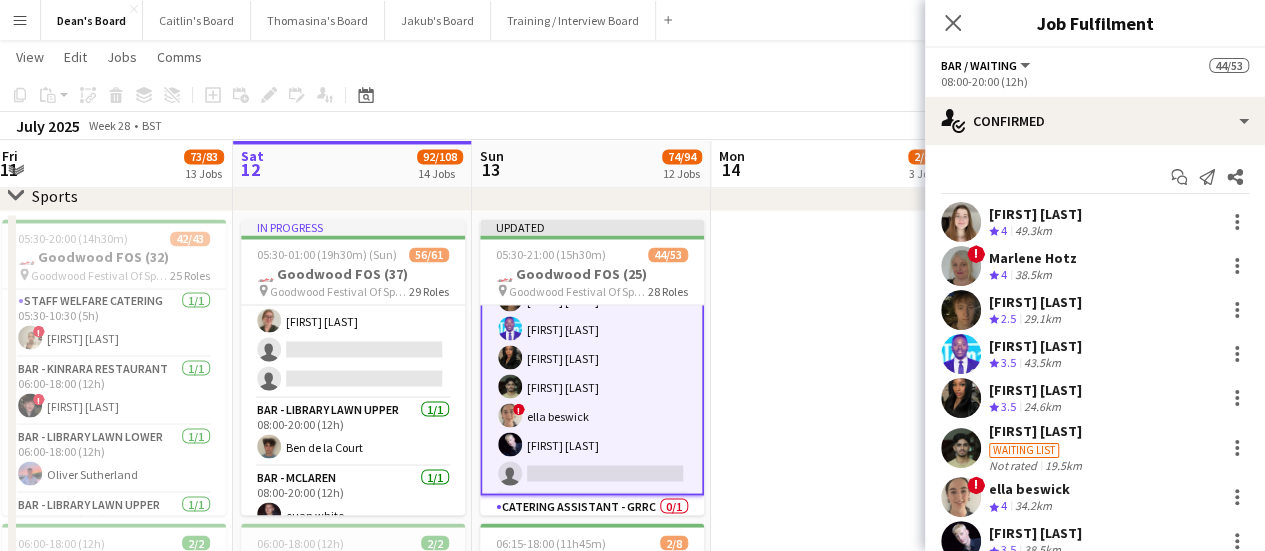 scroll, scrollTop: 0, scrollLeft: 483, axis: horizontal 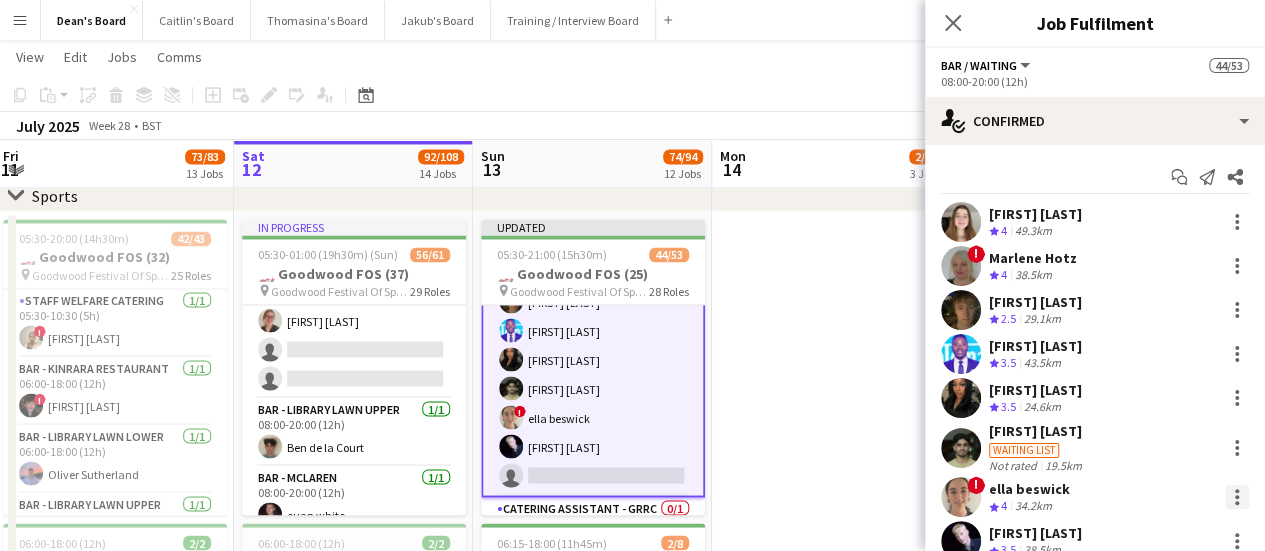 click at bounding box center [1237, 497] 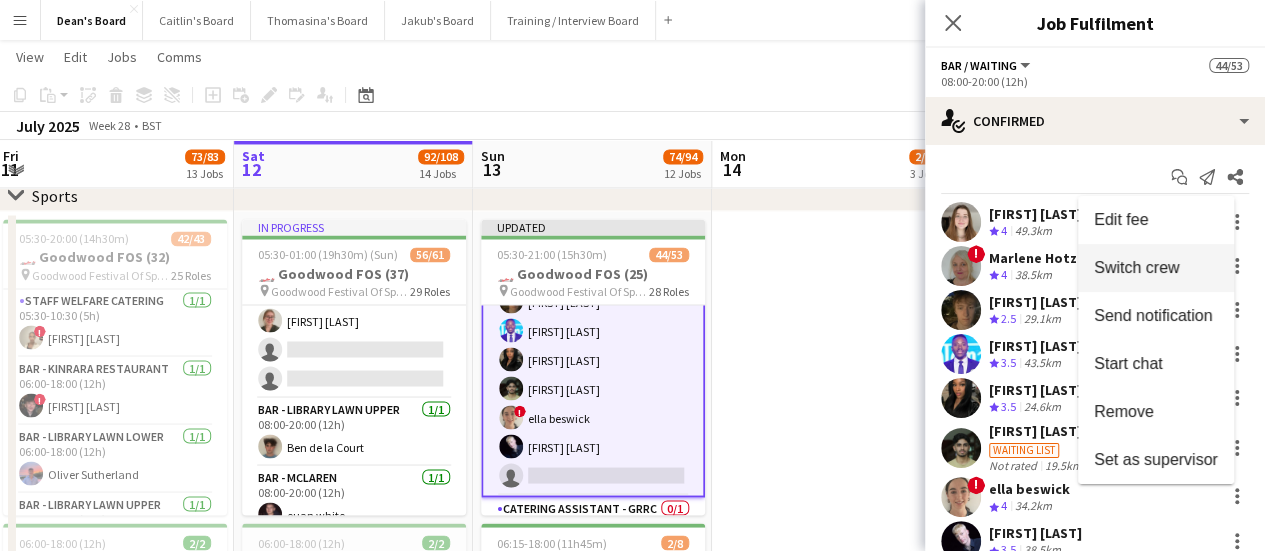 click on "Switch crew" at bounding box center [1136, 267] 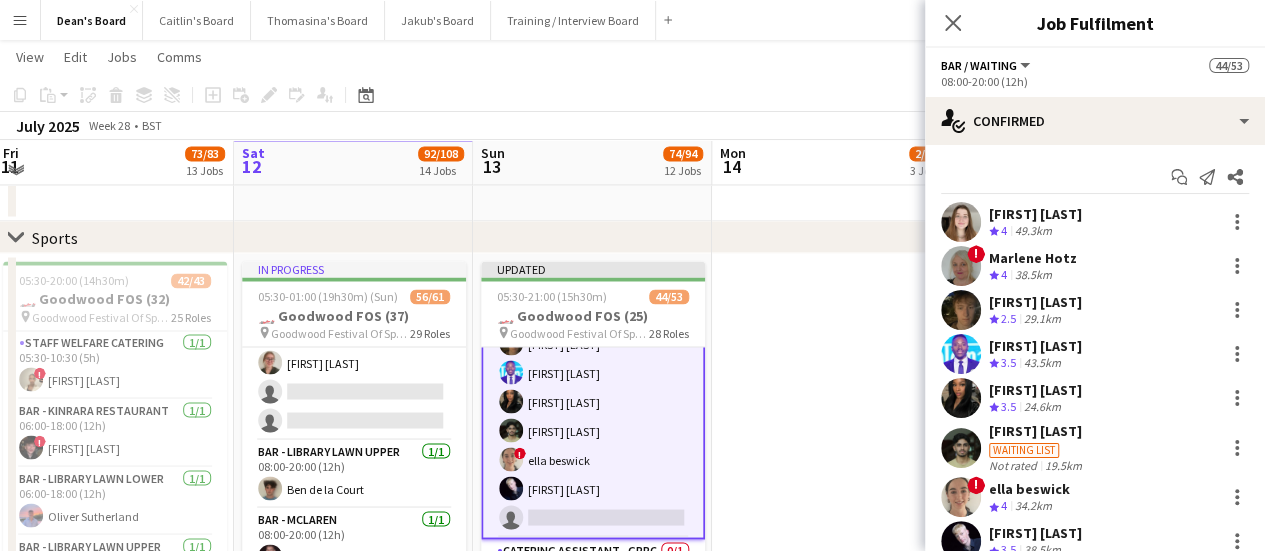 scroll, scrollTop: 1700, scrollLeft: 0, axis: vertical 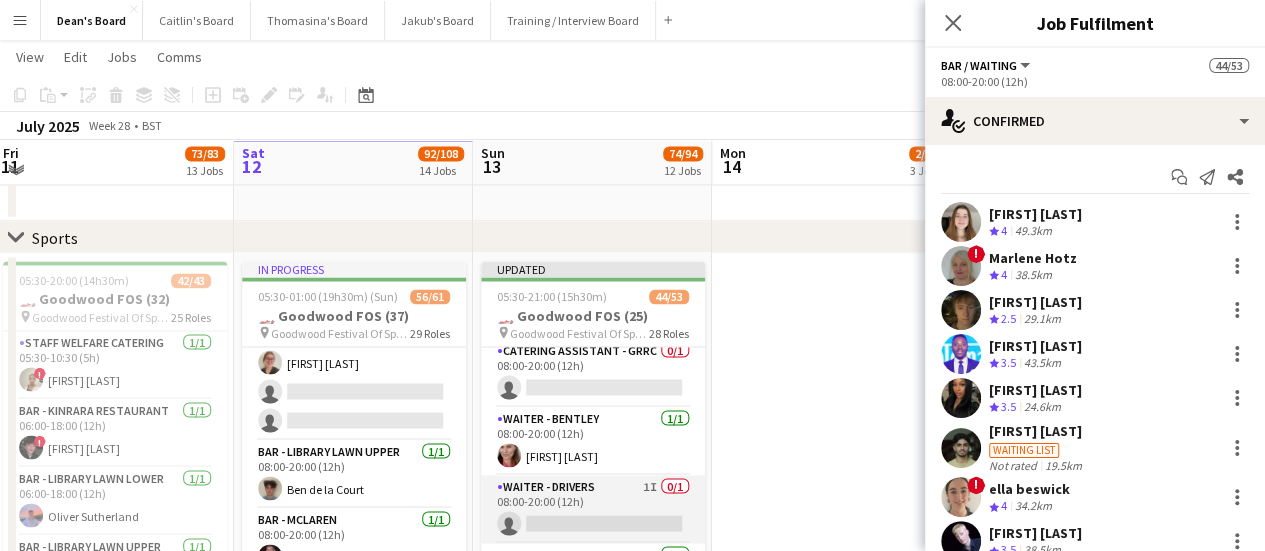 click on "Waiter - Drivers   1I   0/1   08:00-20:00 (12h)
single-neutral-actions" at bounding box center [593, 509] 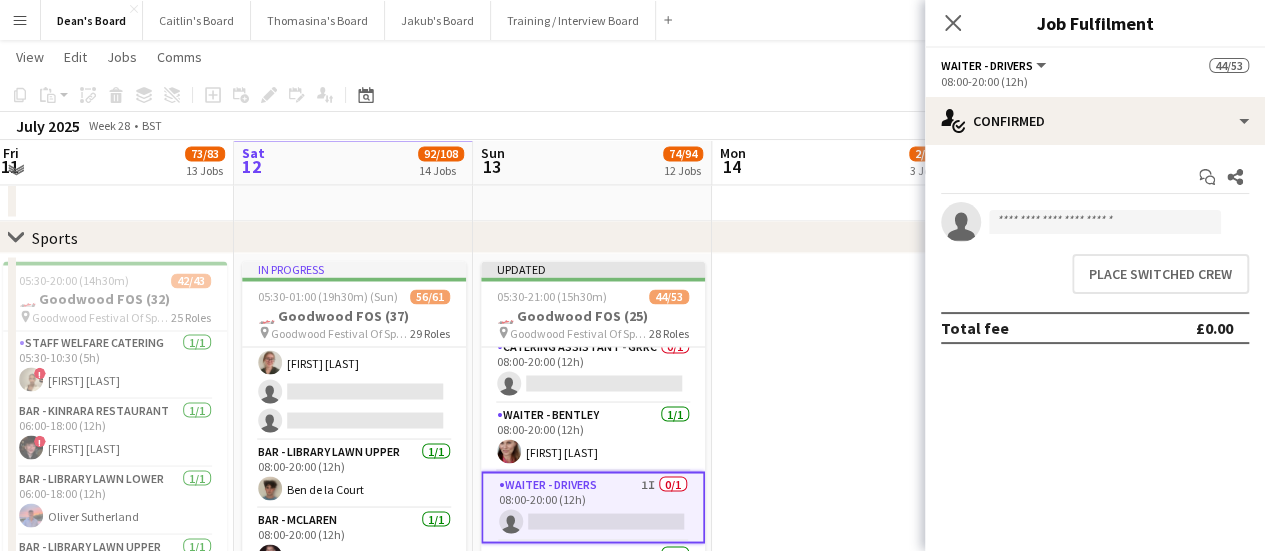 scroll, scrollTop: 1696, scrollLeft: 0, axis: vertical 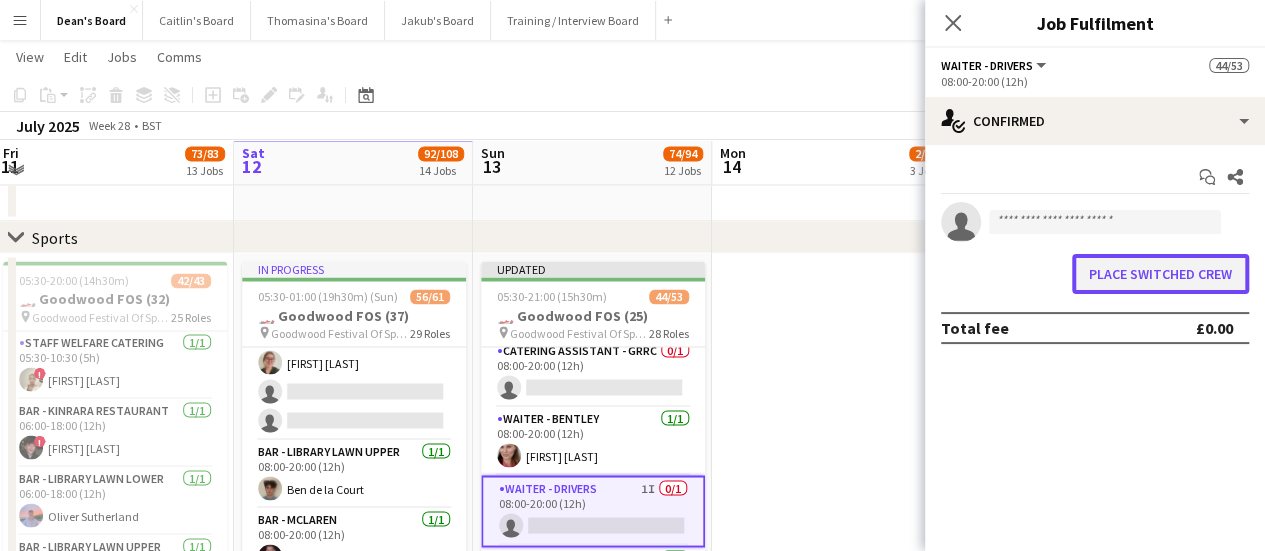 click on "Place switched crew" at bounding box center (1160, 274) 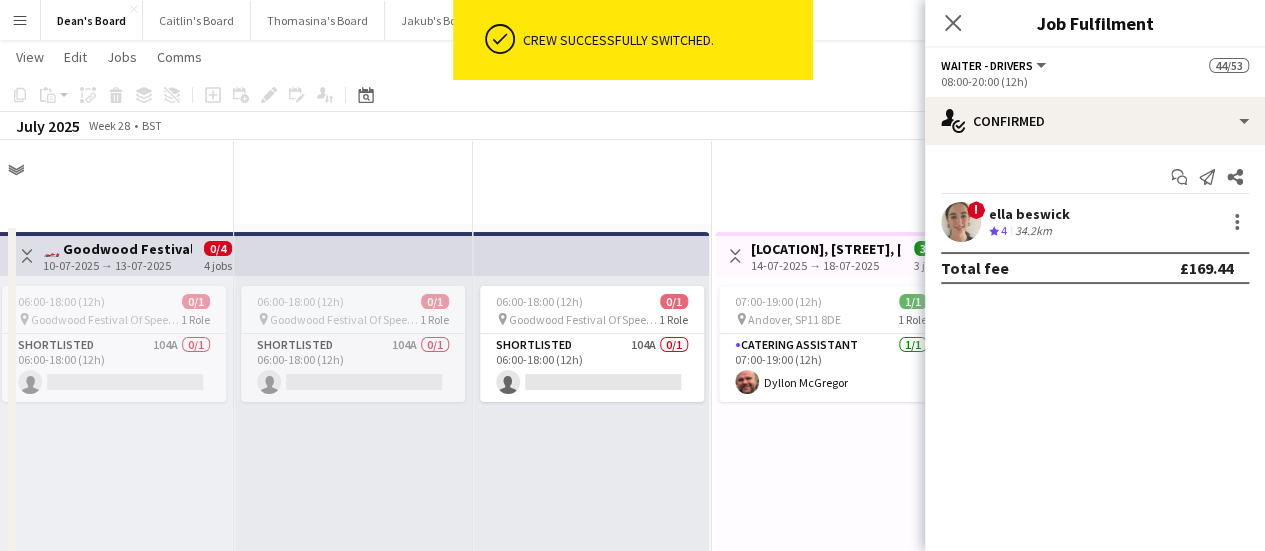 scroll, scrollTop: 1700, scrollLeft: 0, axis: vertical 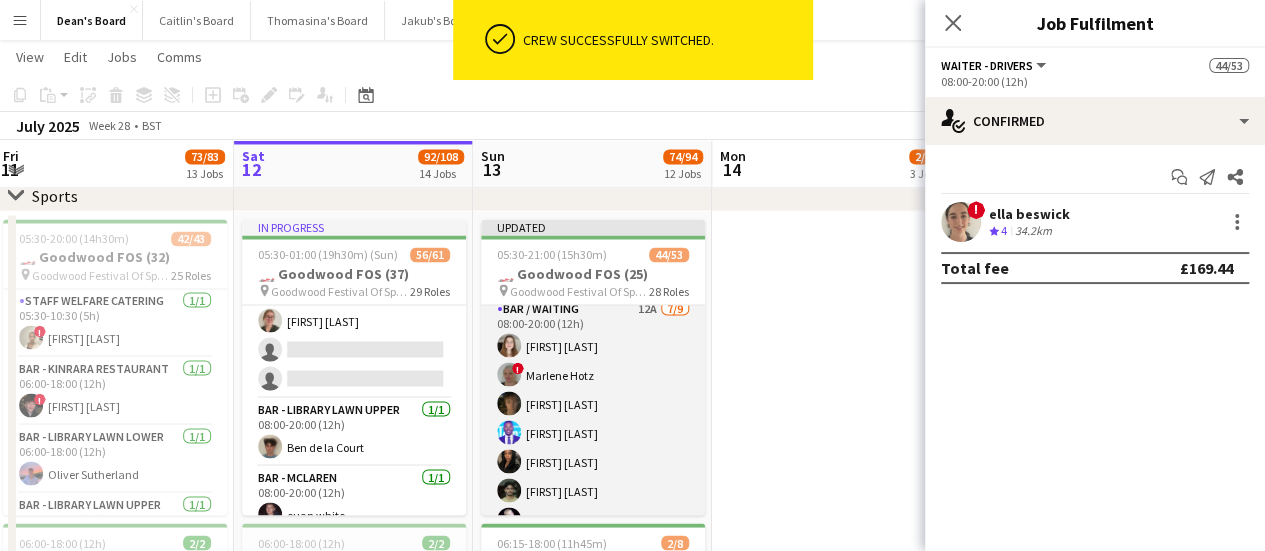click on "Bar / Waiting    12A   7/9   08:00-20:00 (12h)
Laura Stevens ! Marlene Hotz Anton Buchholdt Antonio Ovie Obebe Ibim Akoko Milan Sani Jack Forrester
single-neutral-actions
single-neutral-actions" at bounding box center (593, 447) 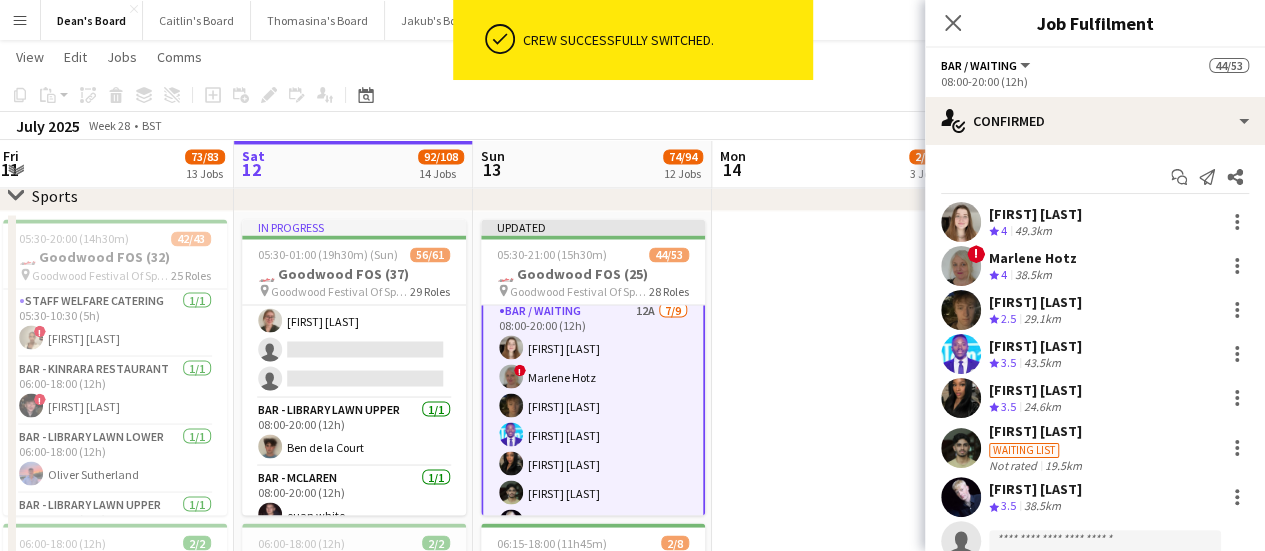 scroll, scrollTop: 1398, scrollLeft: 0, axis: vertical 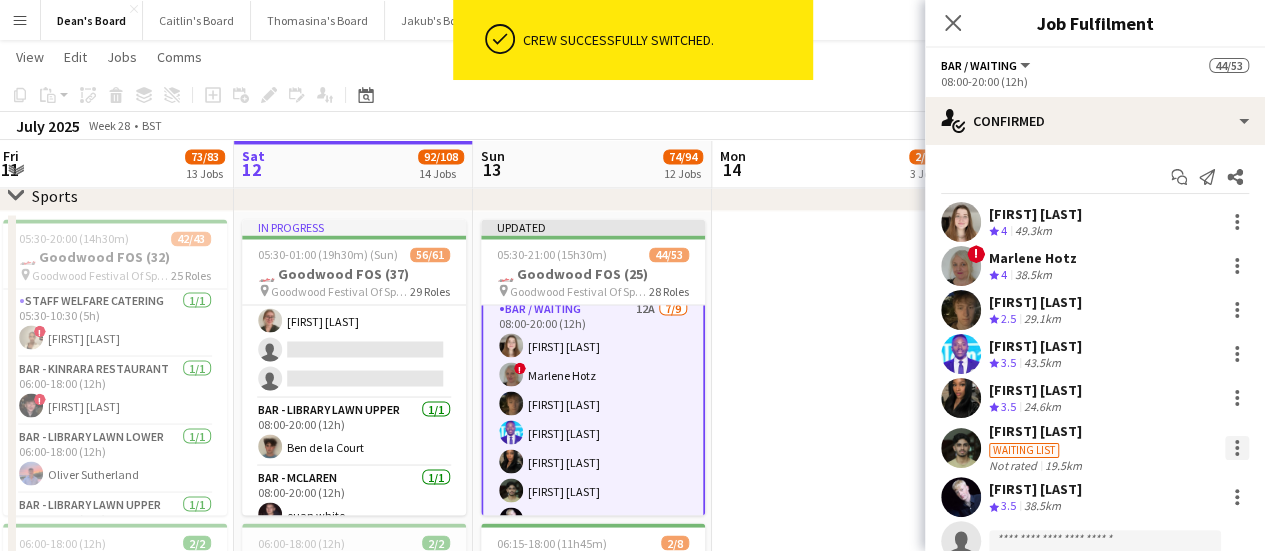 click at bounding box center (1237, 448) 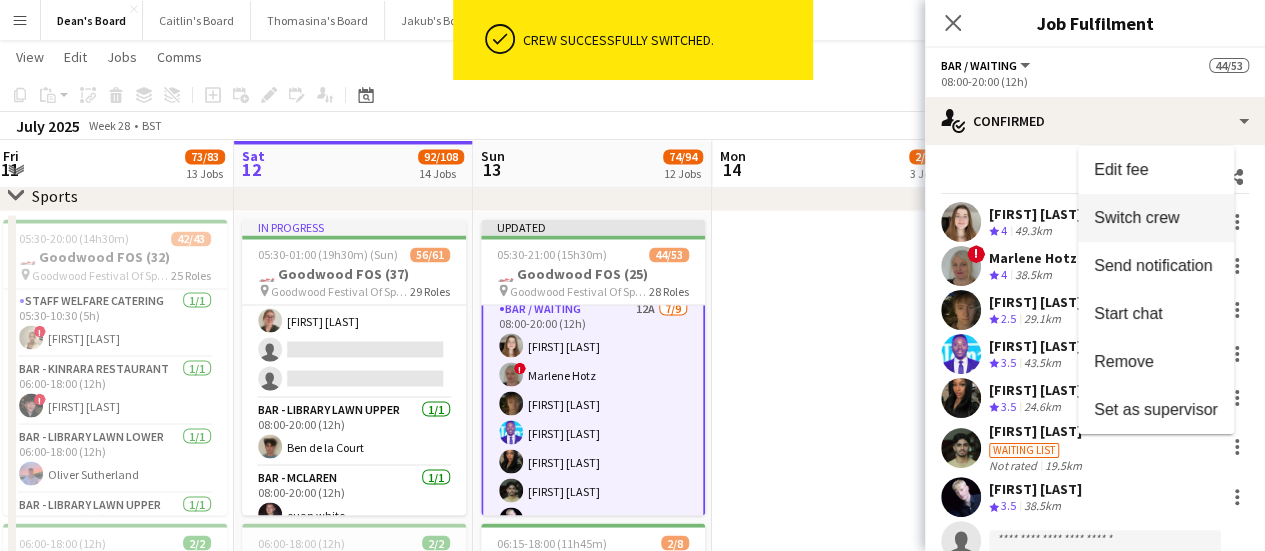 click on "Switch crew" at bounding box center [1136, 217] 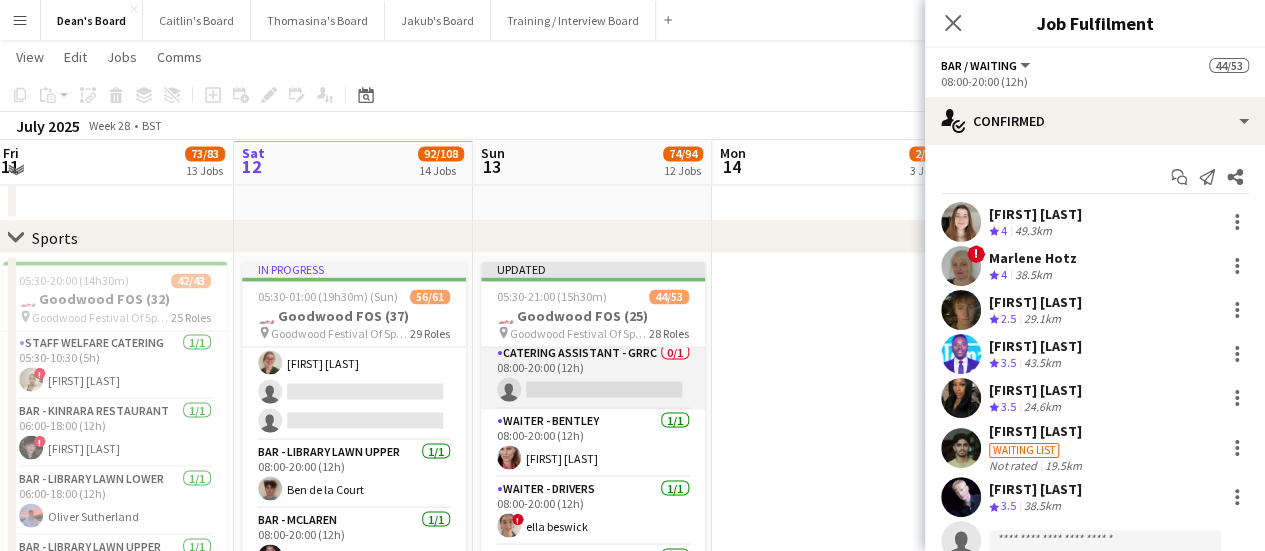 click on "Catering Assistant - GRRC   0/1   08:00-20:00 (12h)
single-neutral-actions" at bounding box center [593, 375] 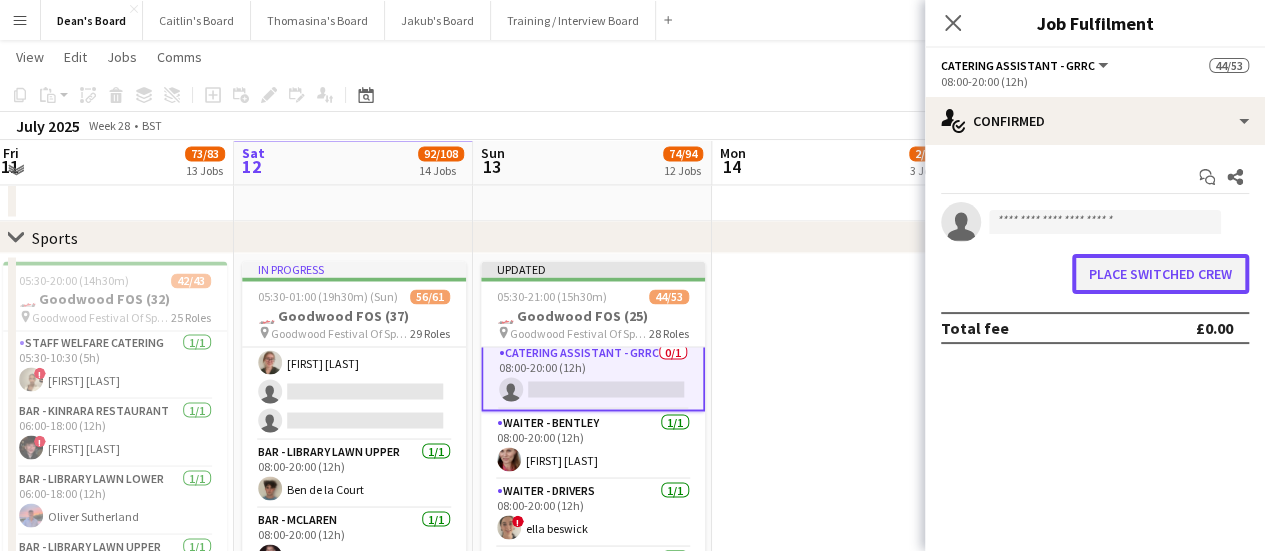 click on "Place switched crew" at bounding box center [1160, 274] 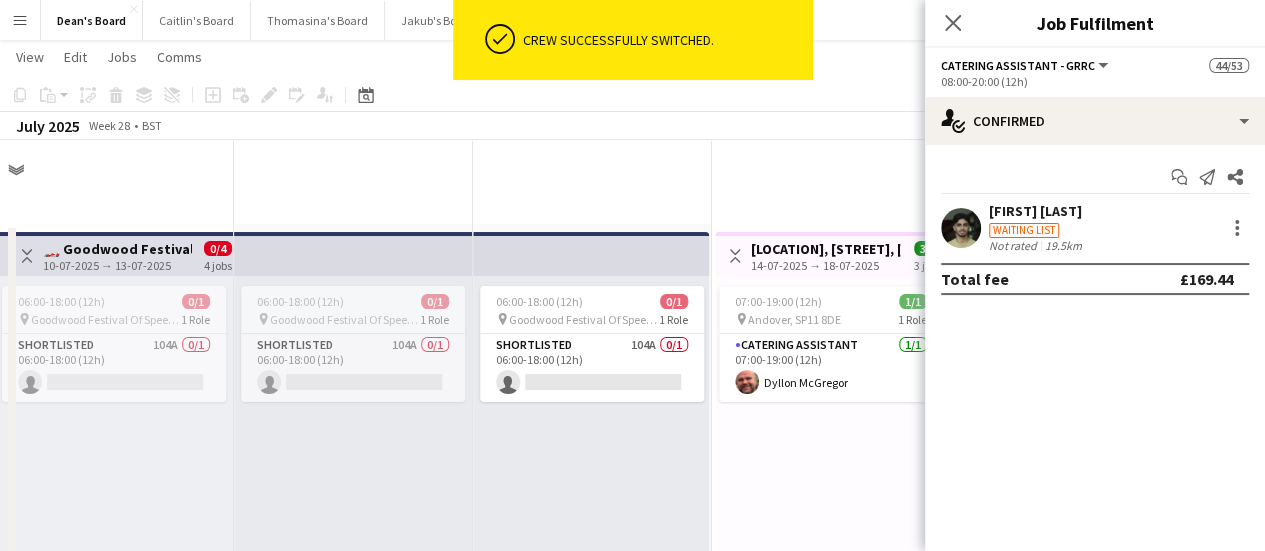 scroll, scrollTop: 1700, scrollLeft: 0, axis: vertical 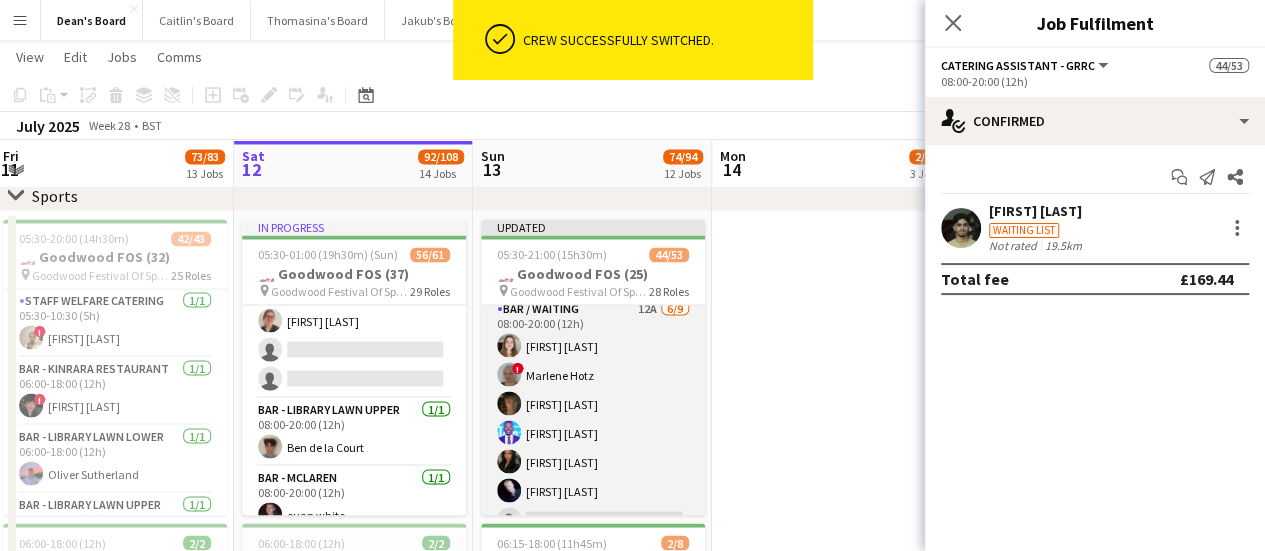 click on "Bar / Waiting    12A   6/9   08:00-20:00 (12h)
Laura Stevens ! Marlene Hotz Anton Buchholdt Antonio Ovie Obebe Ibim Akoko Jack Forrester
single-neutral-actions
single-neutral-actions
single-neutral-actions" at bounding box center (593, 447) 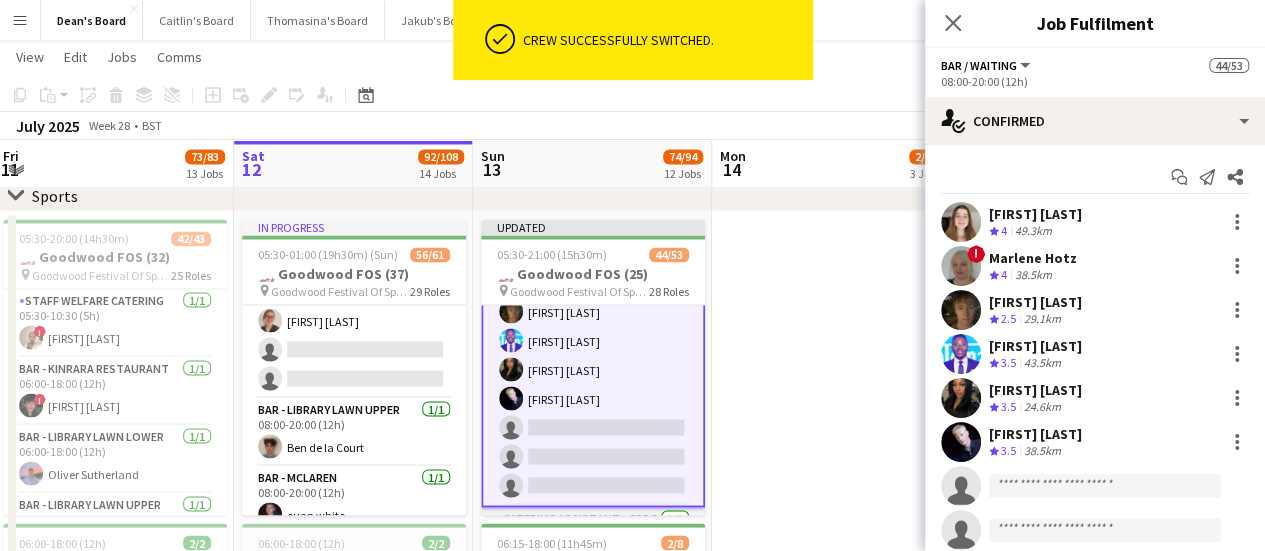 scroll, scrollTop: 1598, scrollLeft: 0, axis: vertical 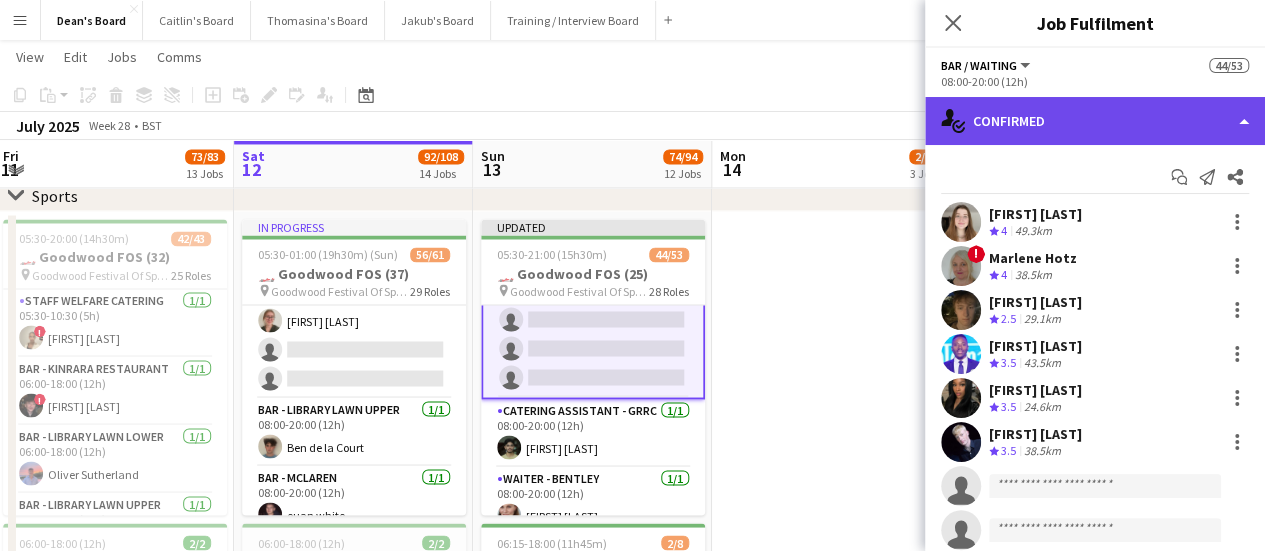 click on "single-neutral-actions-check-2
Confirmed" 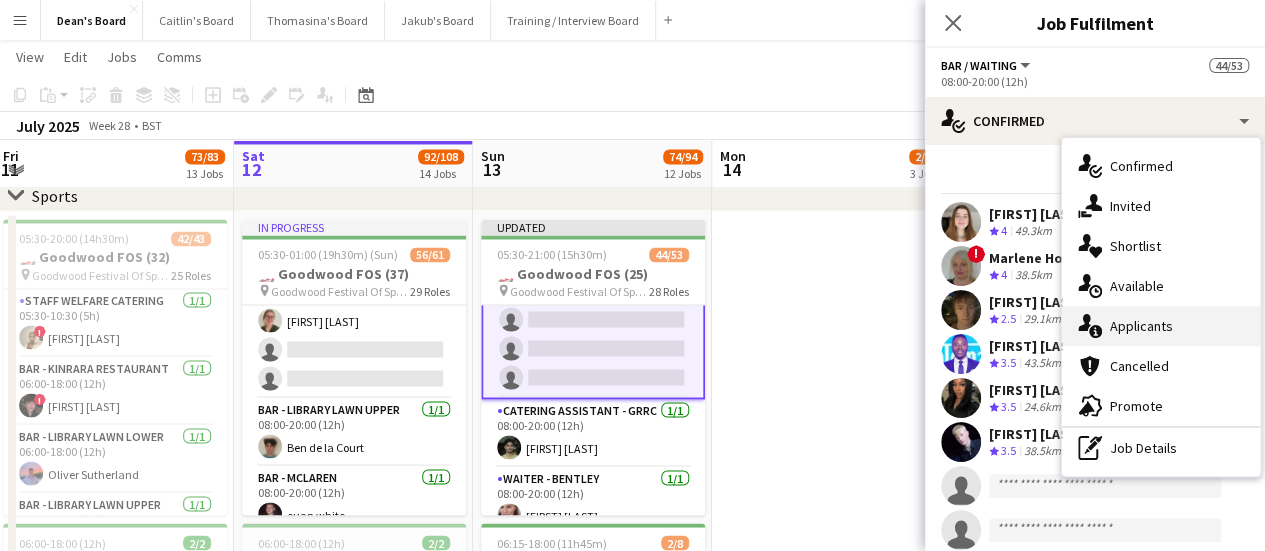 click on "single-neutral-actions-information
Applicants" at bounding box center (1161, 326) 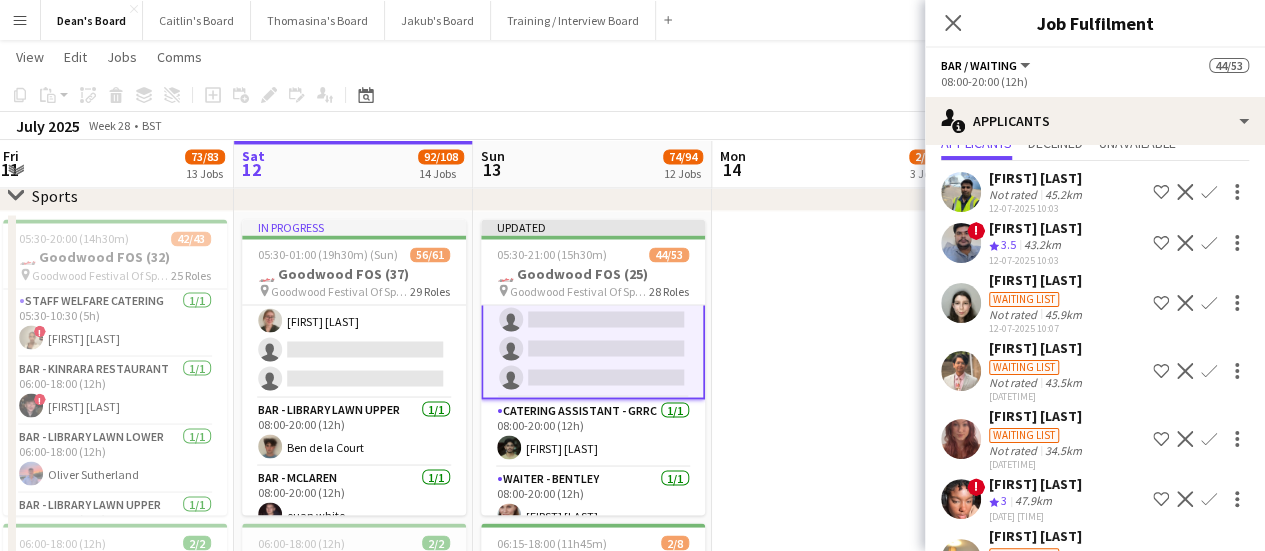 scroll, scrollTop: 0, scrollLeft: 0, axis: both 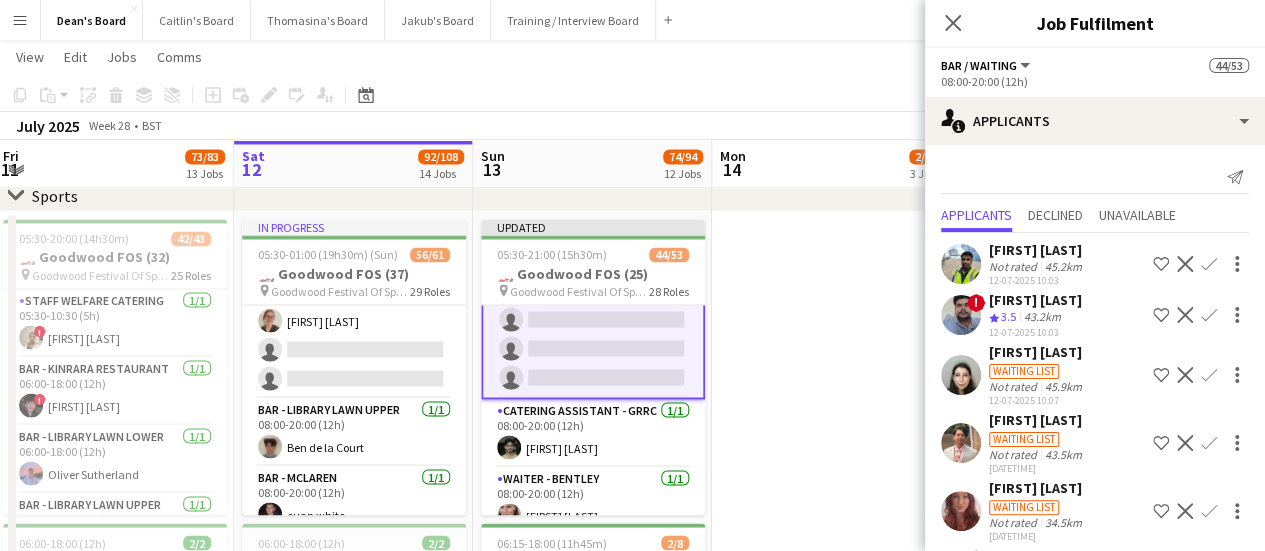 click on "45.2km" at bounding box center (1042, 317) 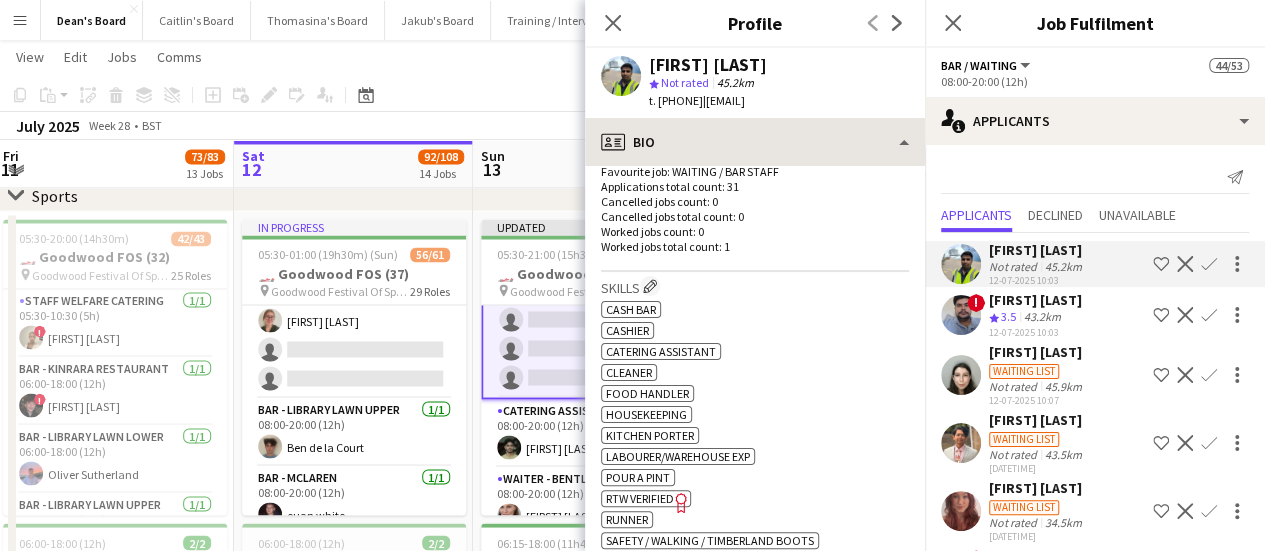 scroll, scrollTop: 500, scrollLeft: 0, axis: vertical 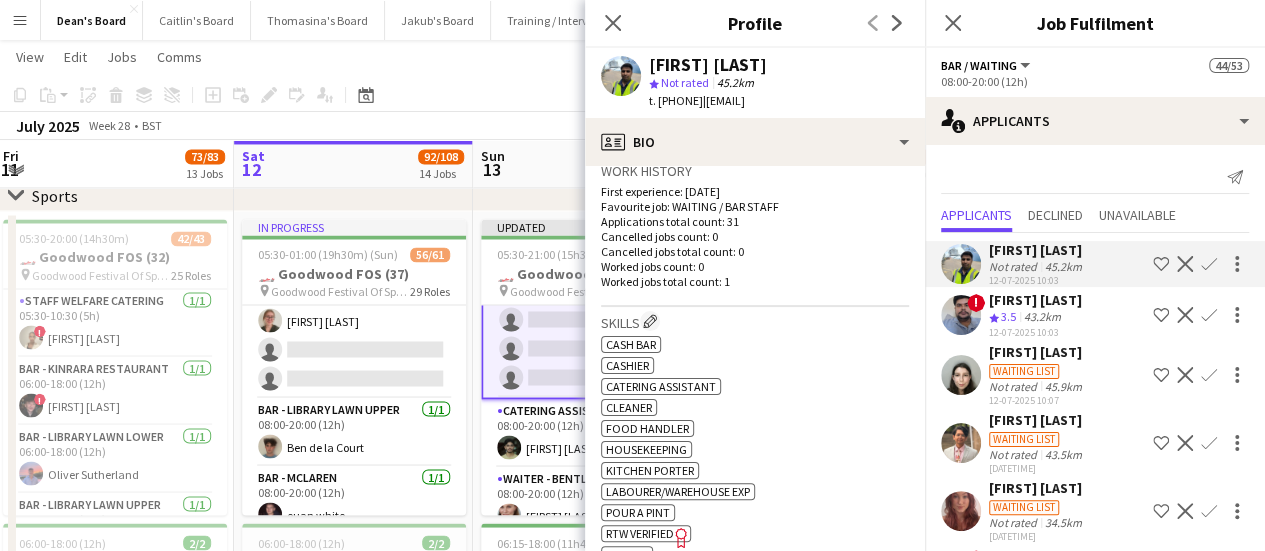 drag, startPoint x: 742, startPoint y: 99, endPoint x: 658, endPoint y: 111, distance: 84.85281 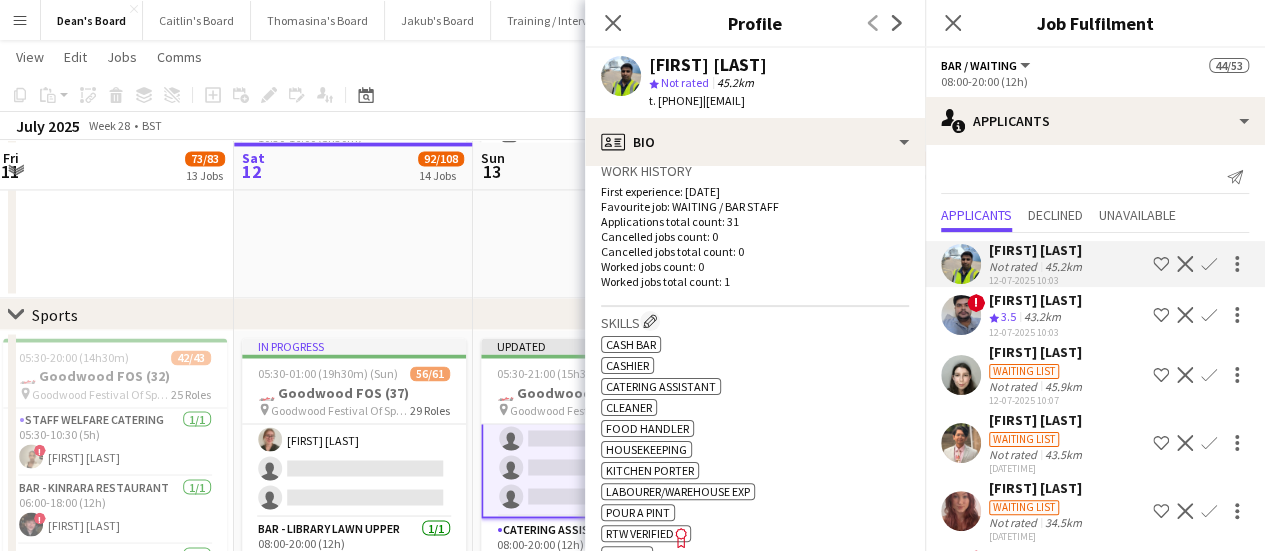 scroll, scrollTop: 1580, scrollLeft: 0, axis: vertical 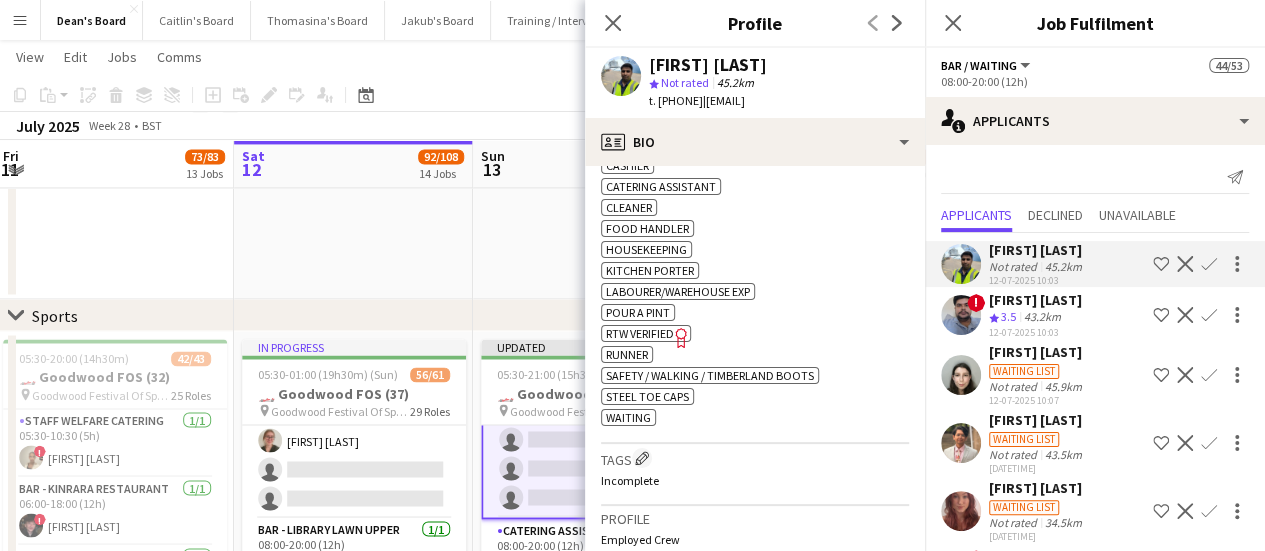 click on "Crew rating
3.5   43.2km" at bounding box center [1037, 386] 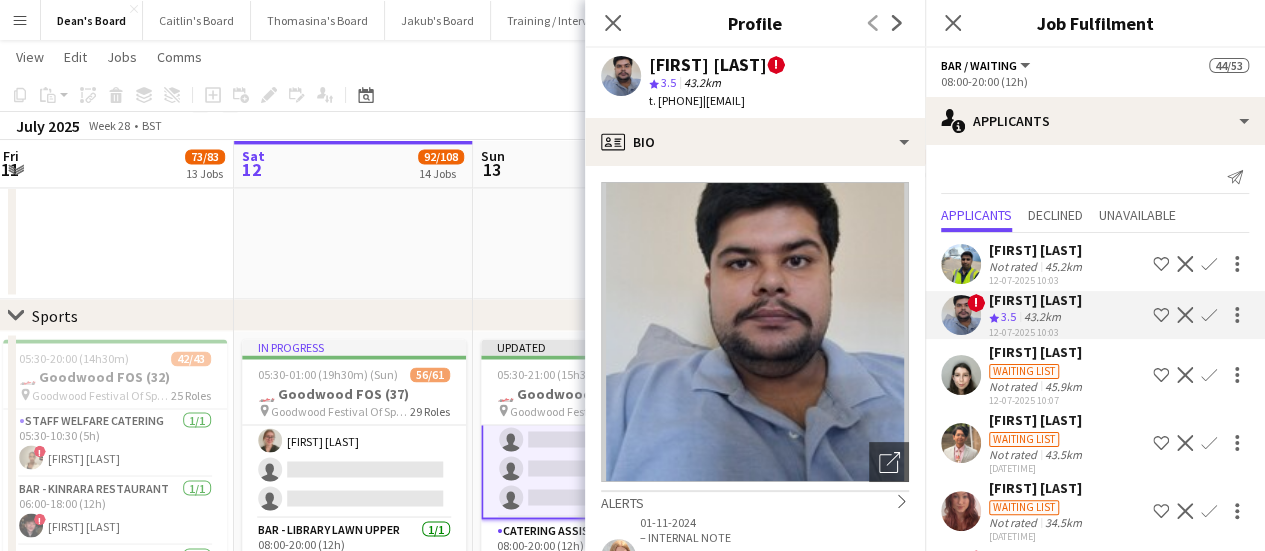 click on "Crew rating
3.5   43.2km" 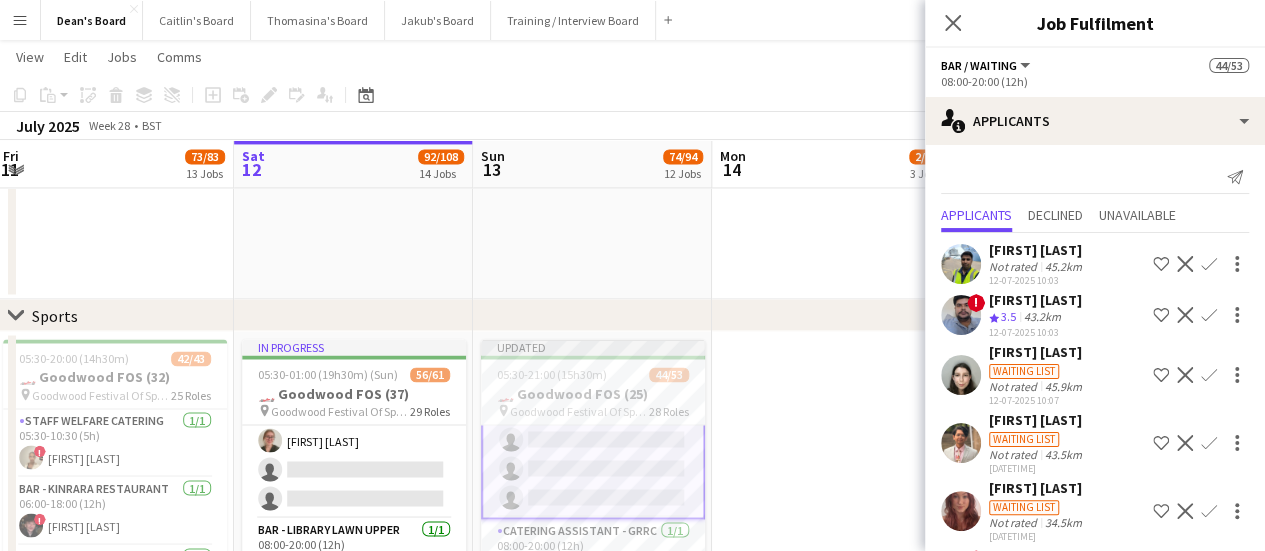 click on "43.2km" at bounding box center [1063, 386] 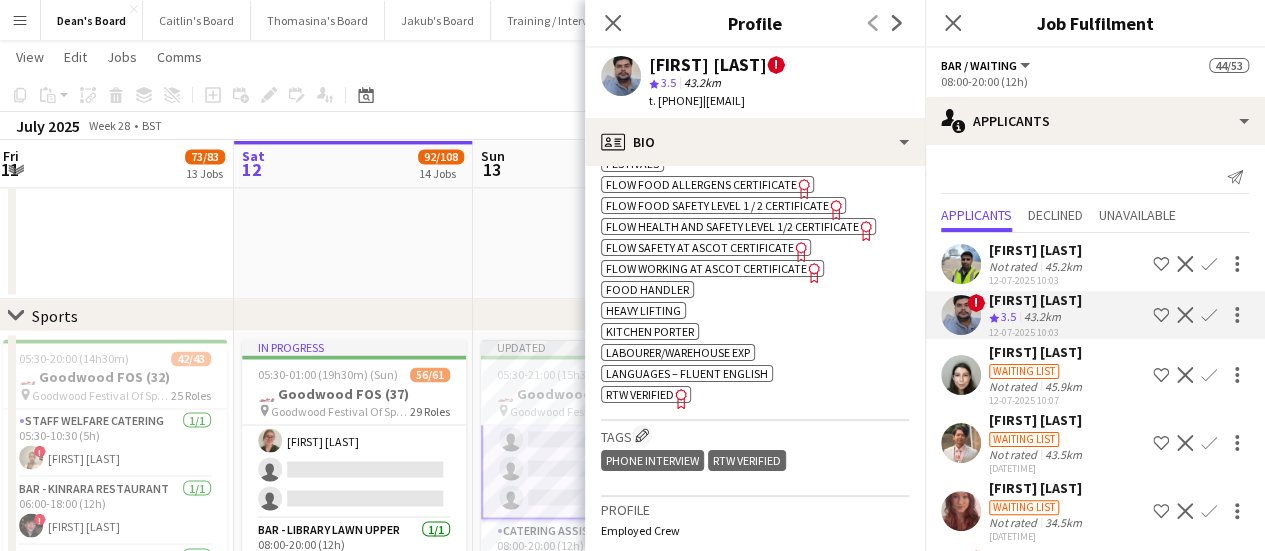scroll, scrollTop: 1000, scrollLeft: 0, axis: vertical 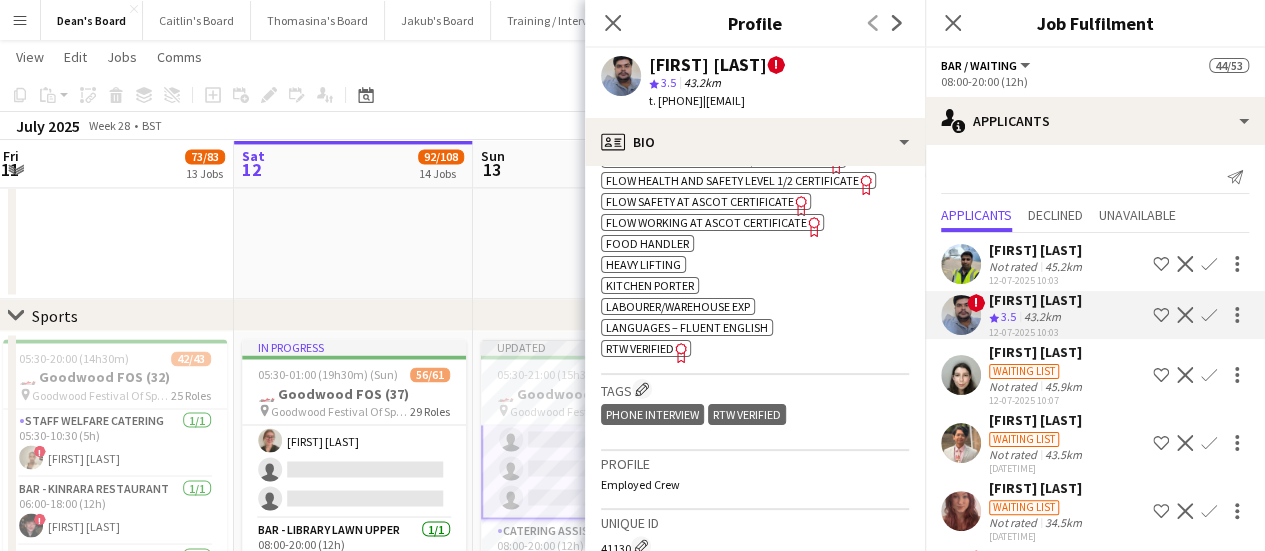 drag, startPoint x: 730, startPoint y: 101, endPoint x: 655, endPoint y: 113, distance: 75.95393 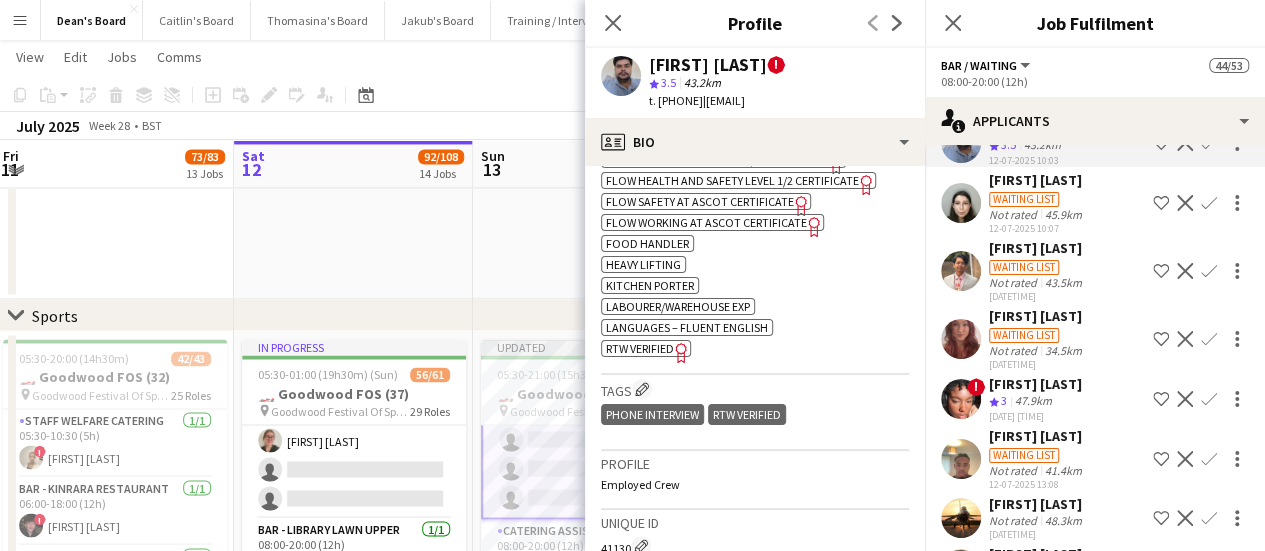 scroll, scrollTop: 200, scrollLeft: 0, axis: vertical 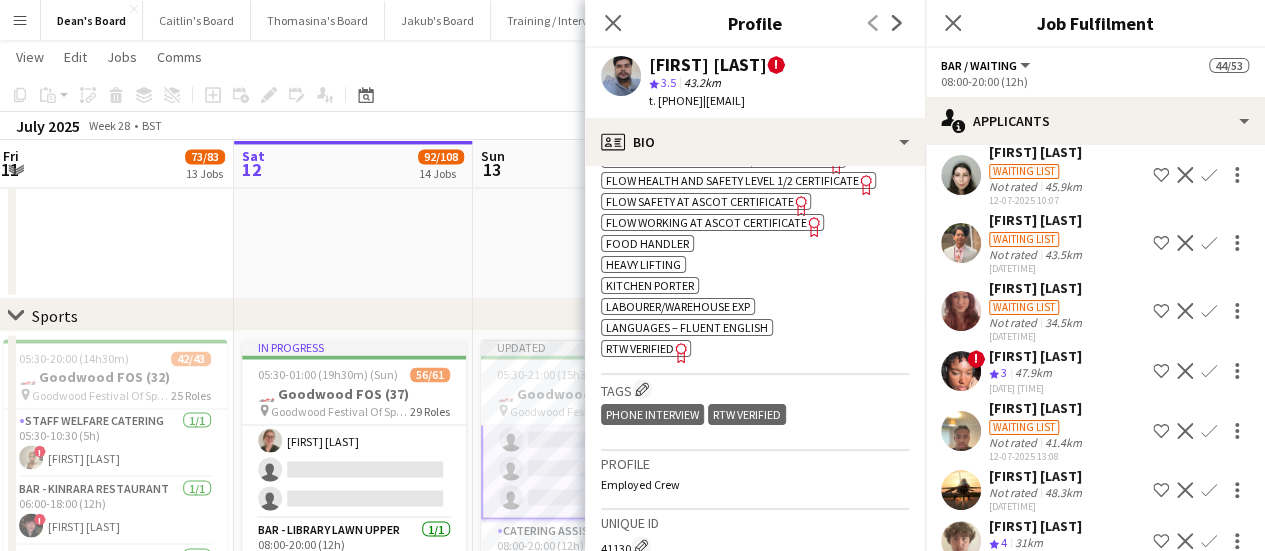 click on "Waiting list" at bounding box center (1035, 365) 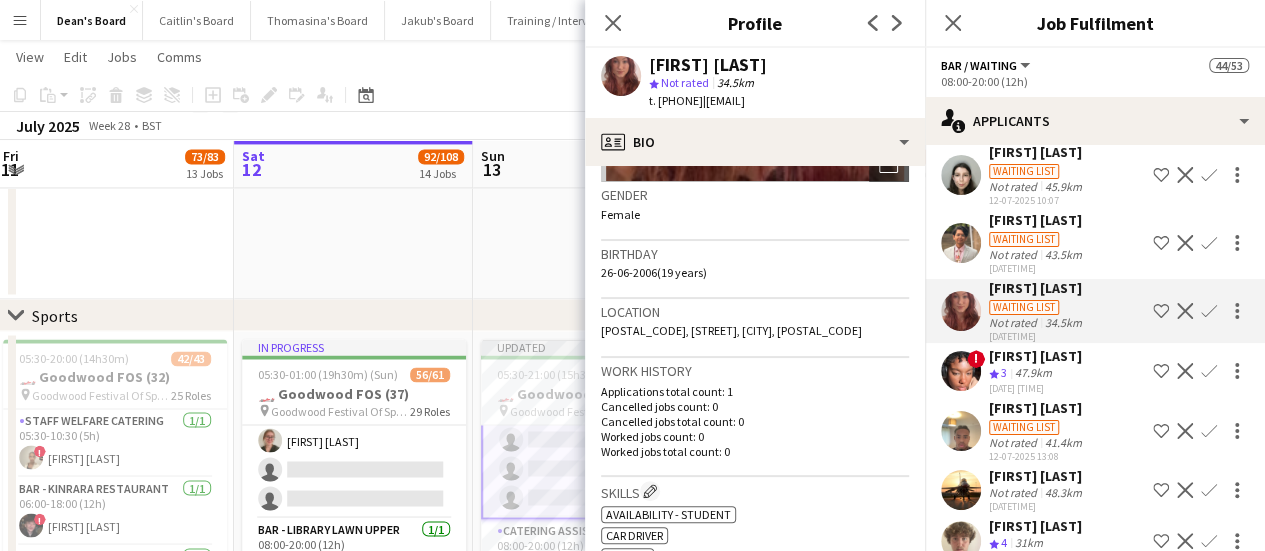scroll, scrollTop: 500, scrollLeft: 0, axis: vertical 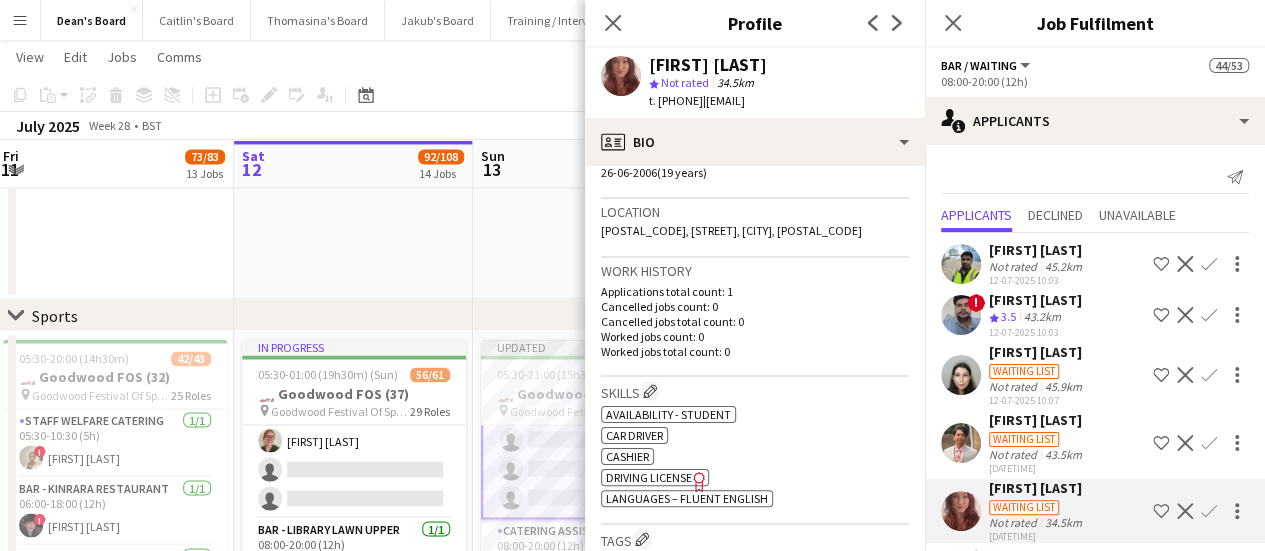 click on "Crew rating
3.5   43.2km" at bounding box center (1037, 386) 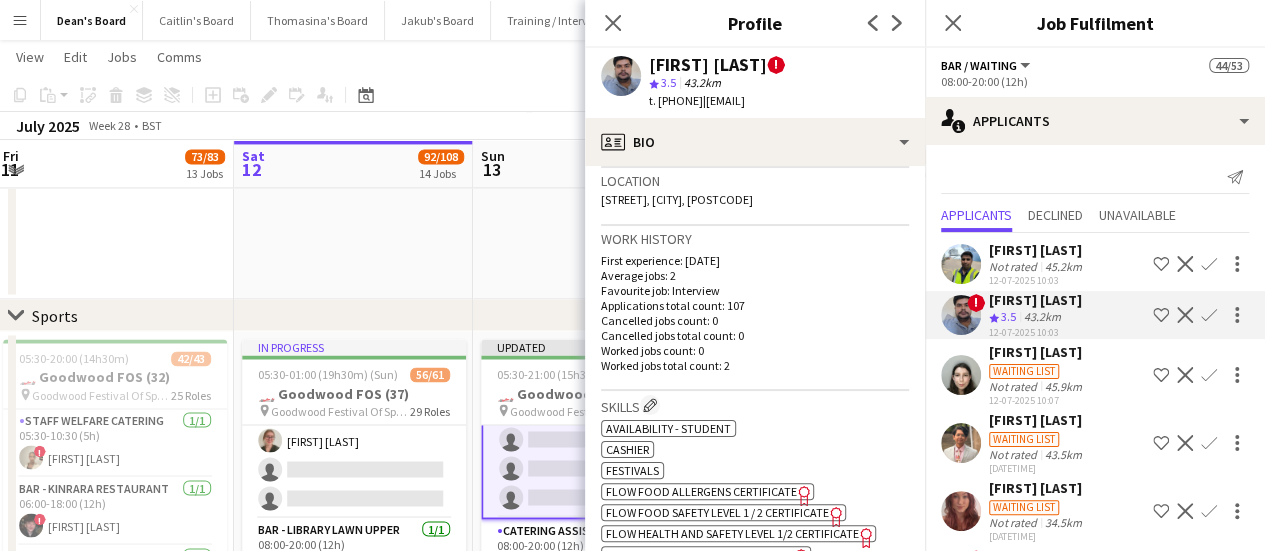 scroll, scrollTop: 900, scrollLeft: 0, axis: vertical 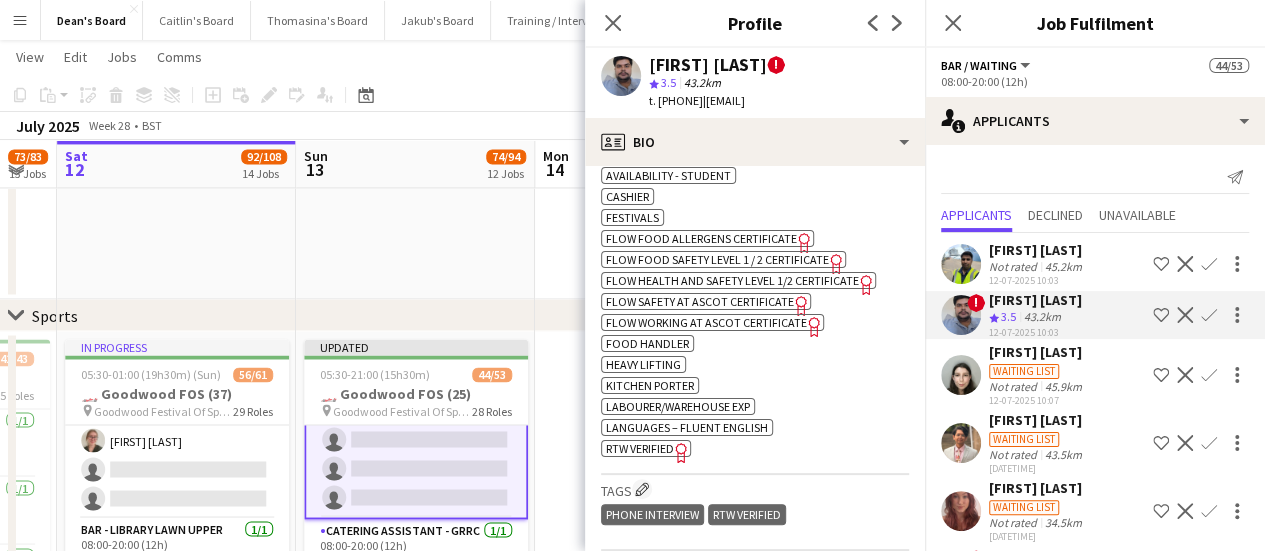 drag, startPoint x: 517, startPoint y: 395, endPoint x: 393, endPoint y: 367, distance: 127.12199 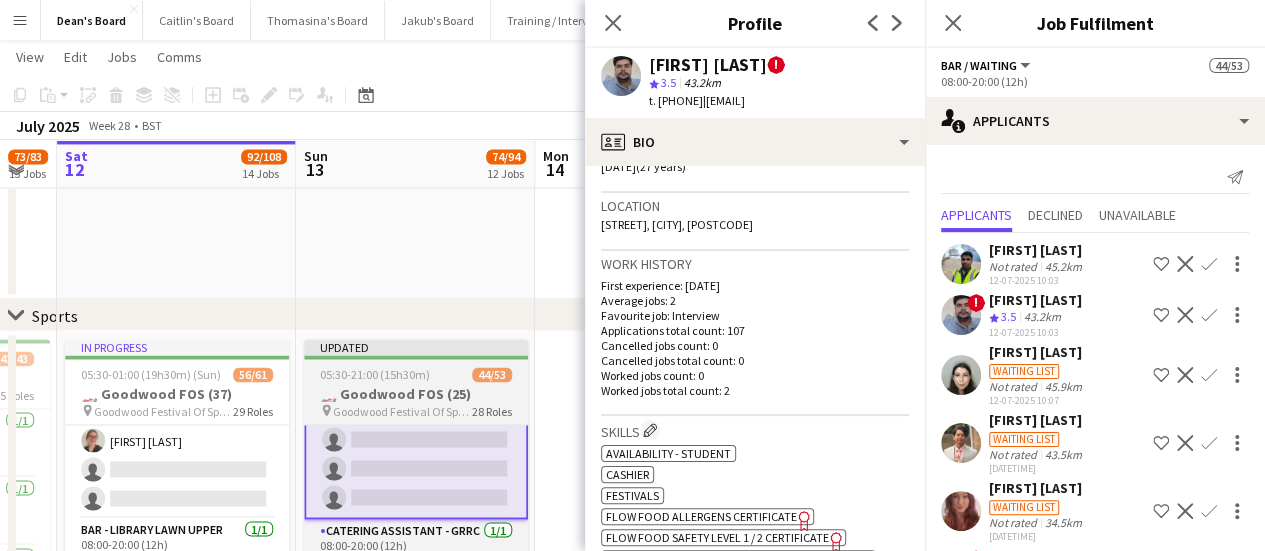 scroll, scrollTop: 600, scrollLeft: 0, axis: vertical 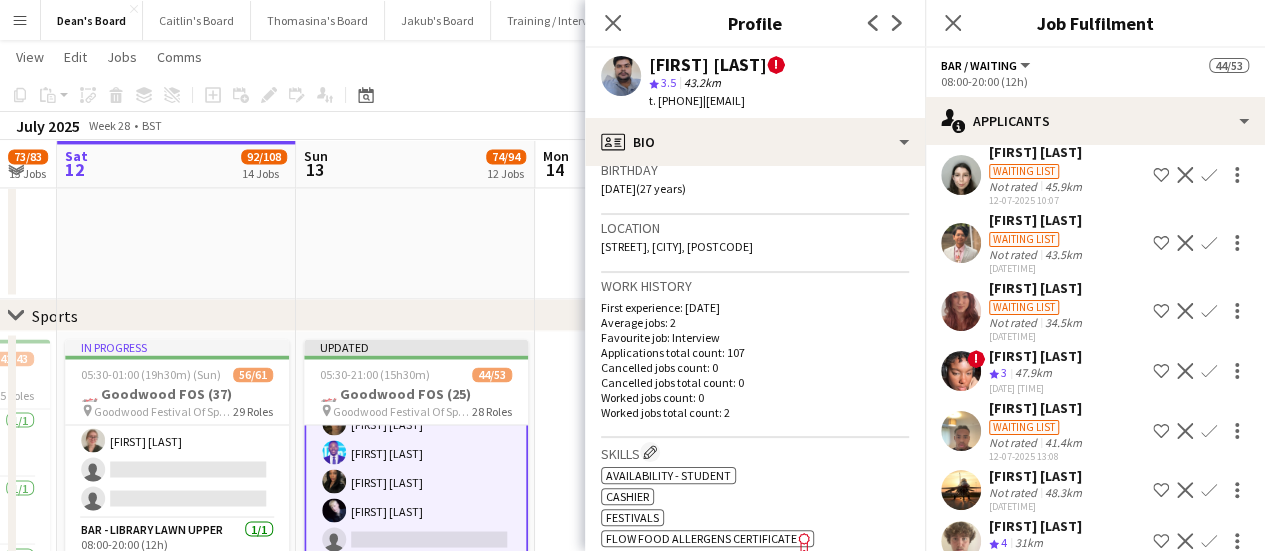 click on "Kezia Ndumbe-Ekongolo" at bounding box center [1037, 408] 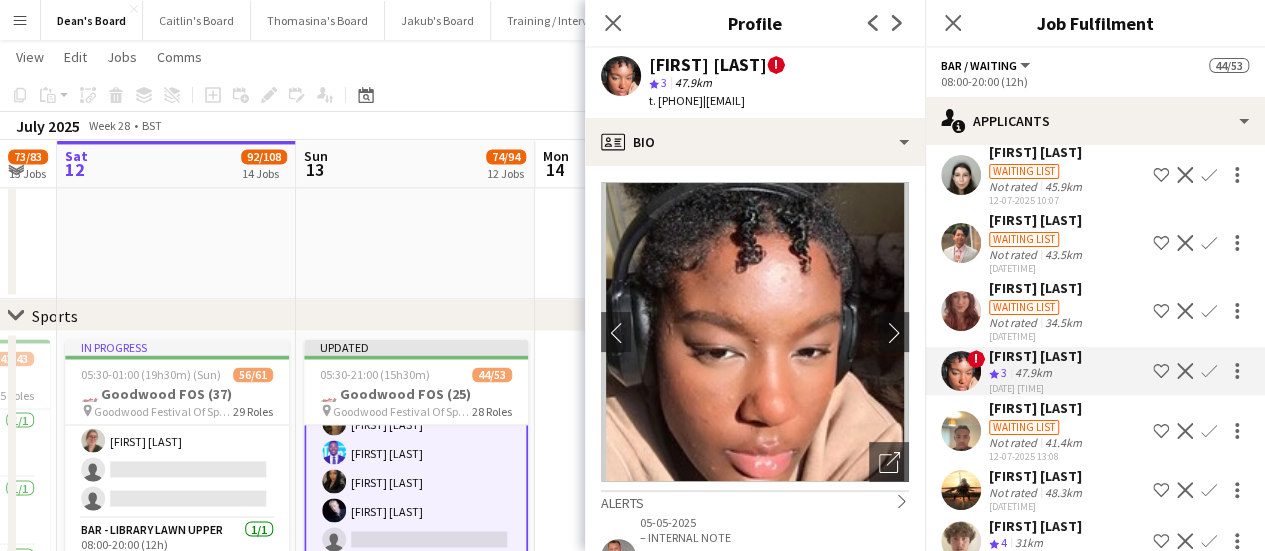 click on "Waiting list" 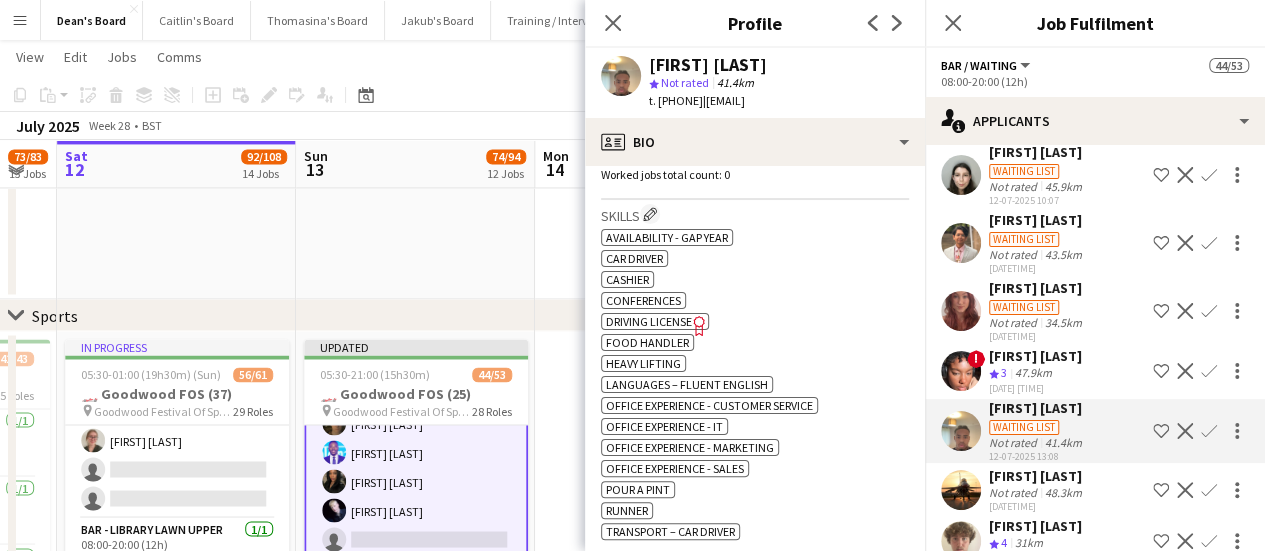 scroll, scrollTop: 600, scrollLeft: 0, axis: vertical 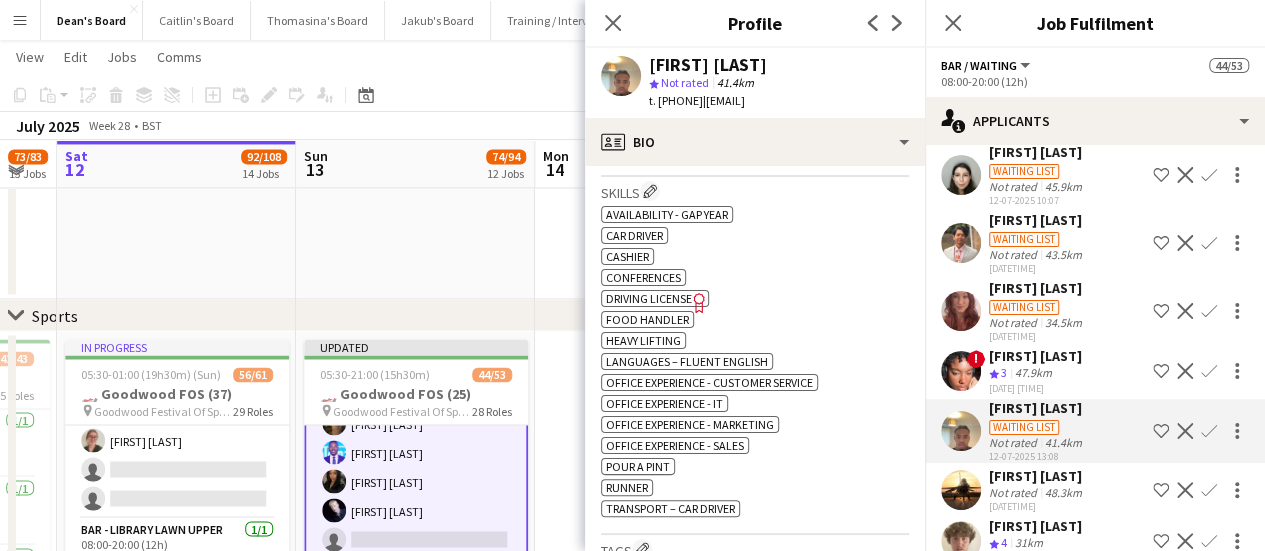 drag, startPoint x: 744, startPoint y: 104, endPoint x: 658, endPoint y: 110, distance: 86.209045 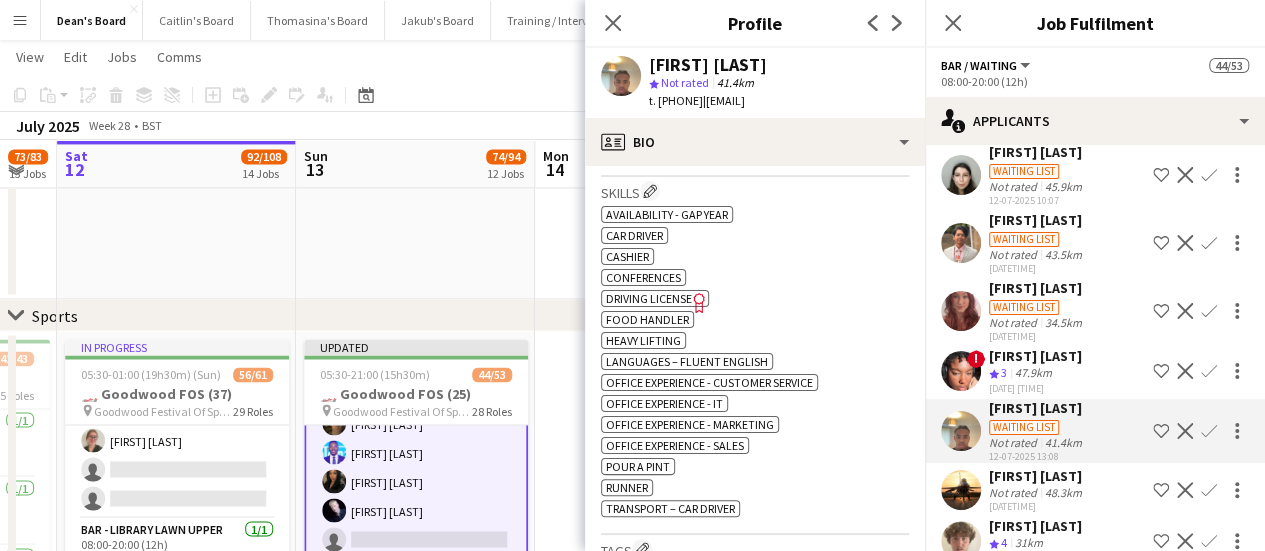 scroll, scrollTop: 299, scrollLeft: 0, axis: vertical 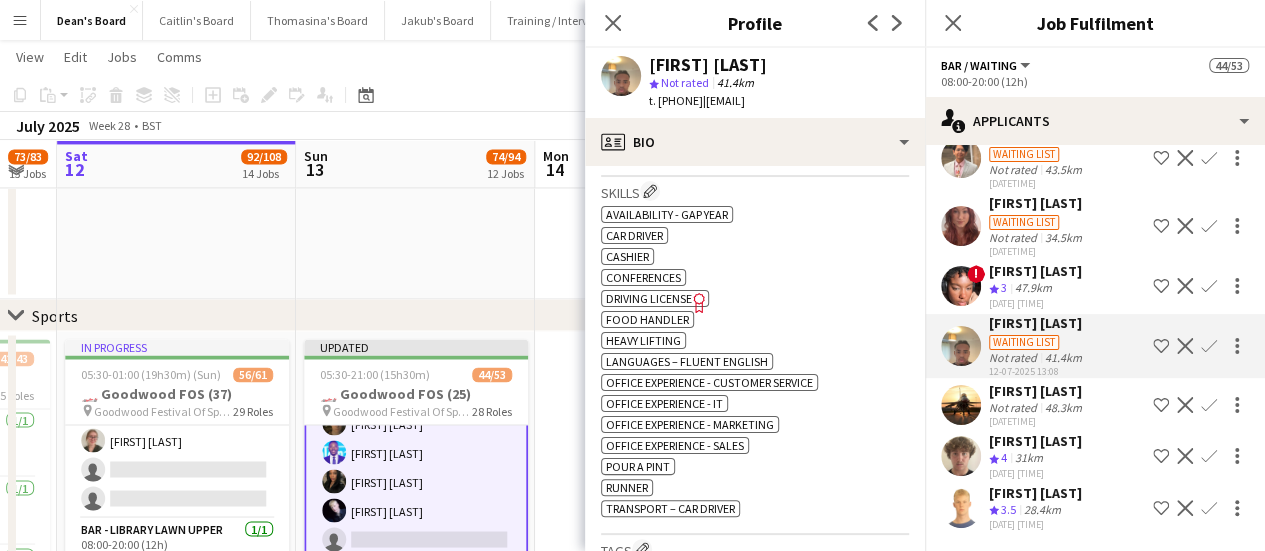 click on "12-07-2025 20:20" 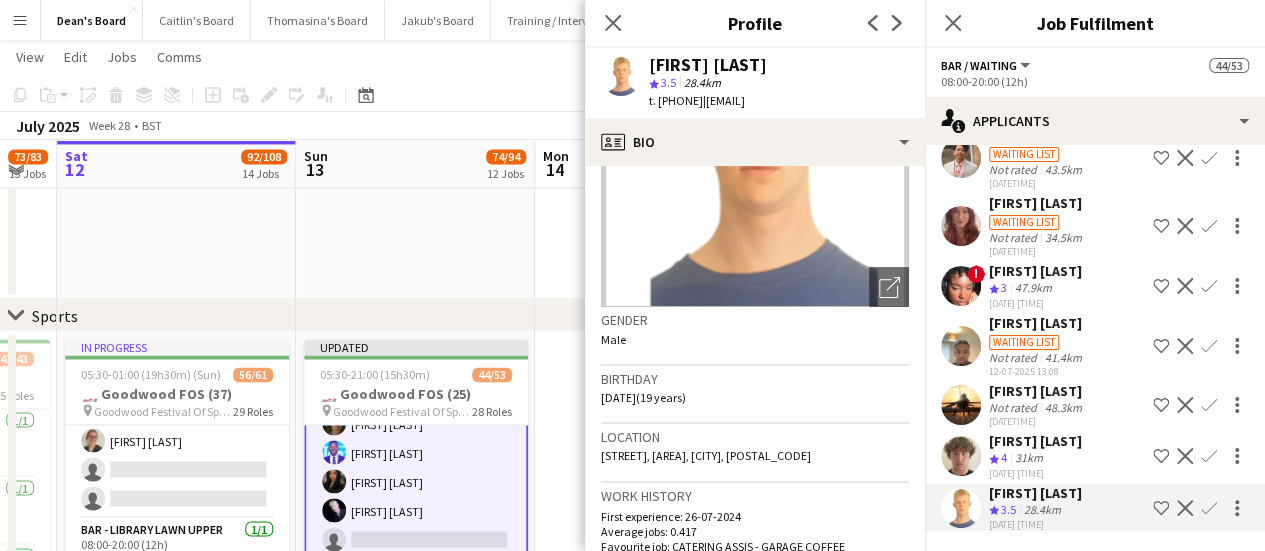scroll, scrollTop: 200, scrollLeft: 0, axis: vertical 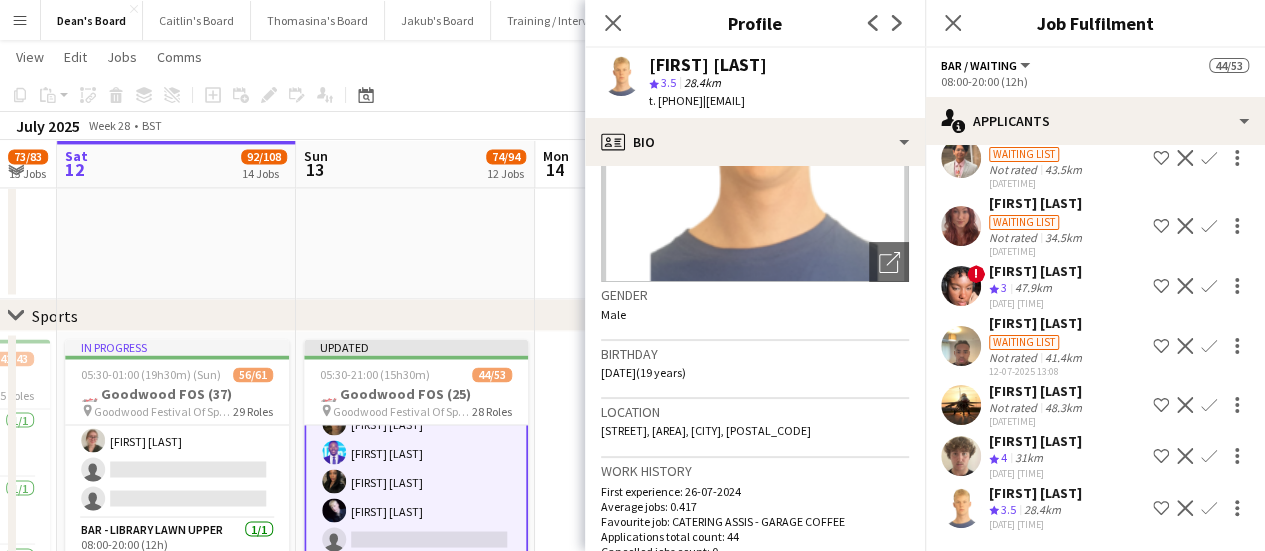 click on "Confirm" 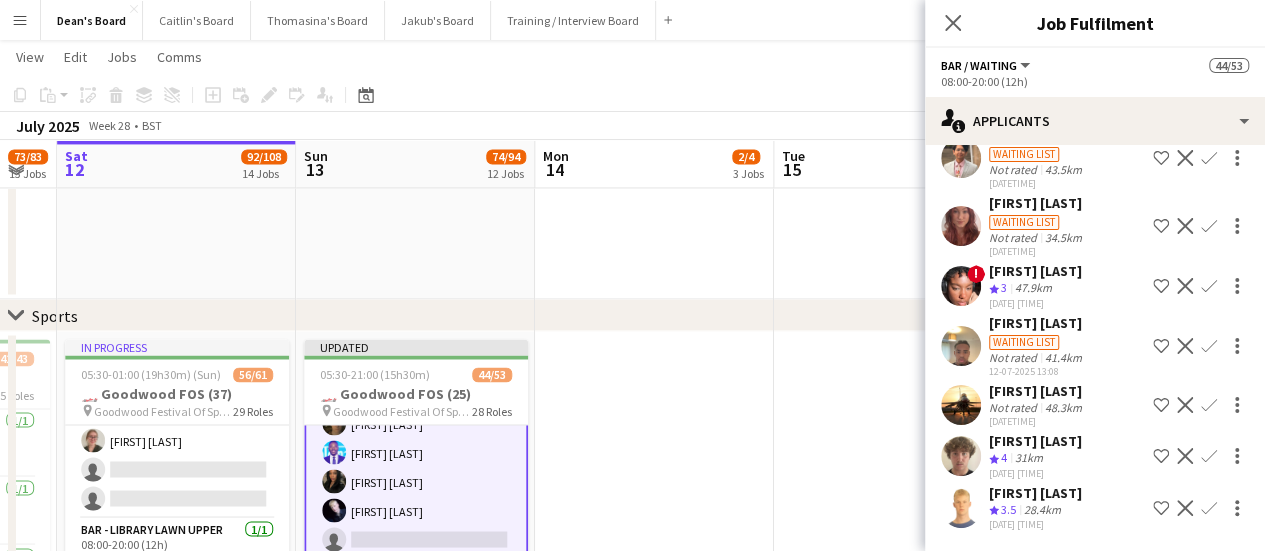 click on "Confirm" 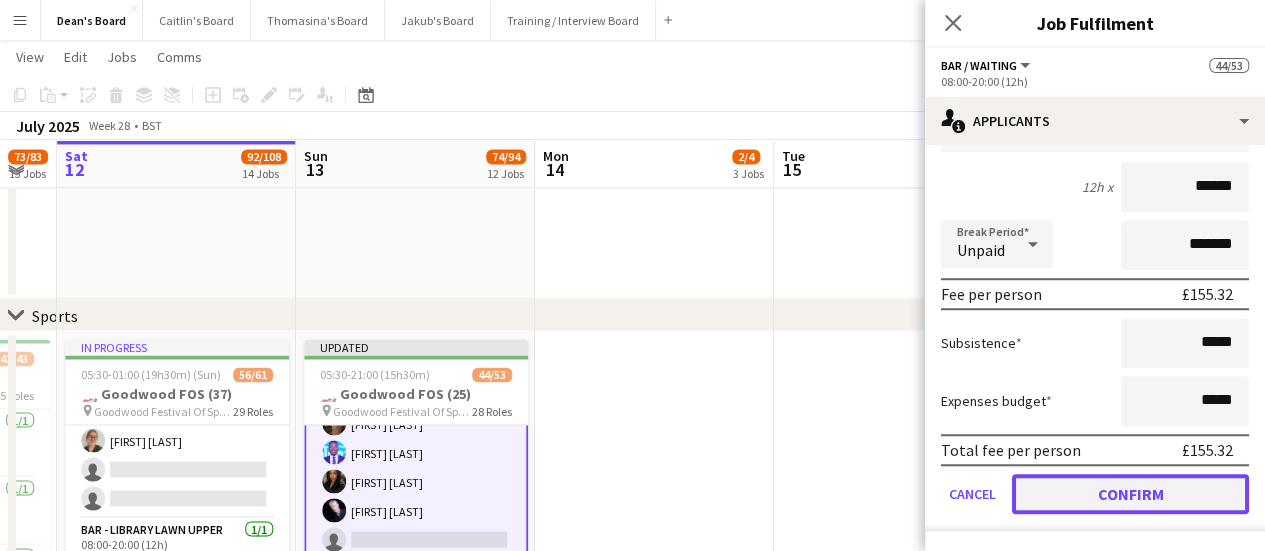 click on "Confirm" 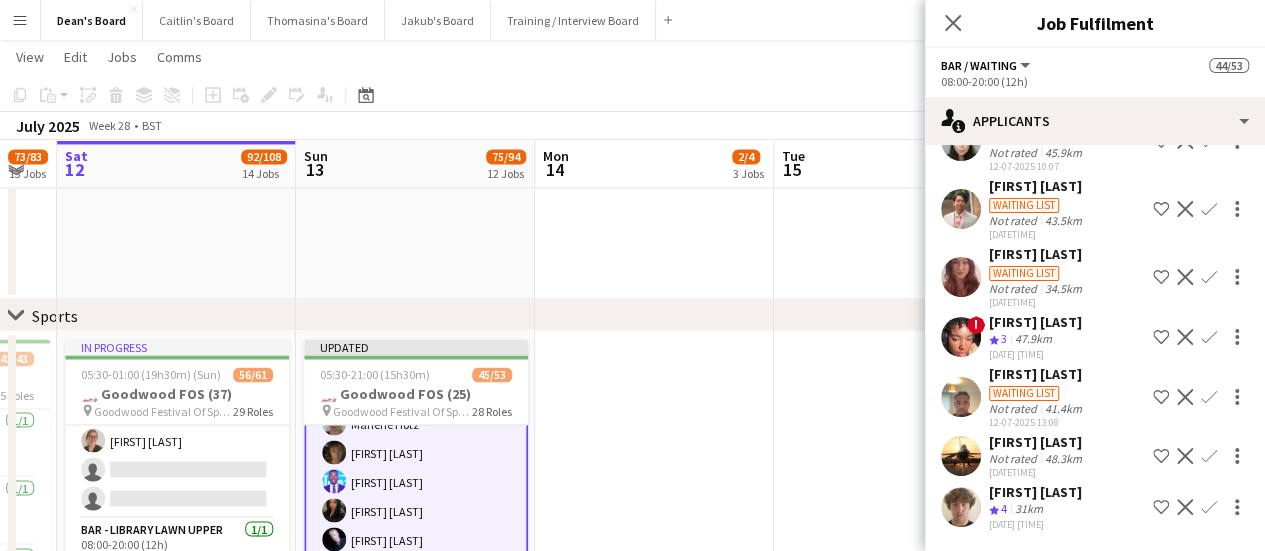 scroll, scrollTop: 248, scrollLeft: 0, axis: vertical 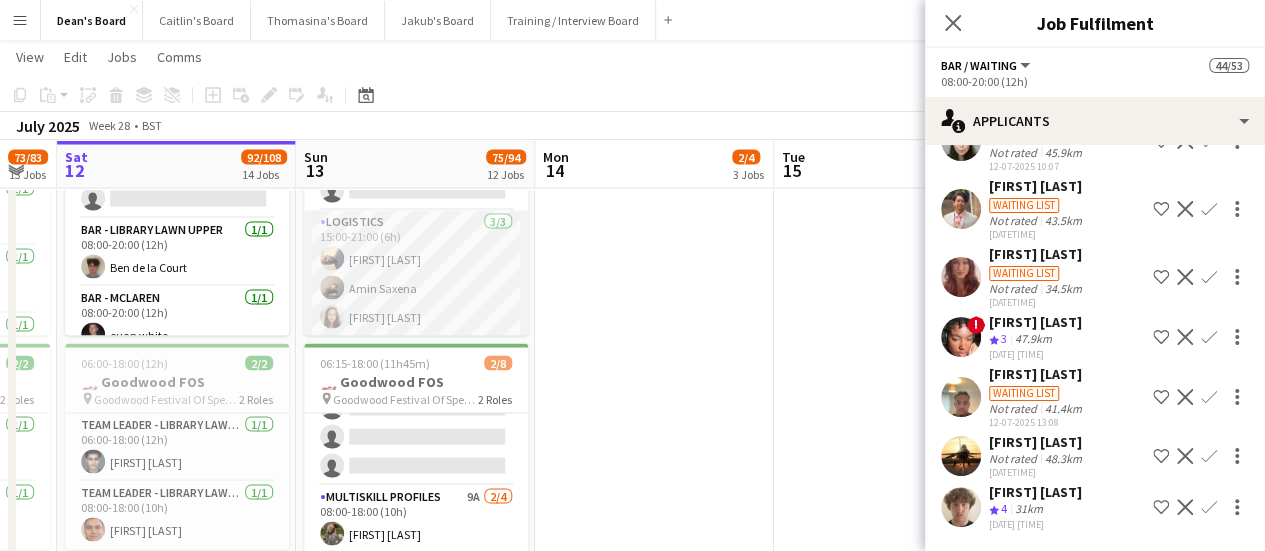 drag, startPoint x: 423, startPoint y: 257, endPoint x: 384, endPoint y: 259, distance: 39.051247 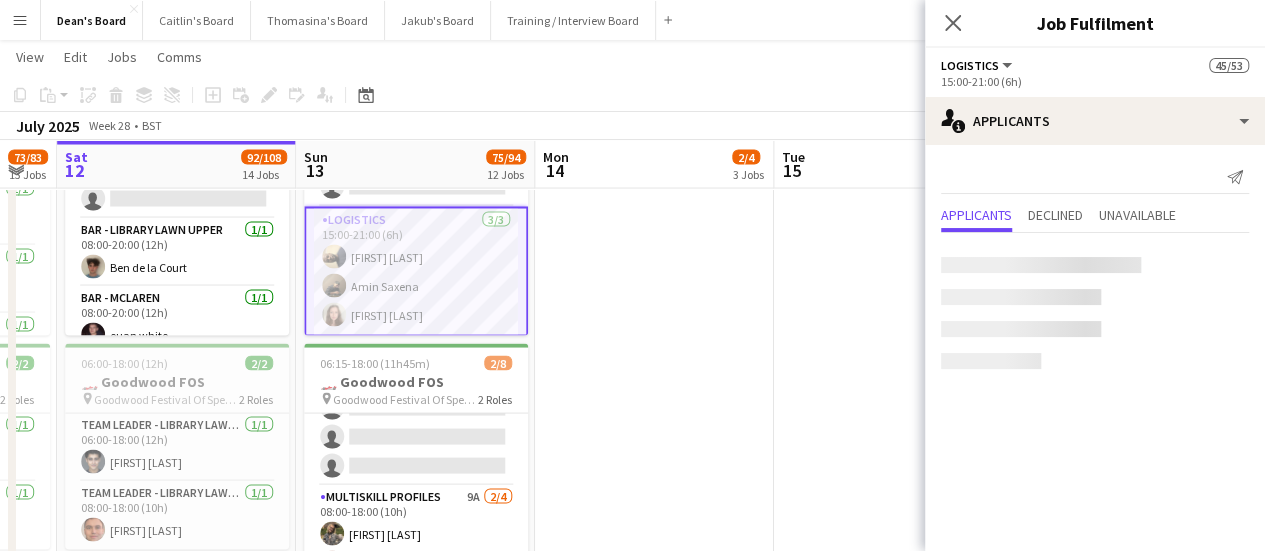 scroll, scrollTop: 0, scrollLeft: 0, axis: both 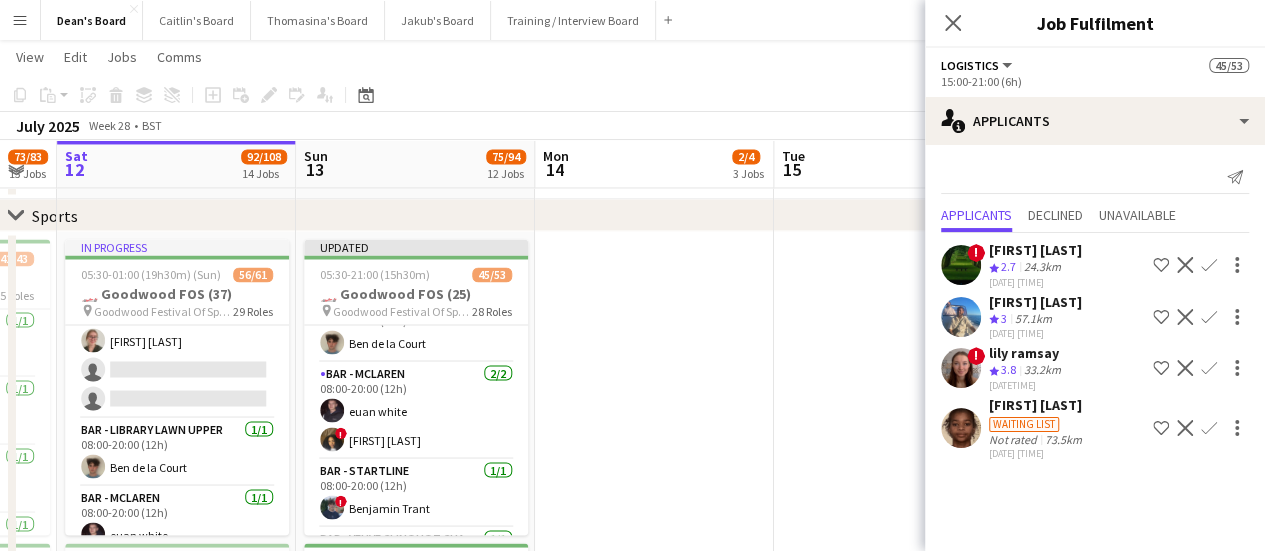 click on "73.5km" 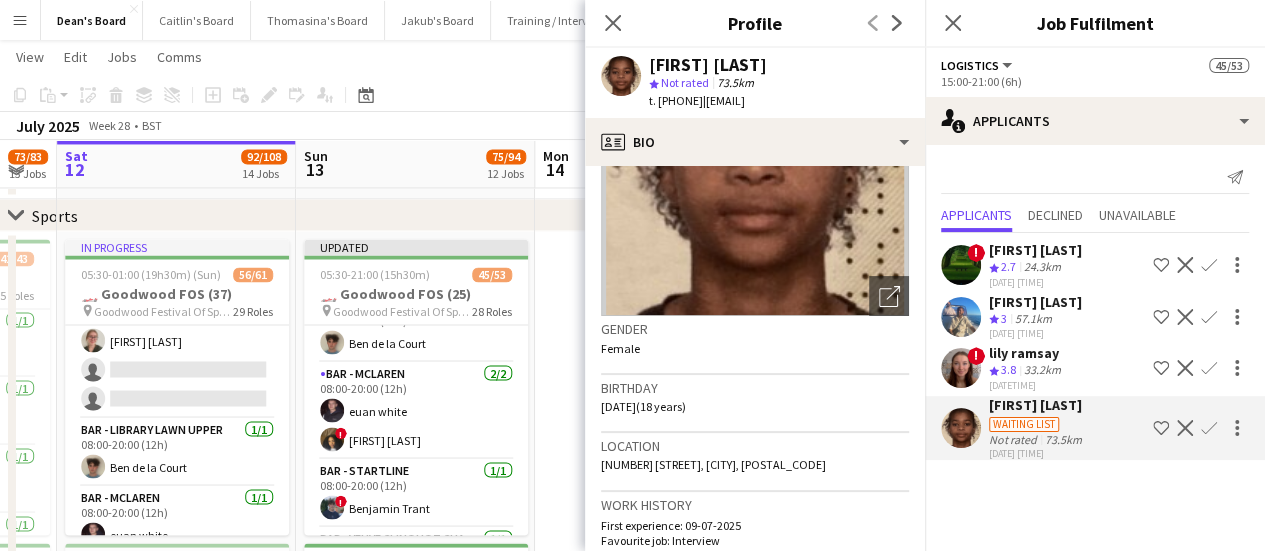 scroll, scrollTop: 300, scrollLeft: 0, axis: vertical 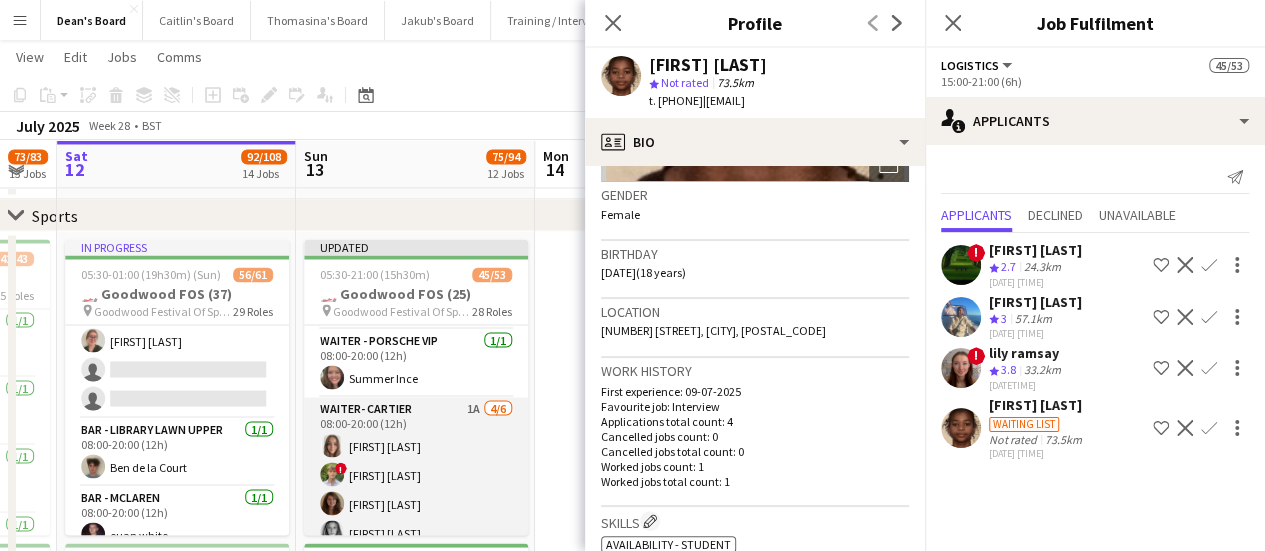 click on "Waiter- Cartier    1A   4/6   08:00-20:00 (12h)
Neve San Emeterio ! Owen Beswick Tirren Ambroziak Josephine Porter-Wright
single-neutral-actions
single-neutral-actions" at bounding box center [416, 503] 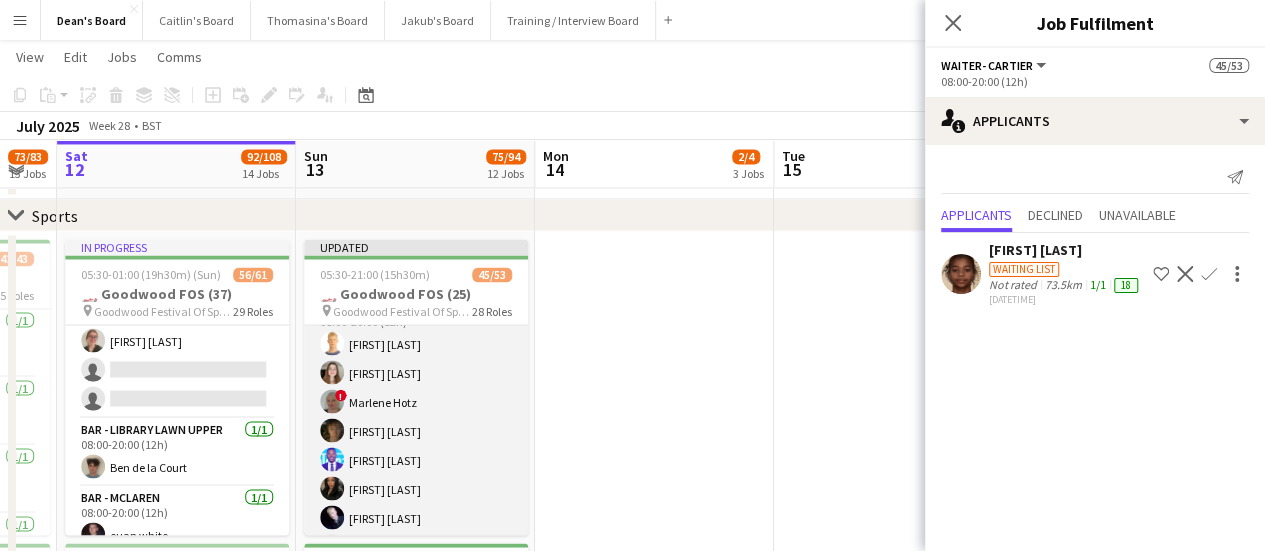 click on "Bar / Waiting    12A   7/9   08:00-20:00 (12h)
Isaac Lucraft Laura Stevens ! Marlene Hotz Anton Buchholdt Antonio Ovie Obebe Ibim Akoko Jack Forrester
single-neutral-actions
single-neutral-actions" at bounding box center [416, 445] 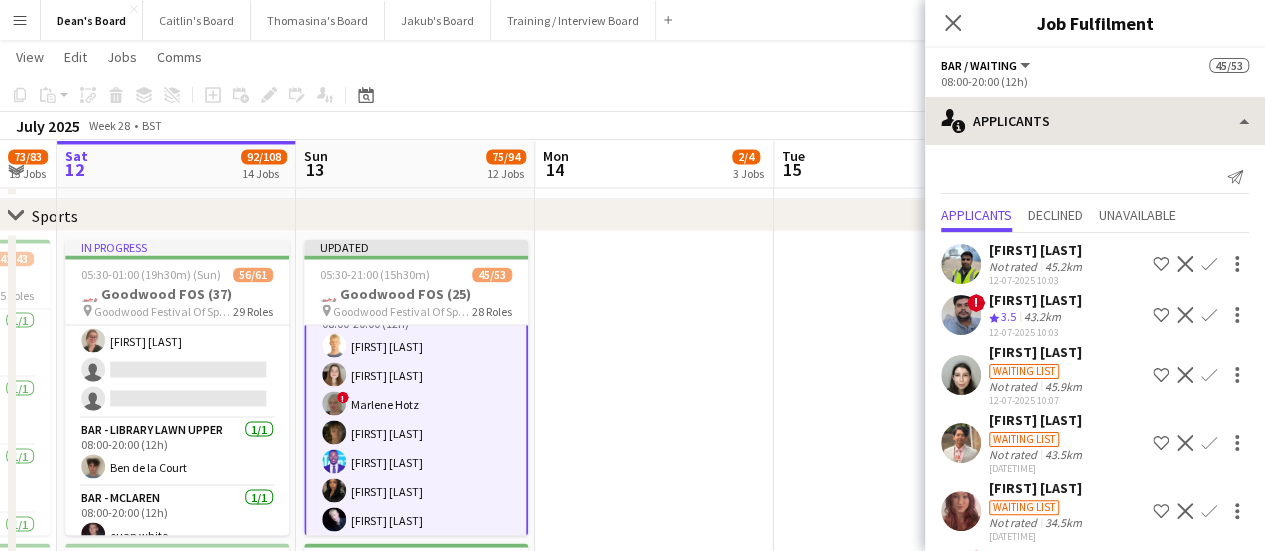 scroll, scrollTop: 1420, scrollLeft: 0, axis: vertical 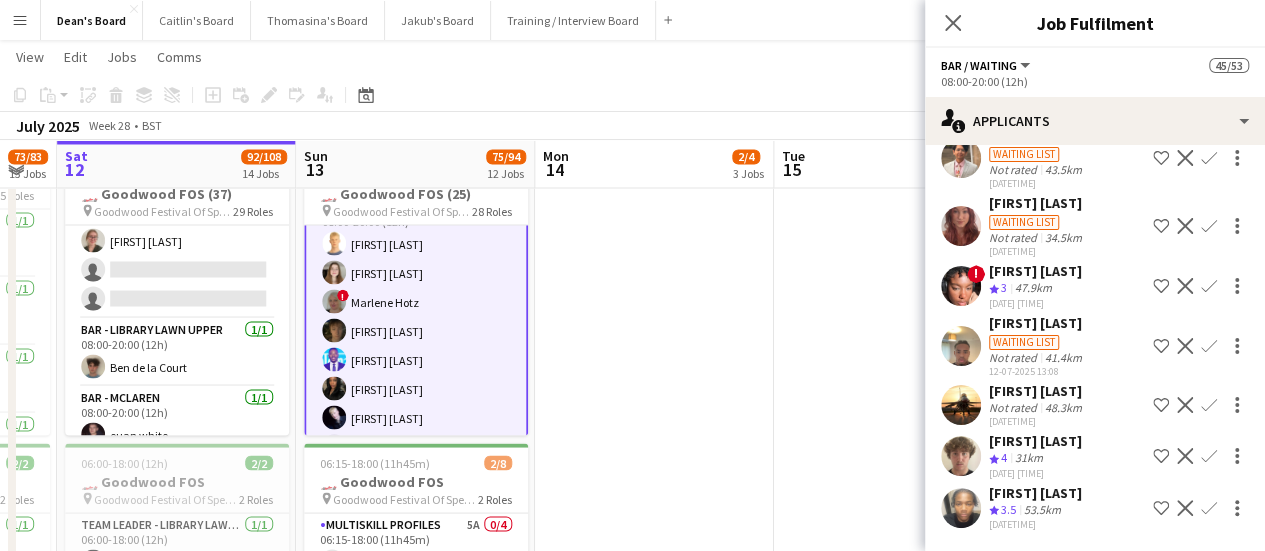 click on "Waiting list" at bounding box center (1037, 400) 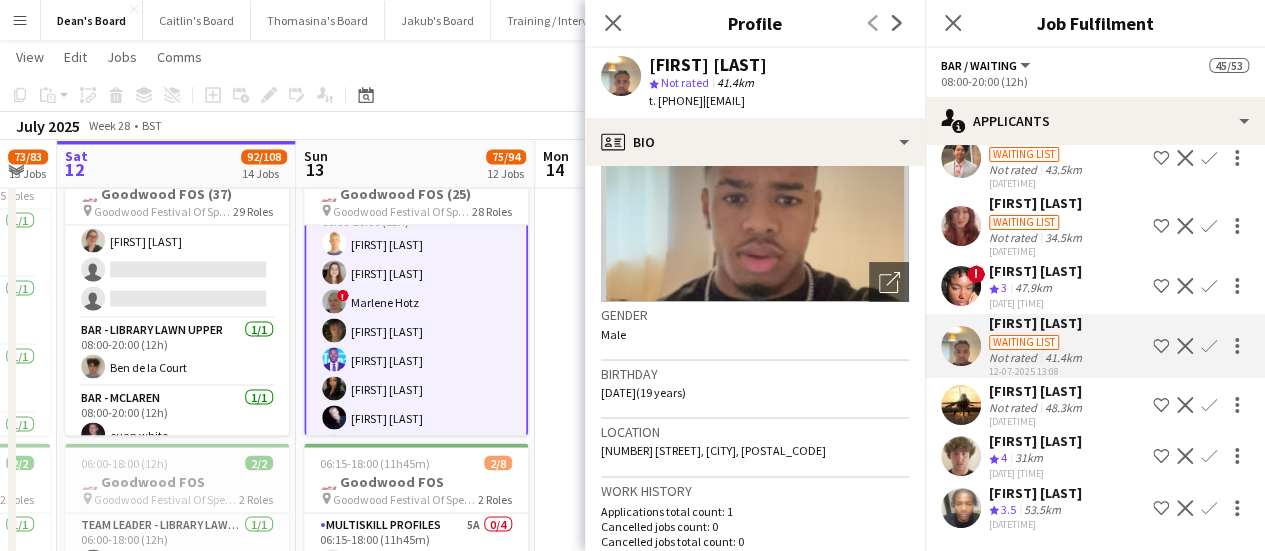 scroll, scrollTop: 200, scrollLeft: 0, axis: vertical 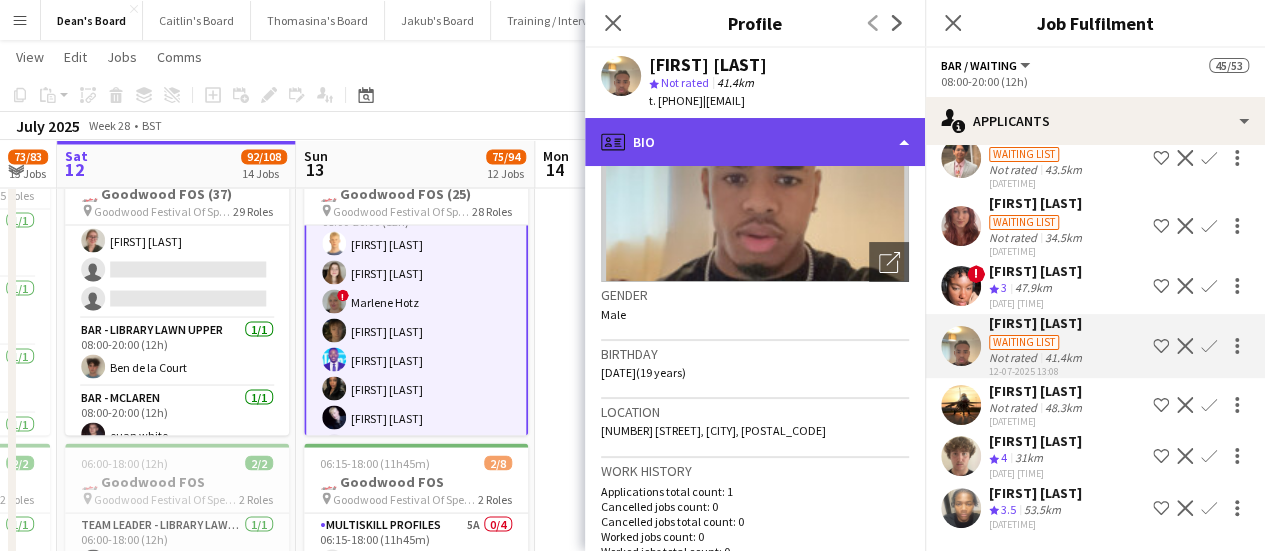 click on "profile
Bio" 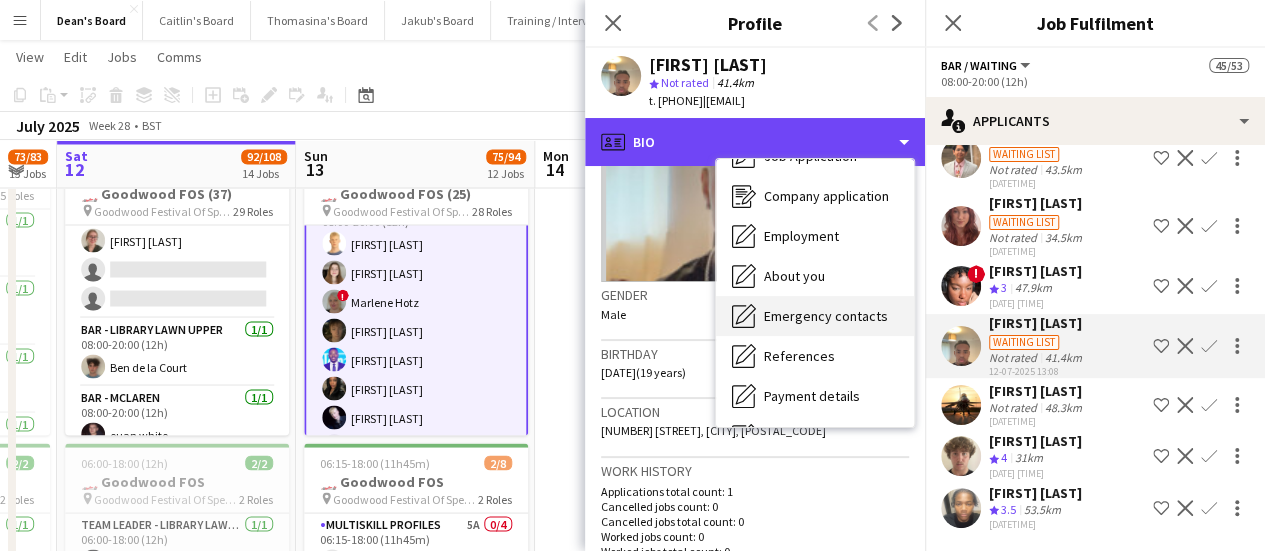 scroll, scrollTop: 100, scrollLeft: 0, axis: vertical 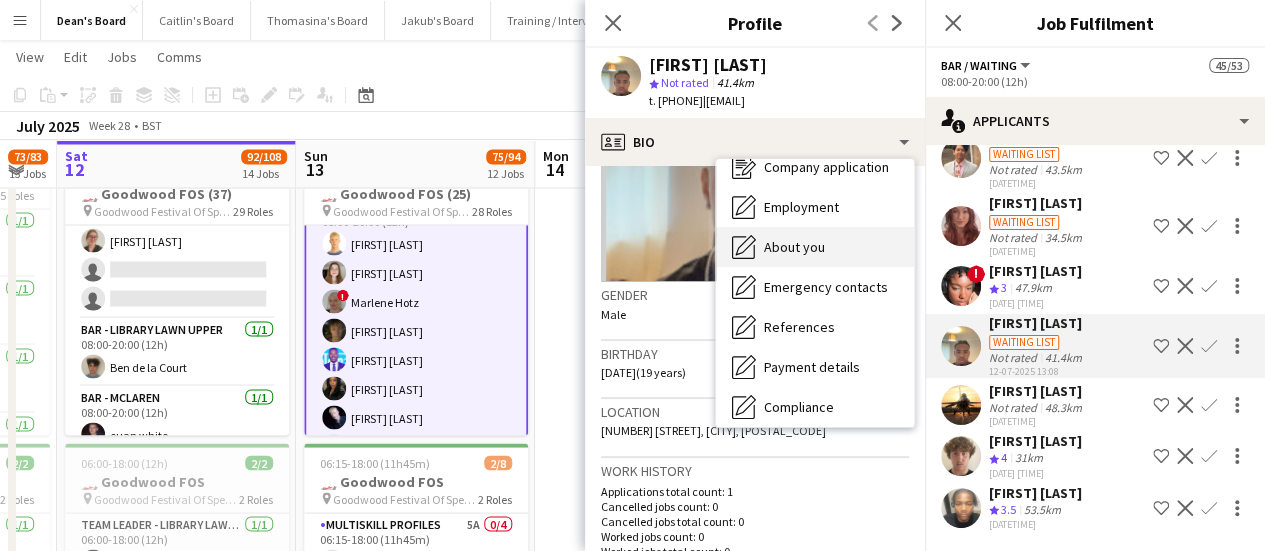 click on "About you
About you" at bounding box center [815, 247] 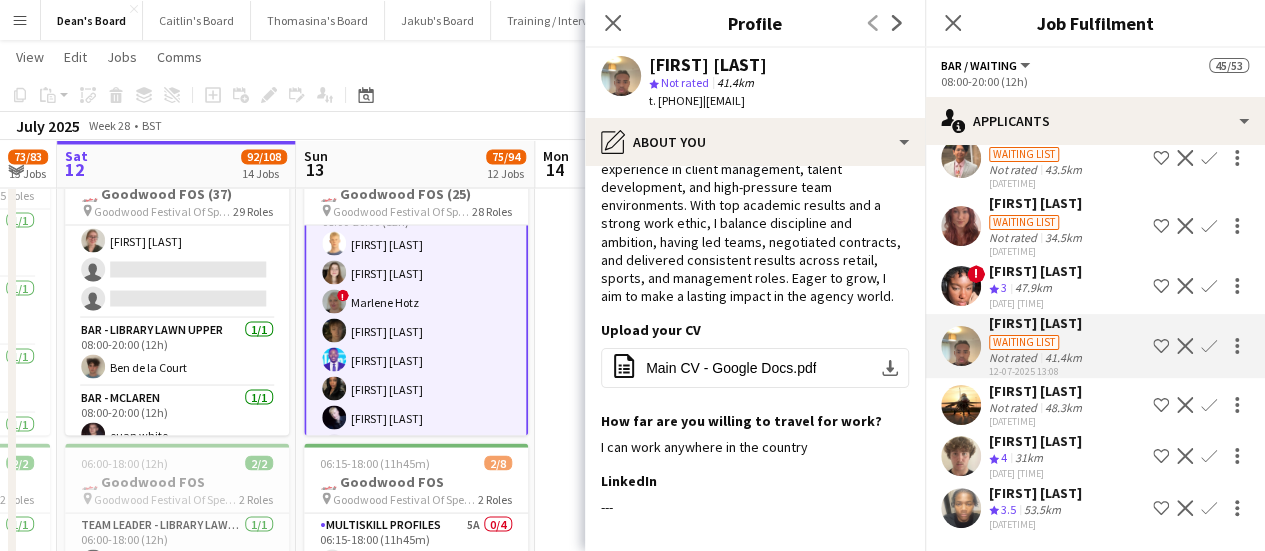 scroll, scrollTop: 0, scrollLeft: 0, axis: both 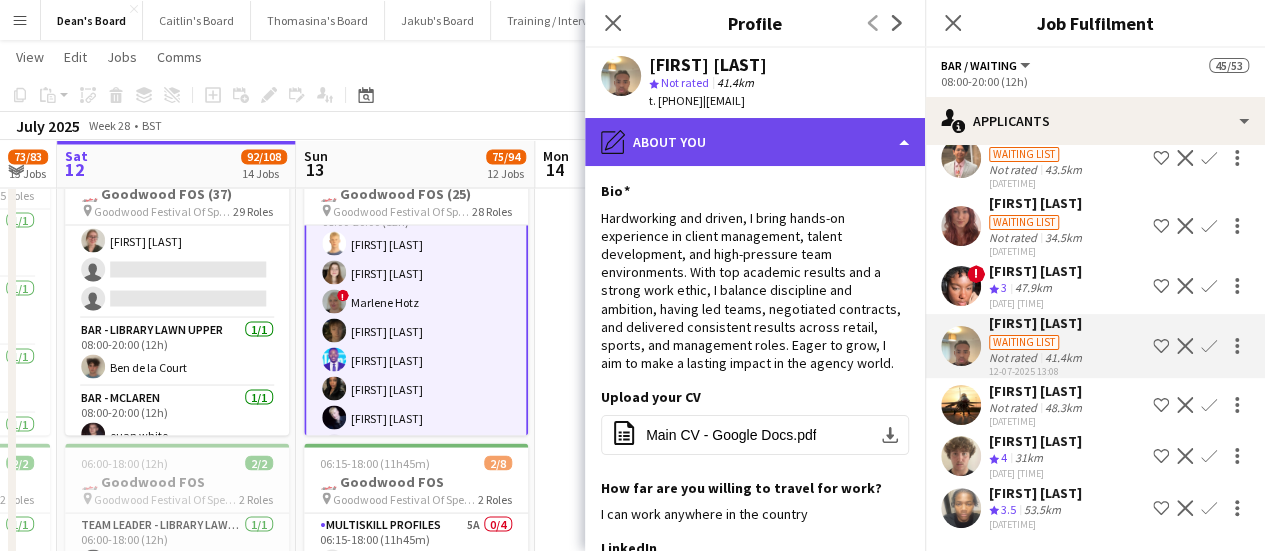 click on "pencil4
About you" 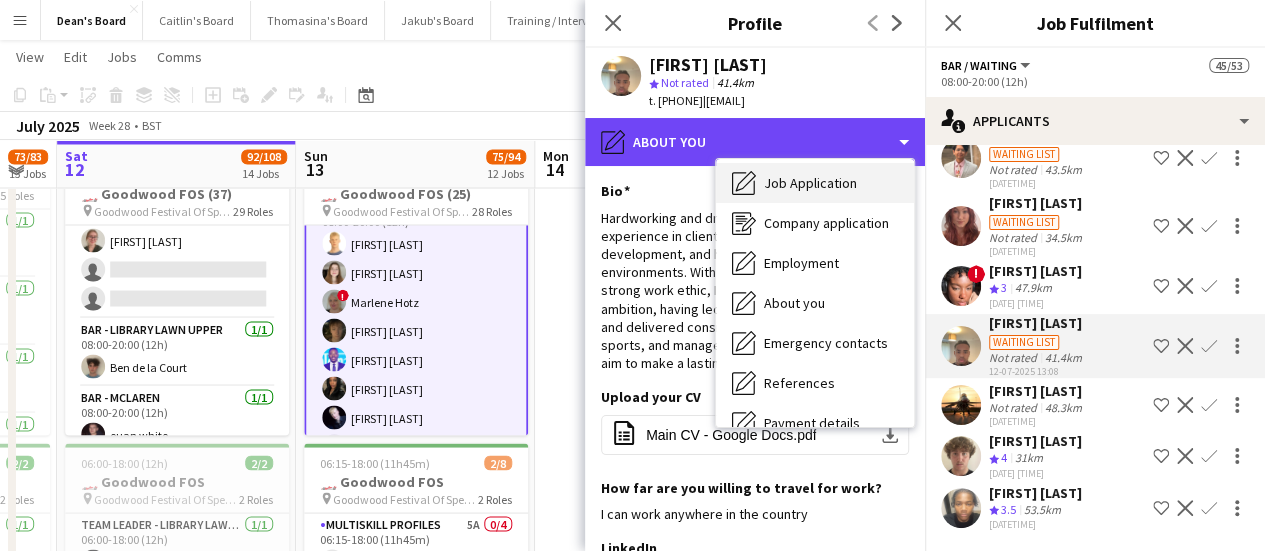 scroll, scrollTop: 0, scrollLeft: 0, axis: both 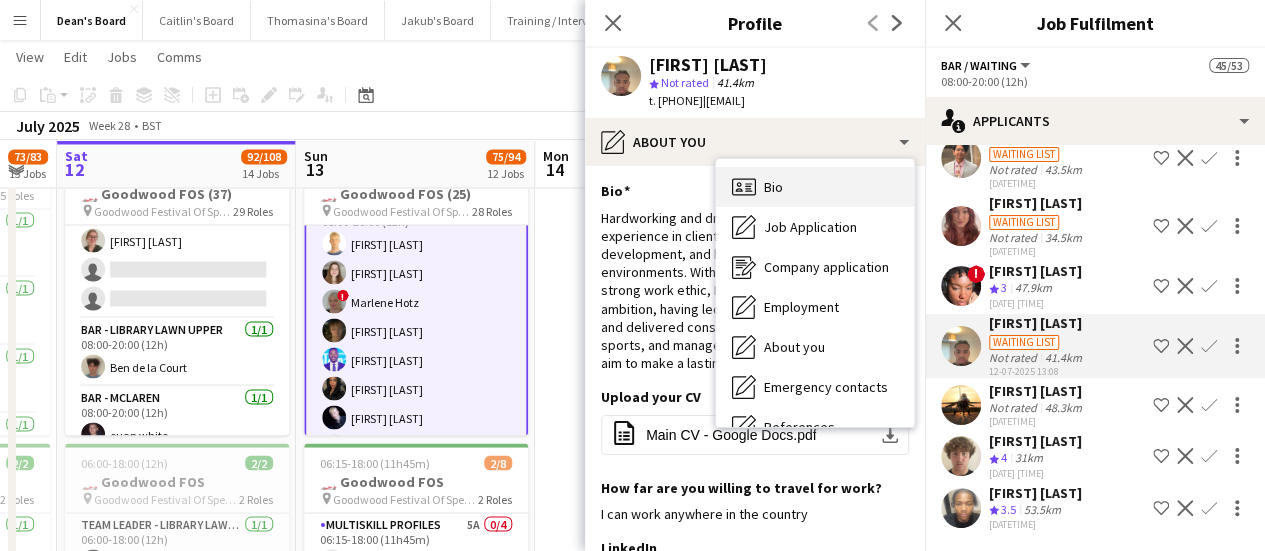 click on "Bio
Bio" at bounding box center [815, 187] 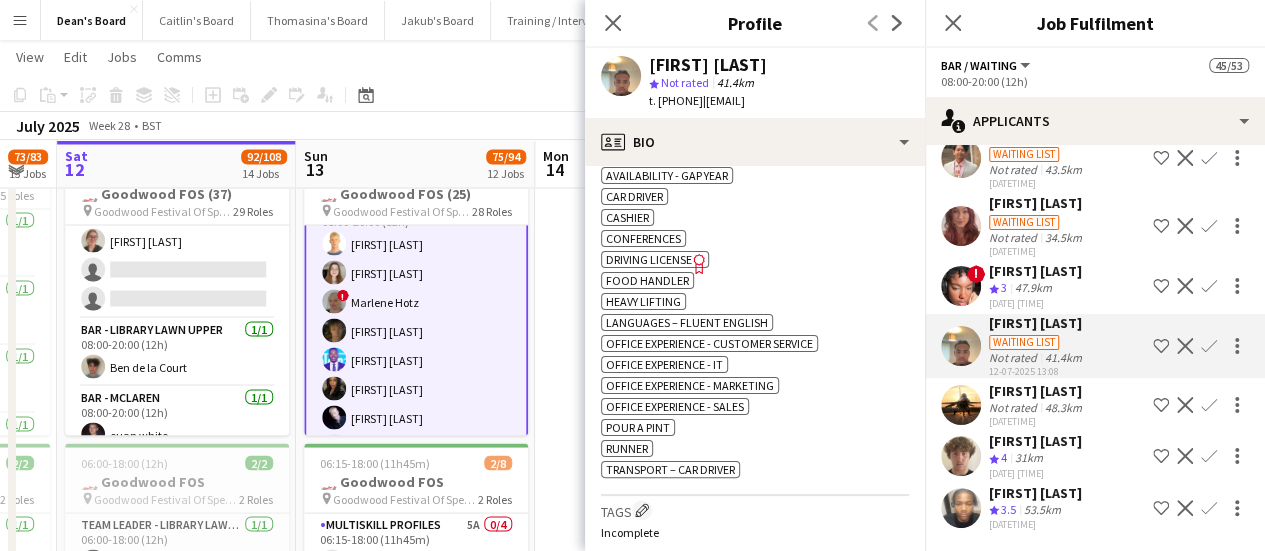 scroll, scrollTop: 600, scrollLeft: 0, axis: vertical 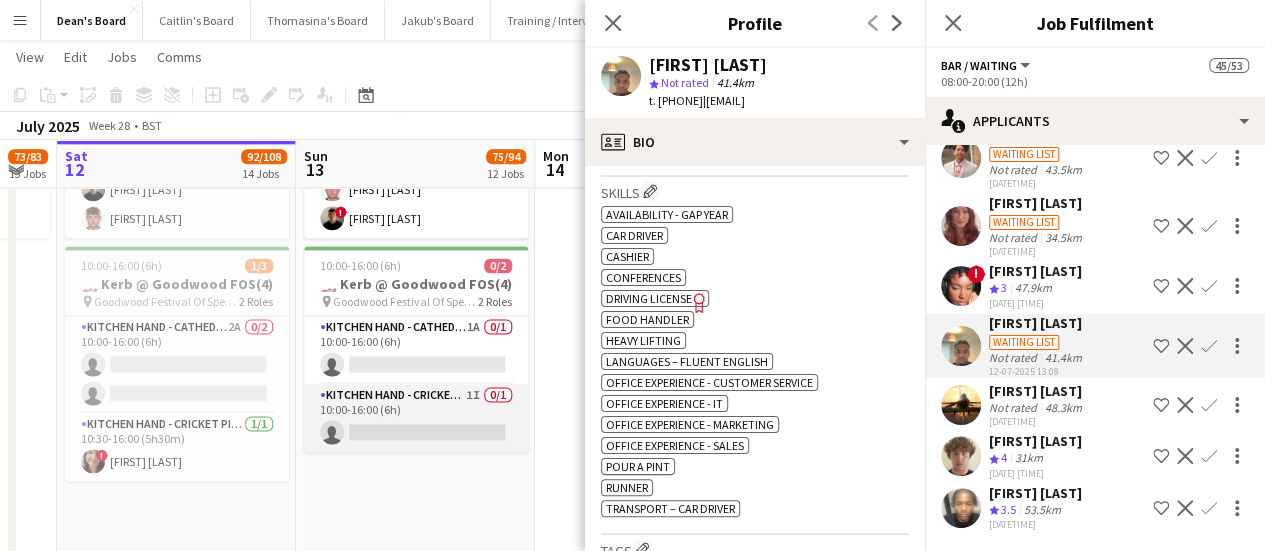 click on "Kitchen Hand - Cricket Pitch   1I   0/1   10:00-16:00 (6h)
single-neutral-actions" at bounding box center (416, 418) 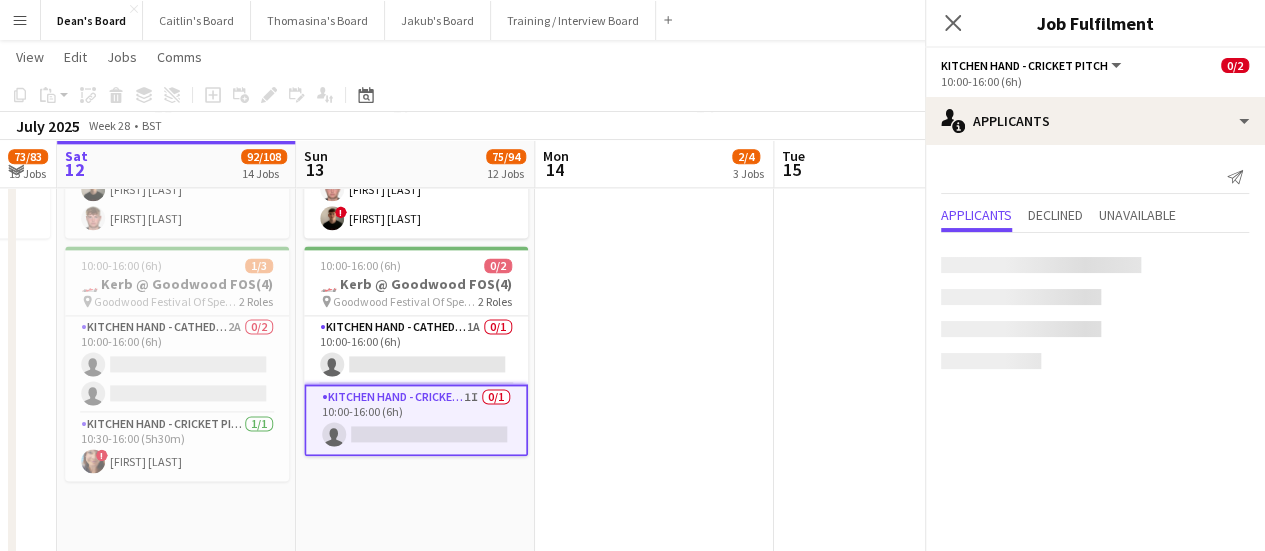 scroll, scrollTop: 0, scrollLeft: 0, axis: both 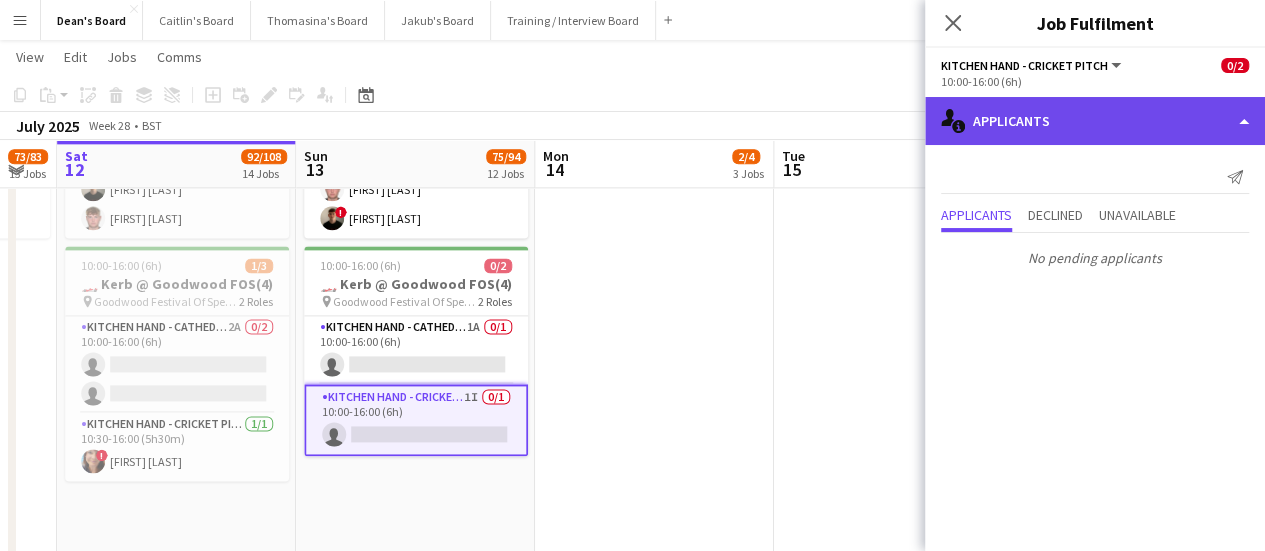 click on "single-neutral-actions-information
Applicants" 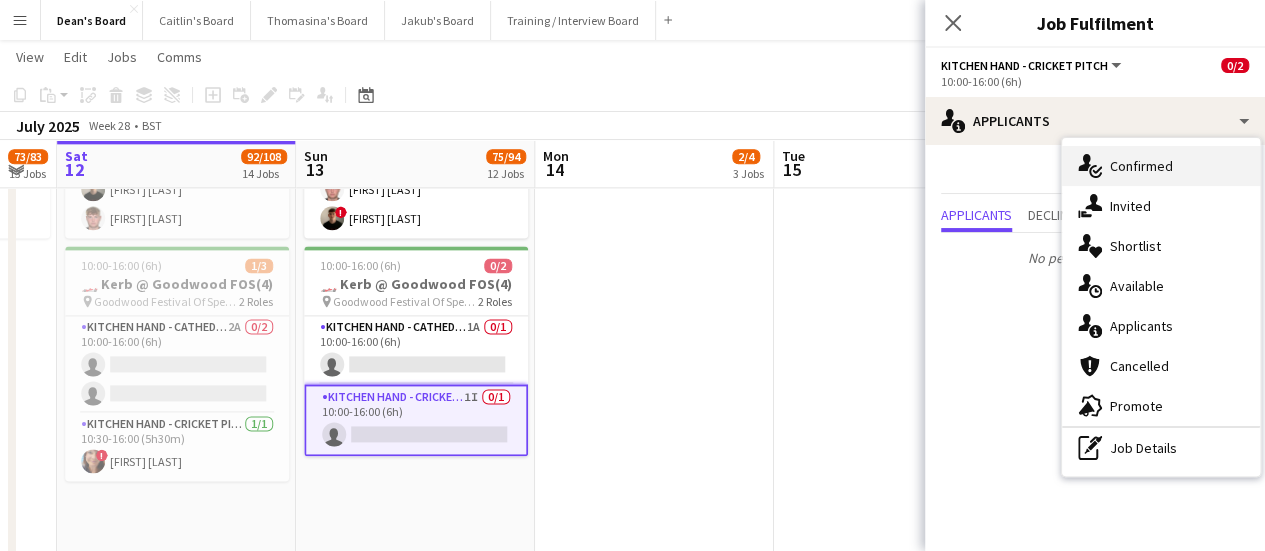 click on "single-neutral-actions-check-2
Confirmed" at bounding box center (1161, 166) 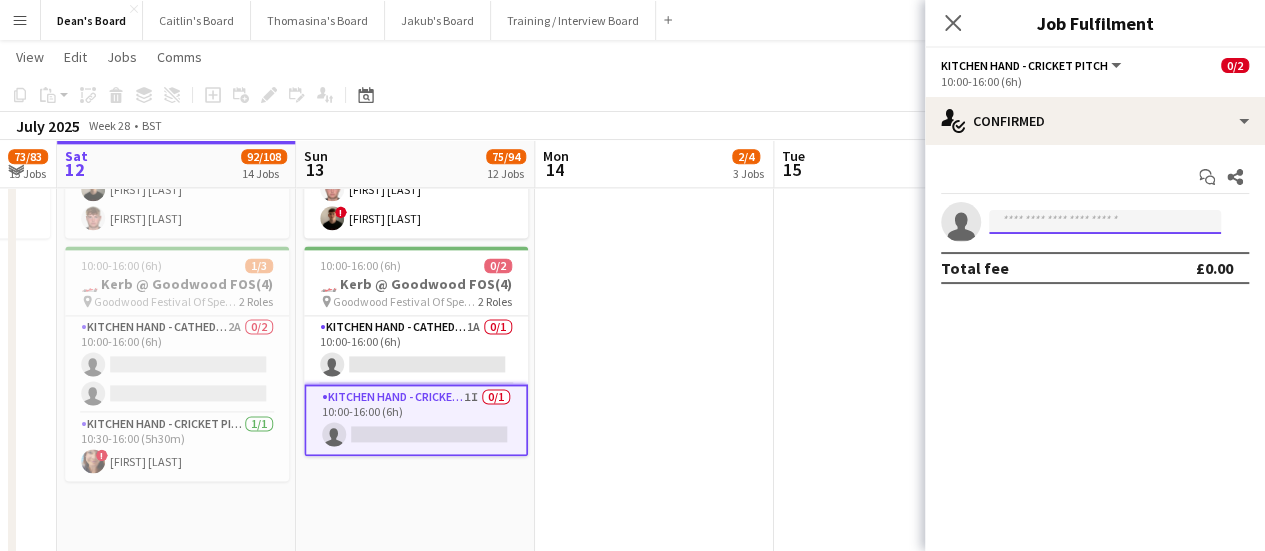 click at bounding box center [1105, 222] 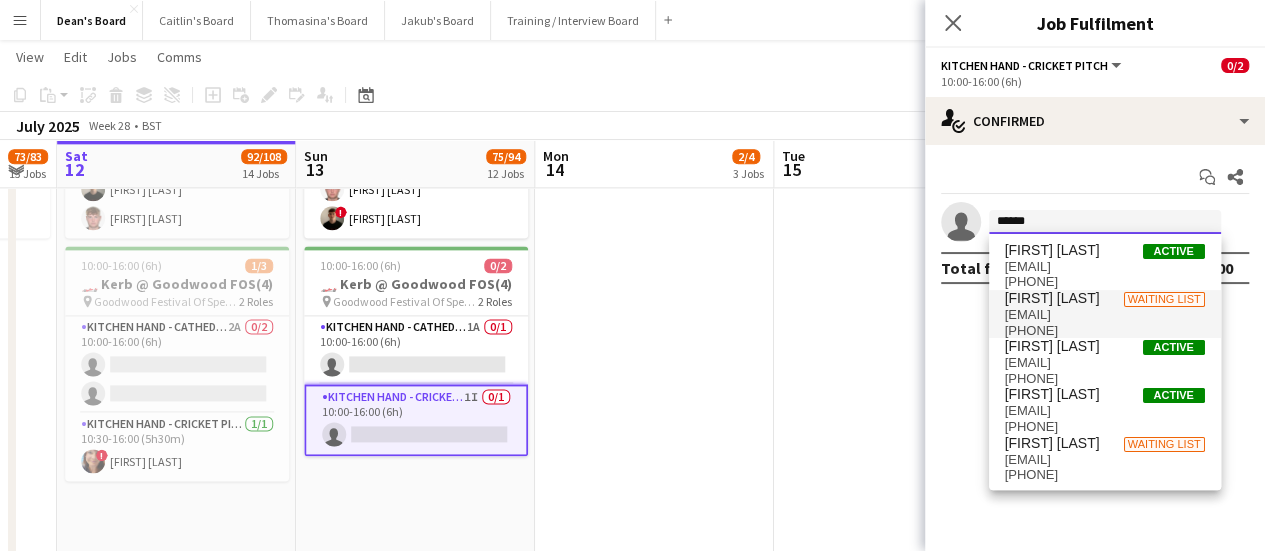 scroll, scrollTop: 0, scrollLeft: 0, axis: both 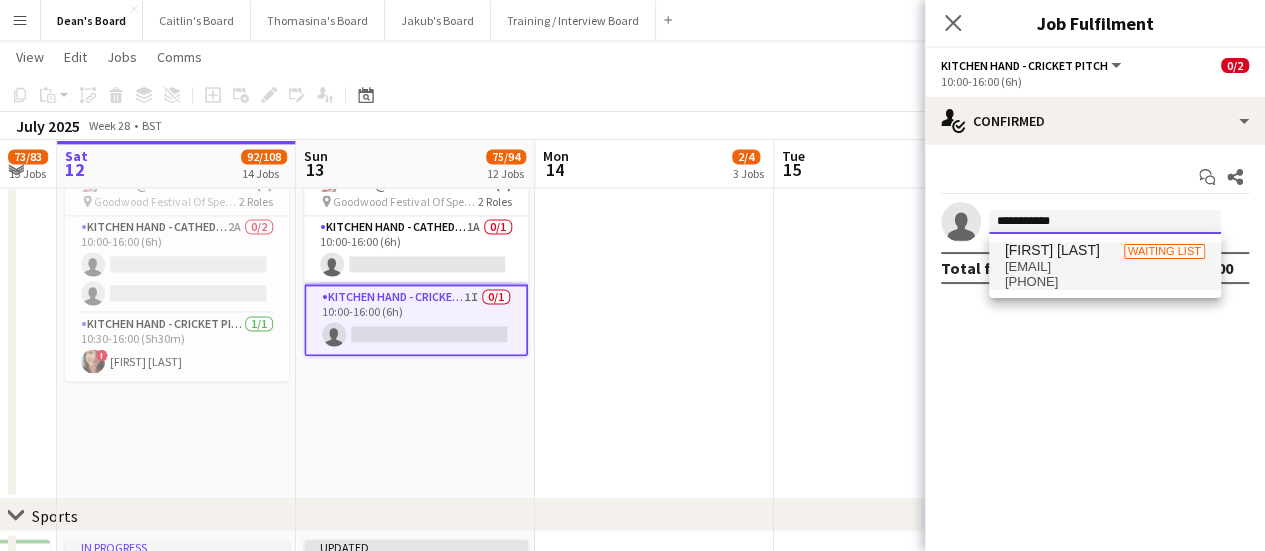 type on "**********" 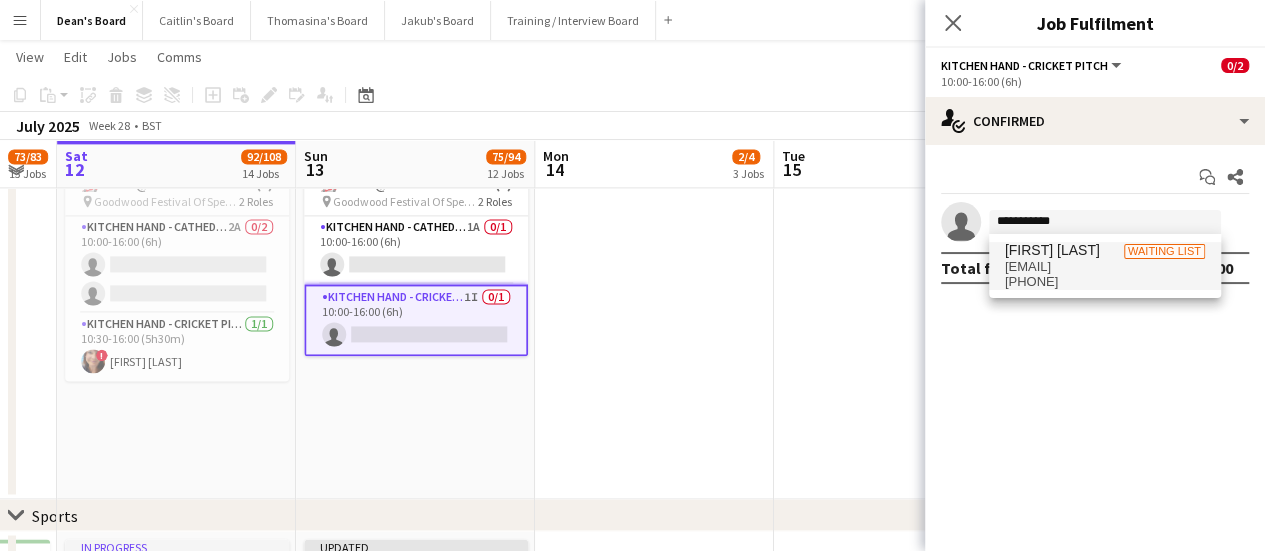 click on "jcedras2006@icloud.com" at bounding box center [1105, 267] 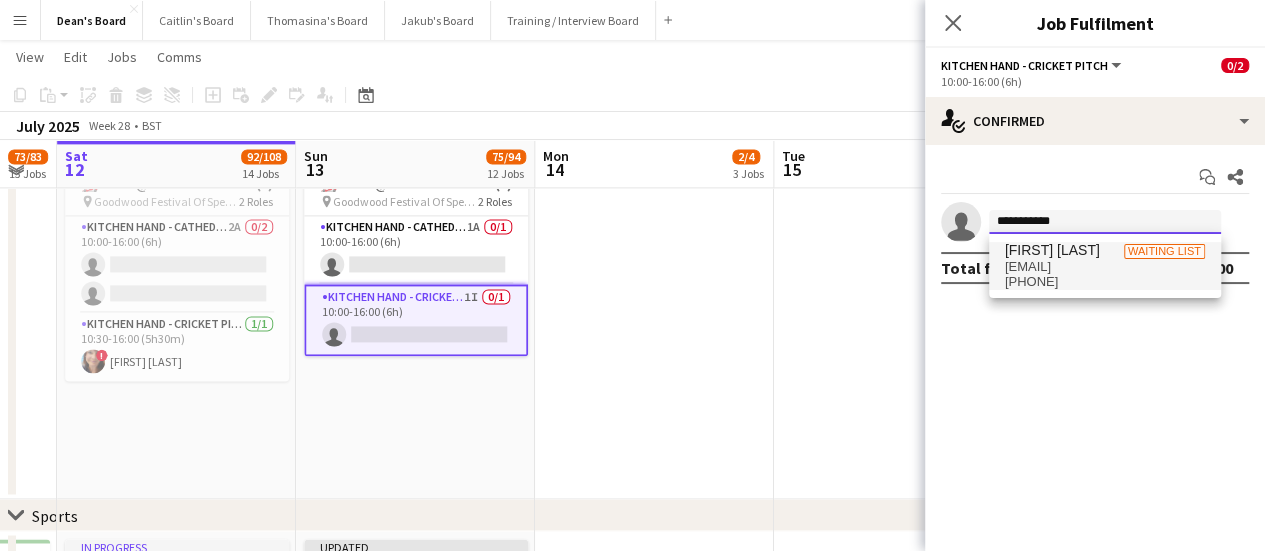type 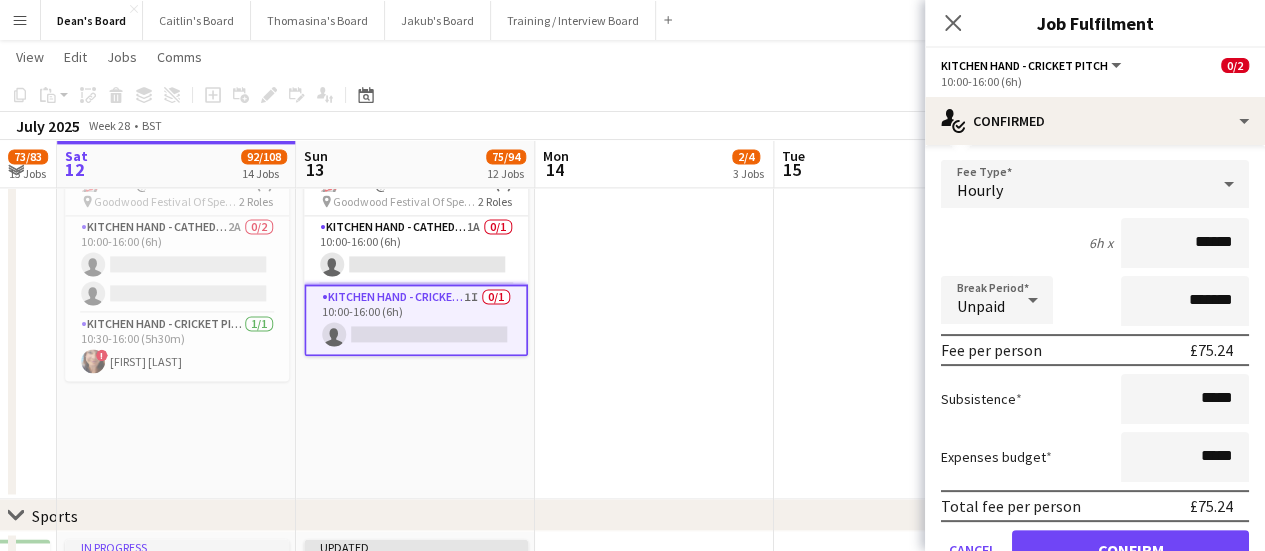 scroll, scrollTop: 213, scrollLeft: 0, axis: vertical 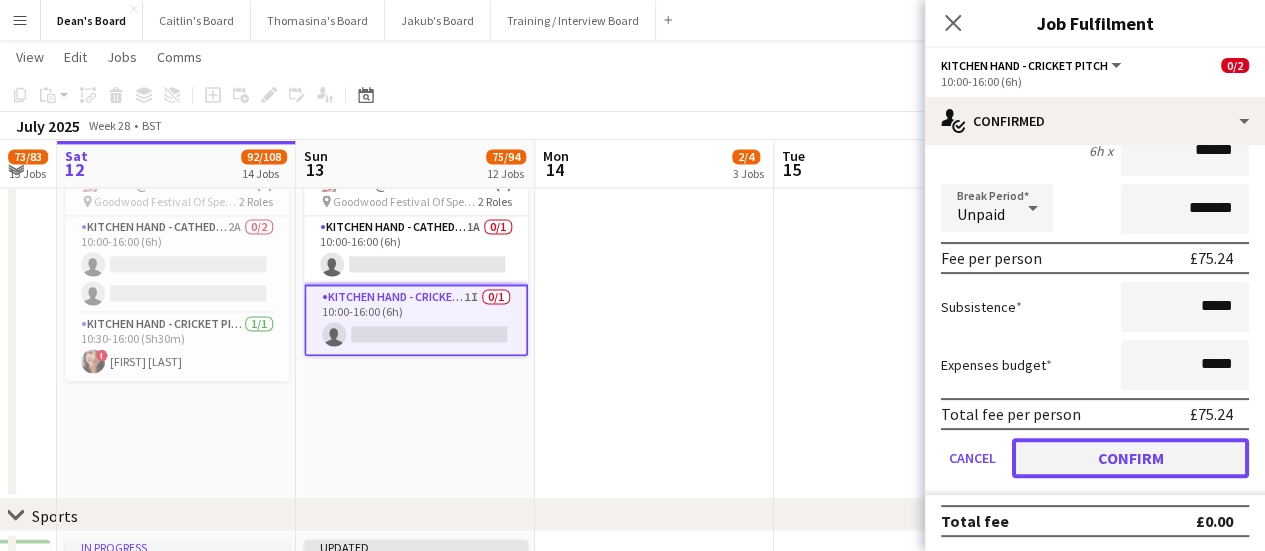 click on "Confirm" at bounding box center (1130, 458) 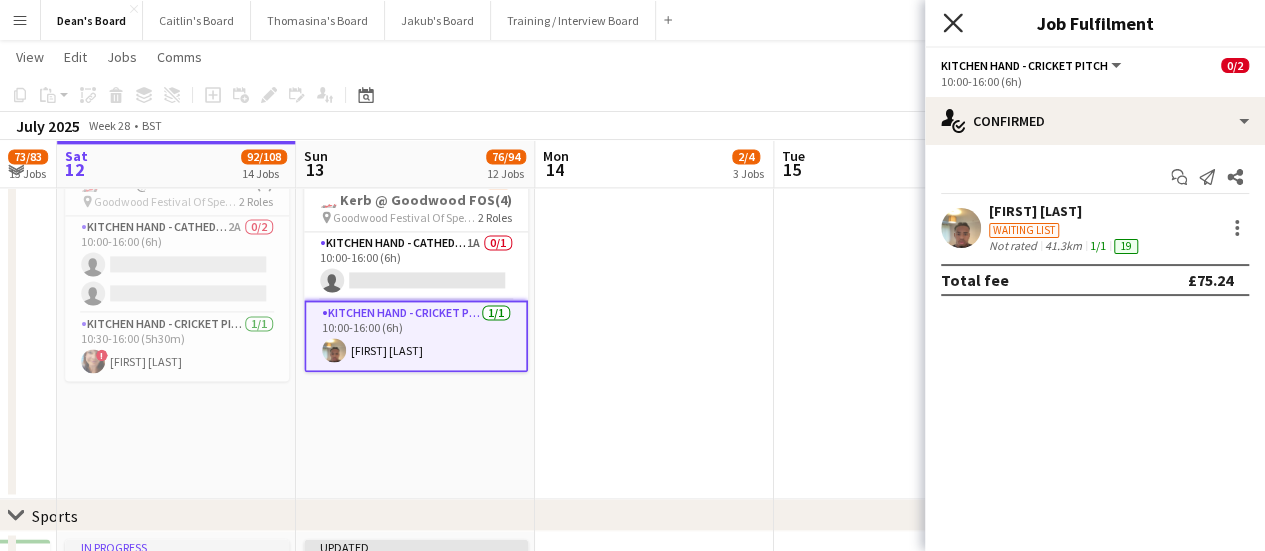 scroll, scrollTop: 0, scrollLeft: 0, axis: both 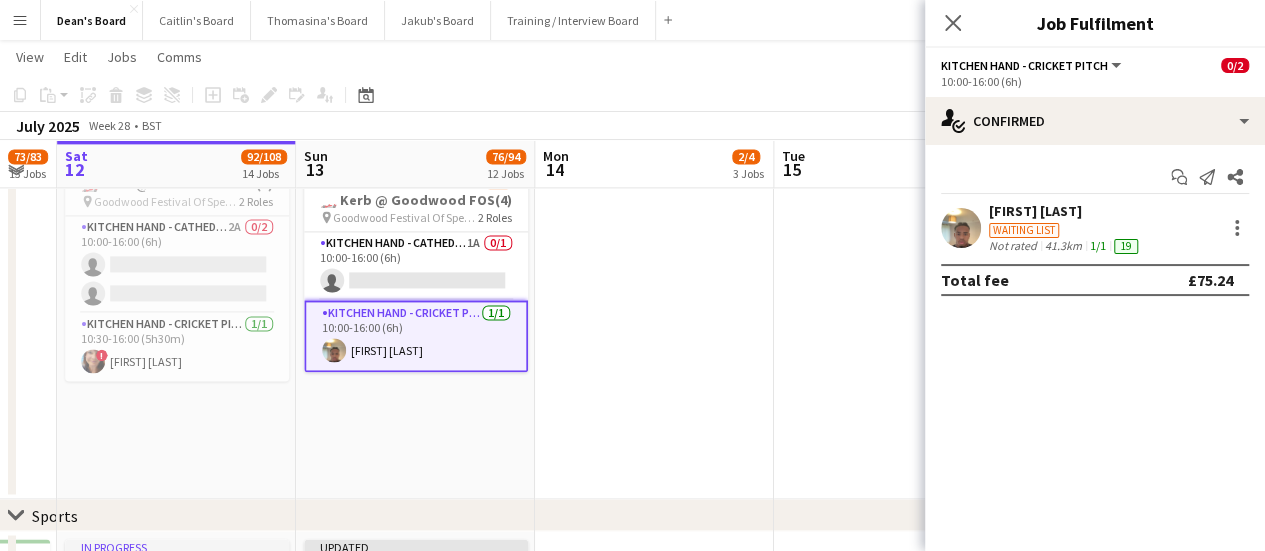 click on "[FIRST] [LAST]" at bounding box center (1065, 211) 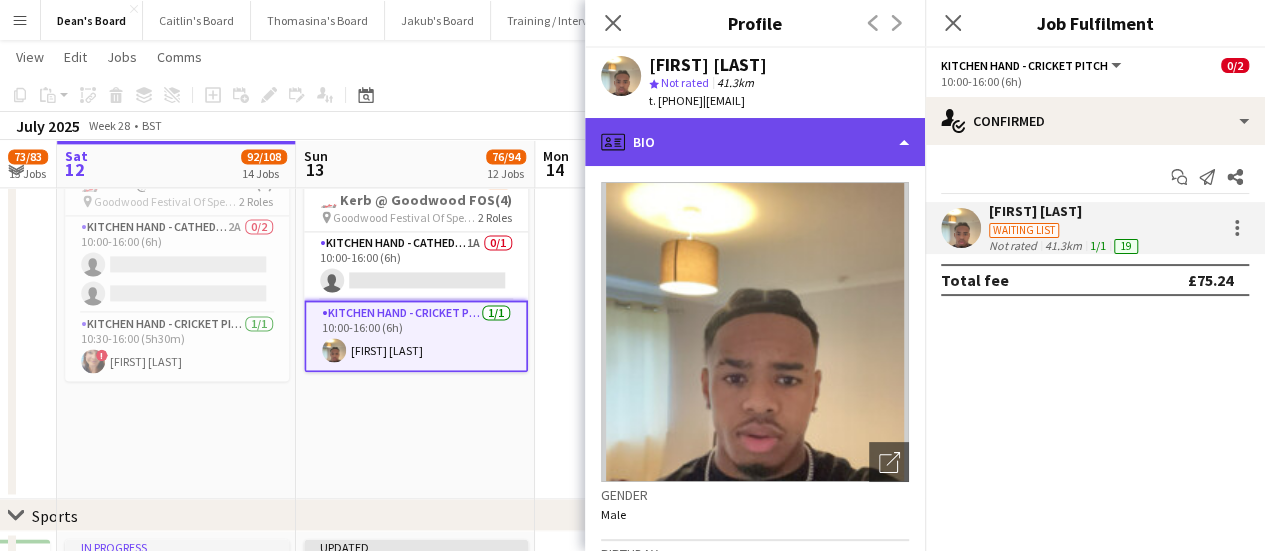 click on "profile
Bio" 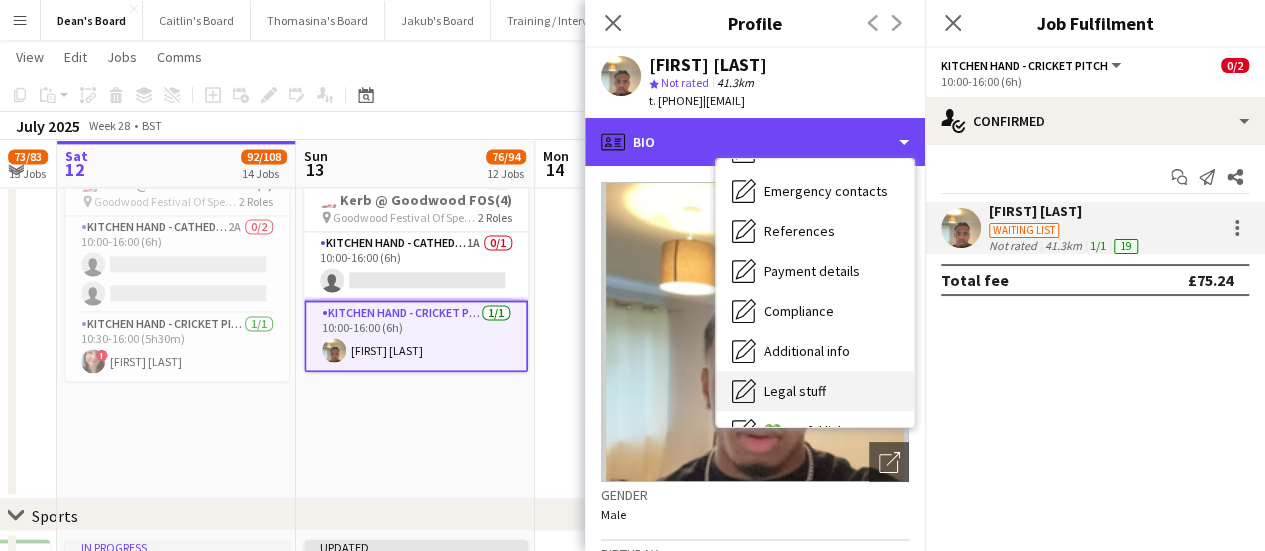 scroll, scrollTop: 200, scrollLeft: 0, axis: vertical 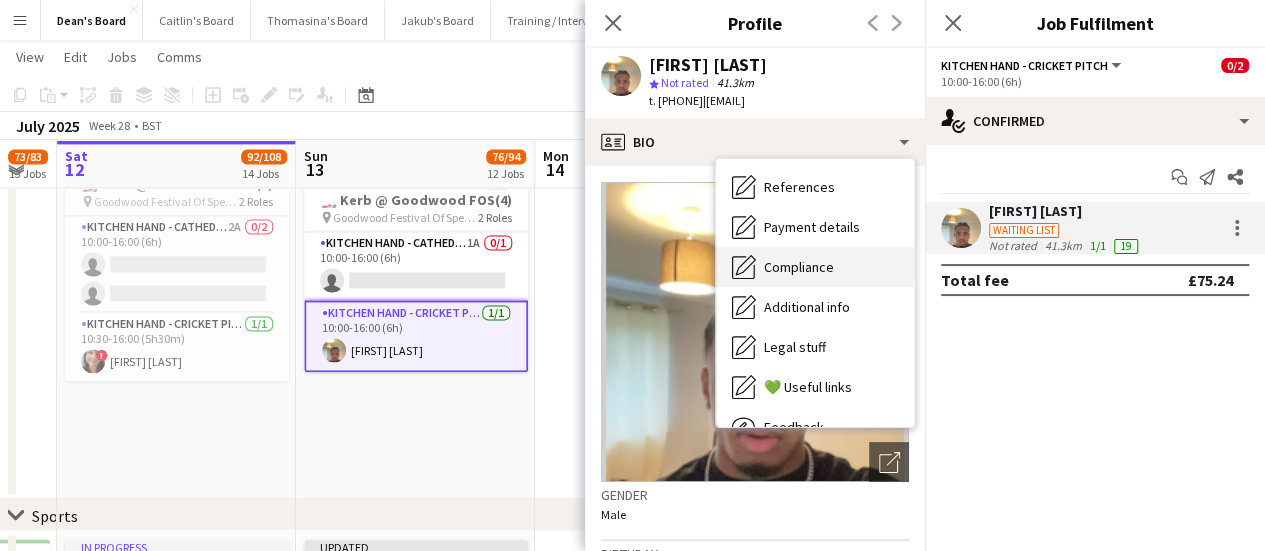click on "Compliance" at bounding box center [799, 267] 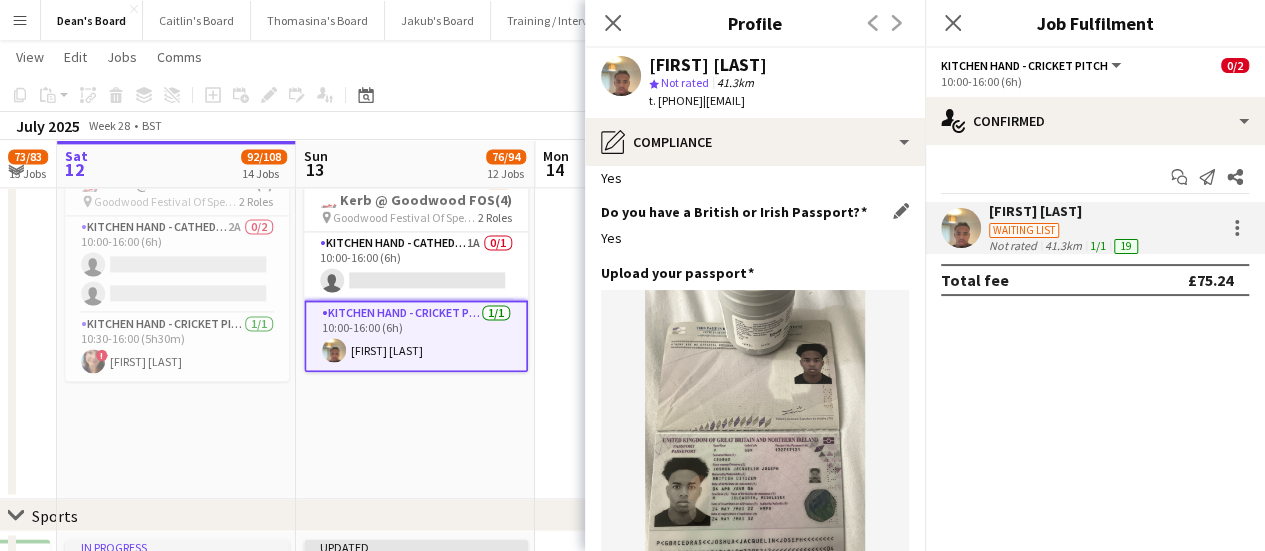 scroll, scrollTop: 200, scrollLeft: 0, axis: vertical 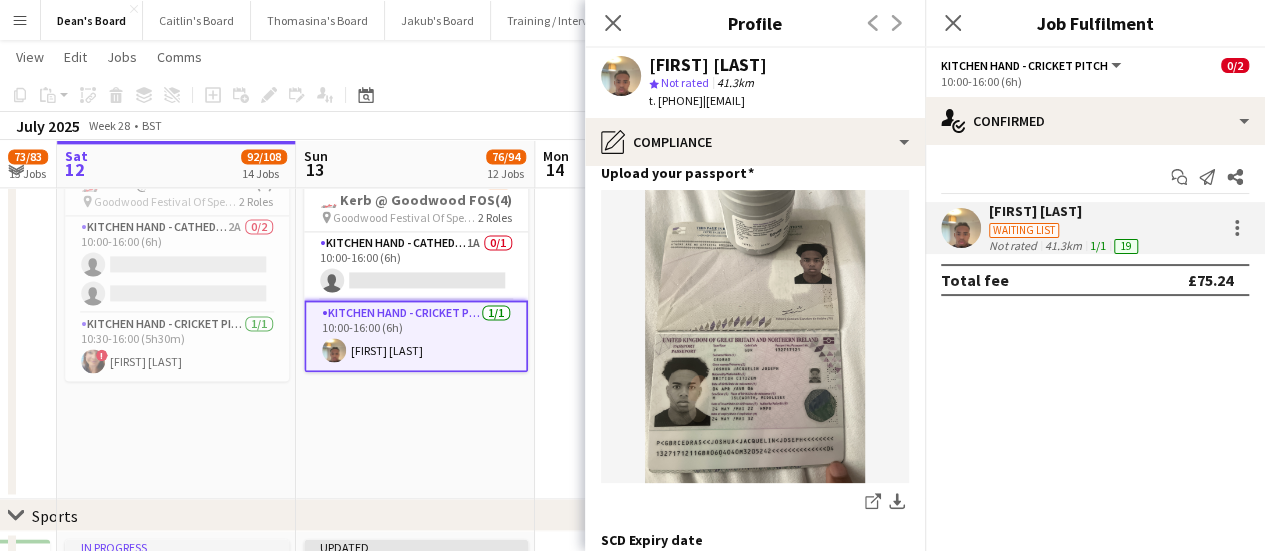 click on "06:00-18:00 (12h)    0/1
pin
Goodwood Festival Of Speed Chichester, PO18 0PH   1 Role   Shortlisted   104A   0/1   06:00-18:00 (12h)
single-neutral-actions
06:30-20:00 (13h30m)    16/17   🏎️ Kerb @ Goodwood FOS (16)
pin
Goodwood Festival Of Speed Chichester, PO18 0PH   6 Roles   Bartender- Cricket Pitch    1/1   06:30-13:30 (7h)
Claudia Billington  BAR - CATHEDRAL WALK   3/3   06:30-20:00 (13h30m)
Patrick Edwards Oliver Smith Spike Prichard  Bartender- Cricket Pitch    2/2   06:30-20:00 (13h30m)
Romeo Mulenga Jake Thompson  BAR - CATHEDRAL WALK   6/6   10:00-20:00 (10h)
Bea Jordan ! Toby Doyle Henry Bellingham Isabella Faithfull Tabby Barlow Rohan Malhotra  Bartender- Cricket Pitch    4/4   10:00-20:00 (10h)
Sophie Woodgates Samuel Bell Aimee Newenham Samuel Berry  Bartender- Cricket Pitch    4A   0/1   13:30-20:00 (6h30m)
single-neutral-actions" at bounding box center (415, -329) 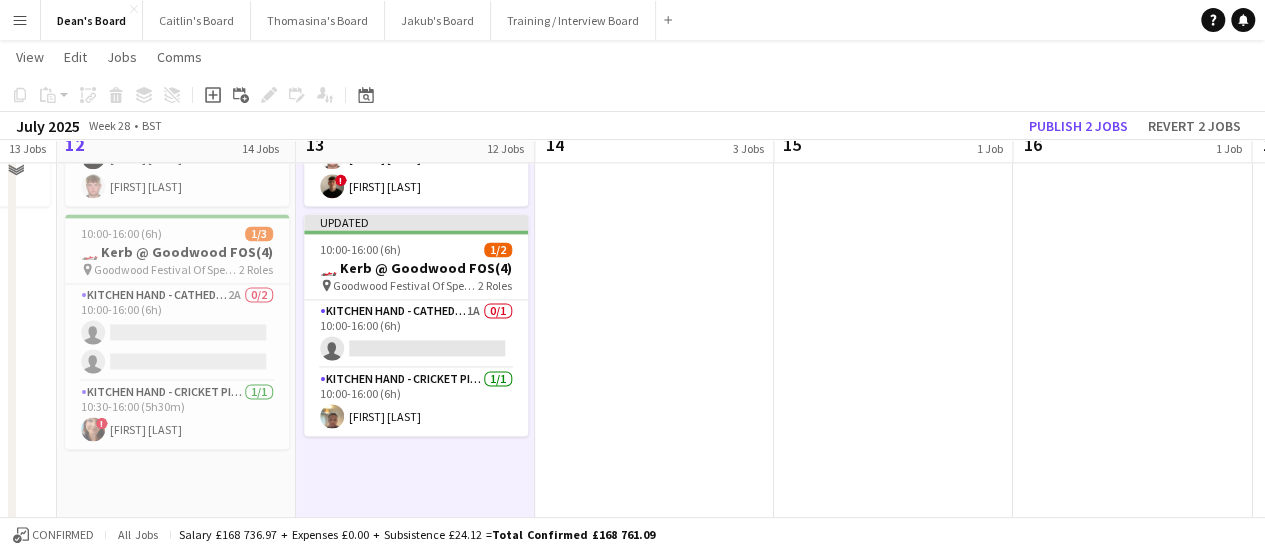 scroll, scrollTop: 1280, scrollLeft: 0, axis: vertical 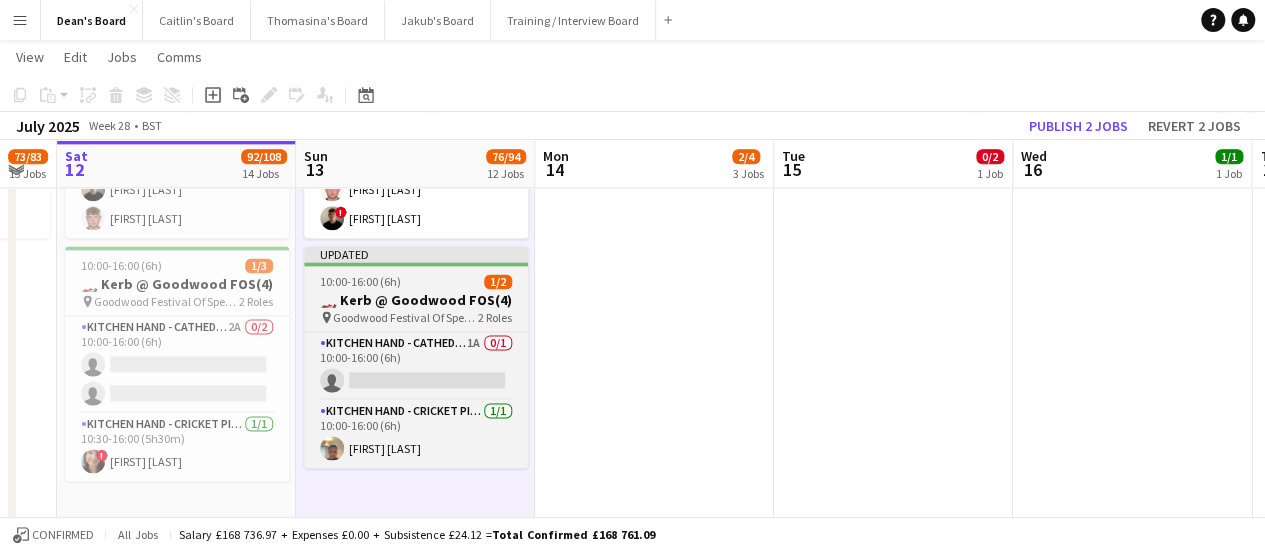 click on "🏎️ Kerb @ Goodwood FOS(4)" at bounding box center [416, 300] 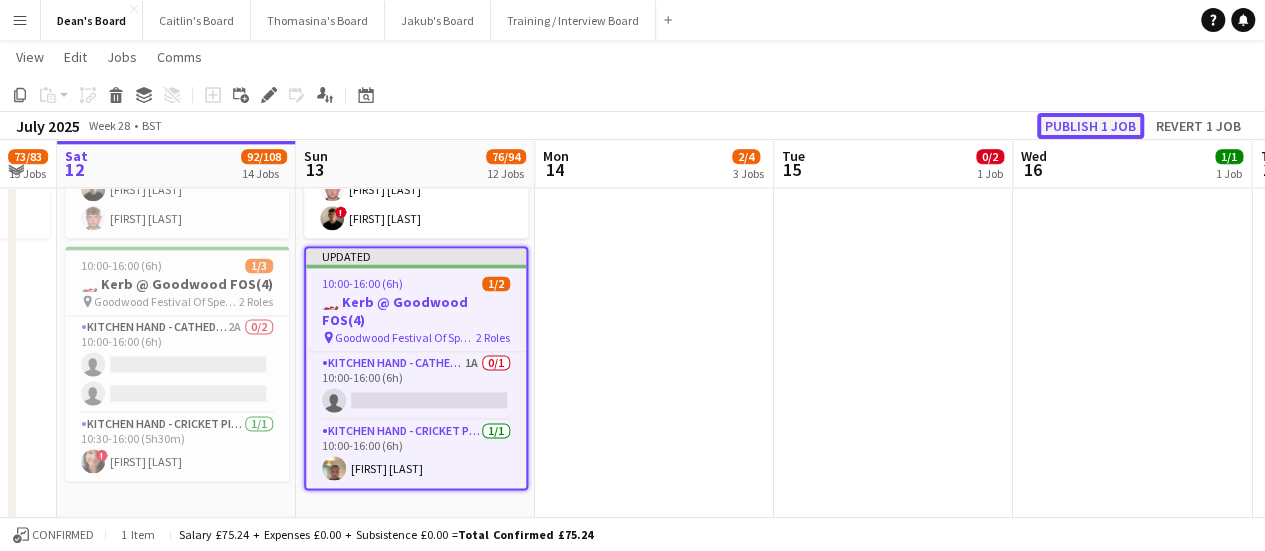 click on "Publish 1 job" 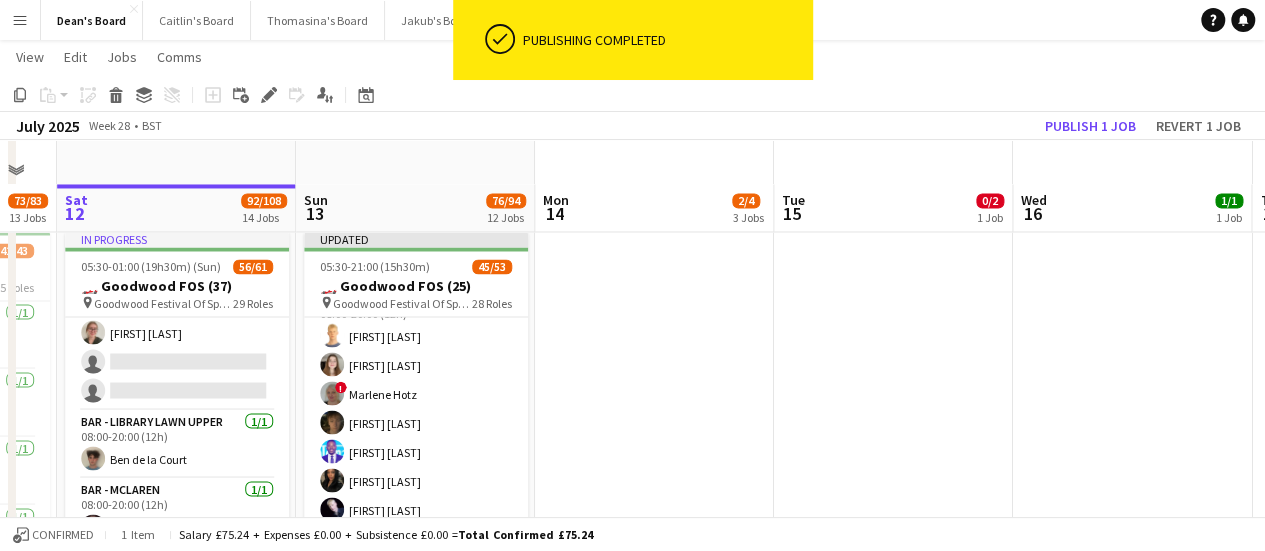 scroll, scrollTop: 1780, scrollLeft: 0, axis: vertical 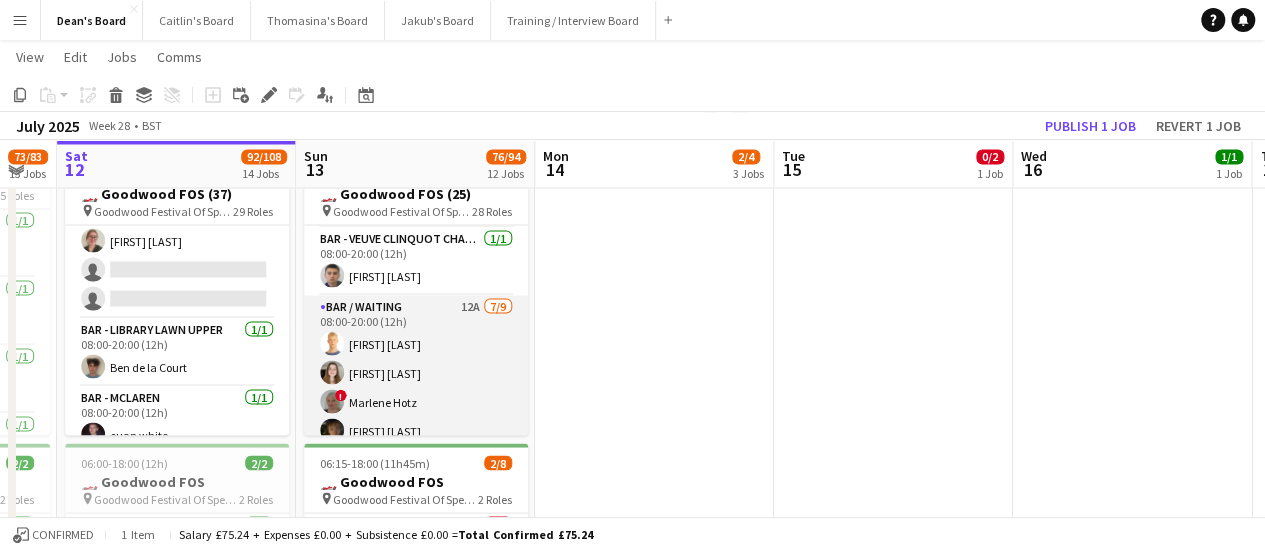 click on "Bar / Waiting    12A   7/9   08:00-20:00 (12h)
Isaac Lucraft Laura Stevens ! Marlene Hotz Anton Buchholdt Antonio Ovie Obebe Ibim Akoko Jack Forrester
single-neutral-actions
single-neutral-actions" at bounding box center [416, 445] 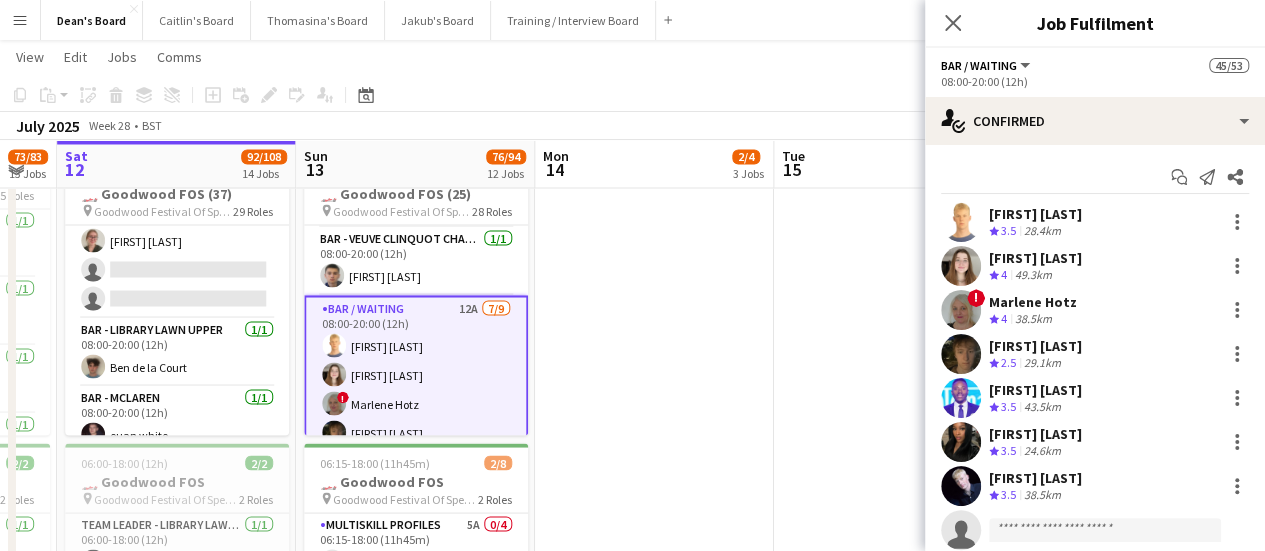 click on "[FIRST] [LAST]" at bounding box center [1035, 258] 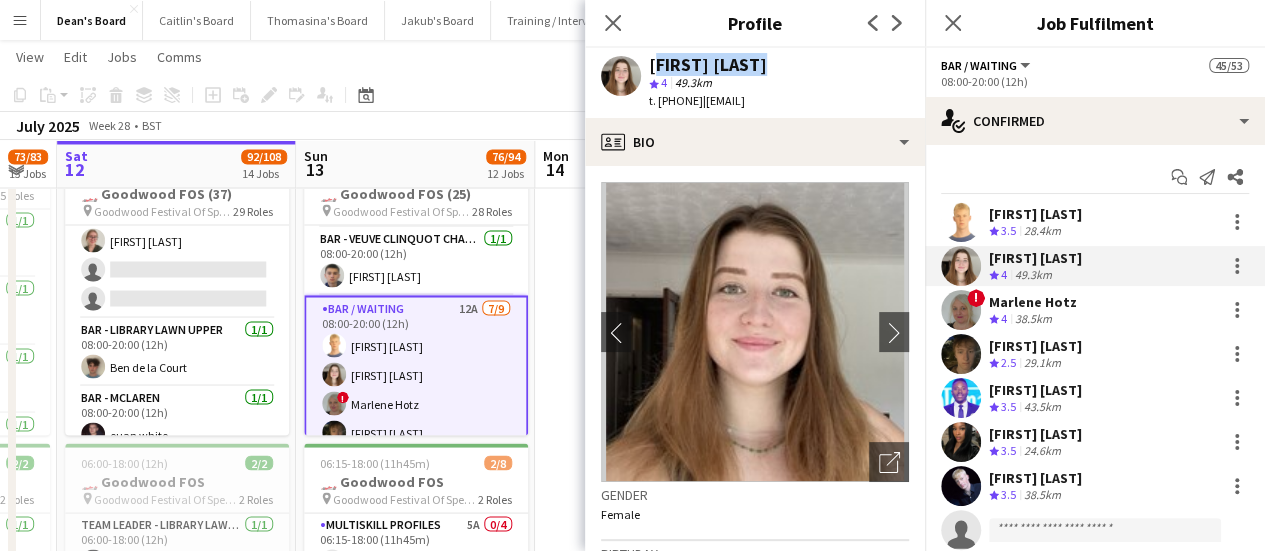 drag, startPoint x: 784, startPoint y: 65, endPoint x: 645, endPoint y: 62, distance: 139.03236 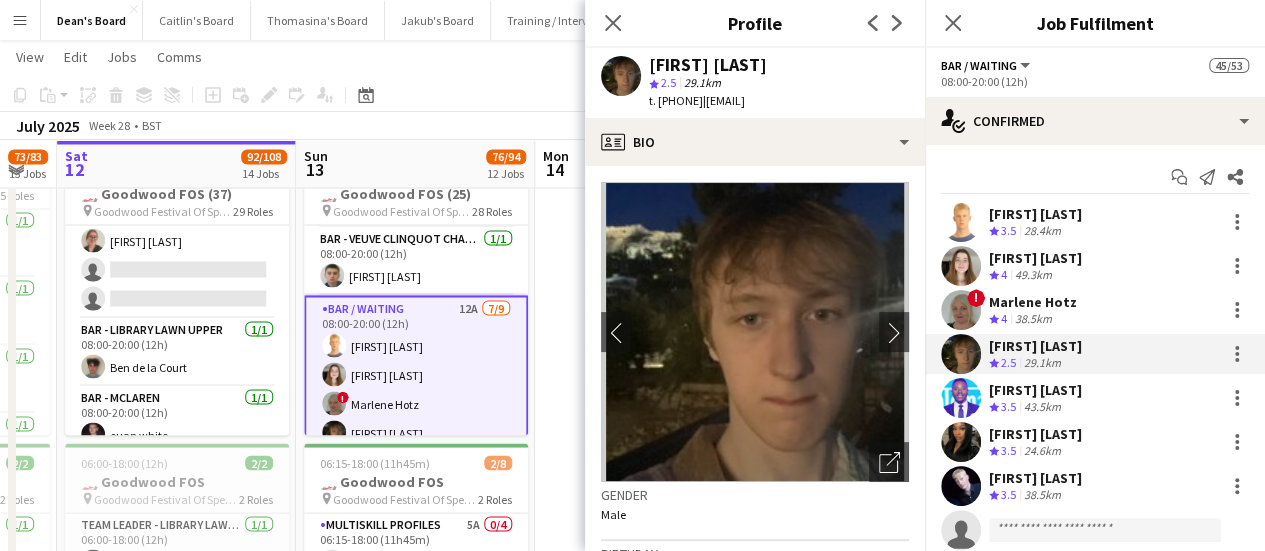 drag, startPoint x: 828, startPoint y: 68, endPoint x: 641, endPoint y: 68, distance: 187 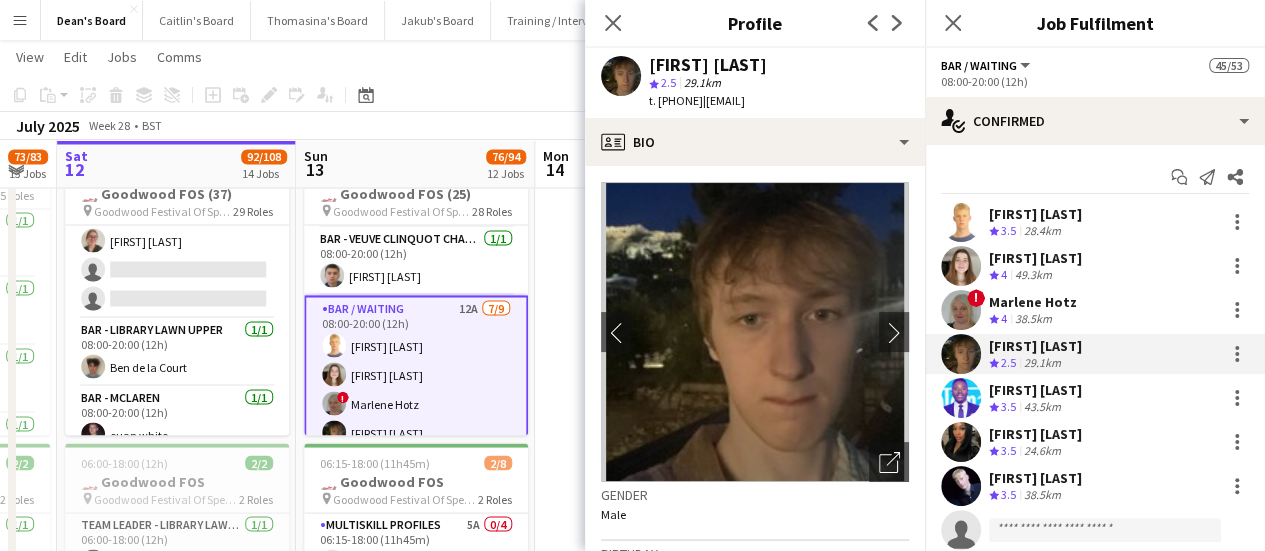 click on "43.5km" at bounding box center [1042, 407] 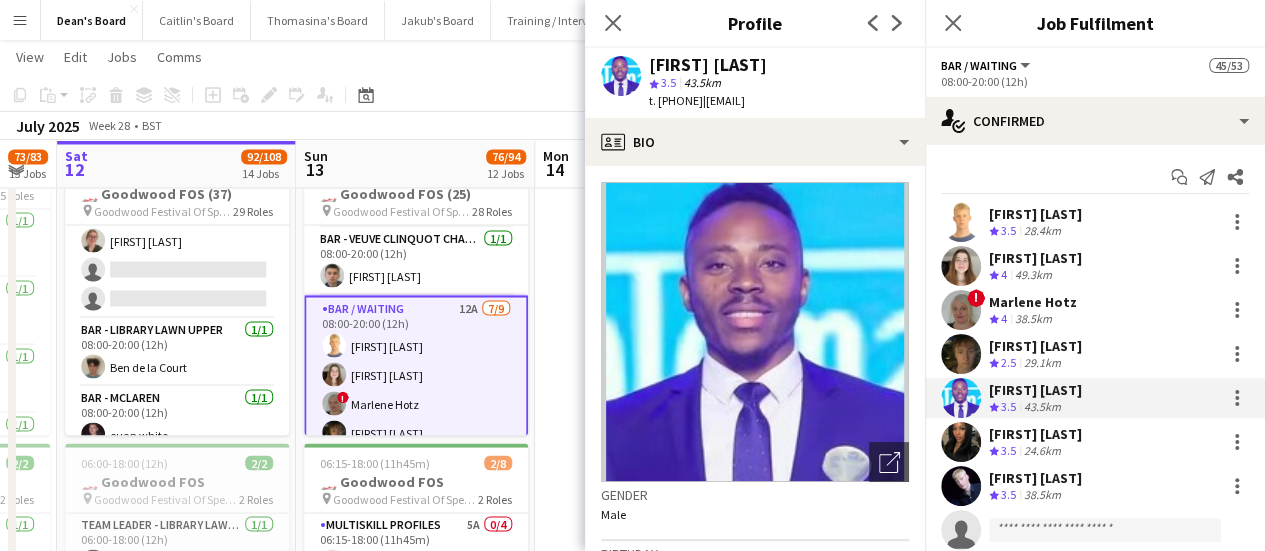 drag, startPoint x: 824, startPoint y: 69, endPoint x: 643, endPoint y: 57, distance: 181.39735 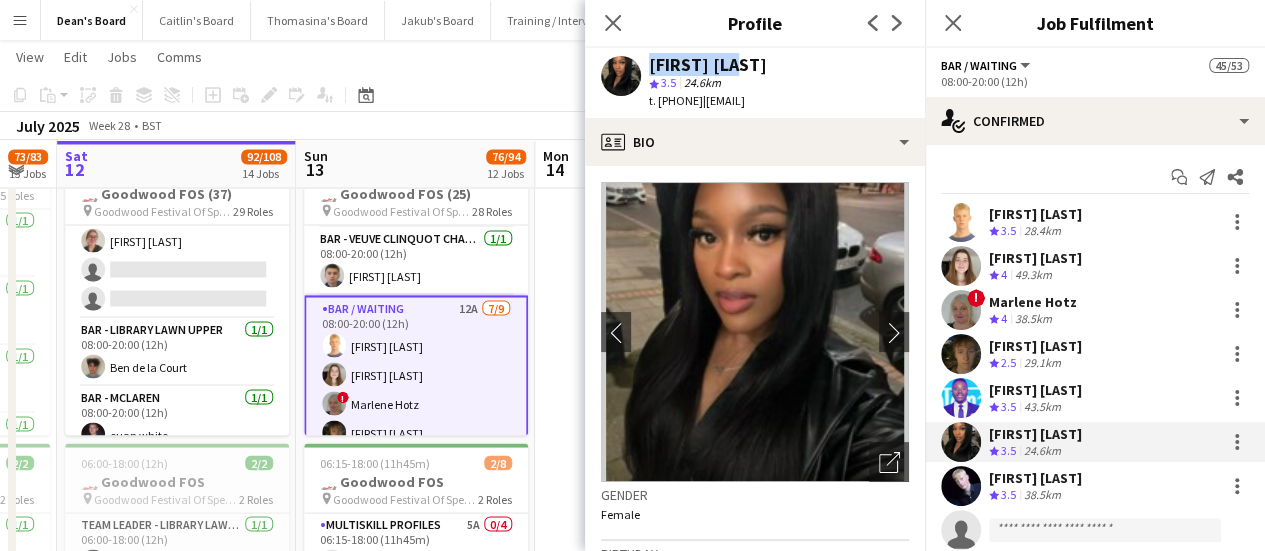 drag, startPoint x: 745, startPoint y: 55, endPoint x: 644, endPoint y: 61, distance: 101.17806 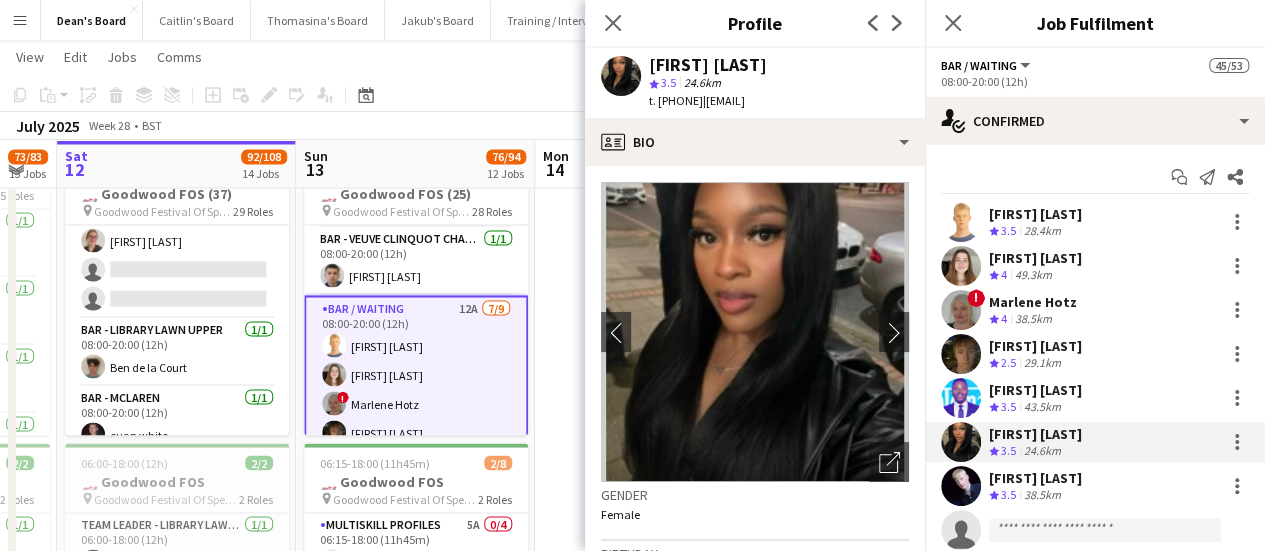 click on "[FIRST] [LAST]" at bounding box center (1035, 478) 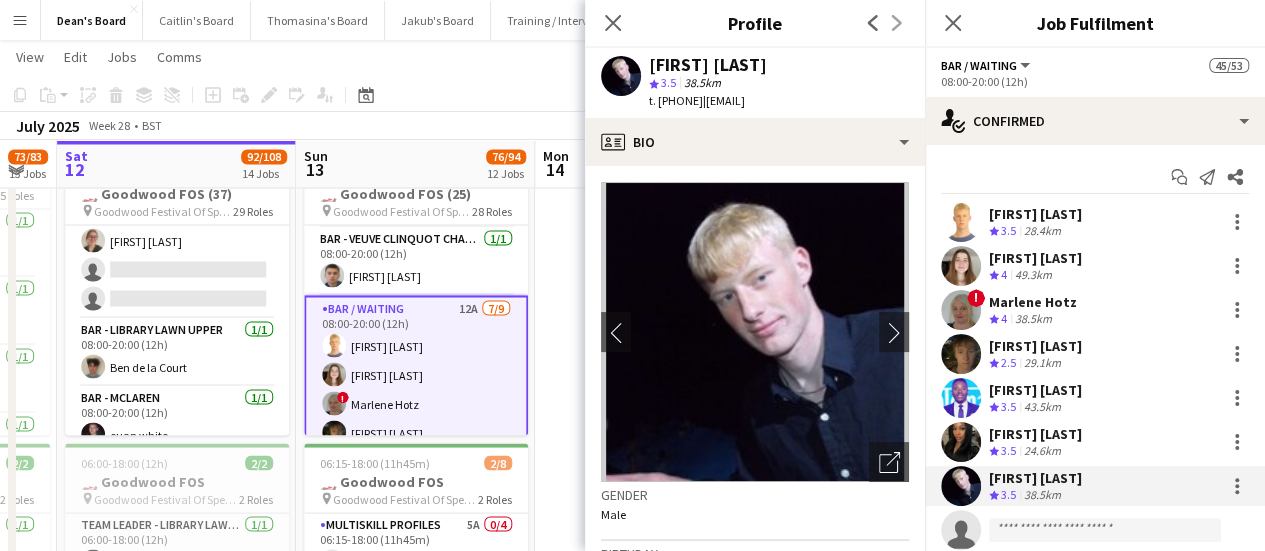 drag, startPoint x: 771, startPoint y: 59, endPoint x: 634, endPoint y: 69, distance: 137.36447 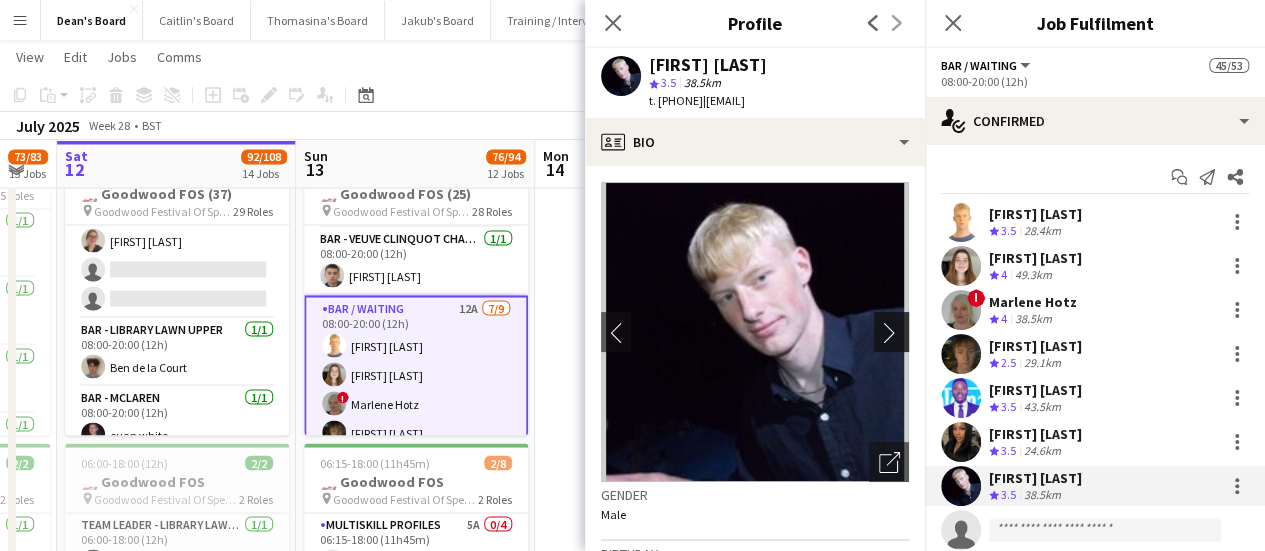 click on "chevron-right" 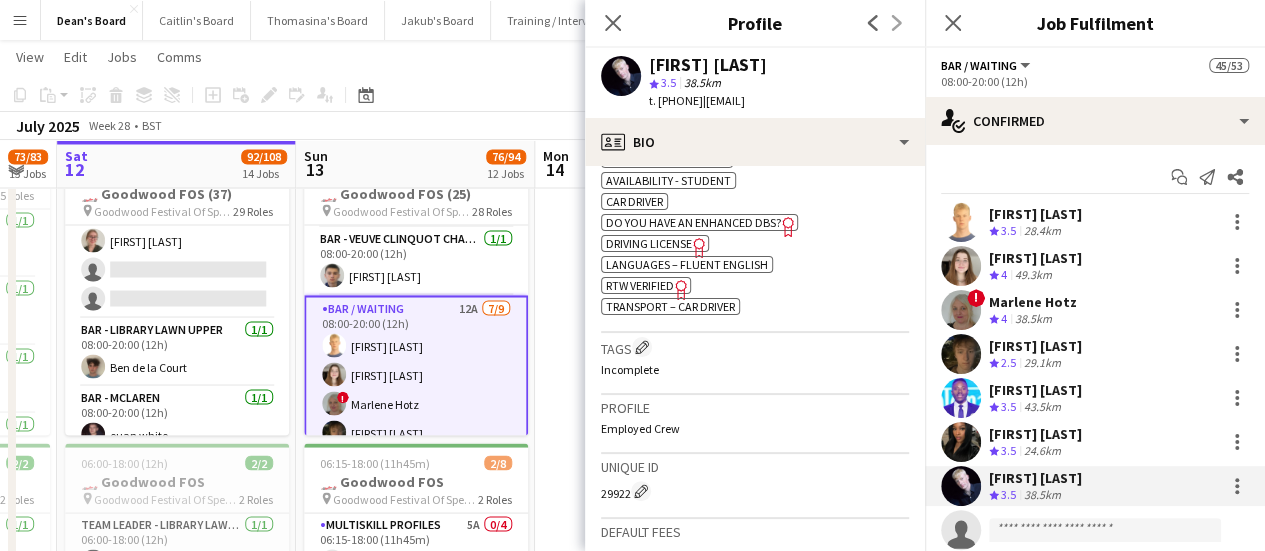 scroll, scrollTop: 600, scrollLeft: 0, axis: vertical 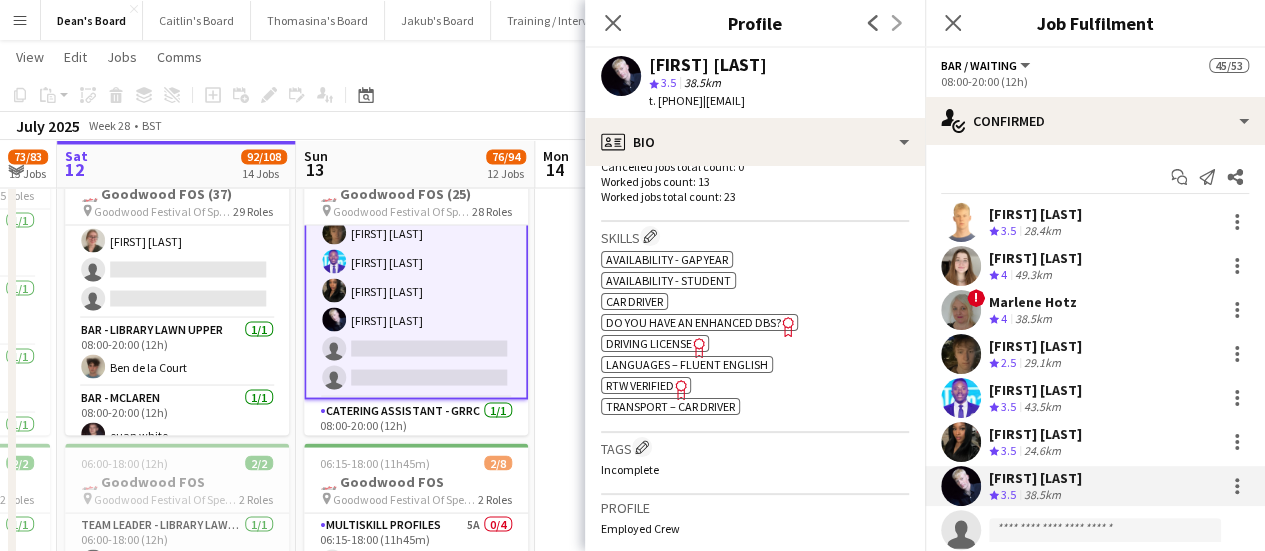 click on "!  Marlene Hotz
Crew rating
4   38.5km" at bounding box center [1095, 310] 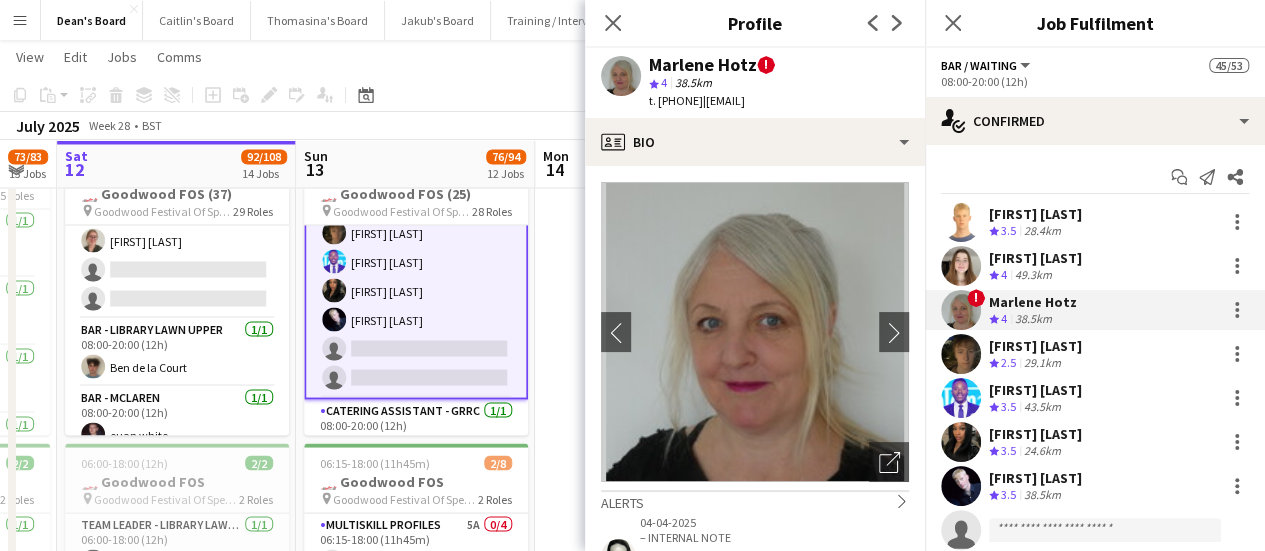 drag, startPoint x: 709, startPoint y: 69, endPoint x: 615, endPoint y: 61, distance: 94.33981 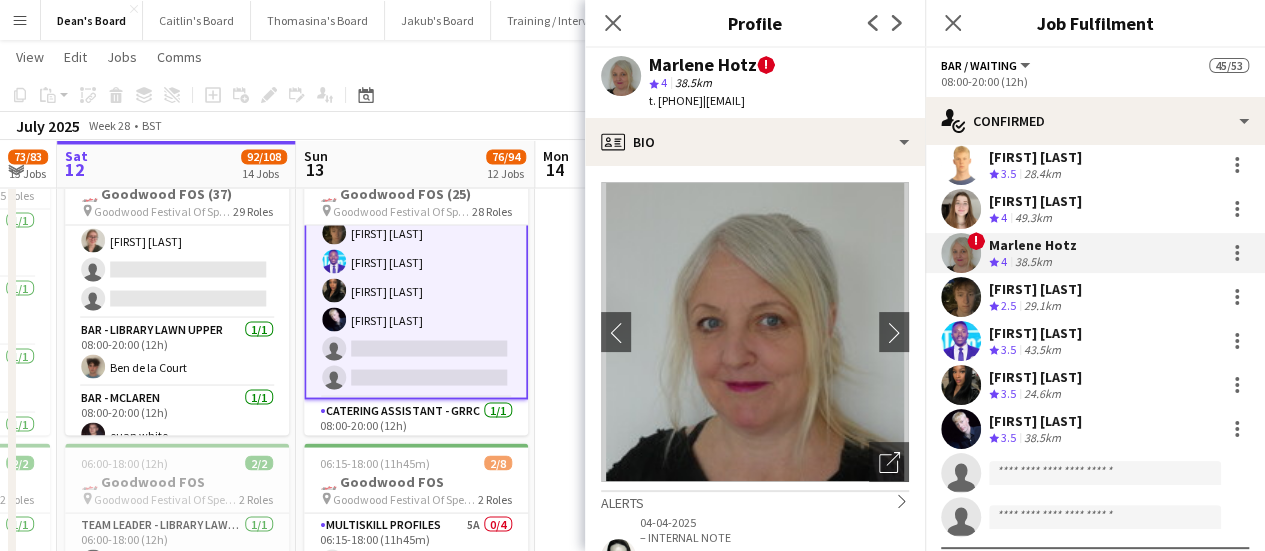 scroll, scrollTop: 100, scrollLeft: 0, axis: vertical 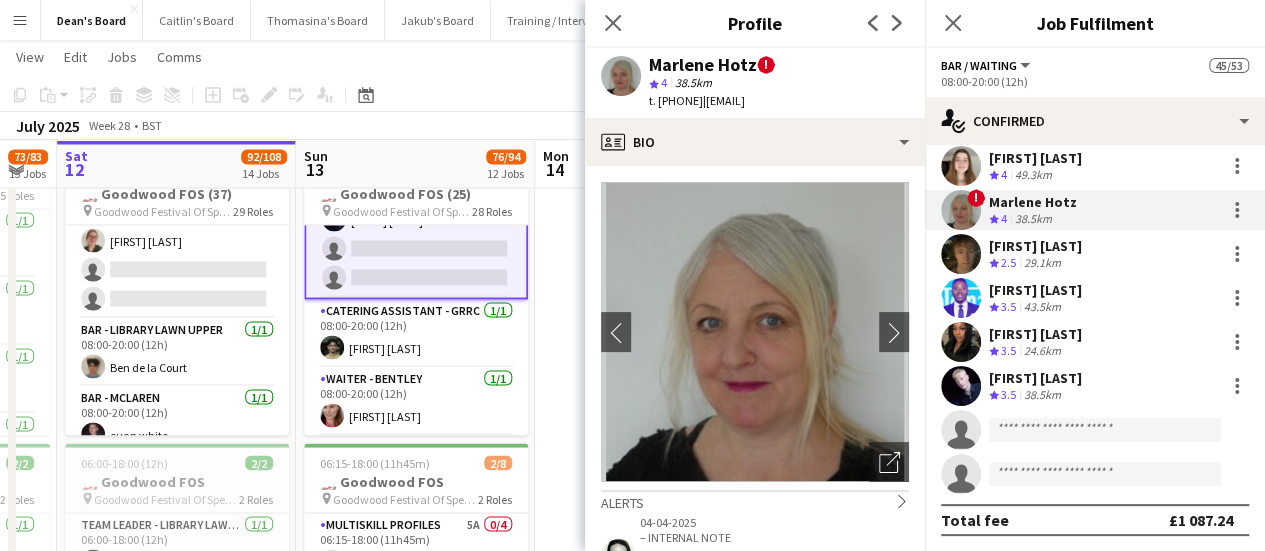 click on "[FIRST] [LAST]" at bounding box center [1035, 290] 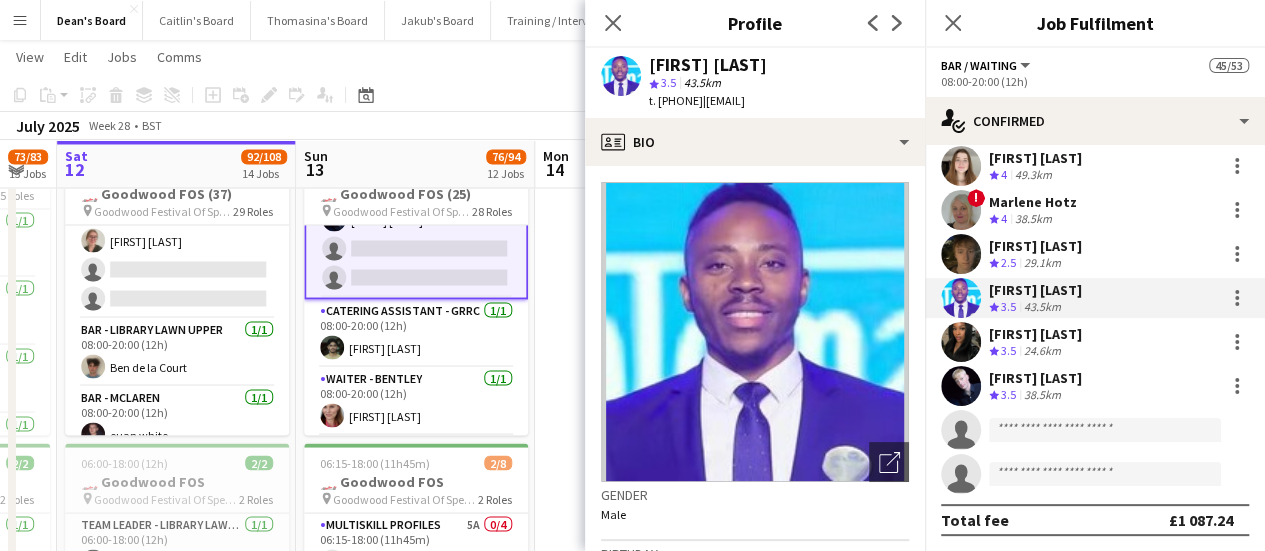 drag, startPoint x: 812, startPoint y: 69, endPoint x: 652, endPoint y: 69, distance: 160 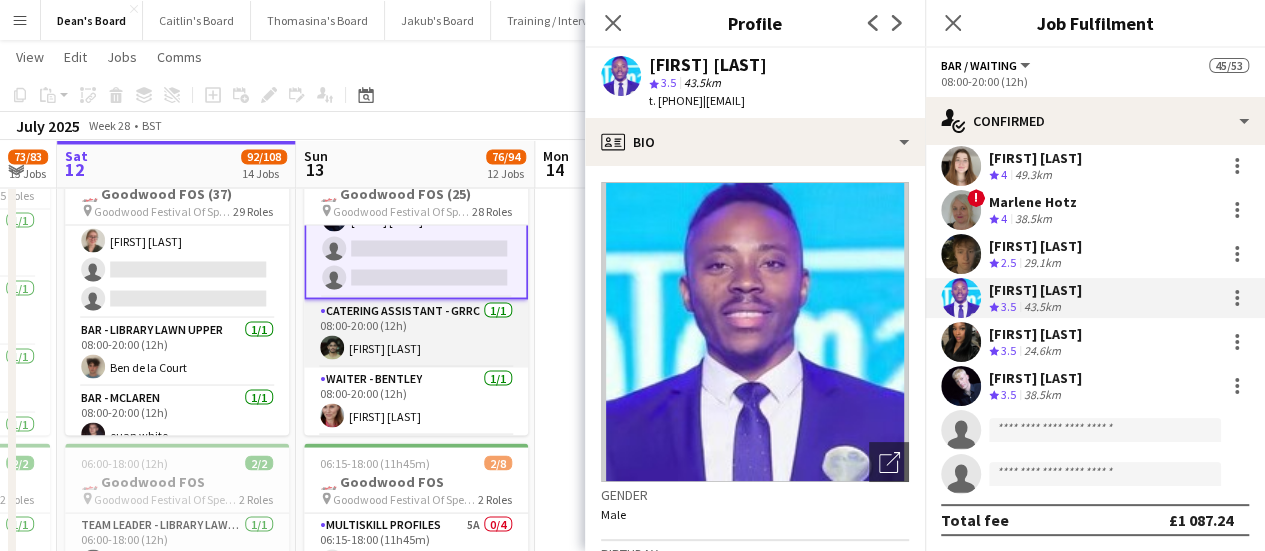 click on "Catering Assistant - GRRC   1/1   08:00-20:00 (12h)
Milan Sani" at bounding box center (416, 333) 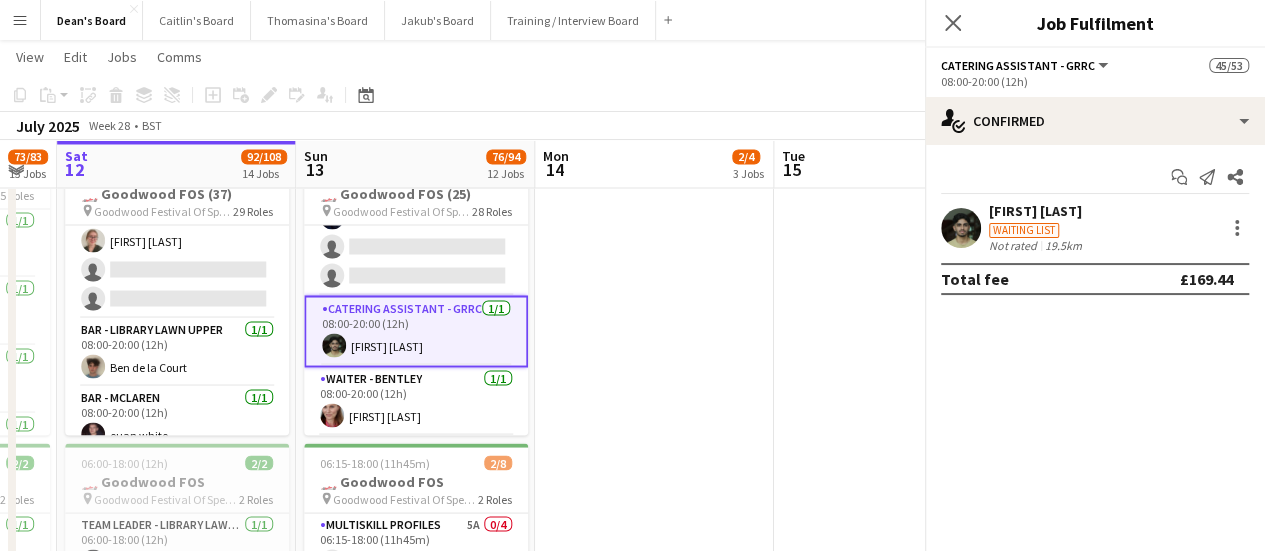 scroll, scrollTop: 0, scrollLeft: 659, axis: horizontal 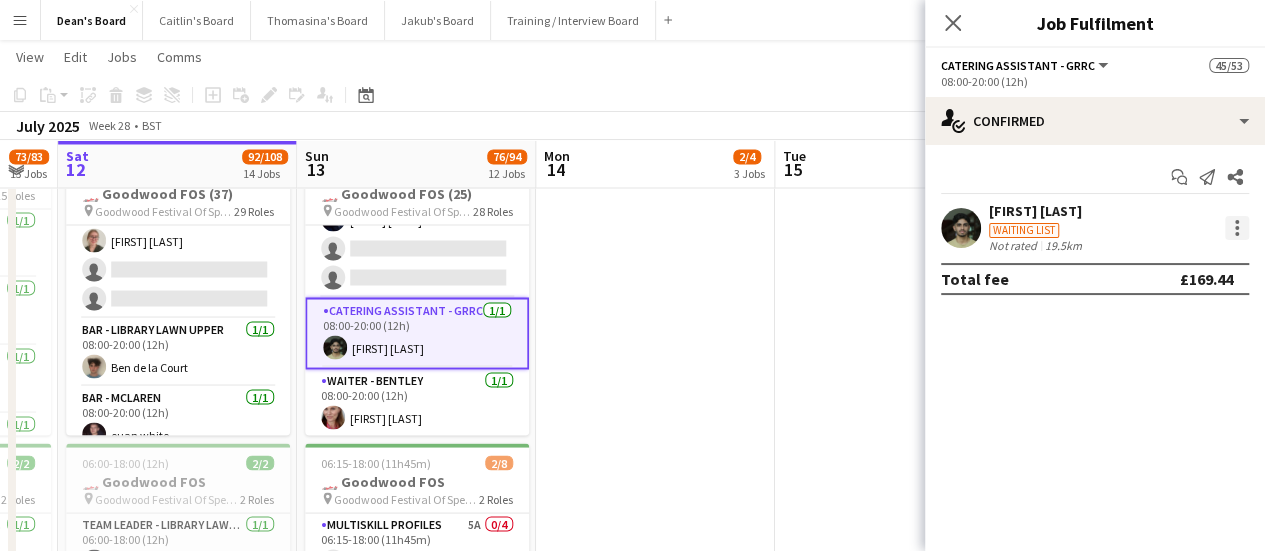 click at bounding box center (1237, 228) 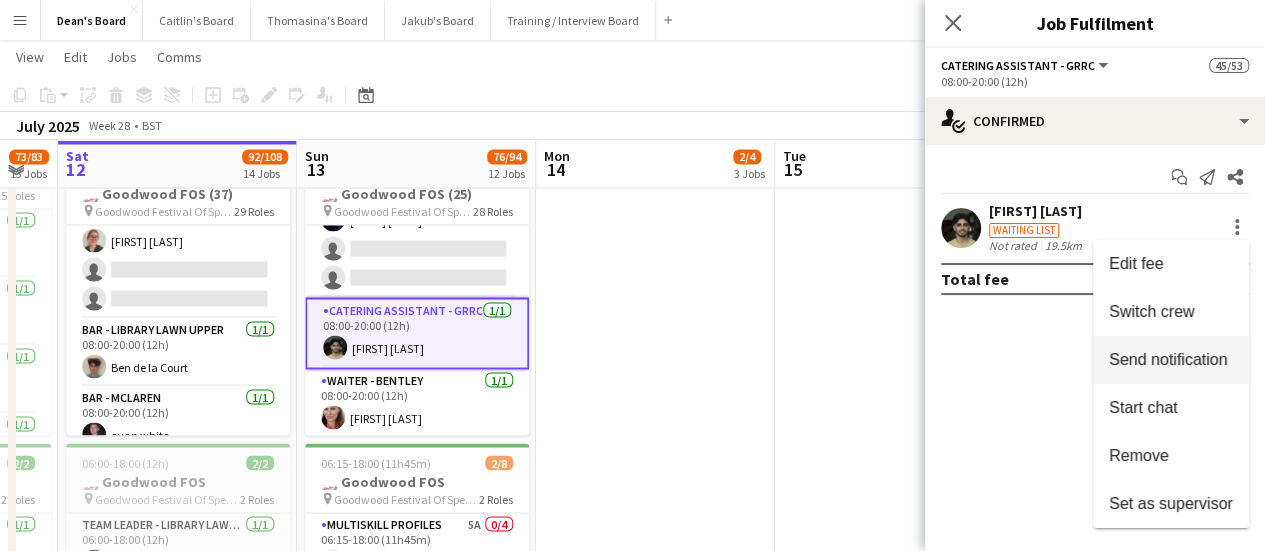 click on "Switch crew" at bounding box center (1151, 311) 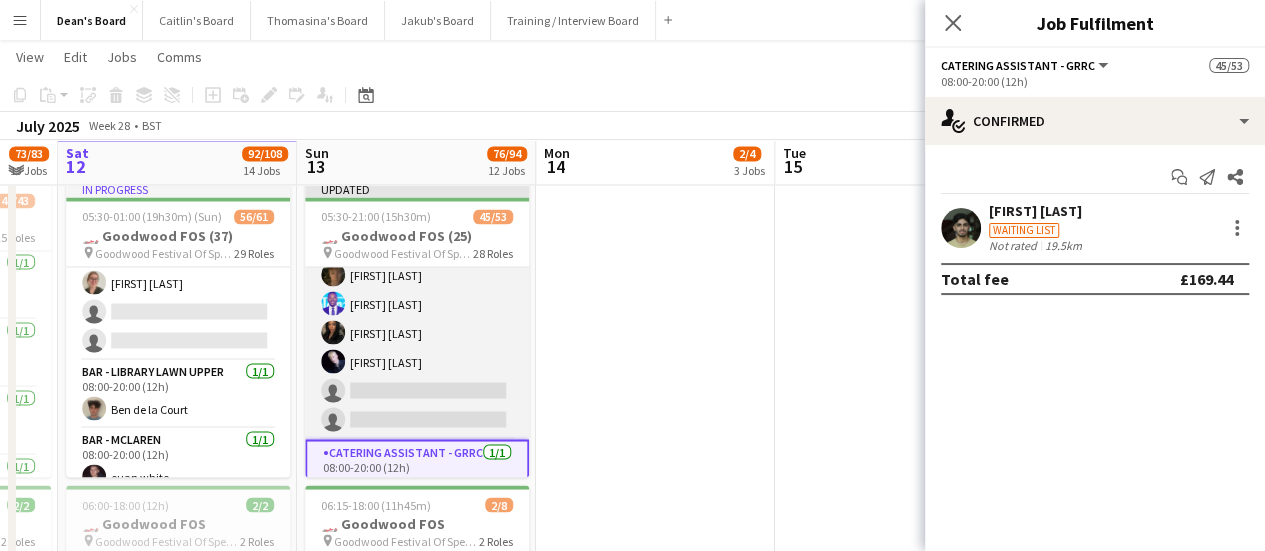 click on "Bar / Waiting    12A   7/9   08:00-20:00 (12h)
Isaac Lucraft Laura Stevens ! Marlene Hotz Anton Buchholdt Antonio Ovie Obebe Ibim Akoko Jack Forrester
single-neutral-actions
single-neutral-actions" at bounding box center [417, 289] 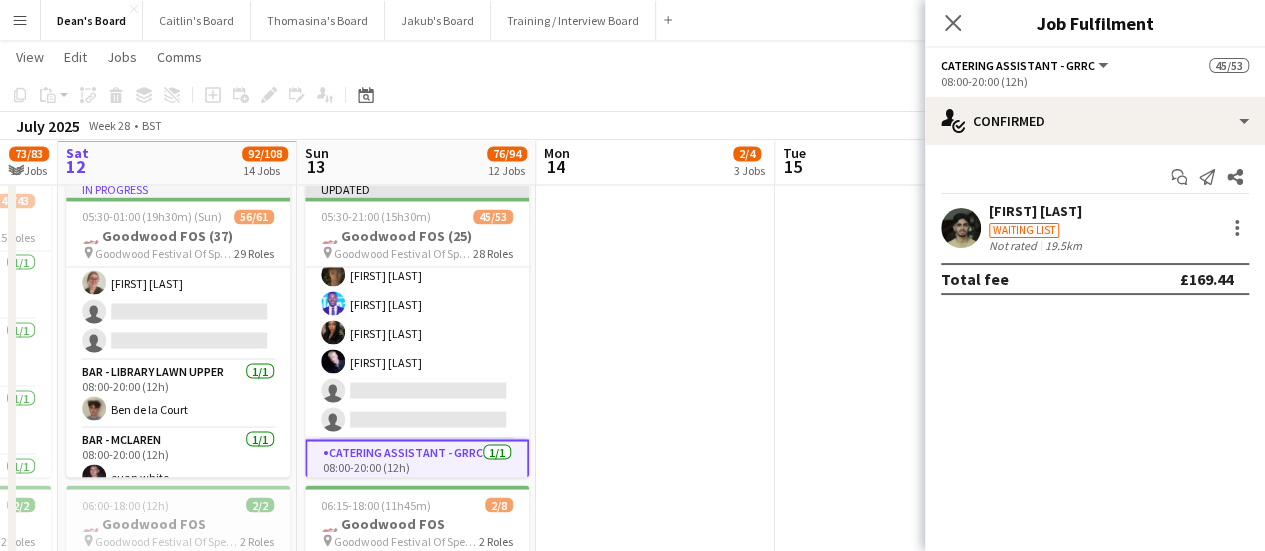 scroll, scrollTop: 1518, scrollLeft: 0, axis: vertical 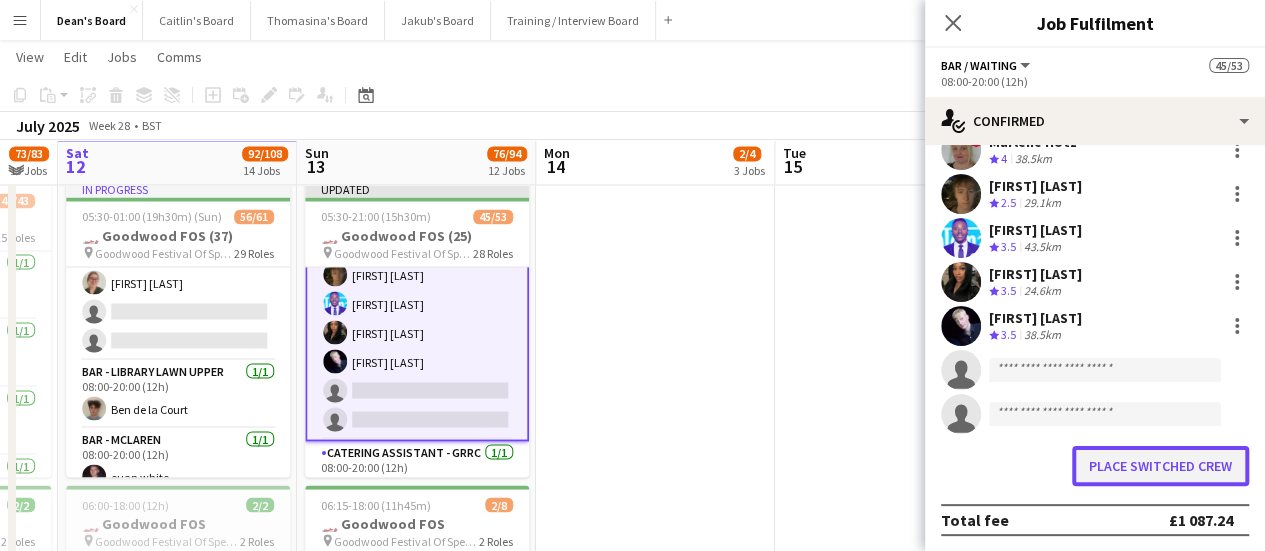 click on "Place switched crew" at bounding box center (1160, 466) 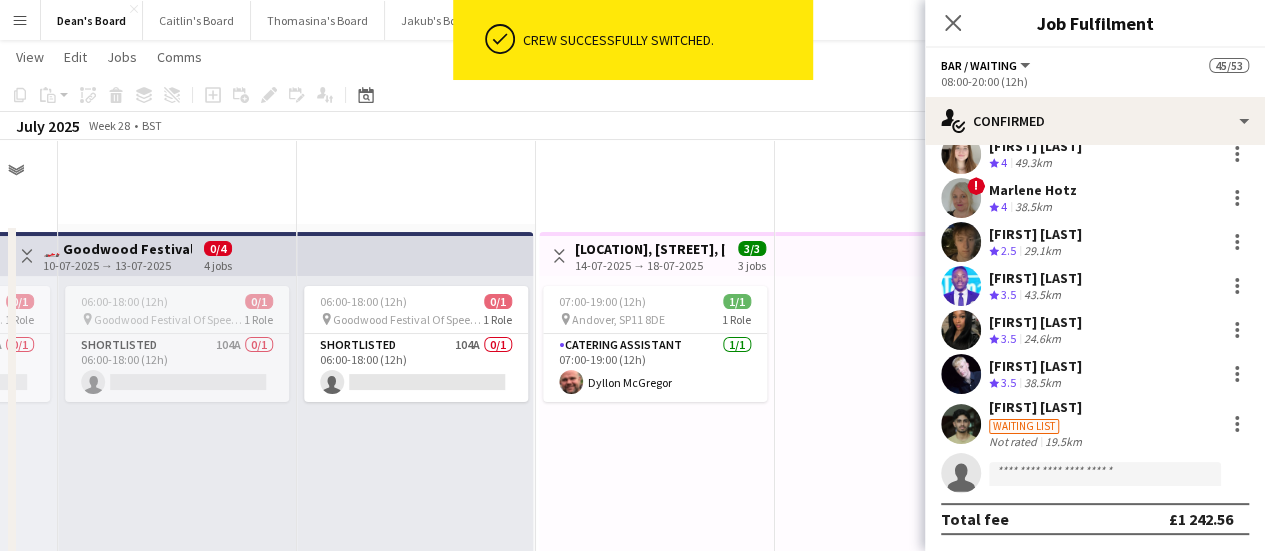 scroll, scrollTop: 1780, scrollLeft: 0, axis: vertical 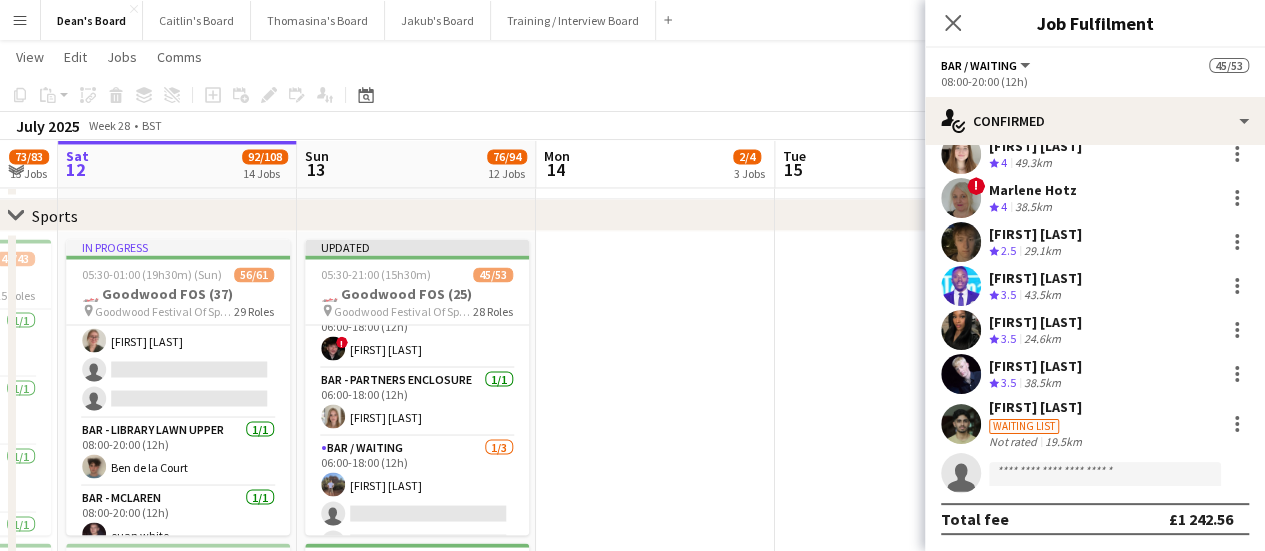 click on "Bar / Waiting    1/3   06:00-18:00 (12h)
Felix Lansley
single-neutral-actions
single-neutral-actions" at bounding box center (417, 499) 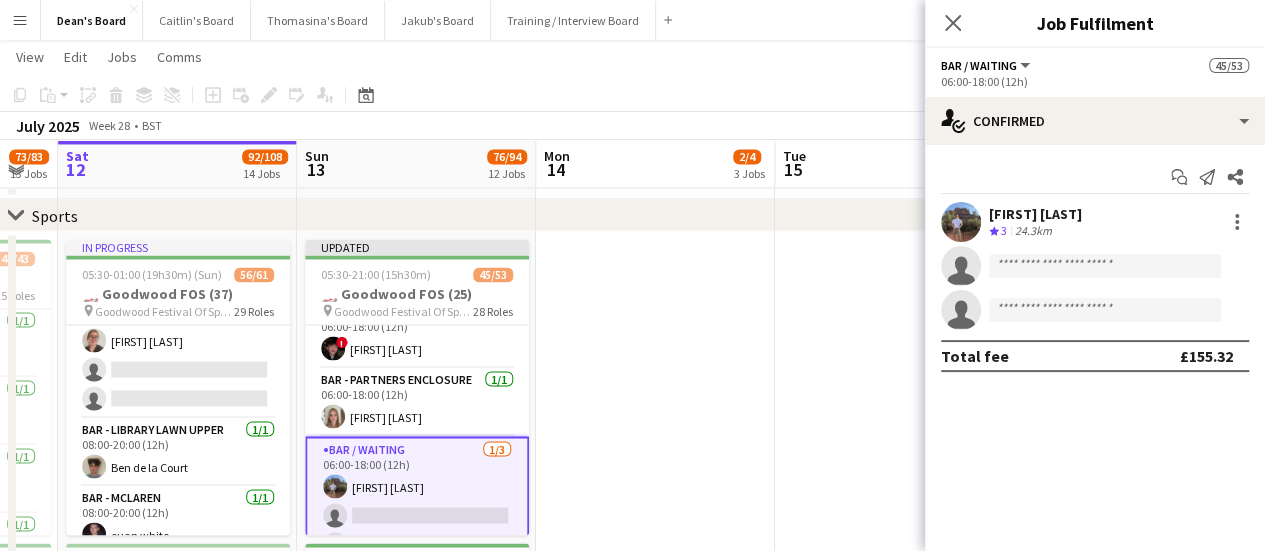 scroll, scrollTop: 0, scrollLeft: 0, axis: both 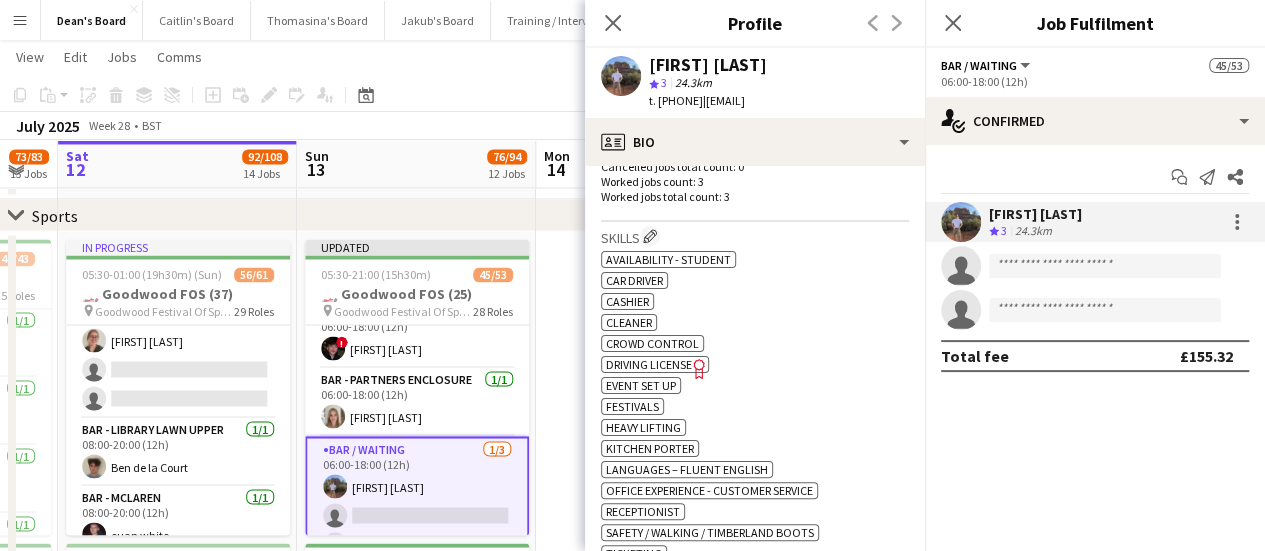 drag, startPoint x: 740, startPoint y: 103, endPoint x: 659, endPoint y: 111, distance: 81.394104 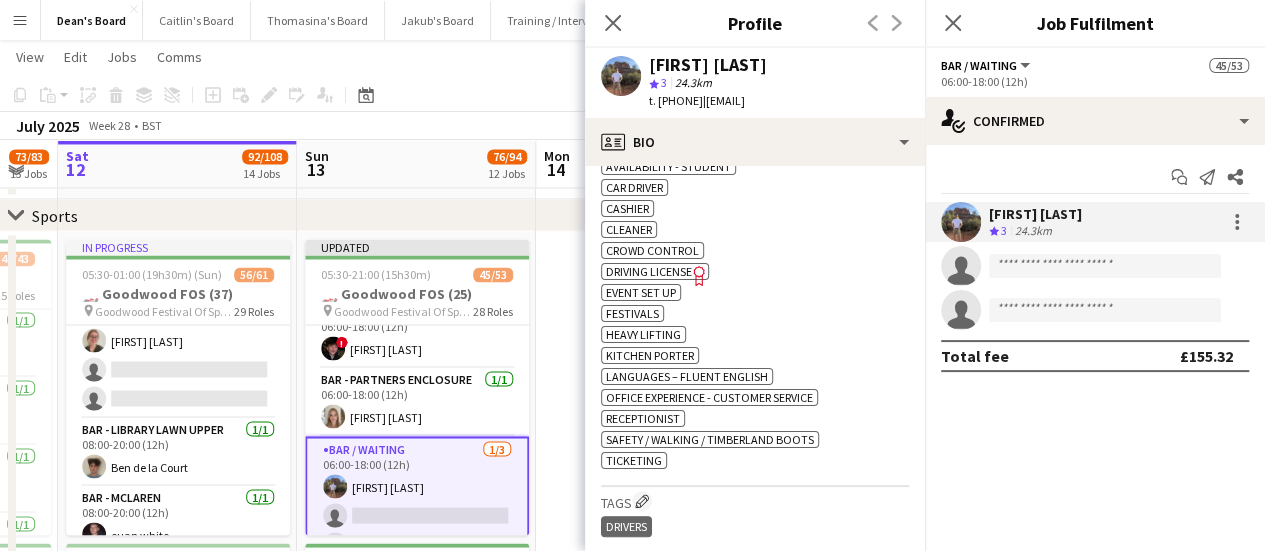 scroll, scrollTop: 800, scrollLeft: 0, axis: vertical 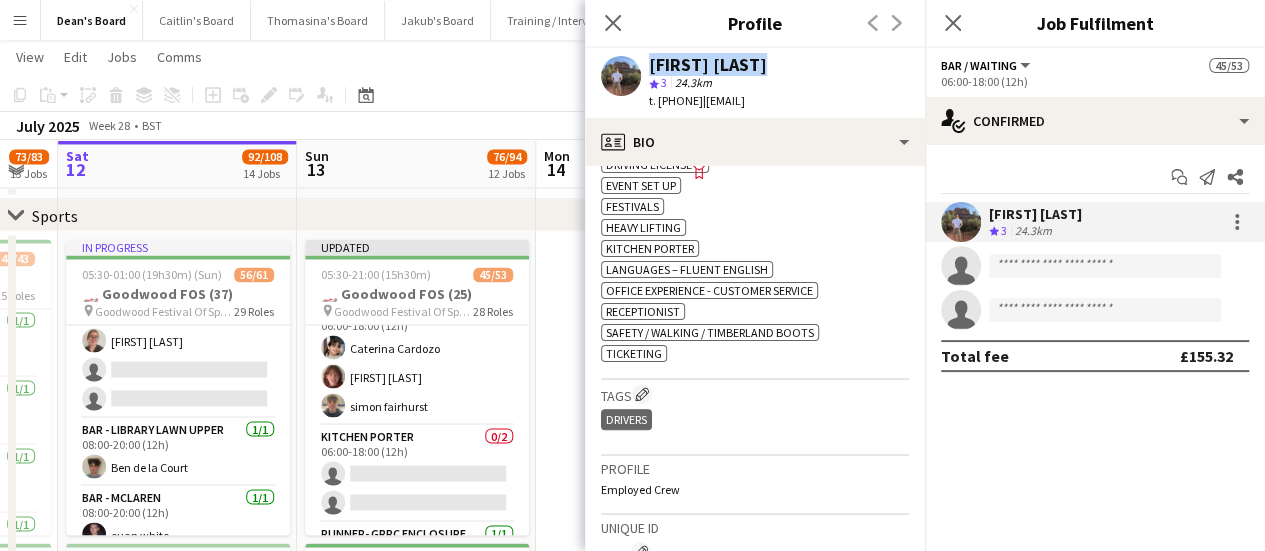 drag, startPoint x: 737, startPoint y: 71, endPoint x: 644, endPoint y: 72, distance: 93.00538 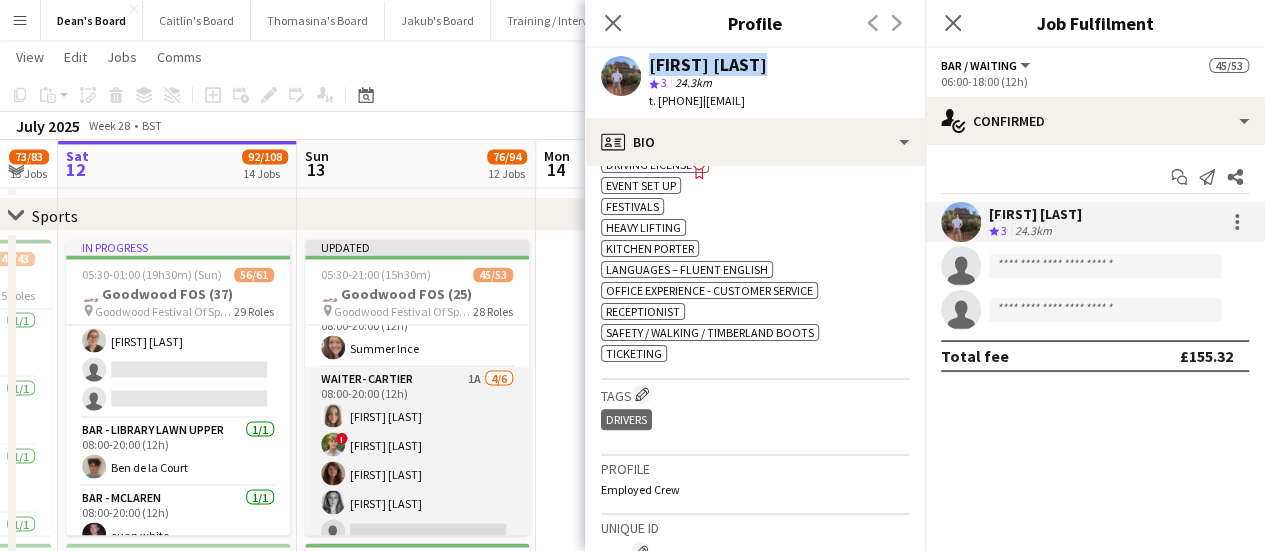 scroll, scrollTop: 2222, scrollLeft: 0, axis: vertical 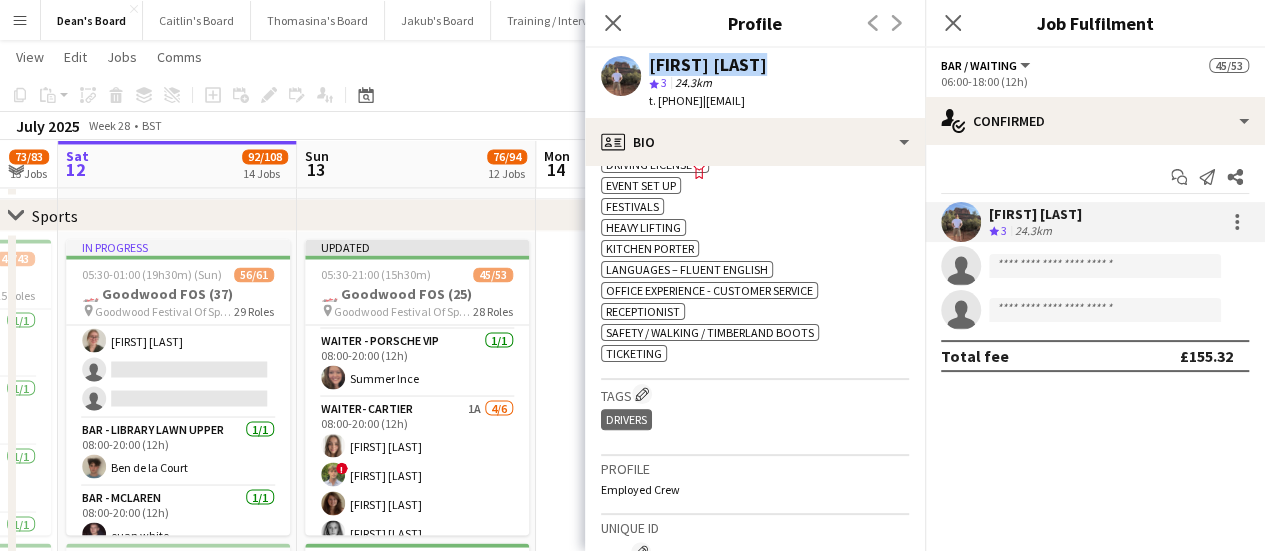click on "Waiter- Cartier    1A   4/6   08:00-20:00 (12h)
Neve San Emeterio ! Owen Beswick Tirren Ambroziak Josephine Porter-Wright
single-neutral-actions
single-neutral-actions" at bounding box center (417, 503) 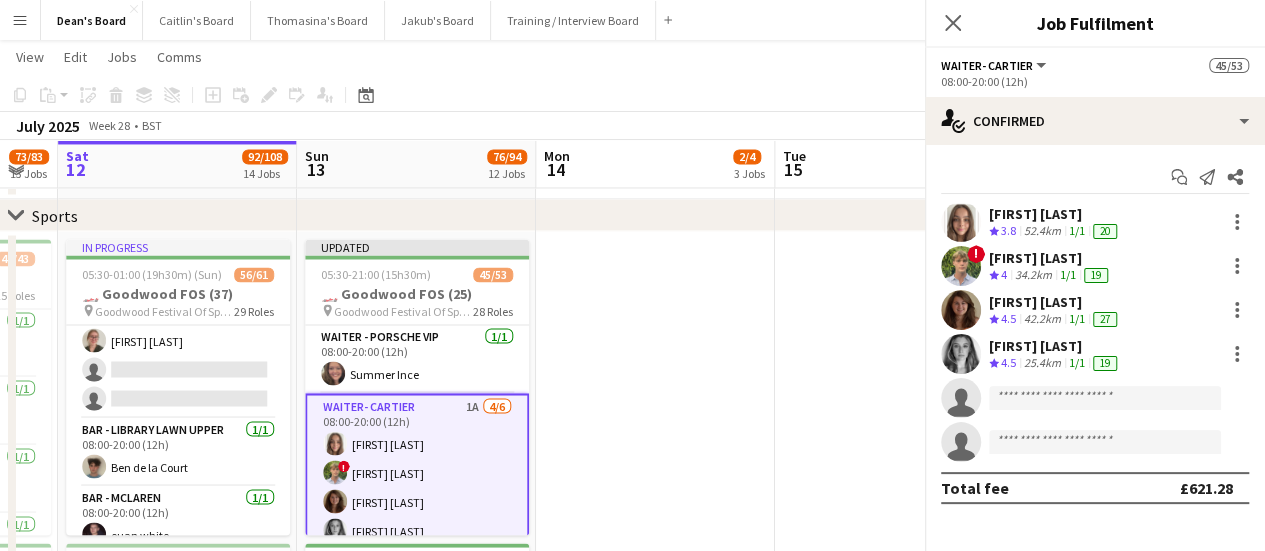 scroll, scrollTop: 0, scrollLeft: 658, axis: horizontal 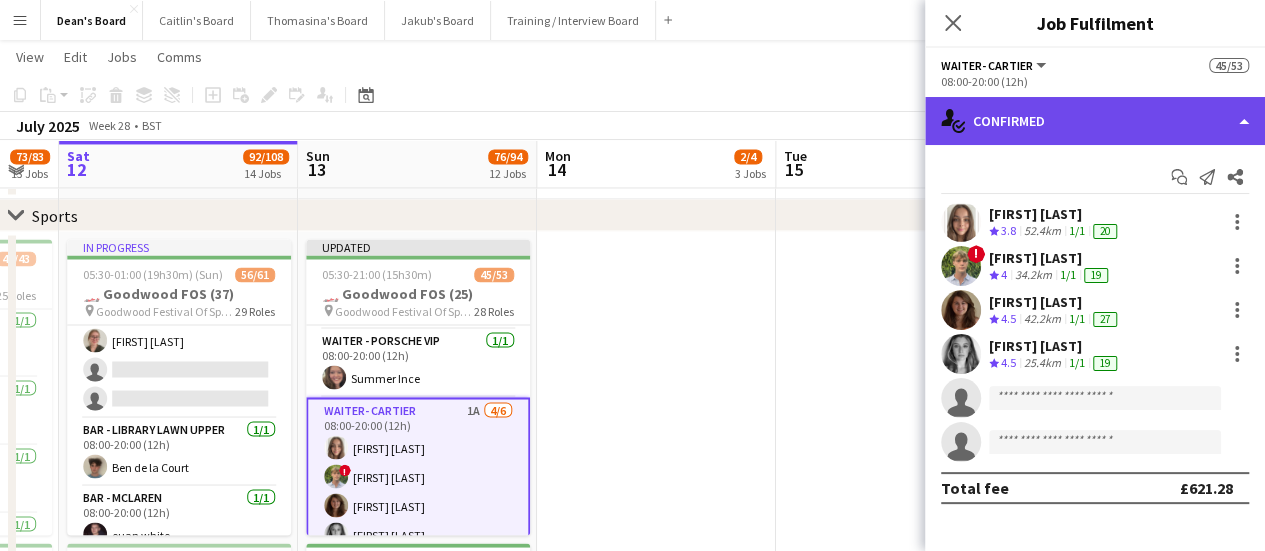 click on "single-neutral-actions-check-2
Confirmed" 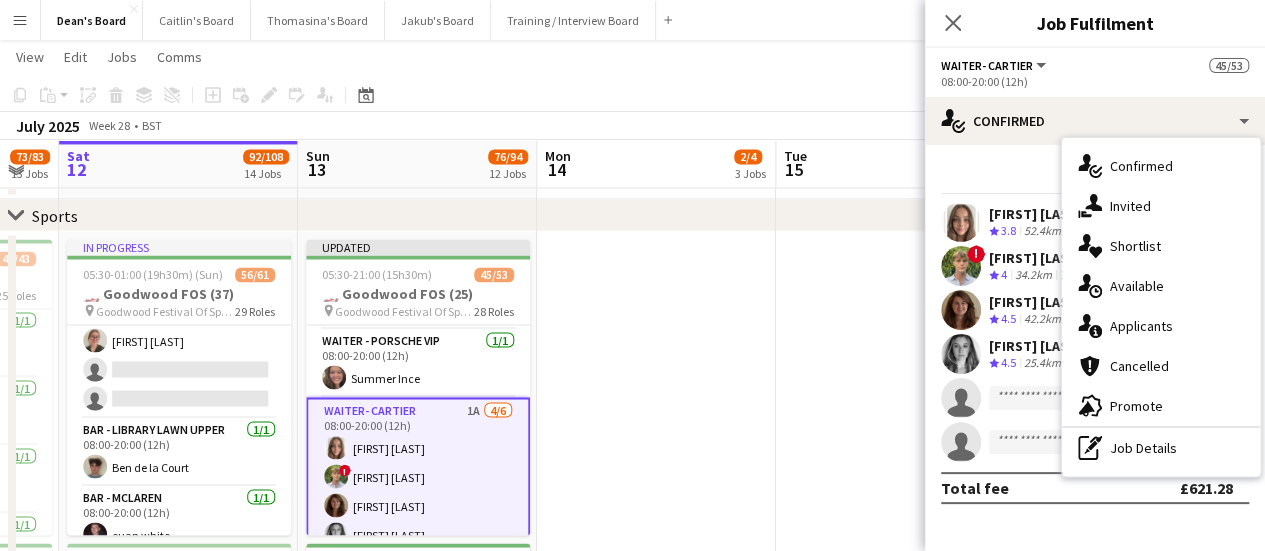 click on "single-neutral-actions-upload
Available" at bounding box center [1161, 286] 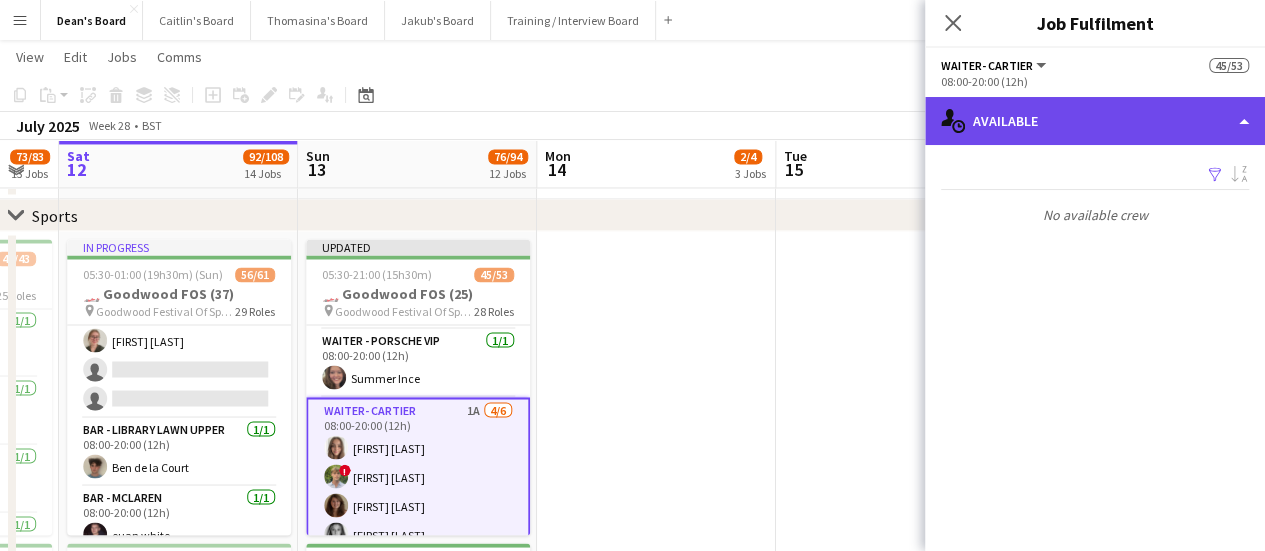 click on "single-neutral-actions-upload
Available" 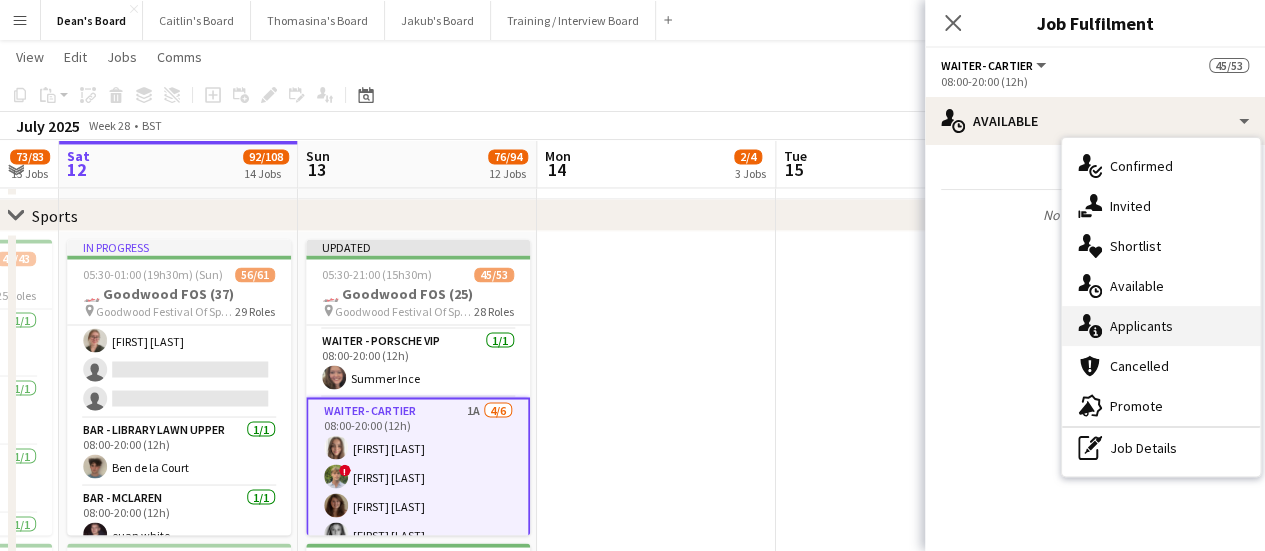 click on "single-neutral-actions-information
Applicants" at bounding box center (1161, 326) 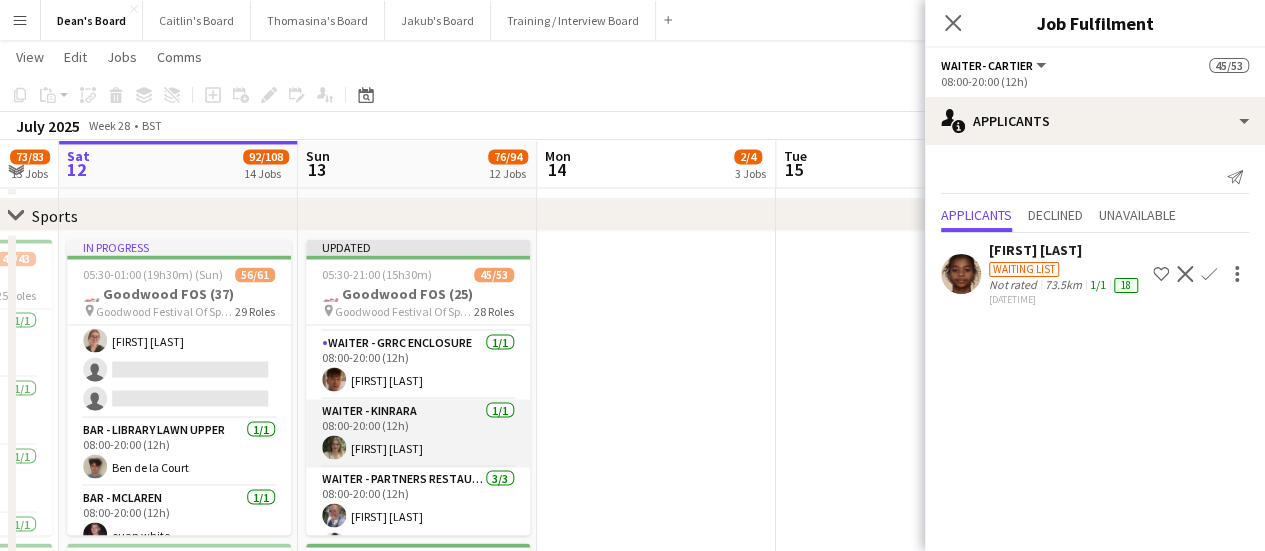 scroll, scrollTop: 1718, scrollLeft: 0, axis: vertical 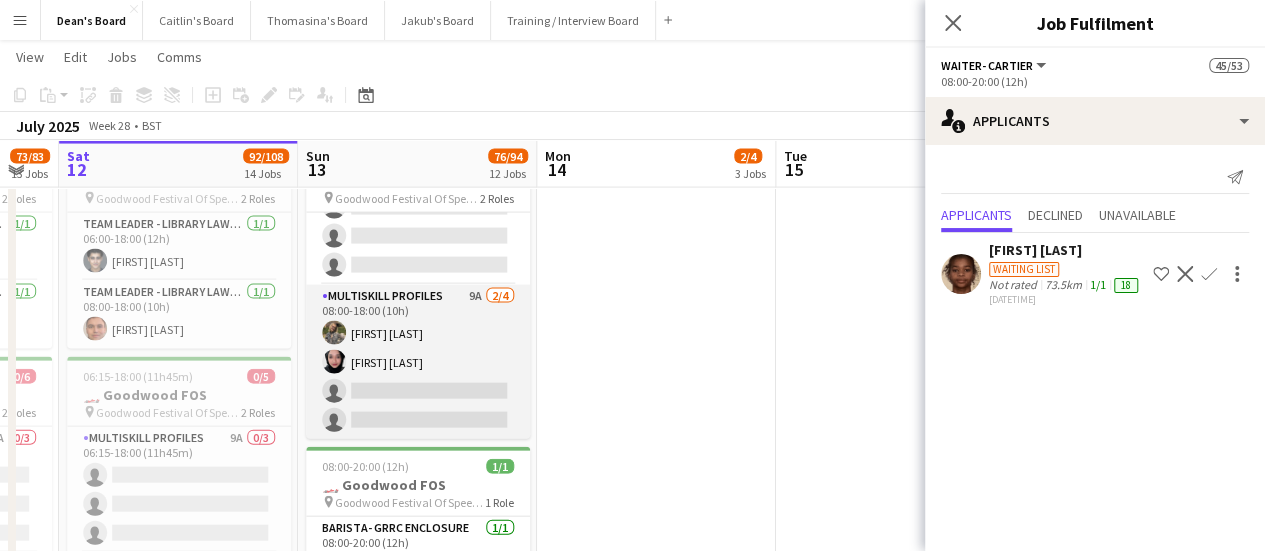 click on "MULTISKILL PROFILES   9A   2/4   08:00-18:00 (10h)
Ella Craik Salma Salama
single-neutral-actions
single-neutral-actions" at bounding box center (418, 362) 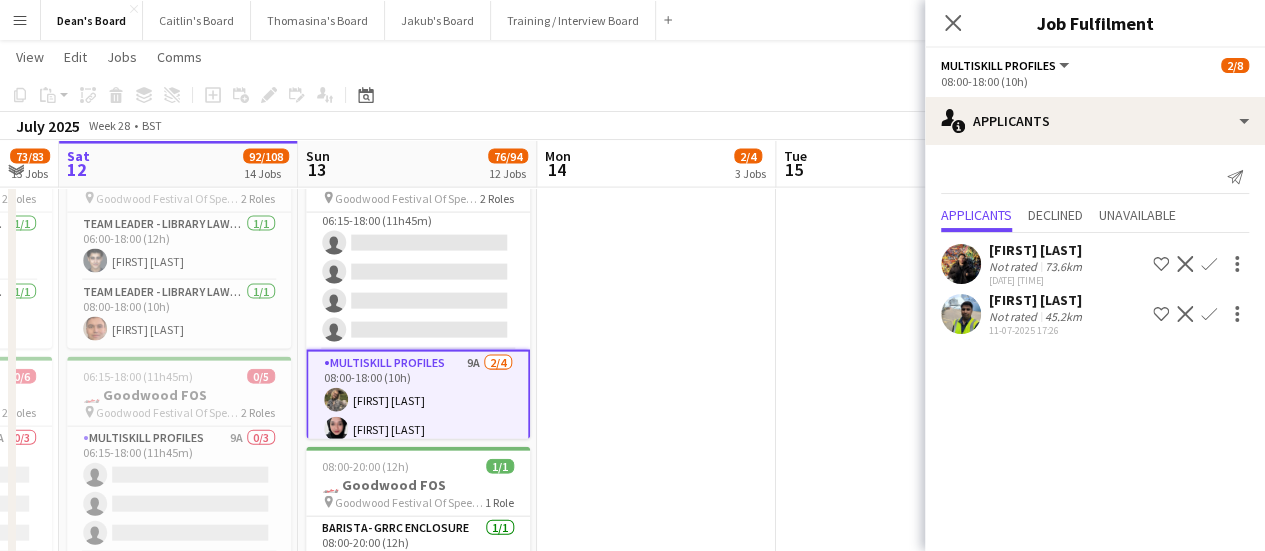 scroll, scrollTop: 0, scrollLeft: 0, axis: both 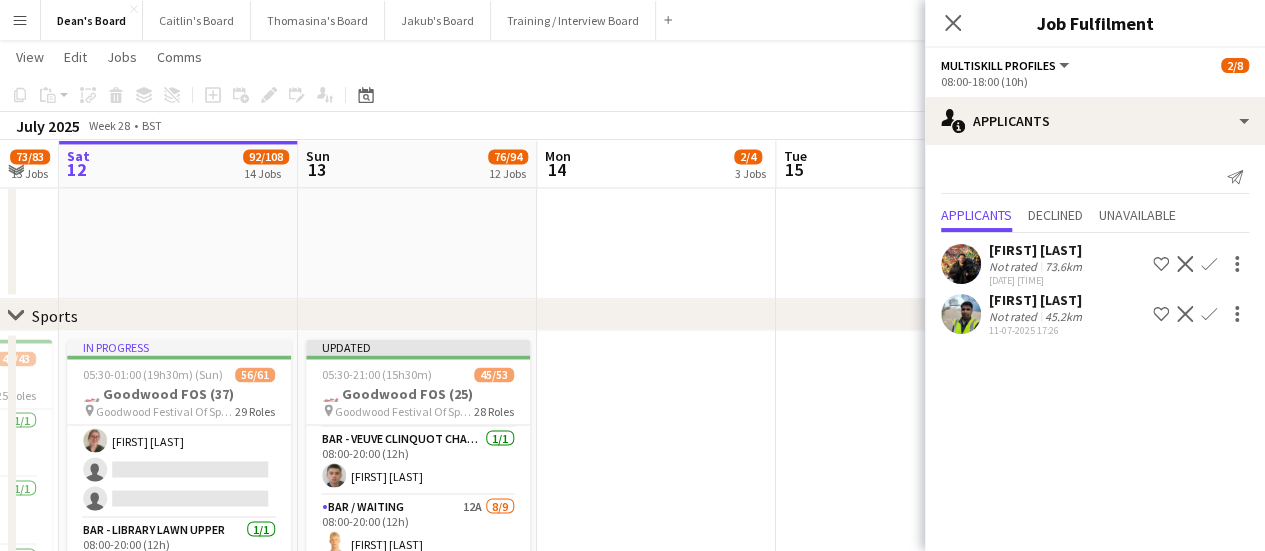 click on "Bar / Waiting    12A   8/9   08:00-20:00 (12h)
Isaac Lucraft Laura Stevens ! Marlene Hotz Anton Buchholdt Antonio Ovie Obebe Ibim Akoko Jack Forrester Milan Sani
single-neutral-actions" at bounding box center [418, 645] 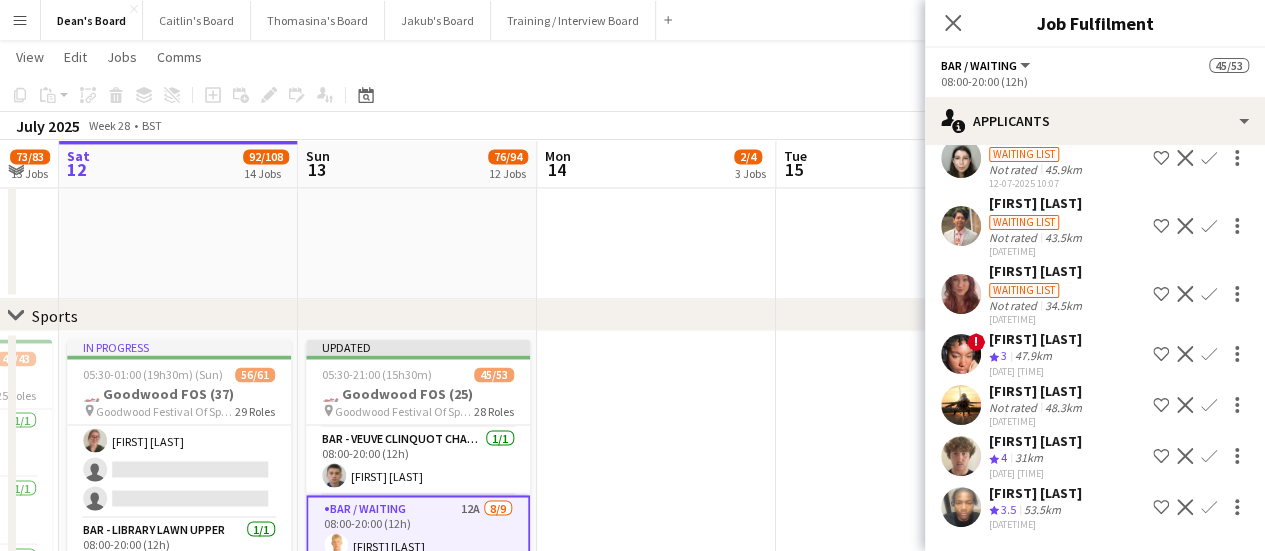scroll, scrollTop: 231, scrollLeft: 0, axis: vertical 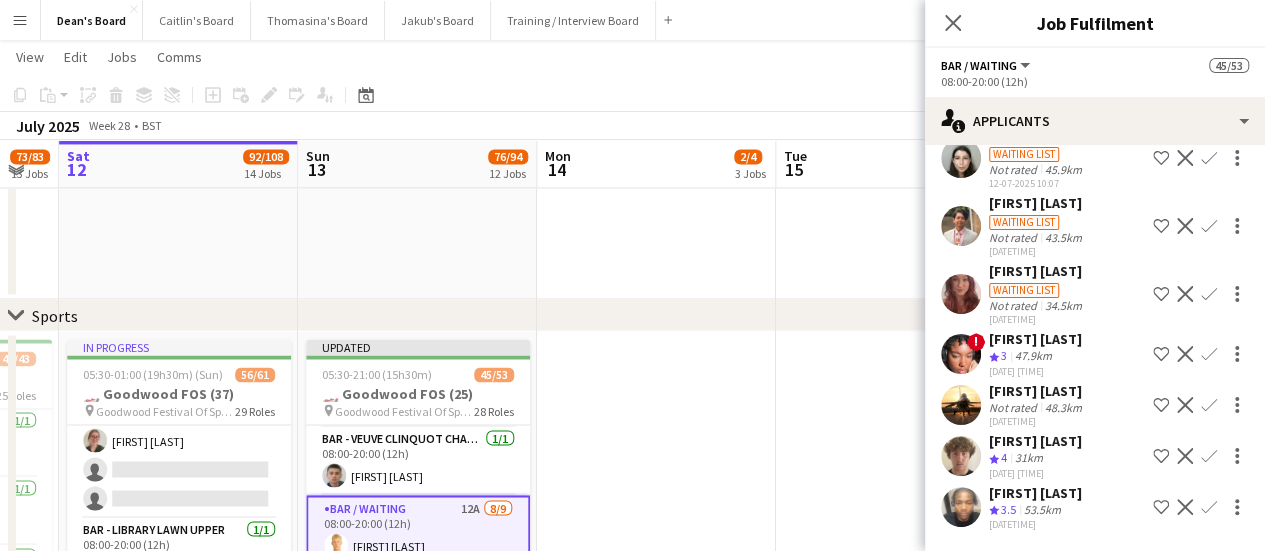 click on "Nigel Kanyangarara" 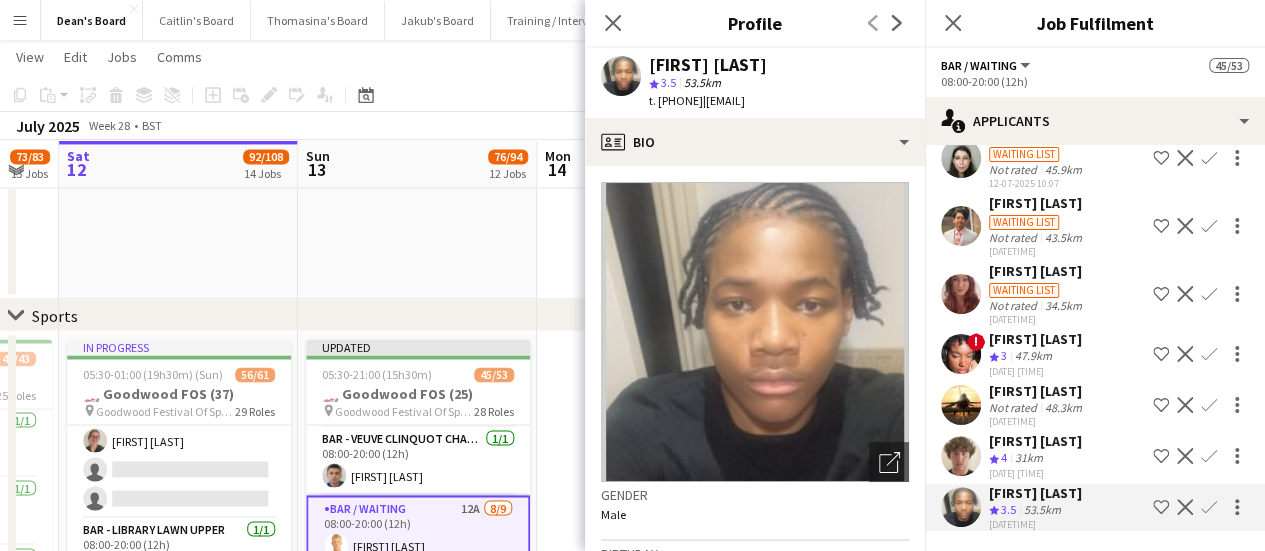 scroll, scrollTop: 400, scrollLeft: 0, axis: vertical 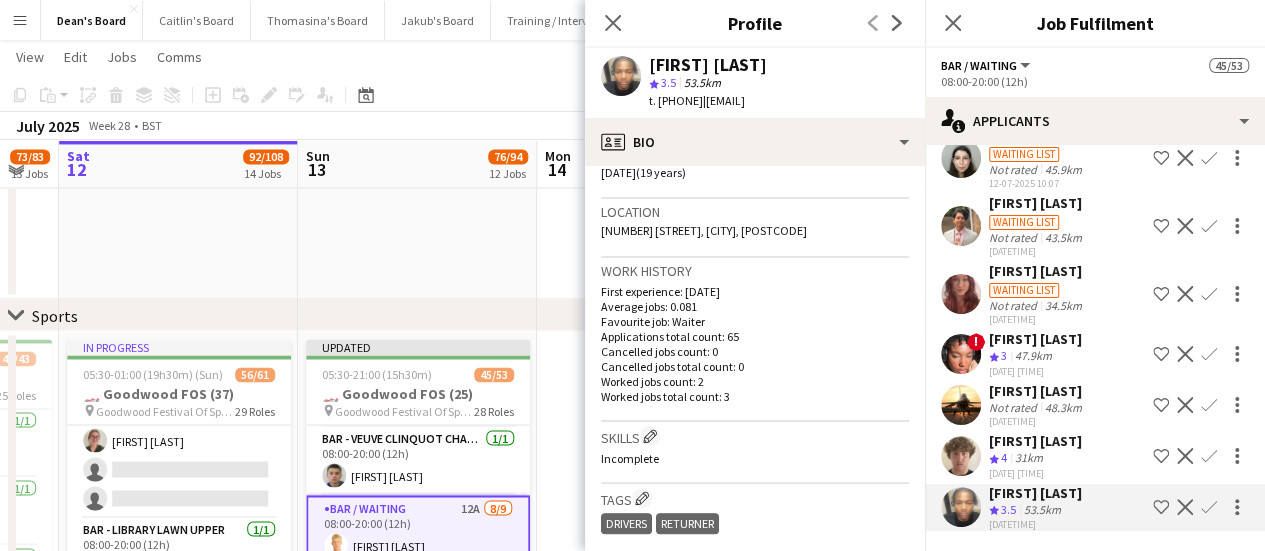 click on "[FIRST] [LAST]" at bounding box center [1035, 441] 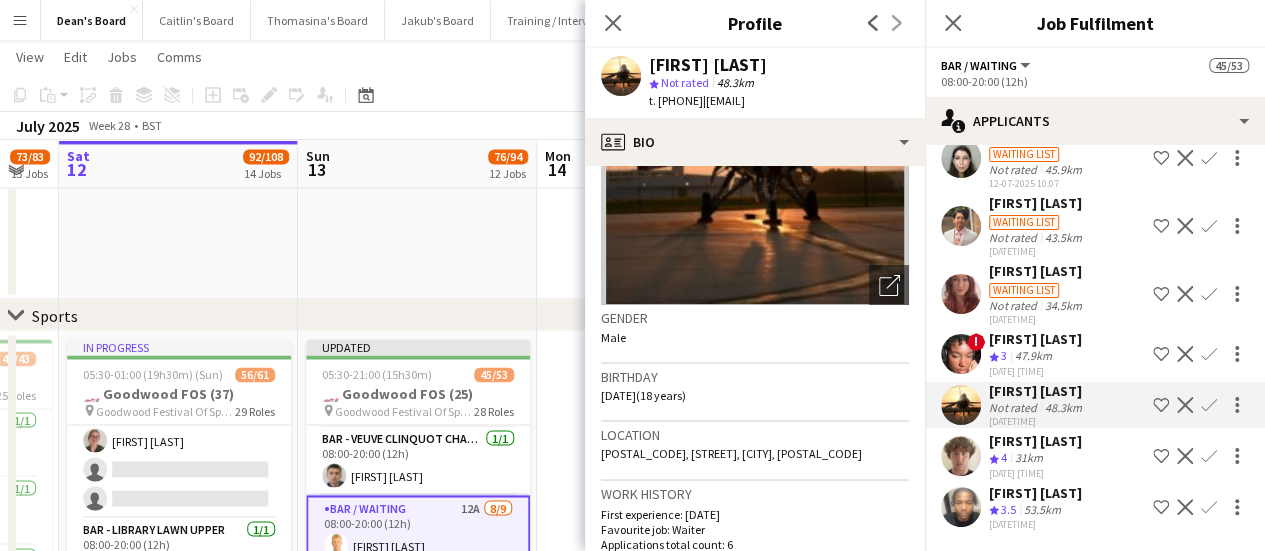 scroll, scrollTop: 400, scrollLeft: 0, axis: vertical 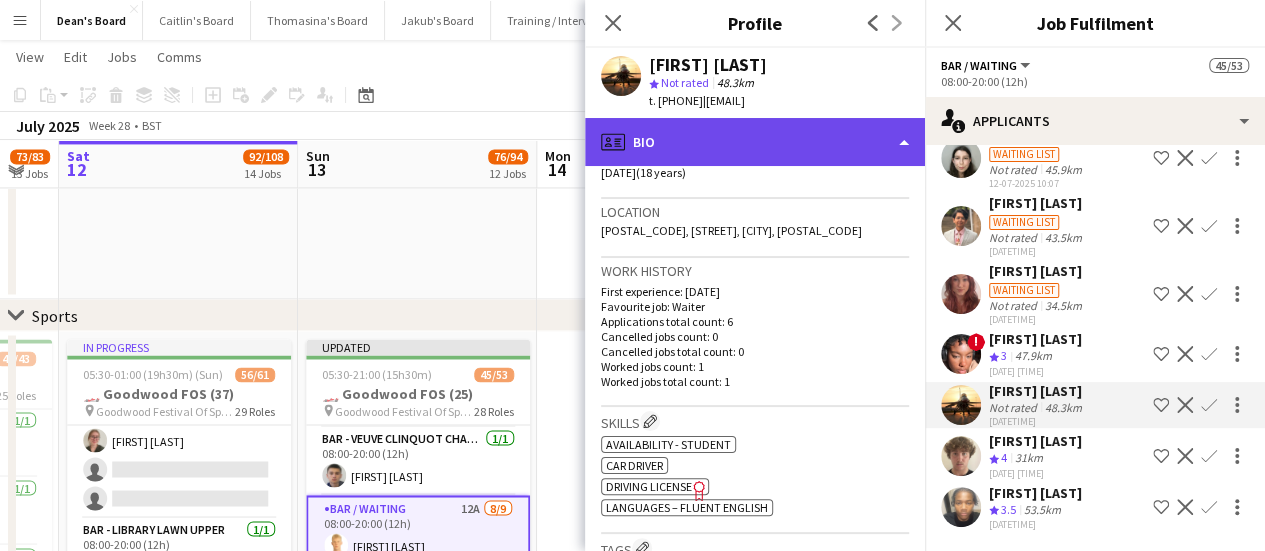 click on "profile
Bio" 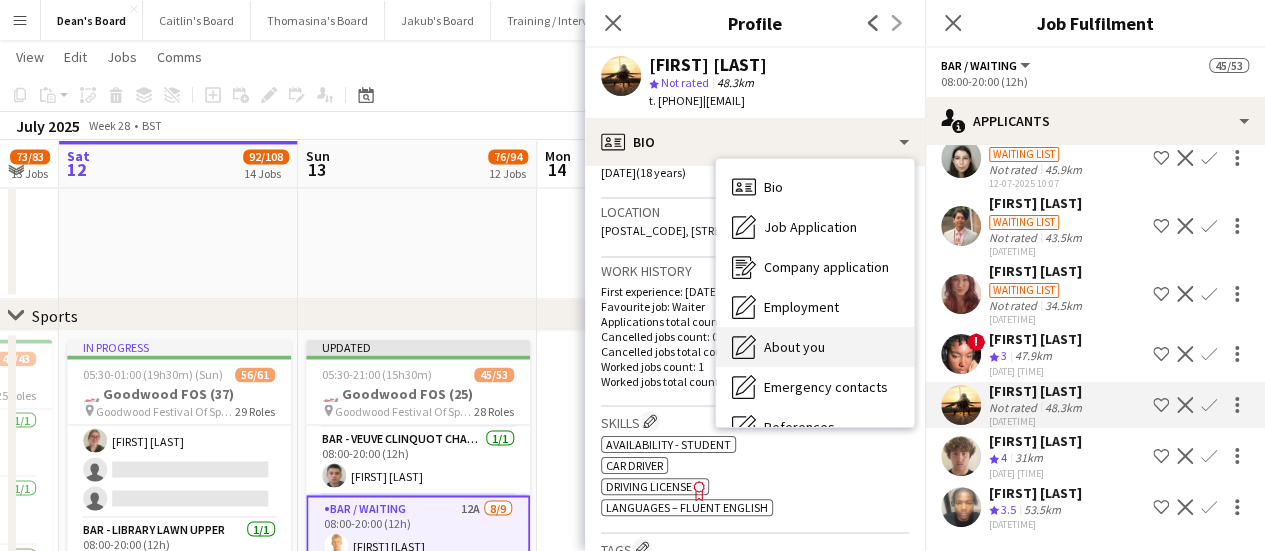 click on "About you
About you" at bounding box center [815, 347] 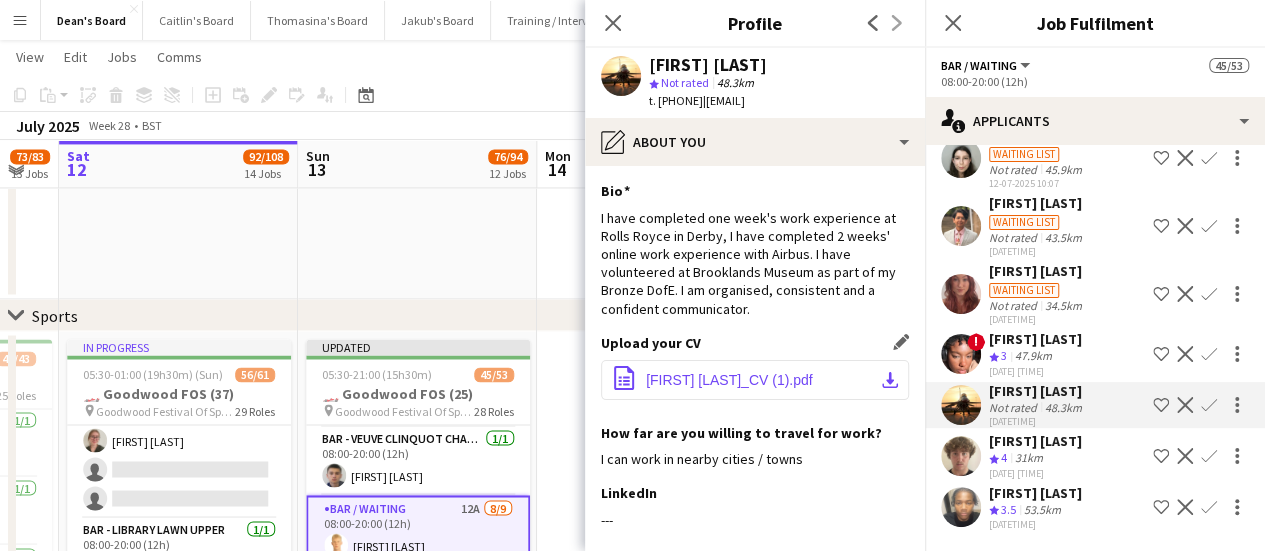 click on "Echo Newbery_CV (1).pdf" 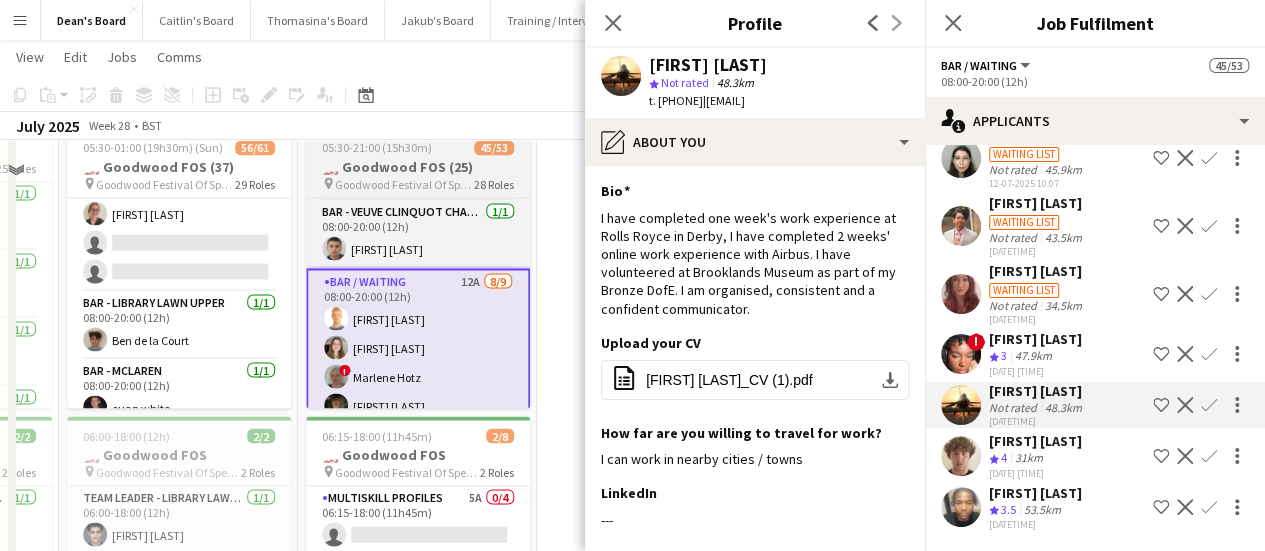 scroll, scrollTop: 1900, scrollLeft: 0, axis: vertical 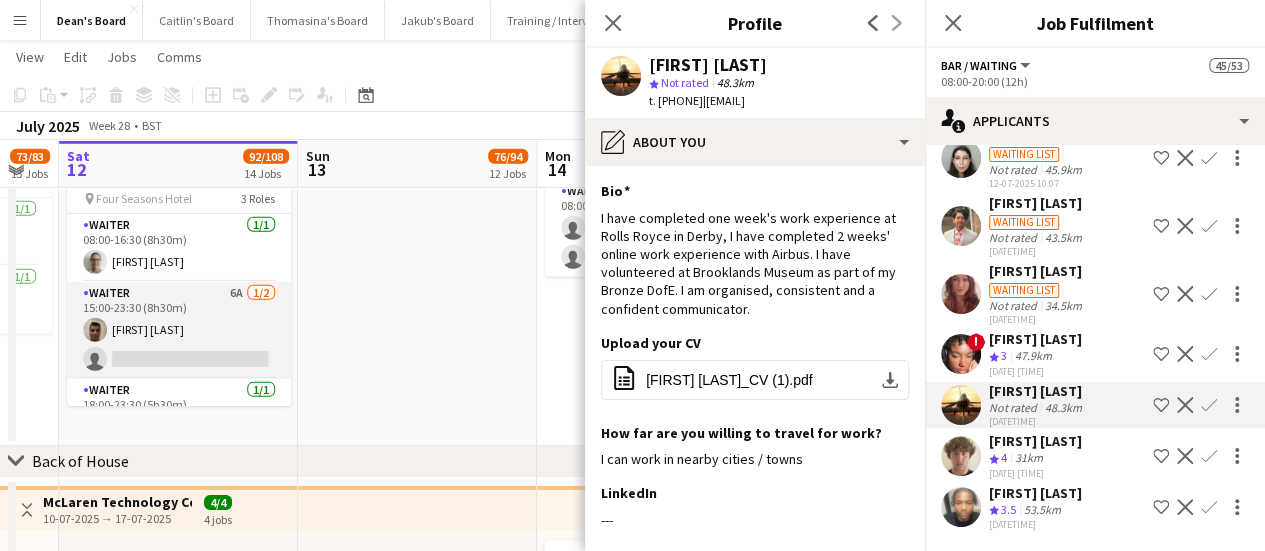 click on "Waiter   6A   1/2   15:00-23:30 (8h30m)
Manoj Lamsal
single-neutral-actions" at bounding box center [179, 330] 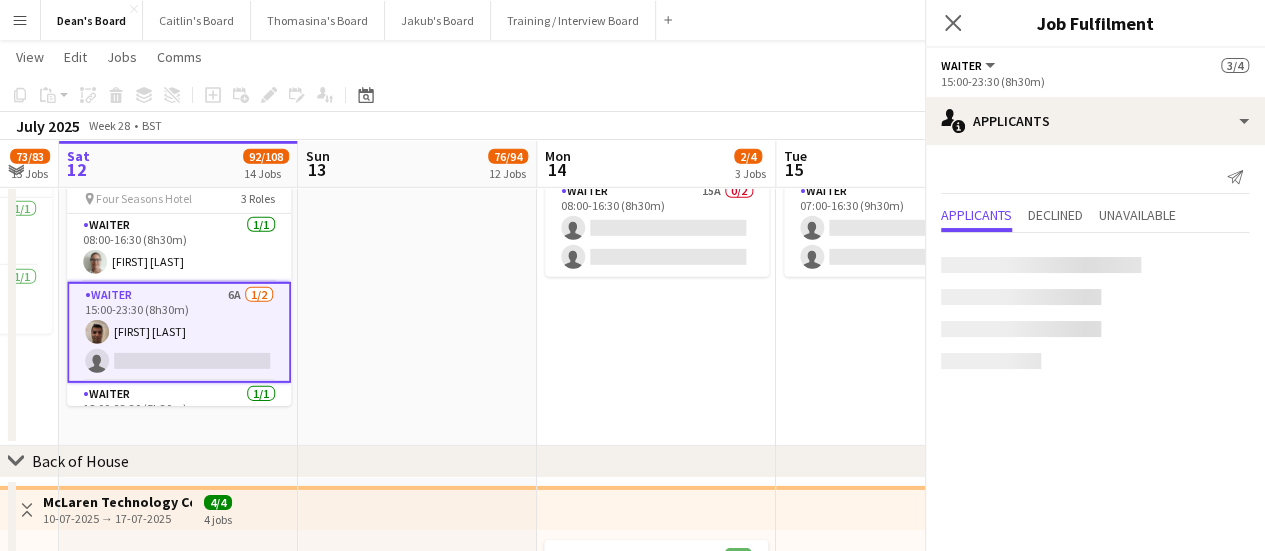 scroll, scrollTop: 0, scrollLeft: 0, axis: both 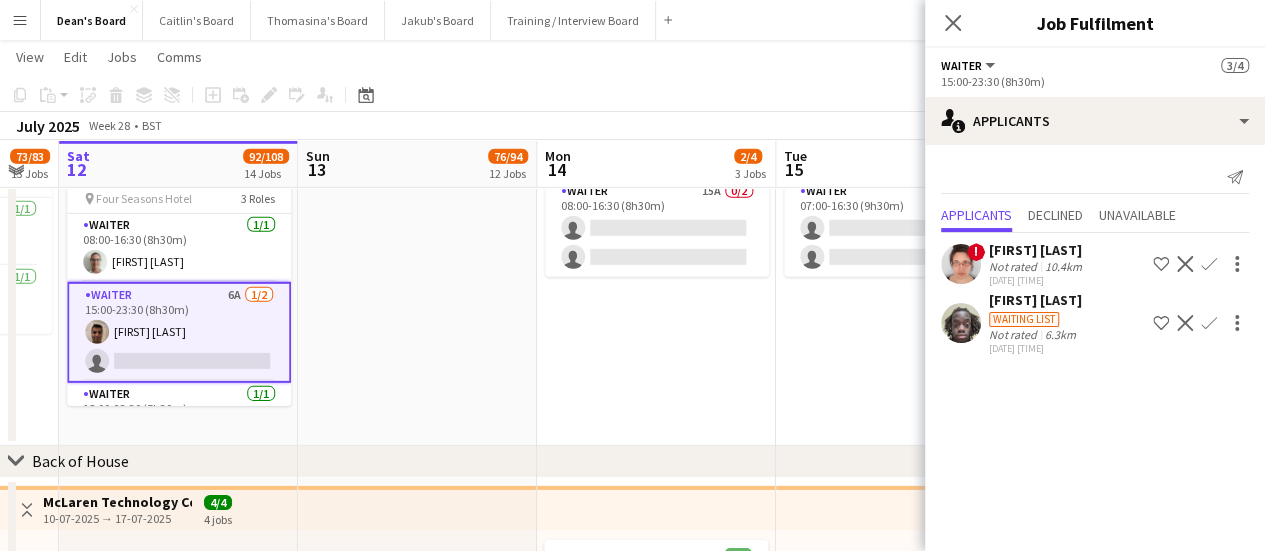 click on "10.4km" at bounding box center (1060, 334) 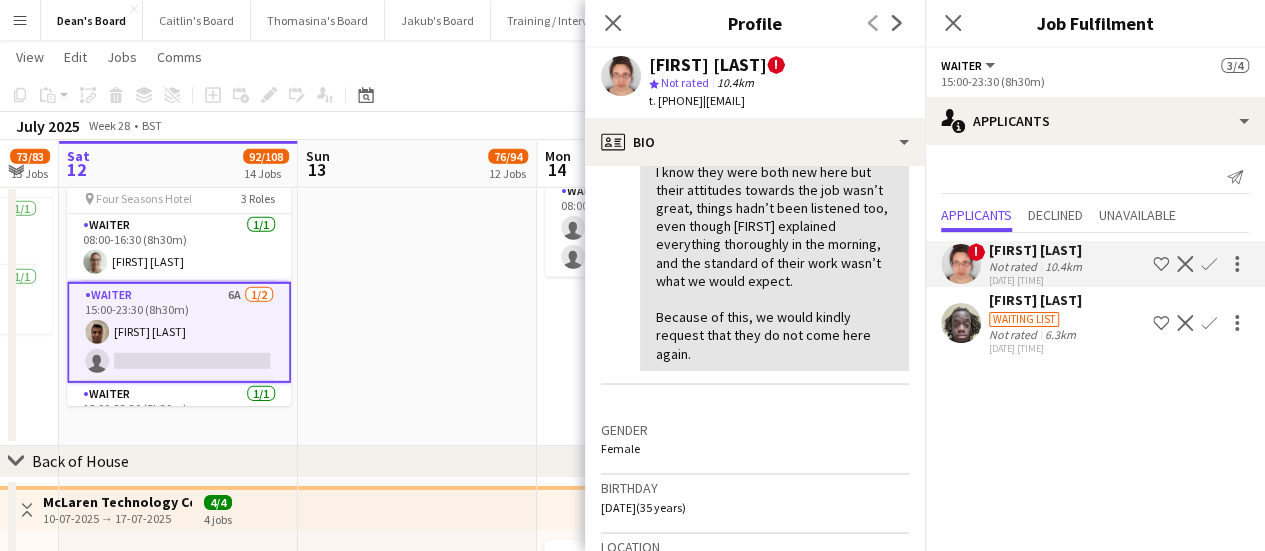 scroll, scrollTop: 900, scrollLeft: 0, axis: vertical 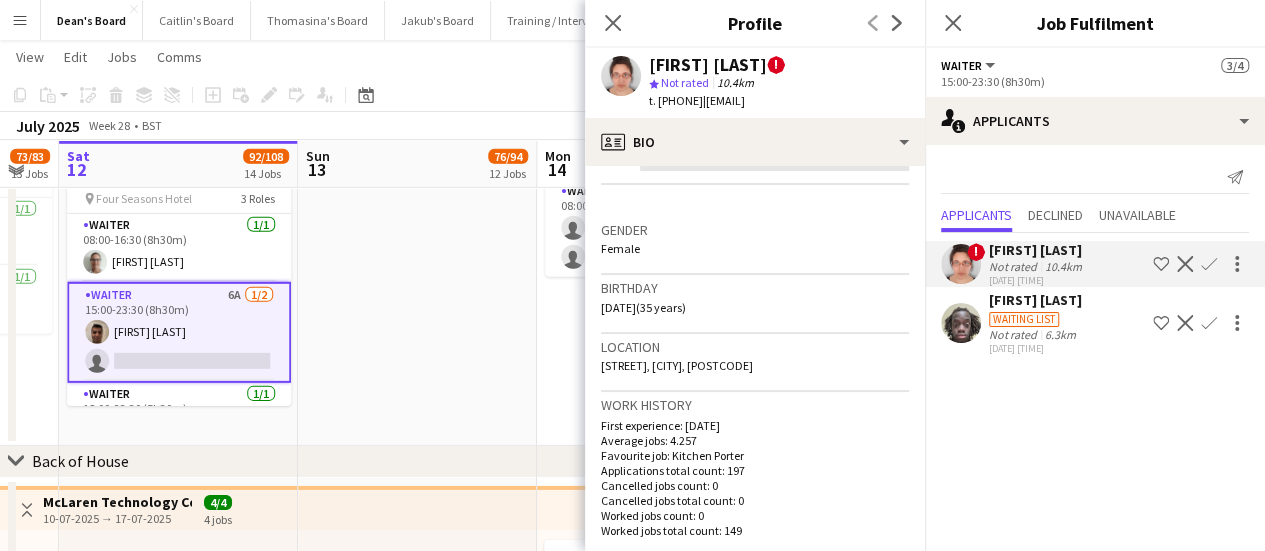 click on "Not rated" 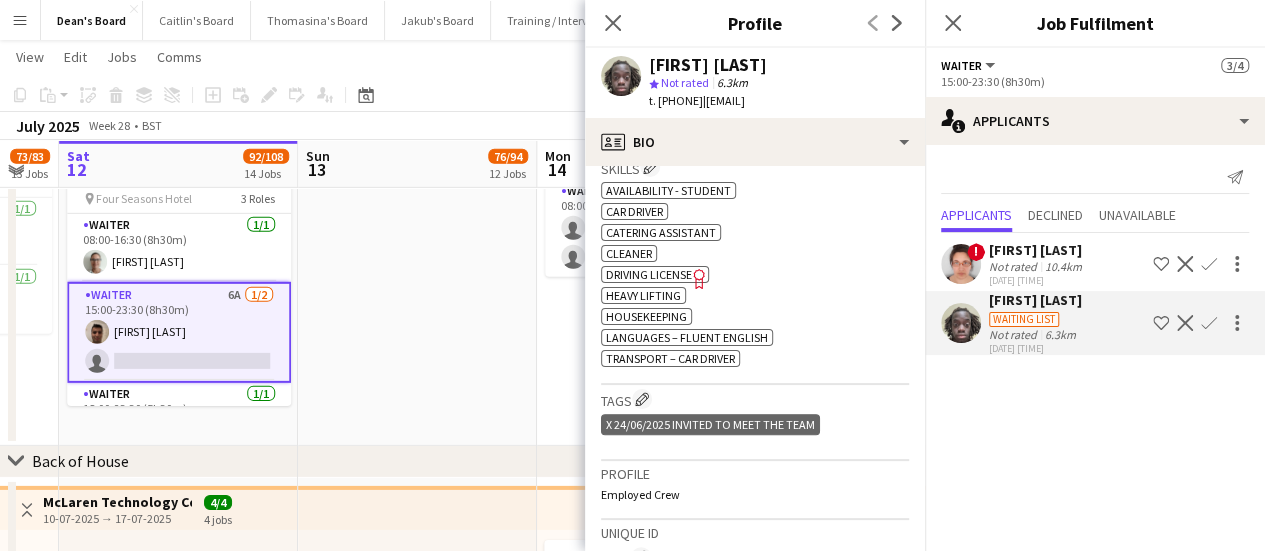 scroll, scrollTop: 700, scrollLeft: 0, axis: vertical 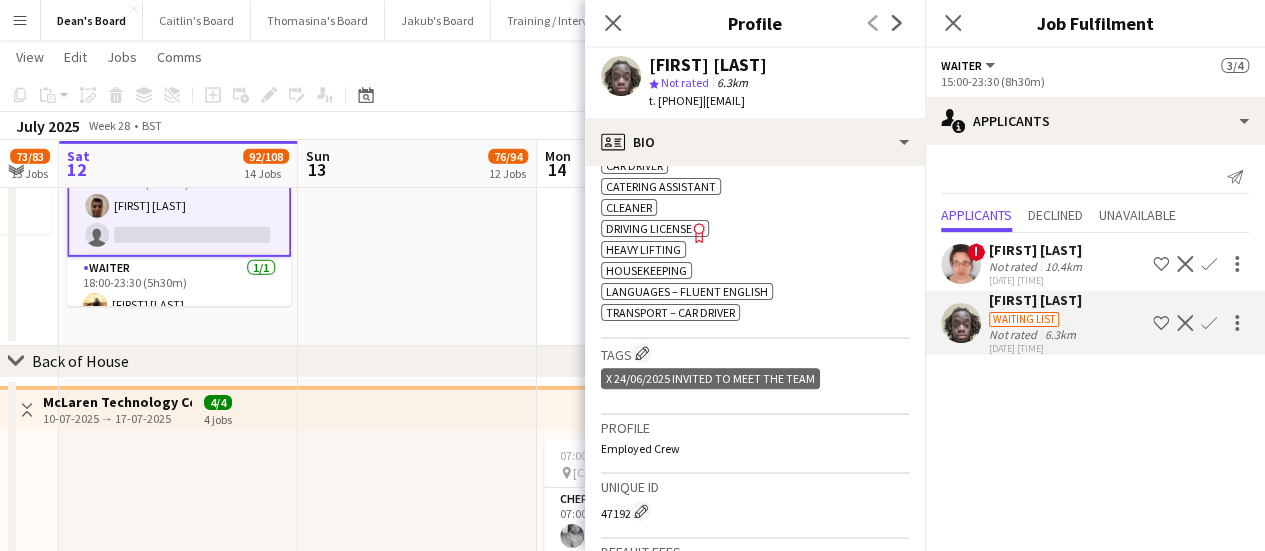 drag, startPoint x: 218, startPoint y: 287, endPoint x: 341, endPoint y: 247, distance: 129.34064 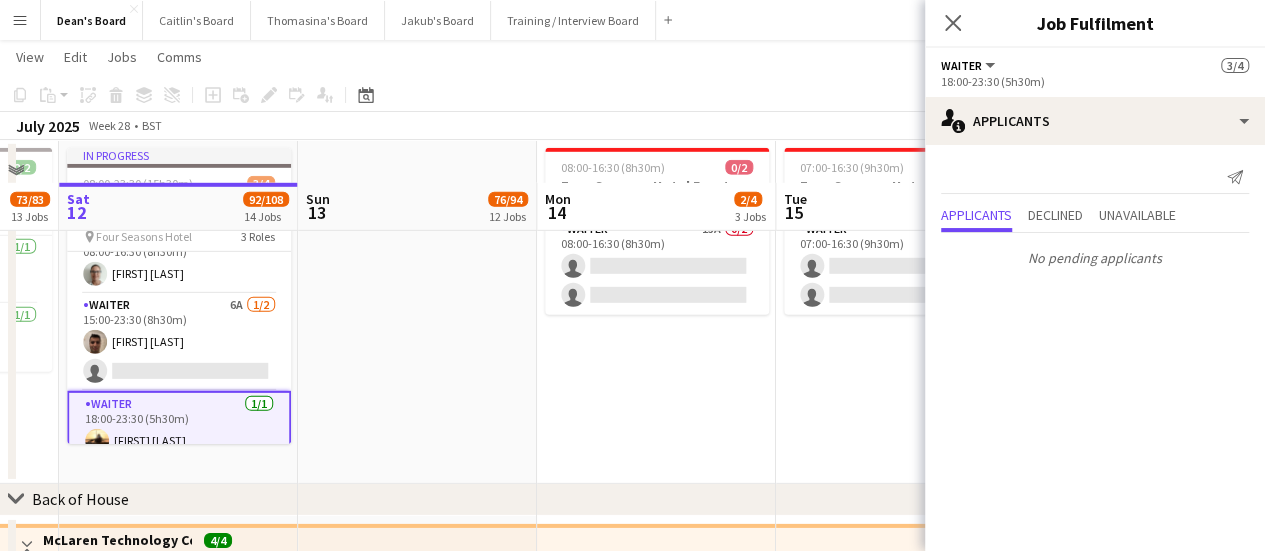 scroll, scrollTop: 2900, scrollLeft: 0, axis: vertical 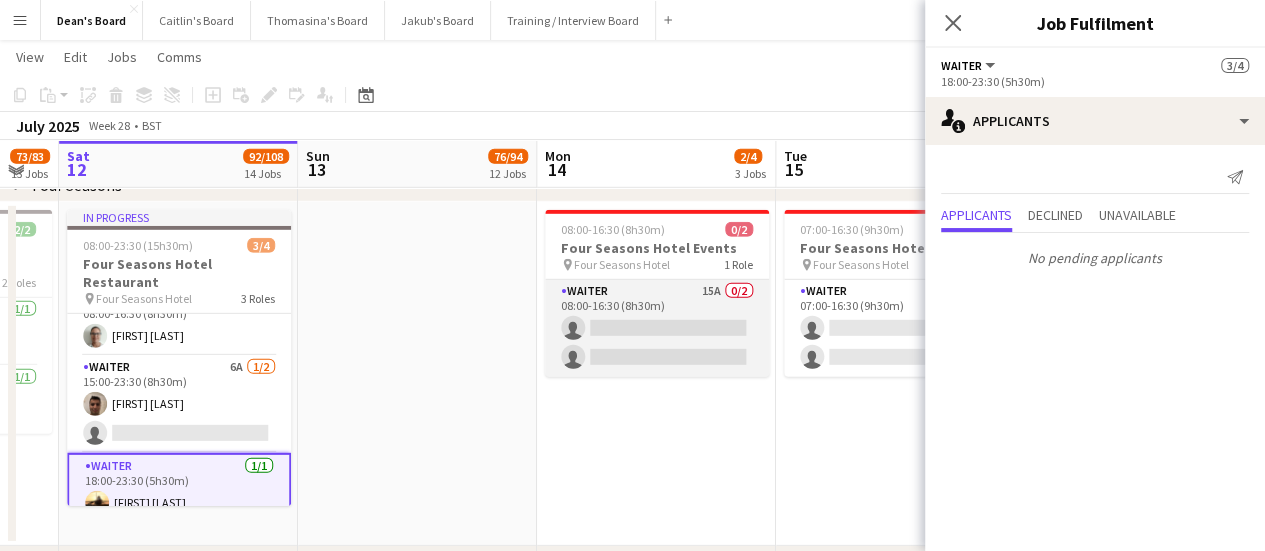 click on "Waiter   15A   0/2   08:00-16:30 (8h30m)
single-neutral-actions
single-neutral-actions" at bounding box center [657, 328] 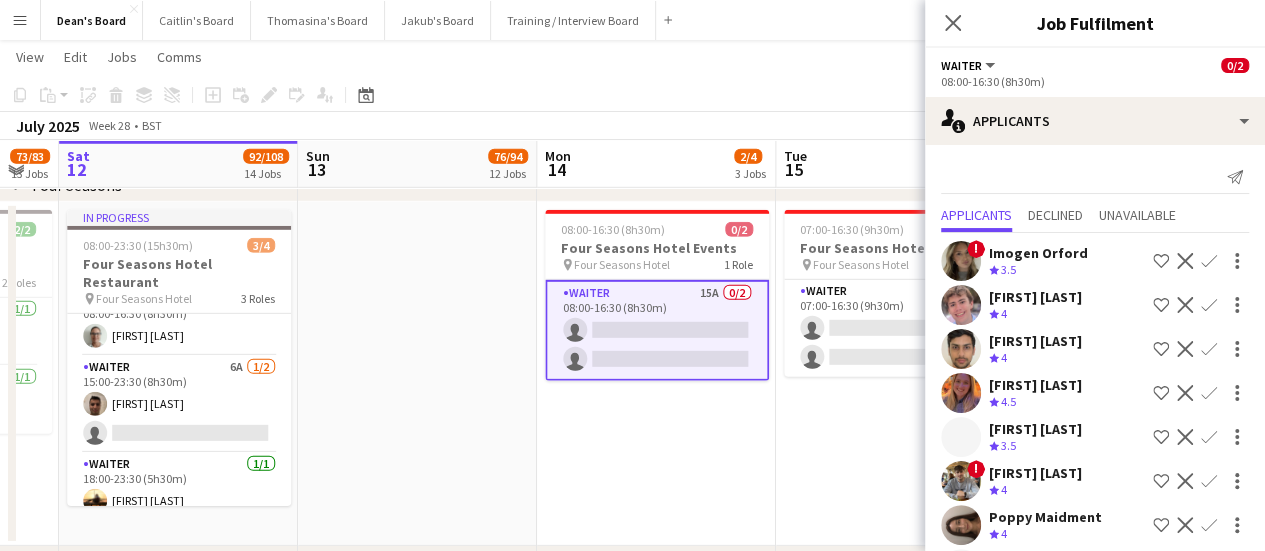 scroll, scrollTop: 22, scrollLeft: 0, axis: vertical 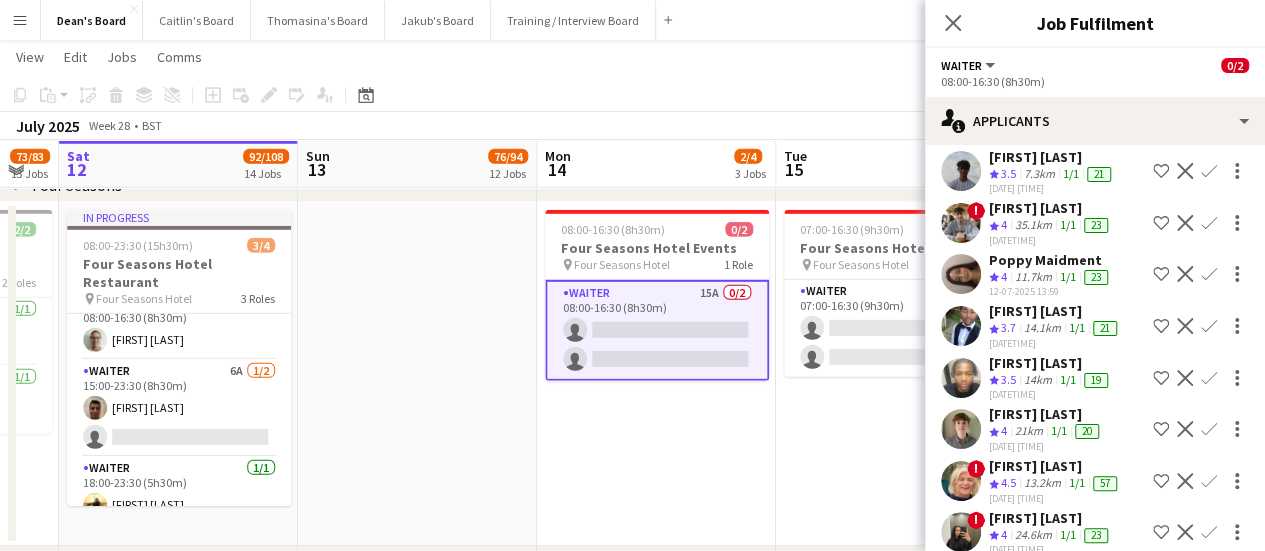 click on "[FIRST] [LAST]" at bounding box center (1050, 363) 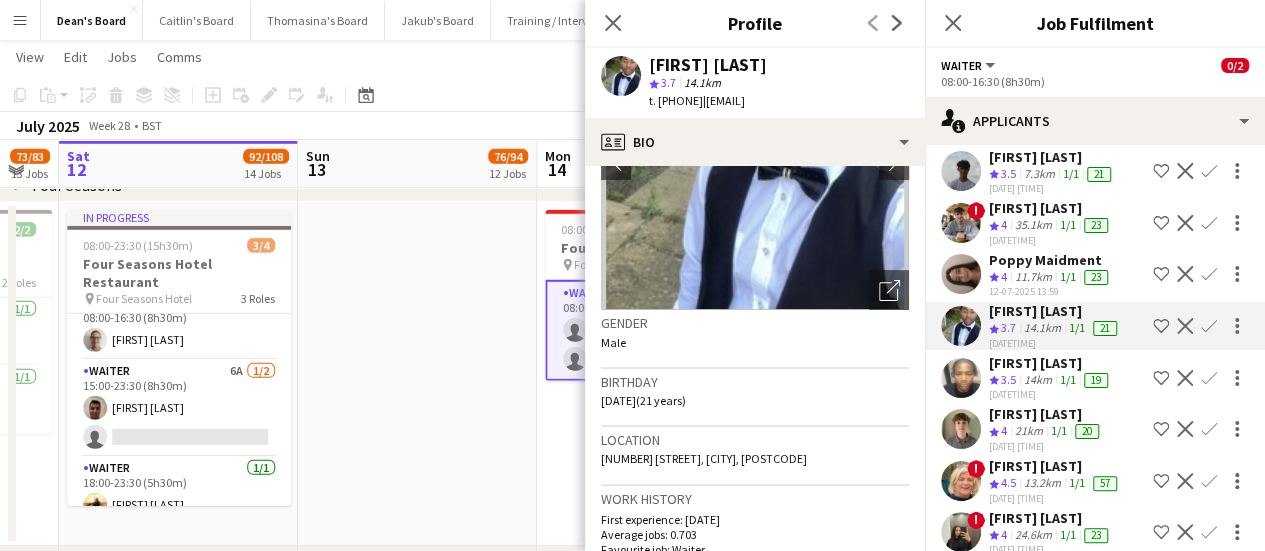 scroll, scrollTop: 300, scrollLeft: 0, axis: vertical 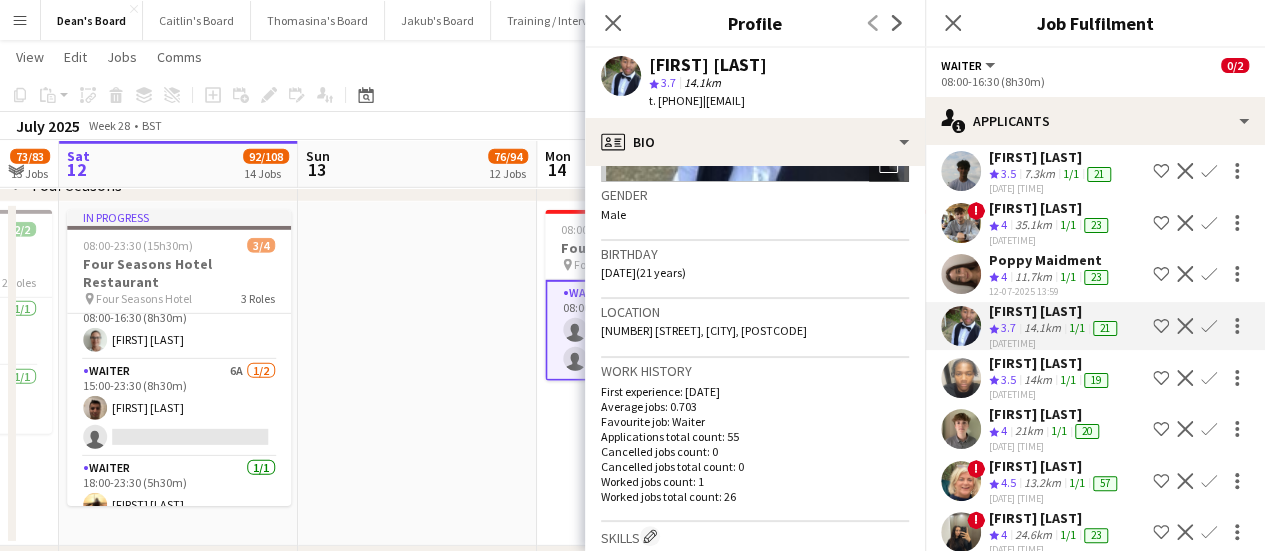 click on "Nigel Kanyangarara" at bounding box center [1046, 414] 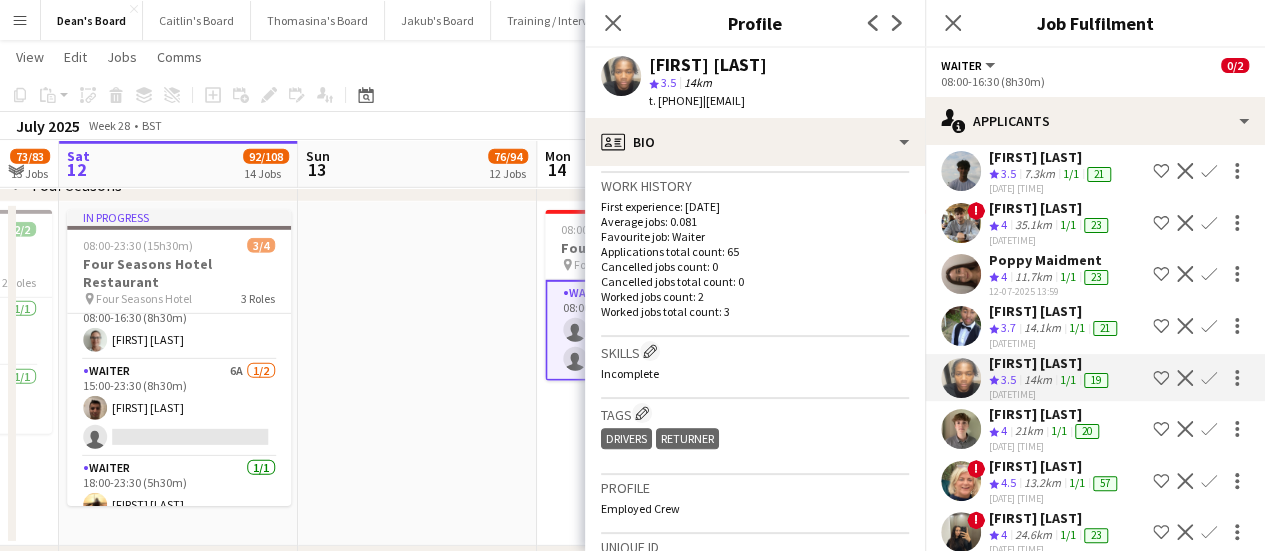 scroll, scrollTop: 600, scrollLeft: 0, axis: vertical 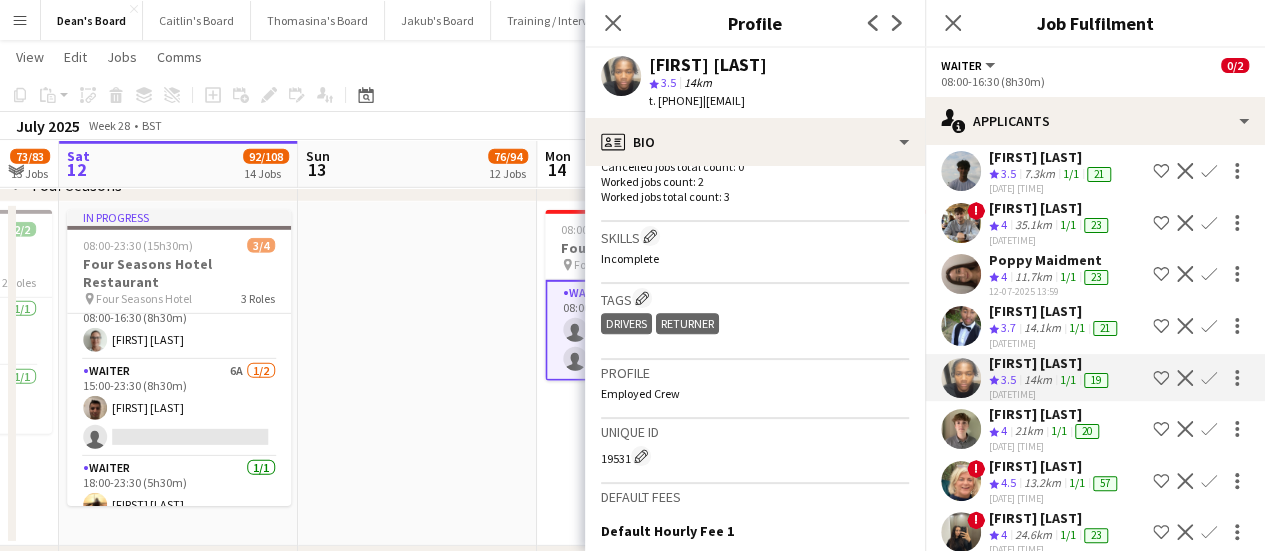 click on "14.1km" at bounding box center [1038, 380] 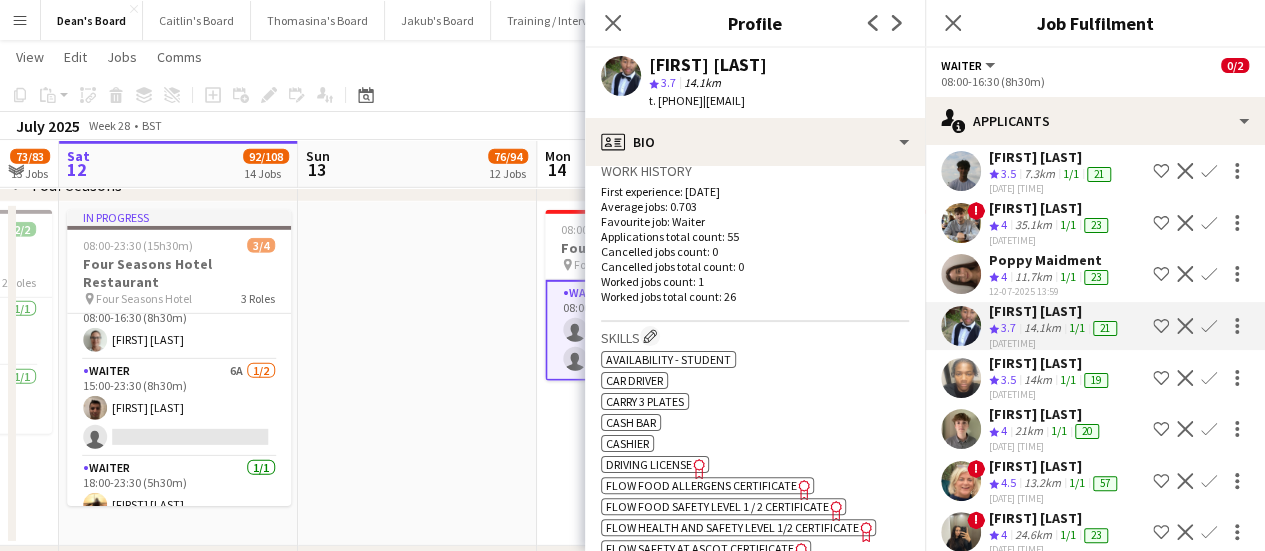 scroll, scrollTop: 400, scrollLeft: 0, axis: vertical 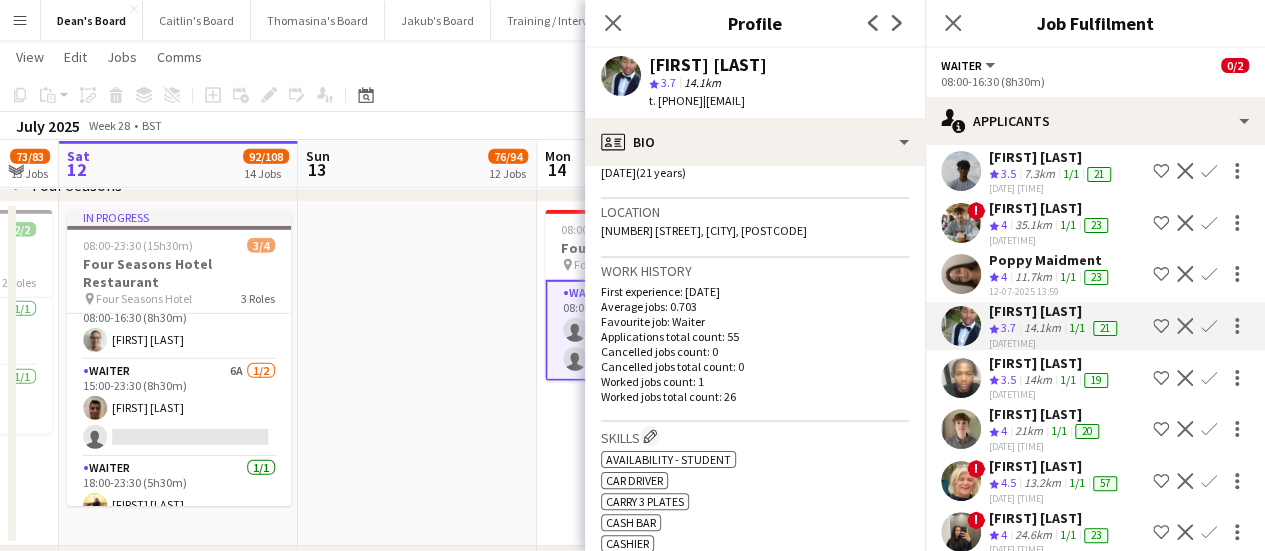 drag, startPoint x: 710, startPoint y: 111, endPoint x: 660, endPoint y: 106, distance: 50.24938 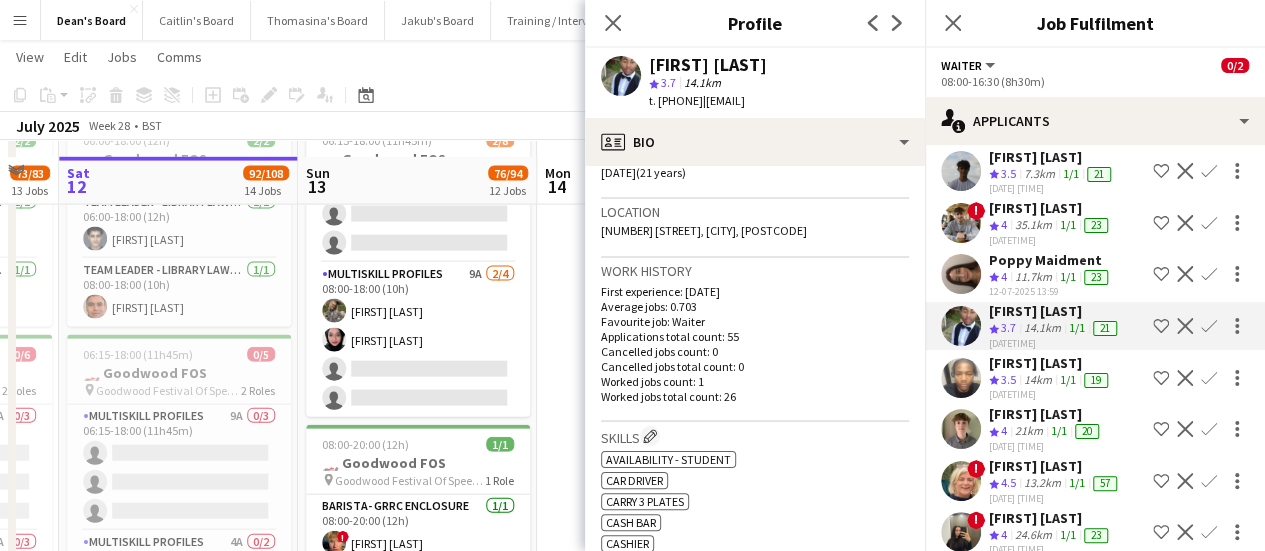 scroll, scrollTop: 2100, scrollLeft: 0, axis: vertical 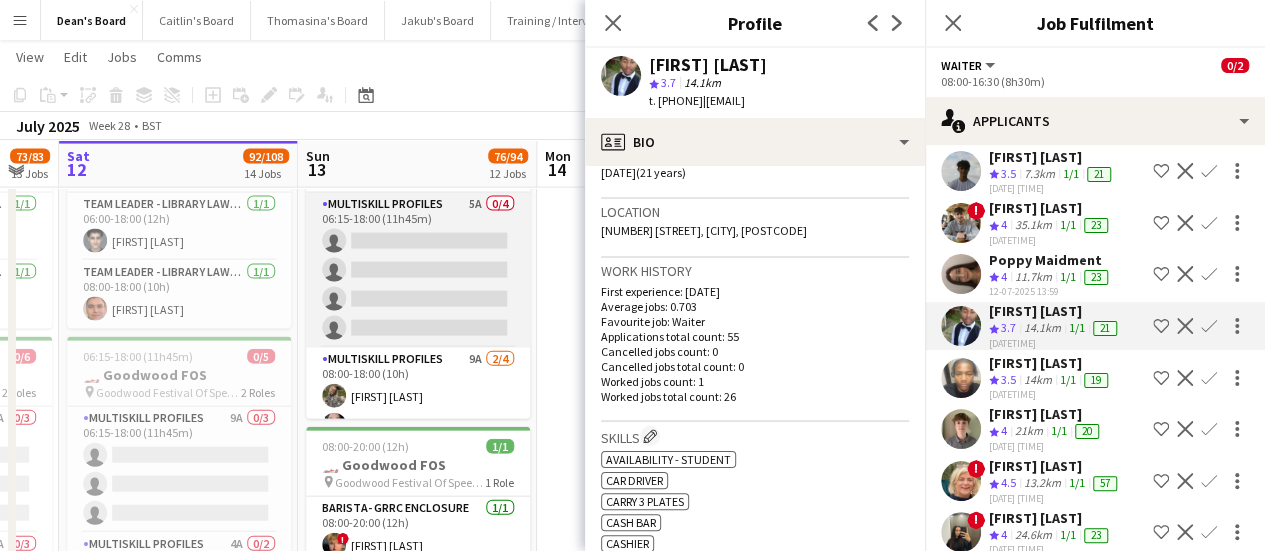 click on "MULTISKILL PROFILES   5A   0/4   06:15-18:00 (11h45m)
single-neutral-actions
single-neutral-actions
single-neutral-actions
single-neutral-actions" at bounding box center [418, 270] 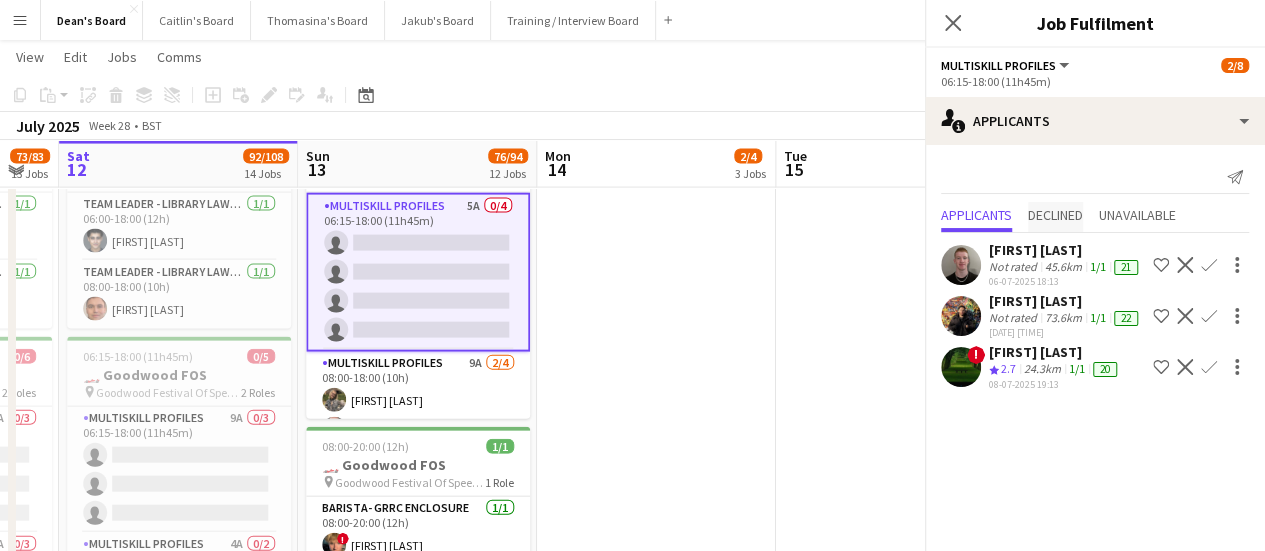 scroll, scrollTop: 0, scrollLeft: 0, axis: both 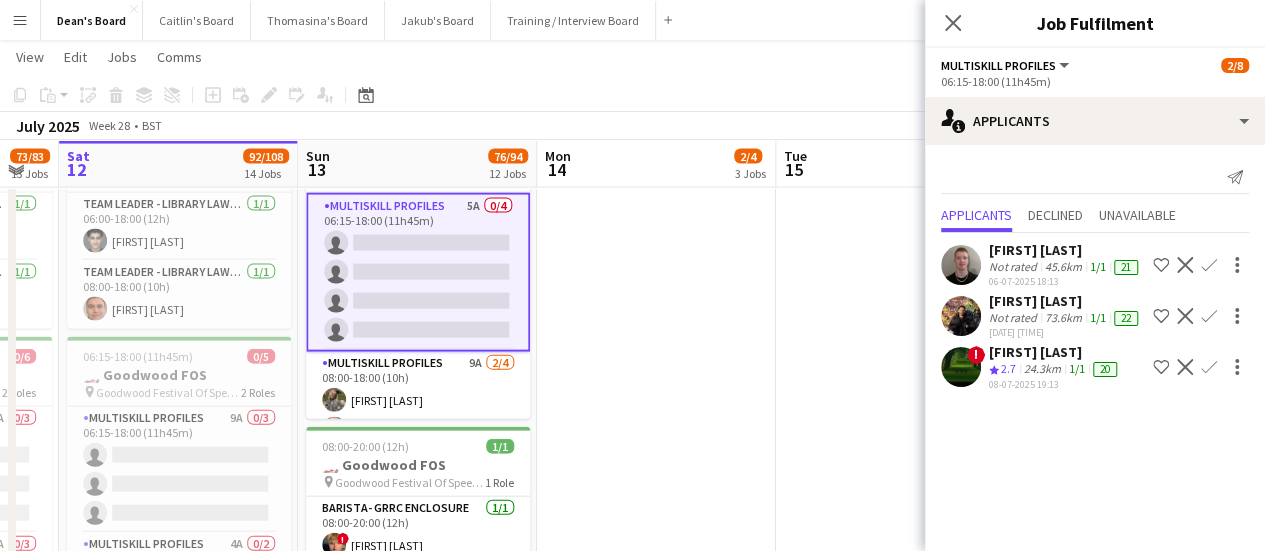 click on "Confirm" at bounding box center (1209, 316) 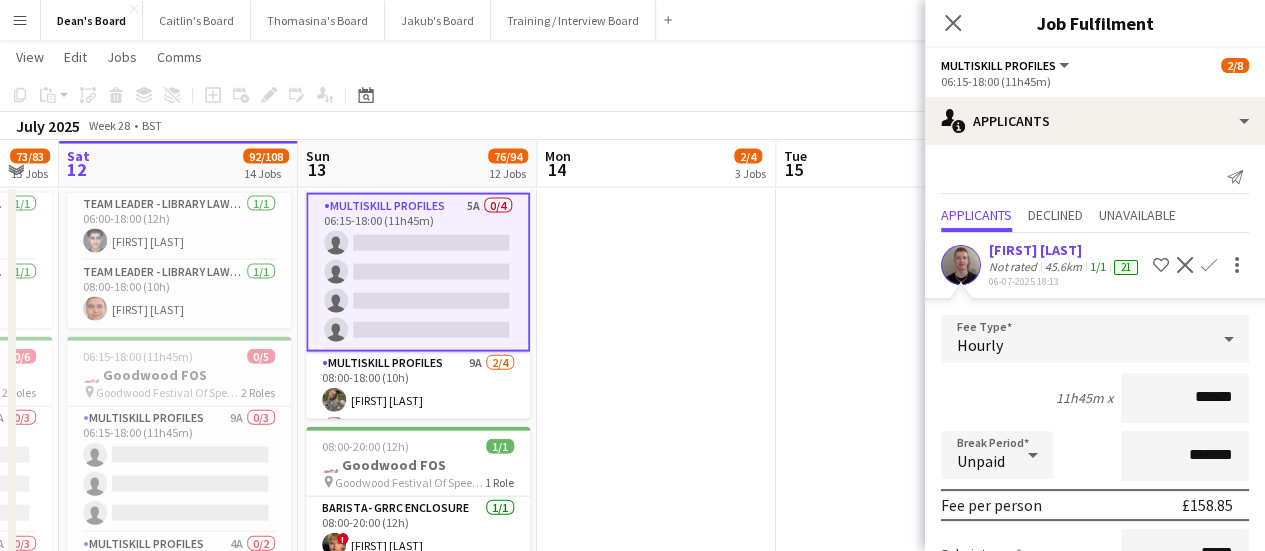 scroll, scrollTop: 200, scrollLeft: 0, axis: vertical 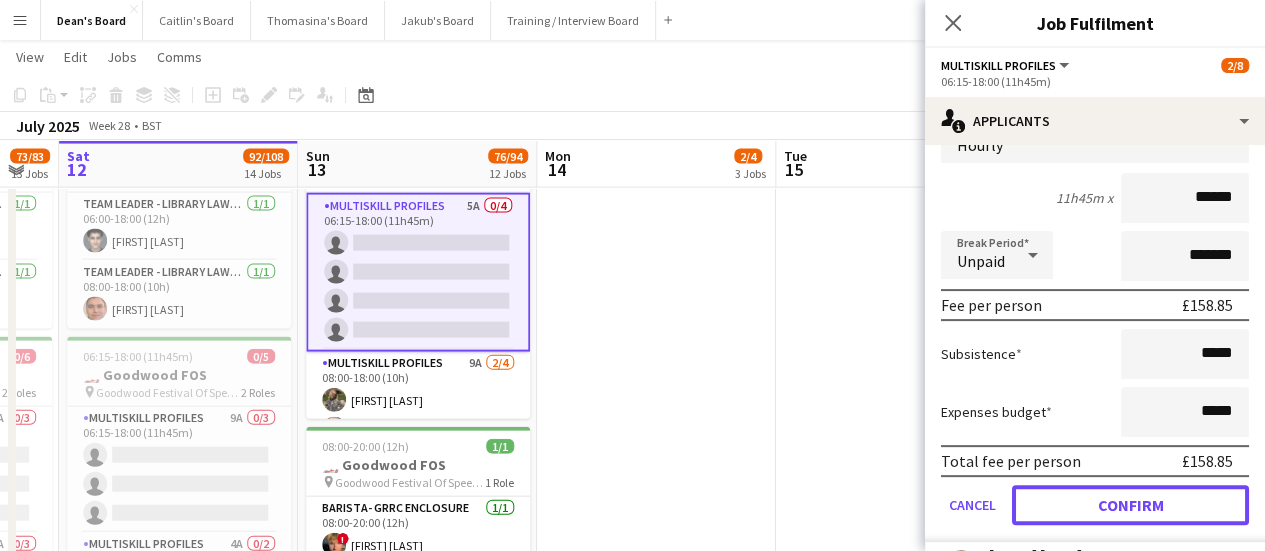click on "Confirm" 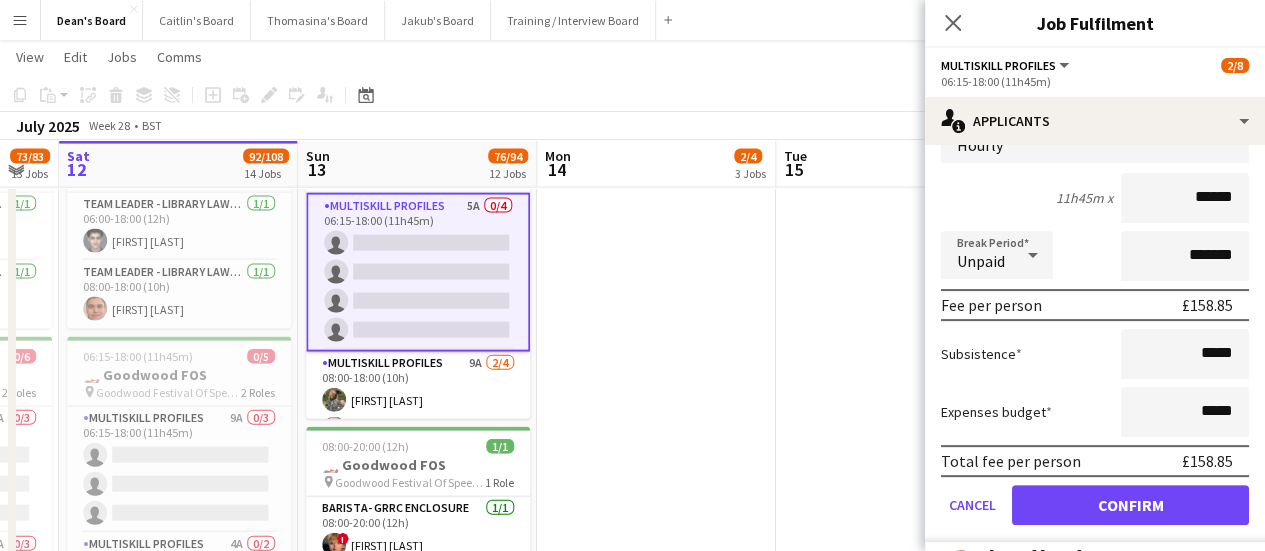 scroll, scrollTop: 0, scrollLeft: 0, axis: both 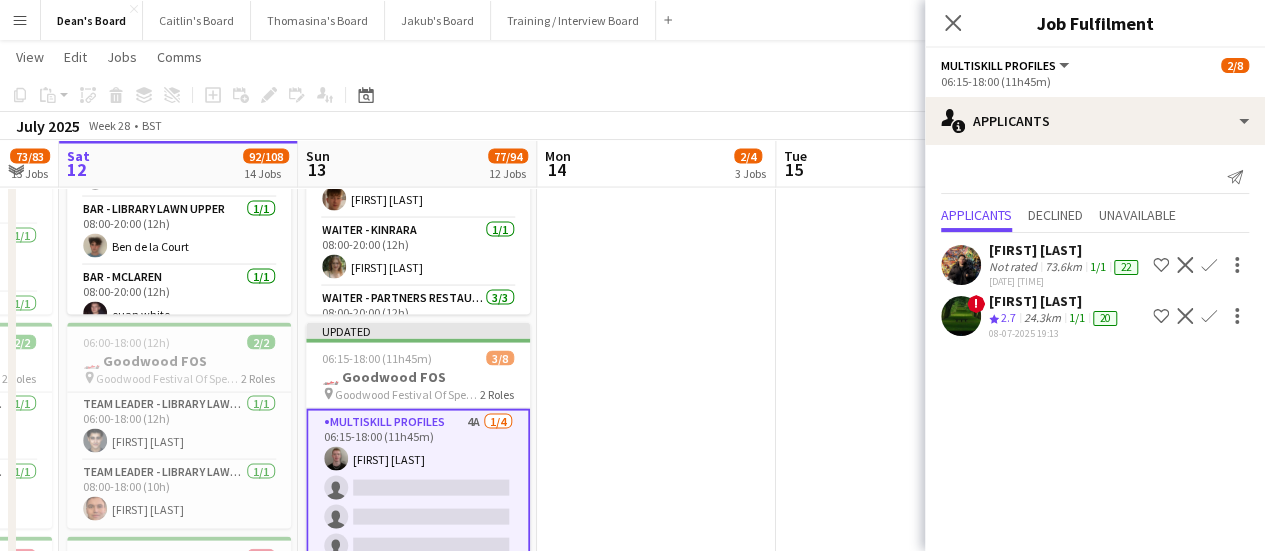 click on "MULTISKILL PROFILES   4A   1/4   06:15-18:00 (11h45m)
Daniel Lee
single-neutral-actions
single-neutral-actions
single-neutral-actions" at bounding box center [418, 488] 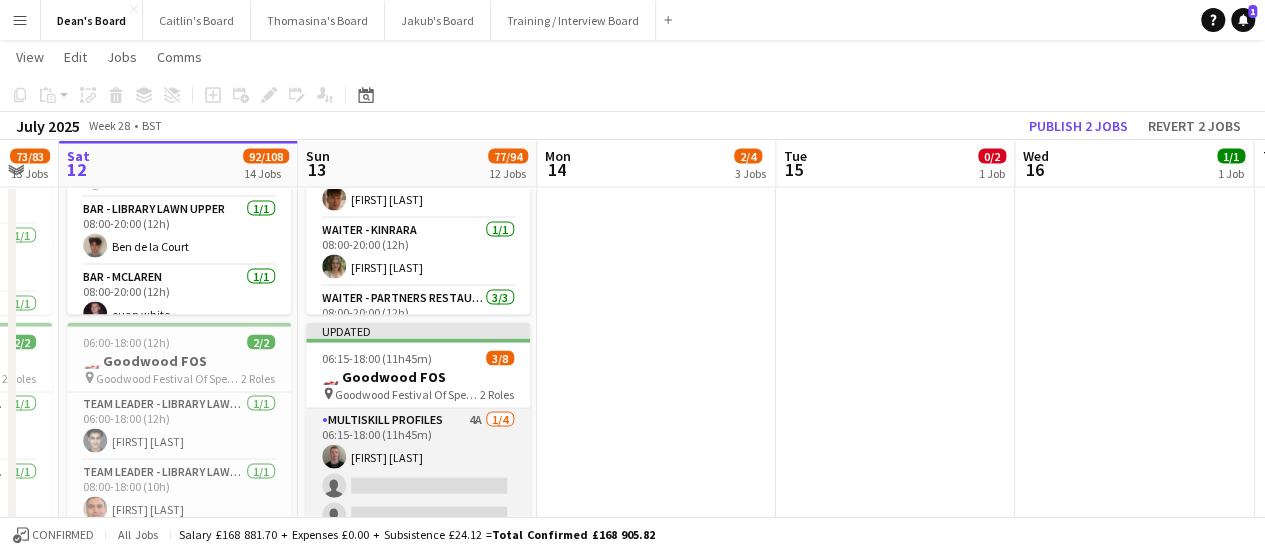 scroll, scrollTop: 0, scrollLeft: 658, axis: horizontal 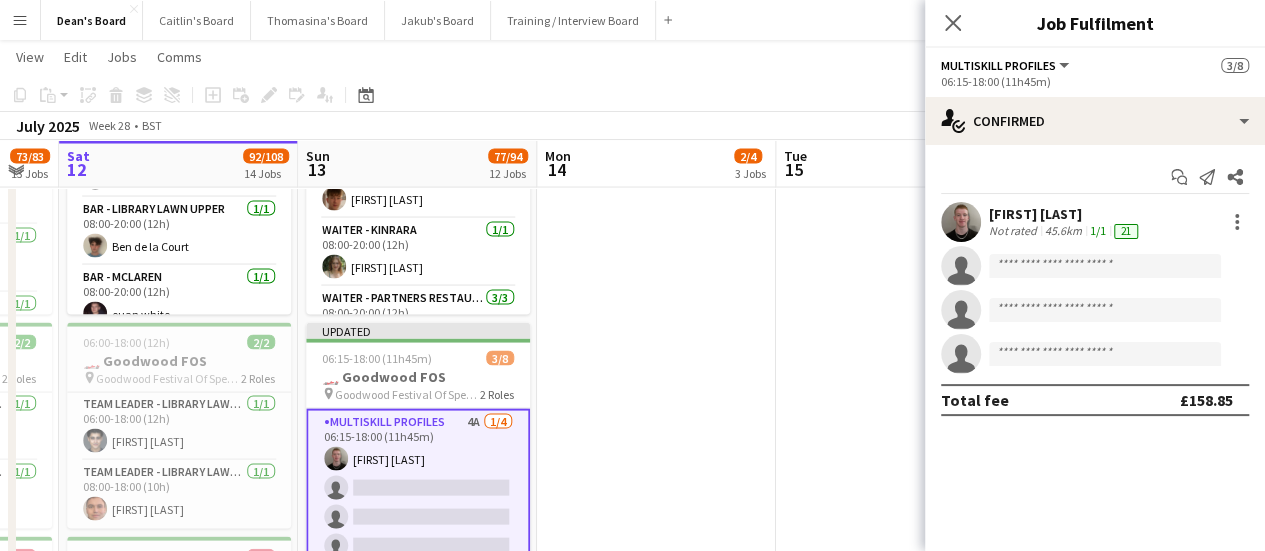 click on "[FIRST] [LAST]" at bounding box center (1065, 214) 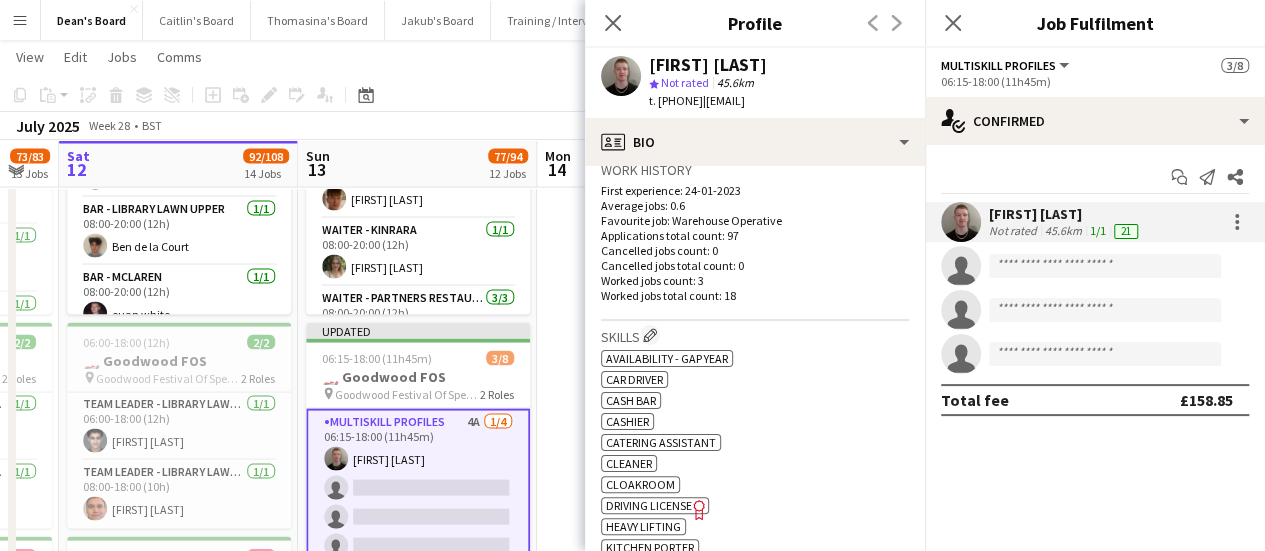 scroll, scrollTop: 600, scrollLeft: 0, axis: vertical 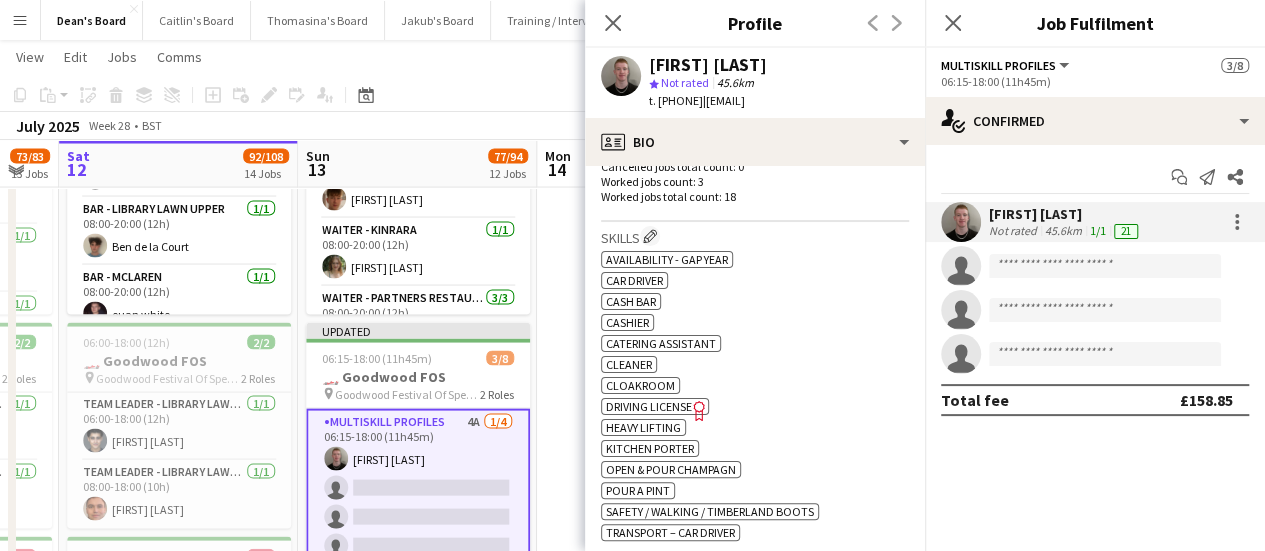 drag, startPoint x: 733, startPoint y: 105, endPoint x: 660, endPoint y: 112, distance: 73.33485 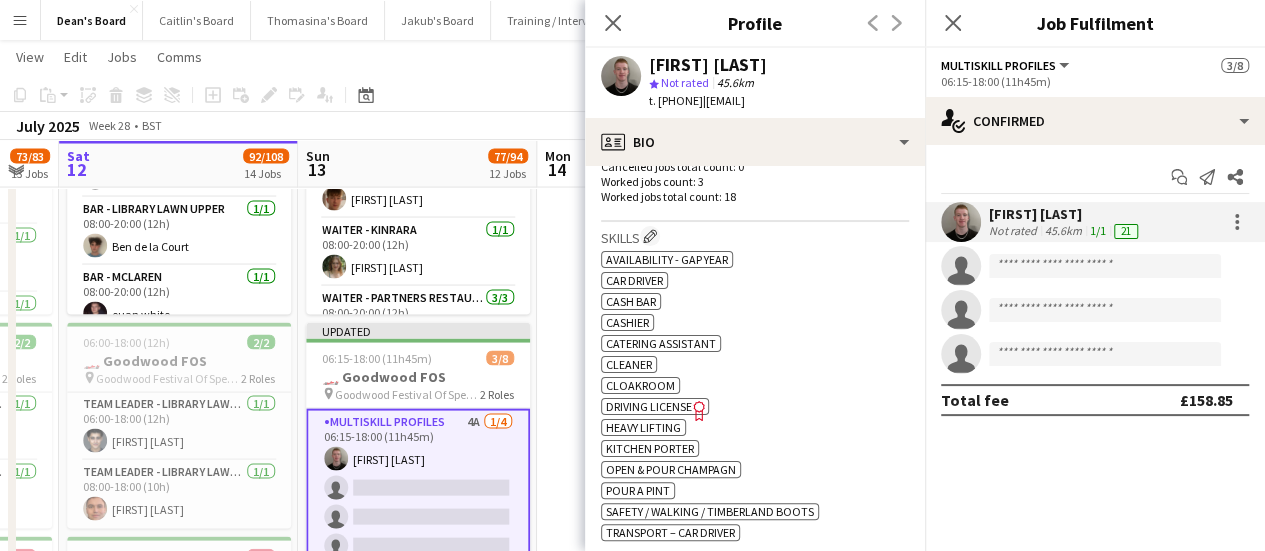 click on "[FIRST] [LAST]" at bounding box center [1065, 214] 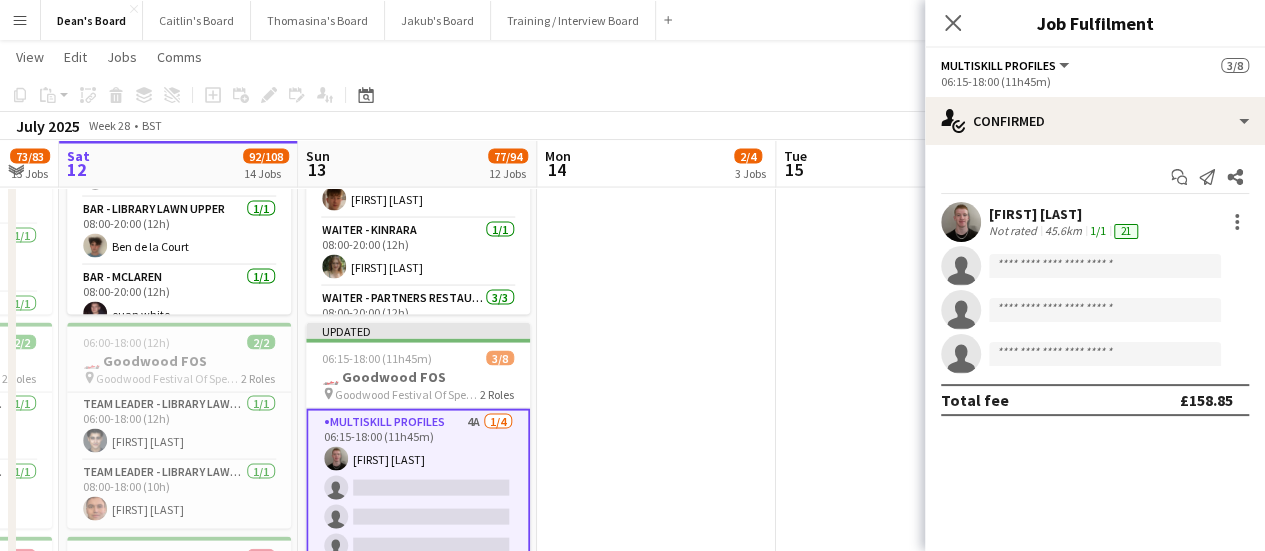 click on "[FIRST] [LAST]" at bounding box center [1065, 214] 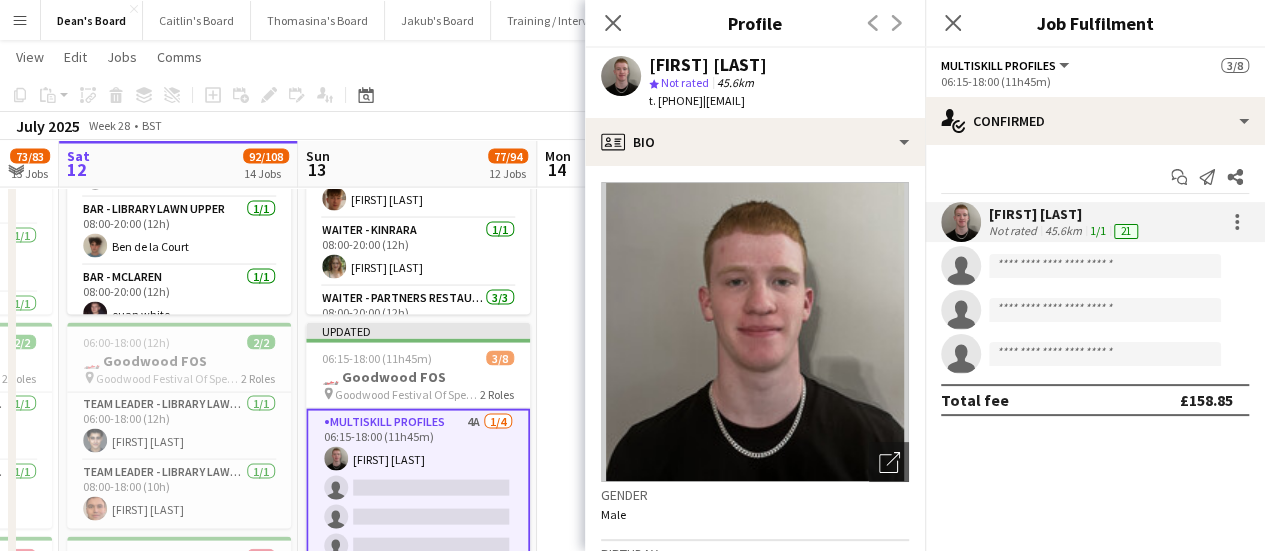 click on "Daniel Lee
star
Not rated   45.6km   t. +447824448835   |   daniell54@icloud.com" 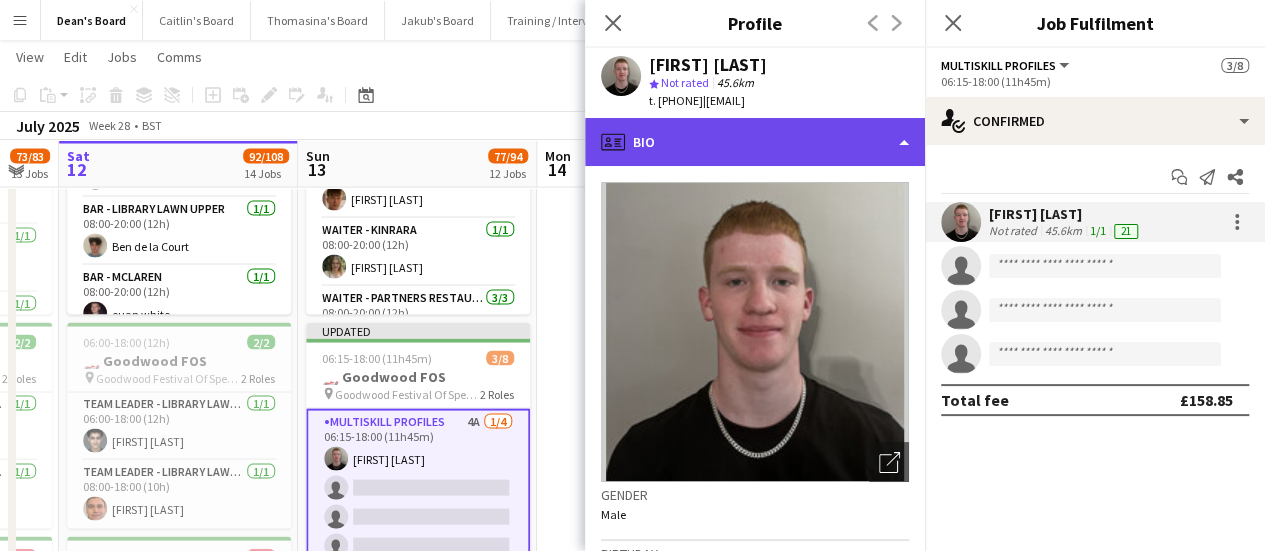 click on "profile
Bio" 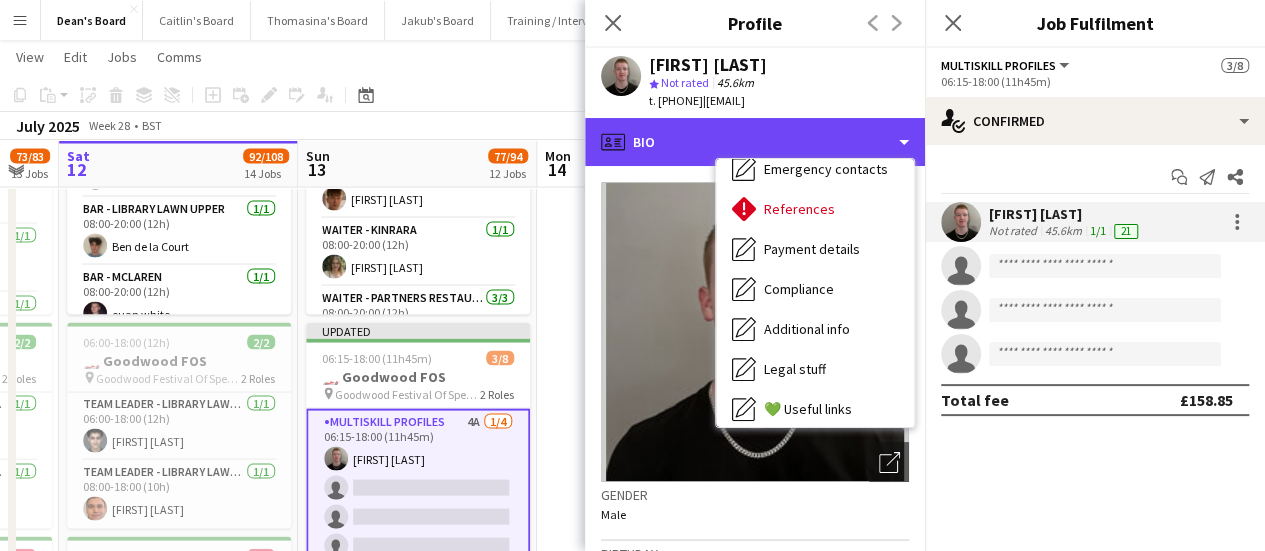scroll, scrollTop: 308, scrollLeft: 0, axis: vertical 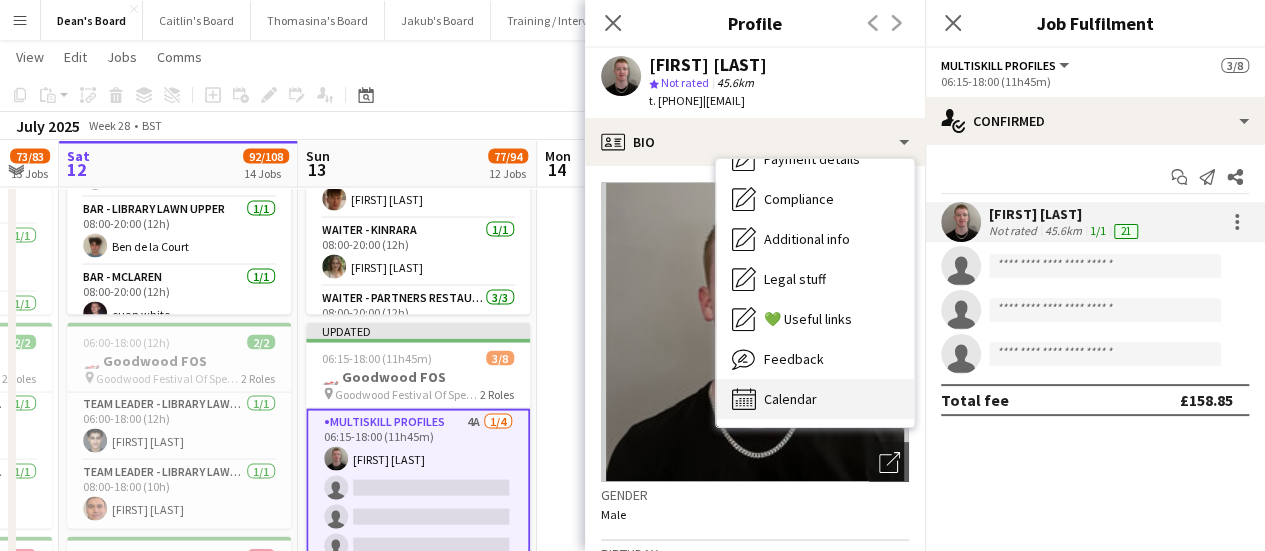 click on "Calendar
Calendar" at bounding box center (815, 399) 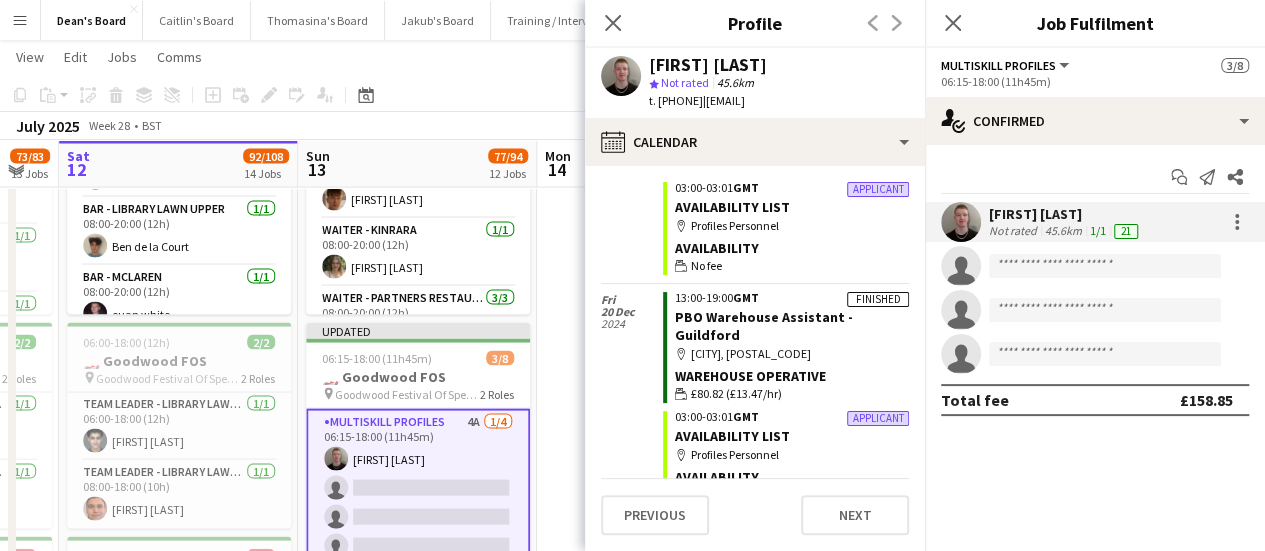 scroll, scrollTop: 3952, scrollLeft: 0, axis: vertical 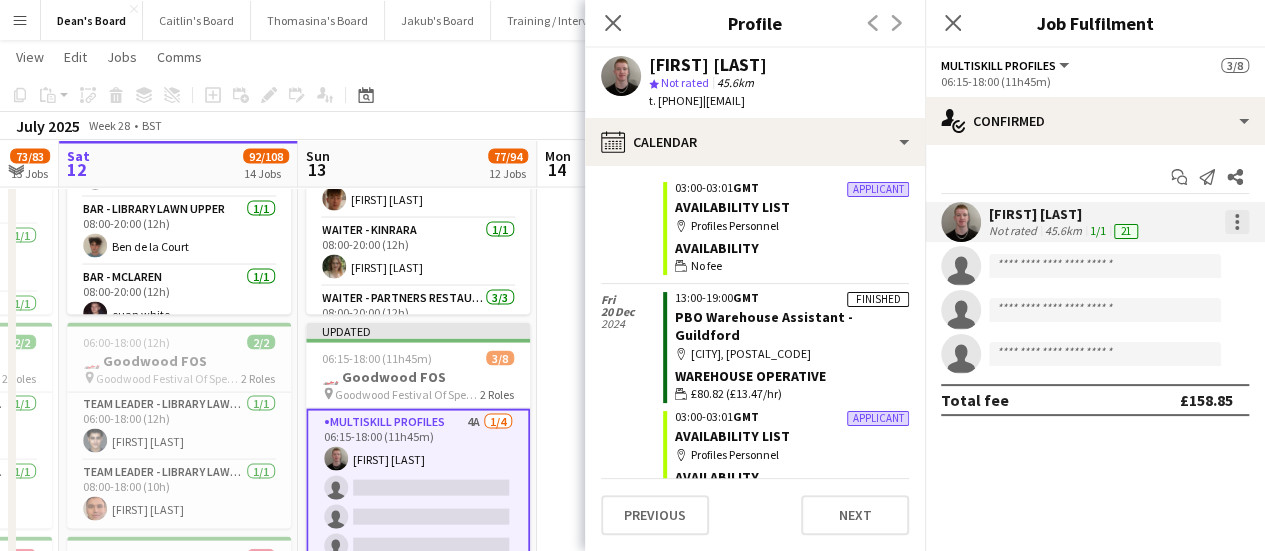click at bounding box center (1237, 222) 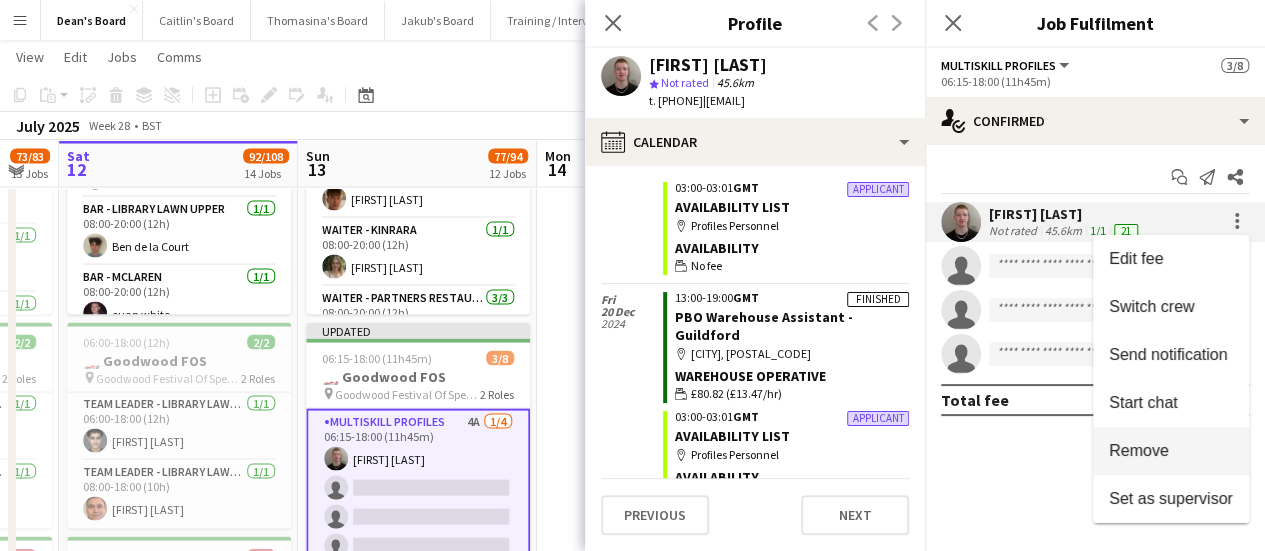 click on "Remove" at bounding box center (1139, 450) 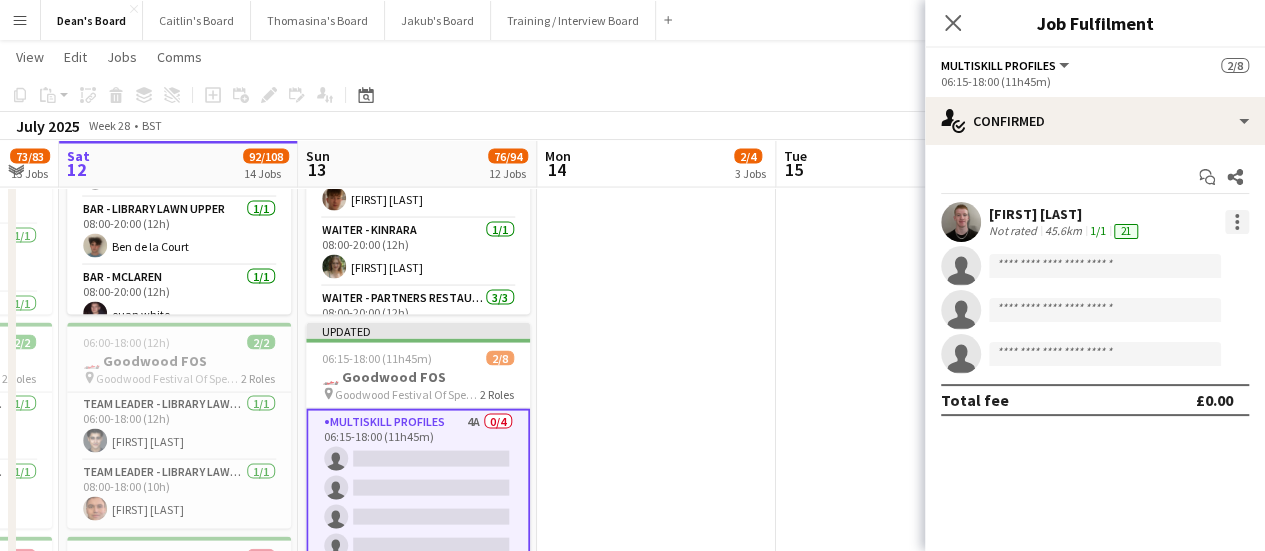 click at bounding box center (1237, 222) 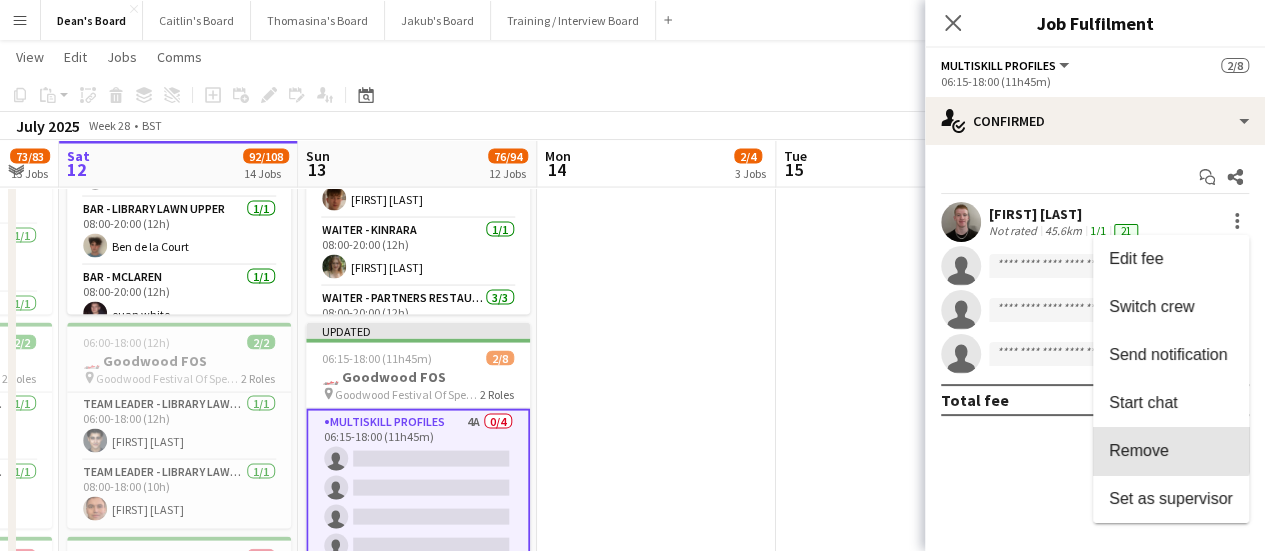 drag, startPoint x: 1164, startPoint y: 439, endPoint x: 1162, endPoint y: 422, distance: 17.117243 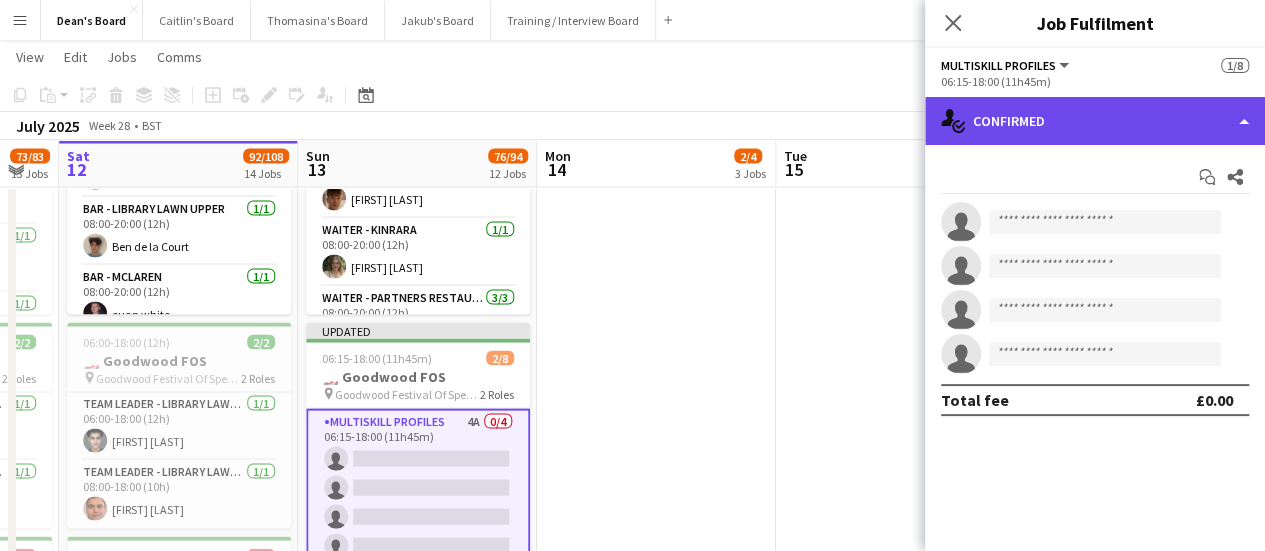click on "single-neutral-actions-check-2
Confirmed" 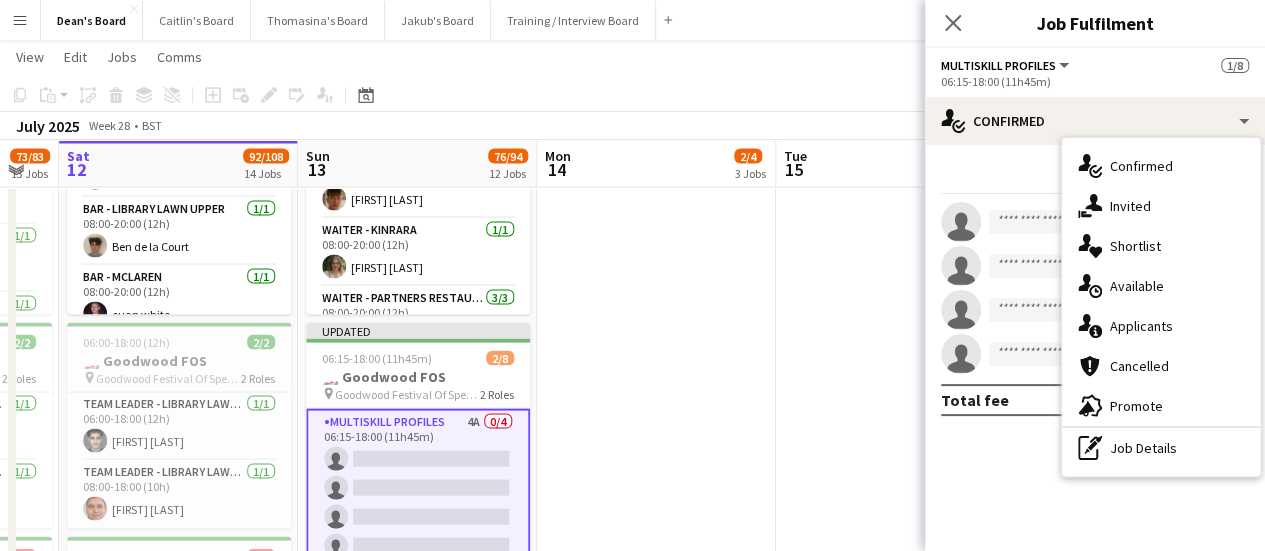 click on "single-neutral-actions-information
Applicants" at bounding box center (1161, 326) 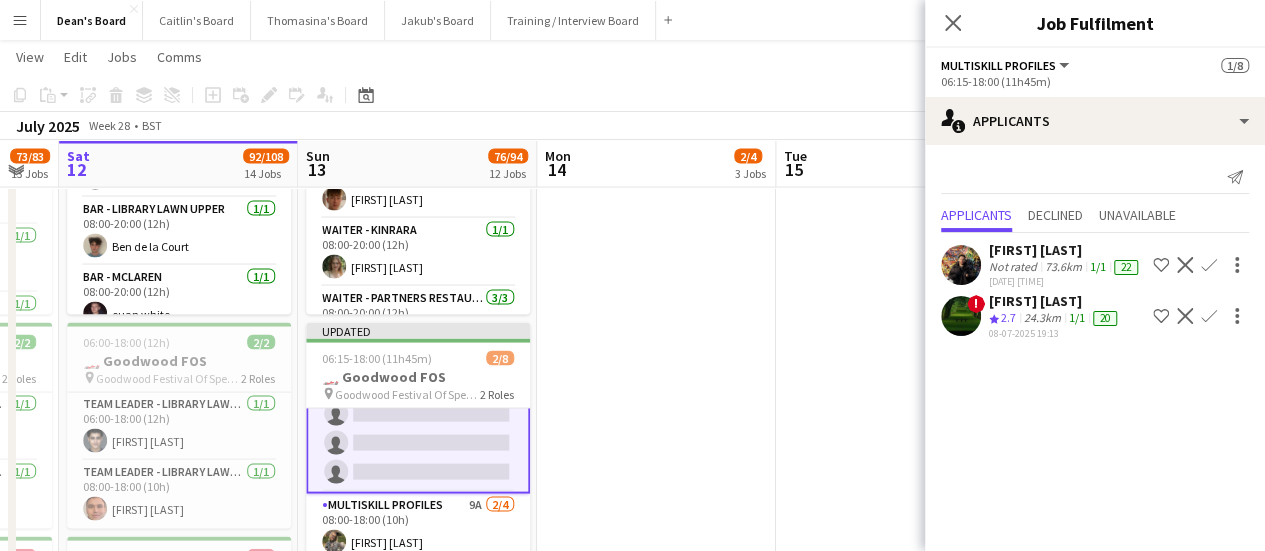 scroll, scrollTop: 100, scrollLeft: 0, axis: vertical 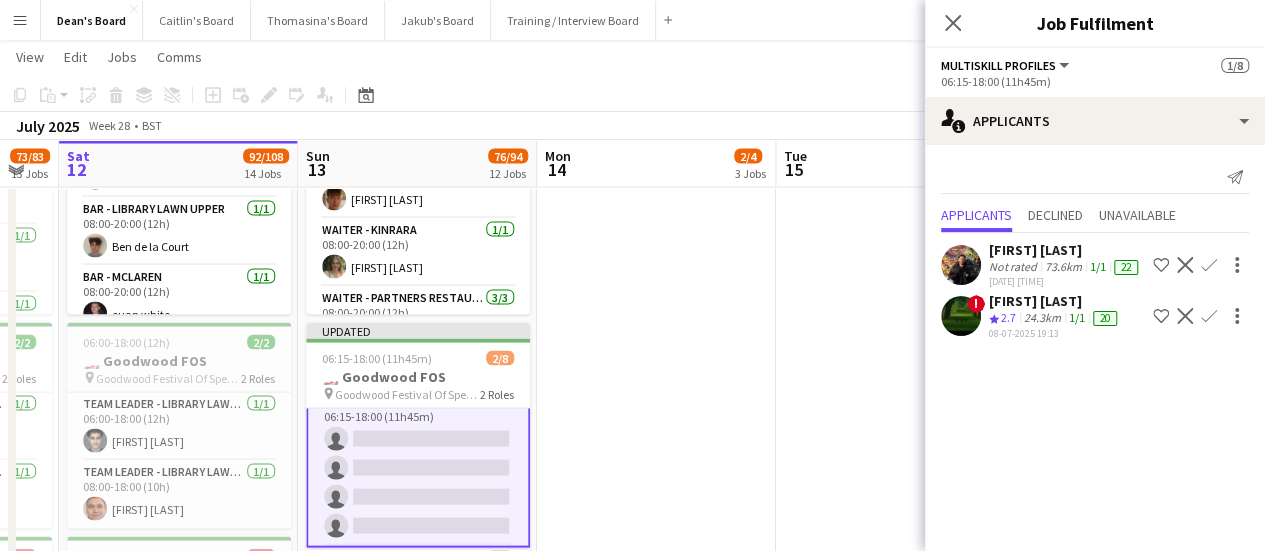 click on "Menu" at bounding box center [20, 20] 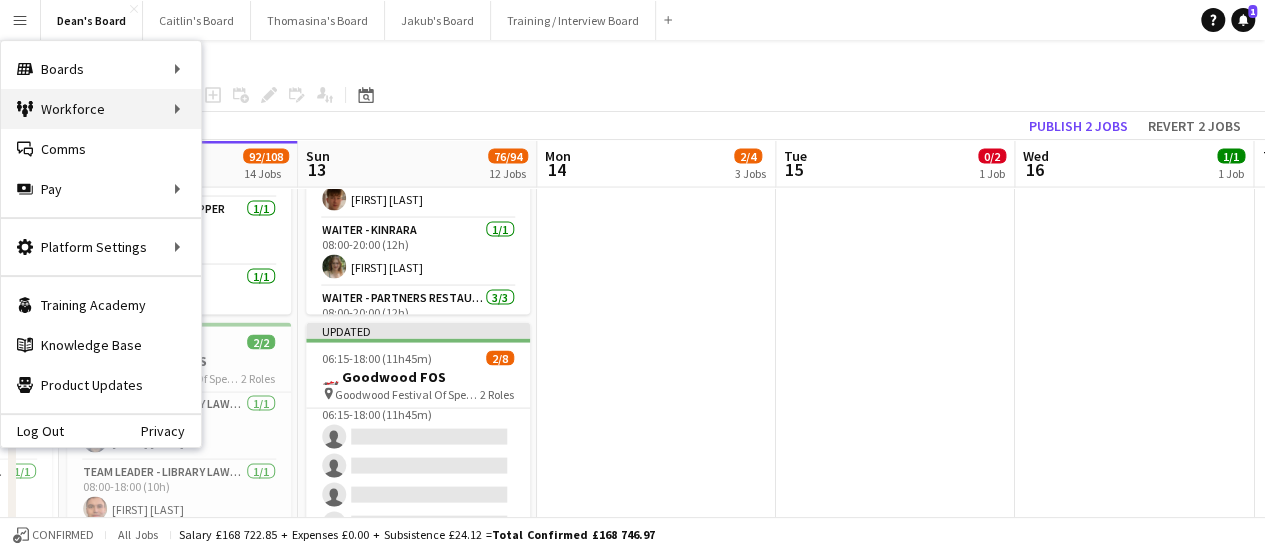 scroll, scrollTop: 18, scrollLeft: 0, axis: vertical 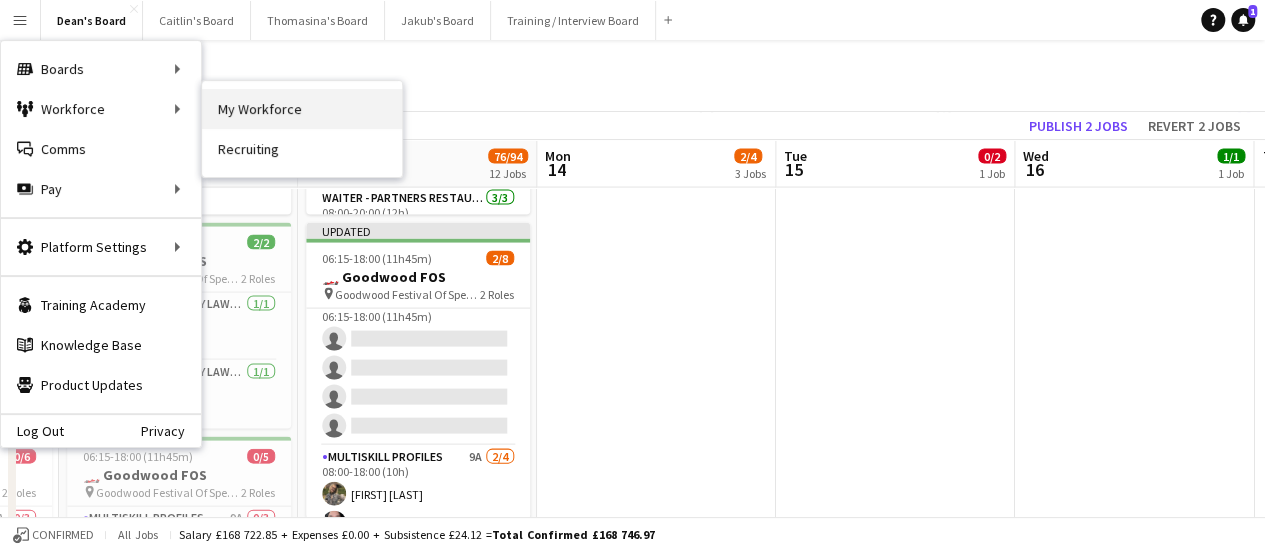 click on "My Workforce" at bounding box center [302, 109] 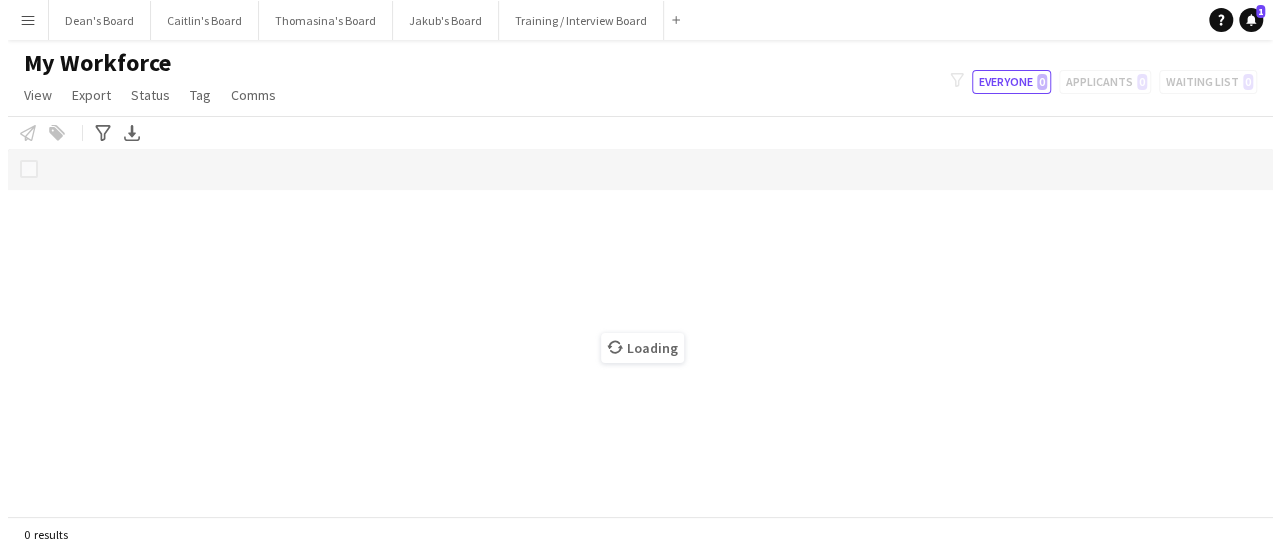 scroll, scrollTop: 0, scrollLeft: 0, axis: both 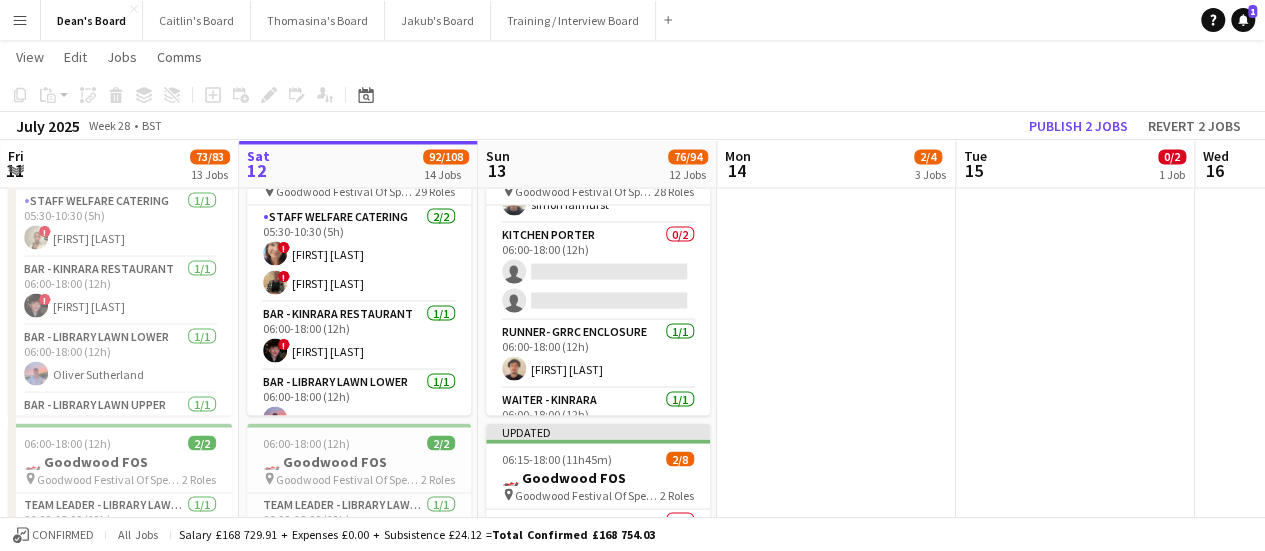 click on "Kitchen Porter   0/2   06:00-18:00 (12h)
single-neutral-actions
single-neutral-actions" at bounding box center (598, 271) 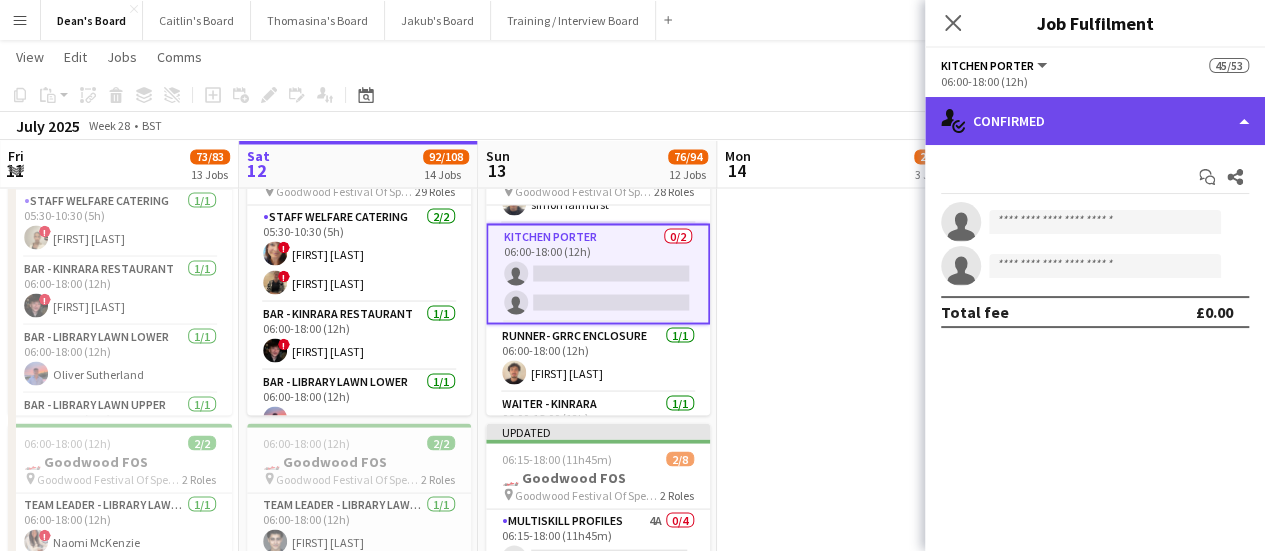 click on "single-neutral-actions-check-2
Confirmed" 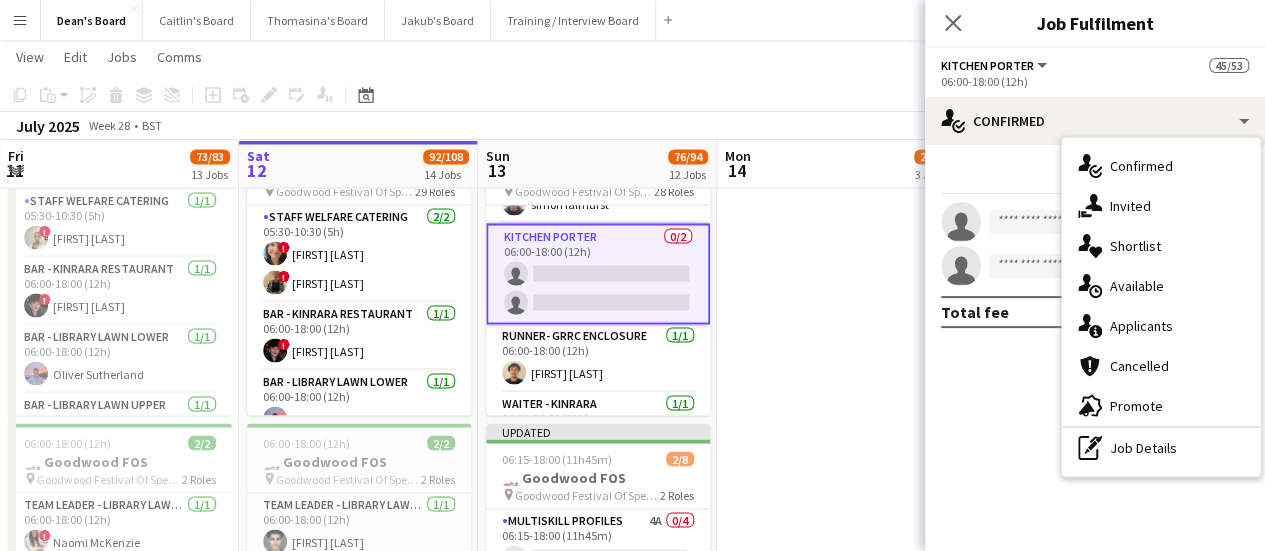 click on "cancellation
Cancelled" at bounding box center [1161, 366] 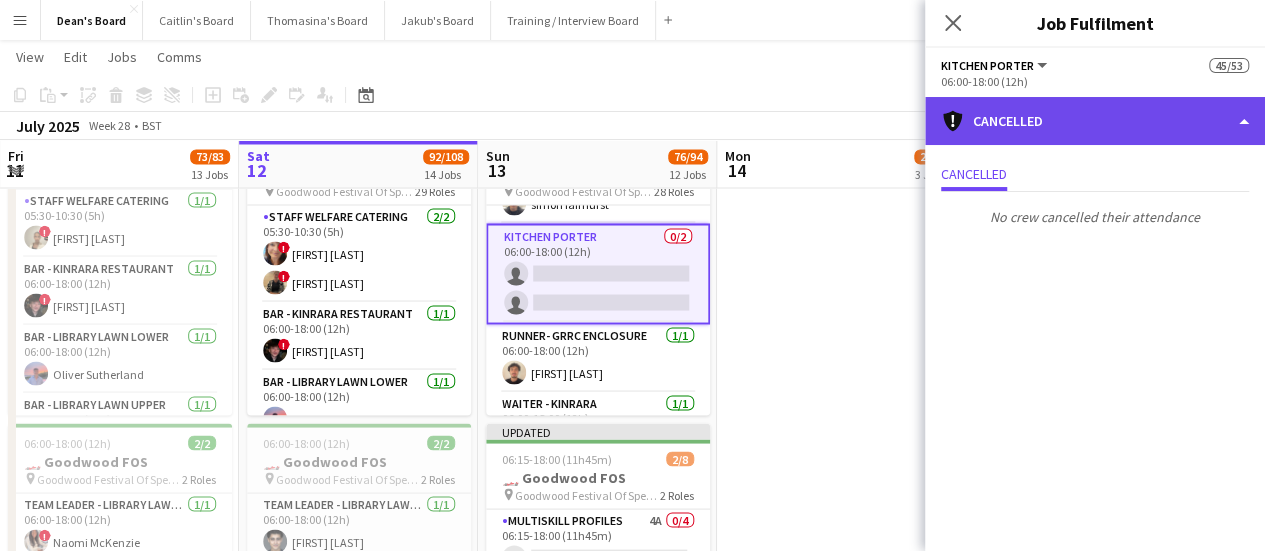 click on "cancellation
Cancelled" 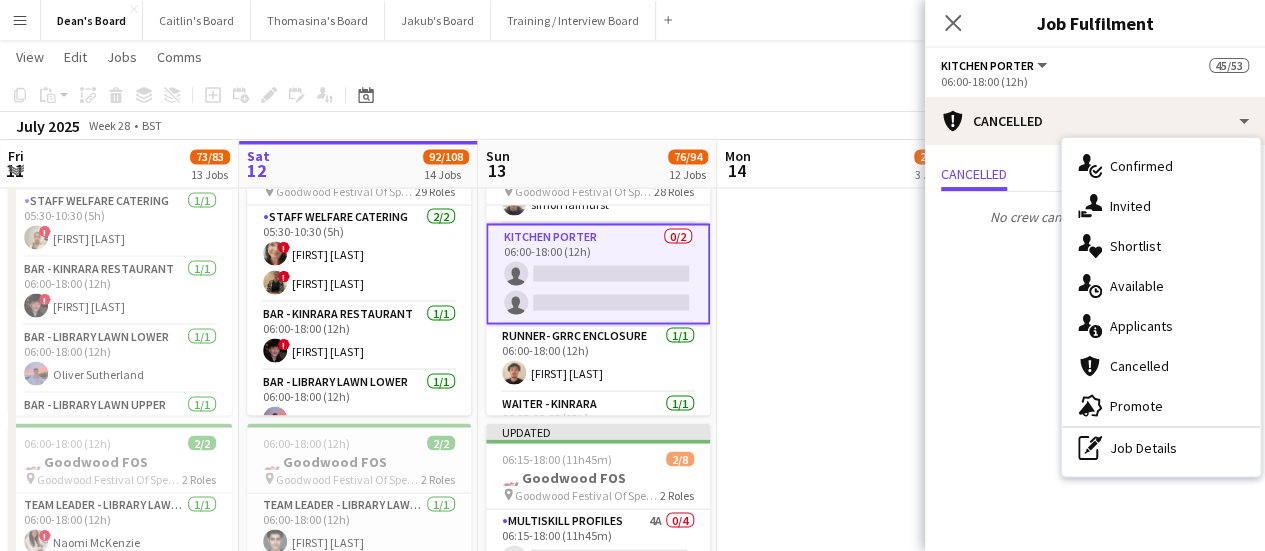 click on "single-neutral-actions-information
Applicants" at bounding box center (1161, 326) 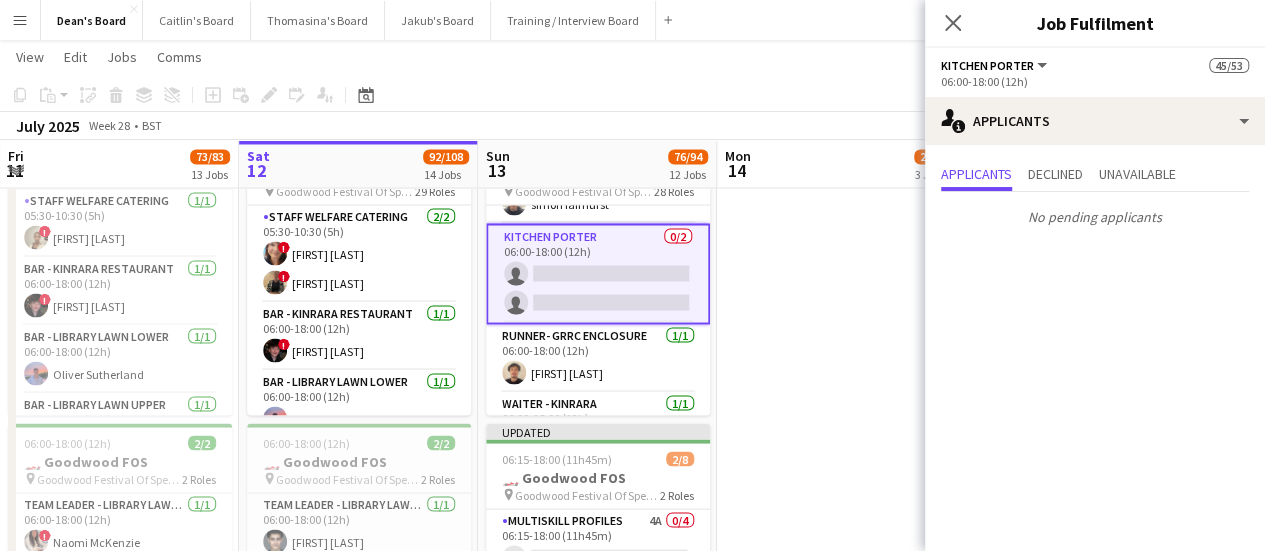 click on "Kitchen Porter   0/2   06:00-18:00 (12h)
single-neutral-actions
single-neutral-actions" at bounding box center [598, 273] 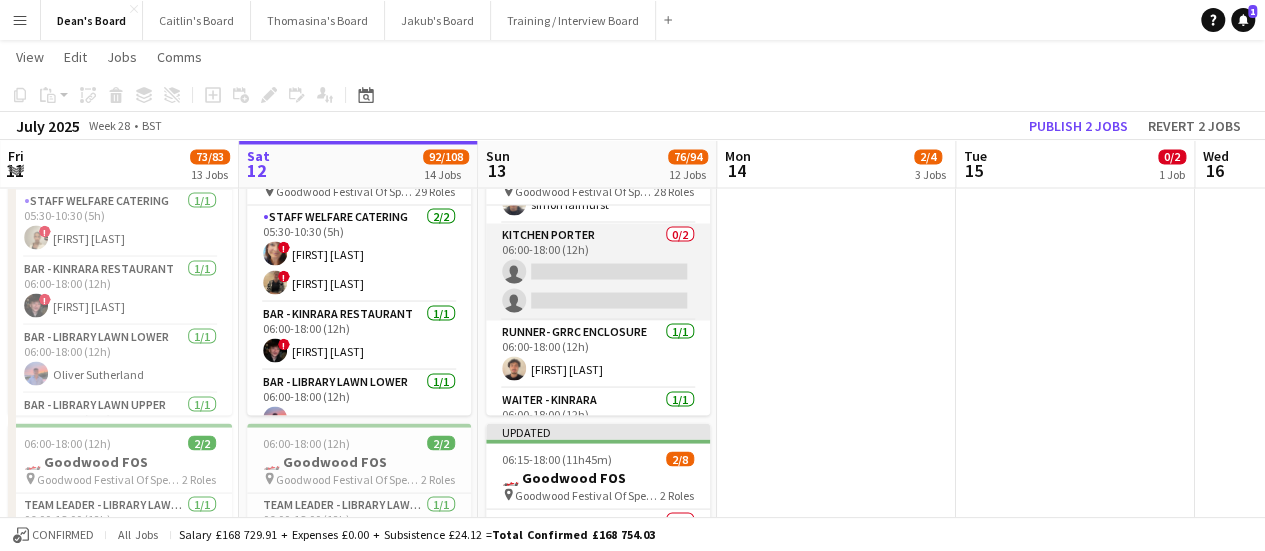 click on "Kitchen Porter   0/2   06:00-18:00 (12h)
single-neutral-actions
single-neutral-actions" at bounding box center (598, 271) 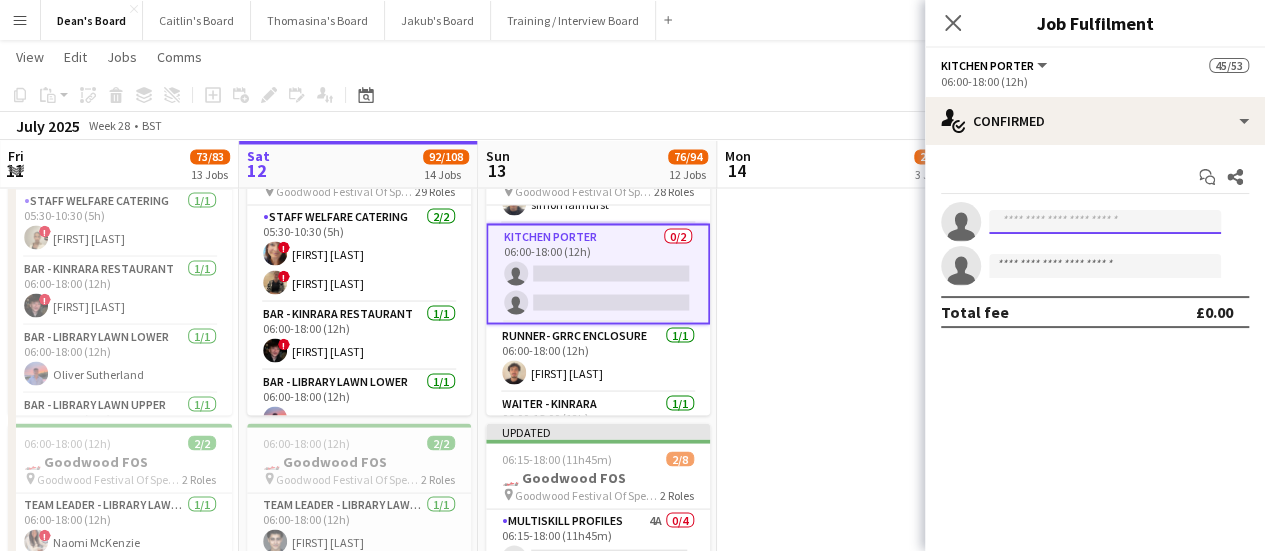 click at bounding box center [1105, 222] 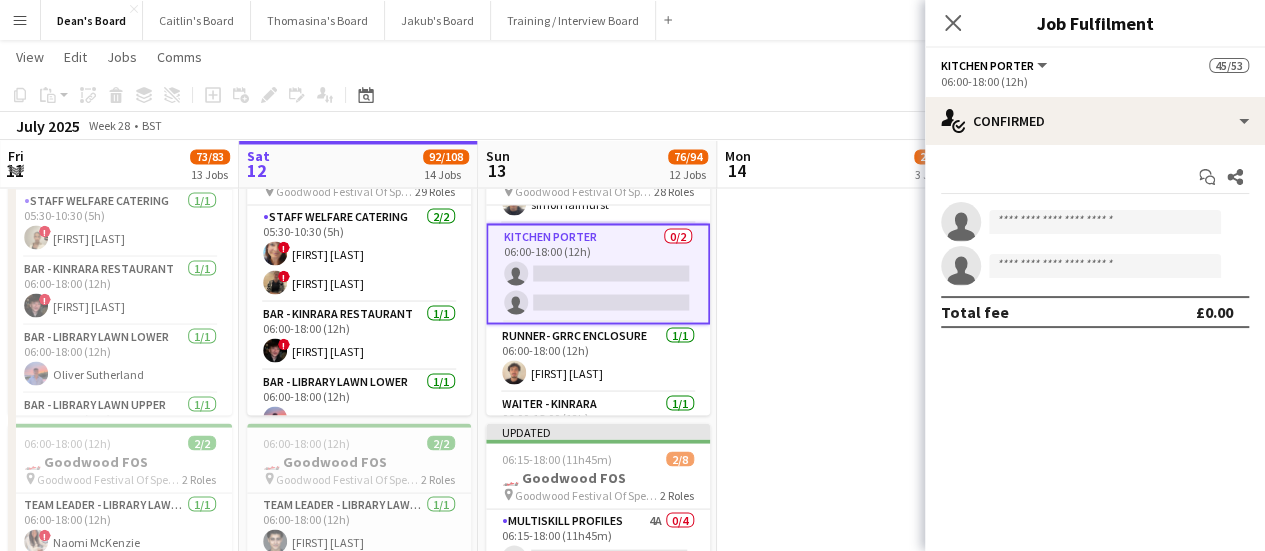 click on "single-neutral-actions" at bounding box center [1095, 222] 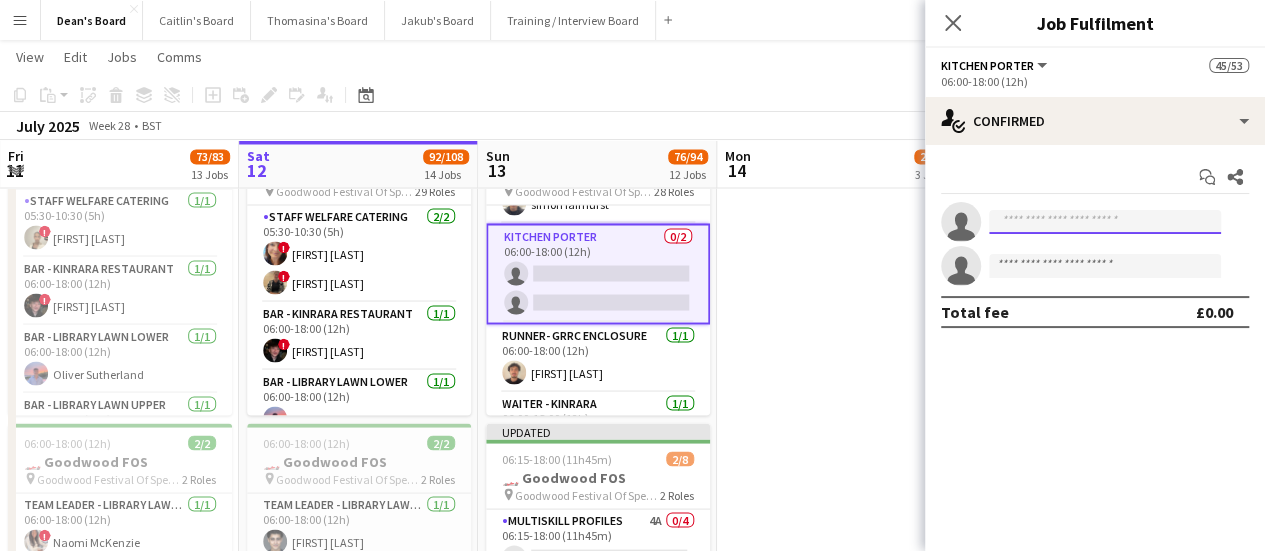 click at bounding box center (1105, 222) 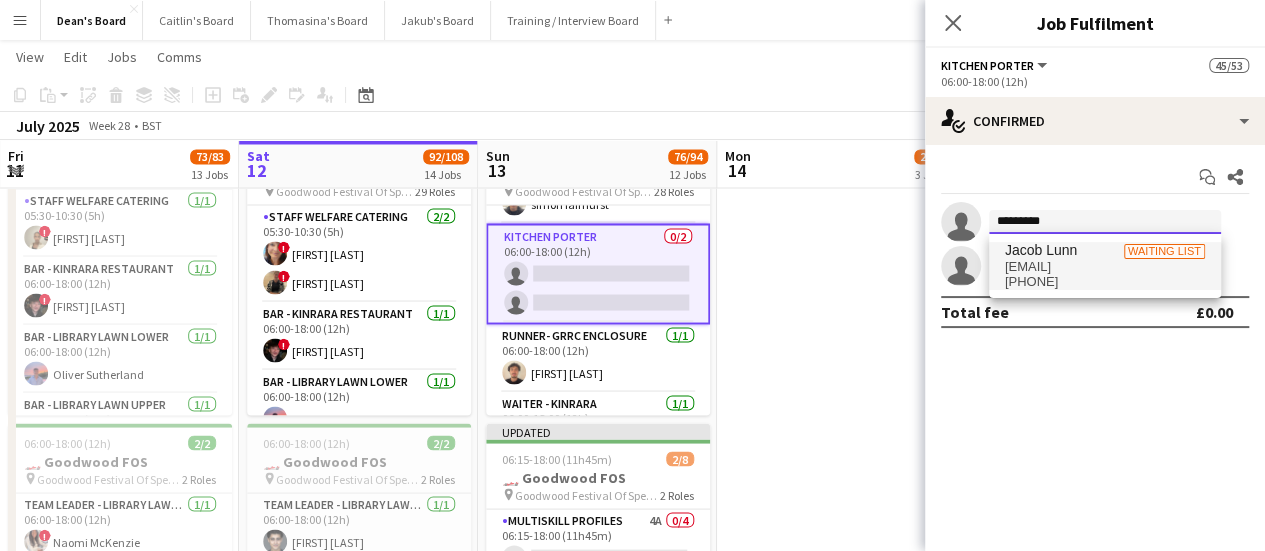 type on "*********" 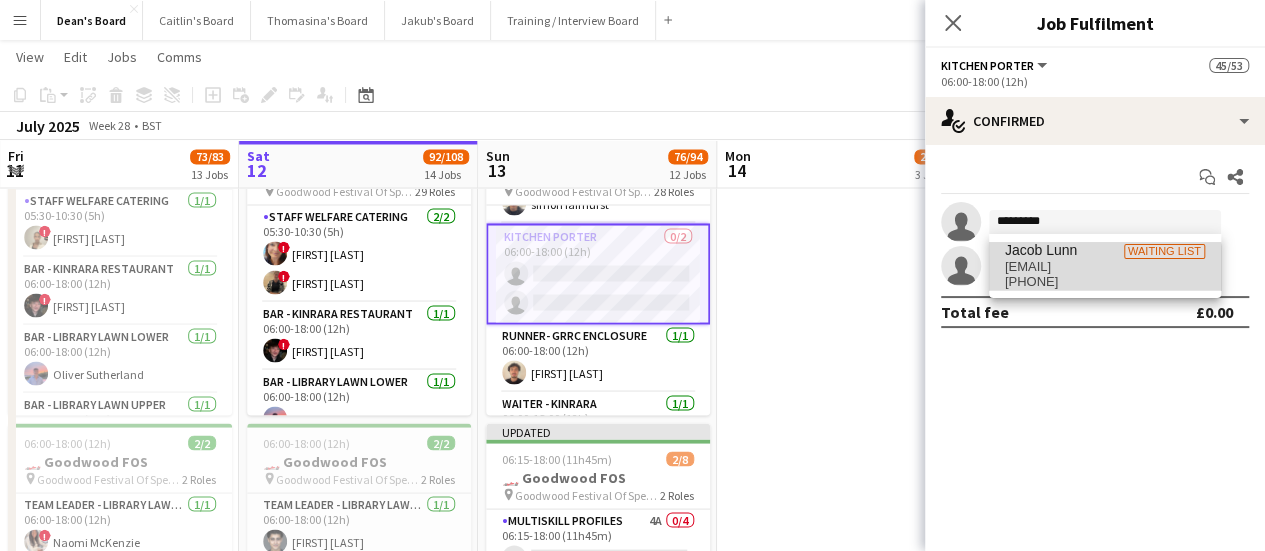 click on "+447833757351" at bounding box center (1105, 282) 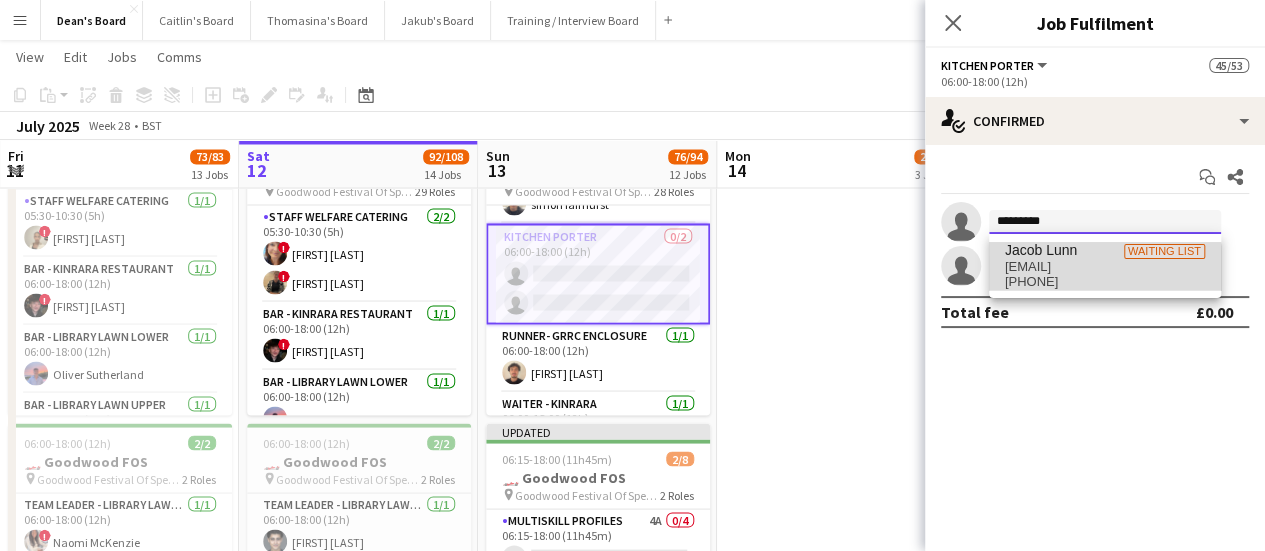 type 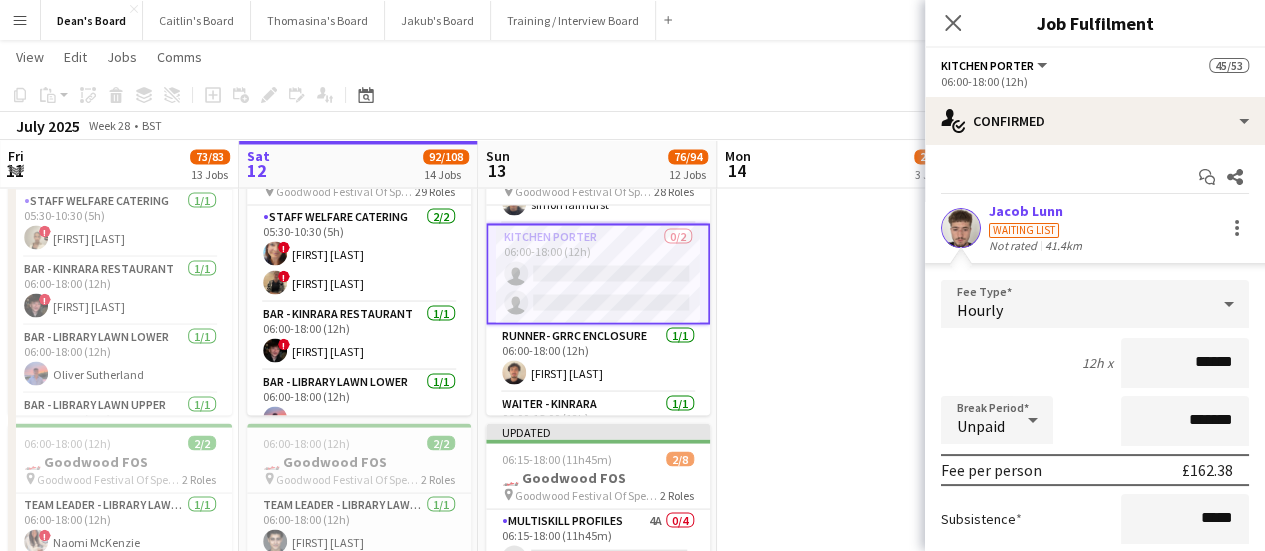 scroll, scrollTop: 257, scrollLeft: 0, axis: vertical 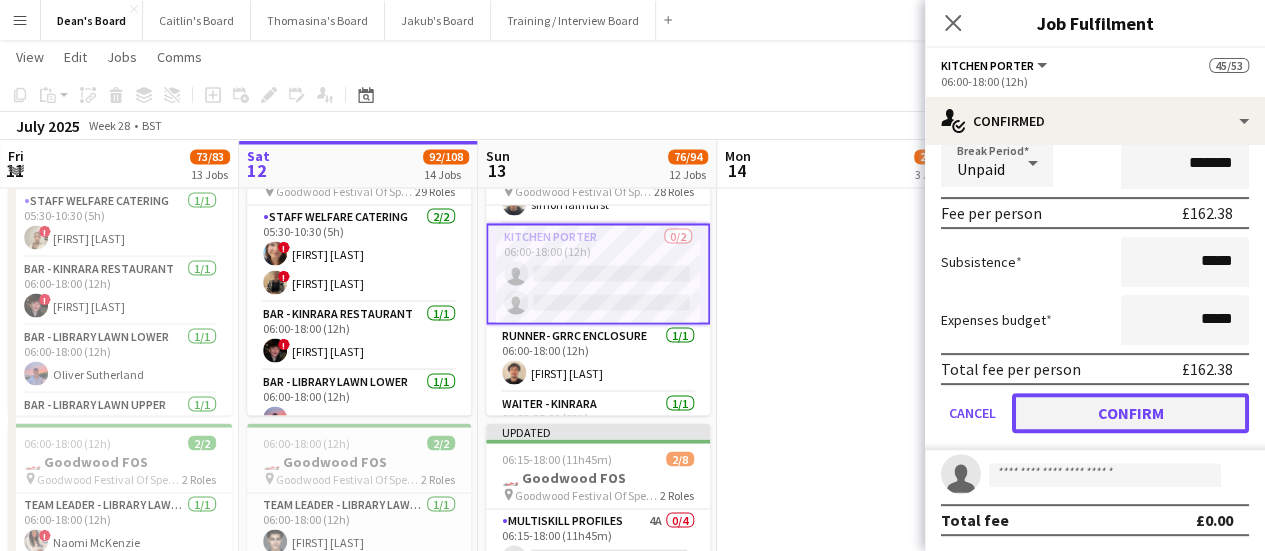 click on "Confirm" at bounding box center [1130, 413] 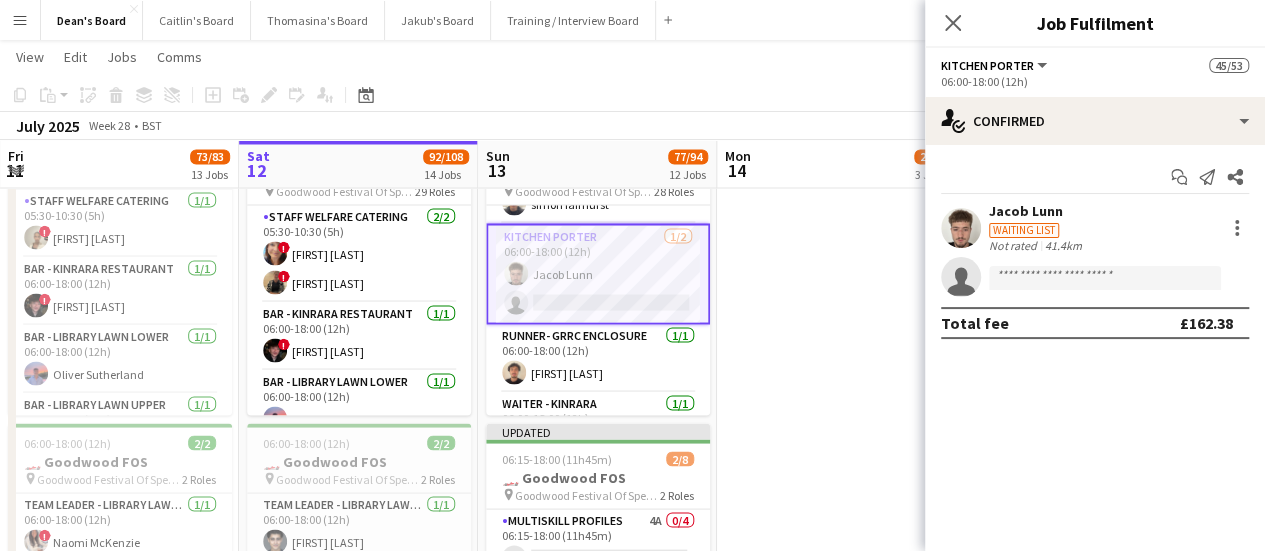 scroll, scrollTop: 0, scrollLeft: 0, axis: both 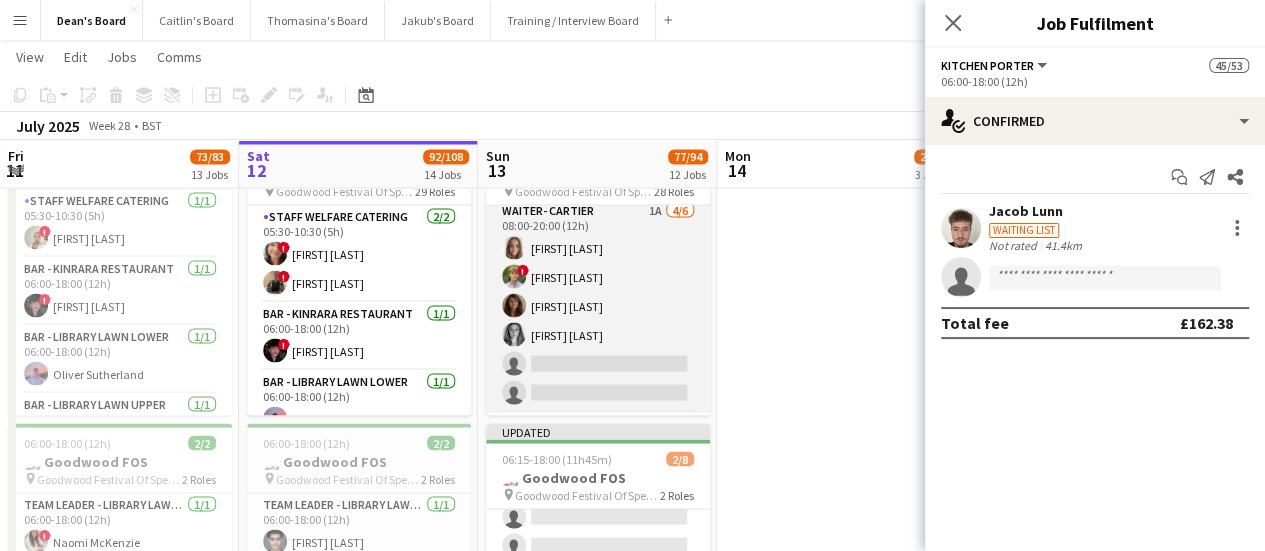 click on "Waiter- Cartier    1A   4/6   08:00-20:00 (12h)
Neve San Emeterio ! Owen Beswick Tirren Ambroziak Josephine Porter-Wright
single-neutral-actions
single-neutral-actions" at bounding box center (598, 305) 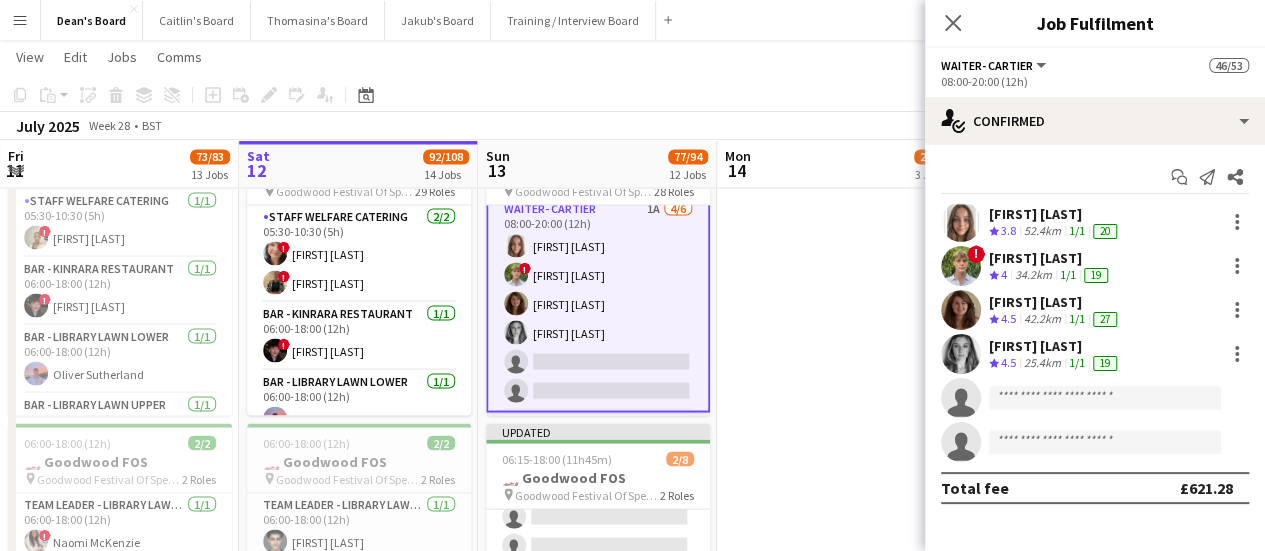 scroll, scrollTop: 0, scrollLeft: 476, axis: horizontal 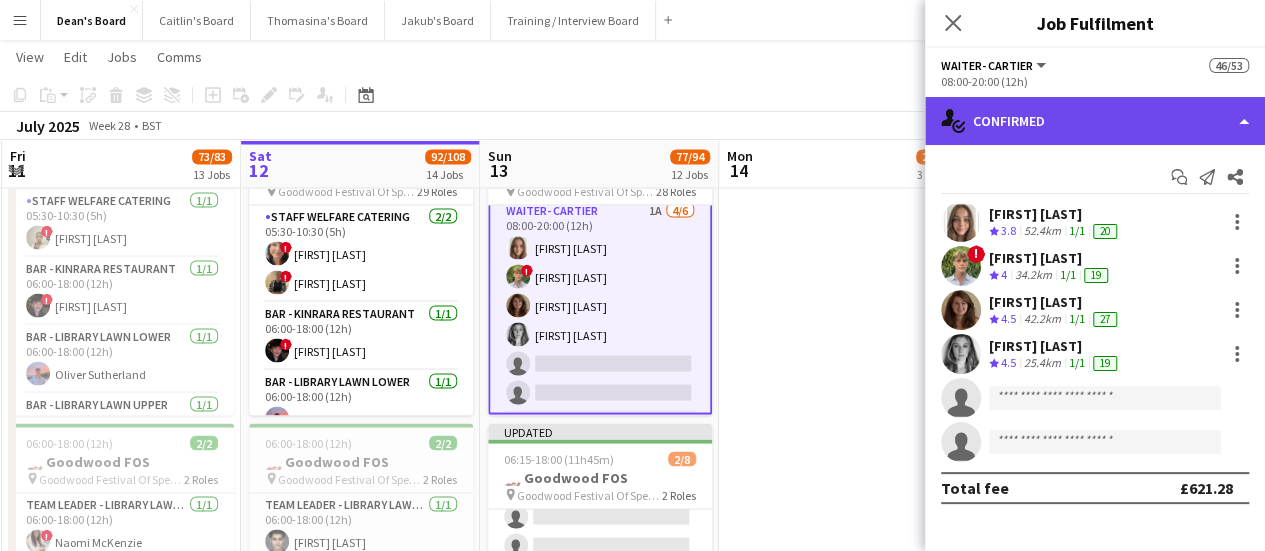 click on "single-neutral-actions-check-2
Confirmed" 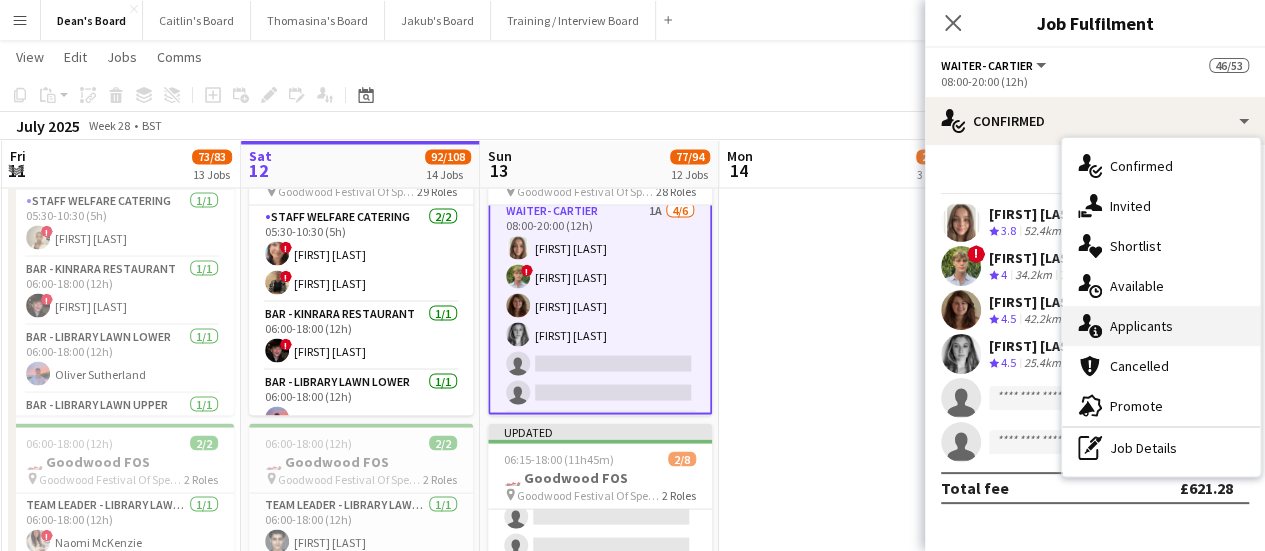click on "single-neutral-actions-information
Applicants" at bounding box center [1161, 326] 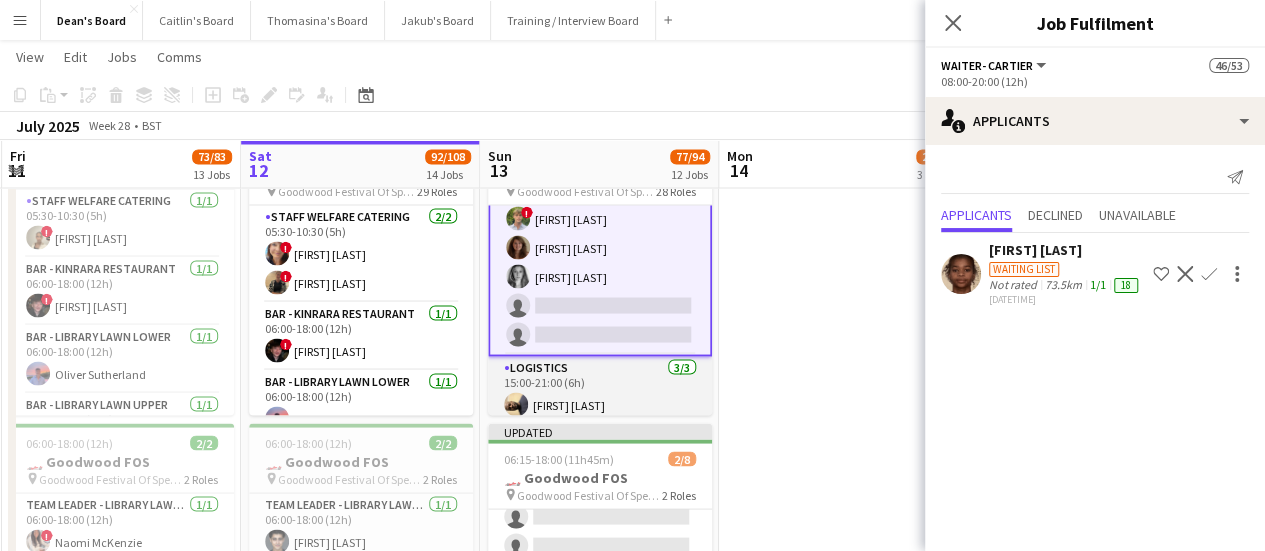scroll, scrollTop: 2422, scrollLeft: 0, axis: vertical 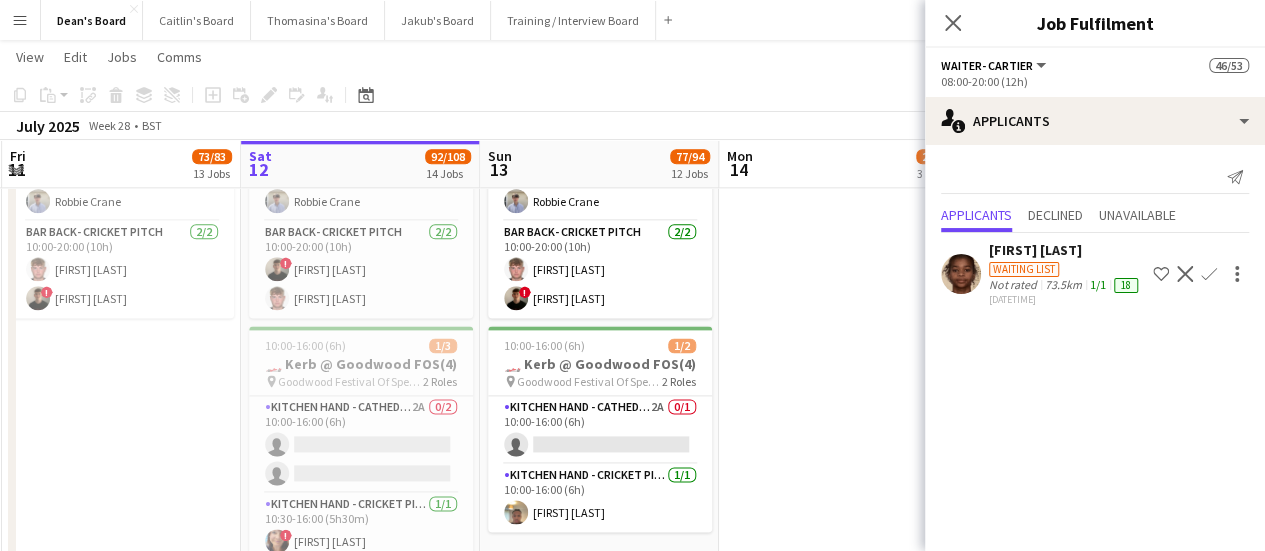 drag, startPoint x: 594, startPoint y: 409, endPoint x: 711, endPoint y: 384, distance: 119.64113 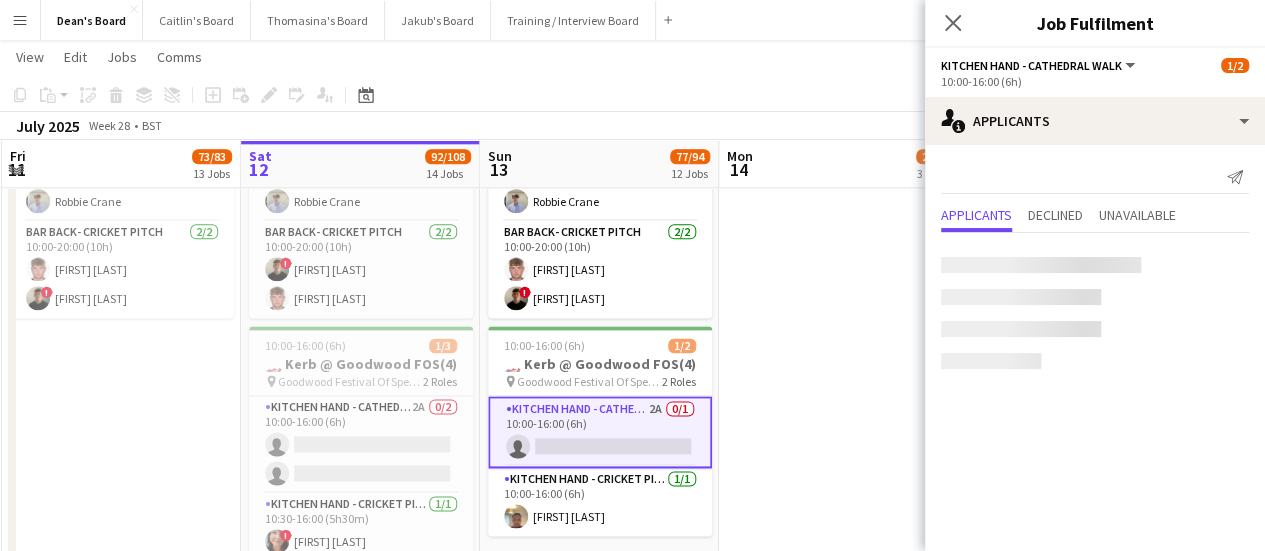 scroll, scrollTop: 0, scrollLeft: 475, axis: horizontal 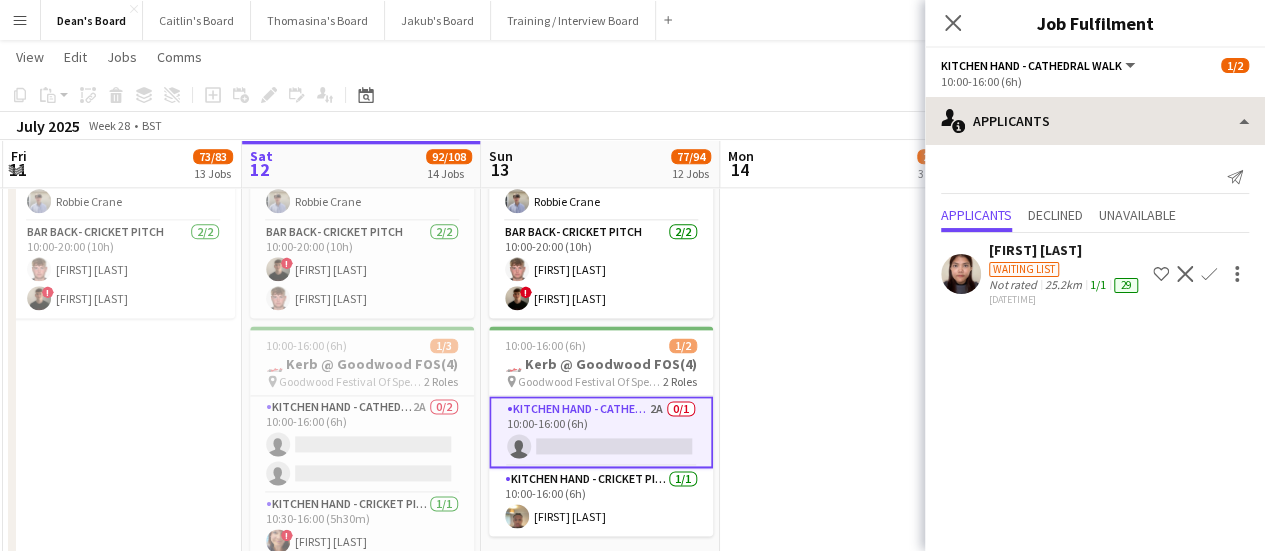 drag, startPoint x: 1095, startPoint y: 81, endPoint x: 1090, endPoint y: 99, distance: 18.681541 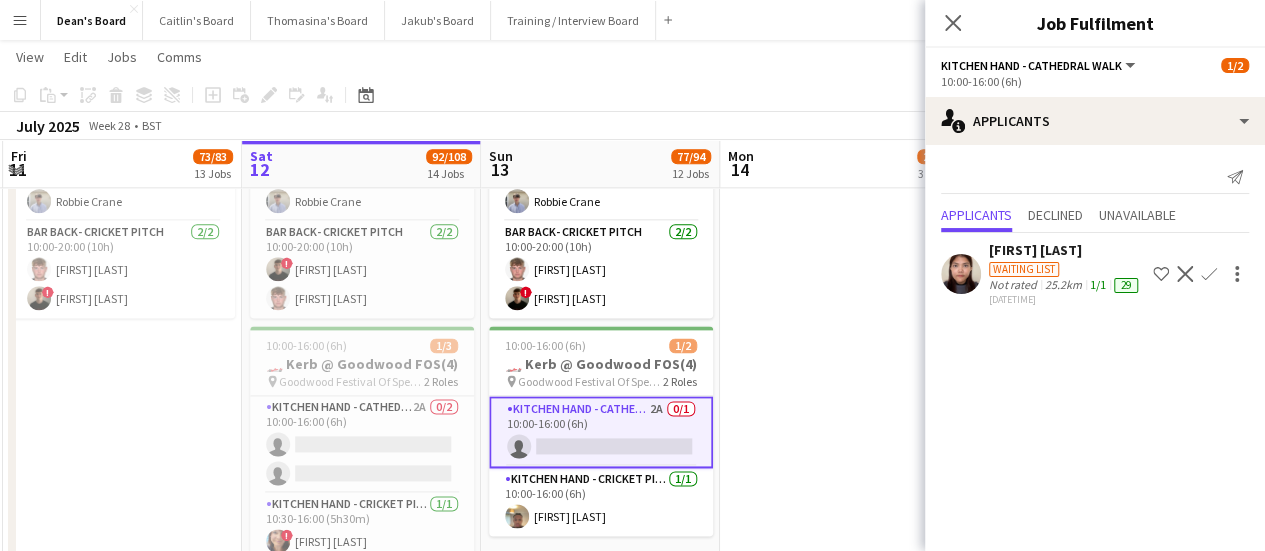 click on "25.2km" 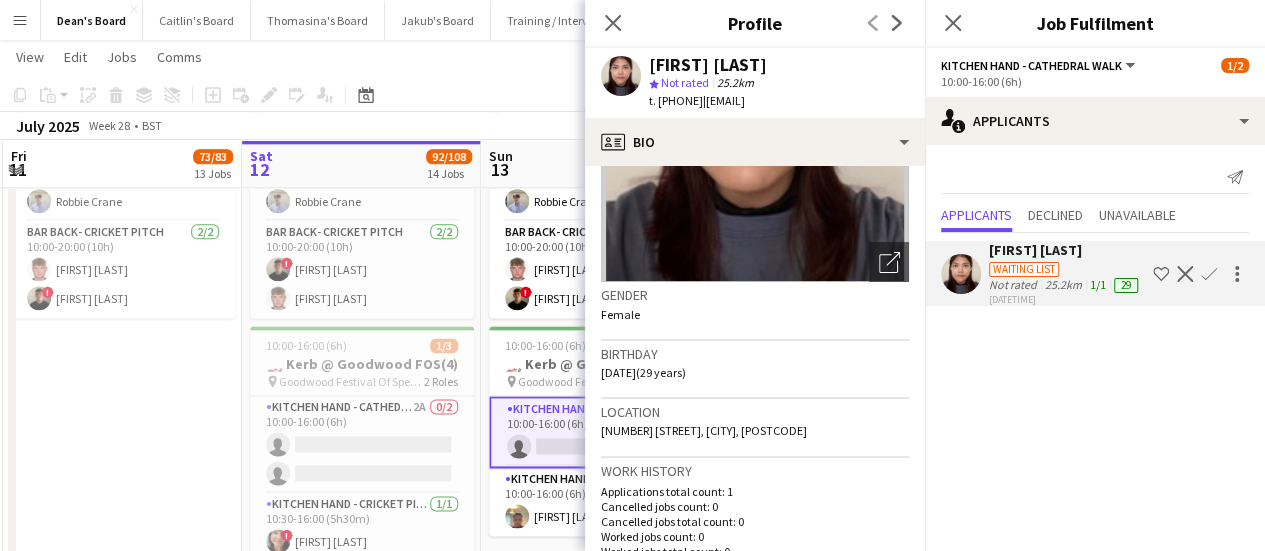 scroll, scrollTop: 400, scrollLeft: 0, axis: vertical 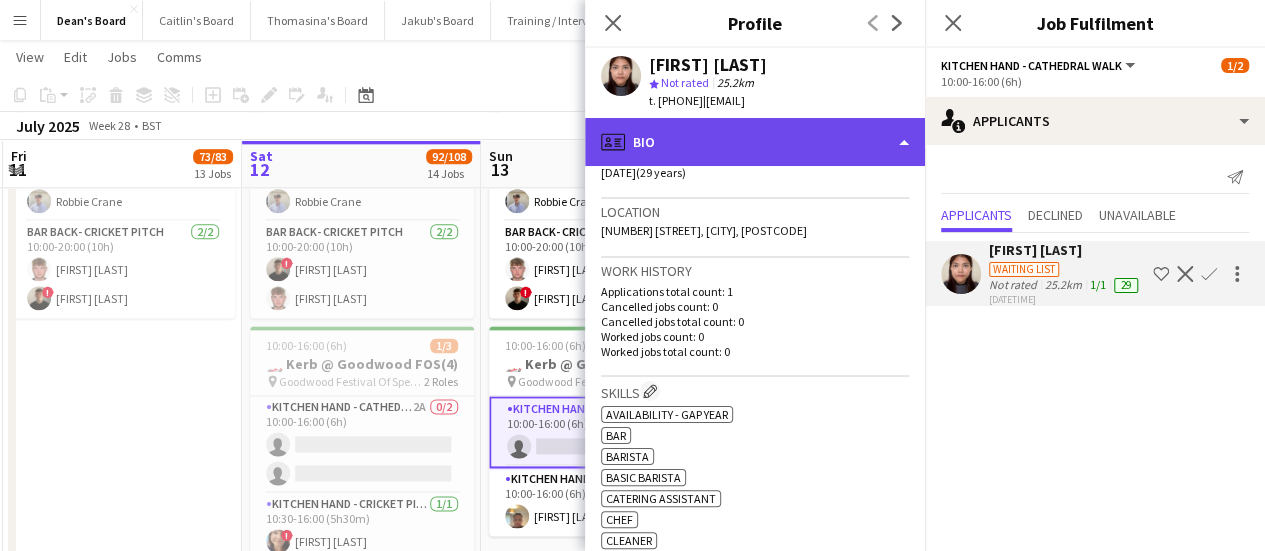 click on "profile
Bio" 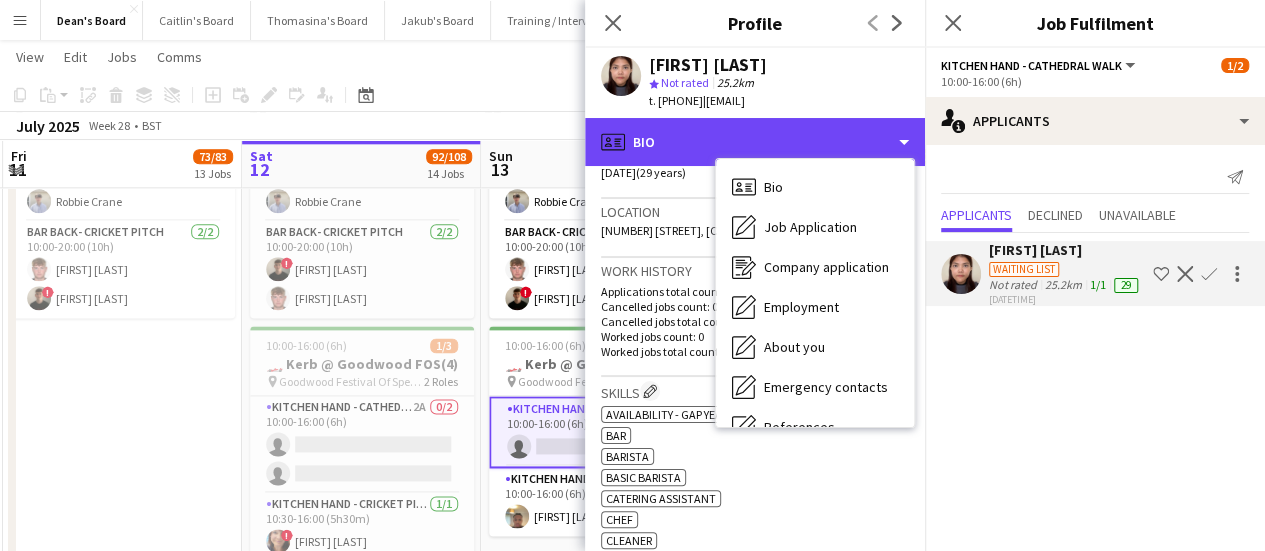 scroll, scrollTop: 600, scrollLeft: 0, axis: vertical 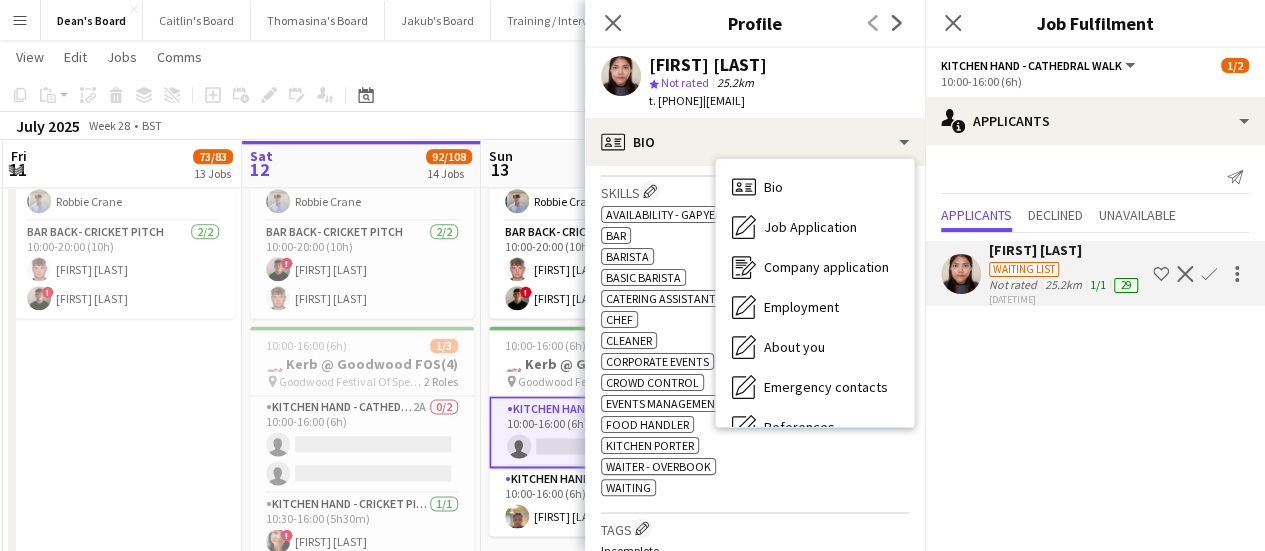 click on "Confirm" 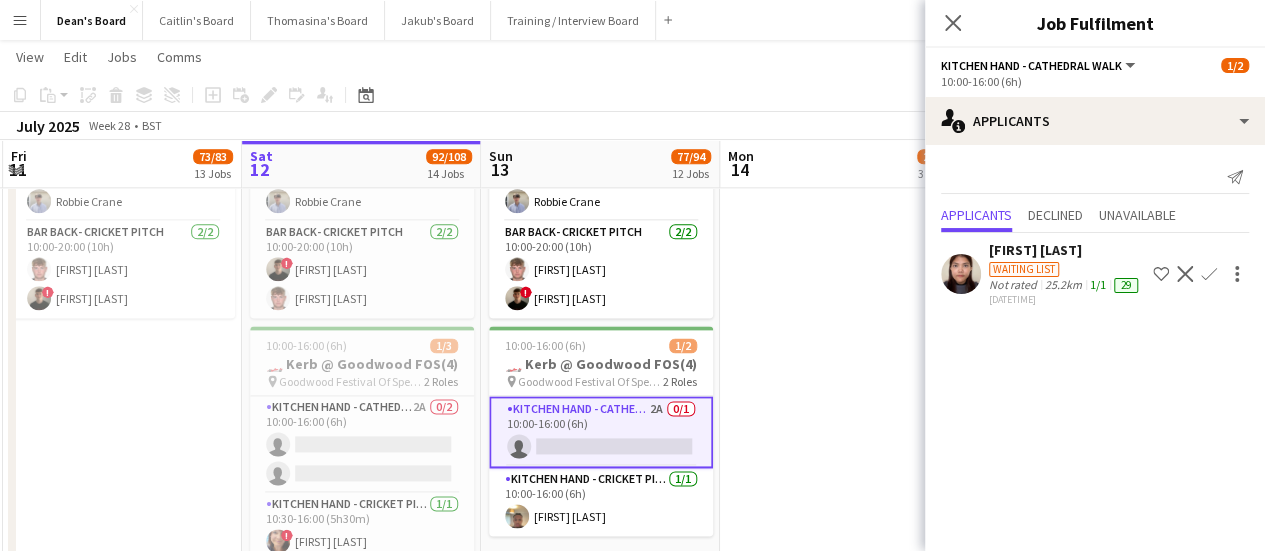 click on "Confirm" 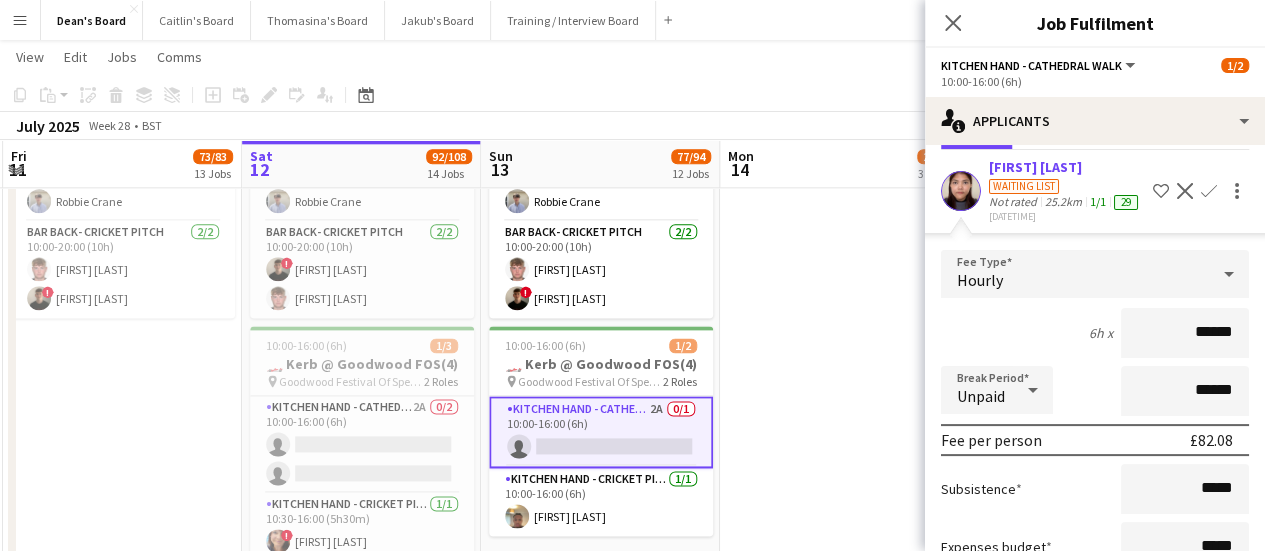scroll, scrollTop: 242, scrollLeft: 0, axis: vertical 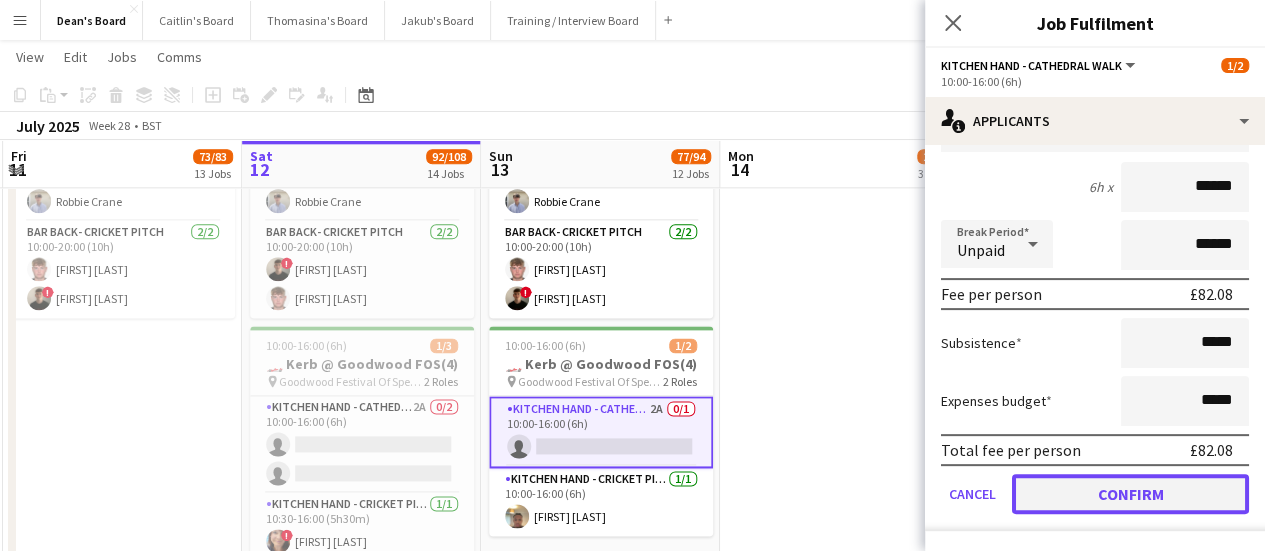 click on "Confirm" 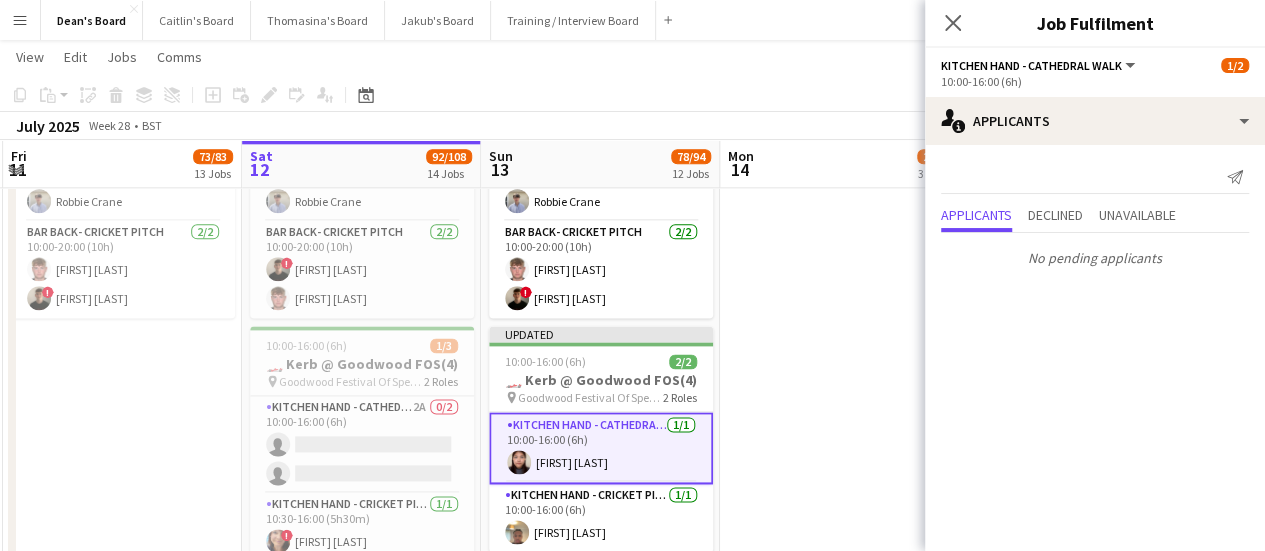 scroll, scrollTop: 0, scrollLeft: 0, axis: both 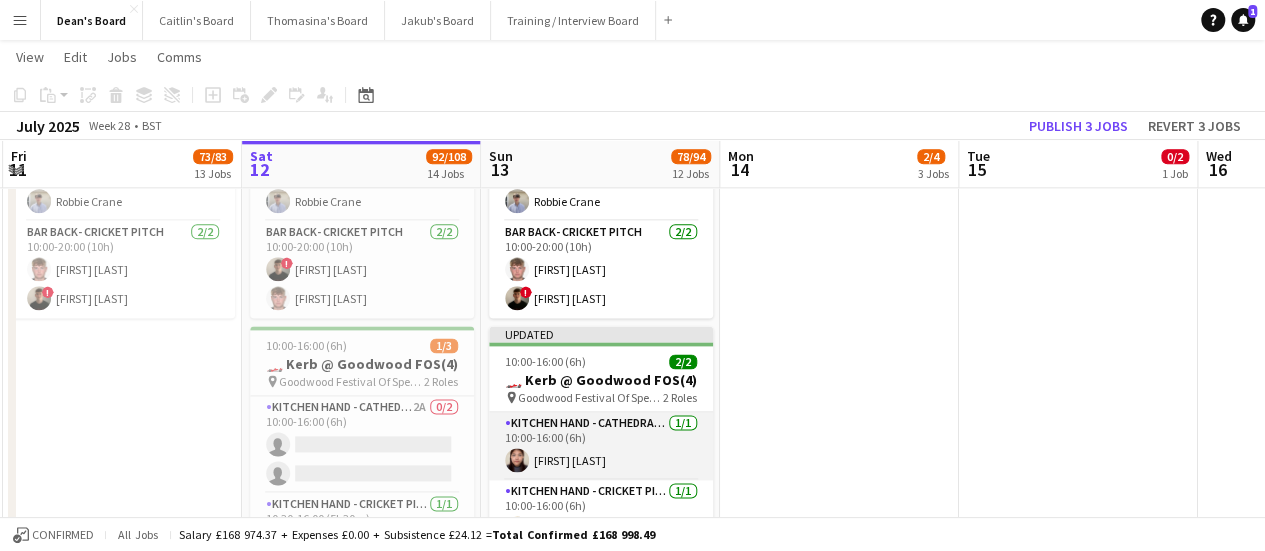 click on "Kitchen Hand - Cathedral Walk   1/1   10:00-16:00 (6h)
Kyawt Hmu May Khin" at bounding box center [601, 446] 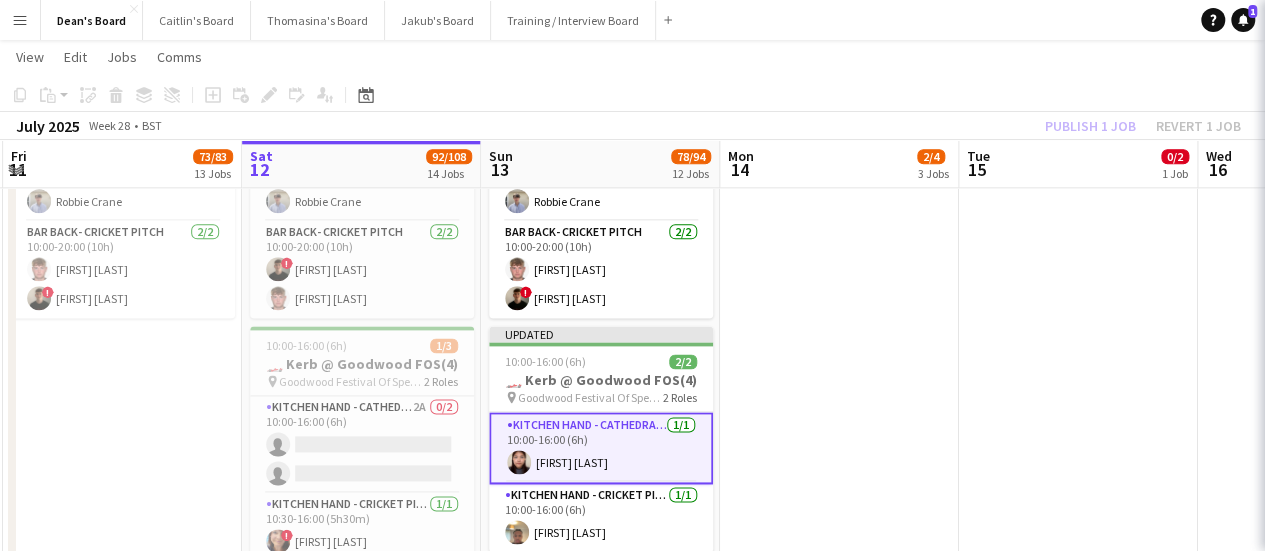scroll, scrollTop: 0, scrollLeft: 476, axis: horizontal 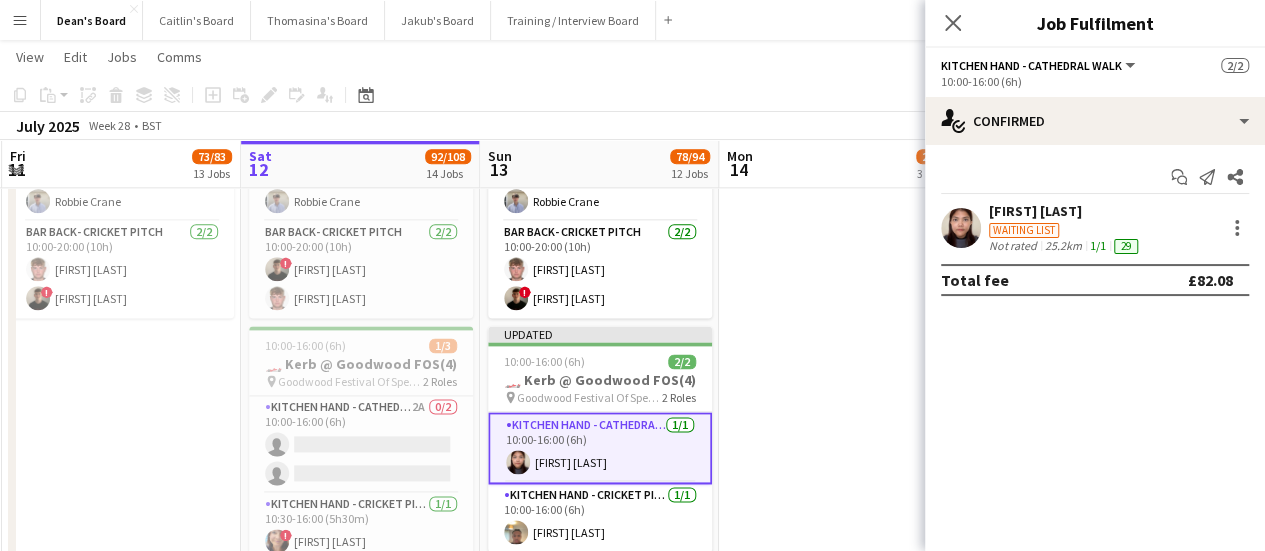 click on "[FIRST] [LAST]" at bounding box center (1065, 211) 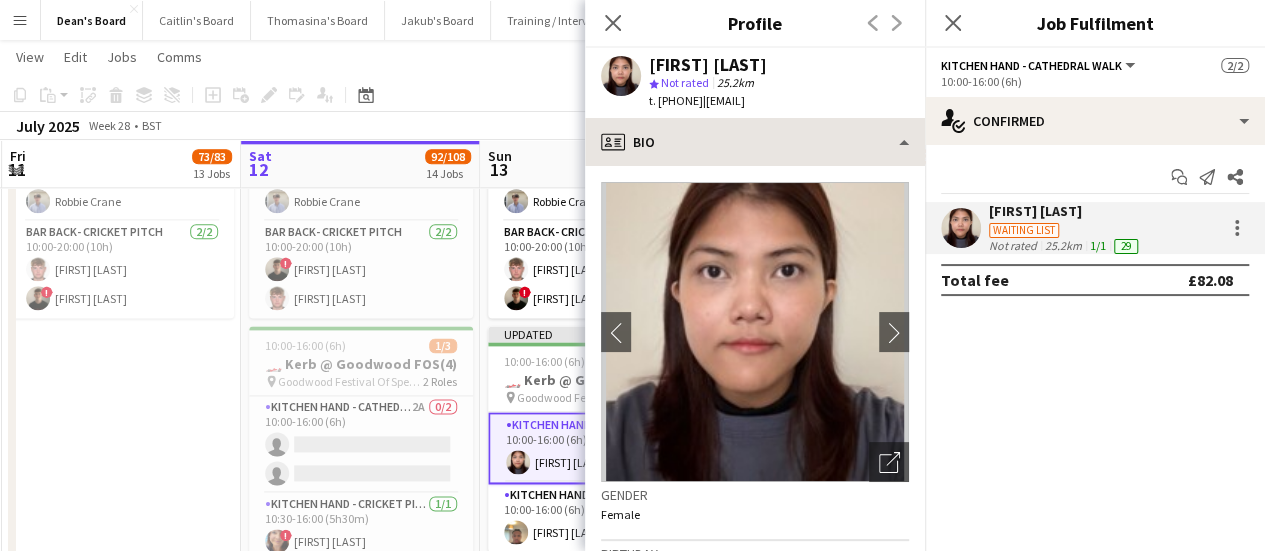 drag, startPoint x: 818, startPoint y: 73, endPoint x: 742, endPoint y: 120, distance: 89.358826 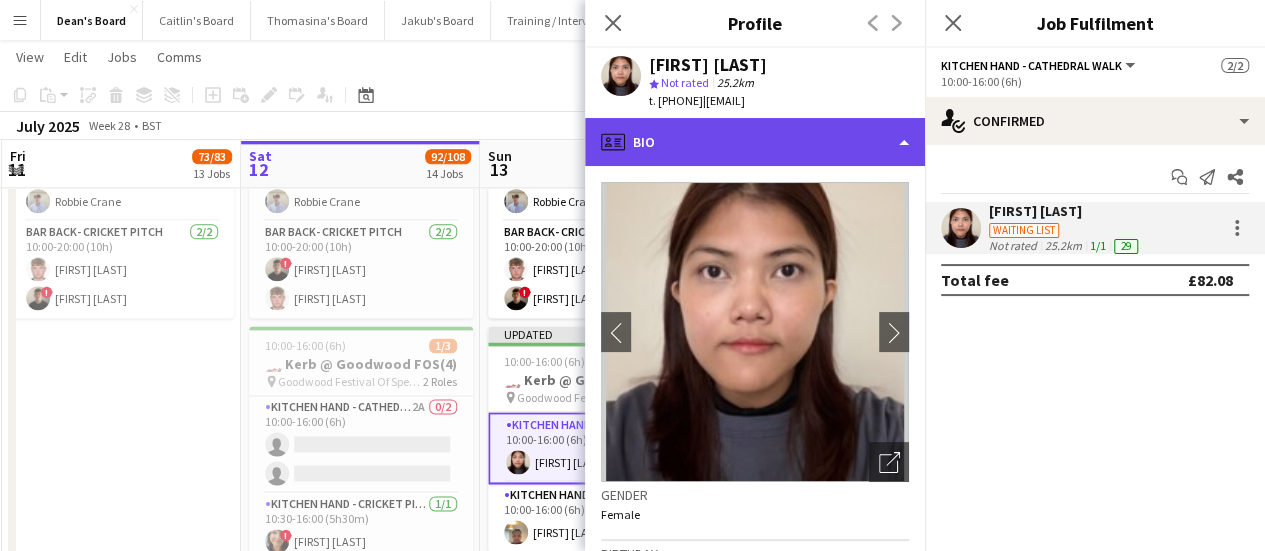 click on "profile
Bio" 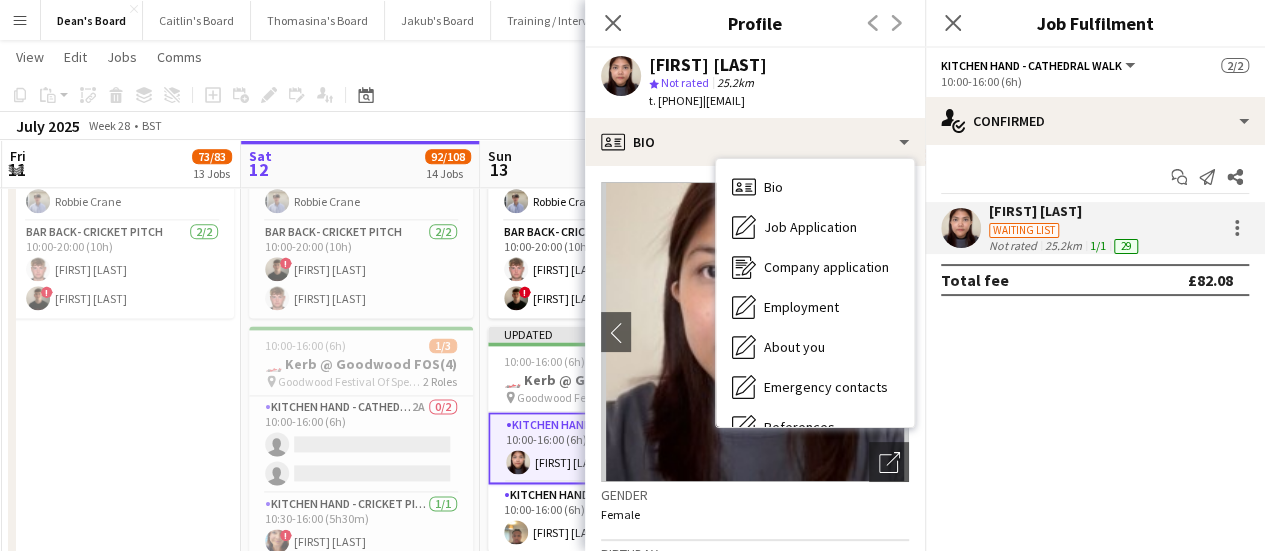 click on "|   khmaykhin@gmail.com" 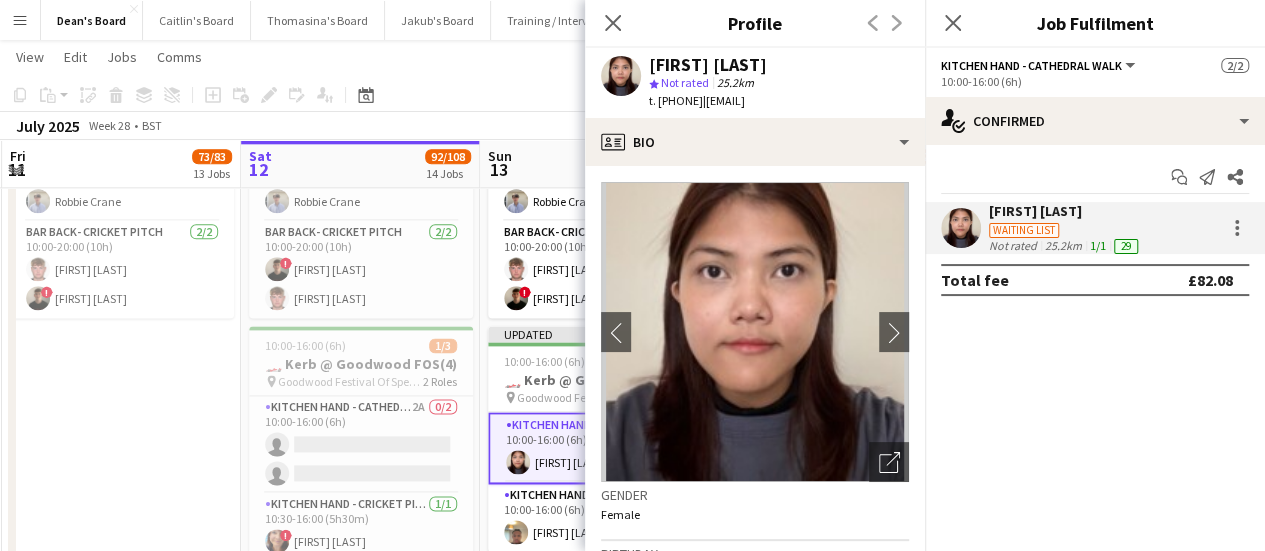 click on "t. +4407523220590" 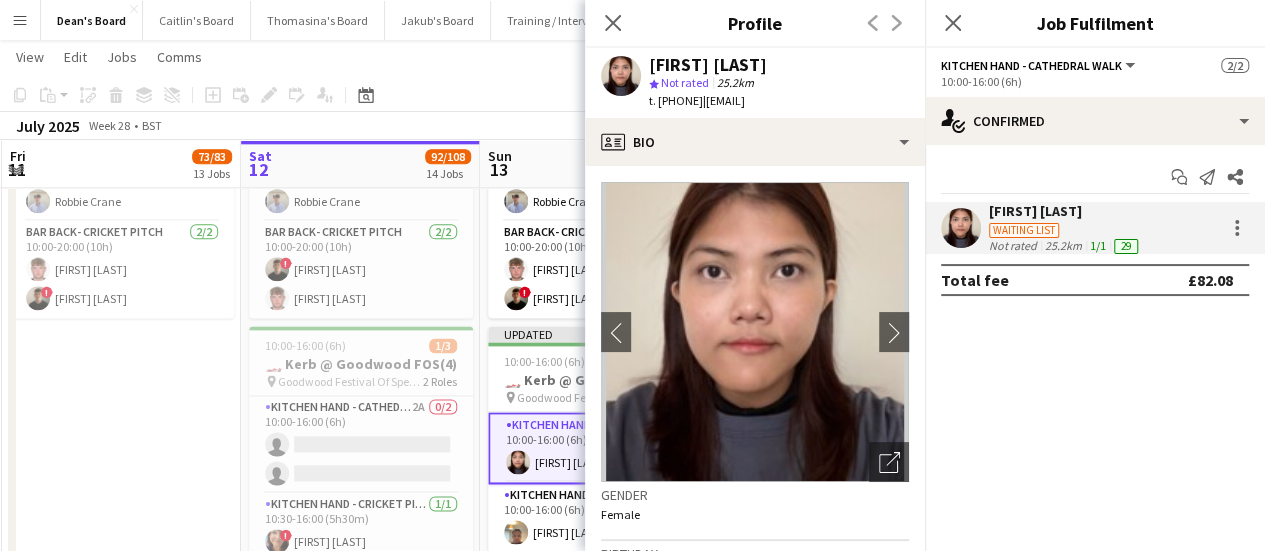 drag, startPoint x: 737, startPoint y: 103, endPoint x: 658, endPoint y: 107, distance: 79.101204 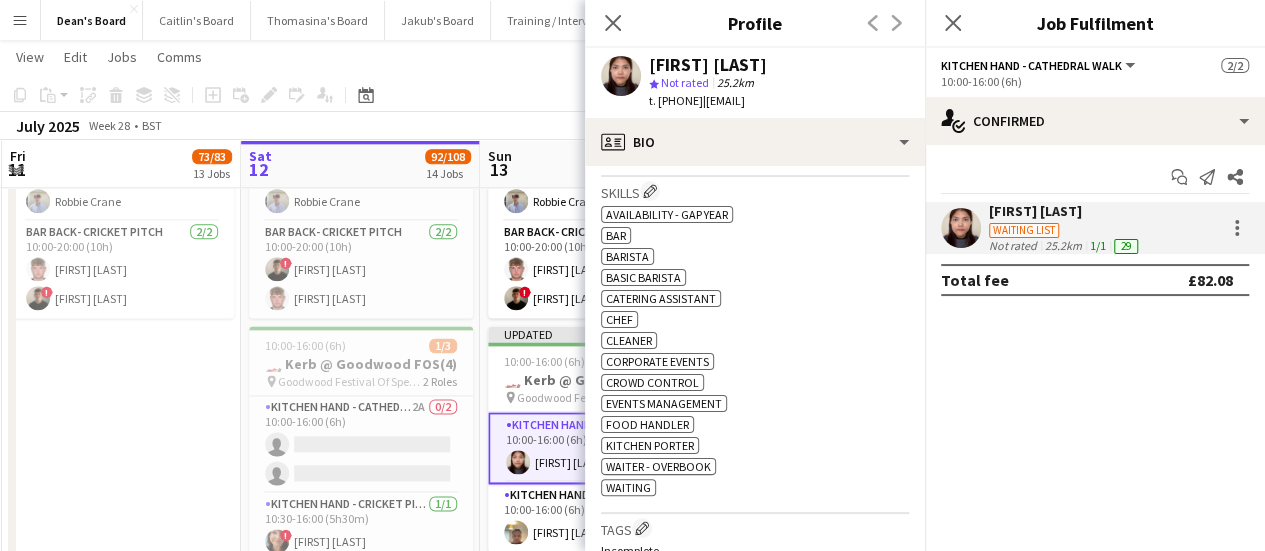 scroll, scrollTop: 800, scrollLeft: 0, axis: vertical 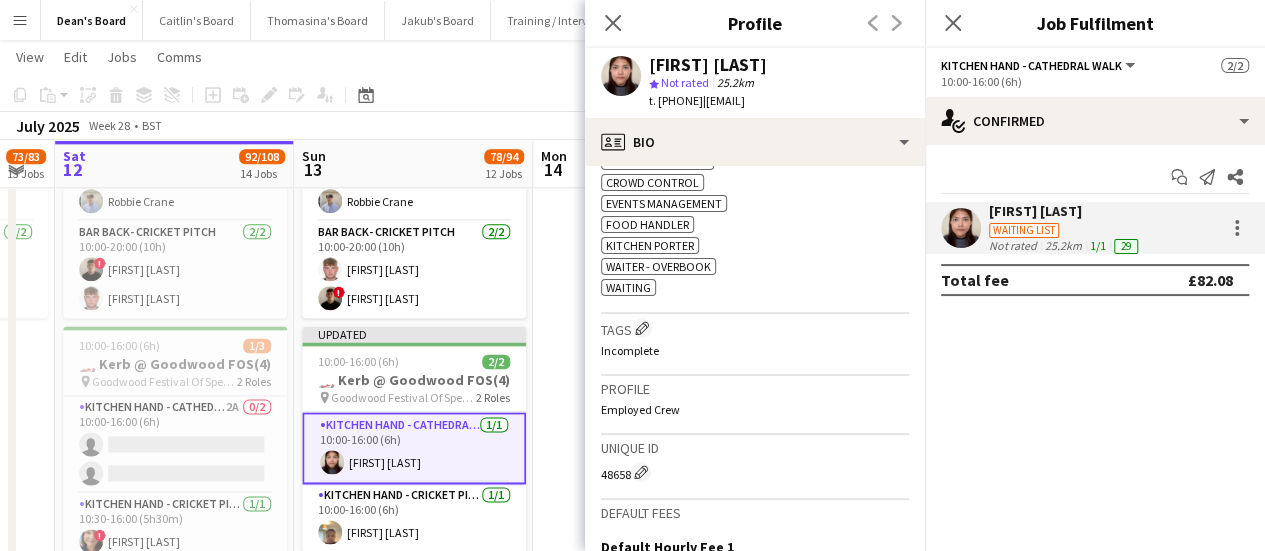 click on "Wed   9   28/28   8 Jobs   Thu   10   77/84   15 Jobs   Fri   11   73/83   13 Jobs   Sat   12   92/108   14 Jobs   Sun   13   78/94   12 Jobs   Mon   14   2/4   3 Jobs   Tue   15   0/2   1 Job   Wed   16   1/1   1 Job   Thu   17   2/5   3 Jobs   Fri   18   2/5   3 Jobs   Sat   19   19/67   4 Jobs      12:00-16:00 (4h)    2/2   🏎️ Kerb @ Goodwood FOS(4)
pin
Goodwood Festival Of Speed Chichester, PO18 0PH   1 Role   Porter   2/2   12:00-16:00 (4h)
Tom Spencer Jake Thompson     12:00-16:00 (4h)    2/2   🏎️ Kerb @ Goodwood FOS
pin
Goodwood Festival Of Speed Chichester, PO18 0PH   2 Roles   Bar Manager- Cricket Pitch   1/1   12:00-16:00 (4h)
Thomas Malins  FOH Manager- Cathedral Walk    1/1   12:00-16:00 (4h)
! Edward Hall     16:00-22:00 (6h)    2/2   Private Party- Bentley
pin
Coldrey Farm House, GU34 4NE   1 Role   Catering Assistant   2/2   16:00-22:00 (6h)
Jo Eyles ! Chloe Toft" at bounding box center (632, 1120) 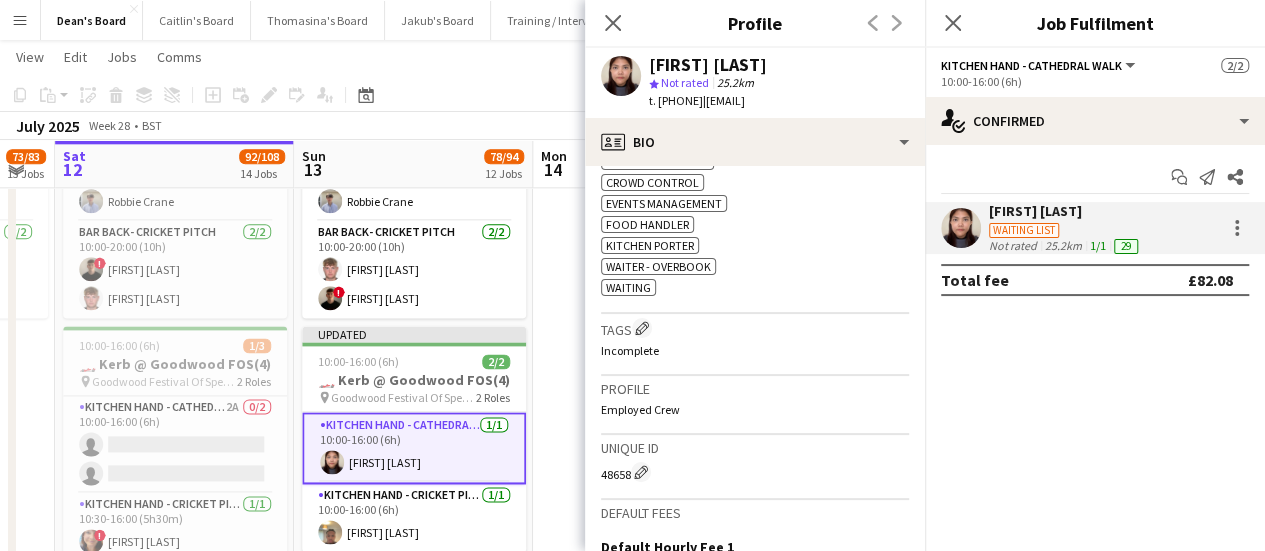 click on "🏎️ Kerb @ Goodwood FOS(4)" at bounding box center (414, 380) 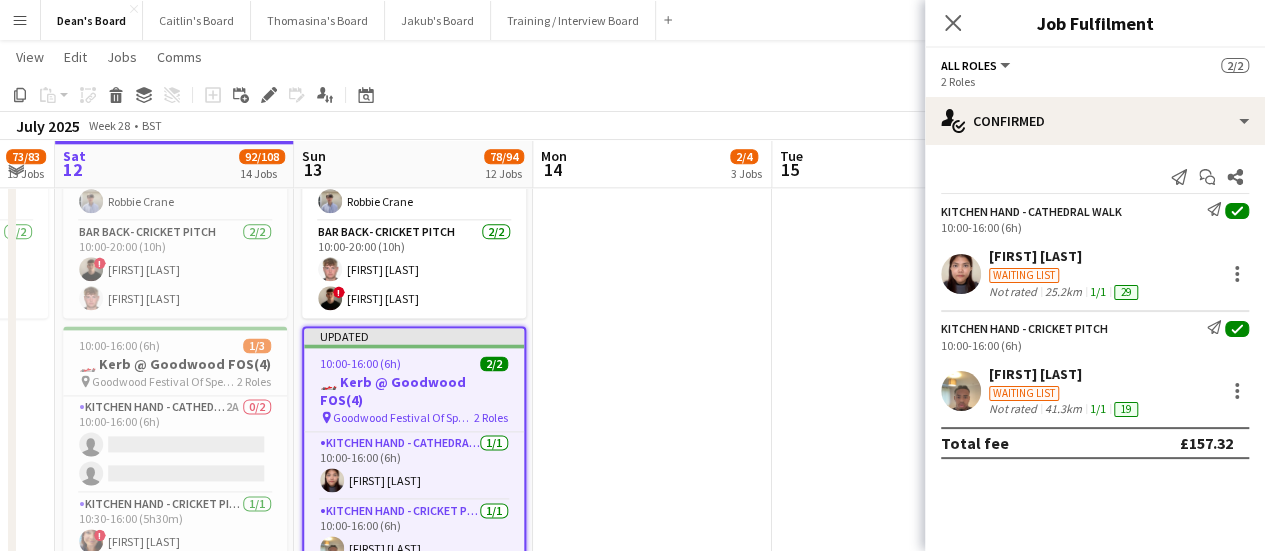 click at bounding box center (891, -149) 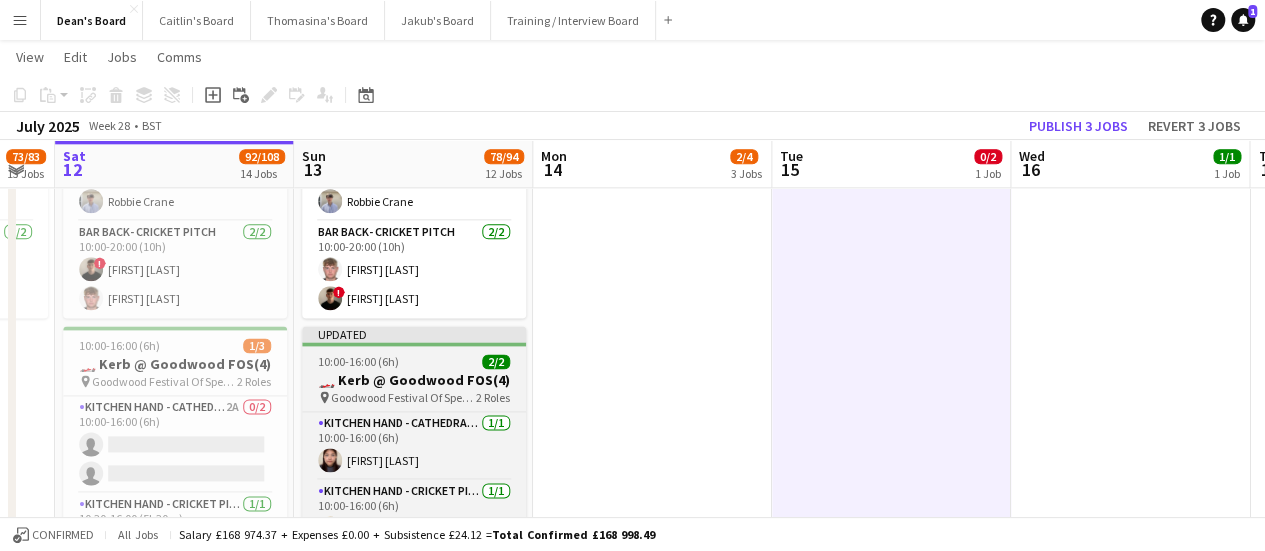click on "🏎️ Kerb @ Goodwood FOS(4)" at bounding box center (414, 380) 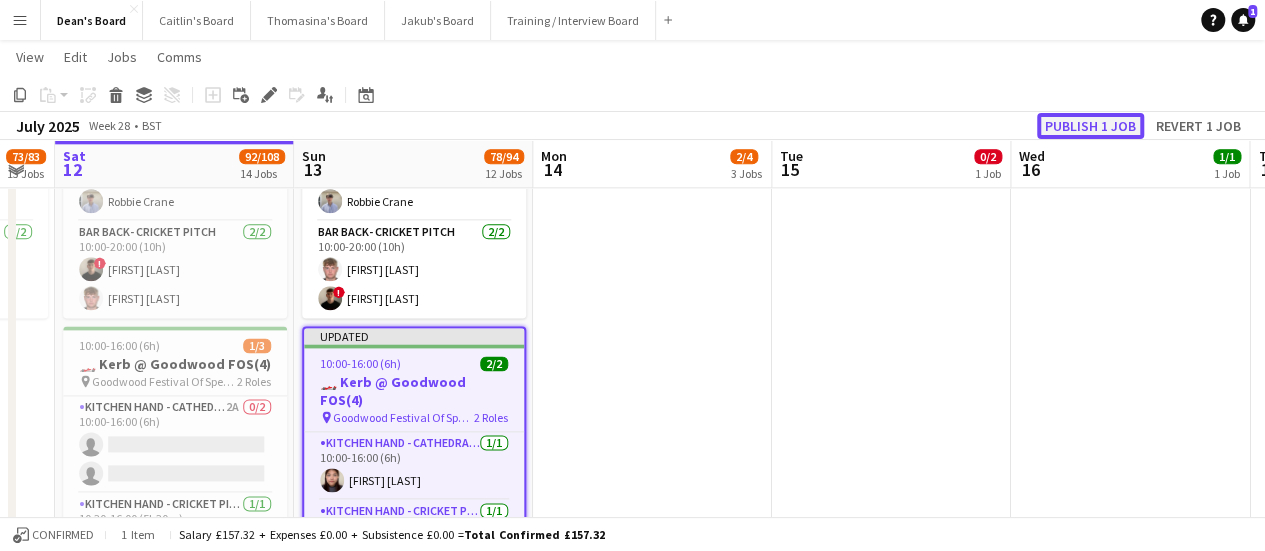 click on "Publish 1 job" 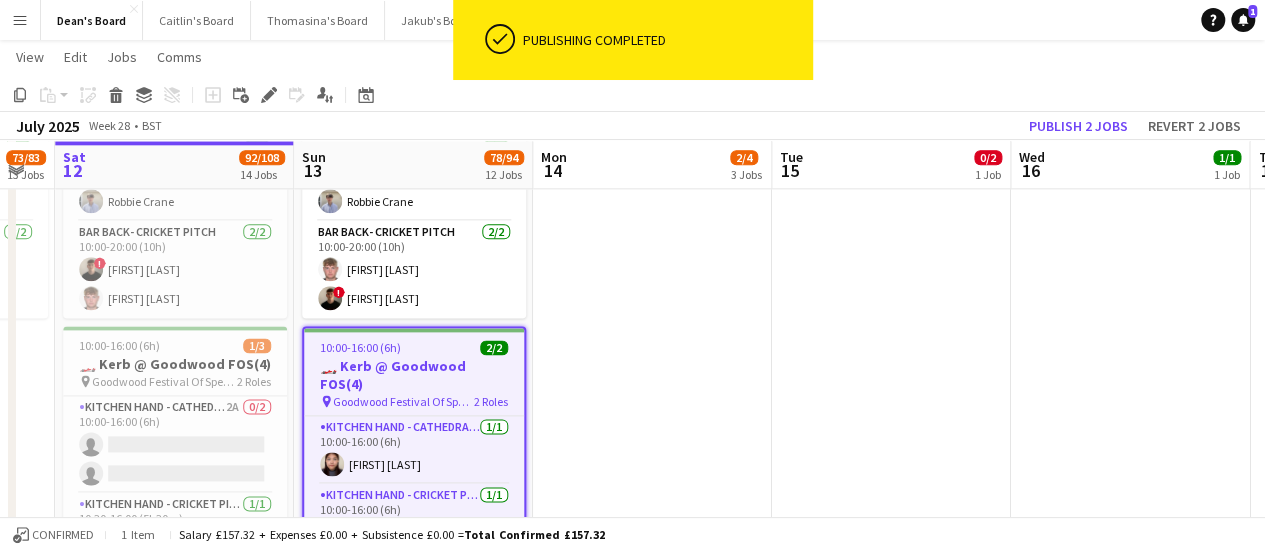scroll, scrollTop: 1400, scrollLeft: 0, axis: vertical 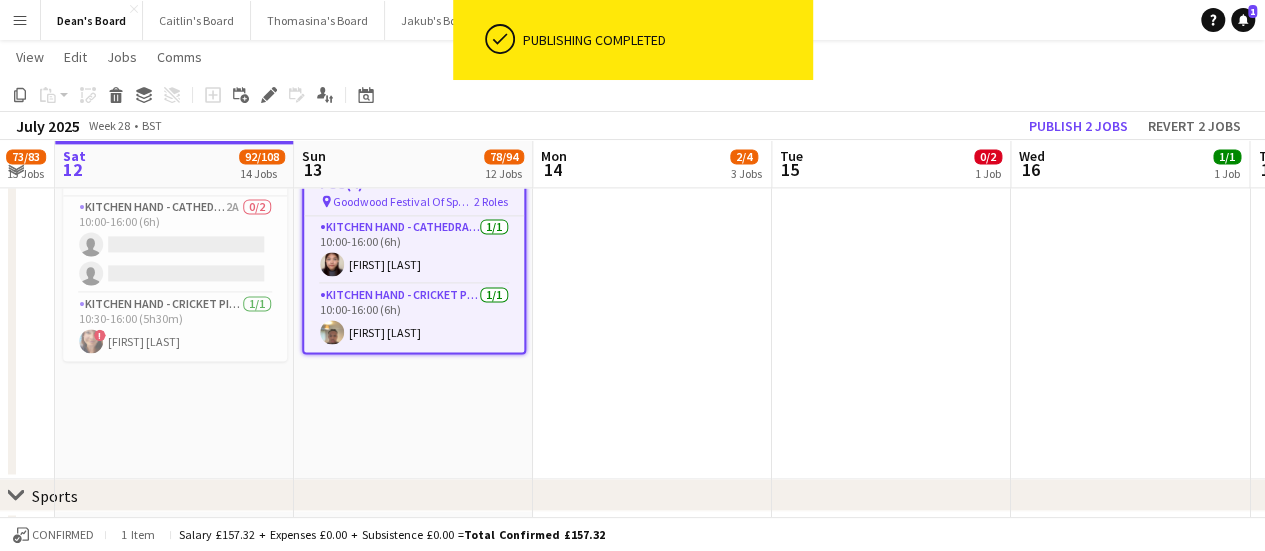 drag, startPoint x: 597, startPoint y: 353, endPoint x: 552, endPoint y: 334, distance: 48.8467 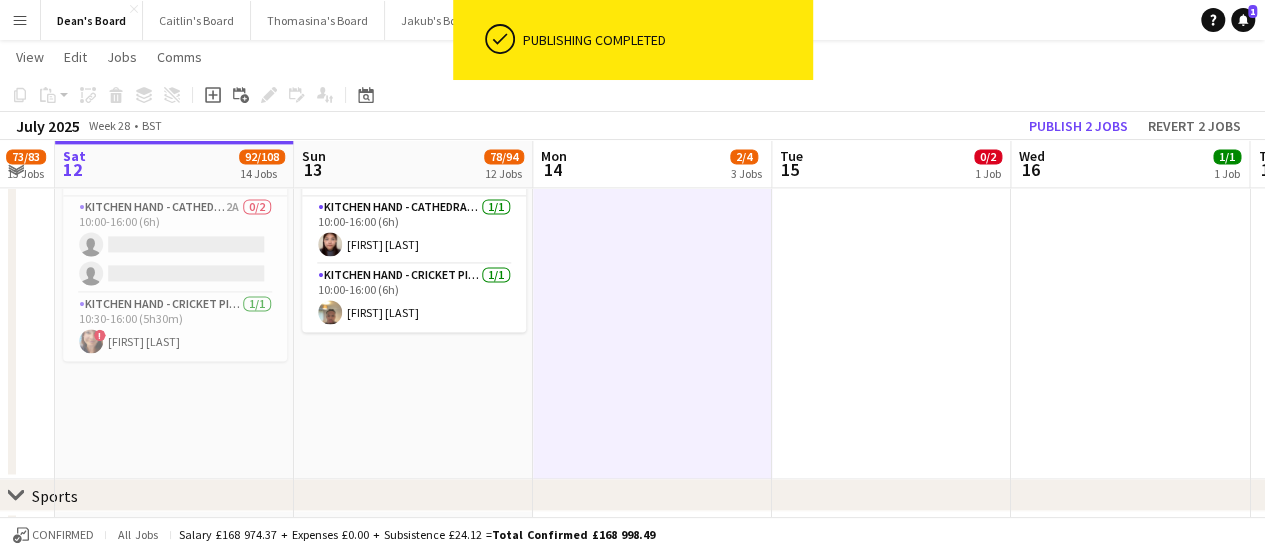 click on "Kitchen Hand - Cricket Pitch   1/1   10:00-16:00 (6h)
Joshua Cedras" at bounding box center [414, 298] 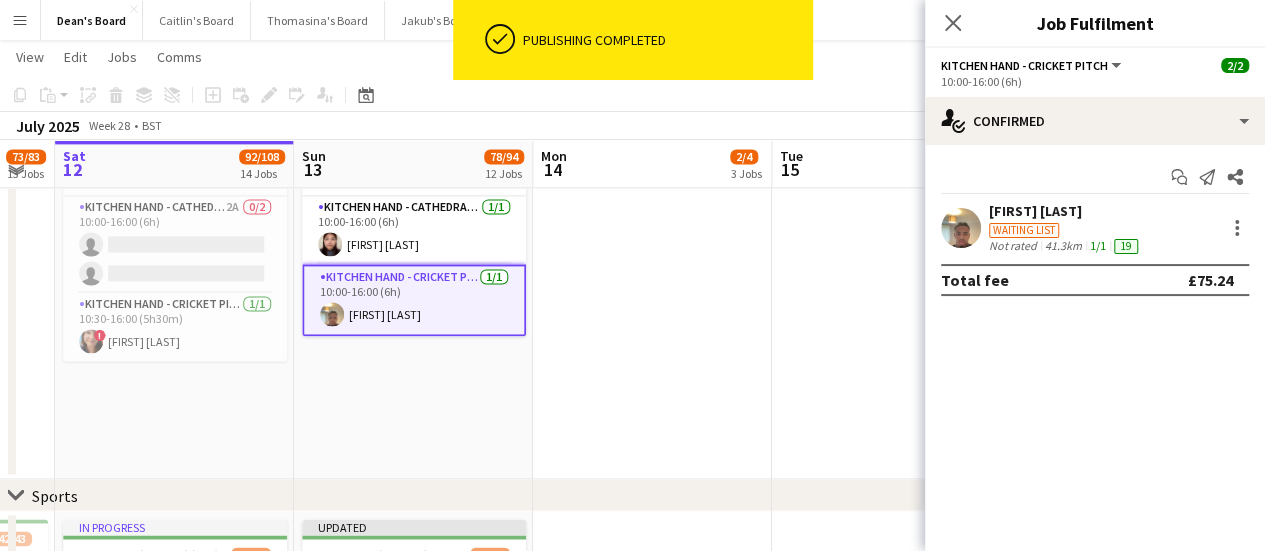 click on "[FIRST] [LAST]" at bounding box center (1065, 211) 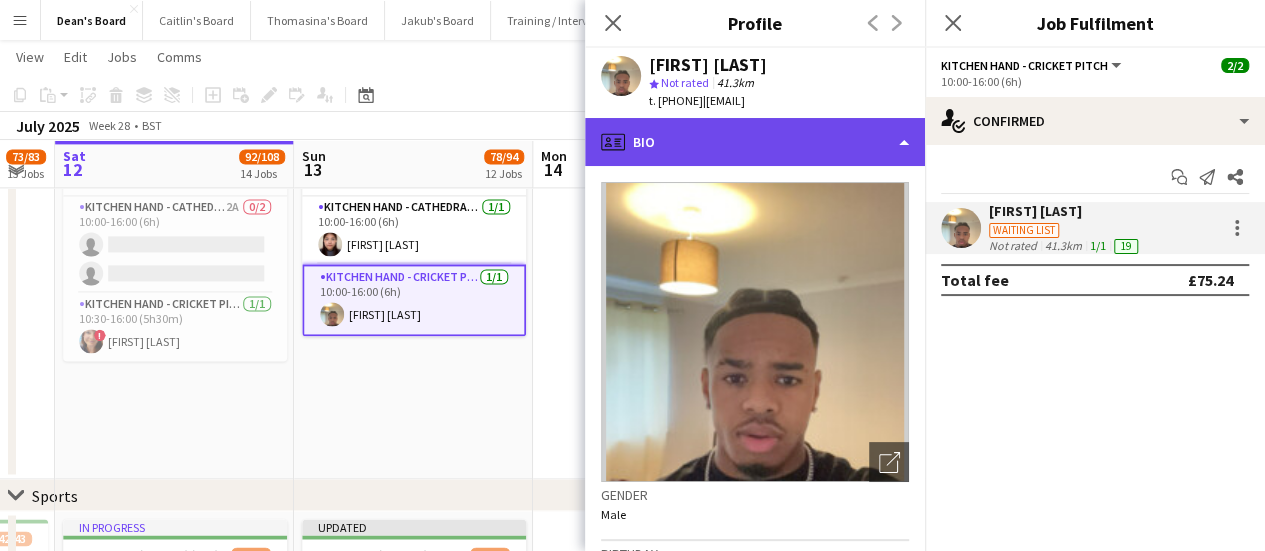 click on "profile
Bio" 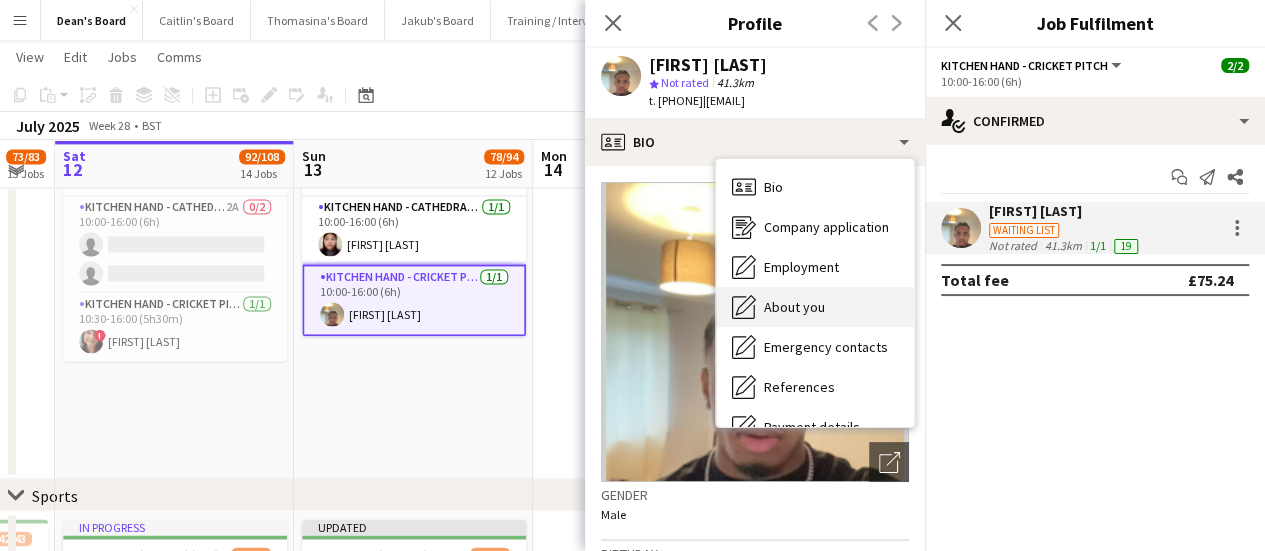click on "About you
About you" at bounding box center (815, 307) 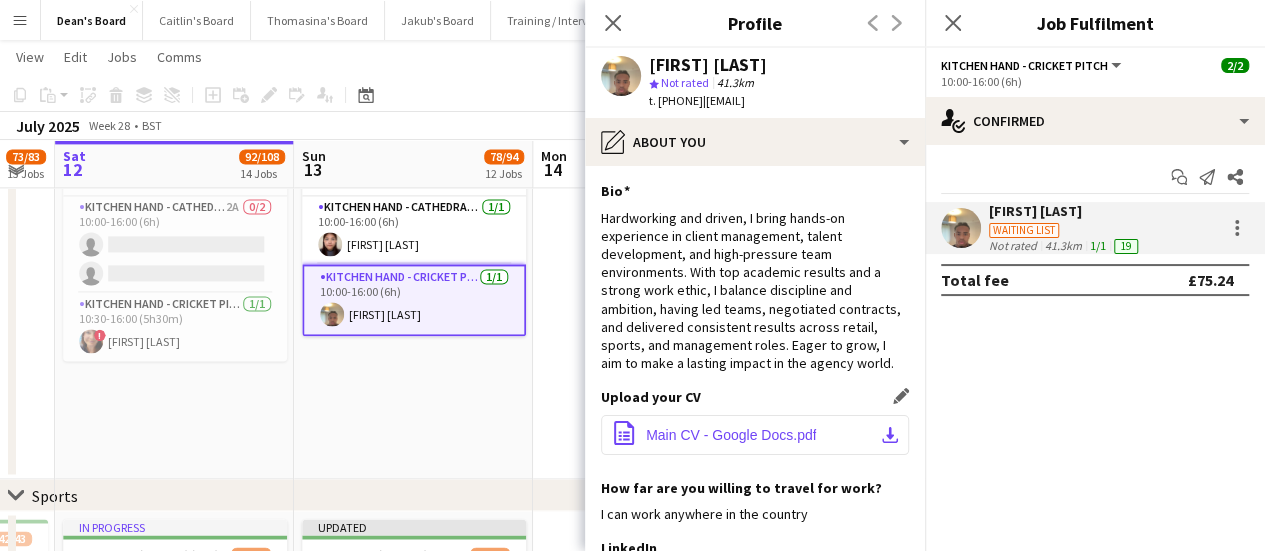 click on "Main CV - Google Docs.pdf" 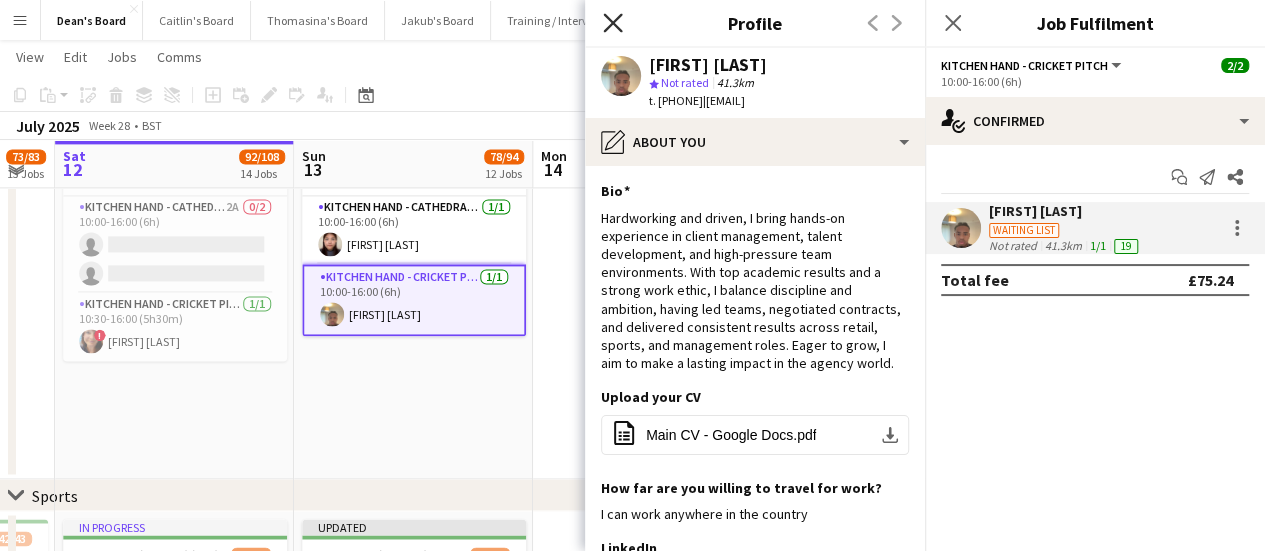 click on "Close pop-in" 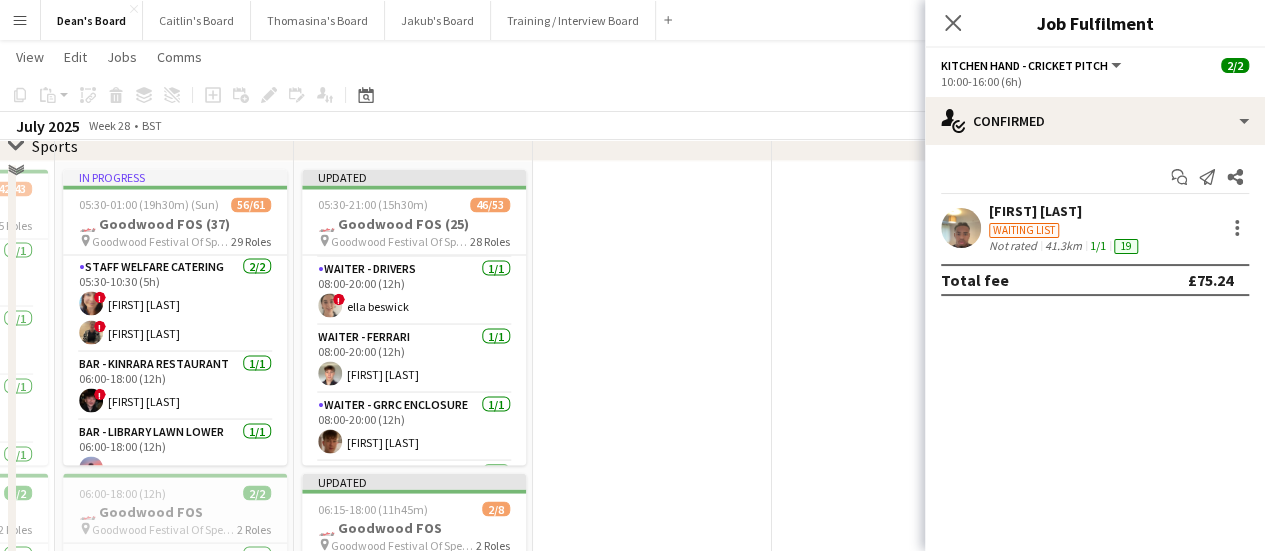 scroll, scrollTop: 1800, scrollLeft: 0, axis: vertical 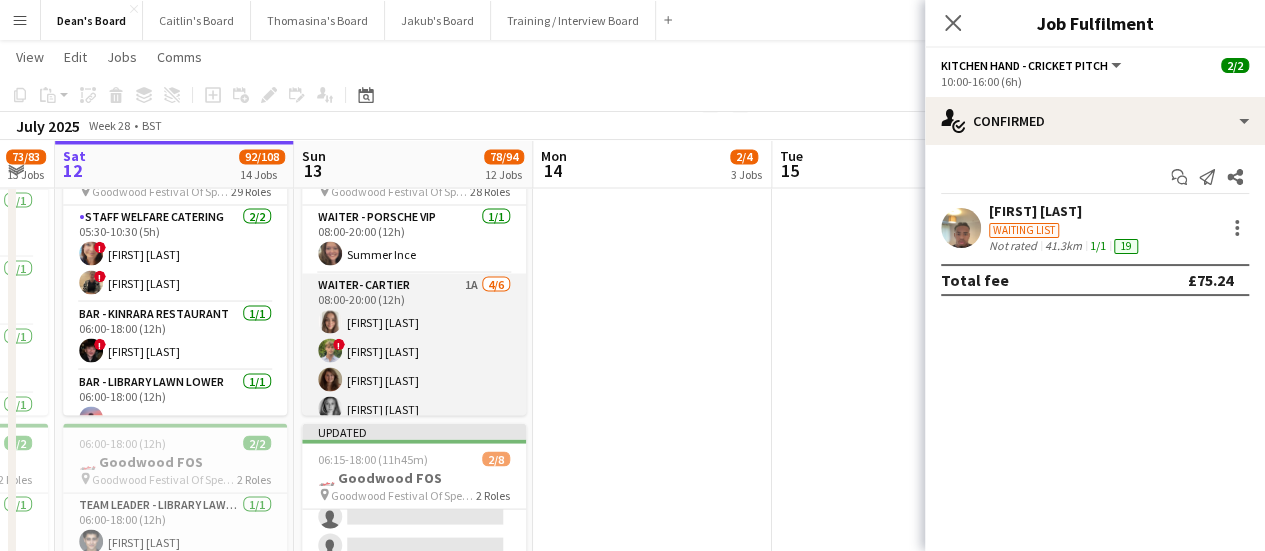 click on "Waiter- Cartier    1A   4/6   08:00-20:00 (12h)
Neve San Emeterio ! Owen Beswick Tirren Ambroziak Josephine Porter-Wright
single-neutral-actions
single-neutral-actions" at bounding box center (414, 379) 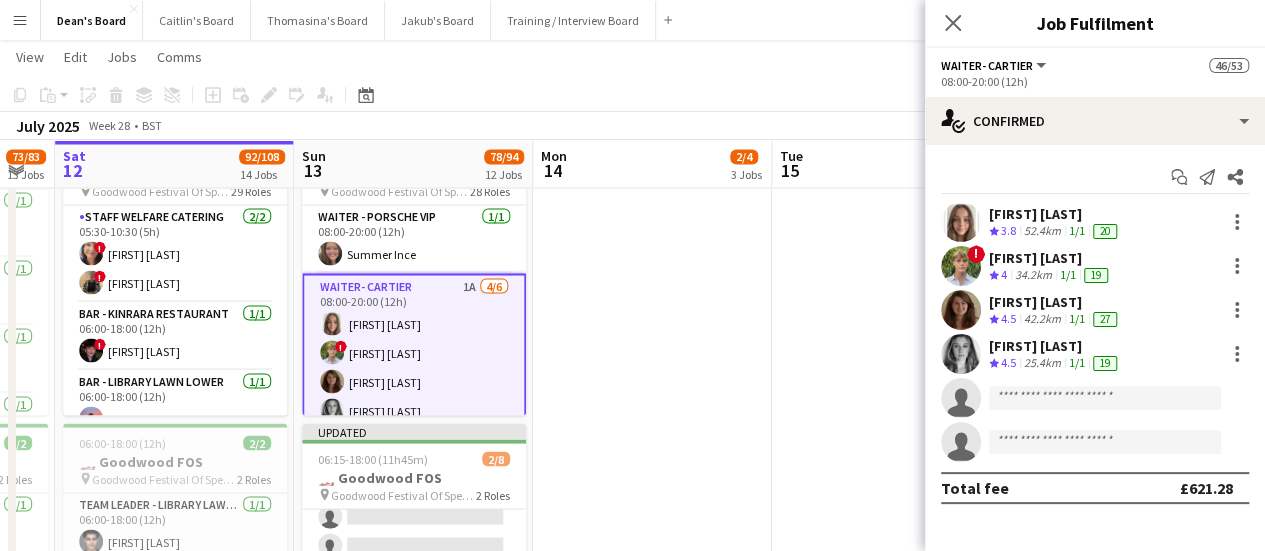 click on "Waiter- Cartier    All roles   Waiter- Cartier    46/53   08:00-20:00 (12h)" 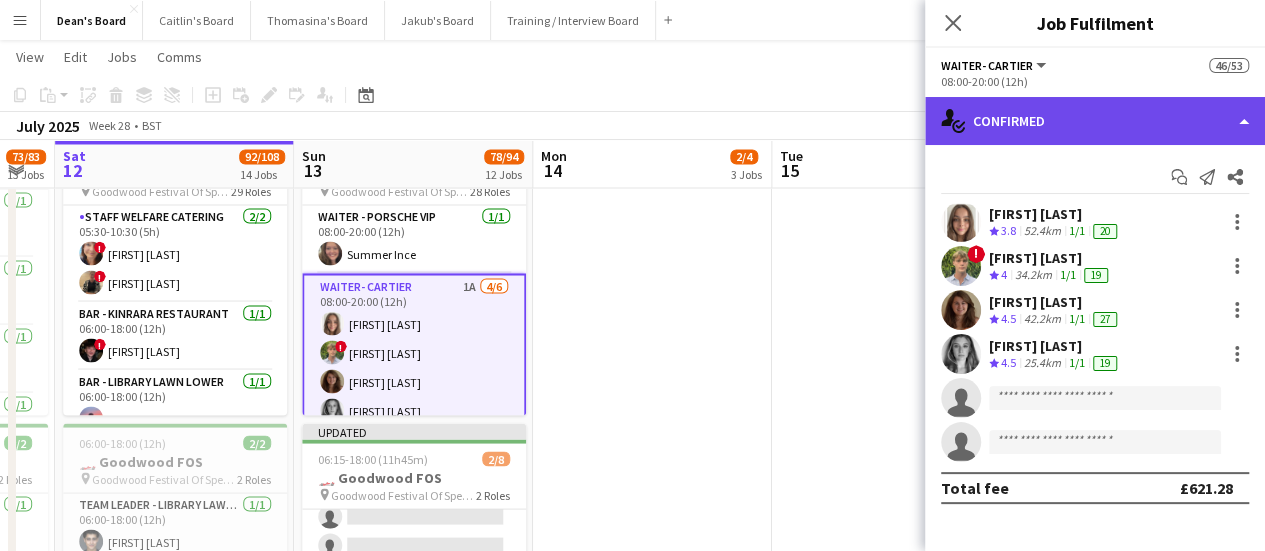 click on "single-neutral-actions-check-2
Confirmed" 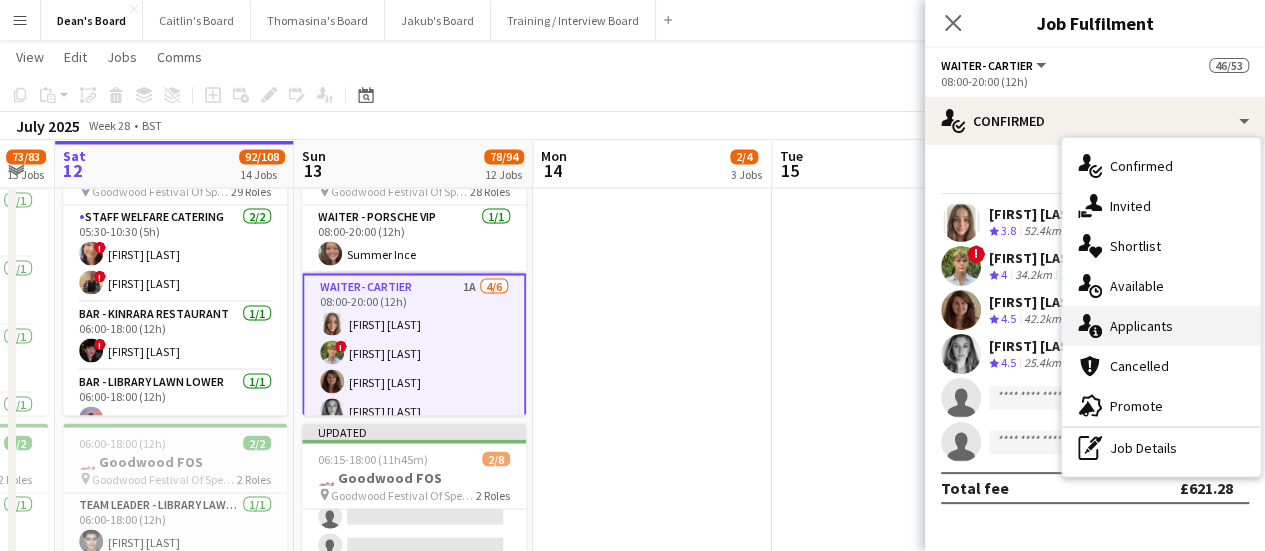 click on "single-neutral-actions-information
Applicants" at bounding box center (1161, 326) 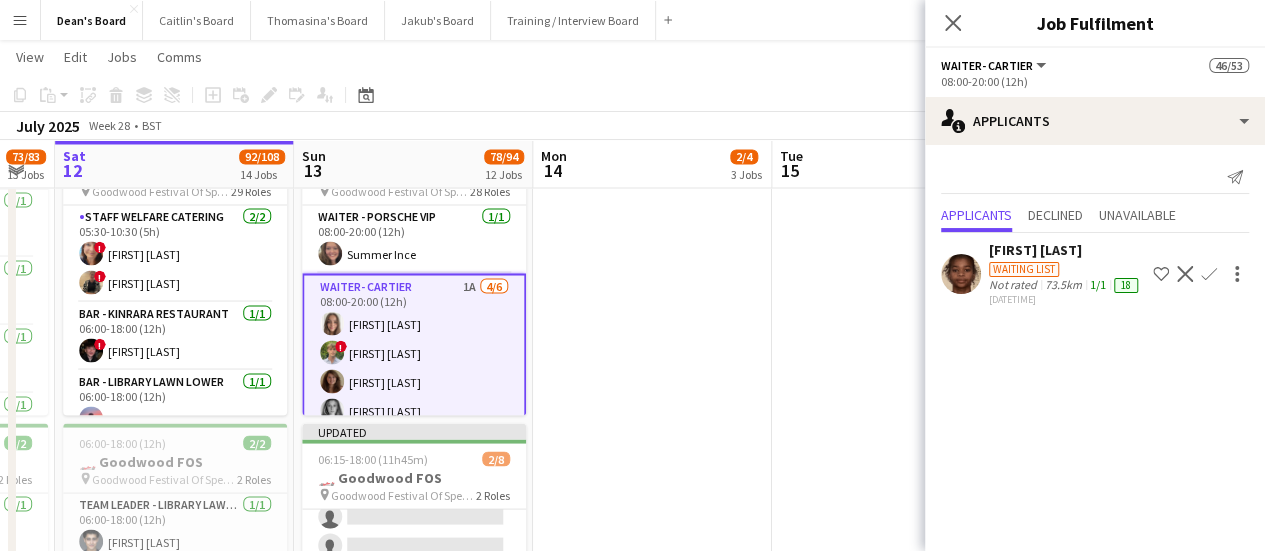 click at bounding box center (652, 690) 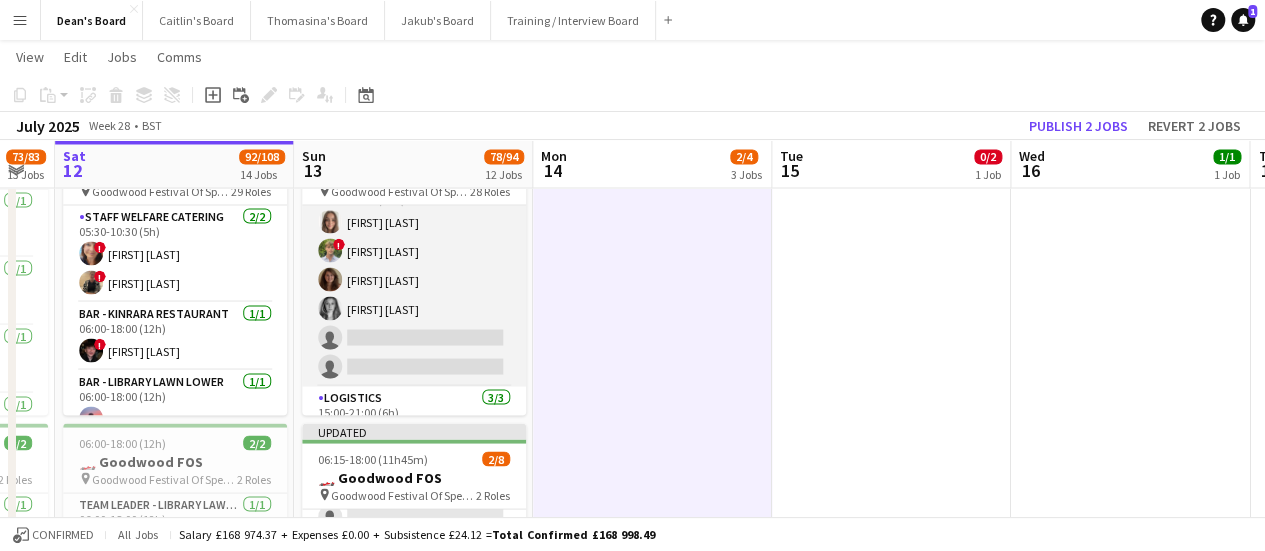 scroll, scrollTop: 2418, scrollLeft: 0, axis: vertical 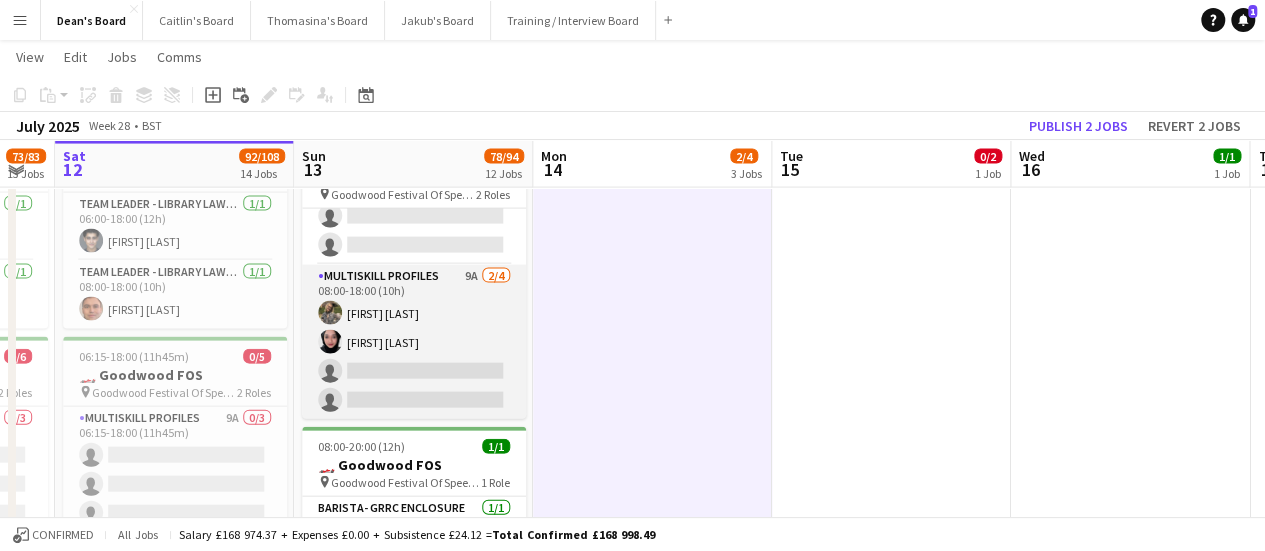 click on "MULTISKILL PROFILES   9A   2/4   08:00-18:00 (10h)
Ella Craik Salma Salama
single-neutral-actions
single-neutral-actions" at bounding box center [414, 342] 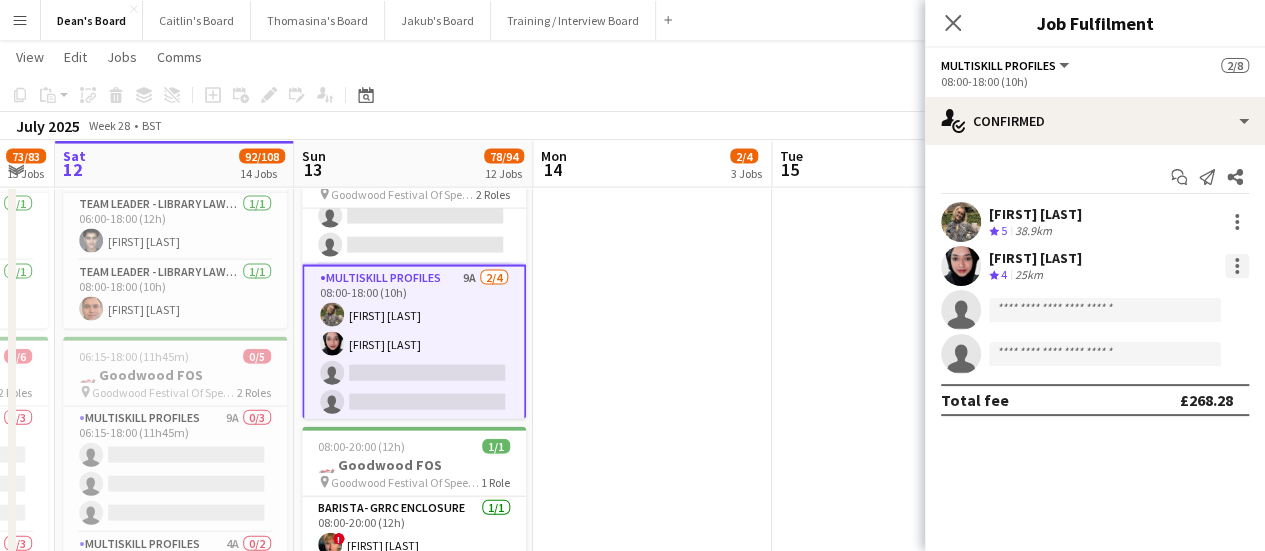 click at bounding box center (1237, 266) 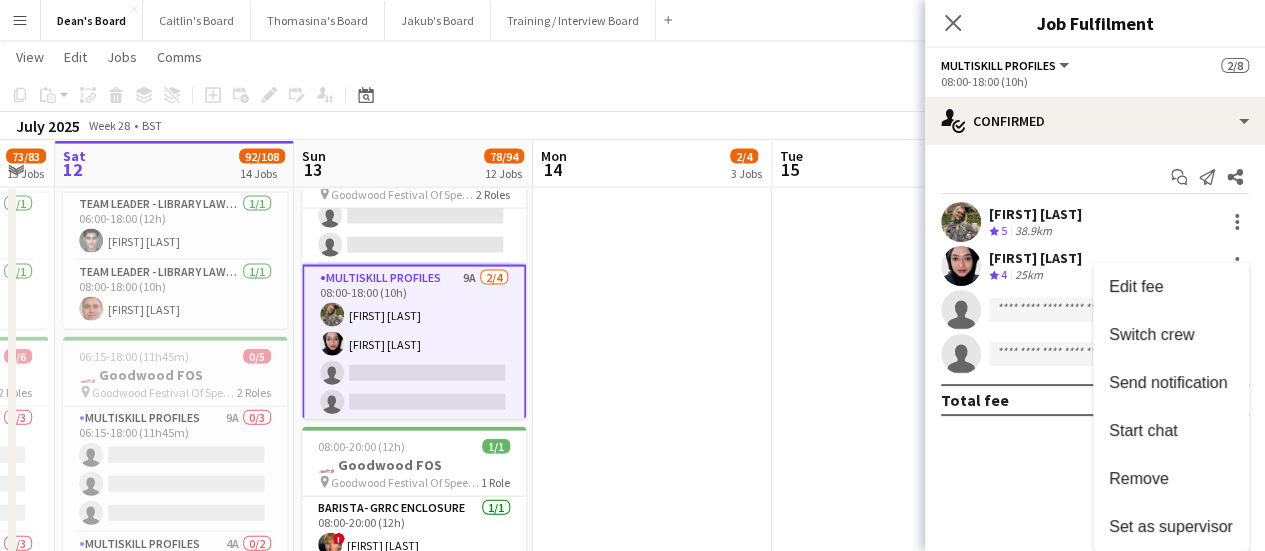 click at bounding box center [632, 275] 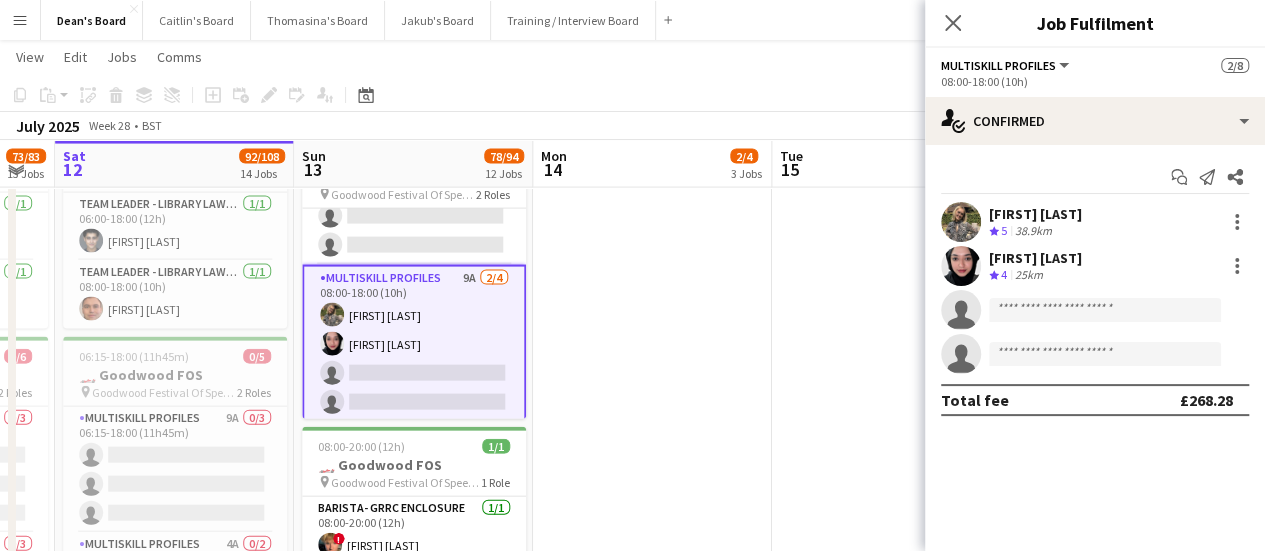 click on "[FIRST] [LAST]" at bounding box center [1035, 214] 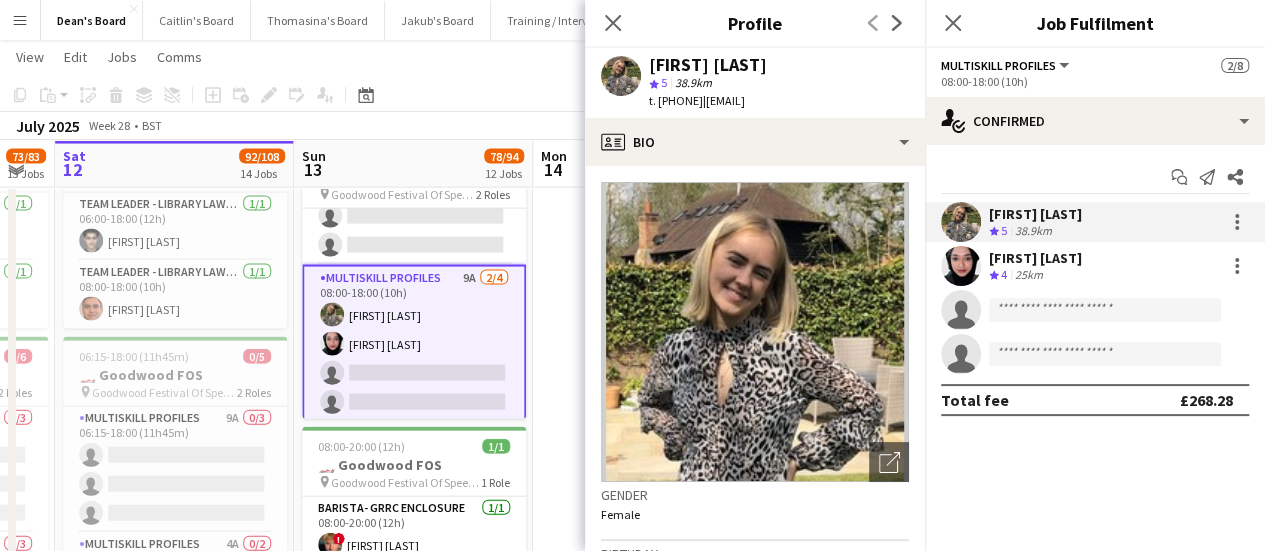 drag, startPoint x: 734, startPoint y: 101, endPoint x: 656, endPoint y: 103, distance: 78.025635 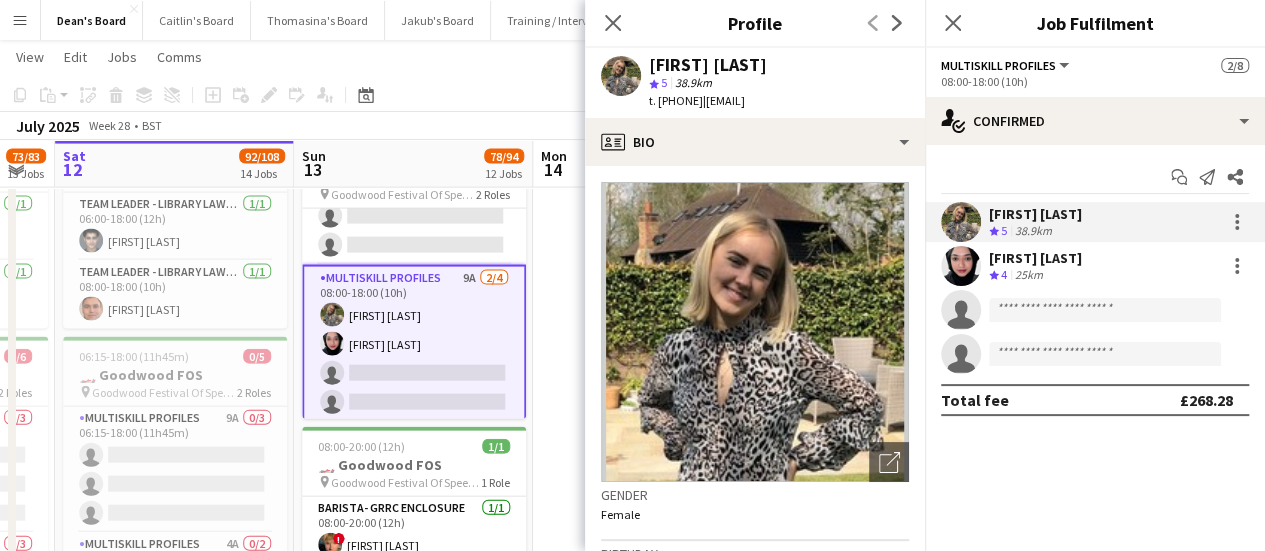 click at bounding box center [652, 390] 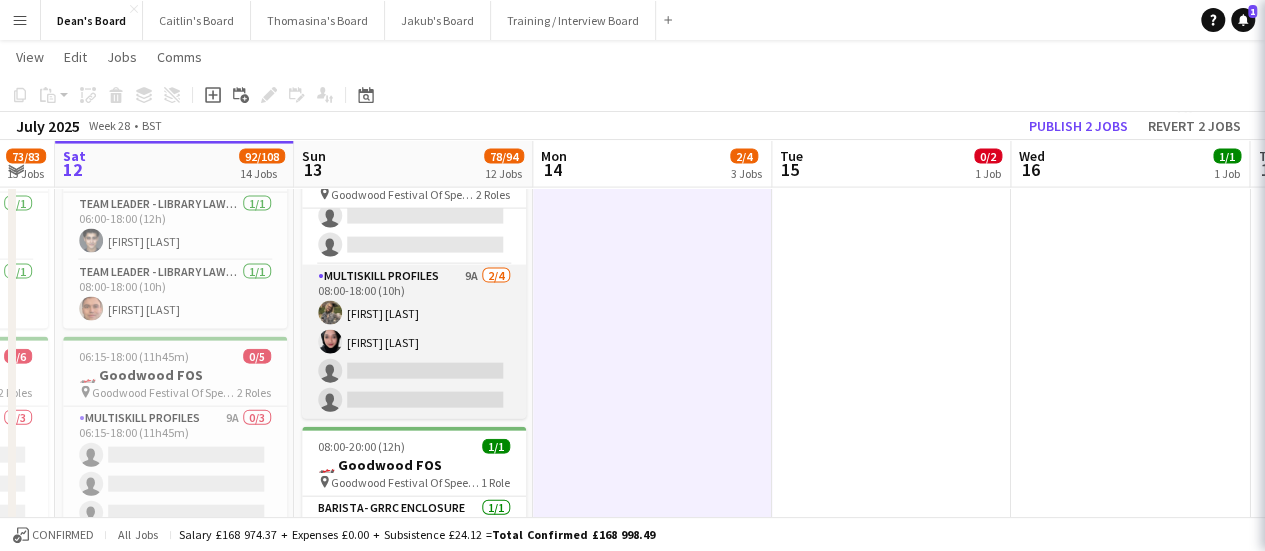drag, startPoint x: 396, startPoint y: 337, endPoint x: 425, endPoint y: 330, distance: 29.832869 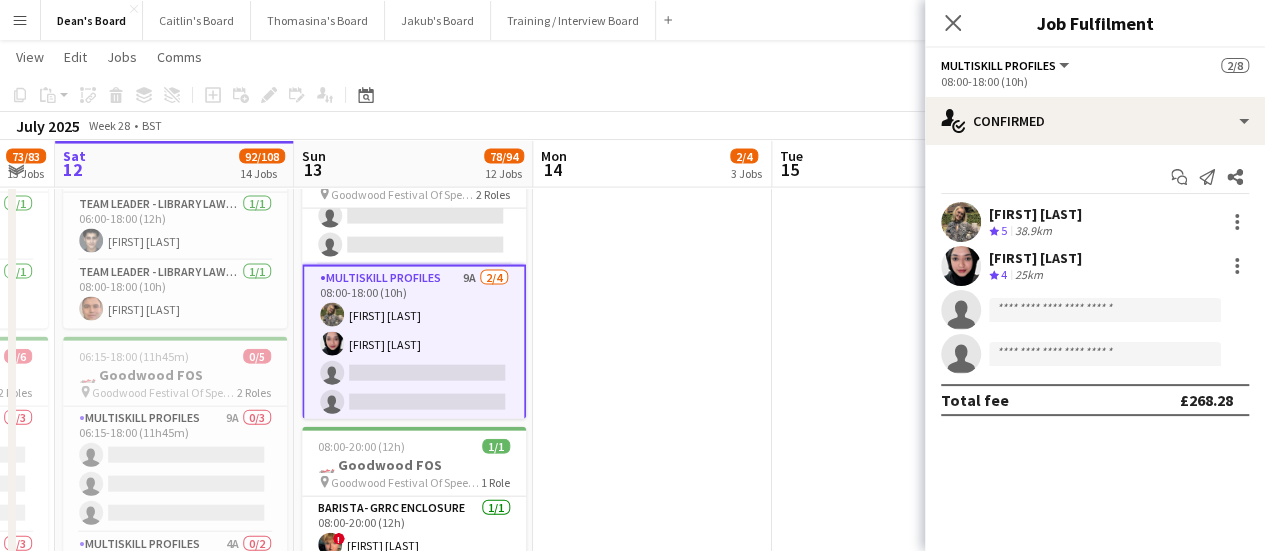 click on "Crew rating
4   25km" at bounding box center (1035, 275) 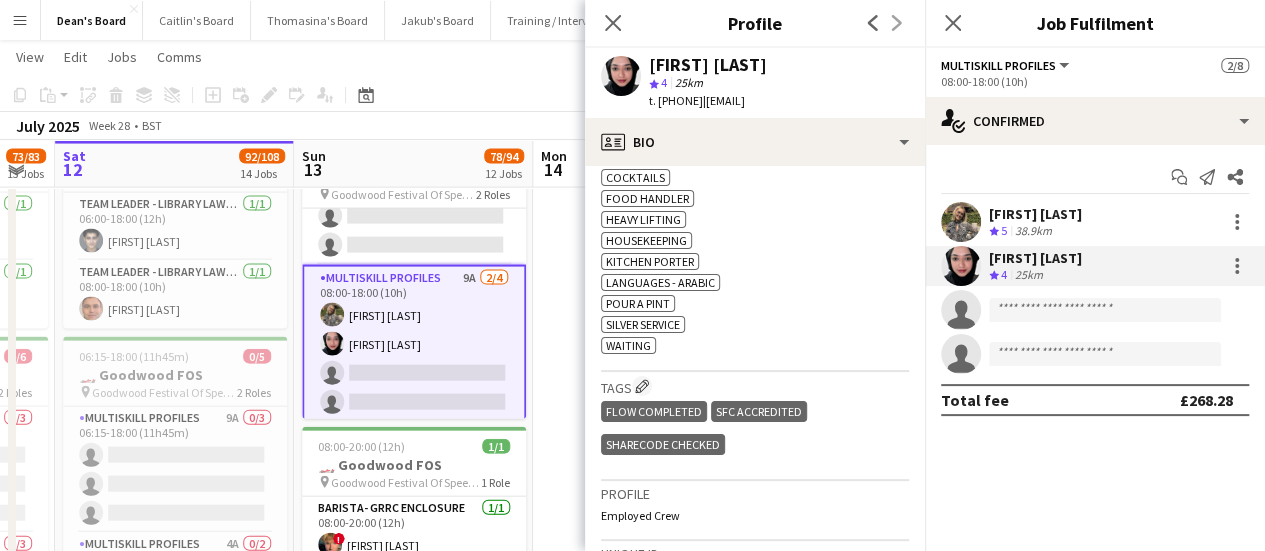 scroll, scrollTop: 800, scrollLeft: 0, axis: vertical 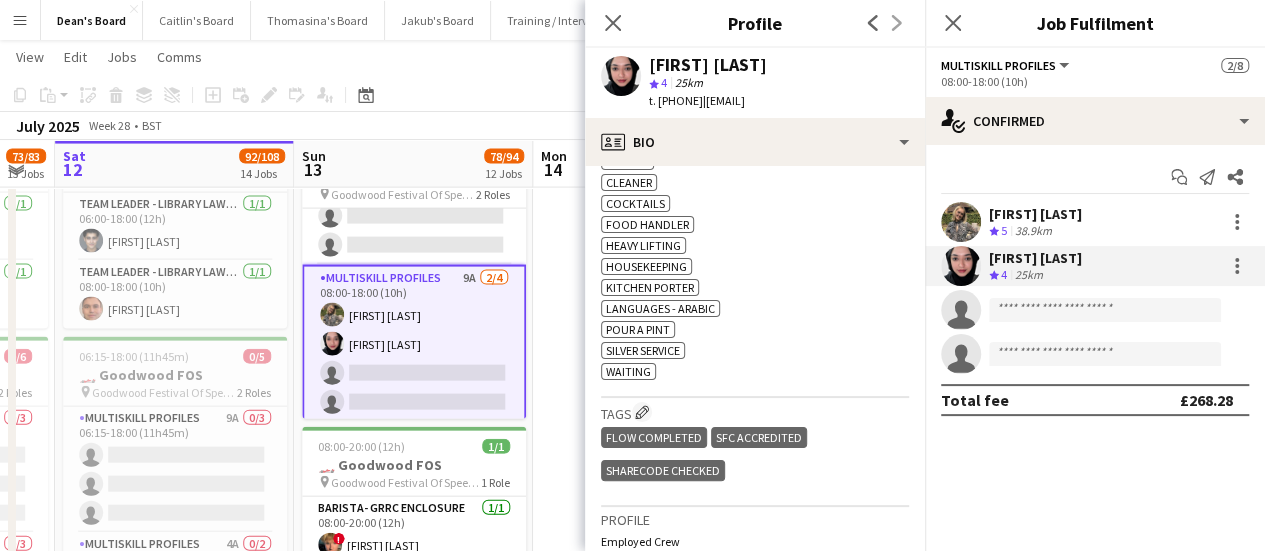 click at bounding box center (652, 390) 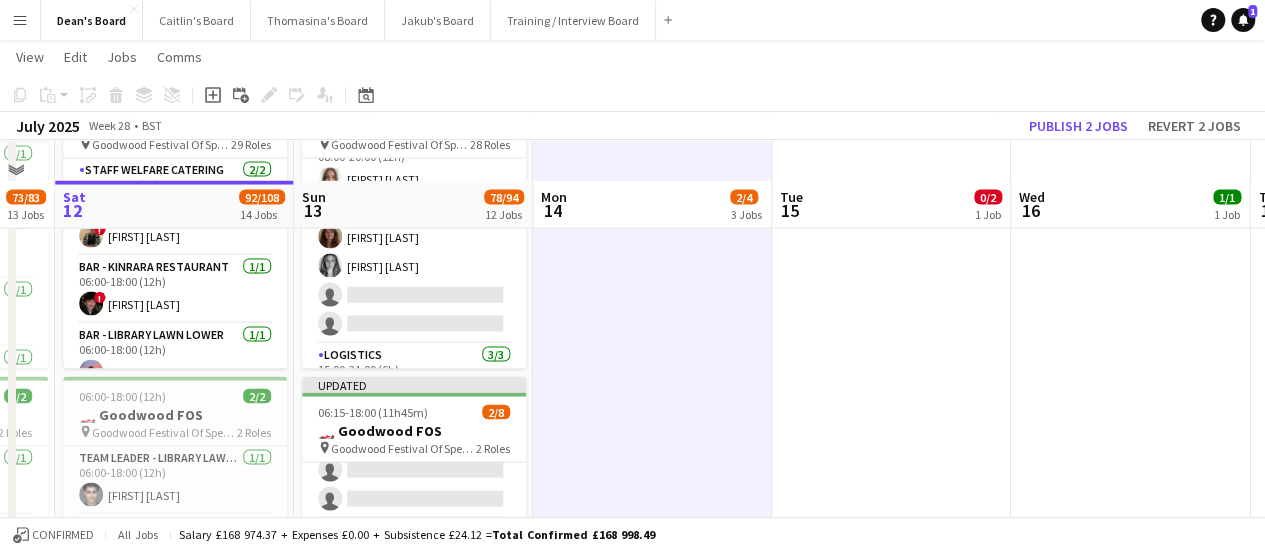 scroll, scrollTop: 1600, scrollLeft: 0, axis: vertical 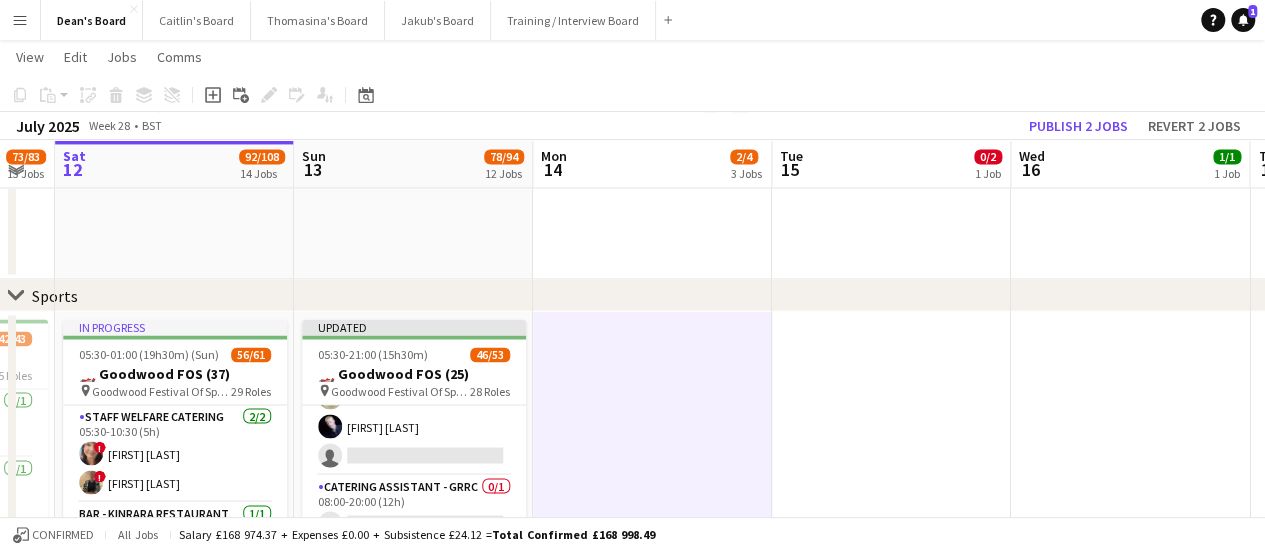 drag, startPoint x: 632, startPoint y: 373, endPoint x: 828, endPoint y: 396, distance: 197.34488 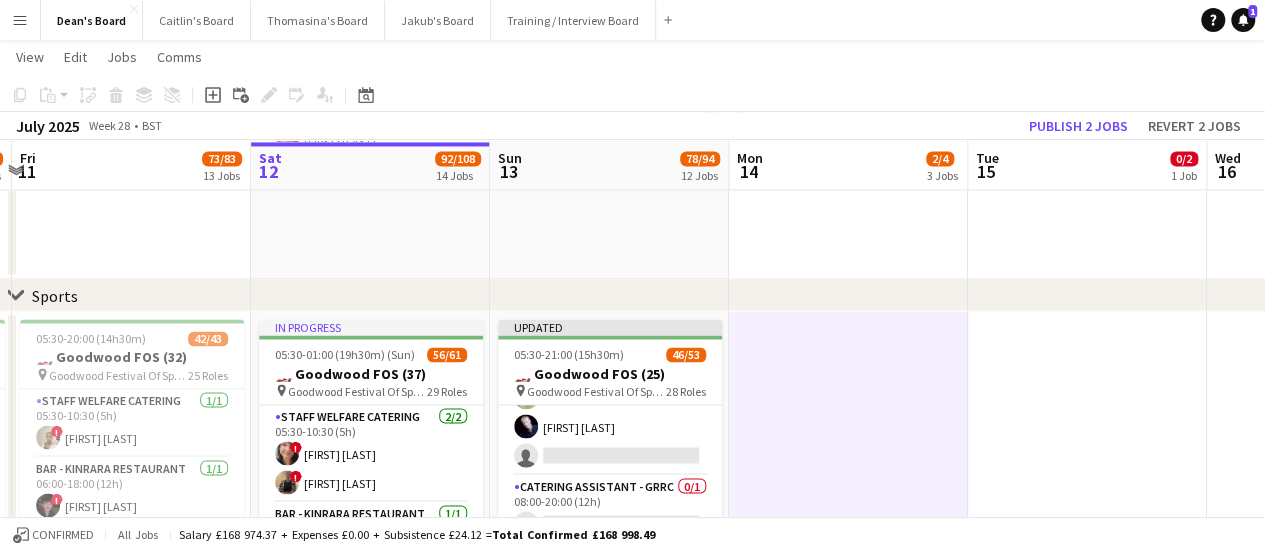 scroll, scrollTop: 1700, scrollLeft: 0, axis: vertical 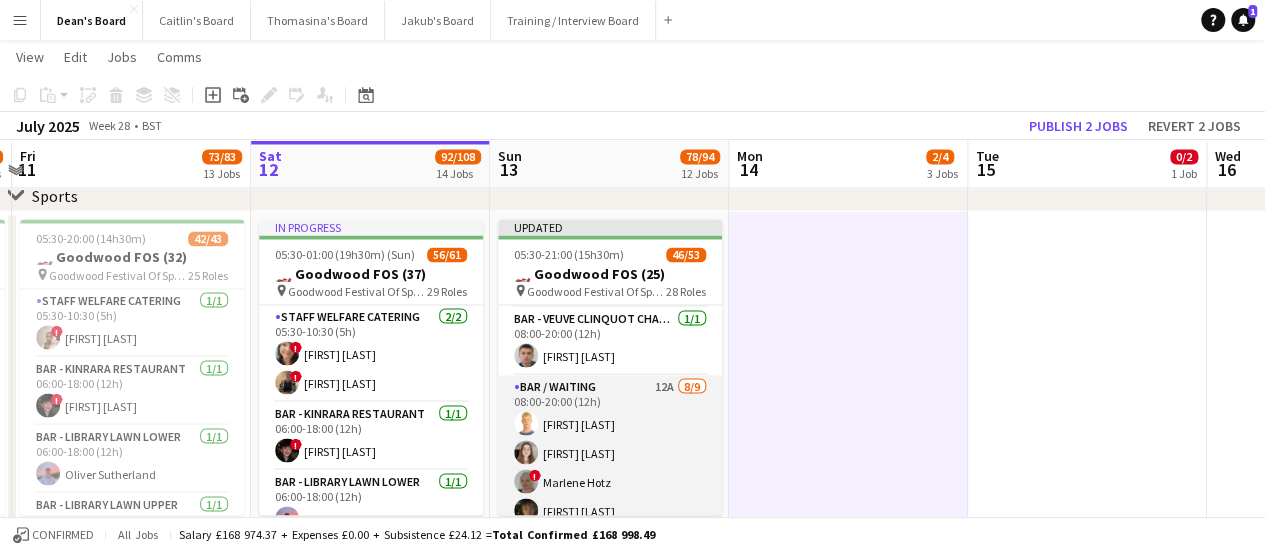 click on "Bar / Waiting    12A   8/9   08:00-20:00 (12h)
Isaac Lucraft Laura Stevens ! Marlene Hotz Anton Buchholdt Antonio Ovie Obebe Ibim Akoko Milan Sani Jack Forrester
single-neutral-actions" at bounding box center [610, 525] 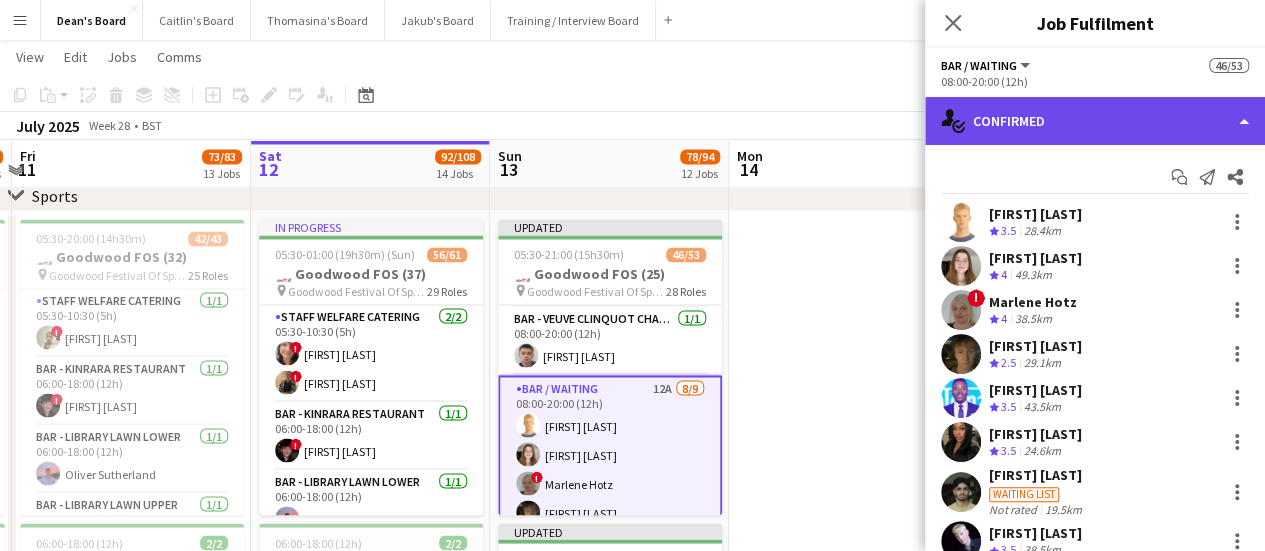 click on "single-neutral-actions-check-2
Confirmed" 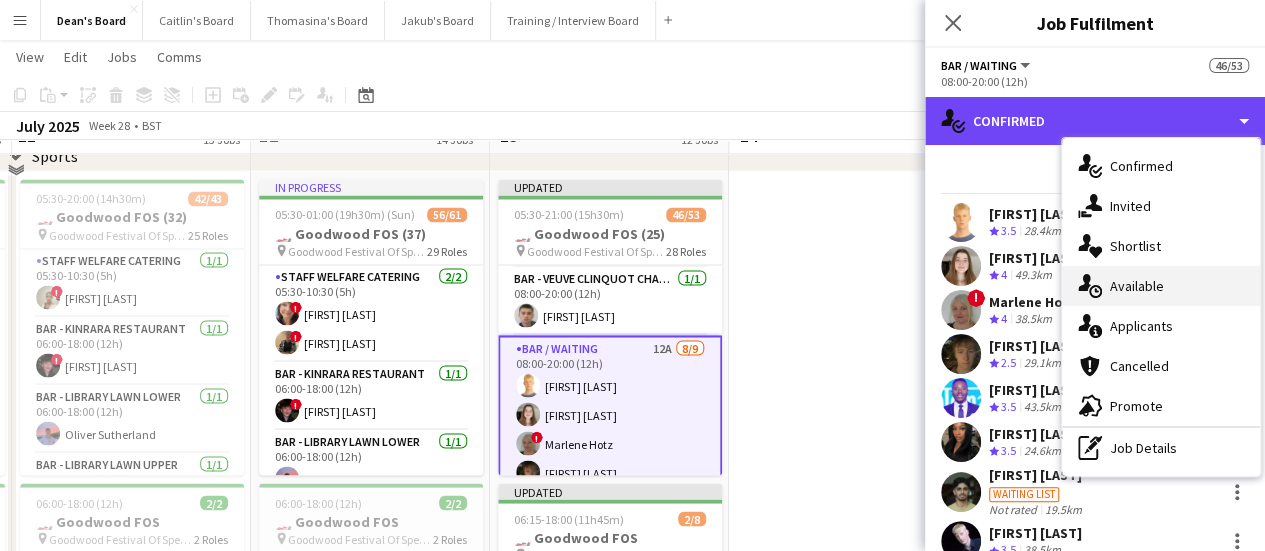 scroll, scrollTop: 1800, scrollLeft: 0, axis: vertical 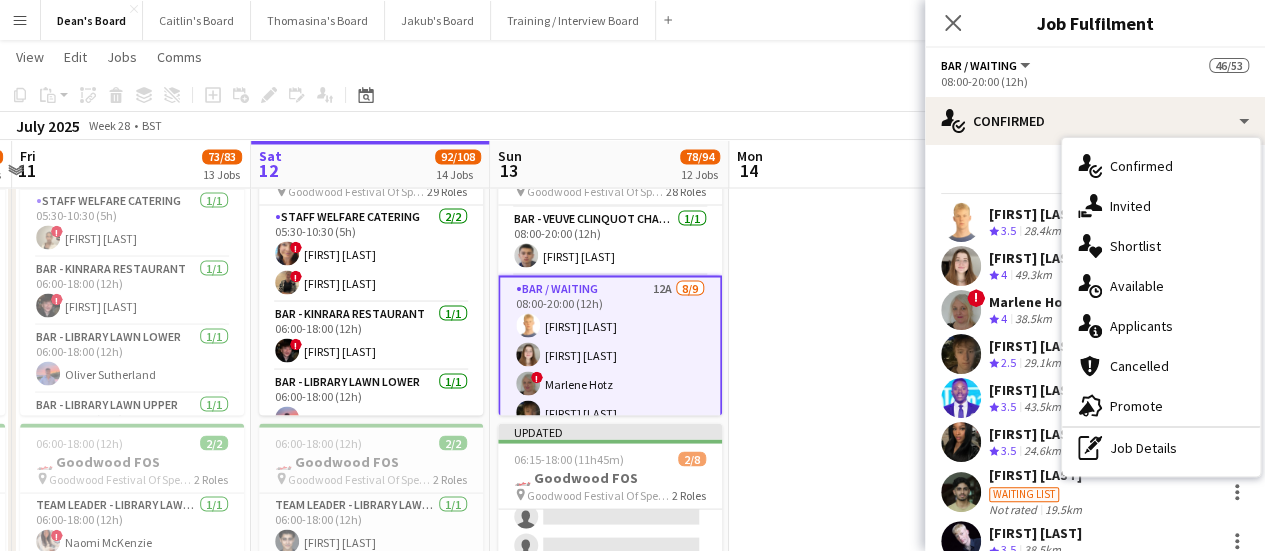 click on "cancellation
Cancelled" at bounding box center [1161, 366] 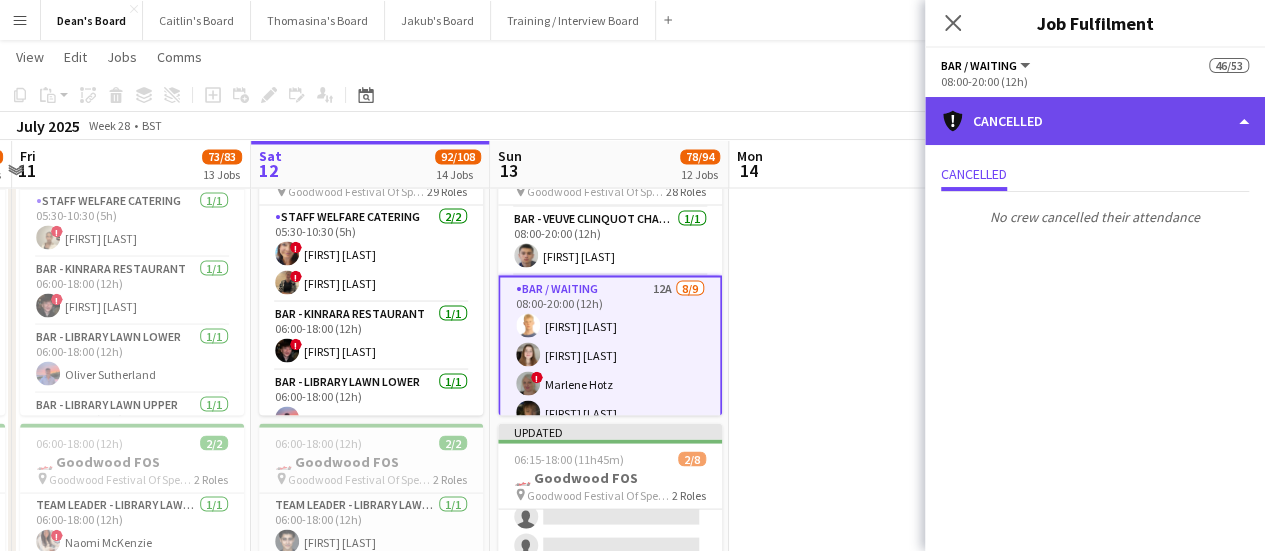 click on "cancellation
Cancelled" 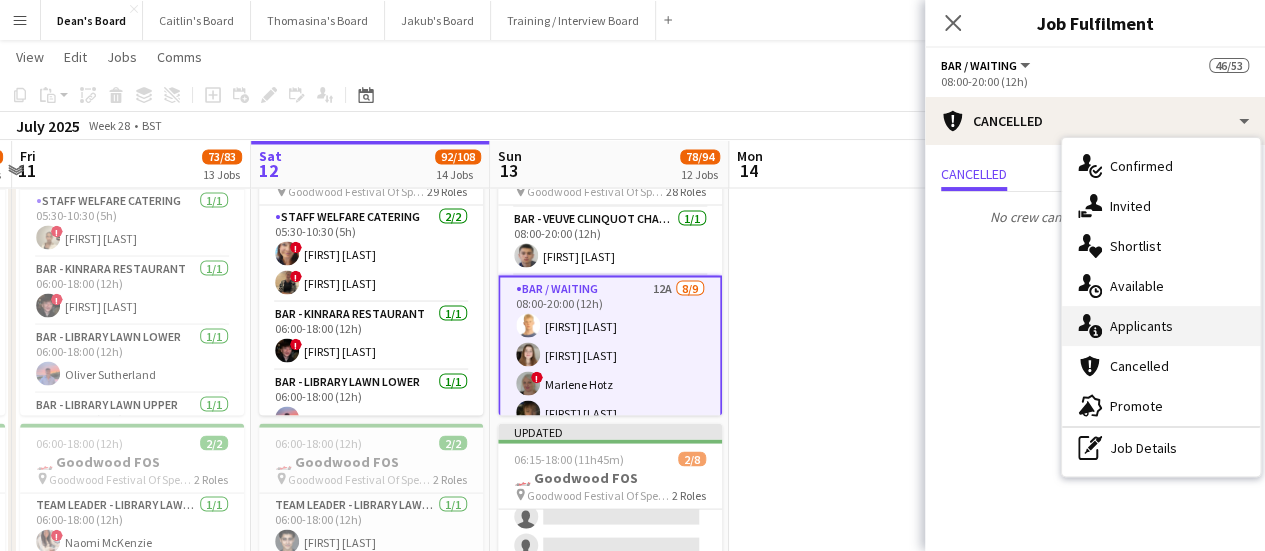 click on "single-neutral-actions-information
Applicants" at bounding box center [1161, 326] 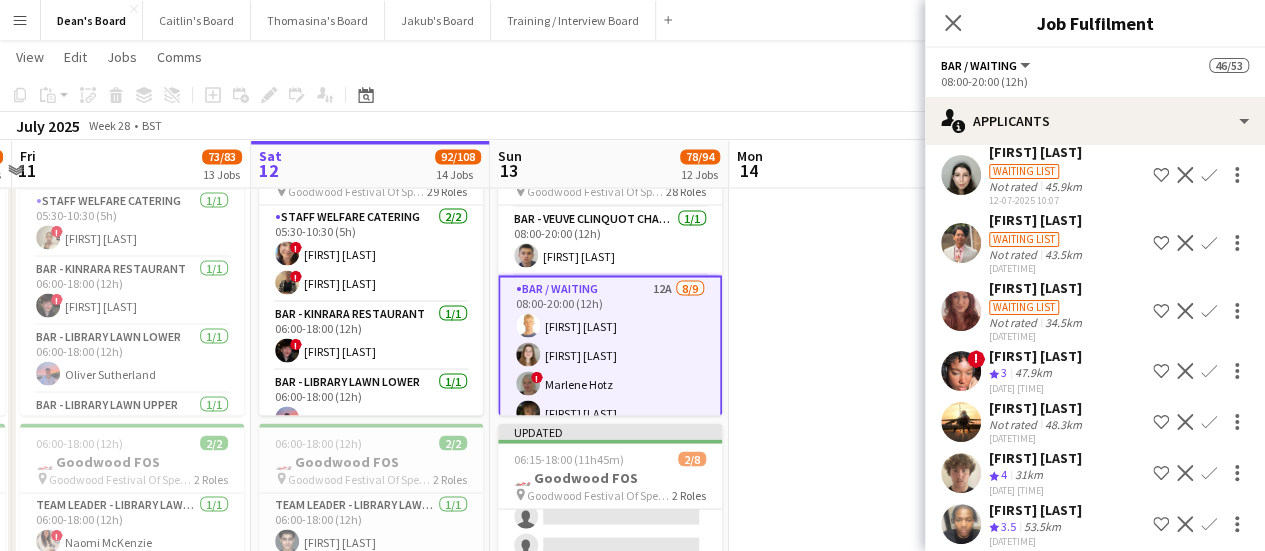 scroll, scrollTop: 231, scrollLeft: 0, axis: vertical 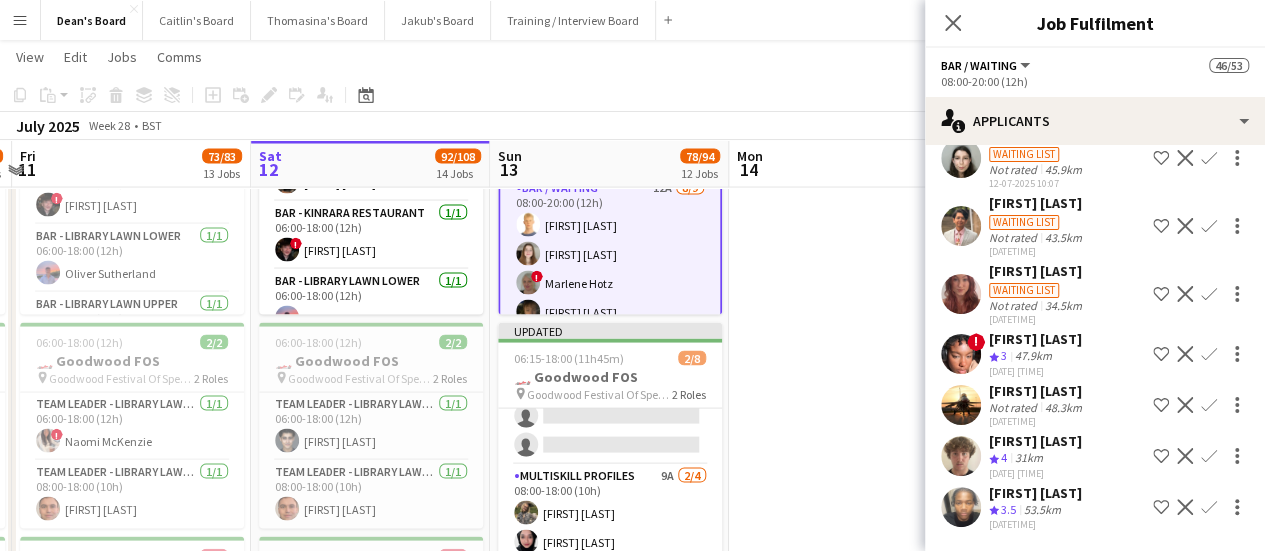 click on "Confirm" at bounding box center [1209, 507] 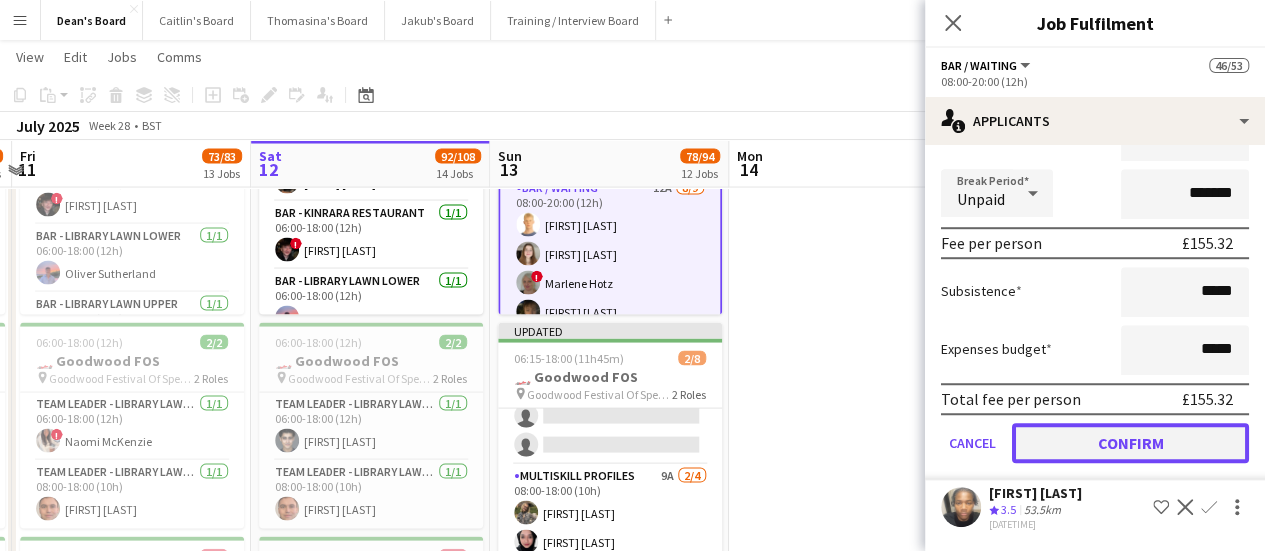 click on "Confirm" 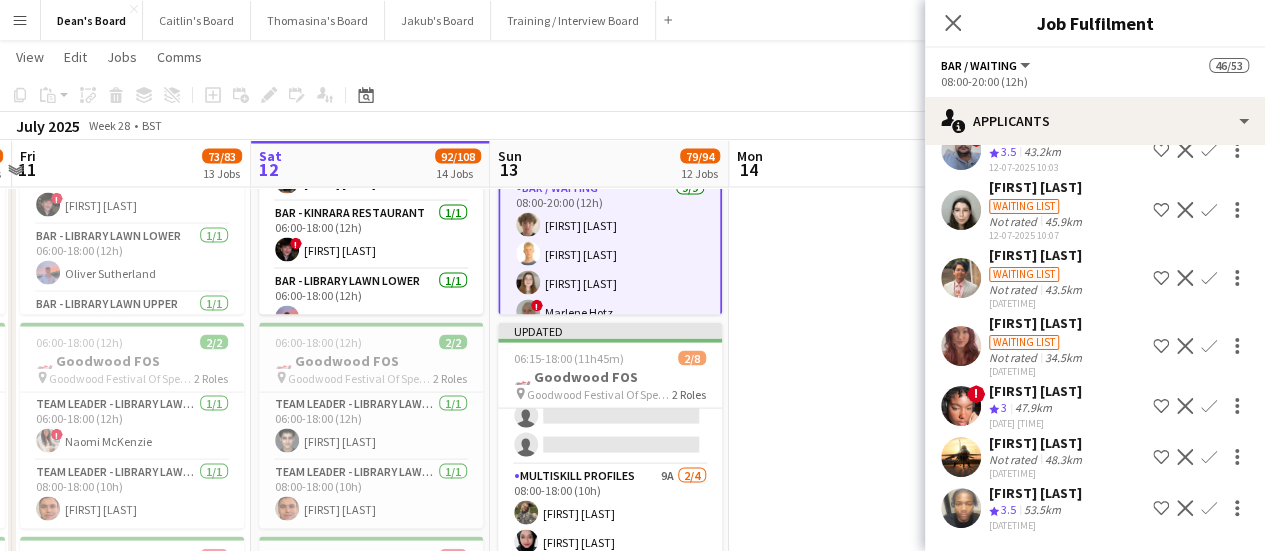 scroll, scrollTop: 180, scrollLeft: 0, axis: vertical 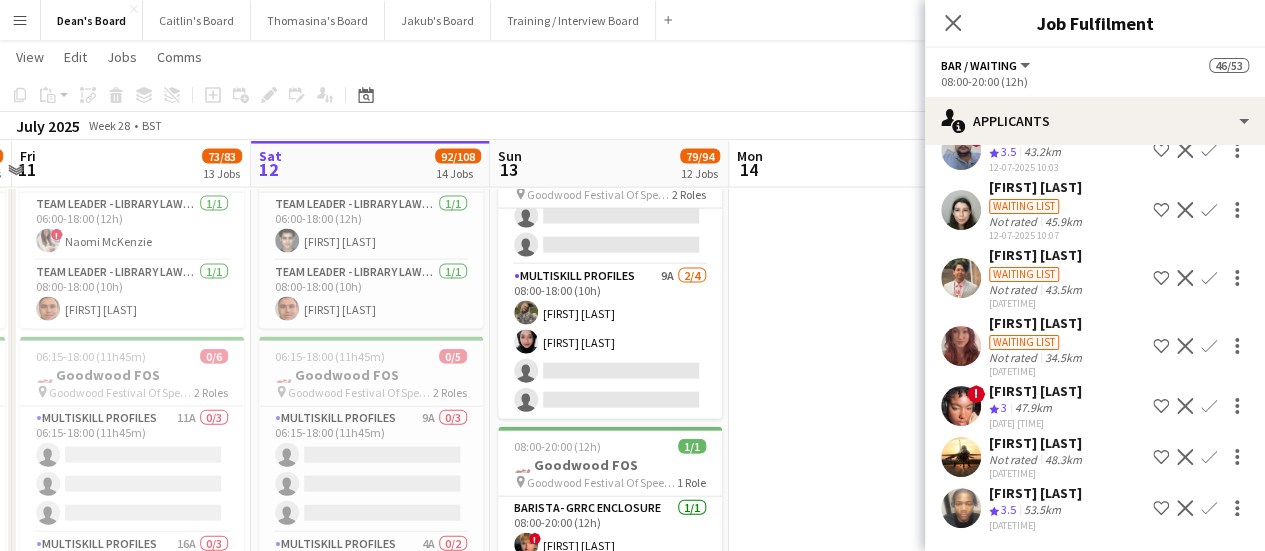 click on "Crew rating
3.5   53.5km" 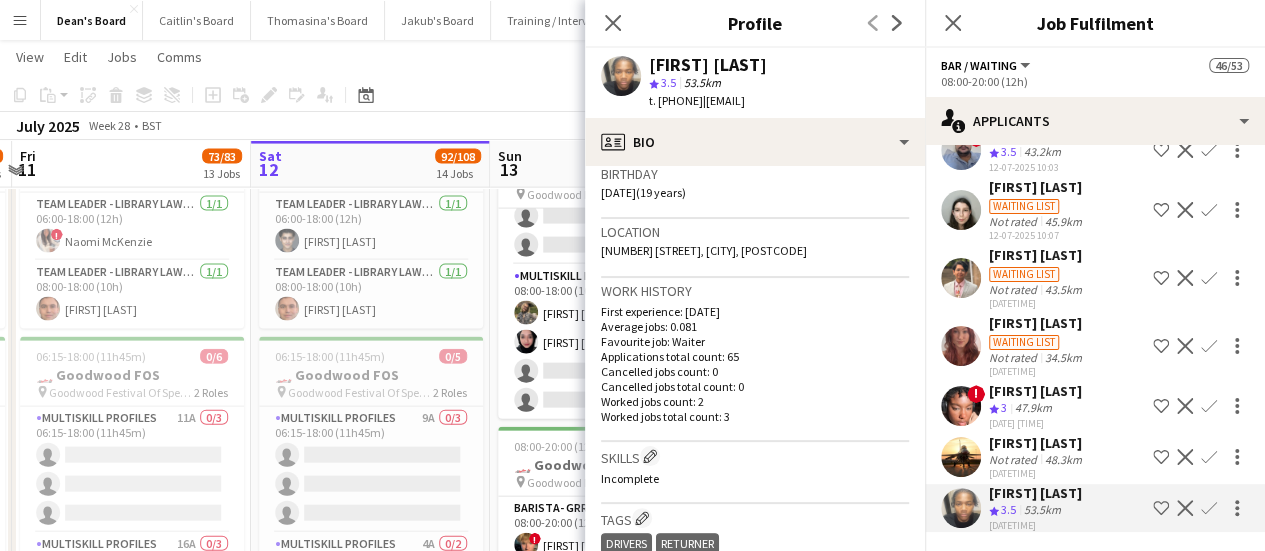 scroll, scrollTop: 400, scrollLeft: 0, axis: vertical 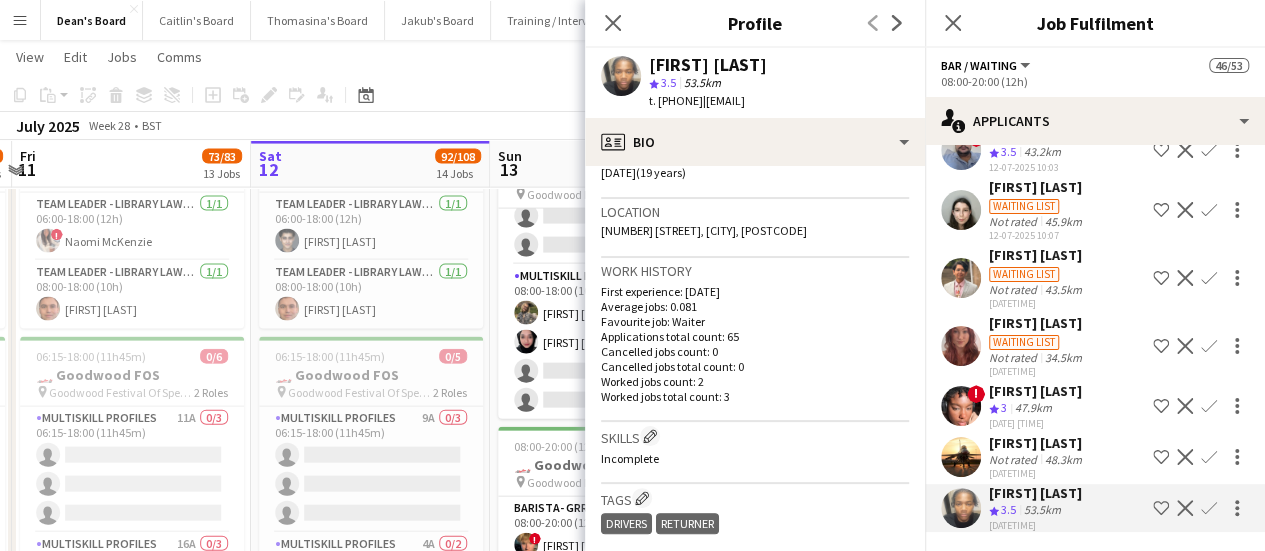 drag, startPoint x: 741, startPoint y: 97, endPoint x: 655, endPoint y: 103, distance: 86.209045 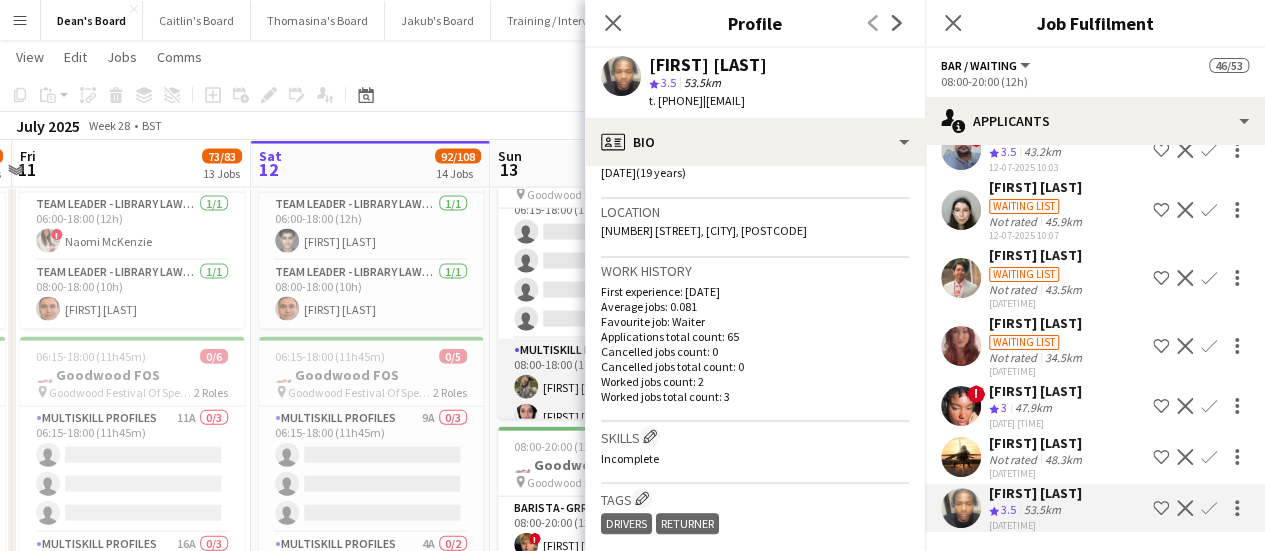 scroll, scrollTop: 0, scrollLeft: 0, axis: both 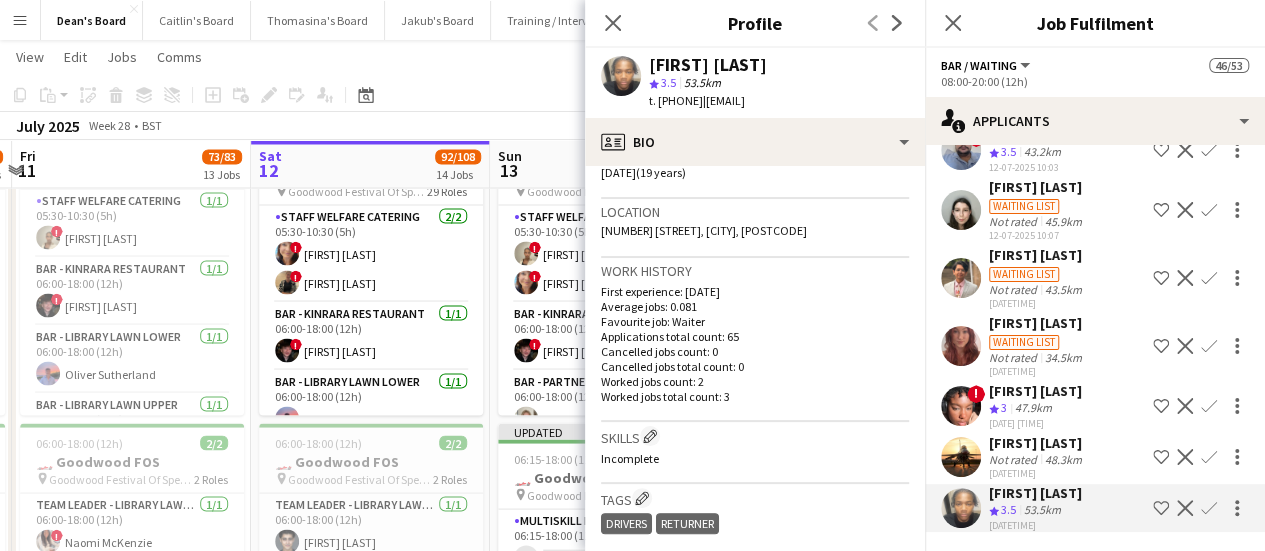 drag, startPoint x: 530, startPoint y: 333, endPoint x: 214, endPoint y: 317, distance: 316.40482 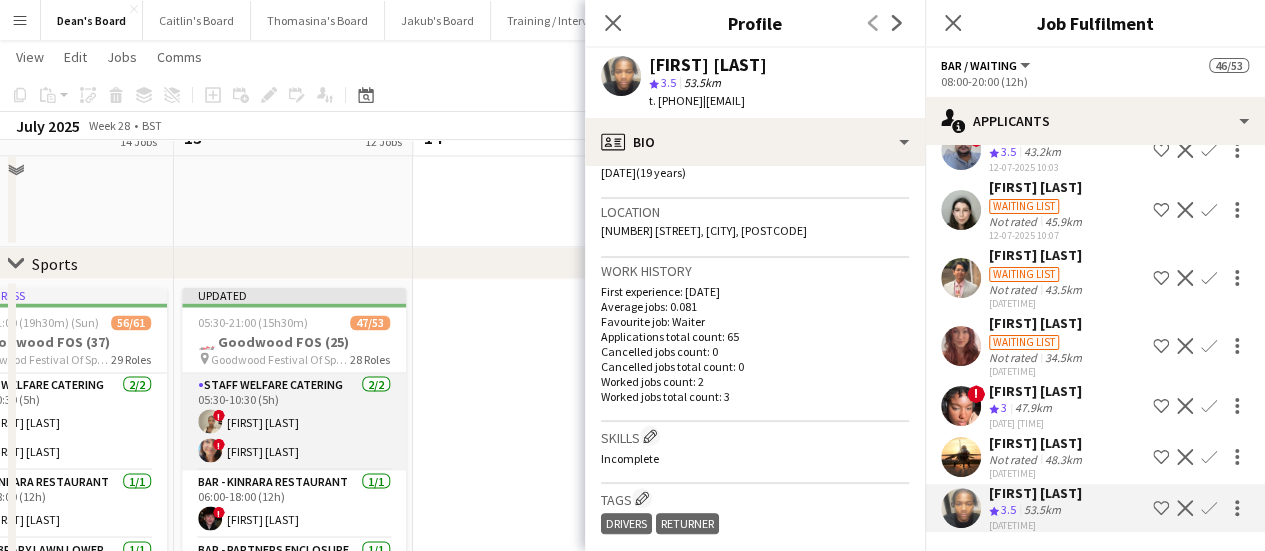 scroll, scrollTop: 1600, scrollLeft: 0, axis: vertical 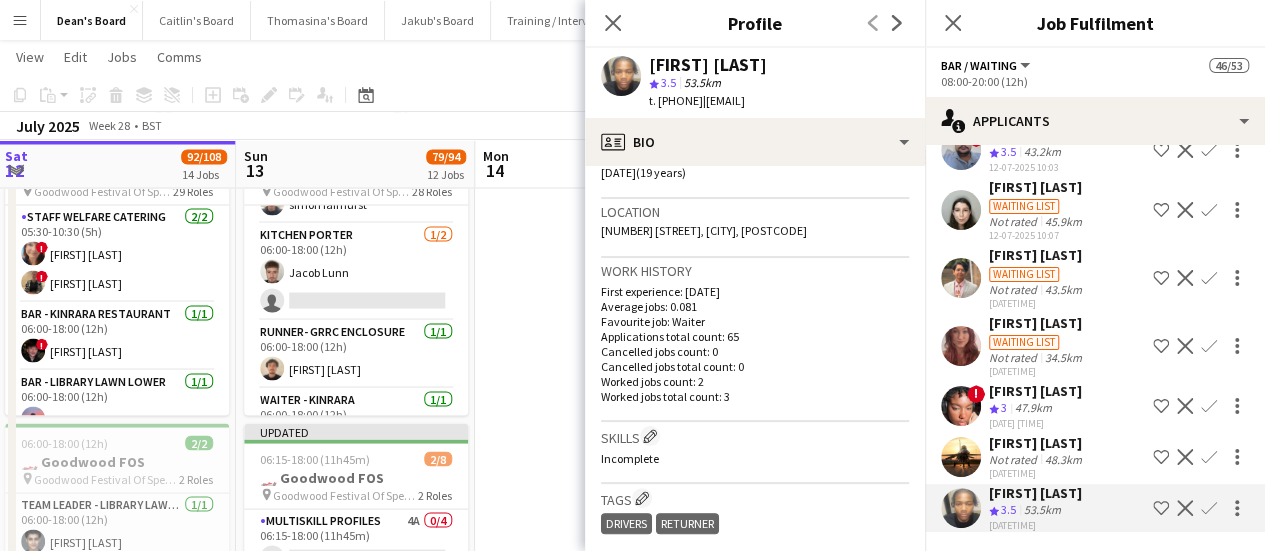 drag, startPoint x: 260, startPoint y: 329, endPoint x: 323, endPoint y: 331, distance: 63.03174 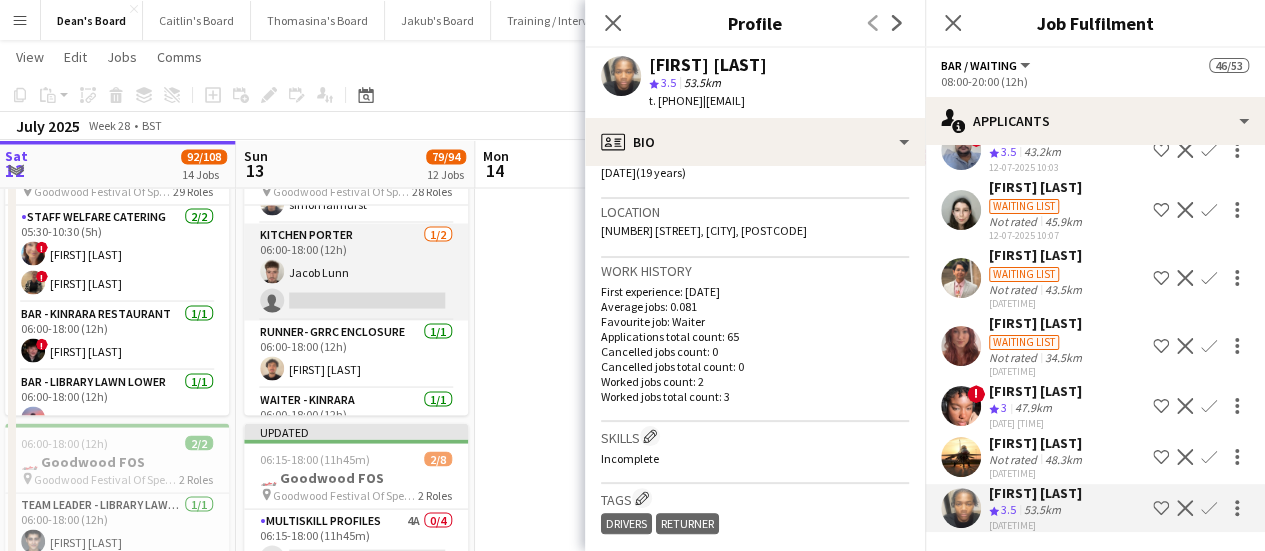 scroll, scrollTop: 900, scrollLeft: 0, axis: vertical 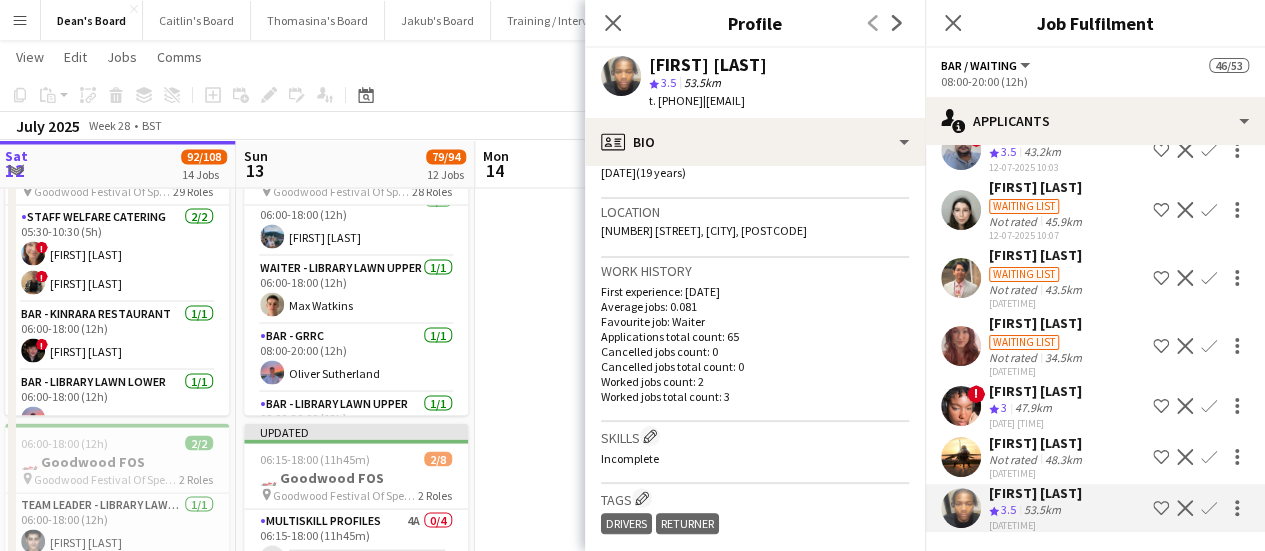 click on "Waiting list" 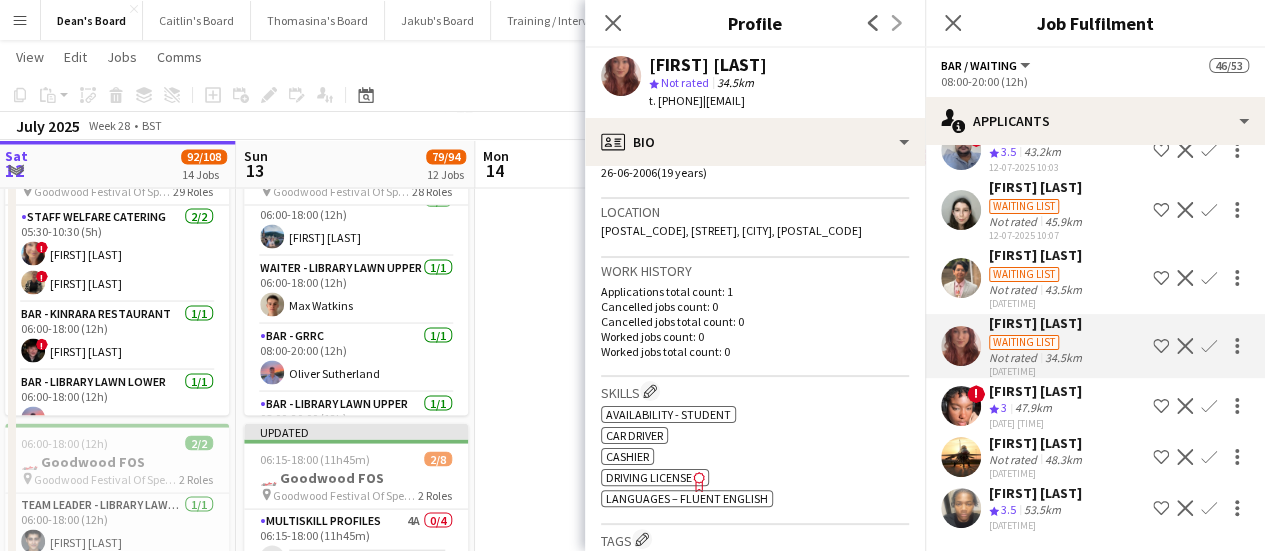scroll, scrollTop: 500, scrollLeft: 0, axis: vertical 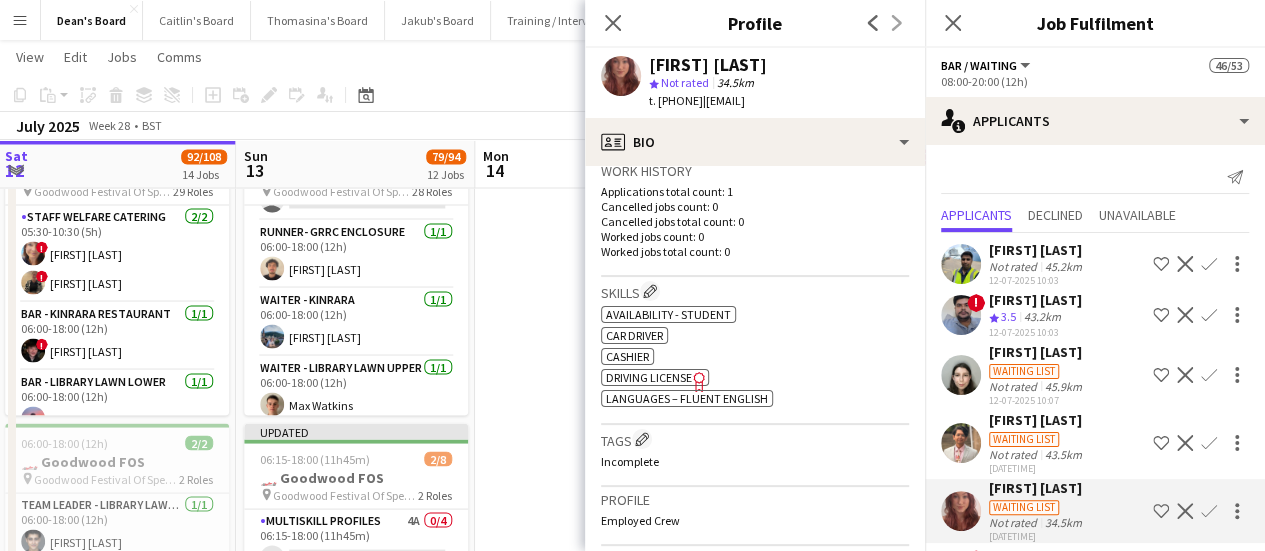 click on "Decline" at bounding box center (1185, 315) 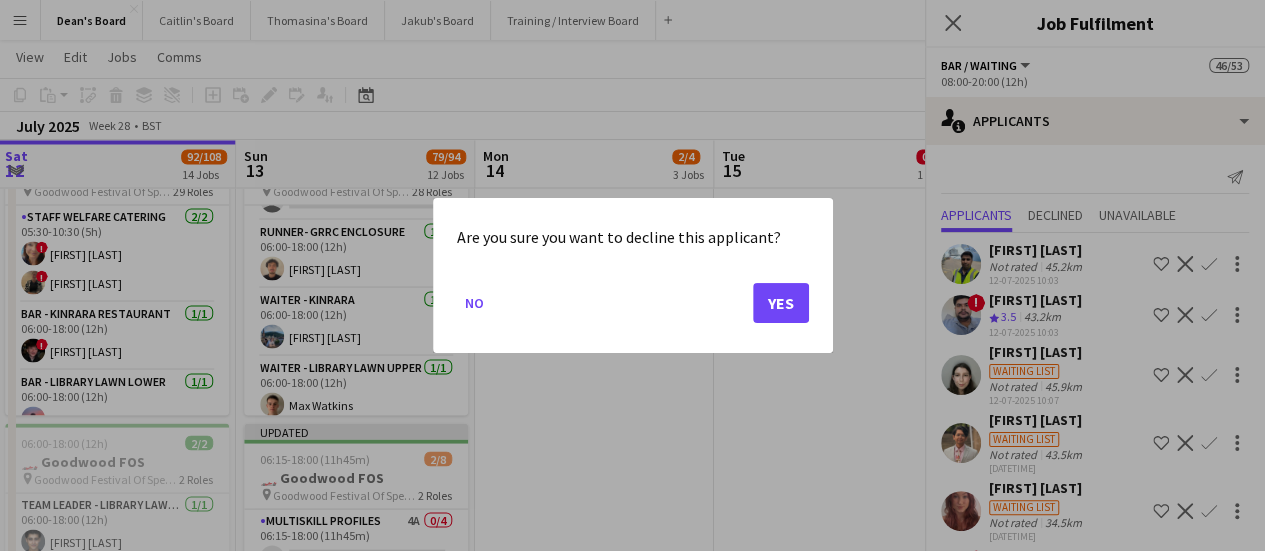 scroll, scrollTop: 0, scrollLeft: 0, axis: both 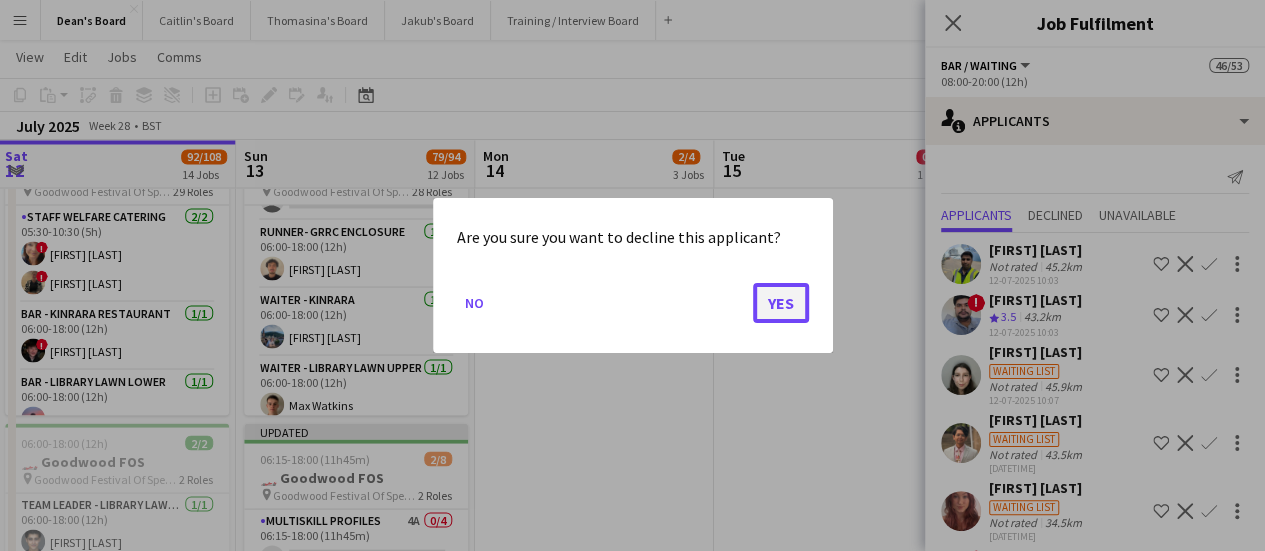 click on "Yes" 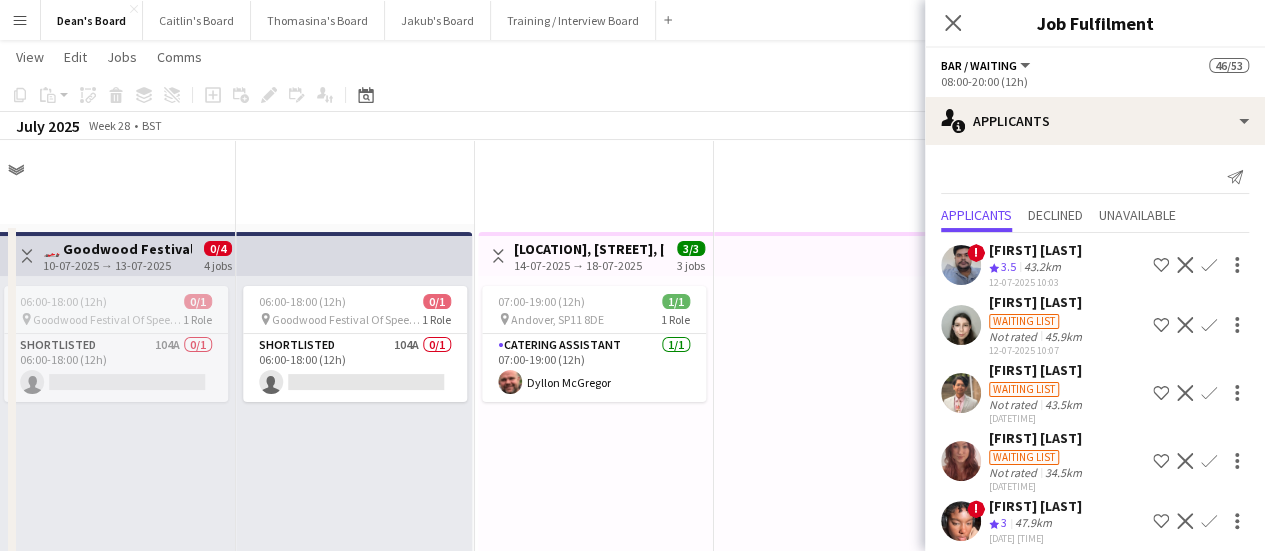 scroll, scrollTop: 1800, scrollLeft: 0, axis: vertical 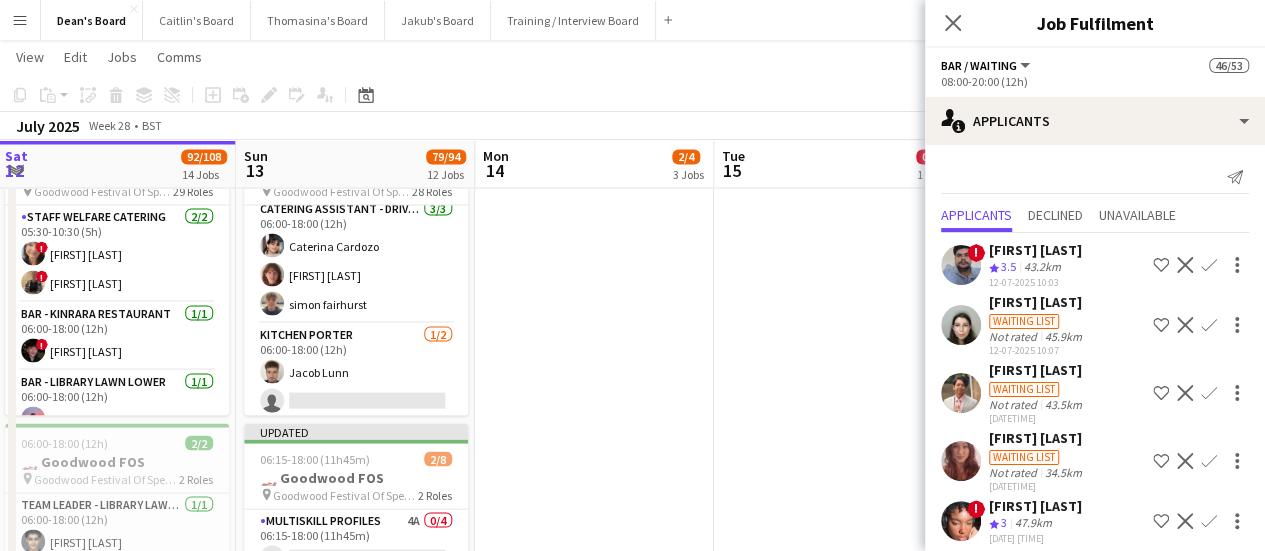click on "Kitchen Porter   1/2   06:00-18:00 (12h)
Jacob Lunn
single-neutral-actions" at bounding box center [356, 371] 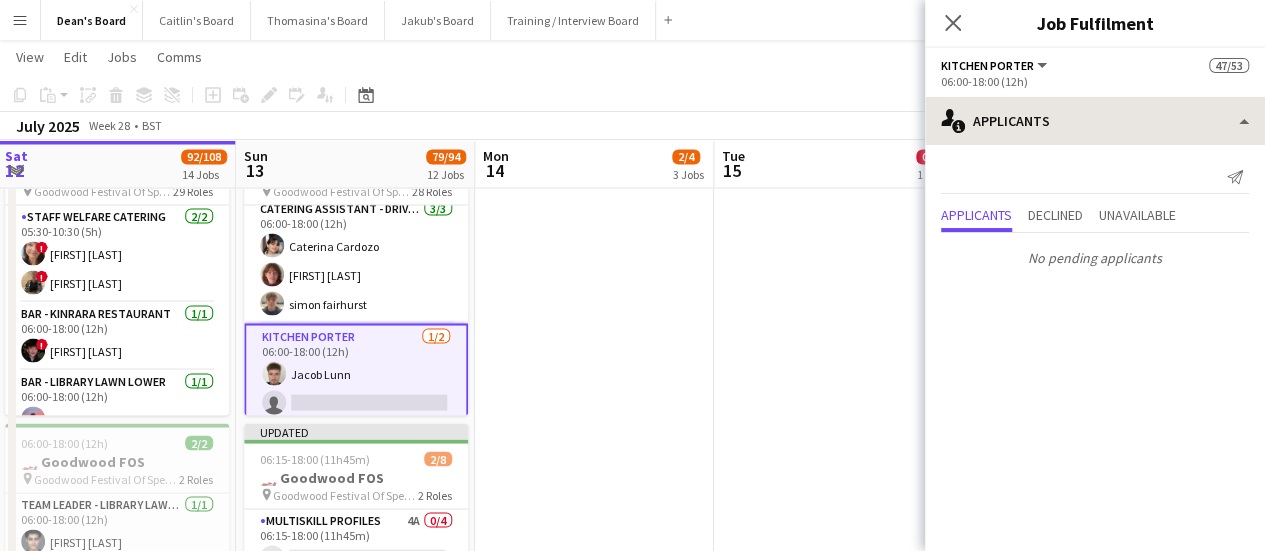 click on "Kitchen Porter   All roles   Kitchen Porter   47/53   06:00-18:00 (12h)
single-neutral-actions-information
Applicants
single-neutral-actions-check-2
Confirmed
single-neutral-actions-share-1
Invited
single-neutral-actions-heart
Shortlist
single-neutral-actions-upload
Available
single-neutral-actions-information
Applicants
cancellation
Cancelled
advertising-megaphone
Promote
pen-write
Job Details
check
Confirmed
Start chat
Send notification
Share
Jacob Lunn   Waiting list   Not rated   41.4km" 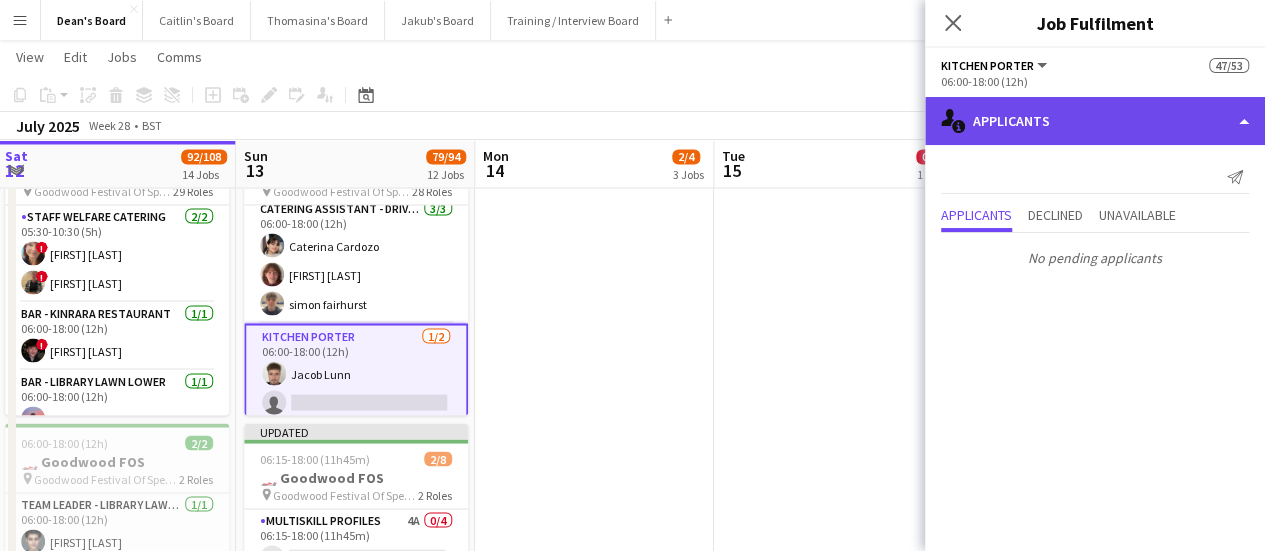 click on "single-neutral-actions-information
Applicants" 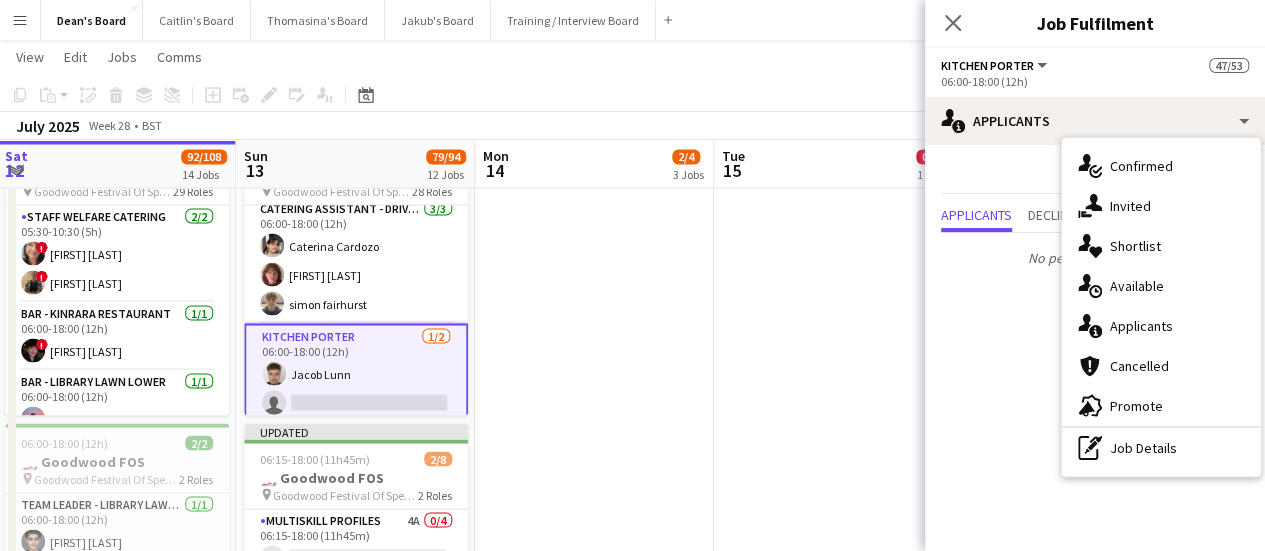 click on "single-neutral-actions-check-2
Confirmed" at bounding box center [1161, 166] 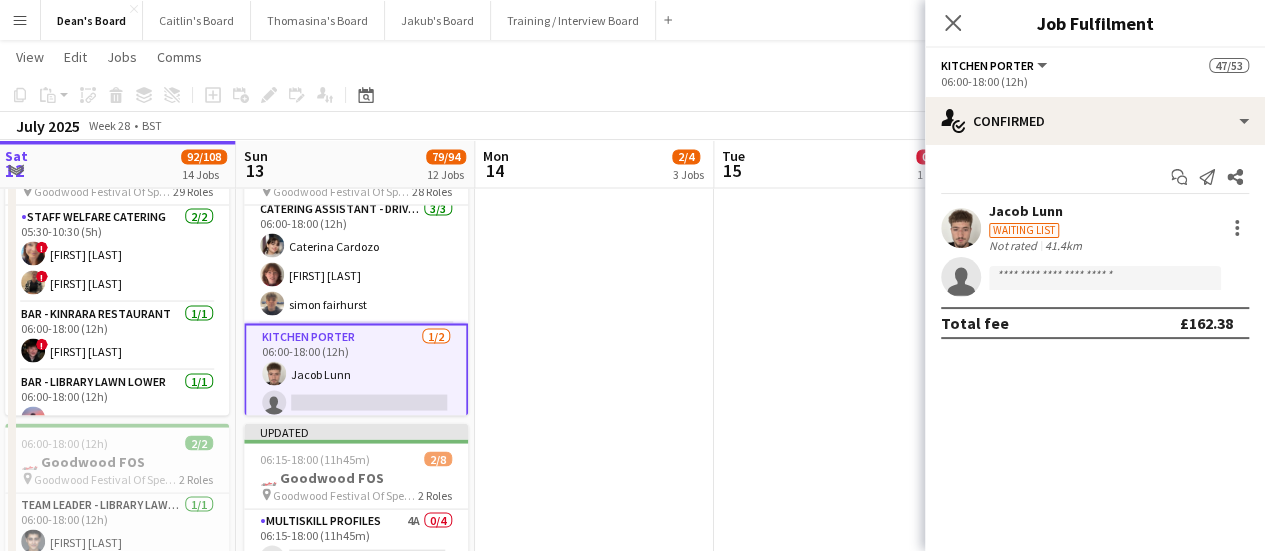 click on "Waiting list" at bounding box center [1024, 230] 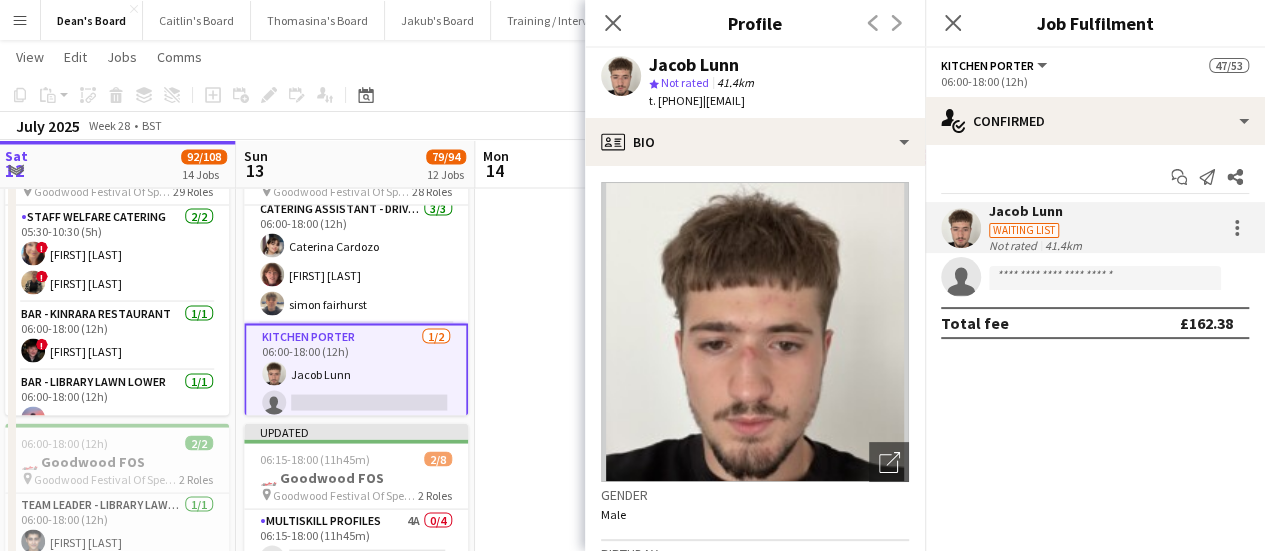 drag, startPoint x: 739, startPoint y: 71, endPoint x: 652, endPoint y: 73, distance: 87.02299 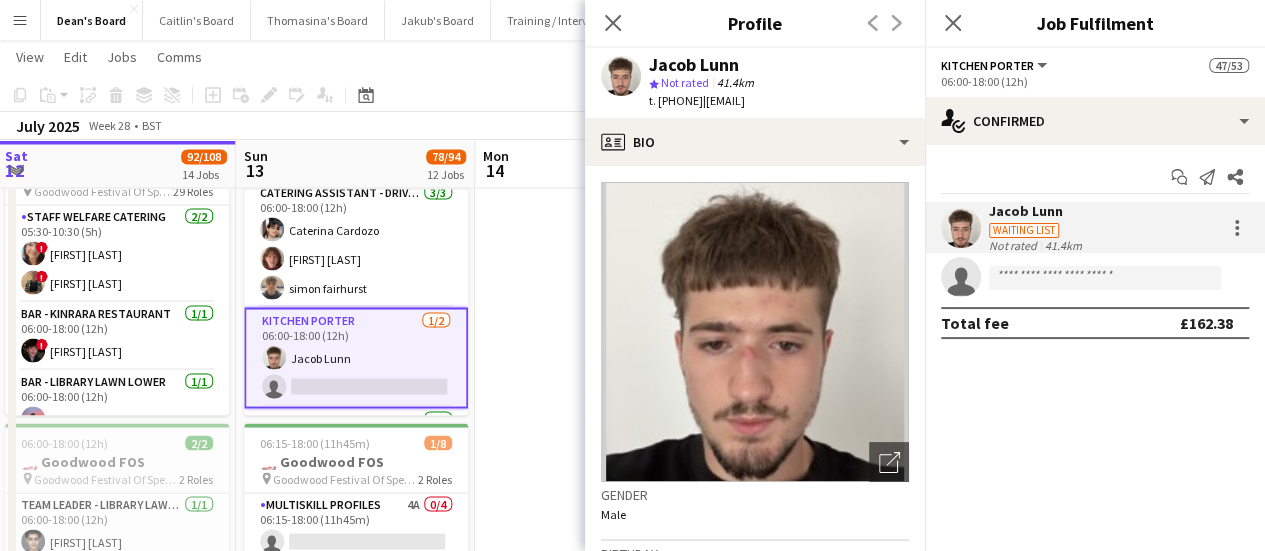 drag, startPoint x: 734, startPoint y: 101, endPoint x: 676, endPoint y: 109, distance: 58.549126 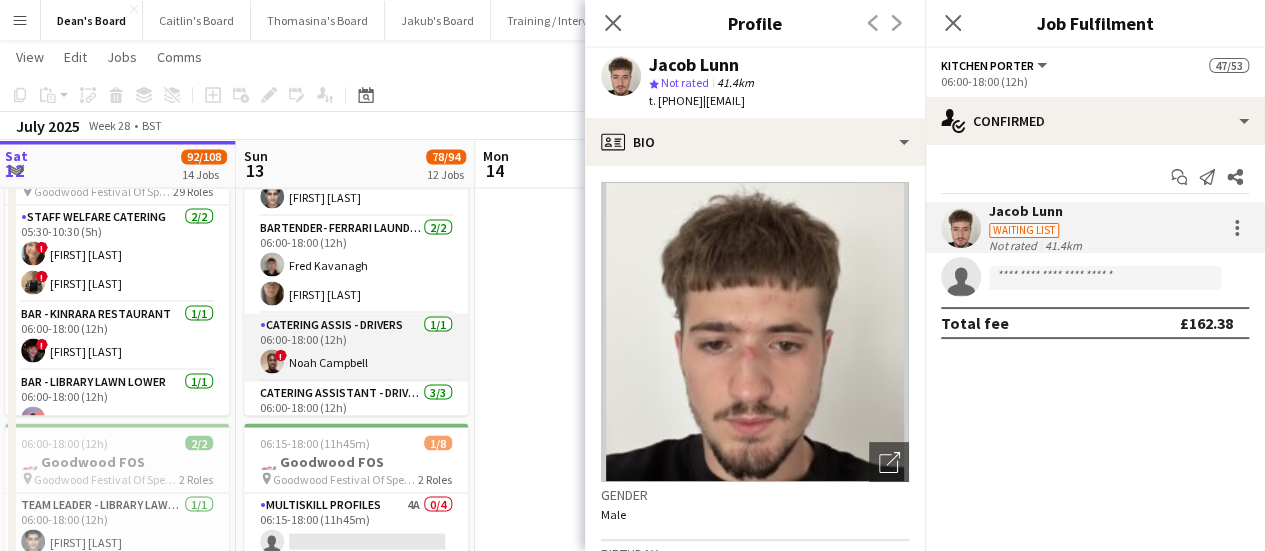 scroll, scrollTop: 200, scrollLeft: 0, axis: vertical 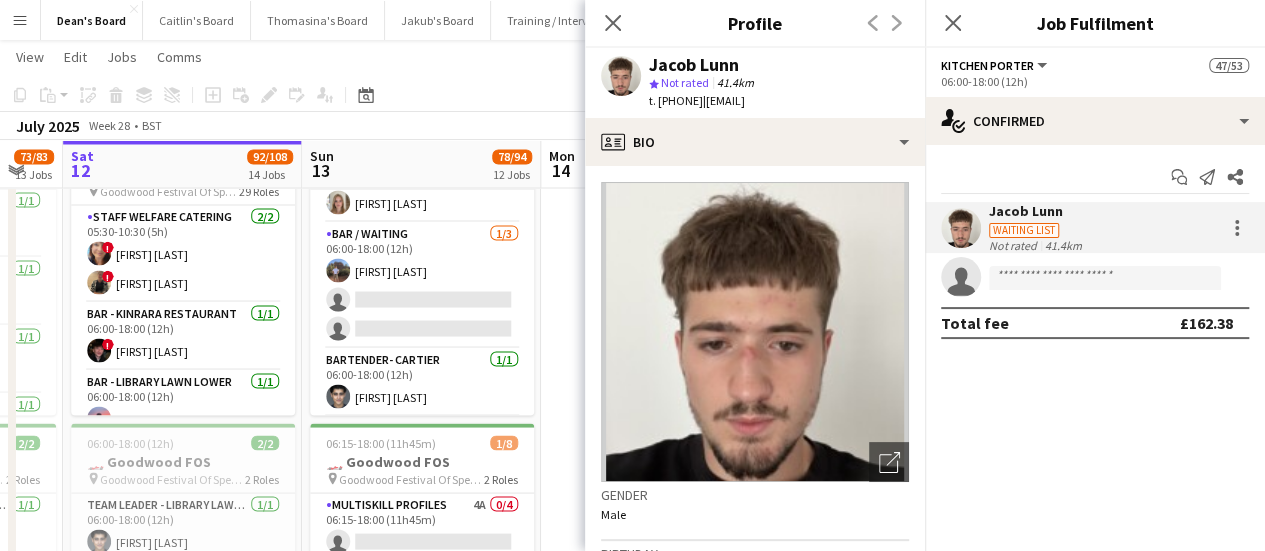 drag, startPoint x: 336, startPoint y: 291, endPoint x: 402, endPoint y: 286, distance: 66.189125 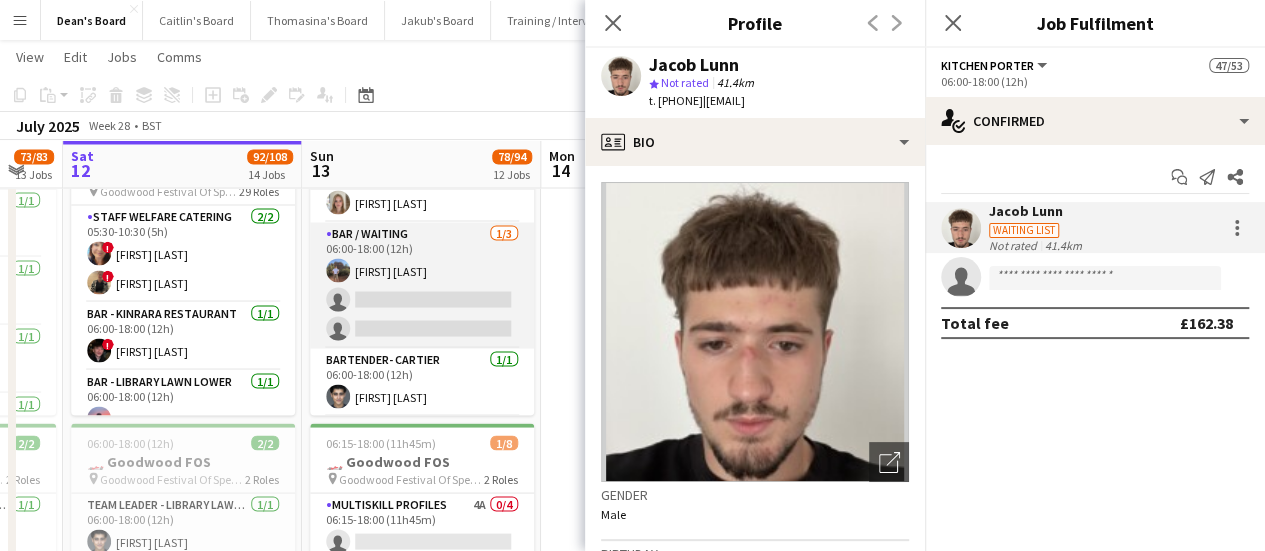 click on "Bar / Waiting    1/3   06:00-18:00 (12h)
Felix Lansley
single-neutral-actions
single-neutral-actions" at bounding box center [422, 285] 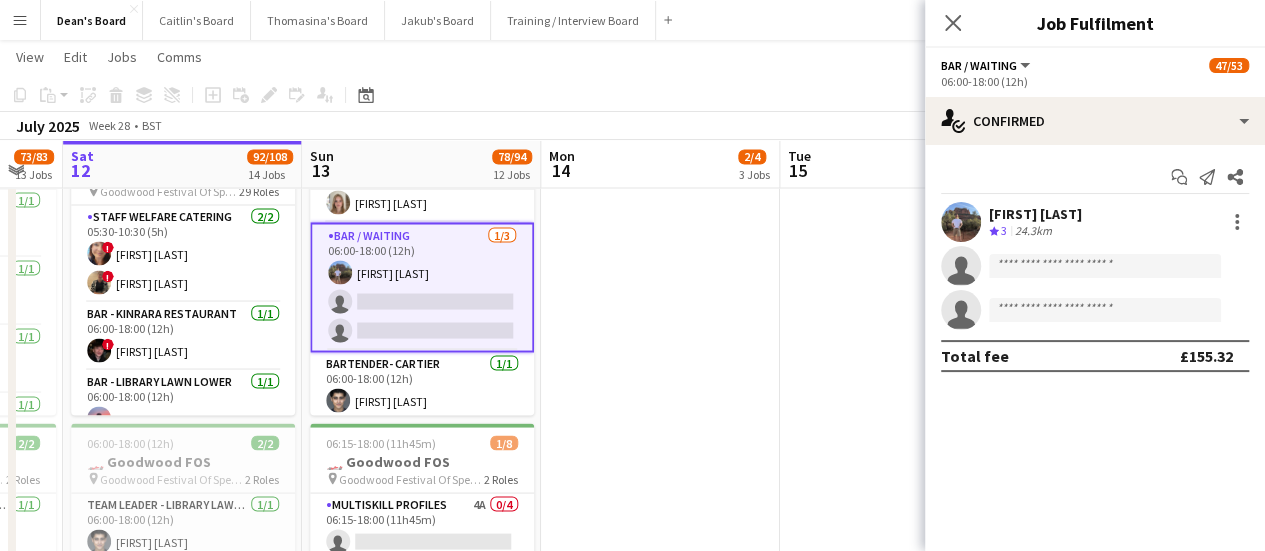 click on "[FIRST] [LAST]" at bounding box center (1035, 214) 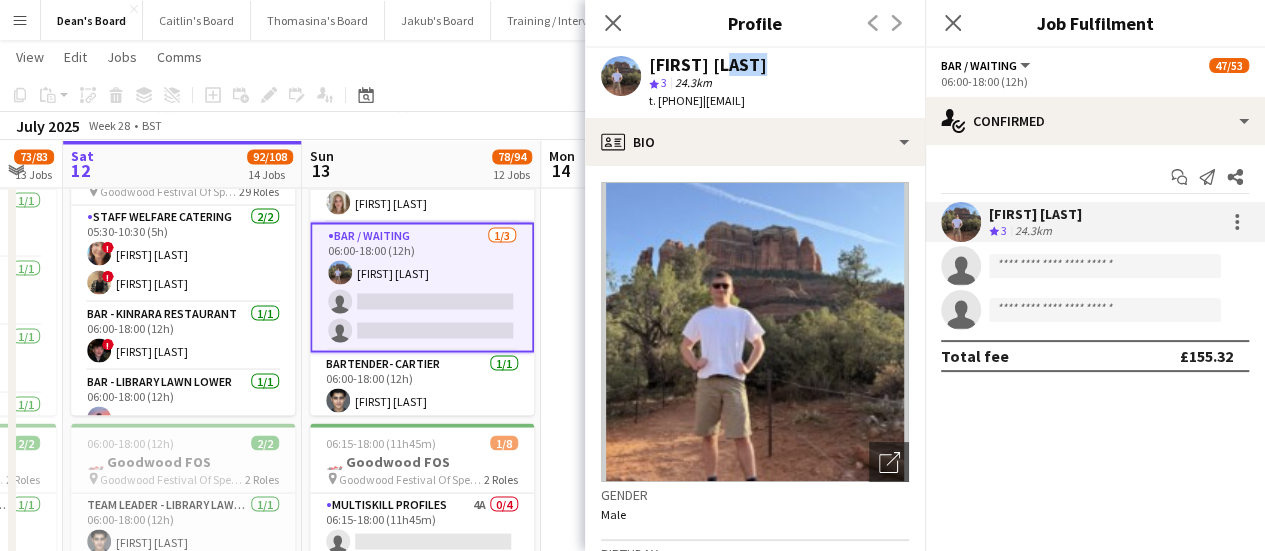 drag, startPoint x: 758, startPoint y: 61, endPoint x: 720, endPoint y: 67, distance: 38.470768 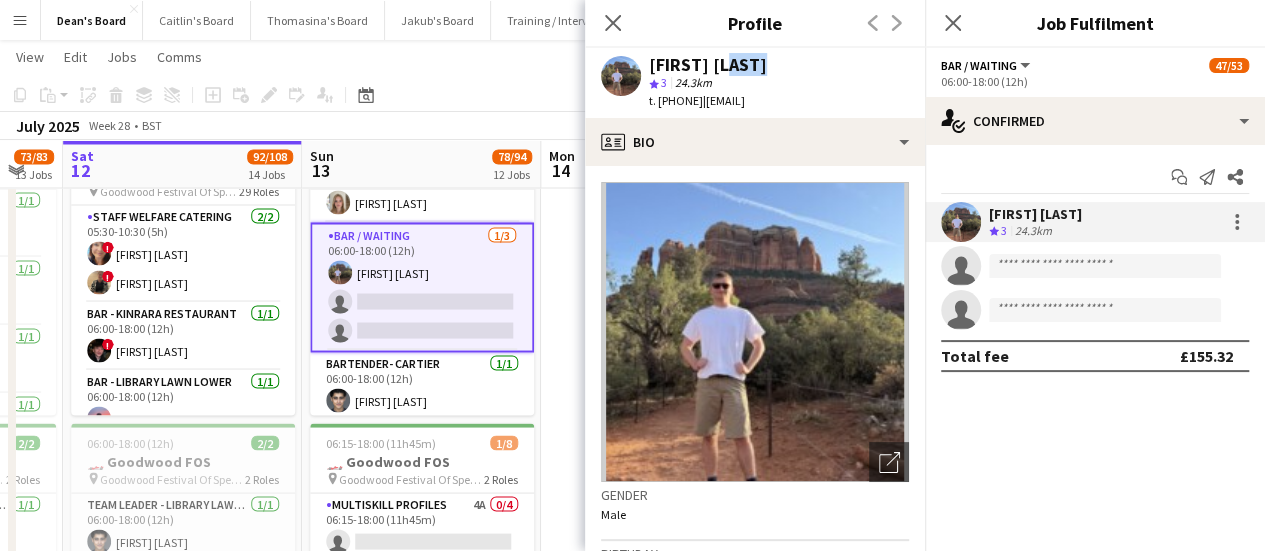drag, startPoint x: 740, startPoint y: 103, endPoint x: 659, endPoint y: 96, distance: 81.3019 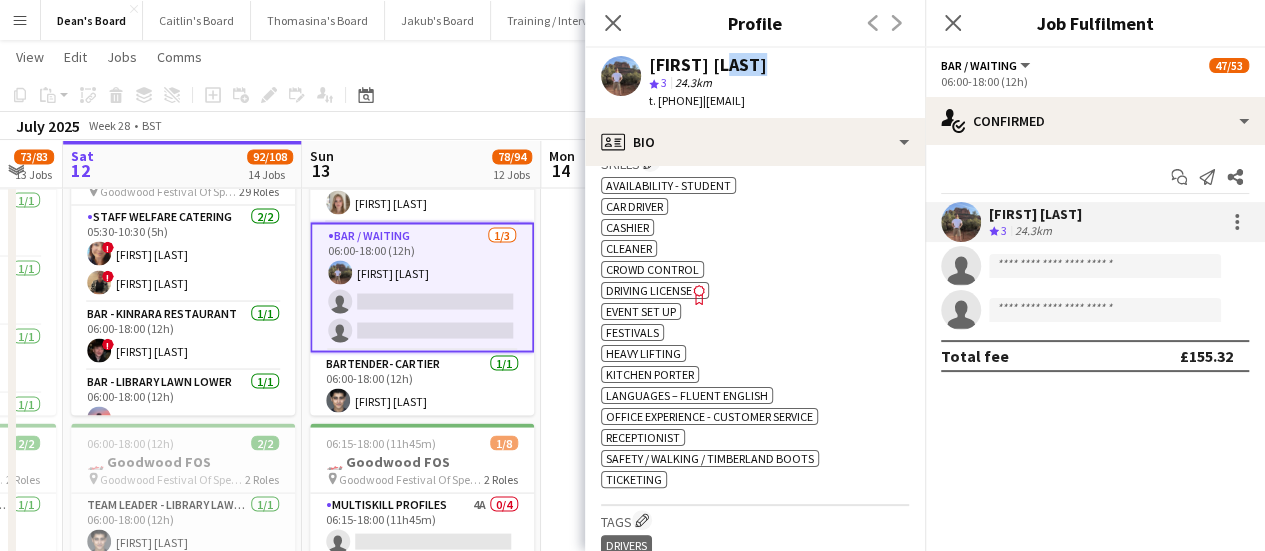 scroll, scrollTop: 700, scrollLeft: 0, axis: vertical 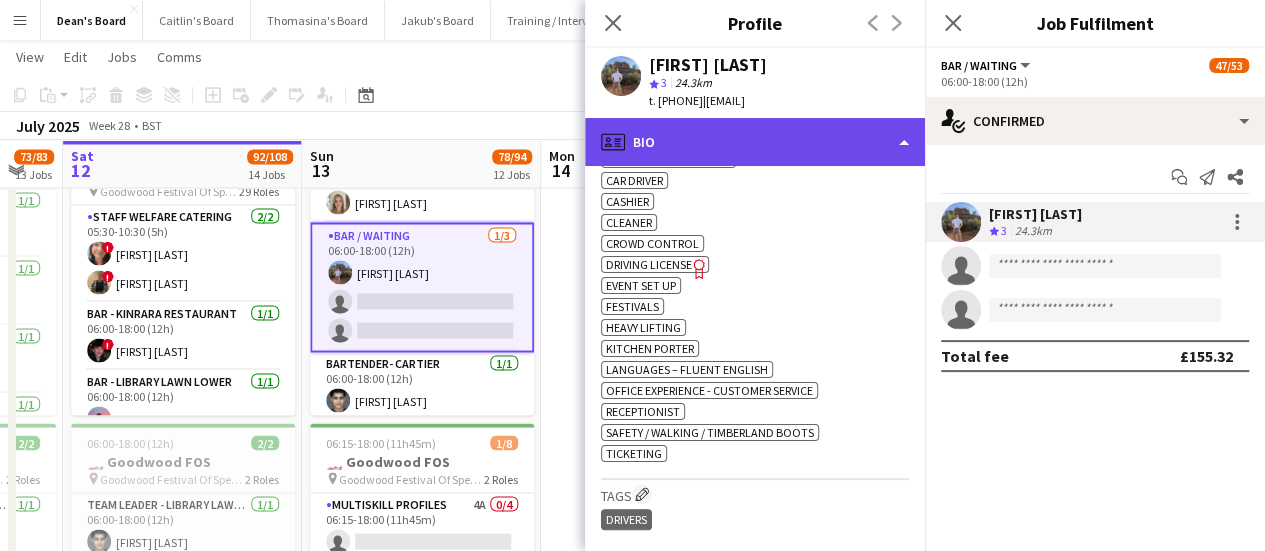 click on "profile
Bio" 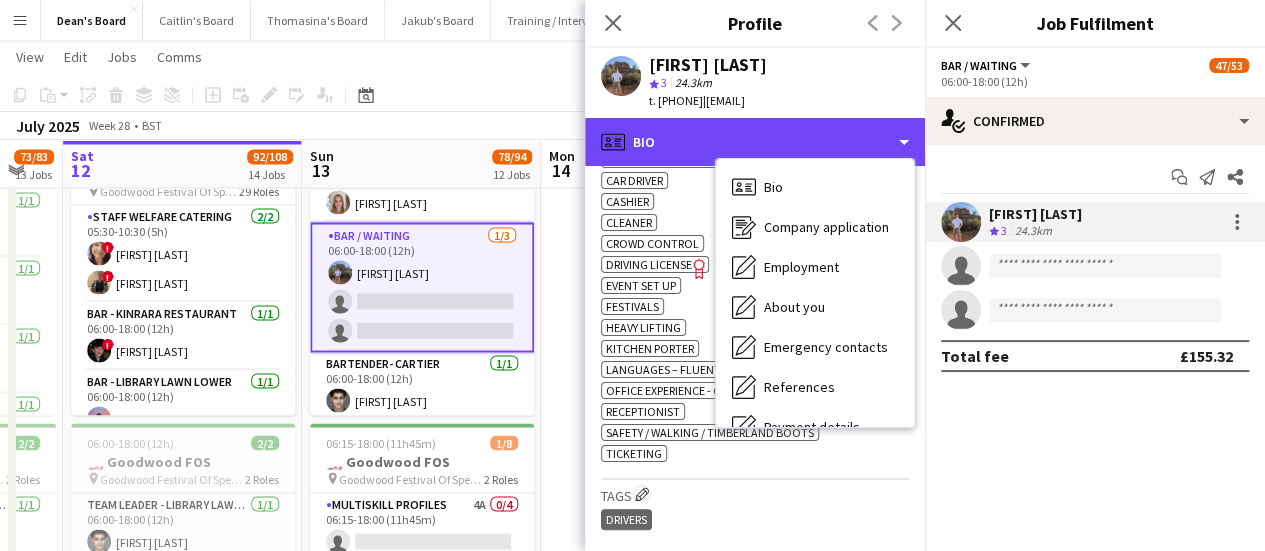 scroll, scrollTop: 100, scrollLeft: 0, axis: vertical 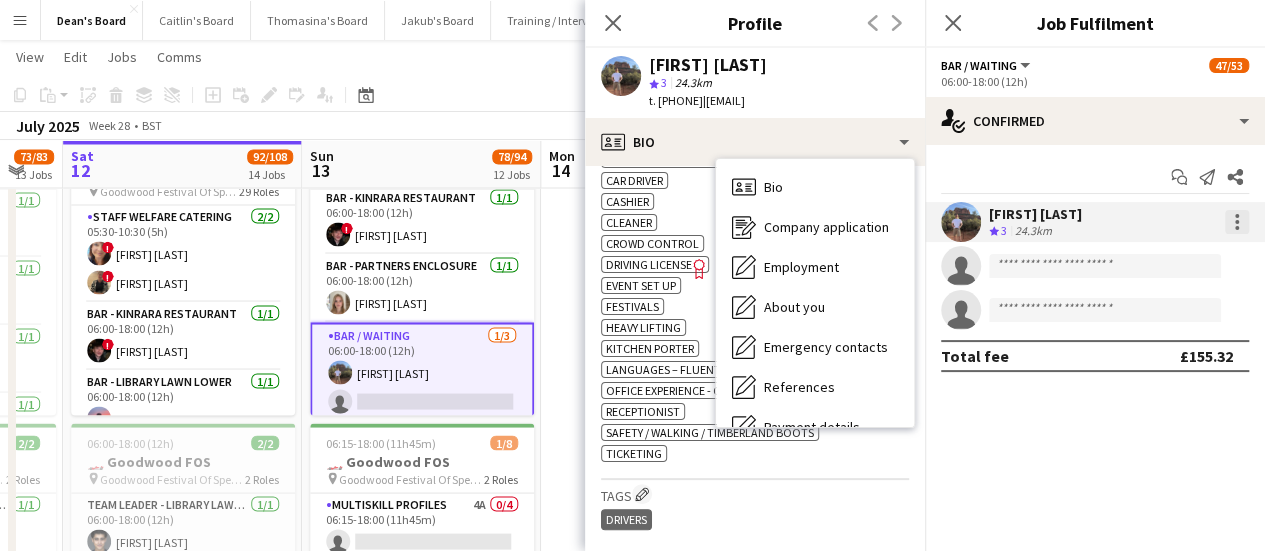click at bounding box center (1237, 222) 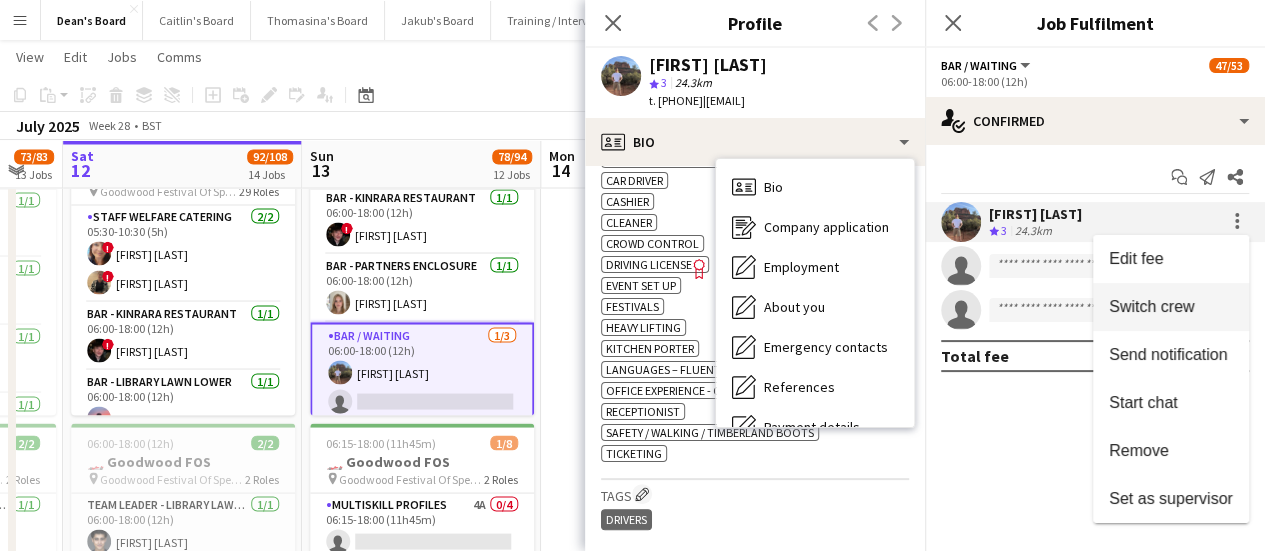 click on "Switch crew" at bounding box center [1151, 306] 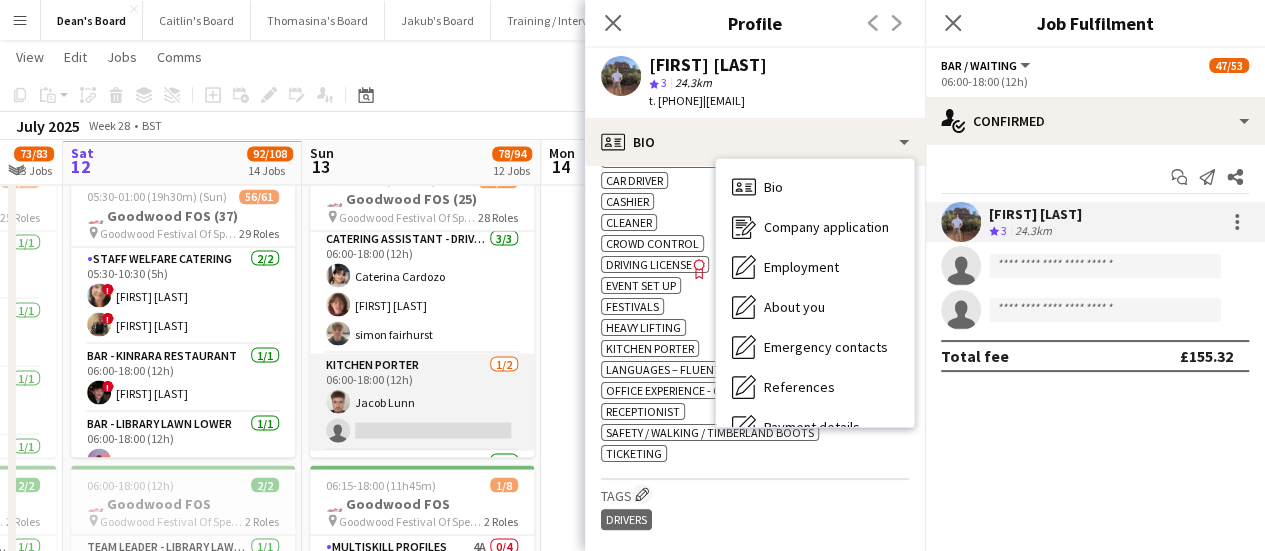 click on "Kitchen Porter   1/2   06:00-18:00 (12h)
Jacob Lunn
single-neutral-actions" at bounding box center [422, 401] 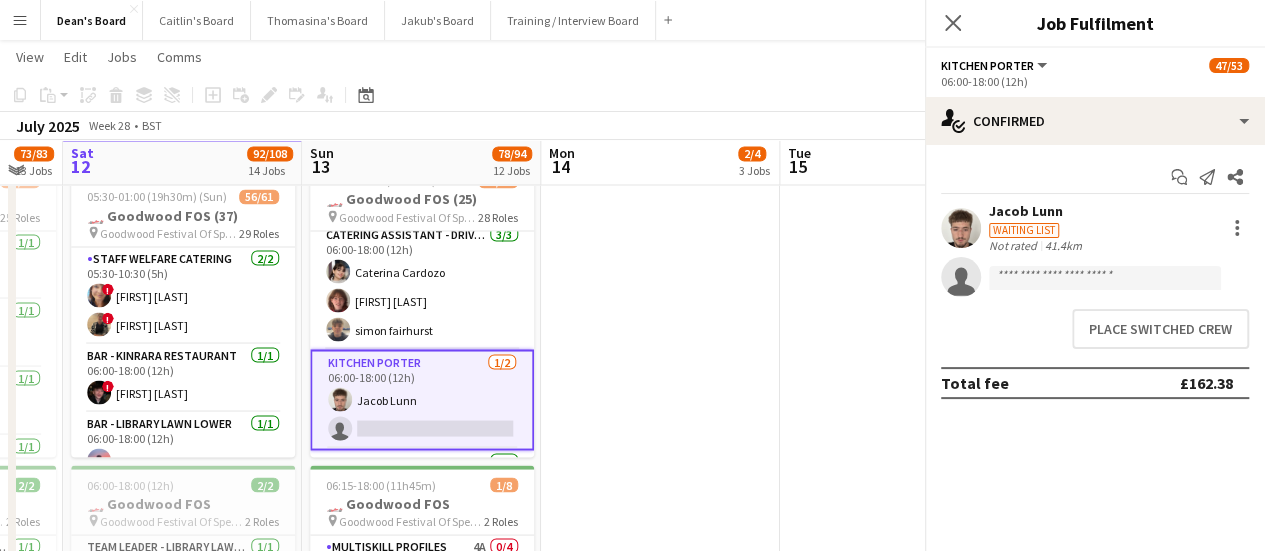 scroll, scrollTop: 596, scrollLeft: 0, axis: vertical 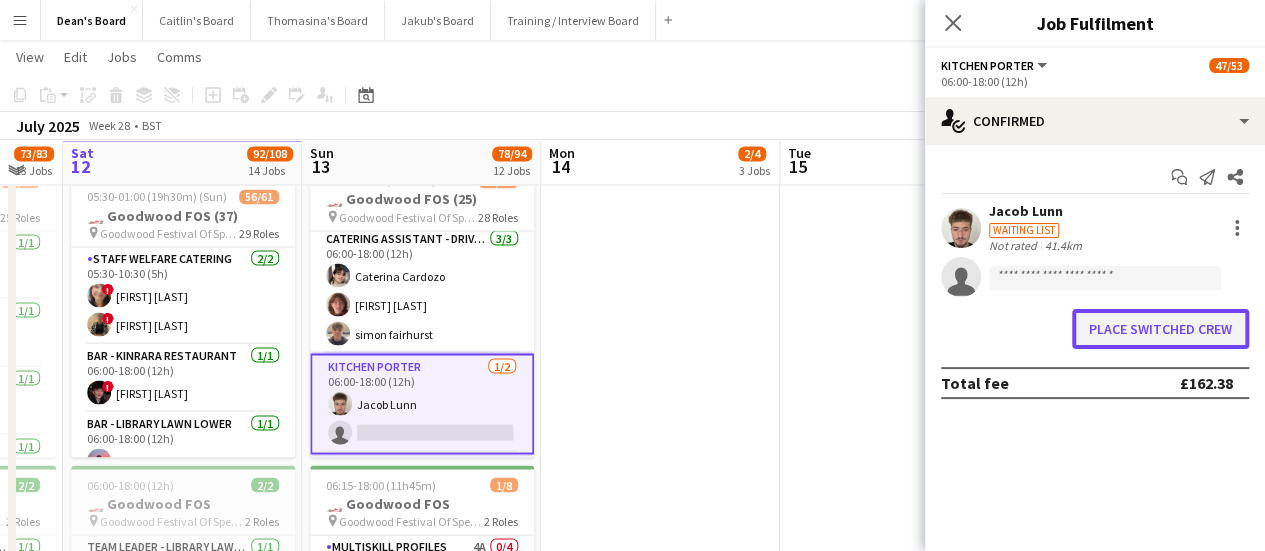click on "Place switched crew" at bounding box center (1160, 329) 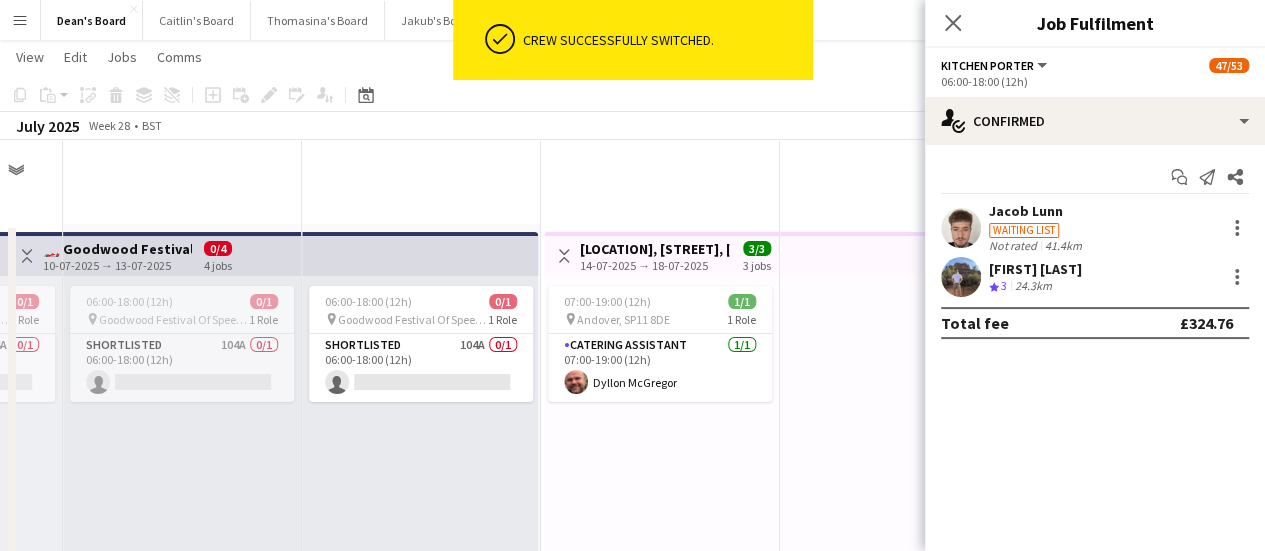 scroll, scrollTop: 1800, scrollLeft: 0, axis: vertical 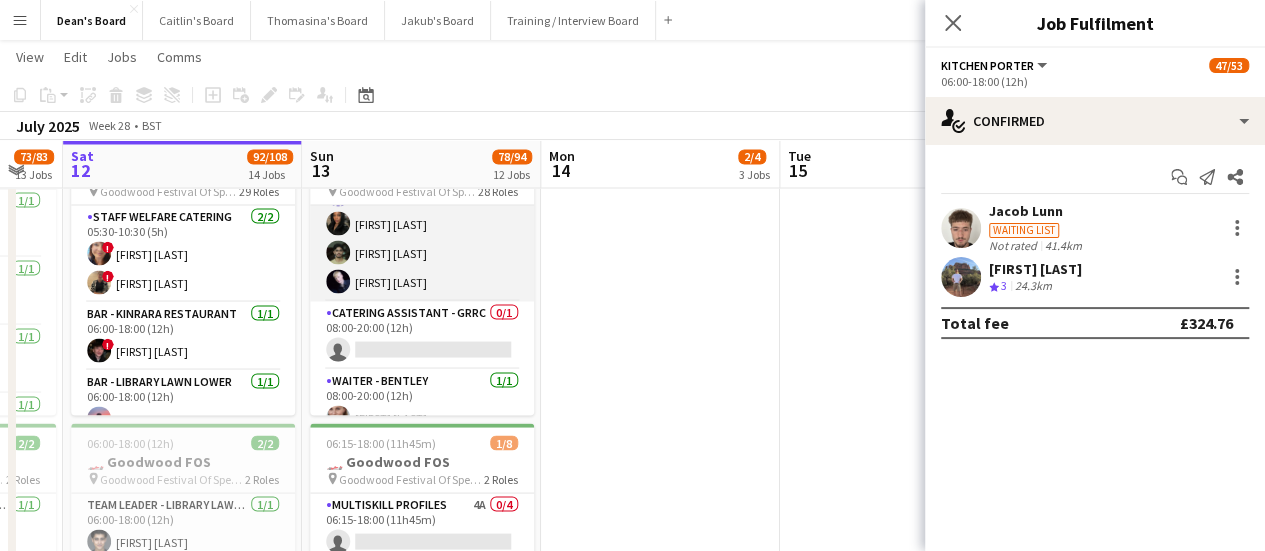 click on "Bar / Waiting    9/9   08:00-20:00 (12h)
Jamie Ackers Isaac Lucraft Laura Stevens ! Marlene Hotz Anton Buchholdt Antonio Ovie Obebe Ibim Akoko Milan Sani Jack Forrester" at bounding box center (422, 151) 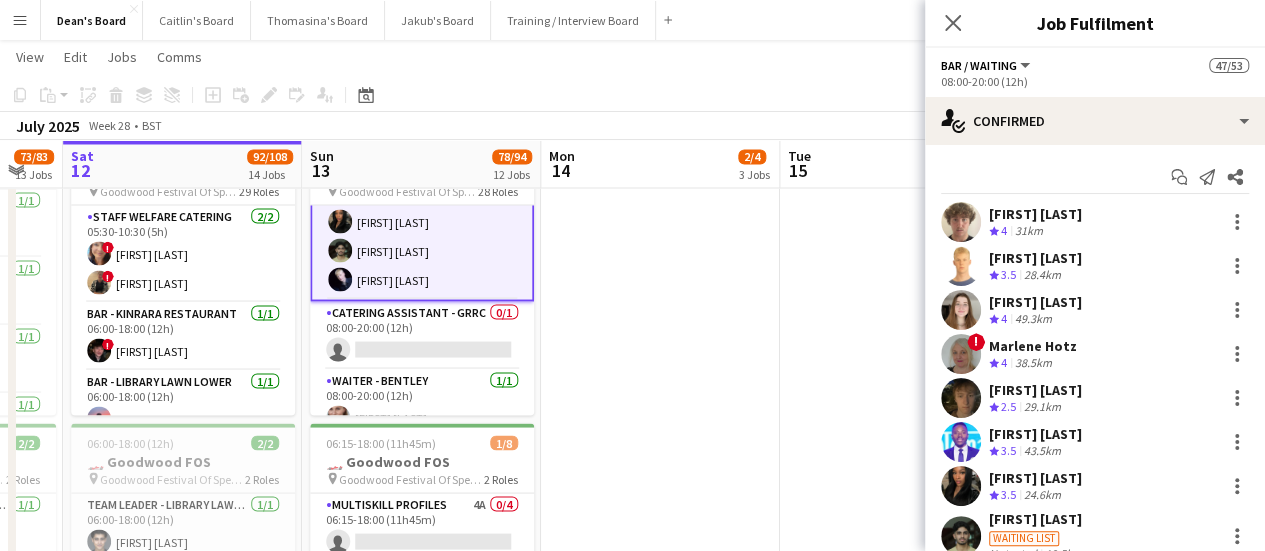 scroll, scrollTop: 1594, scrollLeft: 0, axis: vertical 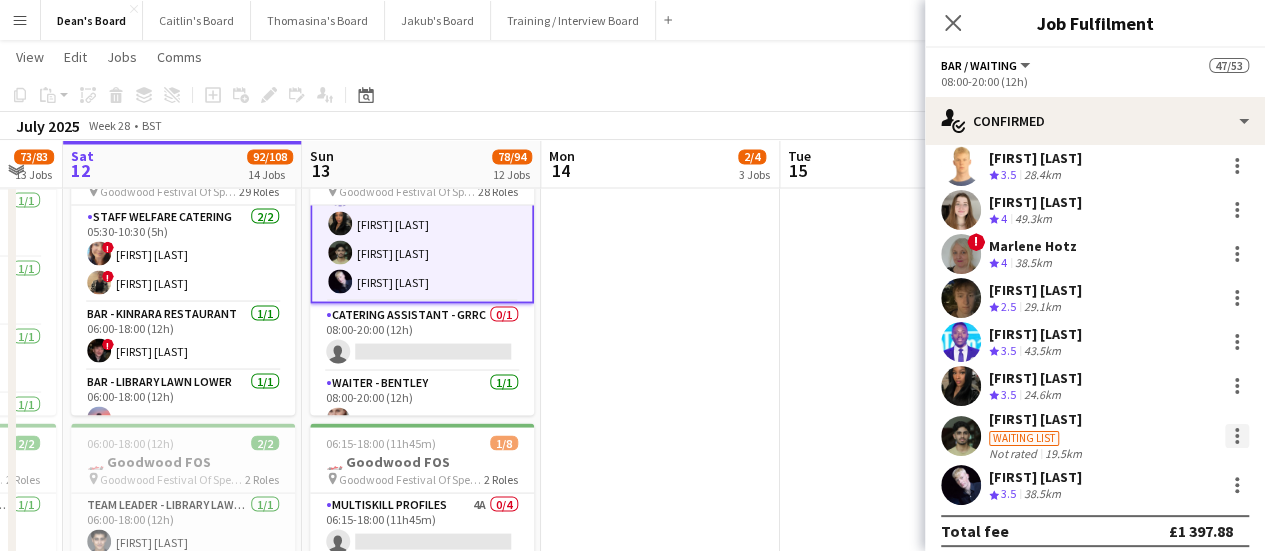 click at bounding box center [1237, 436] 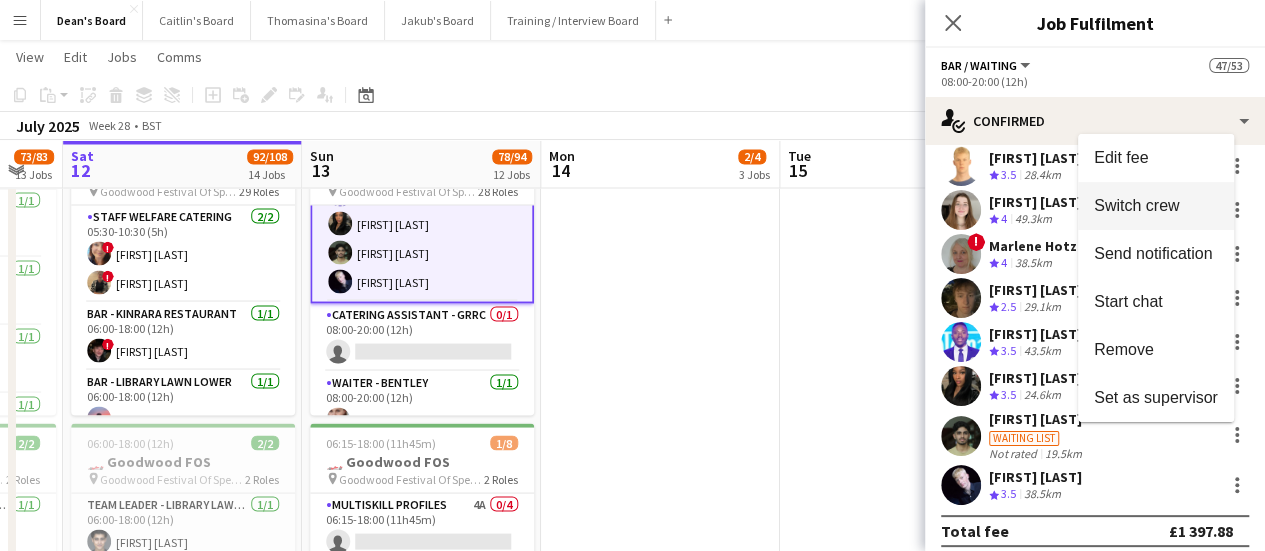 click on "Switch crew" at bounding box center (1136, 205) 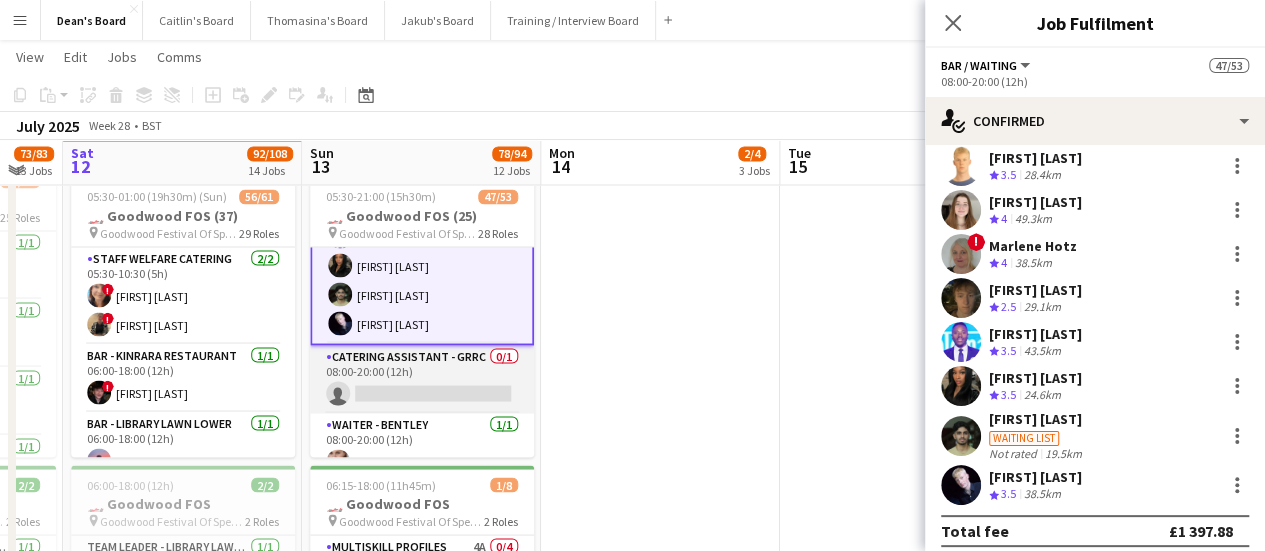 click on "Catering Assistant - GRRC   0/1   08:00-20:00 (12h)
single-neutral-actions" at bounding box center [422, 379] 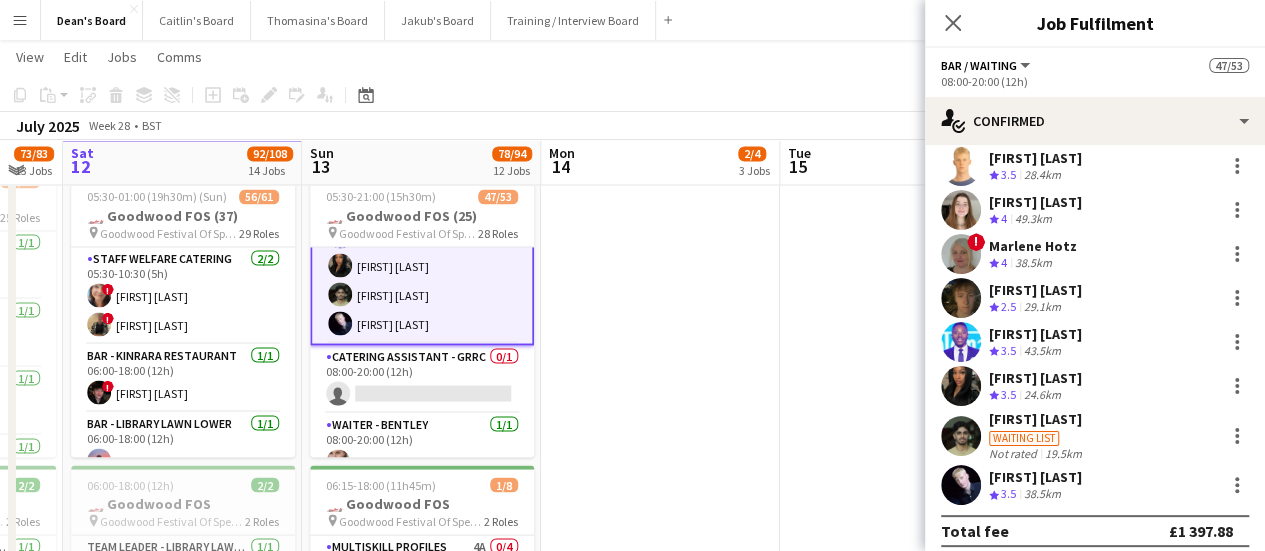 scroll, scrollTop: 0, scrollLeft: 0, axis: both 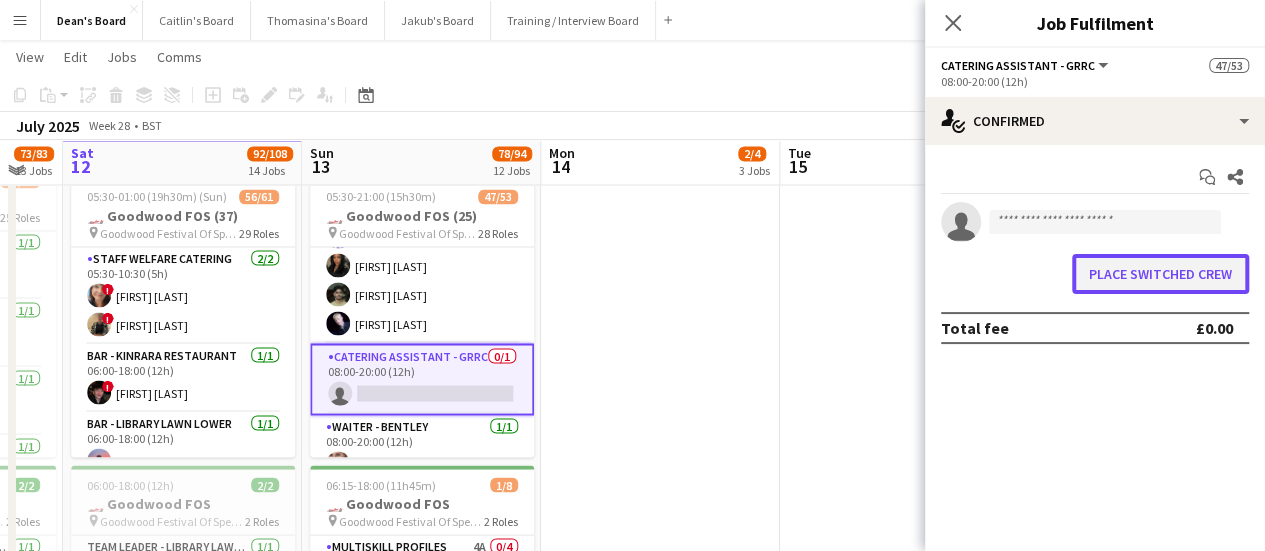 click on "Place switched crew" at bounding box center [1160, 274] 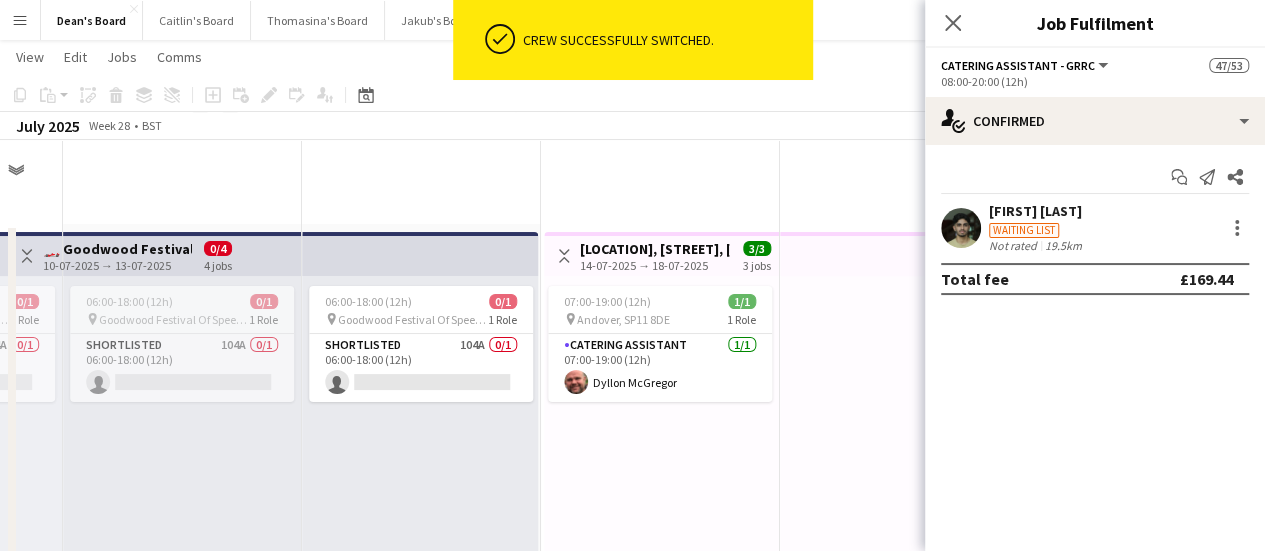 scroll, scrollTop: 1800, scrollLeft: 0, axis: vertical 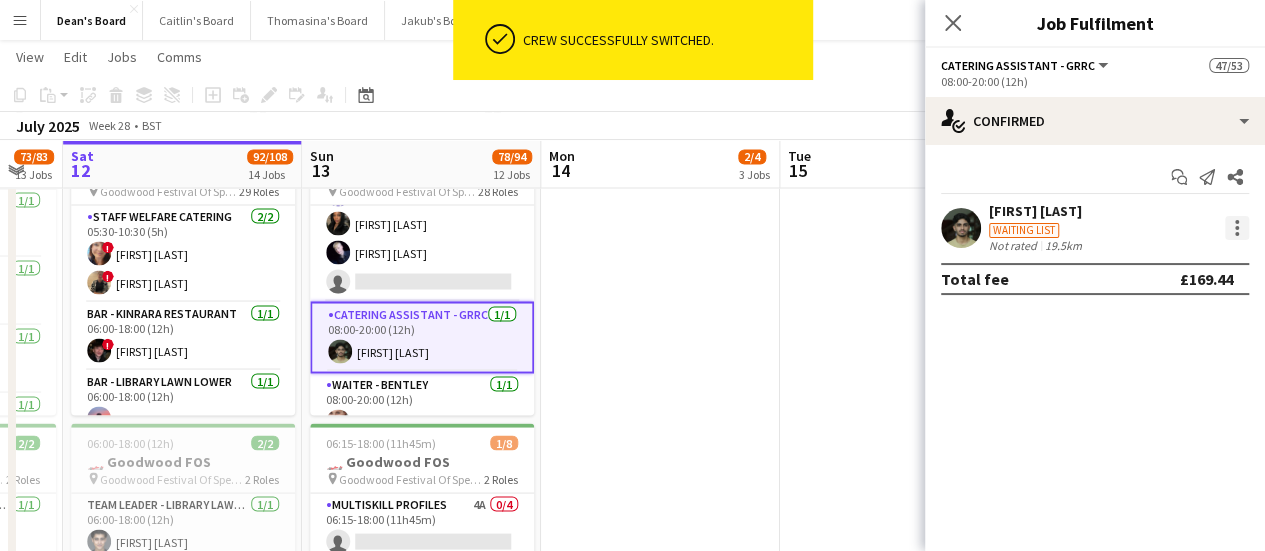 click at bounding box center [1237, 222] 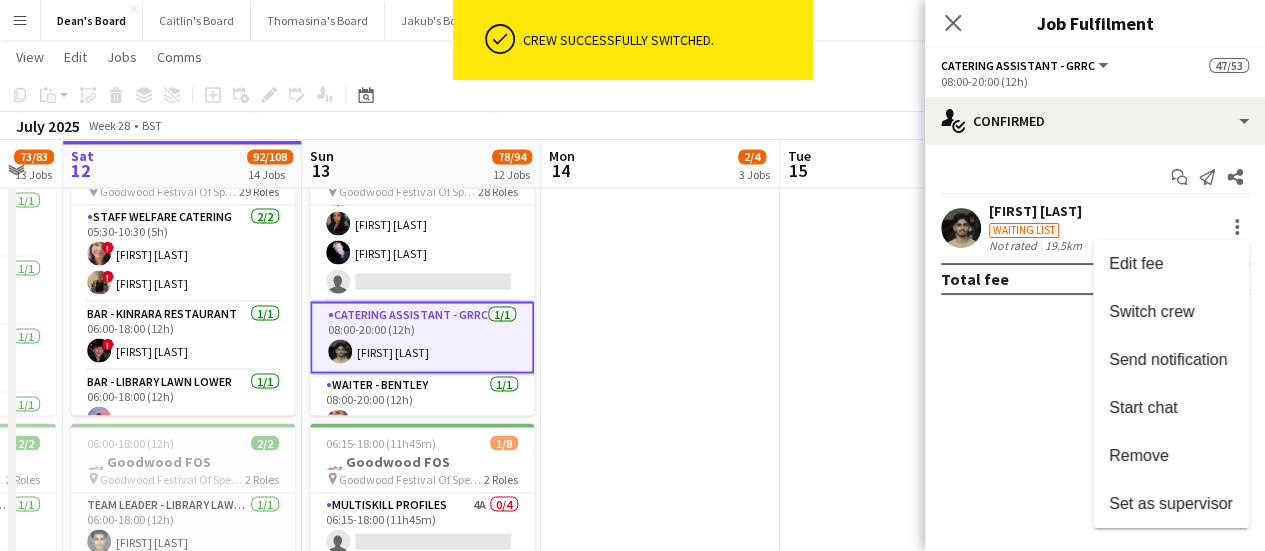 click on "Switch crew" at bounding box center (1171, 312) 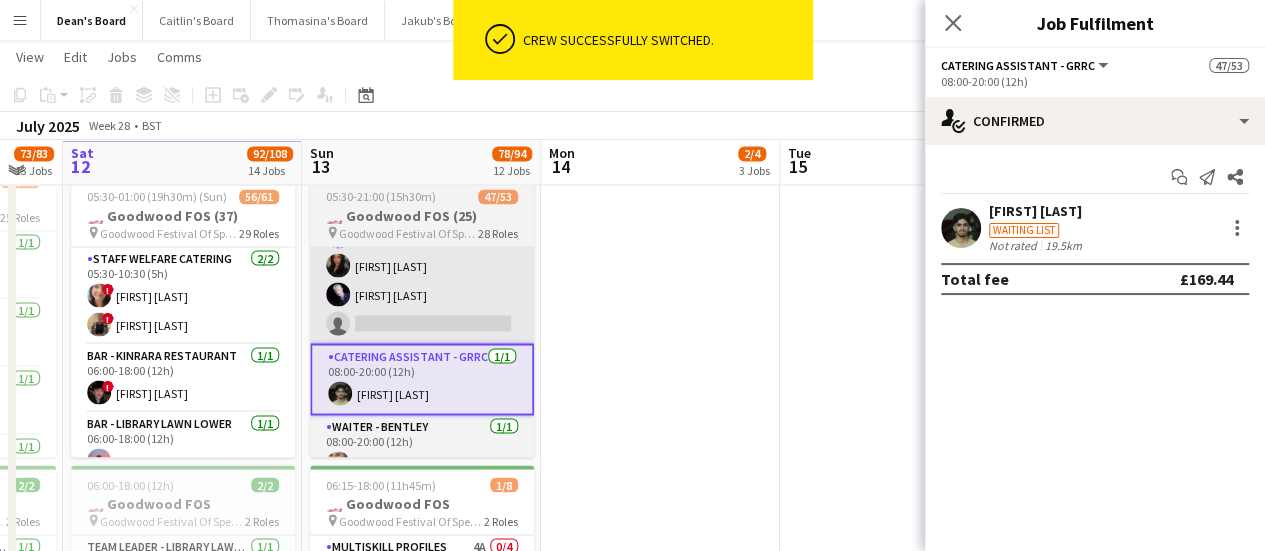 click on "Bar / Waiting    10A   8/9   08:00-20:00 (12h)
Jamie Ackers Isaac Lucraft Laura Stevens ! Marlene Hotz Anton Buchholdt Antonio Ovie Obebe Ibim Akoko Jack Forrester
single-neutral-actions" at bounding box center [422, 193] 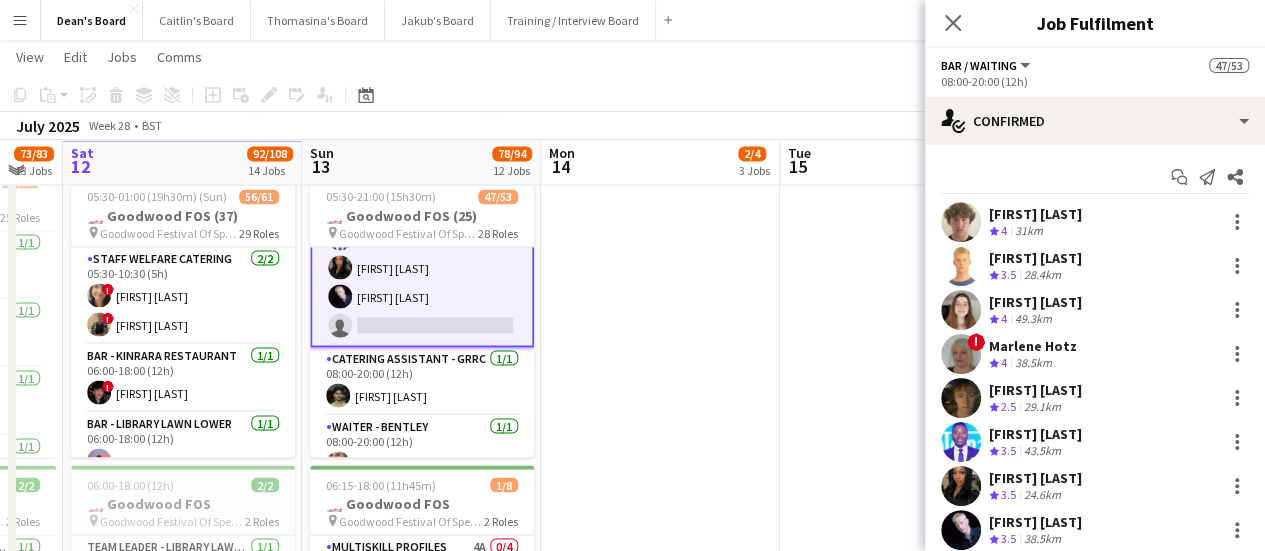 scroll, scrollTop: 0, scrollLeft: 653, axis: horizontal 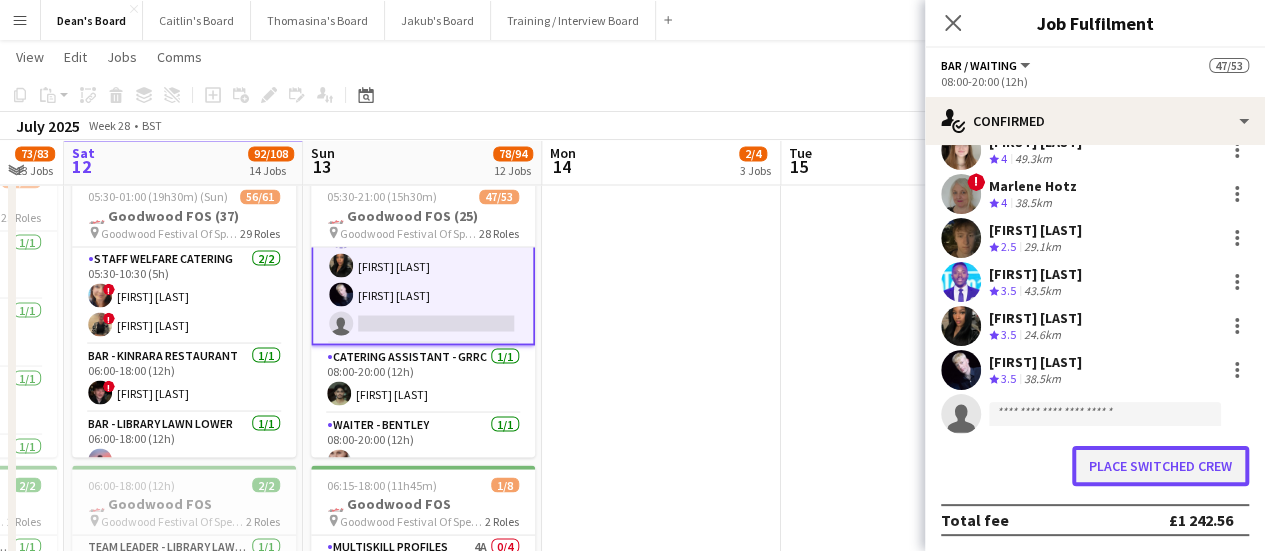 click on "Place switched crew" at bounding box center [1160, 466] 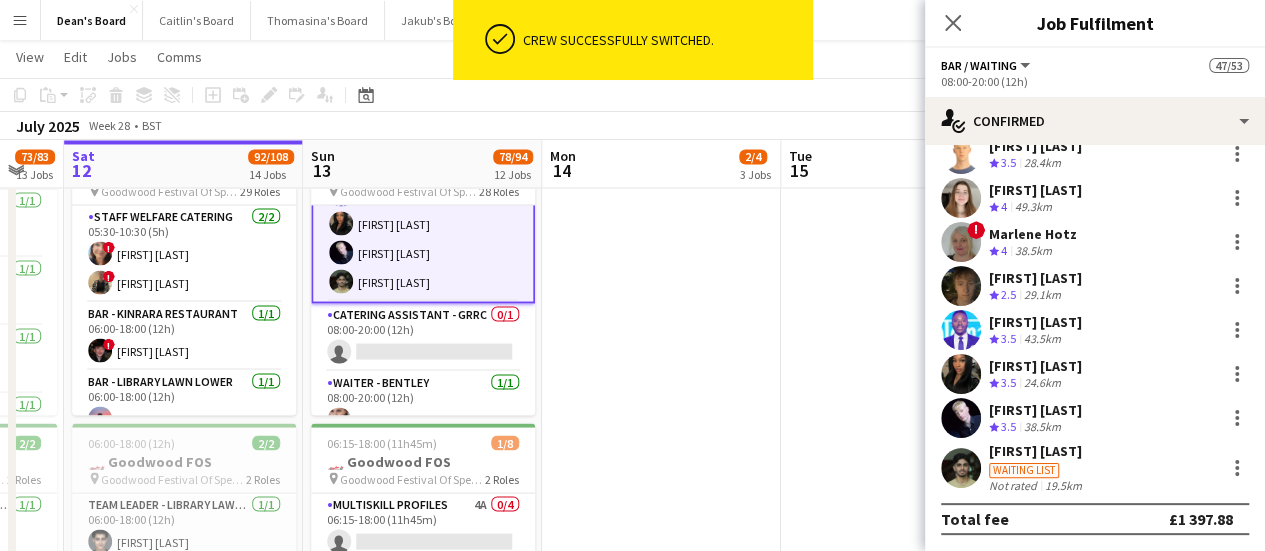 scroll, scrollTop: 0, scrollLeft: 0, axis: both 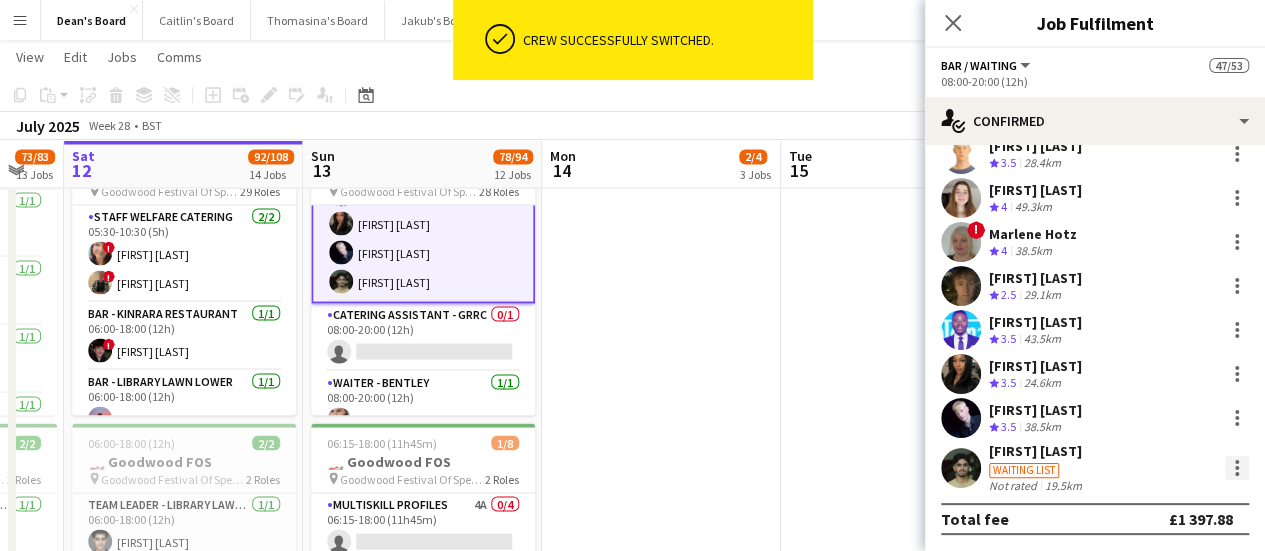 click at bounding box center [1237, 468] 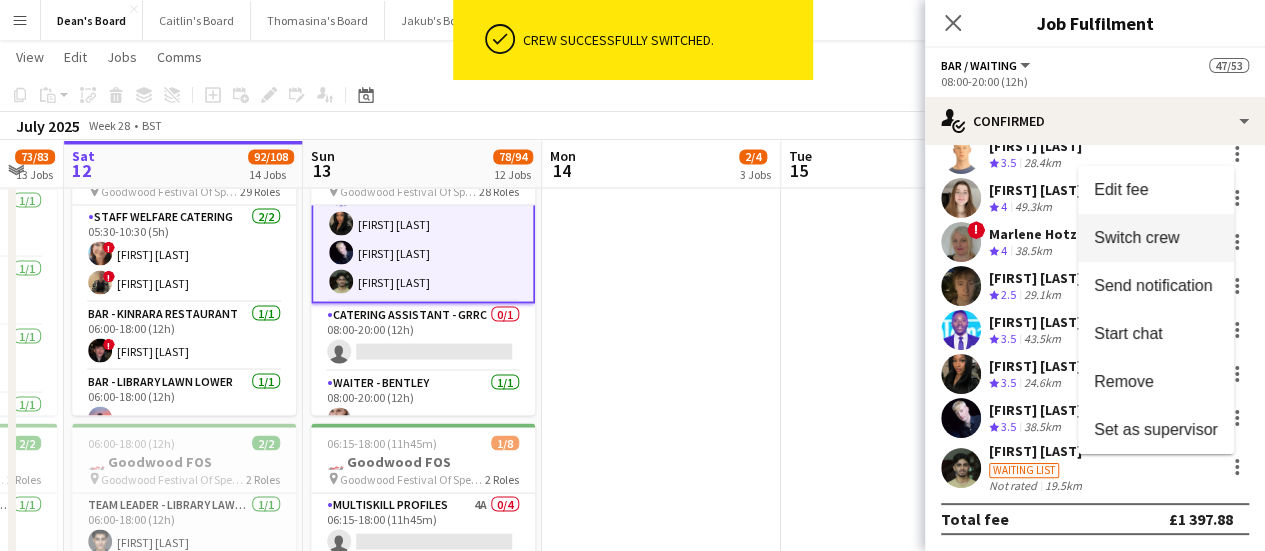 click on "Switch crew" at bounding box center (1136, 237) 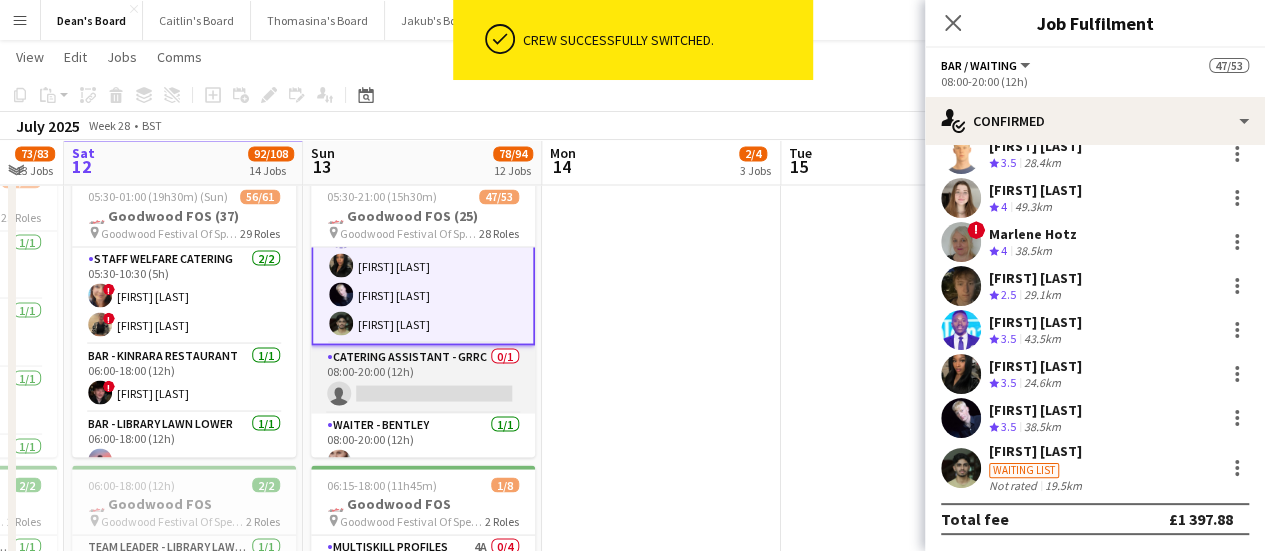 click on "Catering Assistant - GRRC   0/1   08:00-20:00 (12h)
single-neutral-actions" at bounding box center (423, 379) 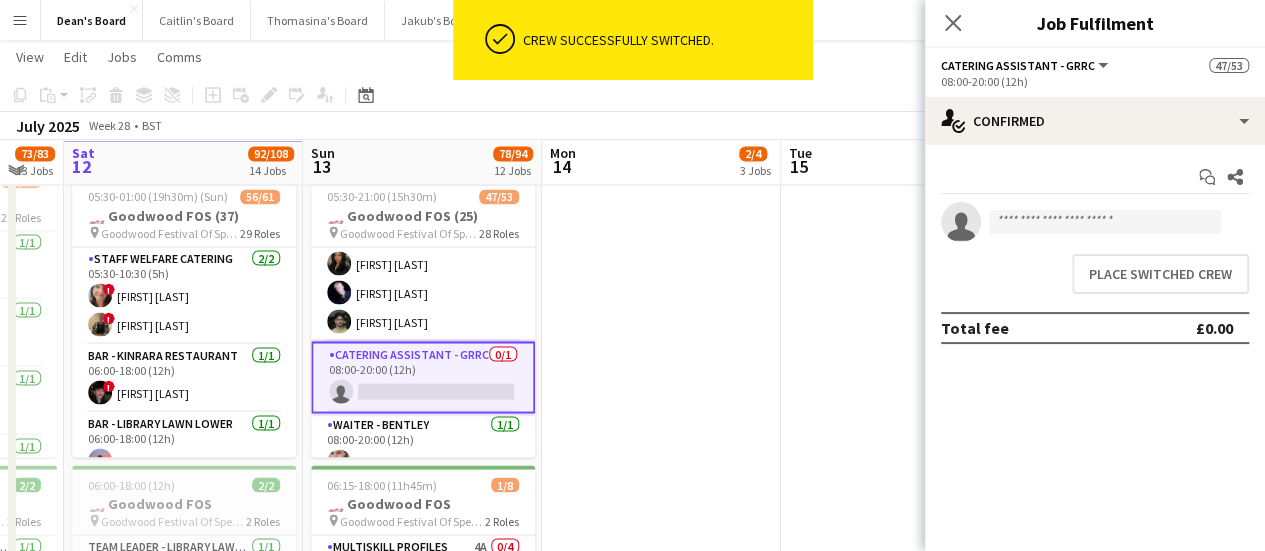 scroll, scrollTop: 0, scrollLeft: 0, axis: both 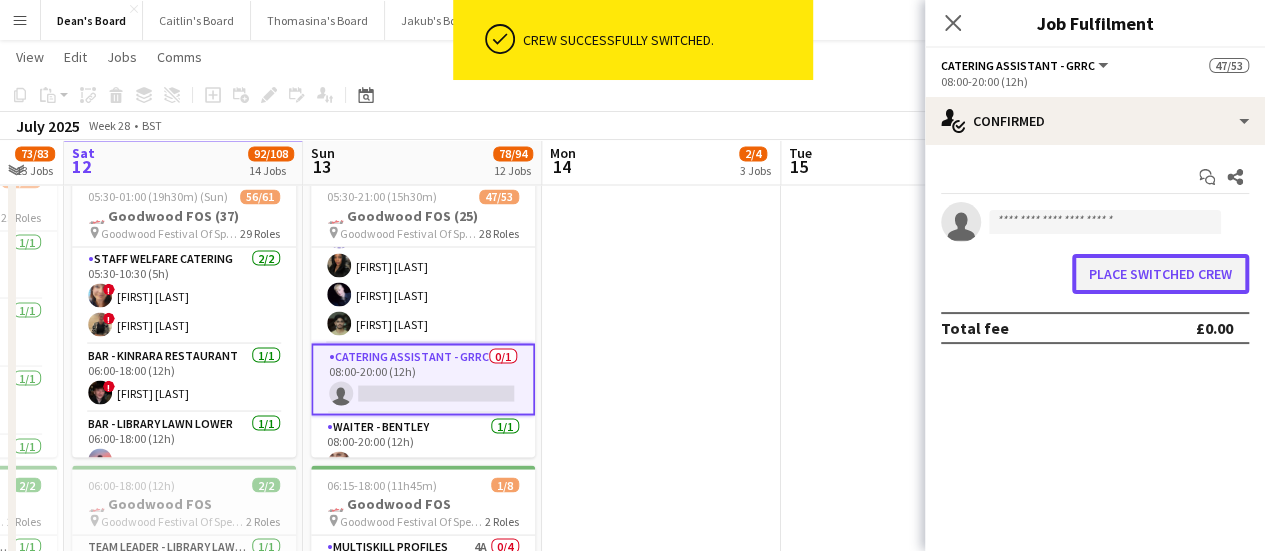 click on "Place switched crew" at bounding box center [1160, 274] 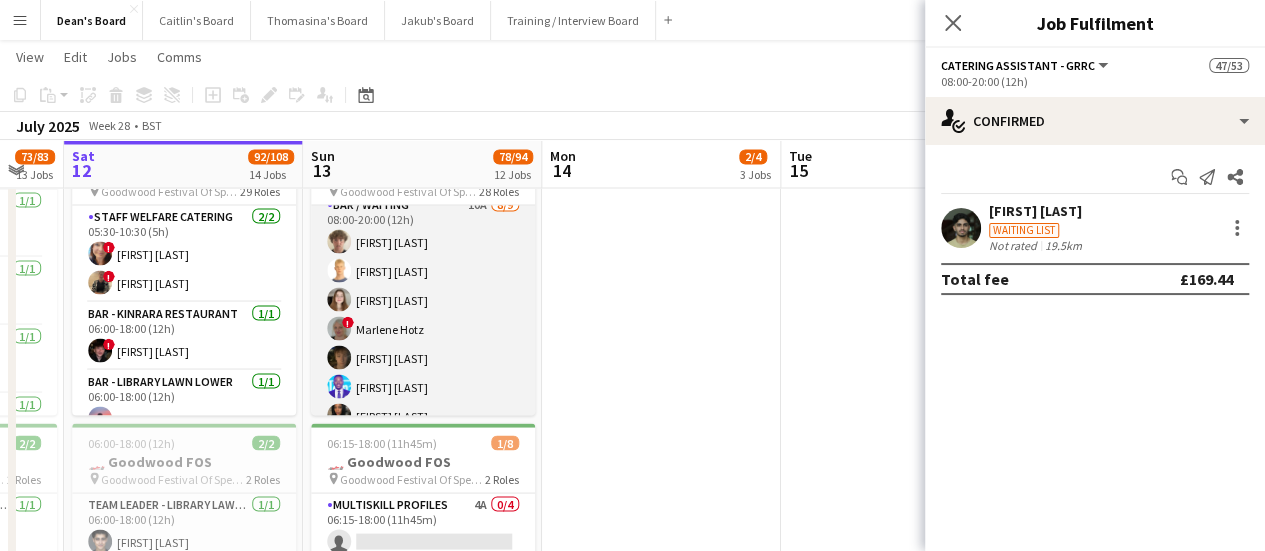 scroll, scrollTop: 1292, scrollLeft: 0, axis: vertical 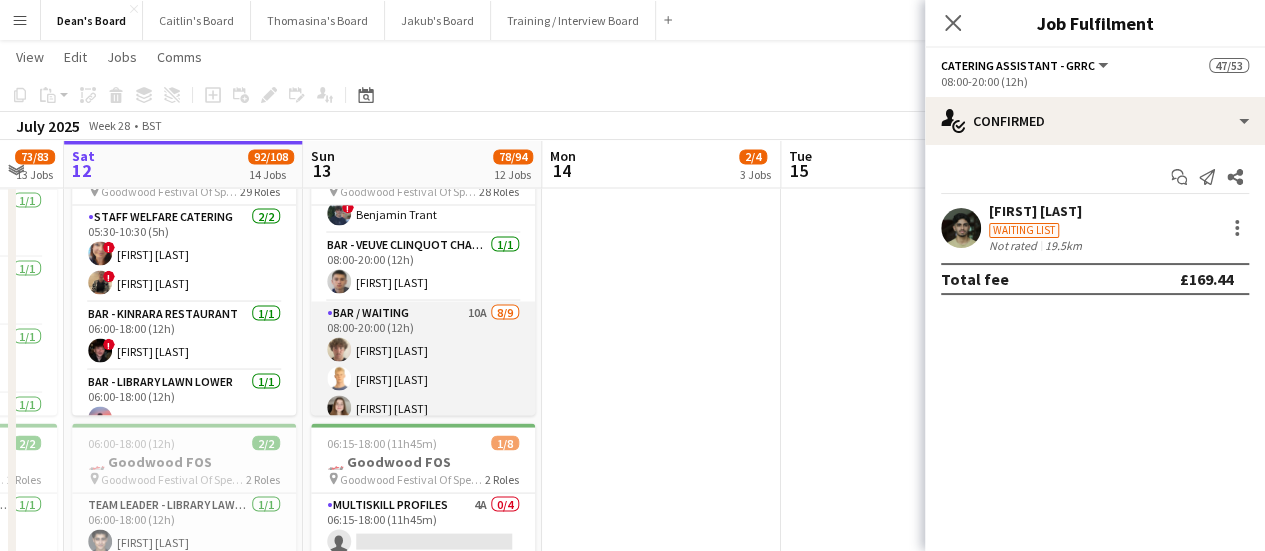 click on "Bar / Waiting    10A   8/9   08:00-20:00 (12h)
Jamie Ackers Isaac Lucraft Laura Stevens ! Marlene Hotz Anton Buchholdt Antonio Ovie Obebe Ibim Akoko Jack Forrester
single-neutral-actions" at bounding box center [423, 451] 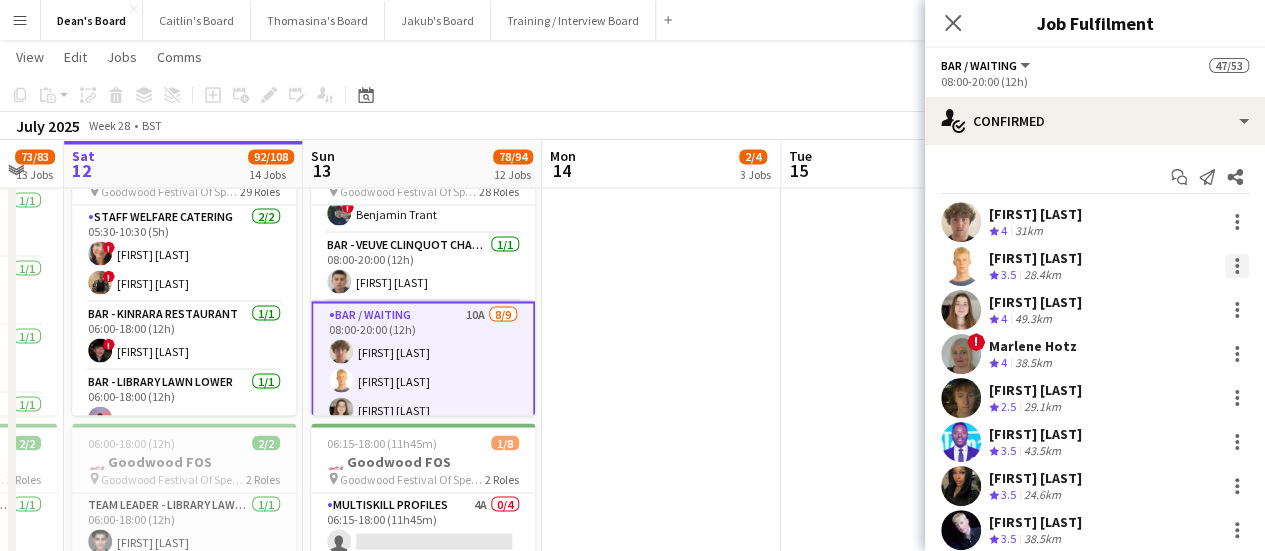 click at bounding box center [1237, 266] 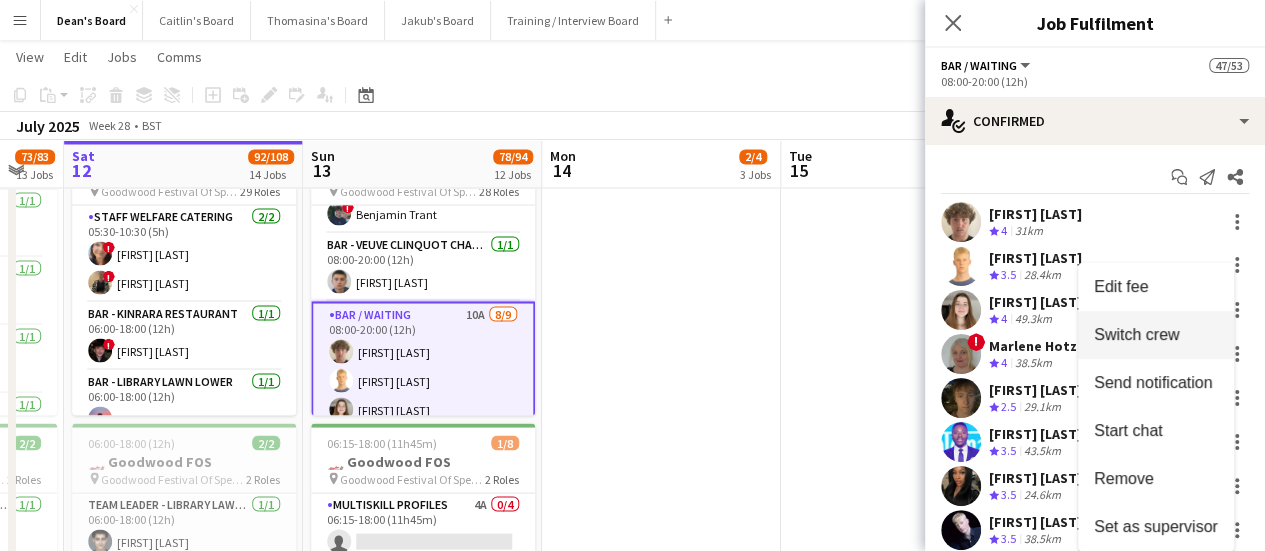click on "Switch crew" at bounding box center (1136, 334) 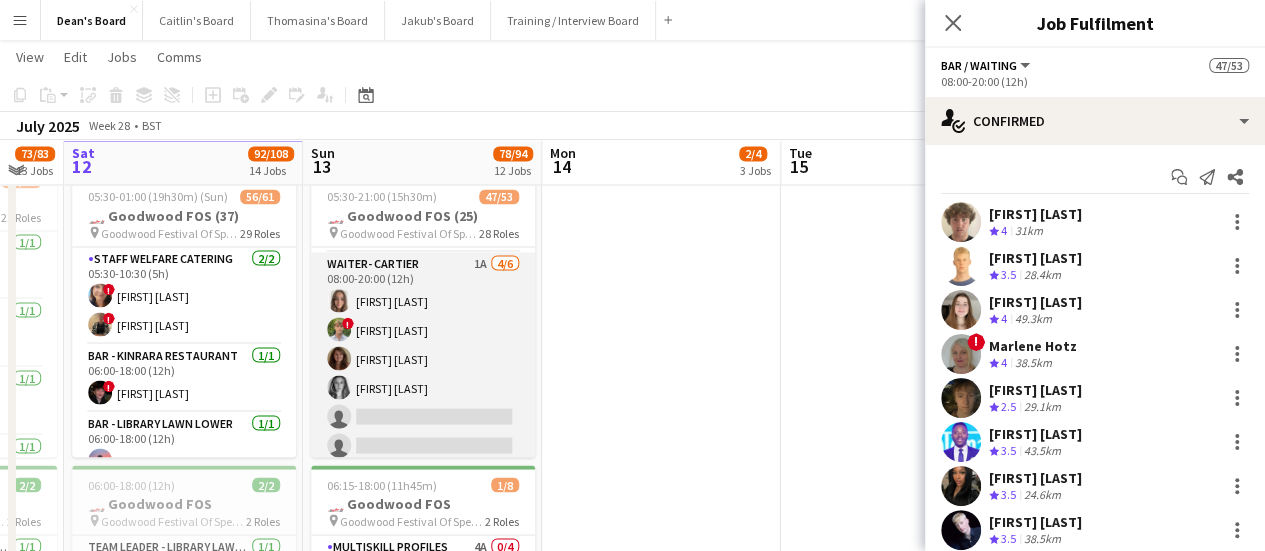 scroll, scrollTop: 2292, scrollLeft: 0, axis: vertical 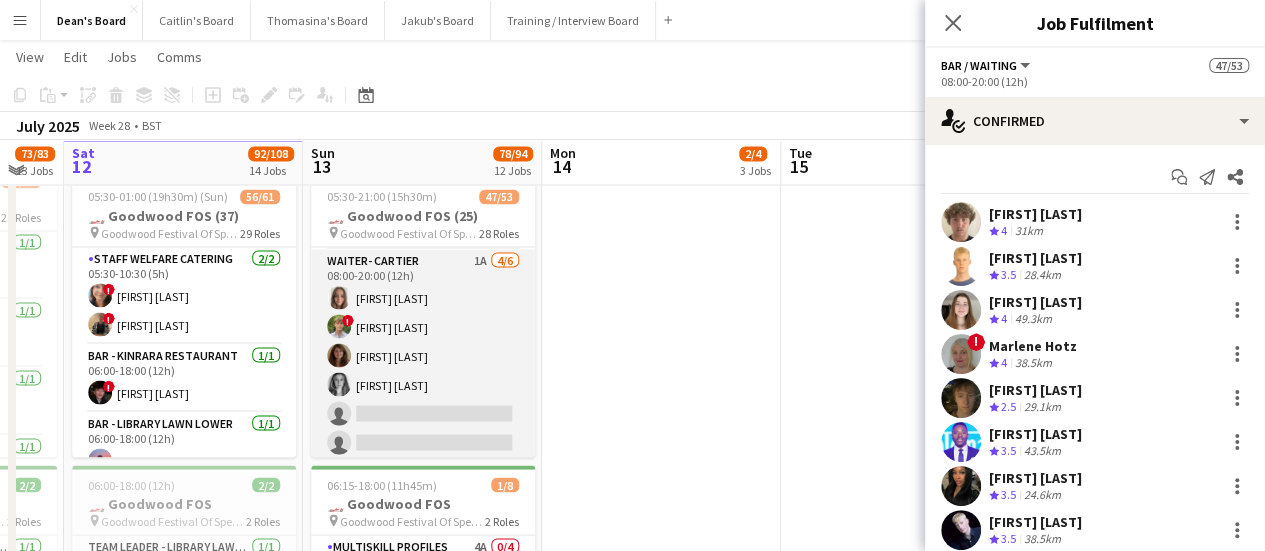 click on "Waiter- Cartier    1A   4/6   08:00-20:00 (12h)
Neve San Emeterio ! Owen Beswick Tirren Ambroziak Josephine Porter-Wright
single-neutral-actions
single-neutral-actions" at bounding box center [423, 355] 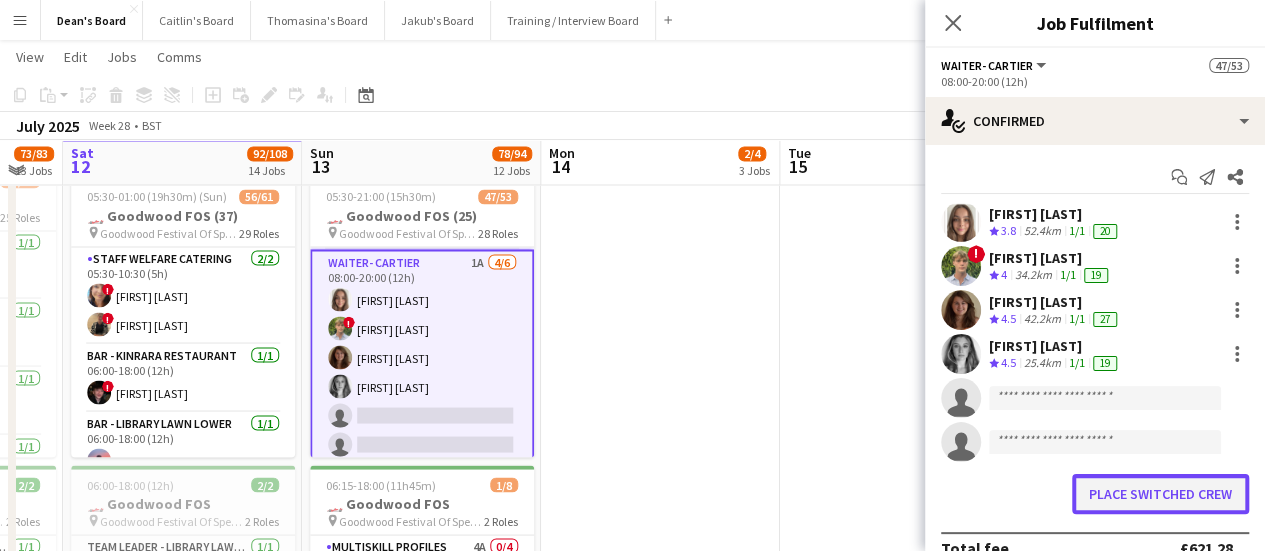click on "Place switched crew" at bounding box center [1160, 494] 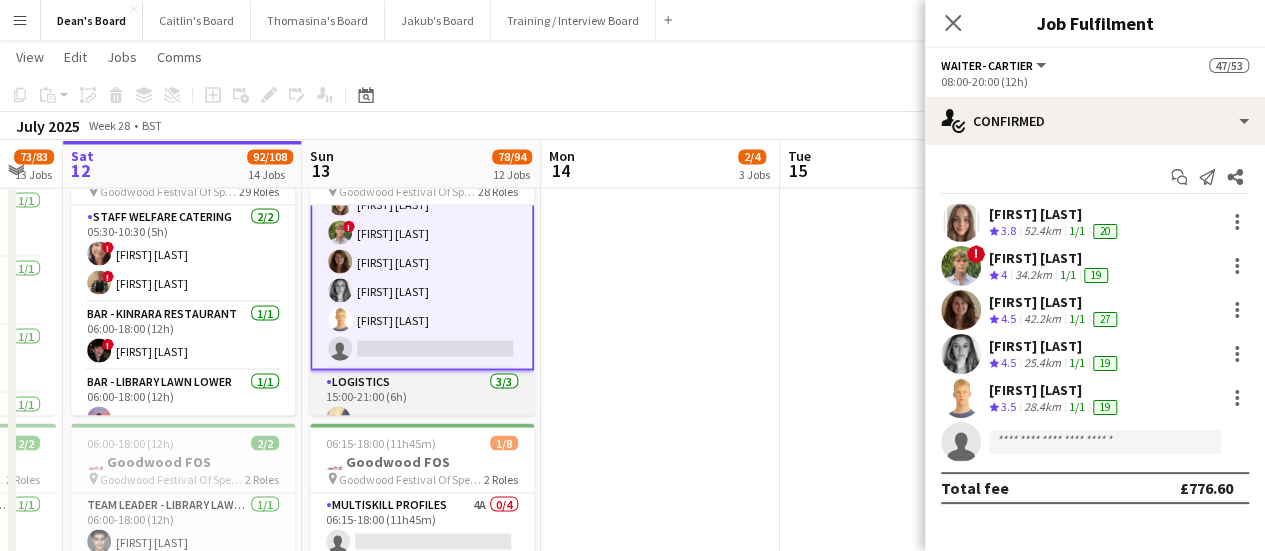 scroll, scrollTop: 2422, scrollLeft: 0, axis: vertical 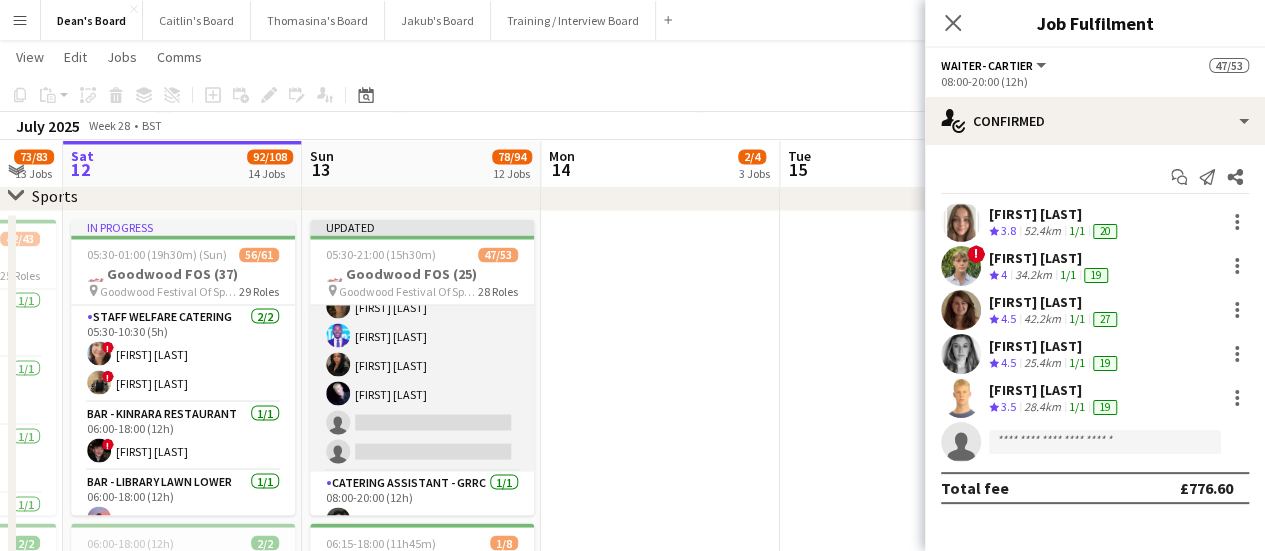 click on "Bar / Waiting    10A   7/9   08:00-20:00 (12h)
Jamie Ackers Laura Stevens ! Marlene Hotz Anton Buchholdt Antonio Ovie Obebe Ibim Akoko Jack Forrester
single-neutral-actions
single-neutral-actions" at bounding box center (422, 321) 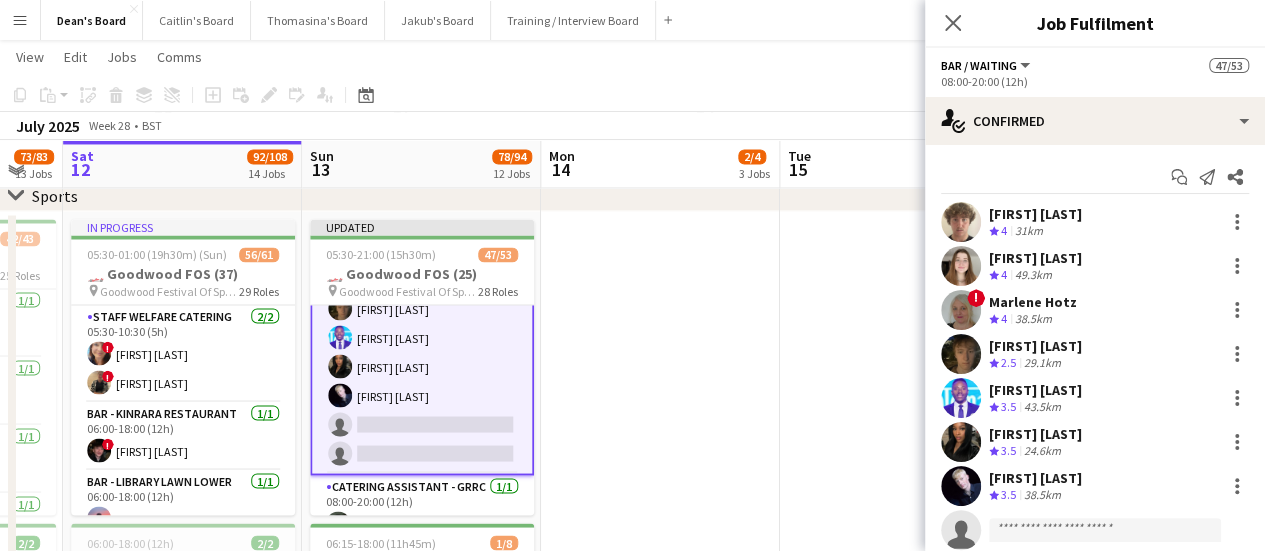 scroll, scrollTop: 1524, scrollLeft: 0, axis: vertical 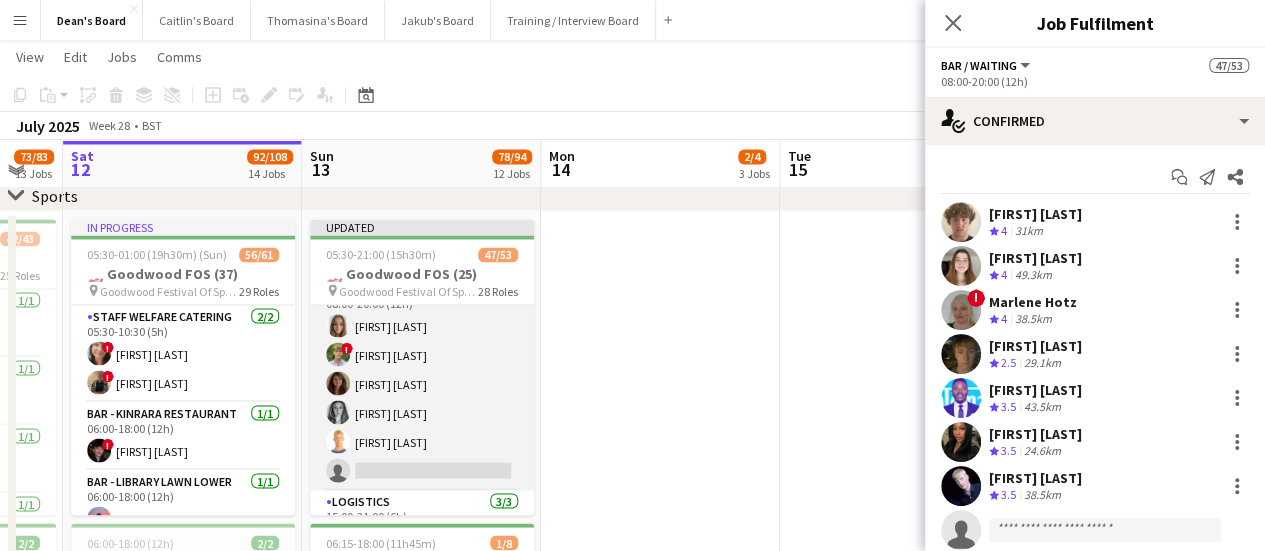 click on "Waiter- Cartier    1A   5/6   08:00-20:00 (12h)
Neve San Emeterio ! Owen Beswick Tirren Ambroziak Josephine Porter-Wright Isaac Lucraft
single-neutral-actions" at bounding box center (422, 383) 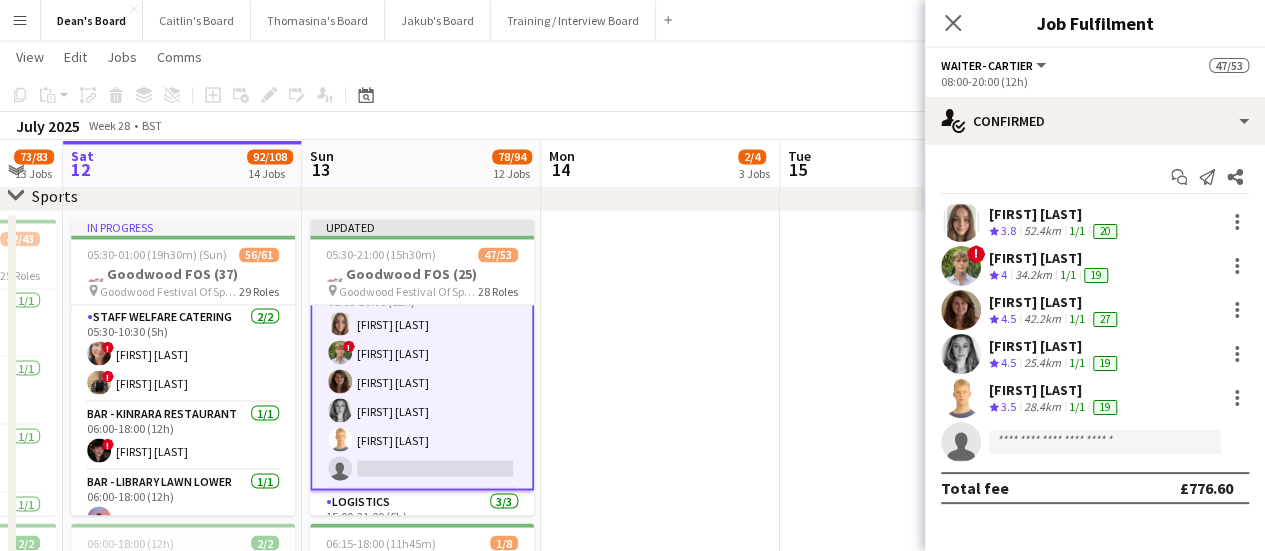 scroll, scrollTop: 2320, scrollLeft: 0, axis: vertical 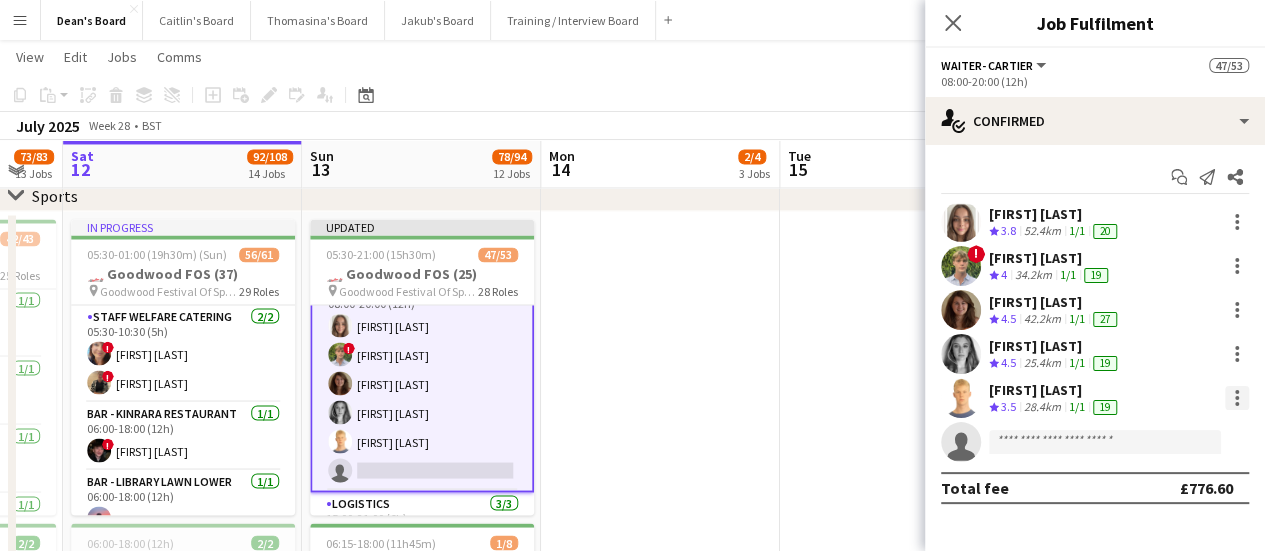 click at bounding box center [1237, 398] 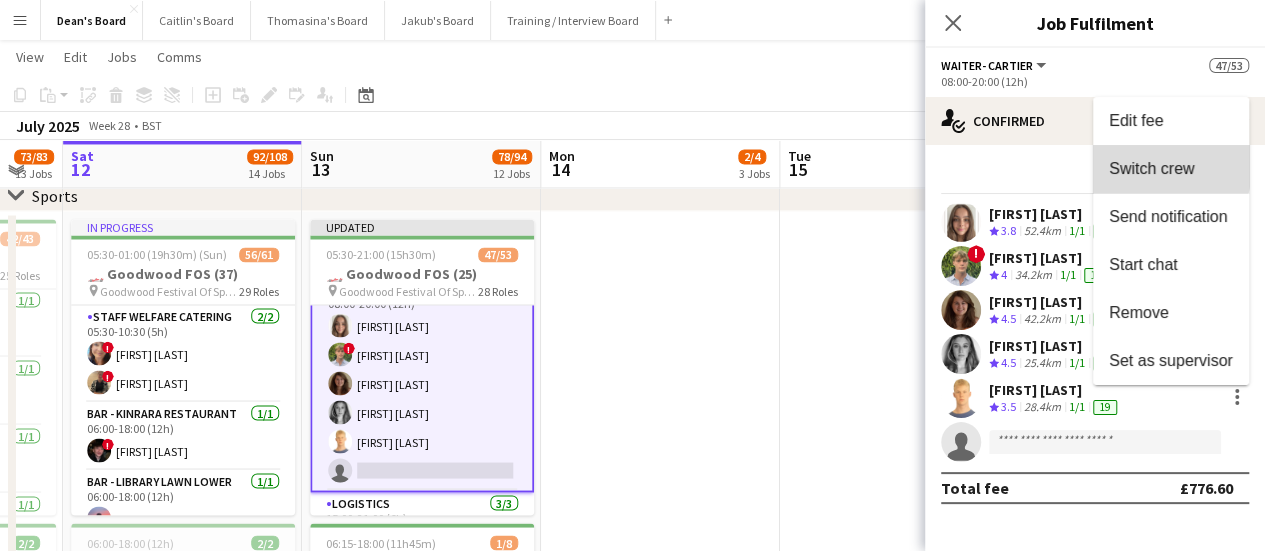 click on "Switch crew" at bounding box center (1151, 168) 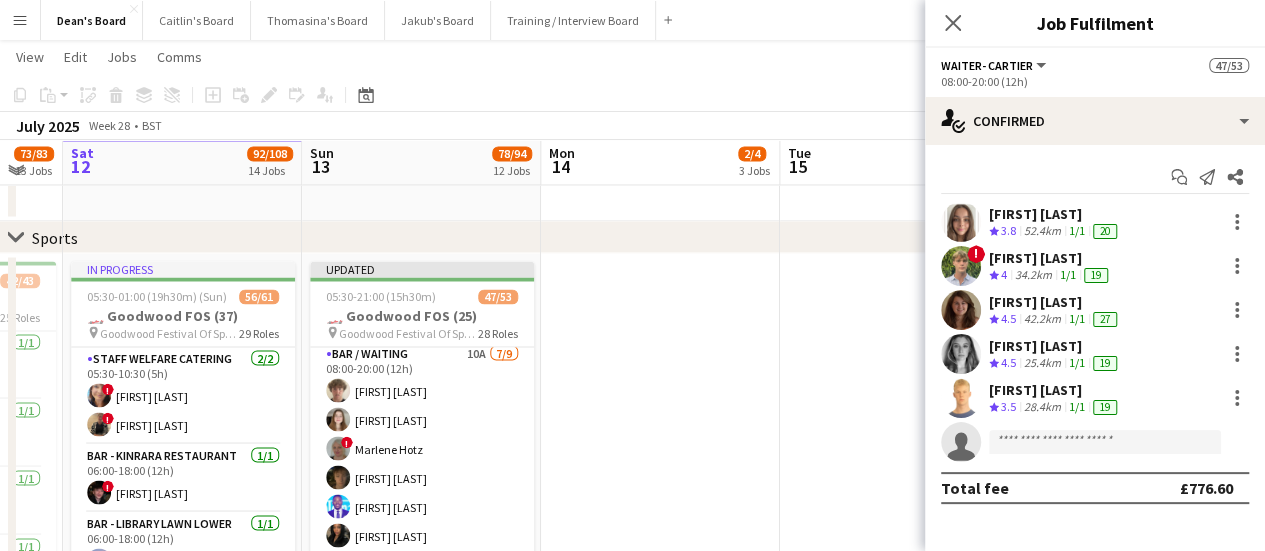 scroll, scrollTop: 1420, scrollLeft: 0, axis: vertical 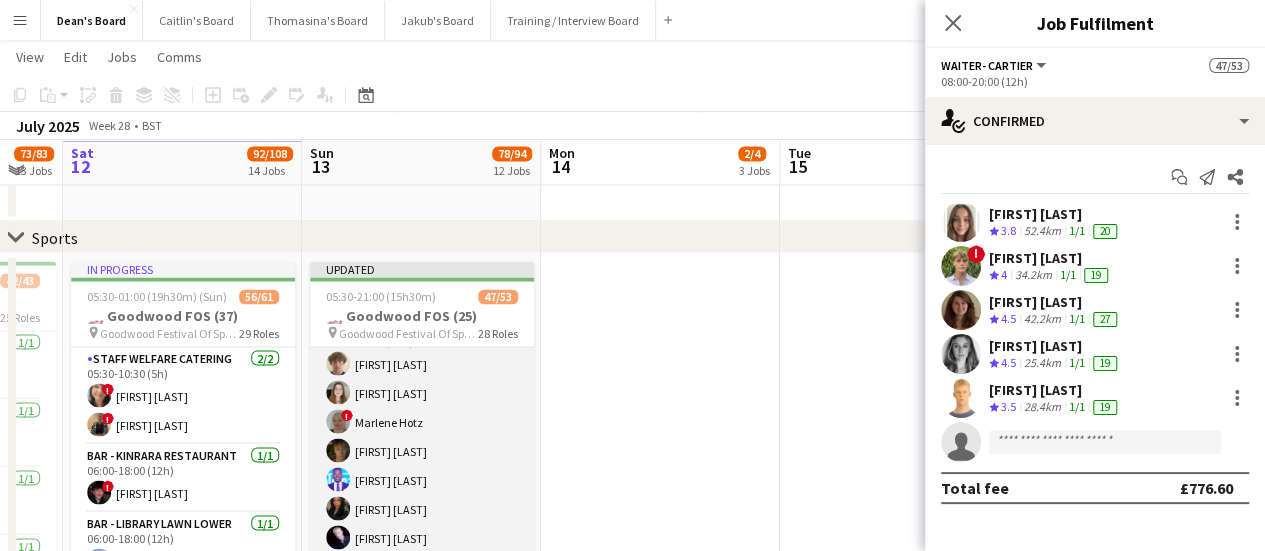 click on "Bar / Waiting    10A   7/9   08:00-20:00 (12h)
Jamie Ackers Laura Stevens ! Marlene Hotz Anton Buchholdt Antonio Ovie Obebe Ibim Akoko Jack Forrester
single-neutral-actions
single-neutral-actions" at bounding box center [422, 465] 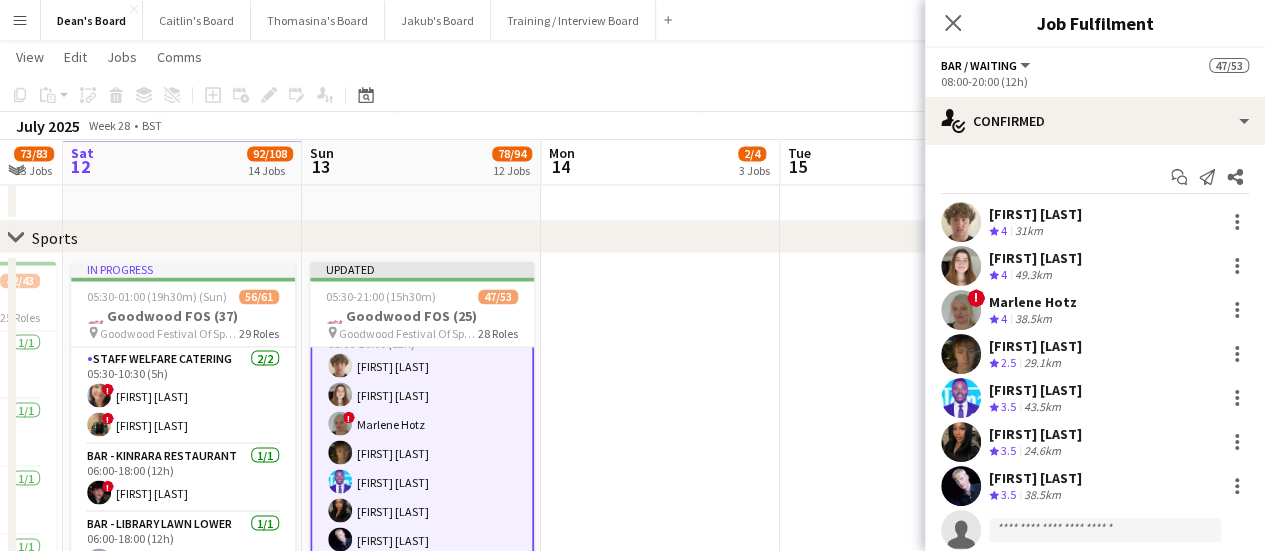 scroll, scrollTop: 1422, scrollLeft: 0, axis: vertical 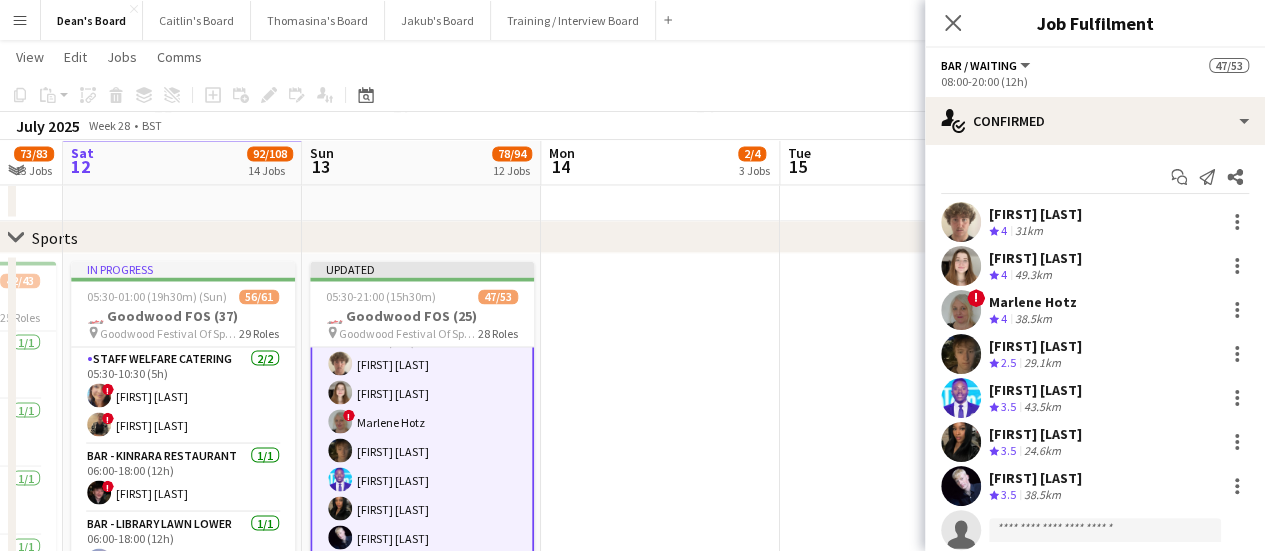 click on "[FIRST] [LAST]" at bounding box center [1035, 478] 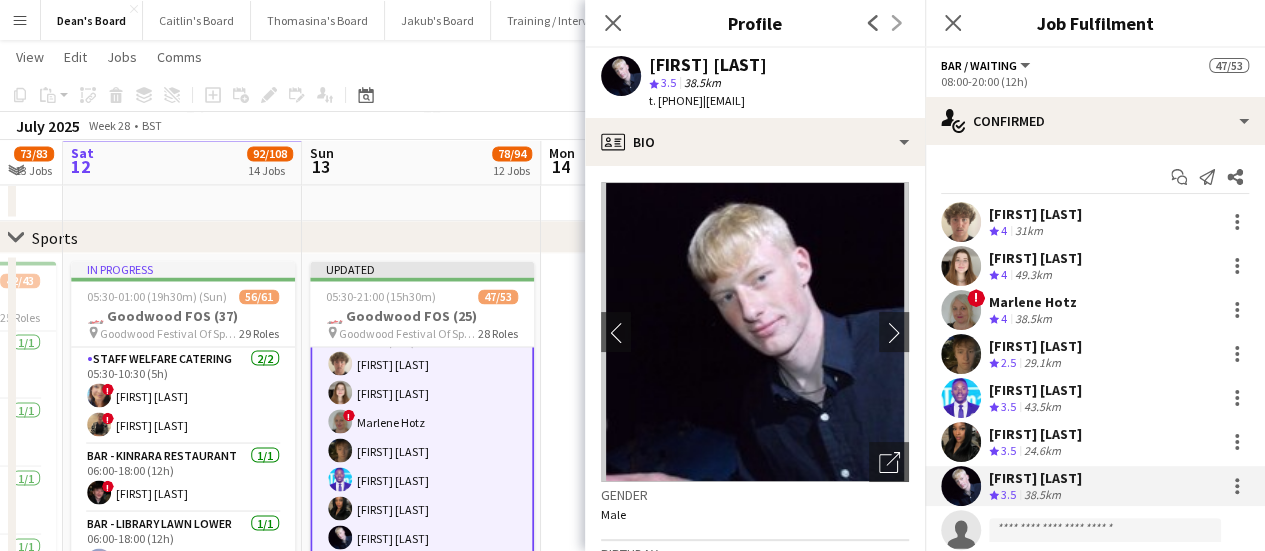 drag, startPoint x: 680, startPoint y: 69, endPoint x: 653, endPoint y: 71, distance: 27.073973 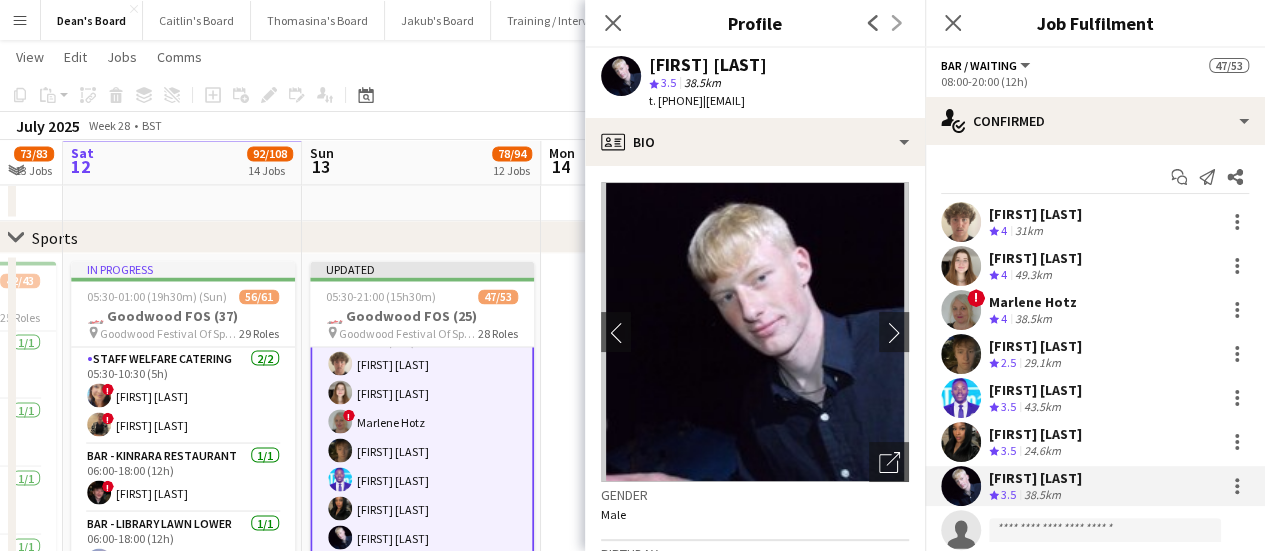 click on "Crew rating
4   31km" at bounding box center (1035, 231) 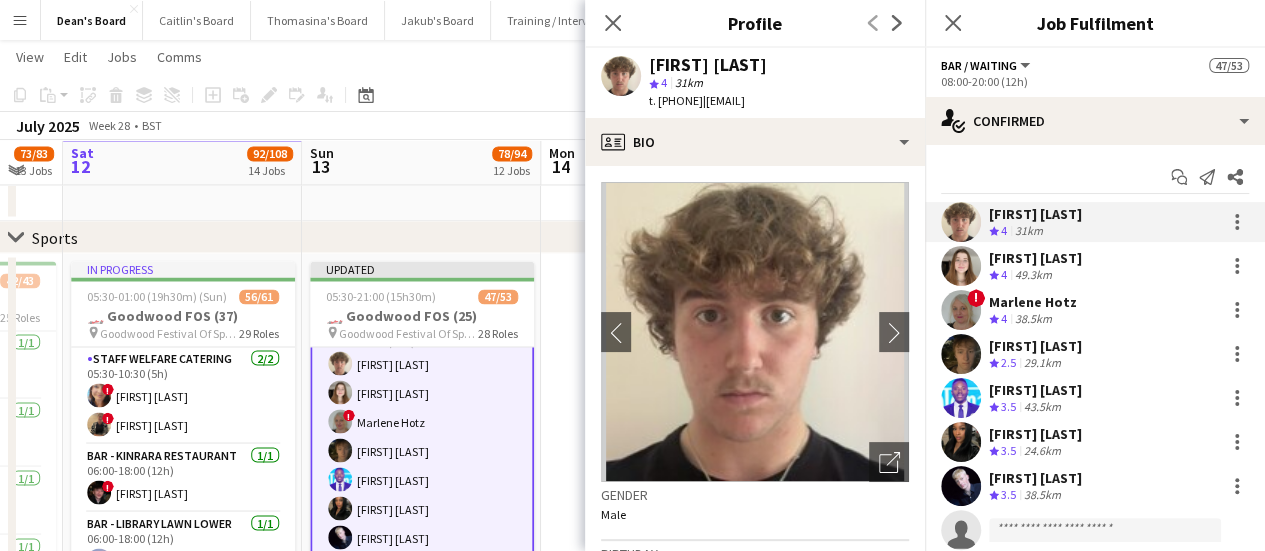 drag, startPoint x: 797, startPoint y: 78, endPoint x: 638, endPoint y: 64, distance: 159.61516 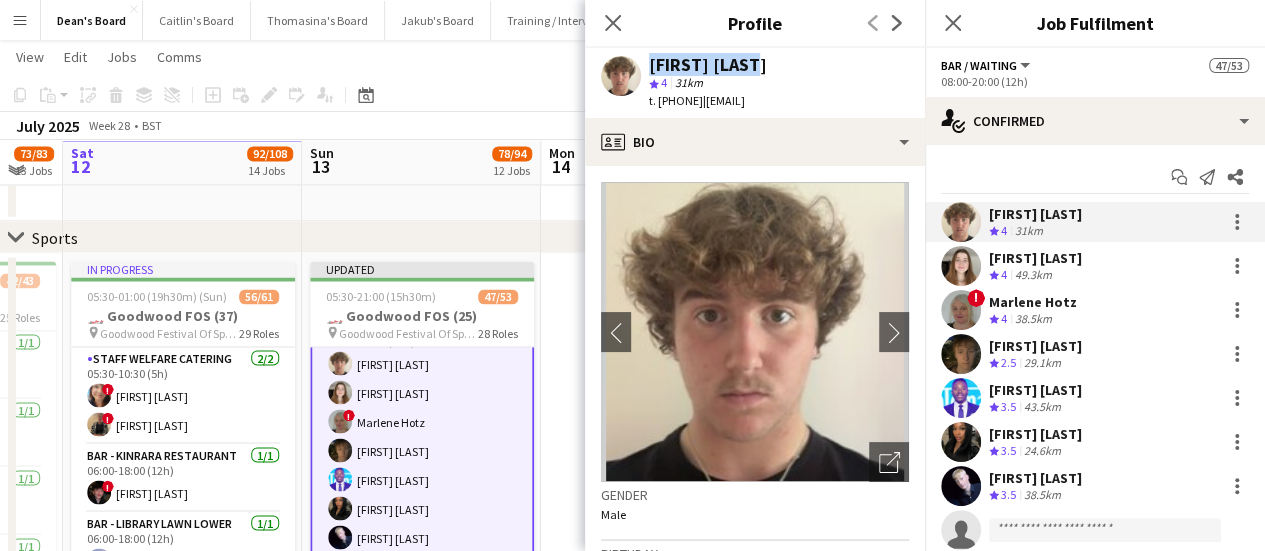 drag, startPoint x: 762, startPoint y: 67, endPoint x: 640, endPoint y: 60, distance: 122.20065 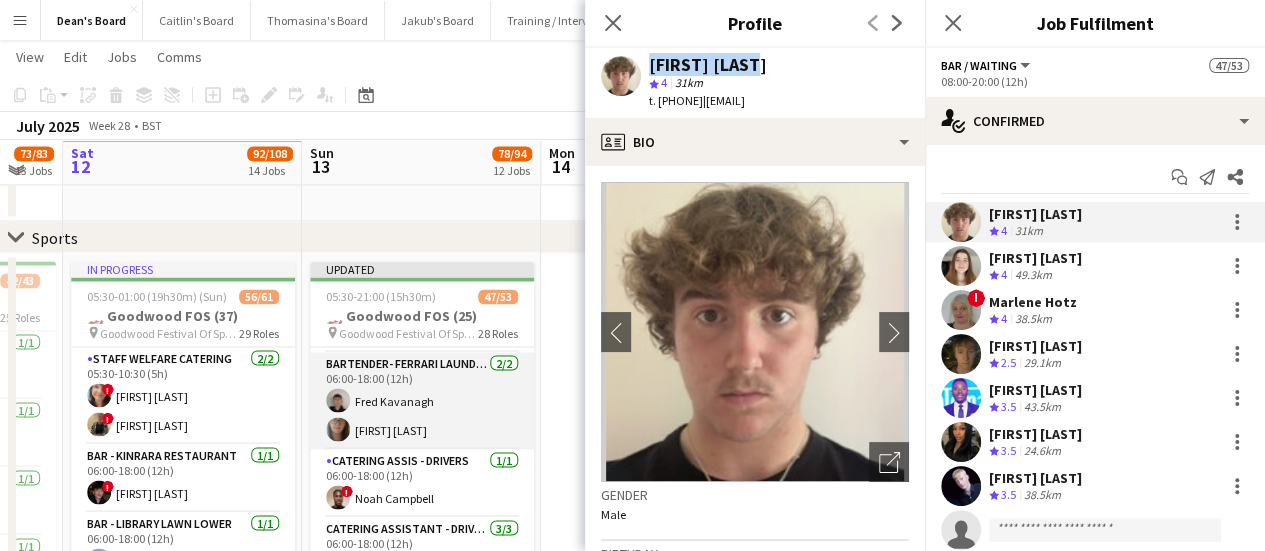 scroll, scrollTop: 322, scrollLeft: 0, axis: vertical 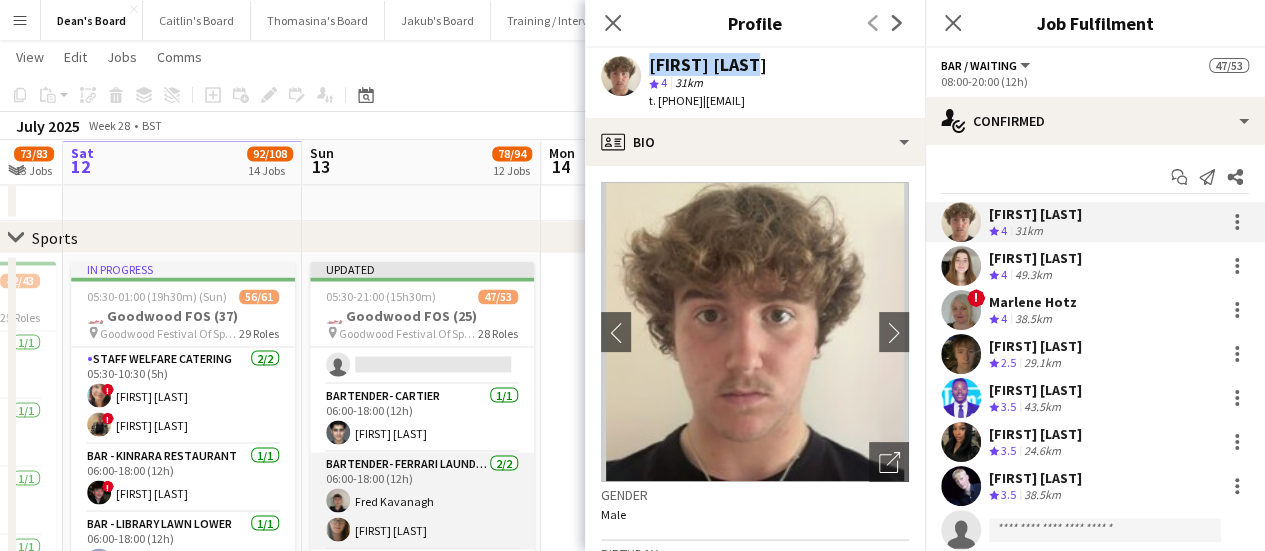 click on "Bartender- Ferrari Laundry Green   2/2   06:00-18:00 (12h)
Fred Kavanagh Chelsey Elliott" at bounding box center (422, 500) 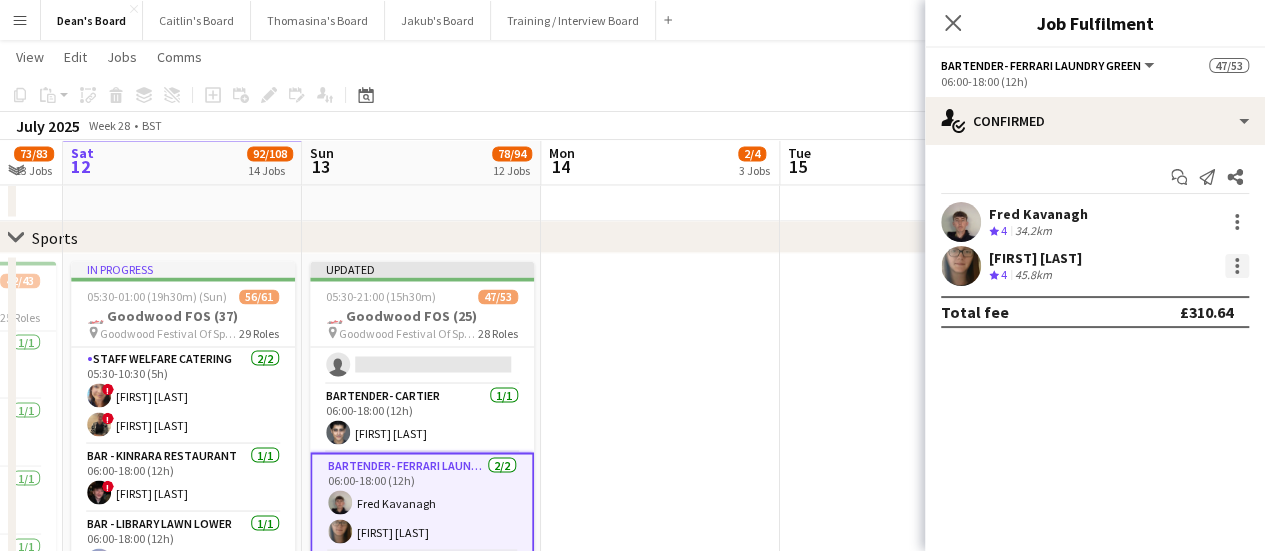 click at bounding box center [1237, 266] 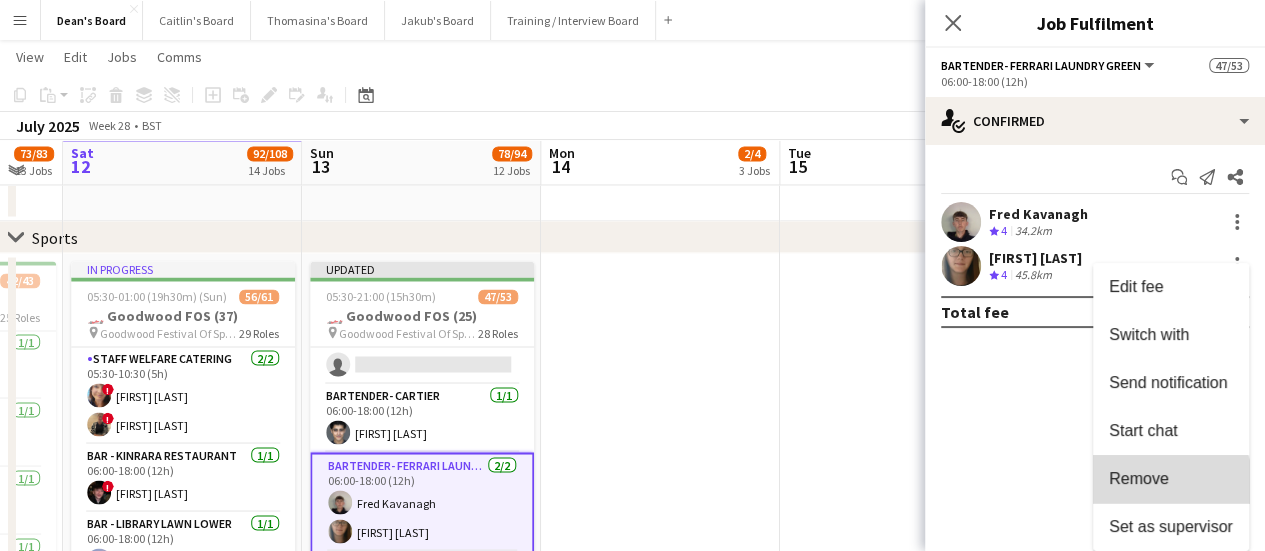 click on "Remove" at bounding box center [1139, 478] 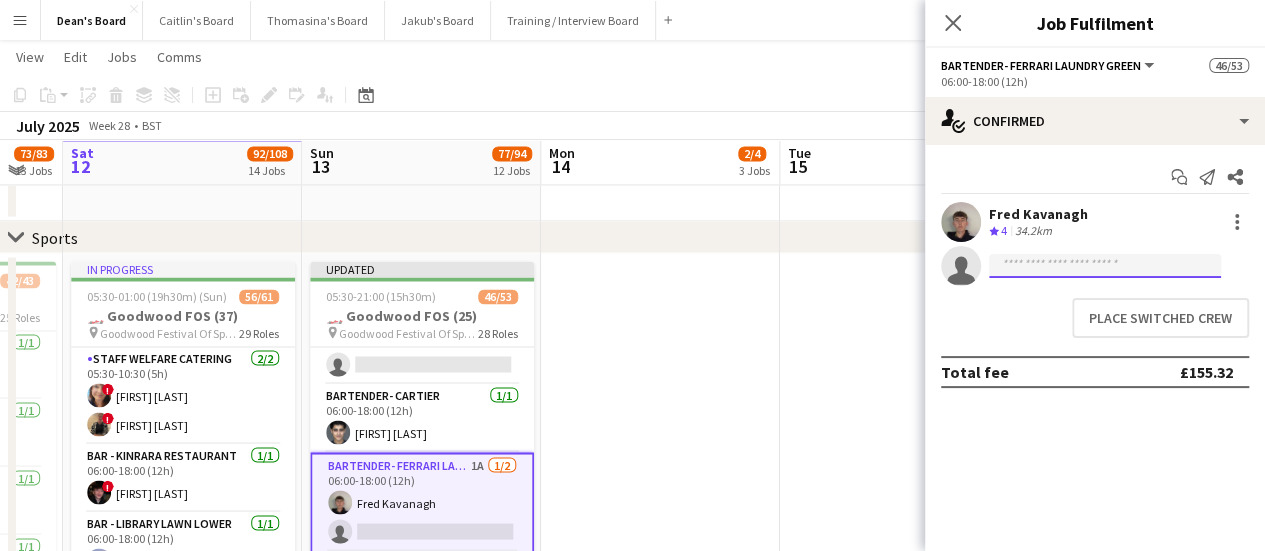 click 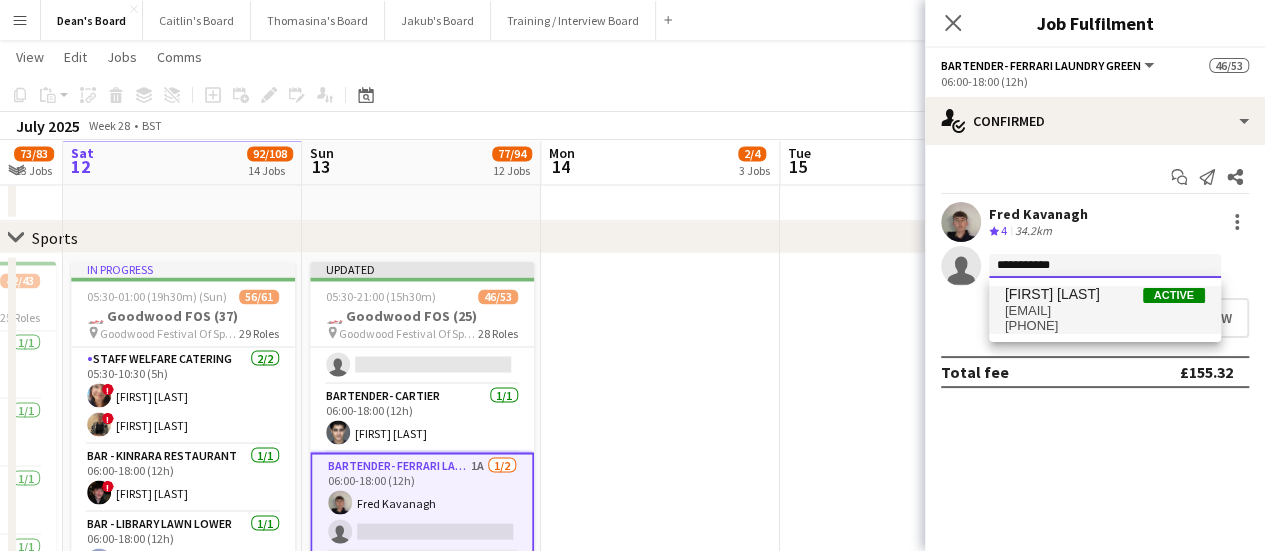 type on "**********" 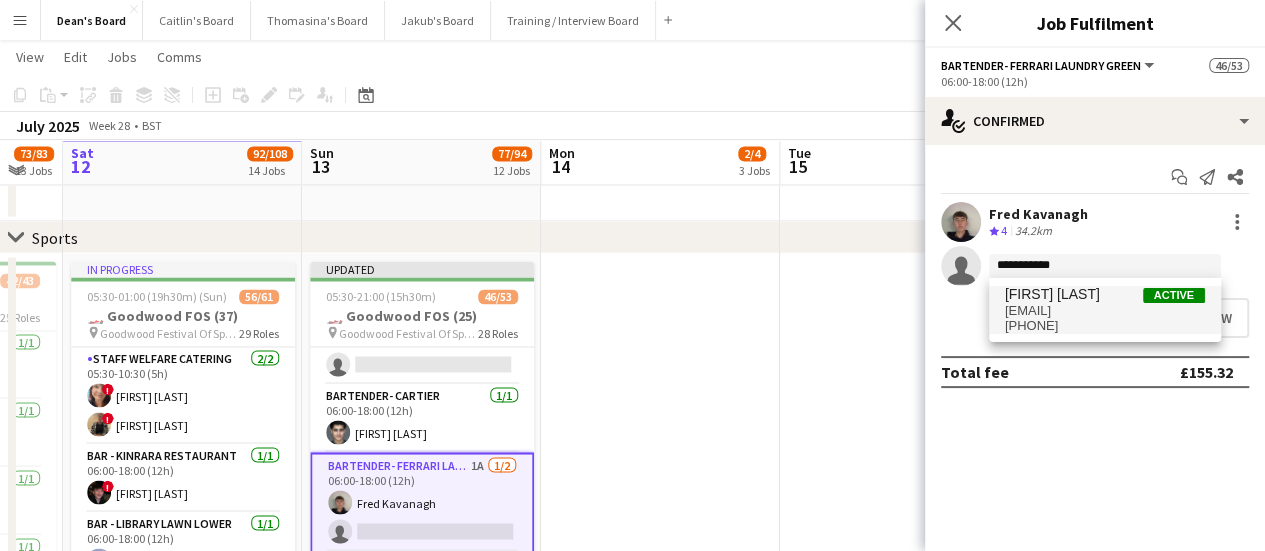 click on "chelseaafoote@gmail.com" at bounding box center [1105, 311] 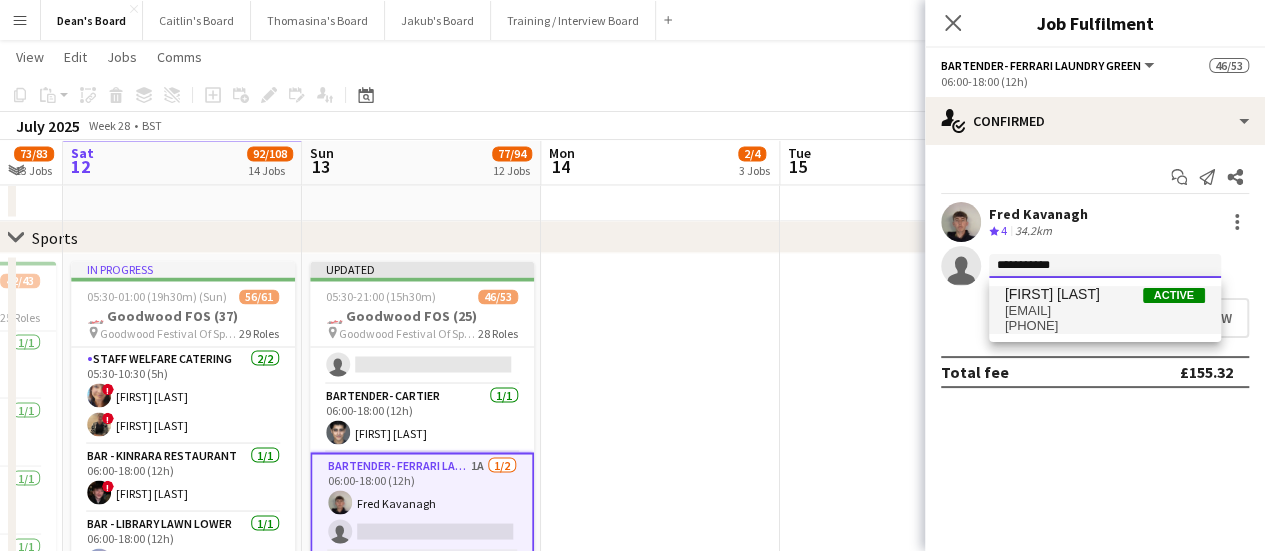 type 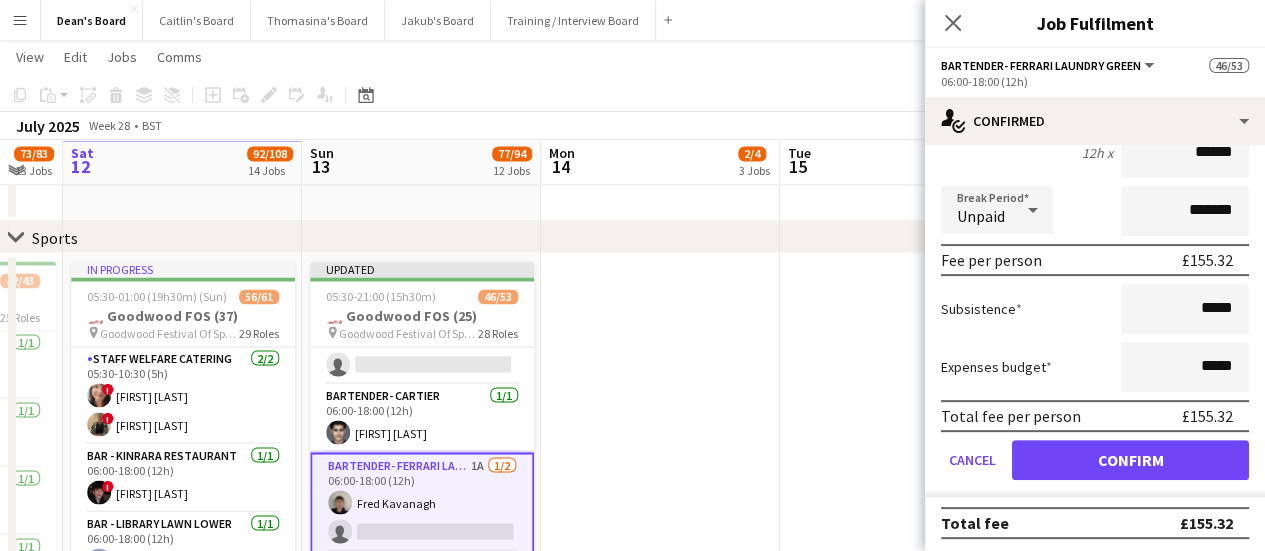 scroll, scrollTop: 246, scrollLeft: 0, axis: vertical 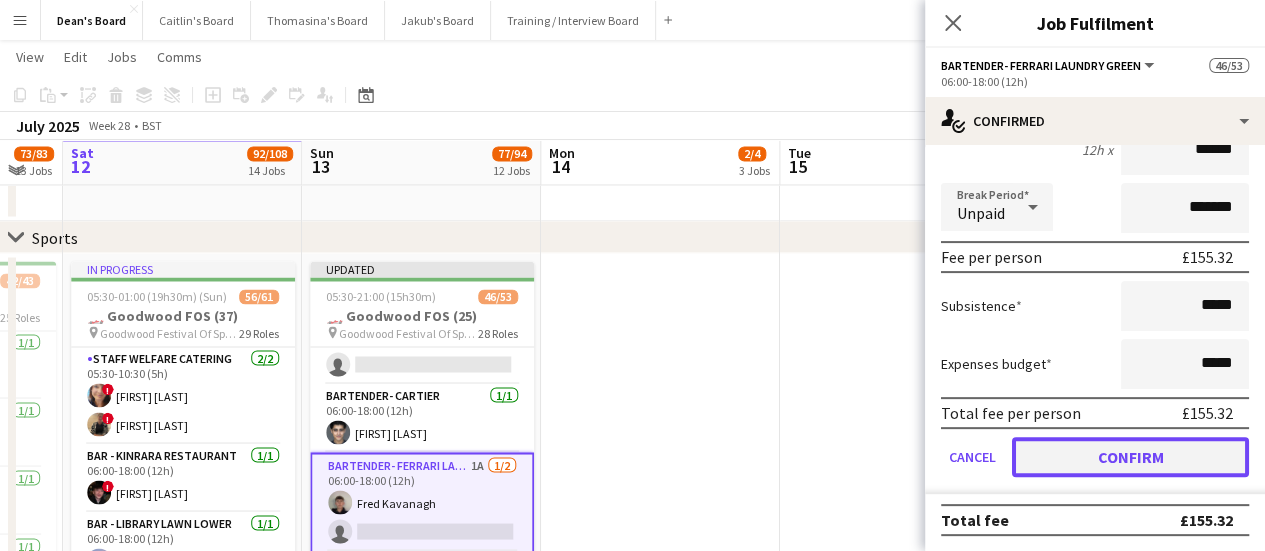 click on "Confirm" at bounding box center [1130, 457] 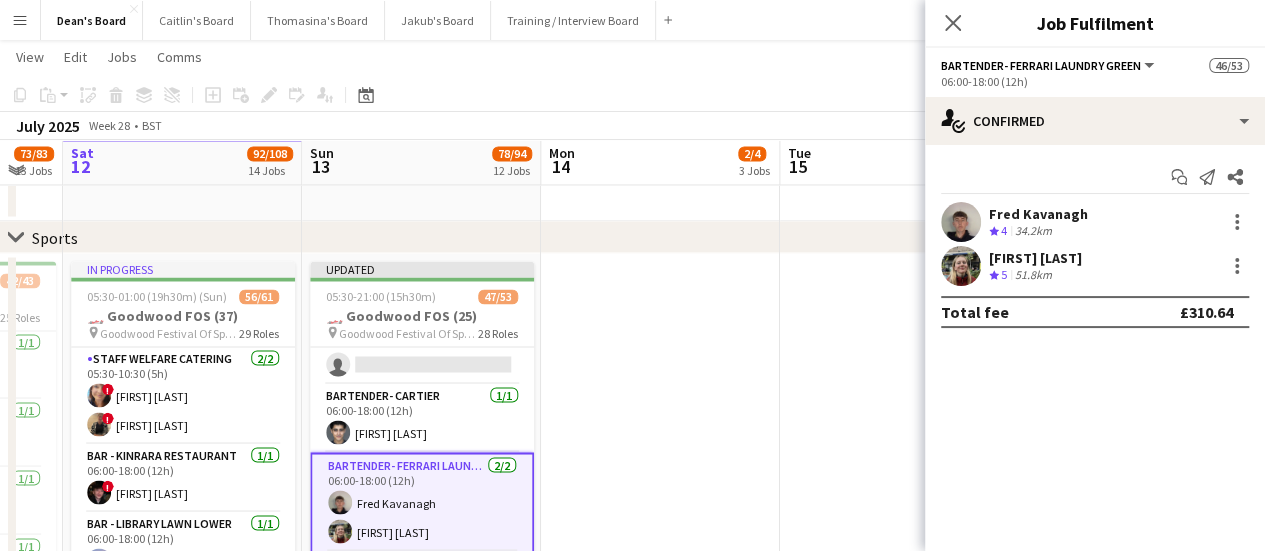 scroll, scrollTop: 0, scrollLeft: 0, axis: both 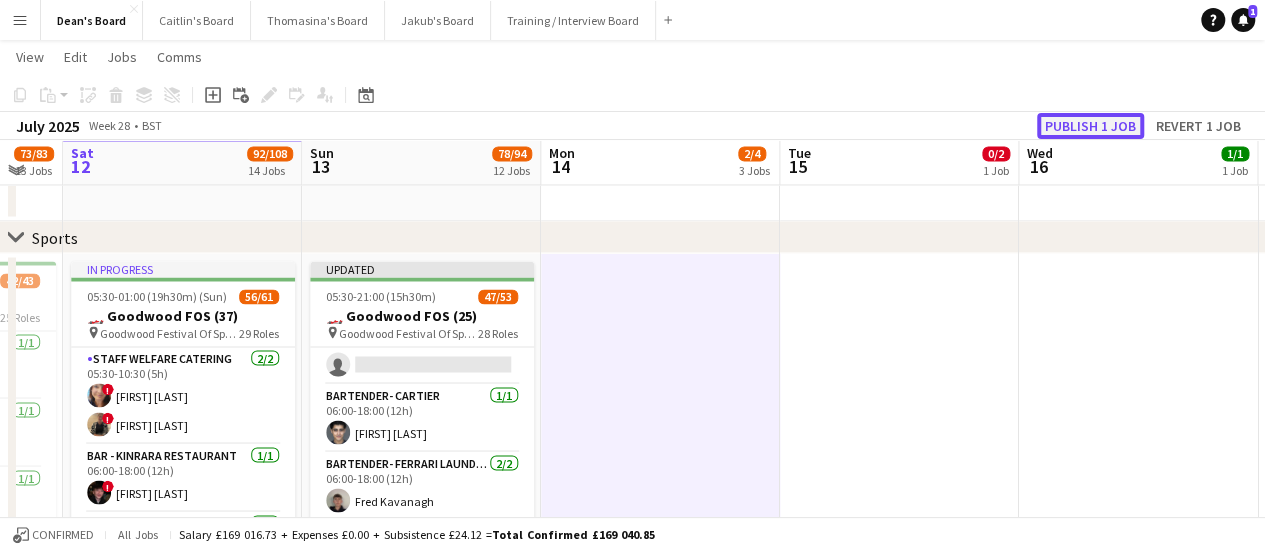 click on "Publish 1 job" 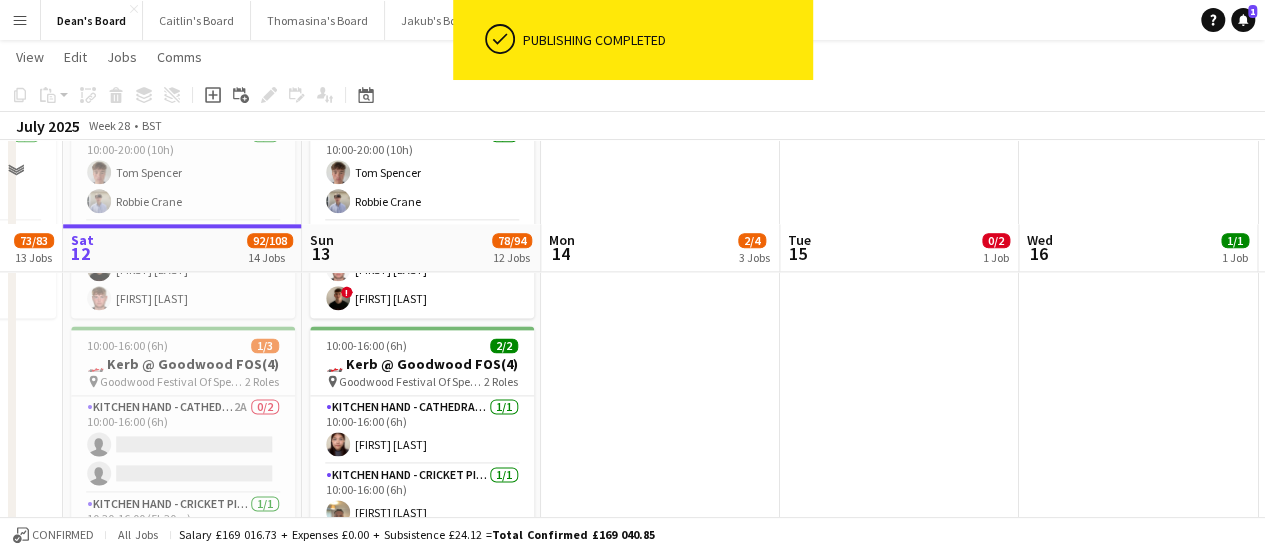 scroll, scrollTop: 1400, scrollLeft: 0, axis: vertical 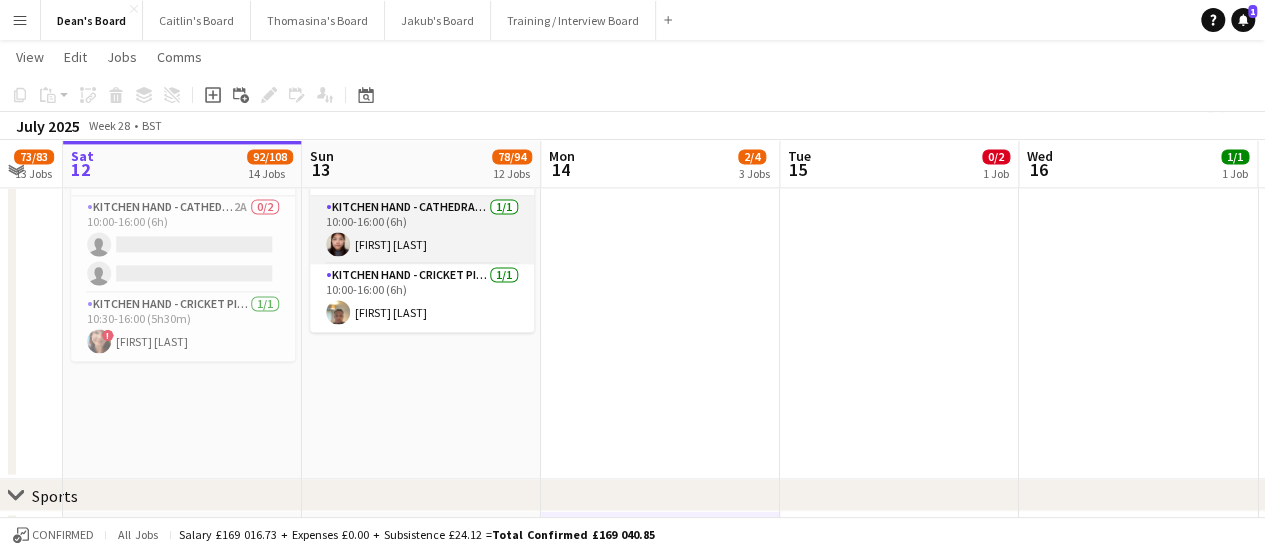 click on "Kitchen Hand - Cathedral Walk   1/1   10:00-16:00 (6h)
Kyawt Hmu May Khin" at bounding box center (422, 230) 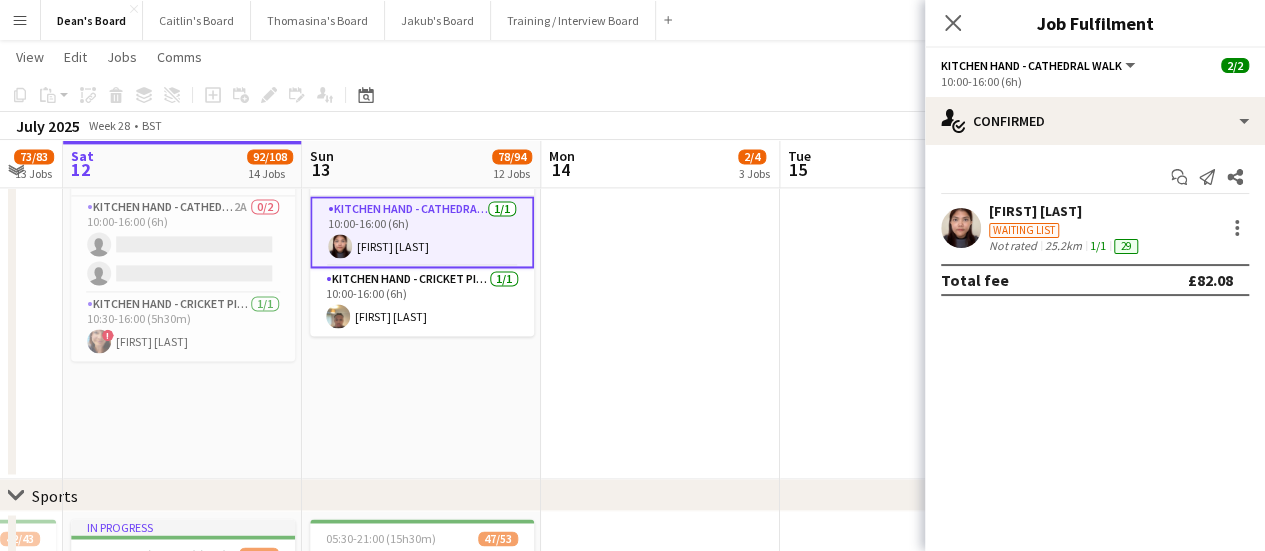 click on "Waiting list" at bounding box center [1065, 229] 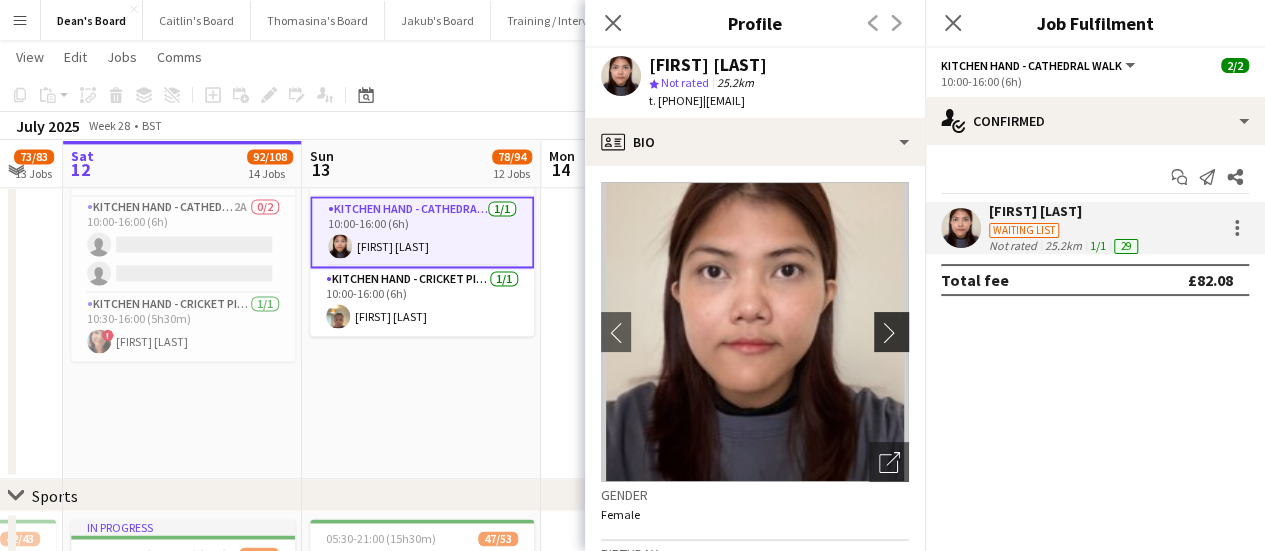 click on "chevron-right" 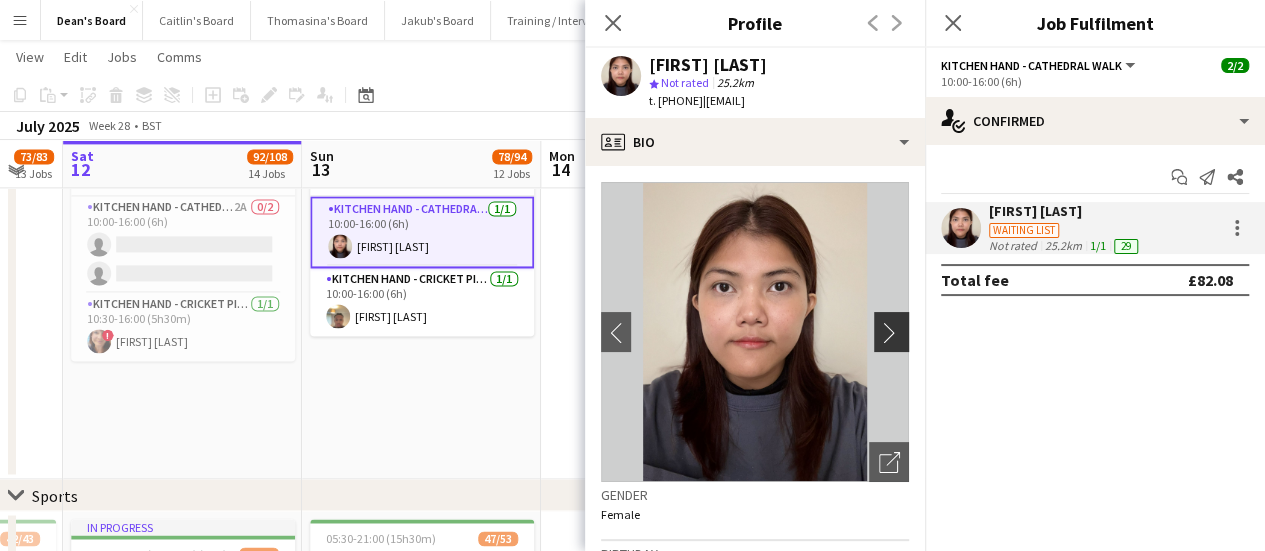 click on "chevron-right" 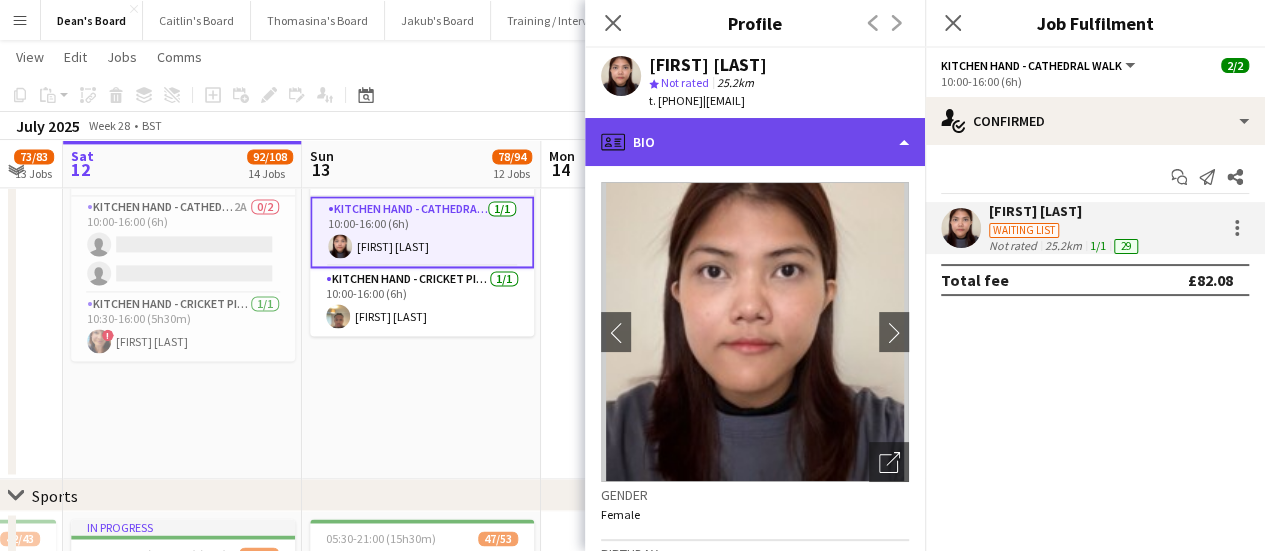 click on "profile
Bio" 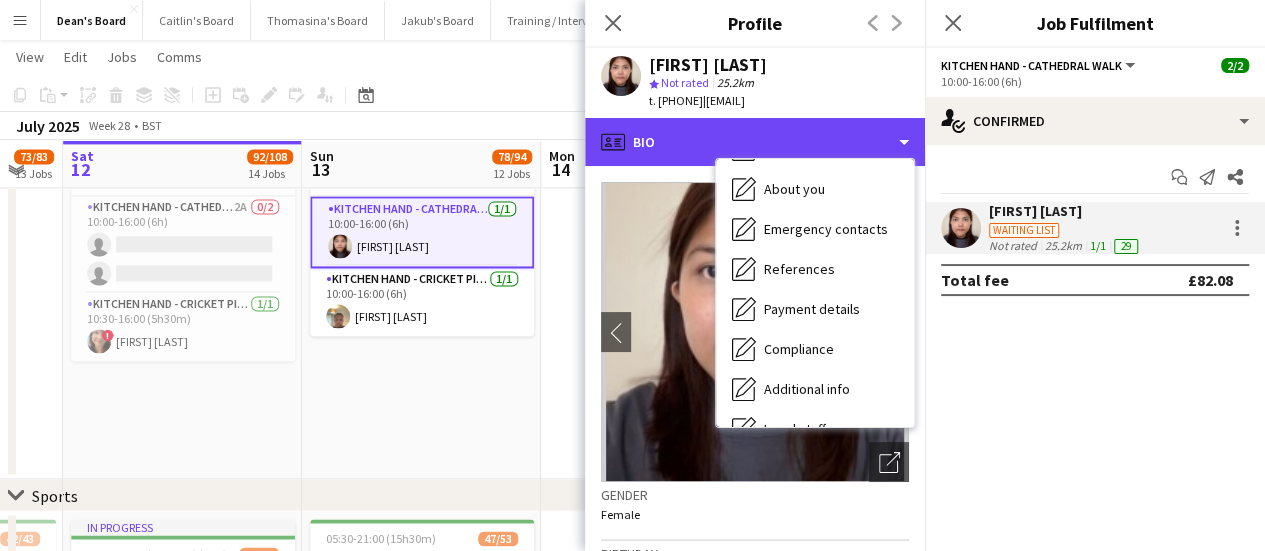 scroll, scrollTop: 200, scrollLeft: 0, axis: vertical 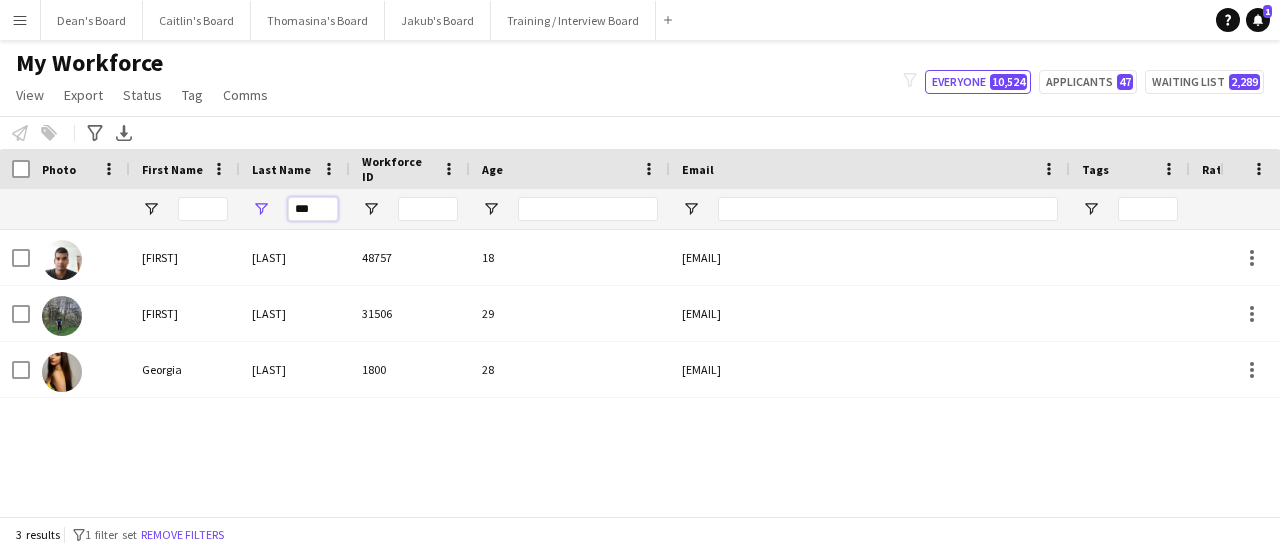 drag, startPoint x: 294, startPoint y: 213, endPoint x: 280, endPoint y: 191, distance: 26.076809 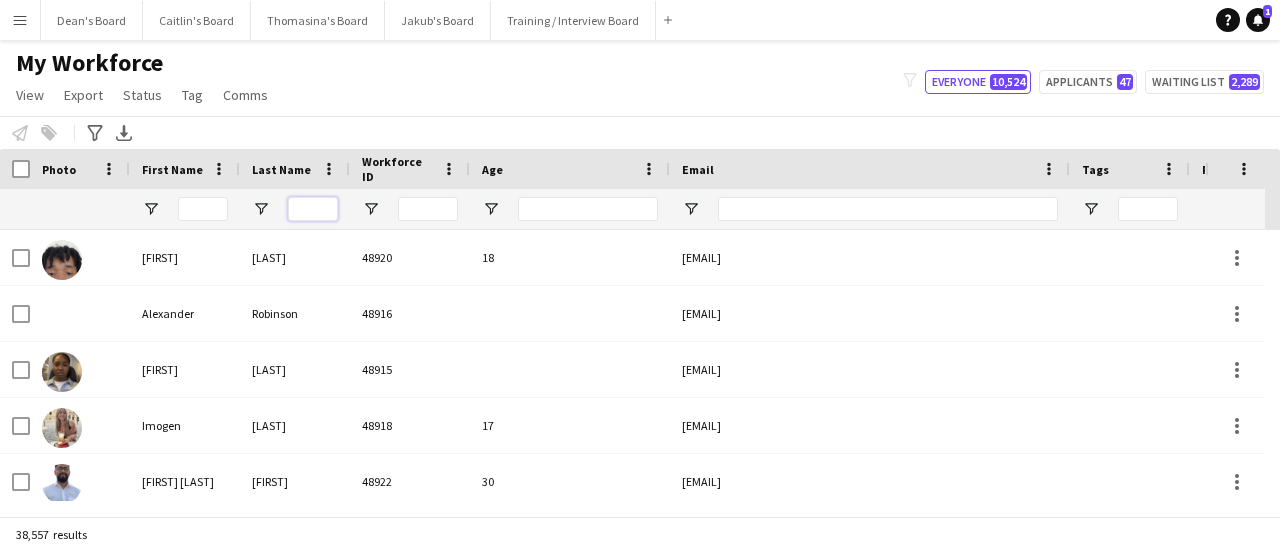 type 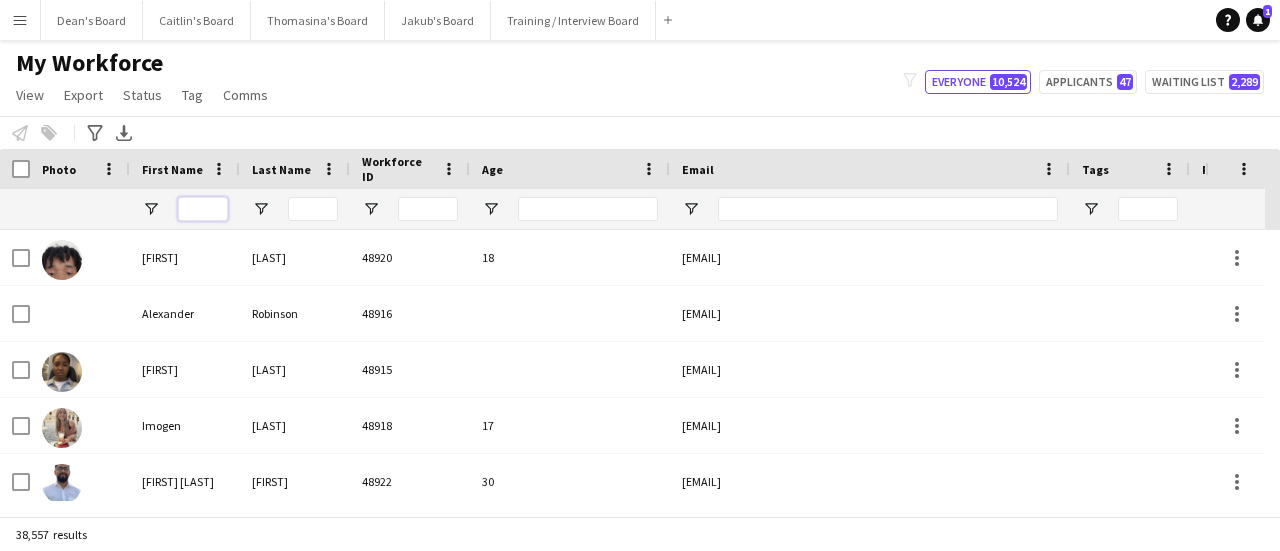 click at bounding box center [203, 209] 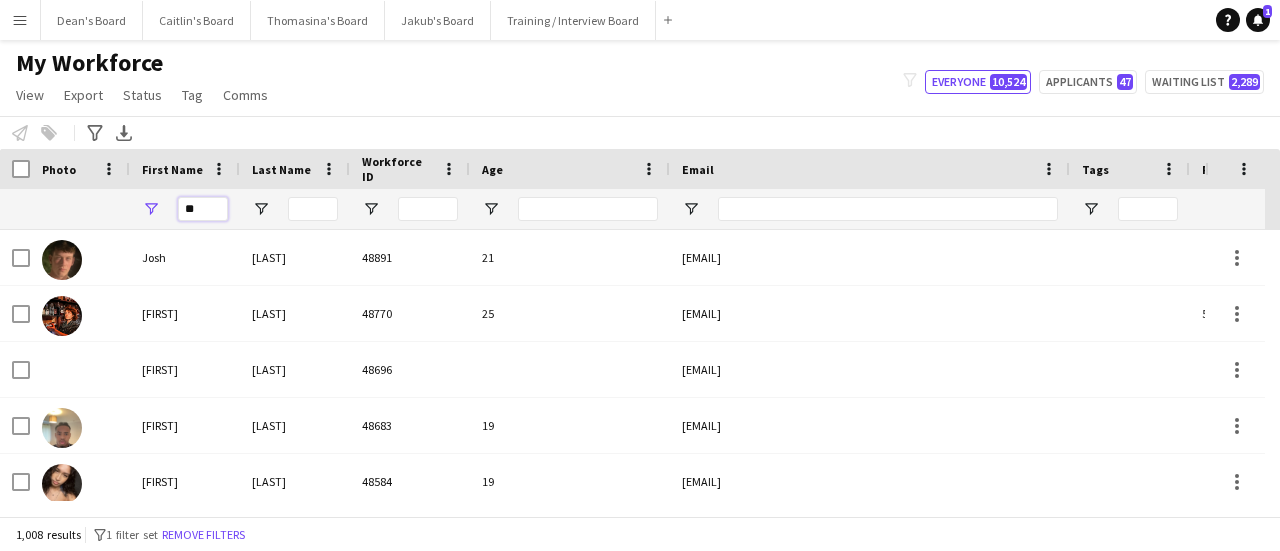 type on "*" 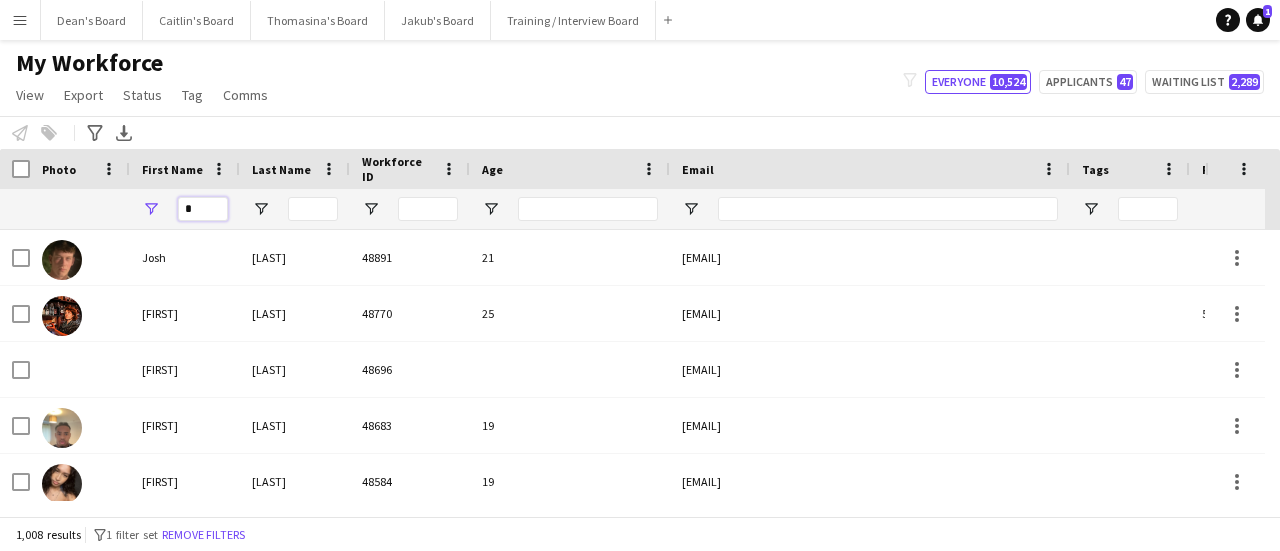 type 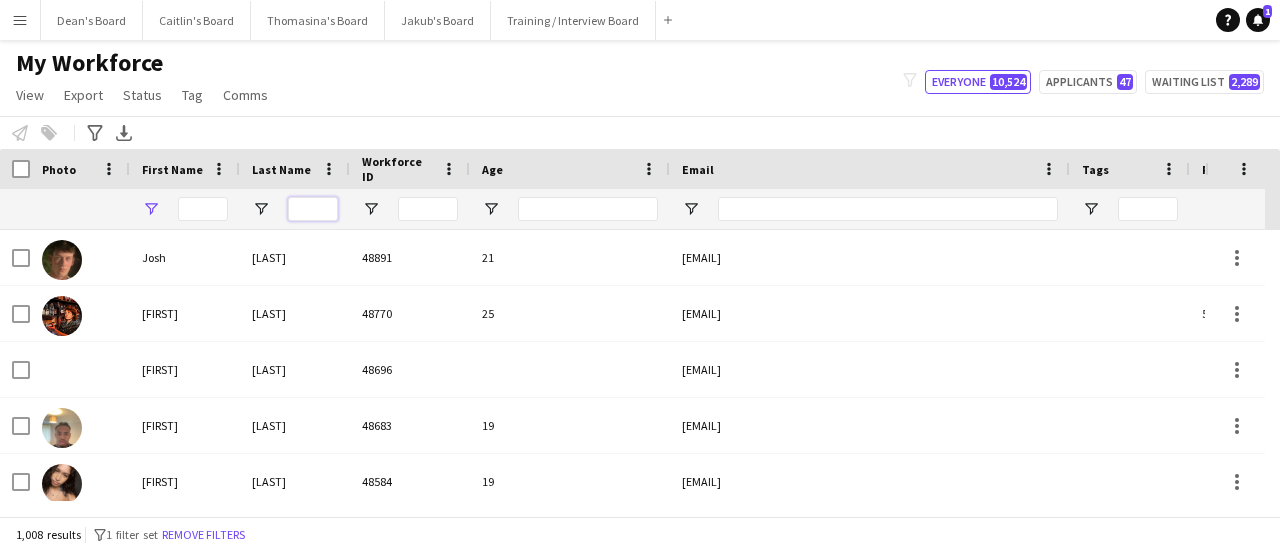 click at bounding box center [313, 209] 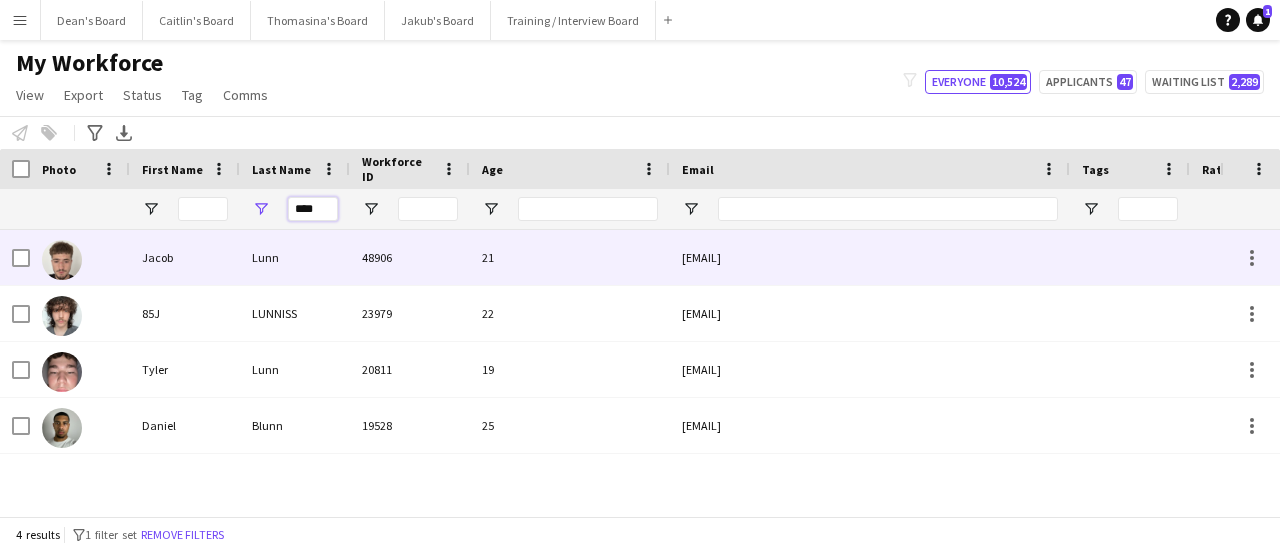 type on "****" 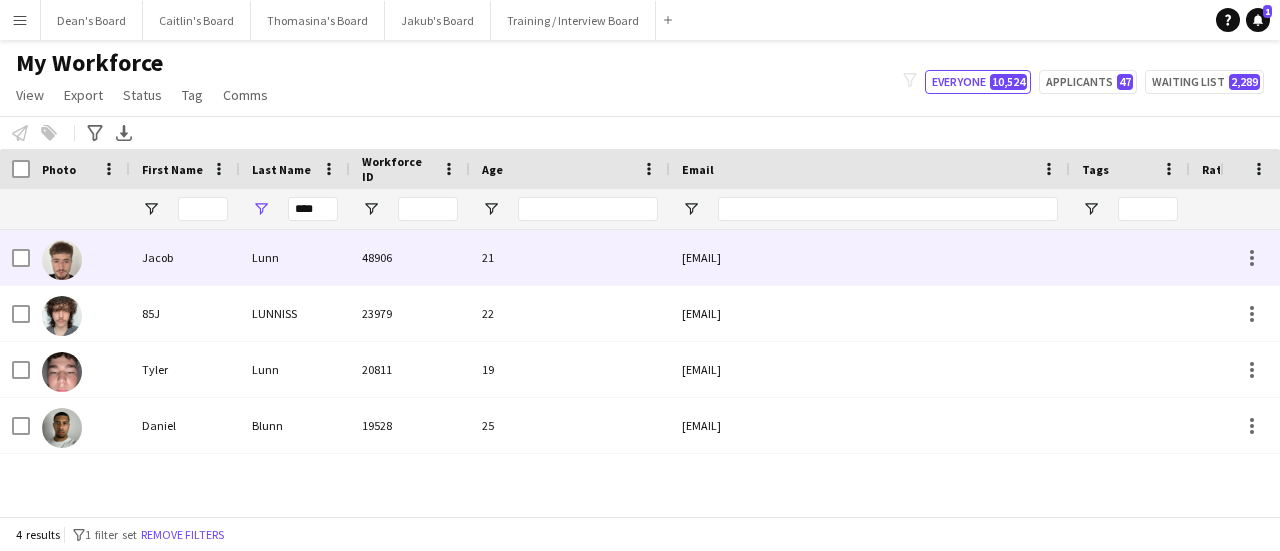 click on "21" at bounding box center [570, 257] 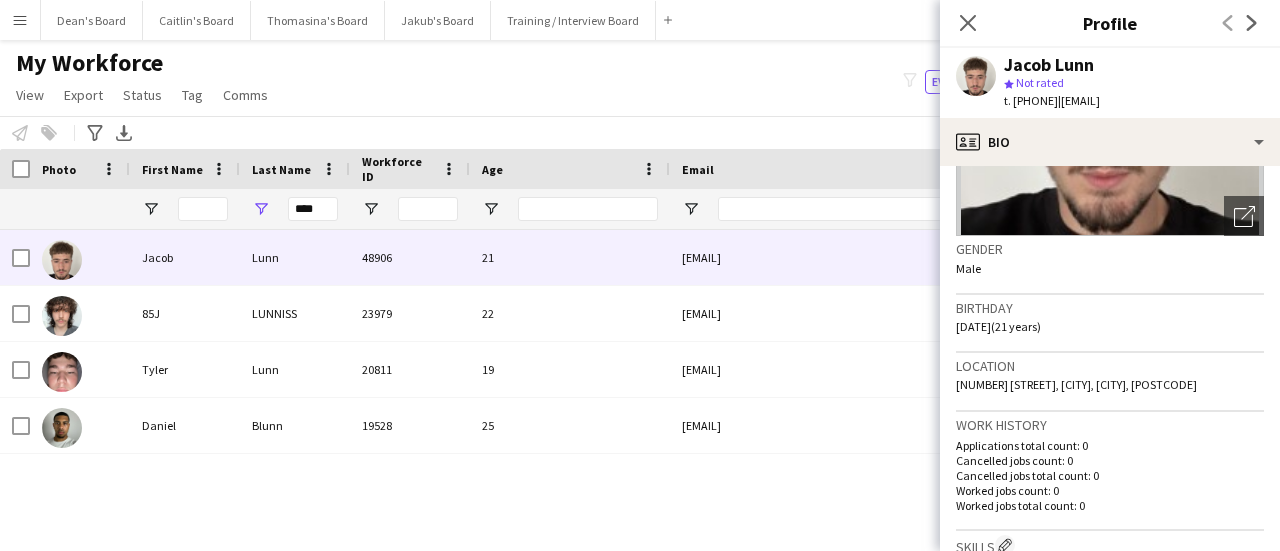 scroll, scrollTop: 200, scrollLeft: 0, axis: vertical 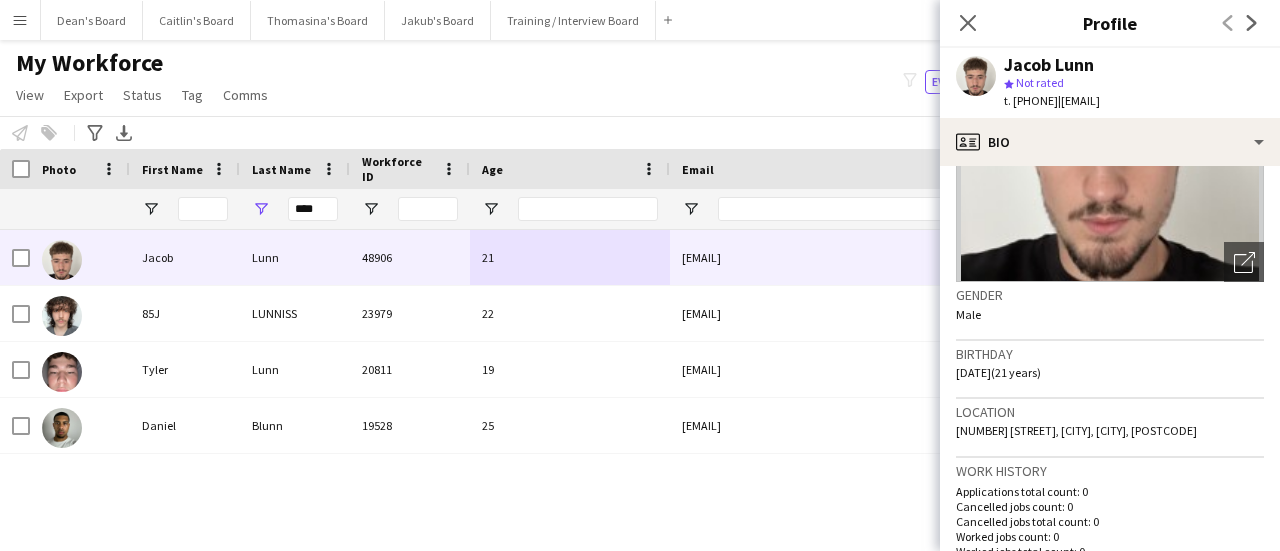 drag, startPoint x: 1088, startPoint y: 97, endPoint x: 1076, endPoint y: 103, distance: 13.416408 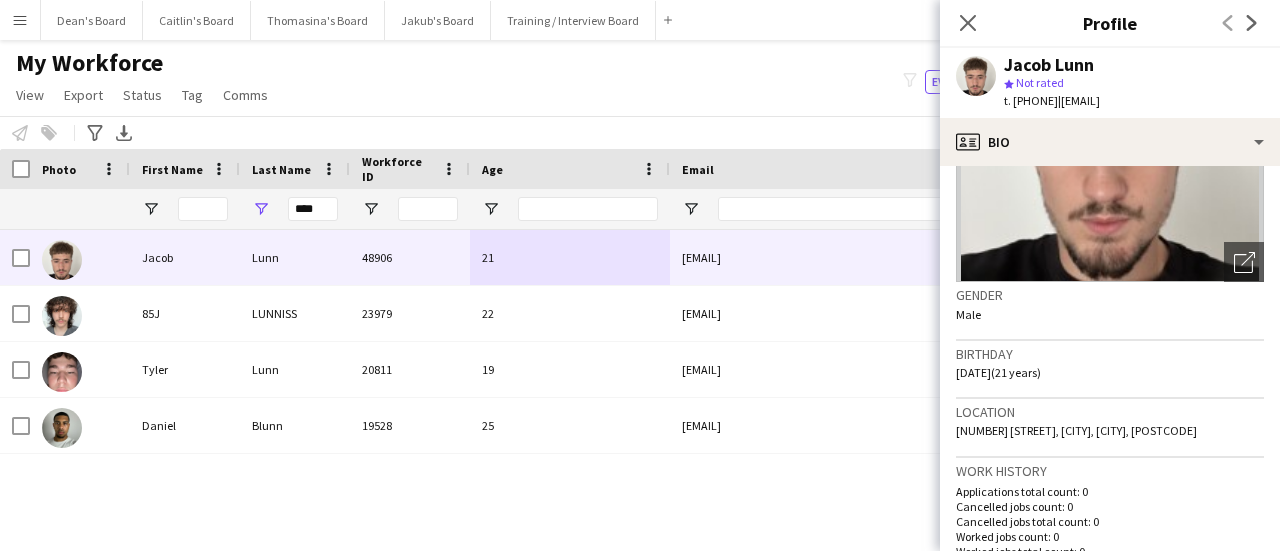 click on "t. +447833757351" 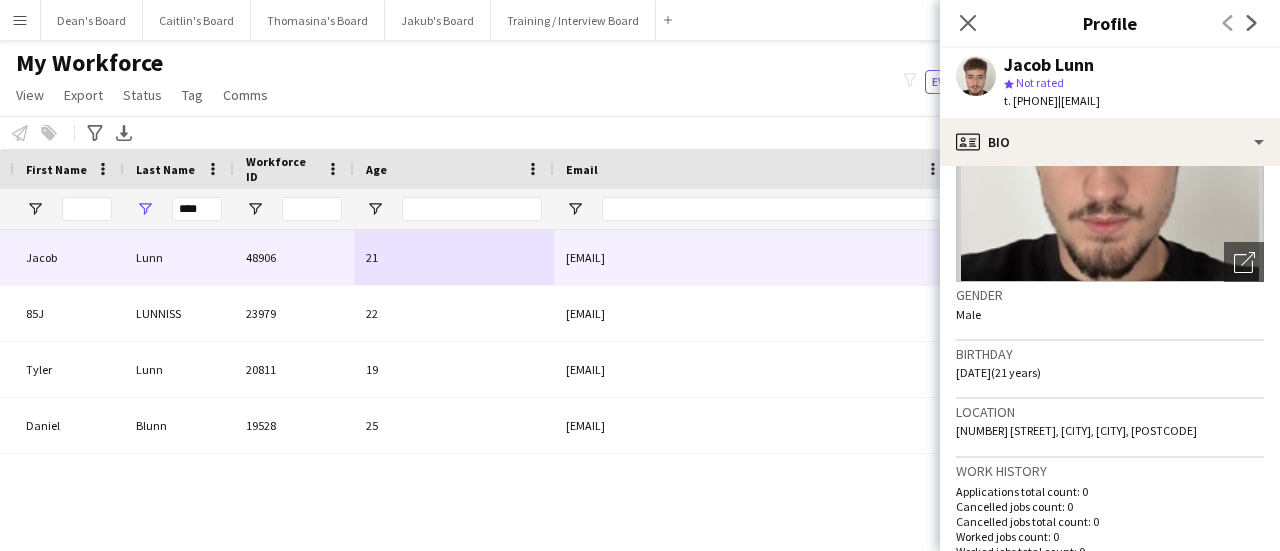 scroll, scrollTop: 0, scrollLeft: 302, axis: horizontal 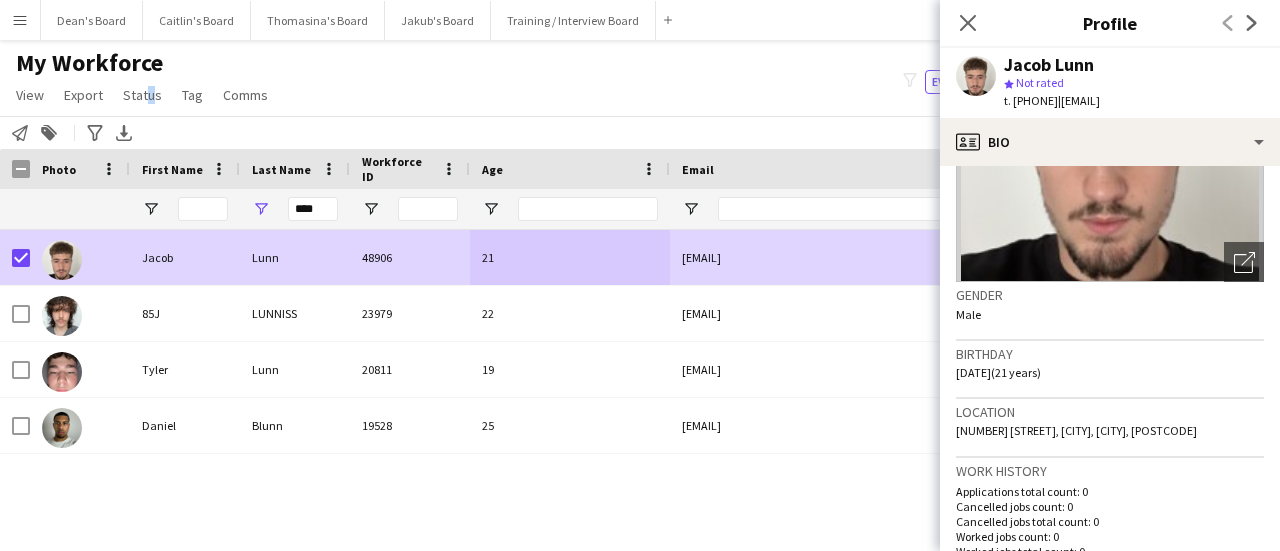 drag, startPoint x: 144, startPoint y: 93, endPoint x: 178, endPoint y: 194, distance: 106.56923 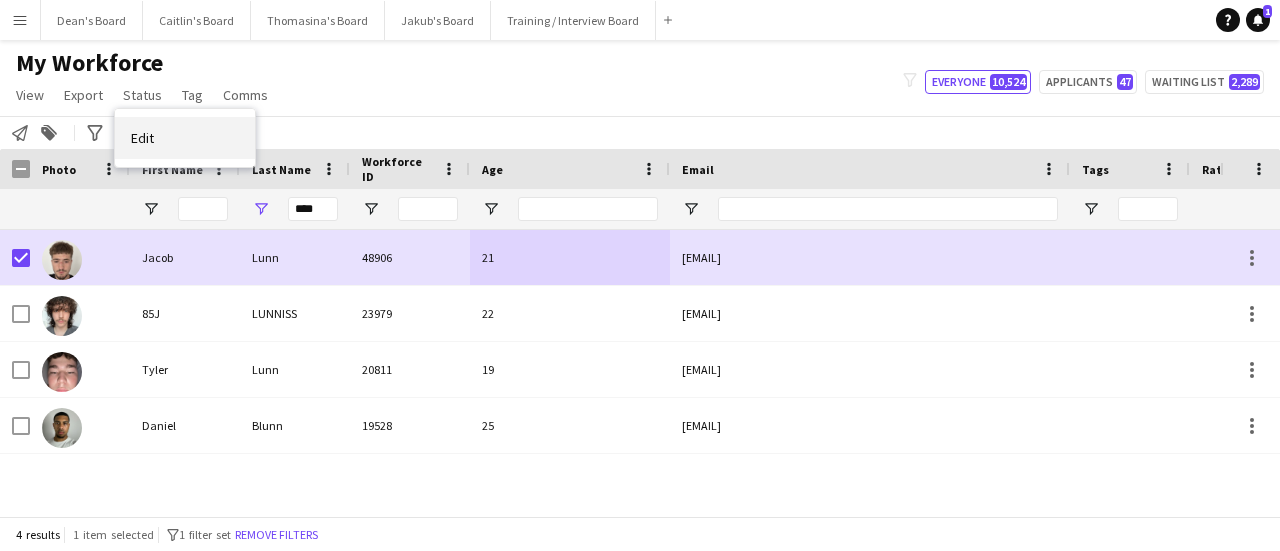 click on "Edit" at bounding box center (185, 138) 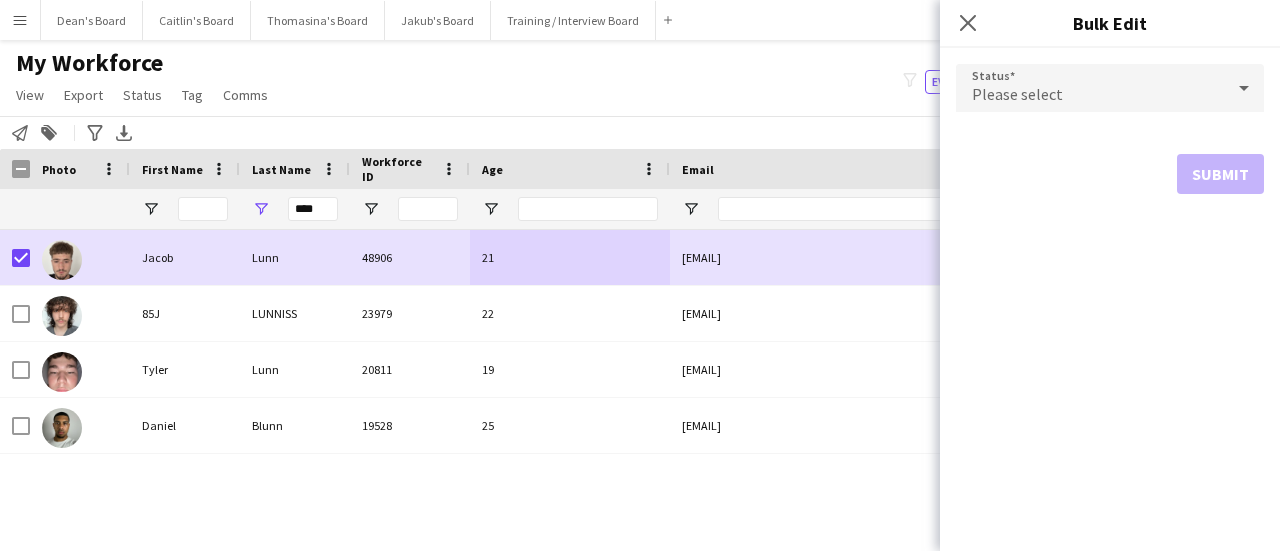 click on "Please select" at bounding box center (1110, 89) 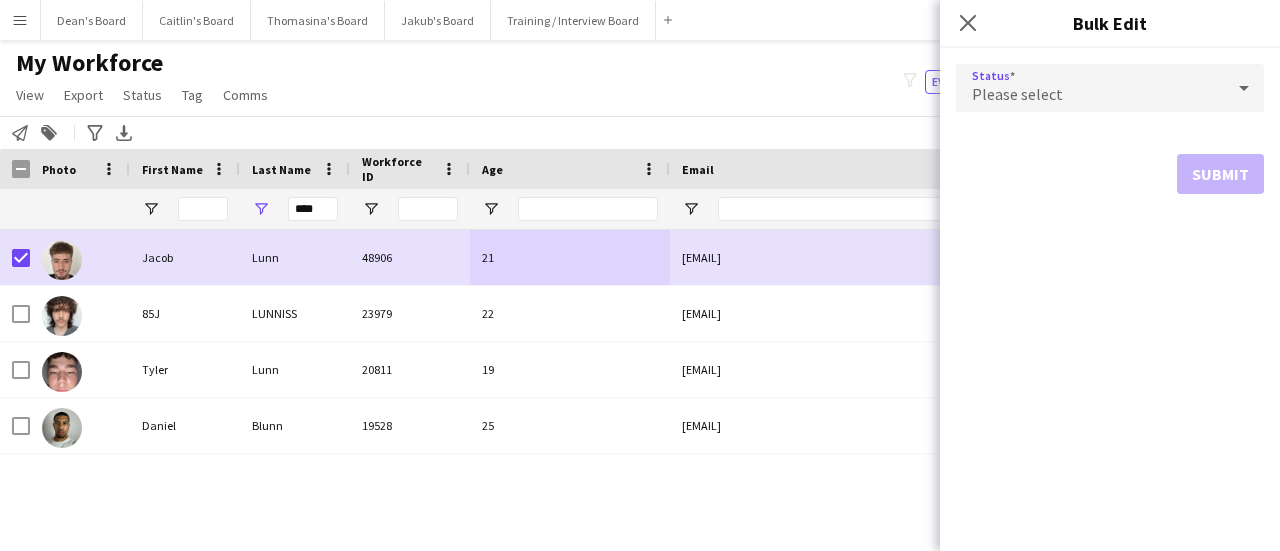 click on "Please select" at bounding box center [1090, 88] 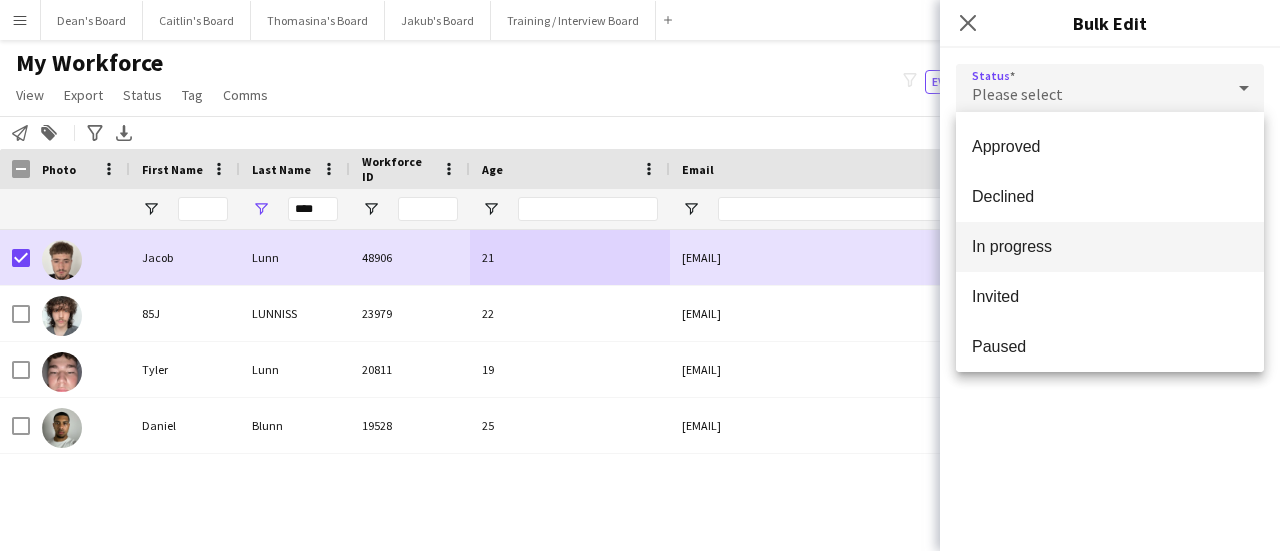 scroll, scrollTop: 206, scrollLeft: 0, axis: vertical 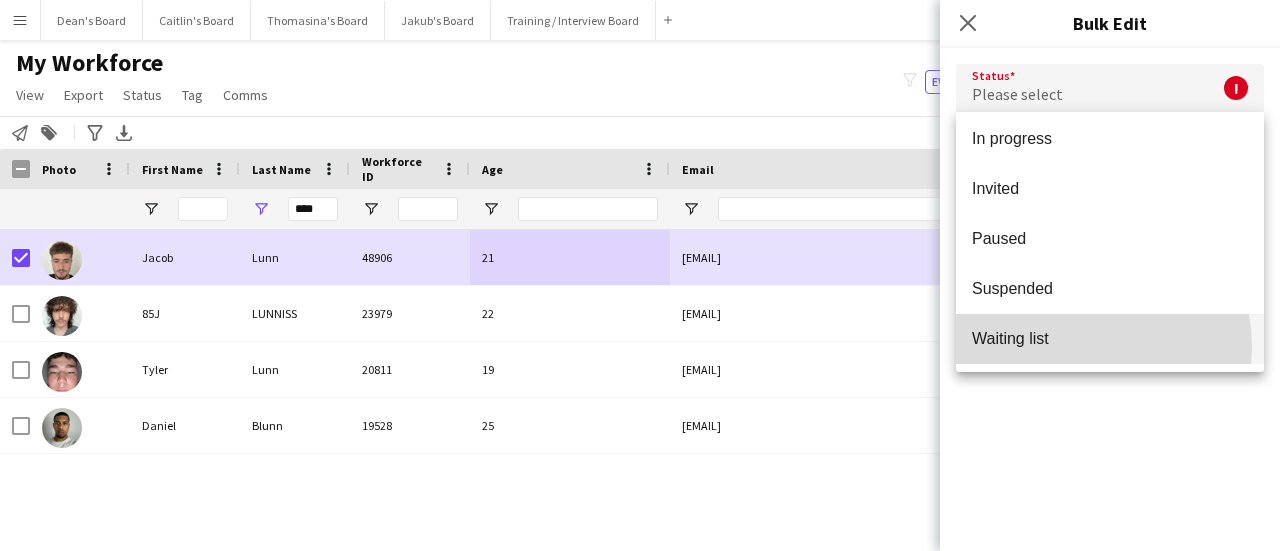 click on "Waiting list" at bounding box center (1110, 338) 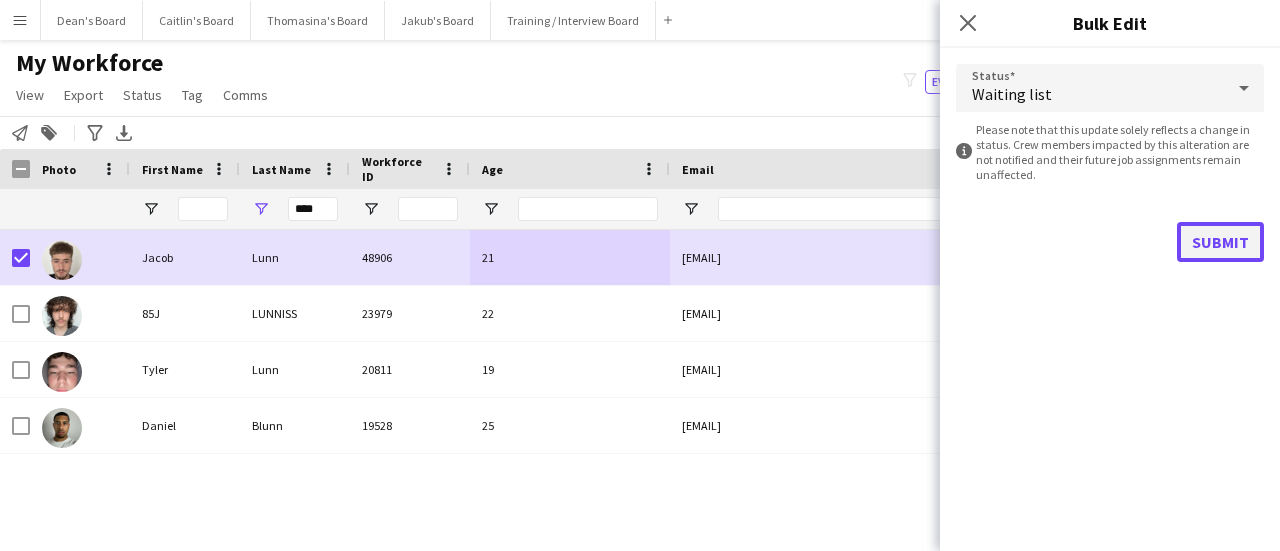 click on "Submit" 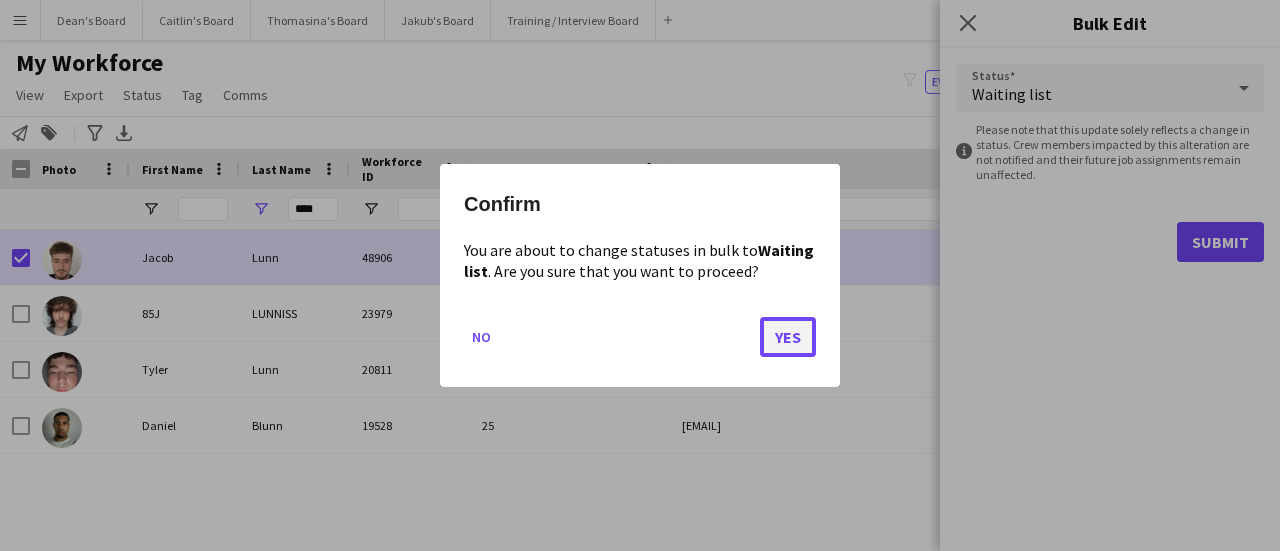 click on "Yes" 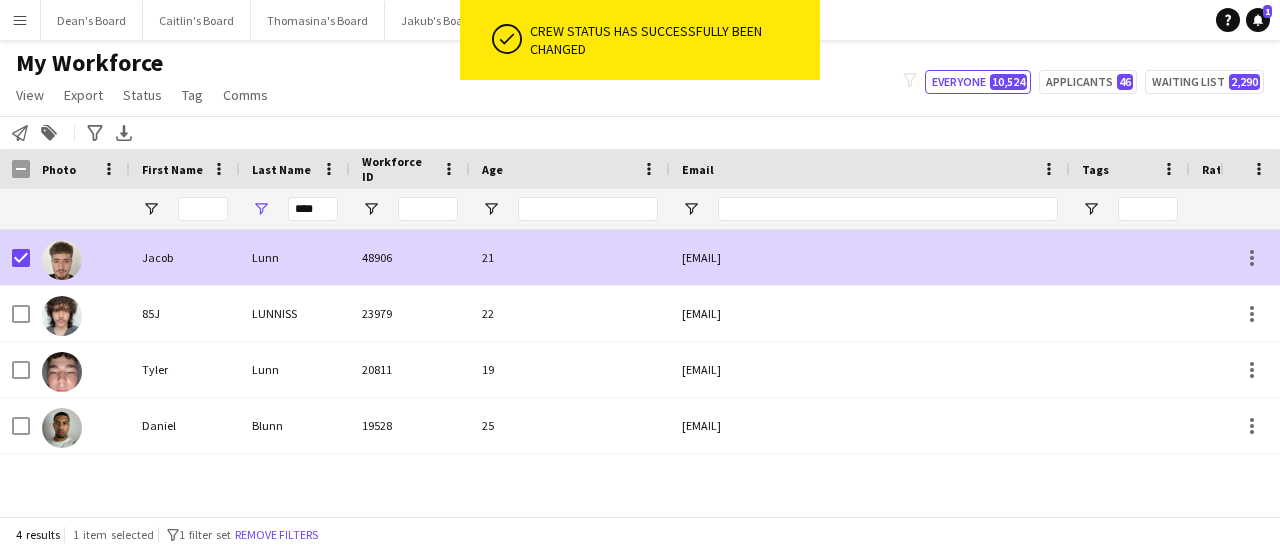 click on "Lunn" at bounding box center (295, 257) 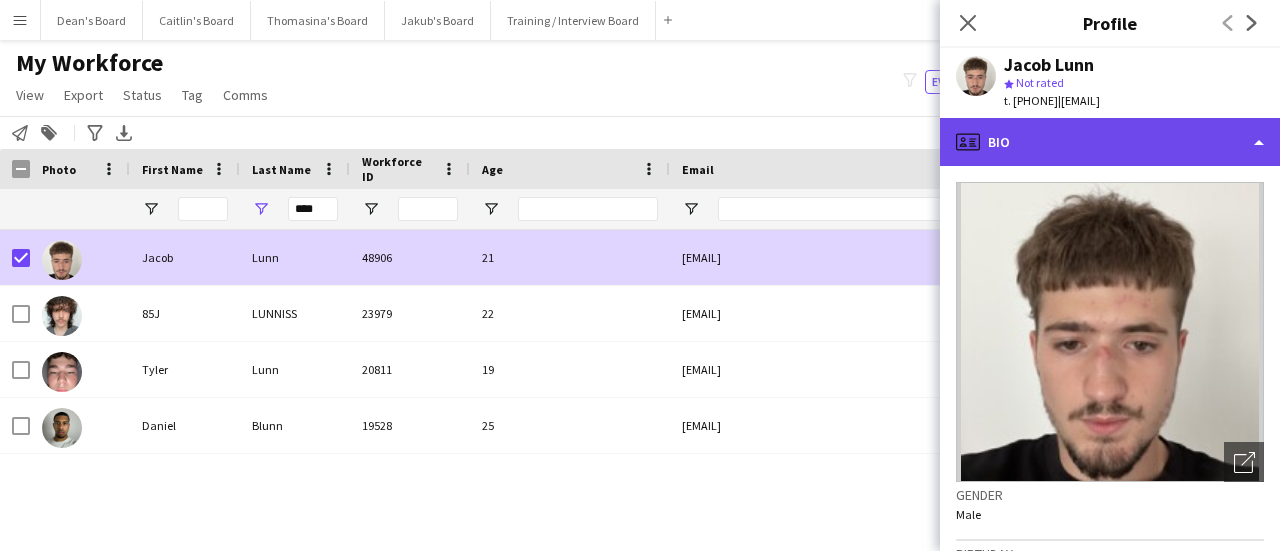 drag, startPoint x: 1145, startPoint y: 123, endPoint x: 1145, endPoint y: 135, distance: 12 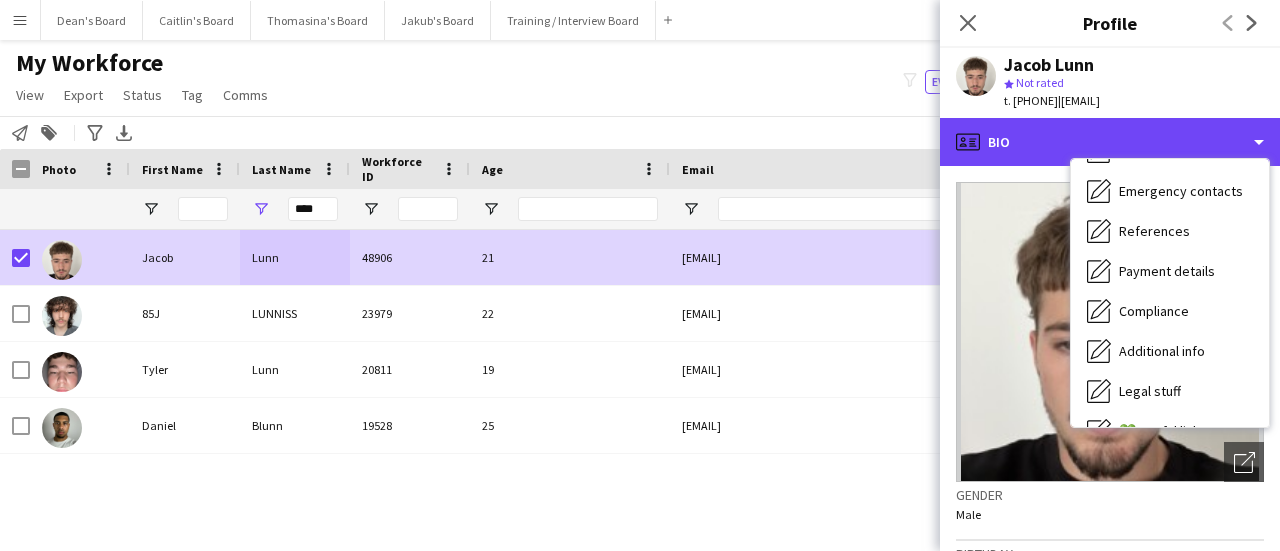 scroll, scrollTop: 268, scrollLeft: 0, axis: vertical 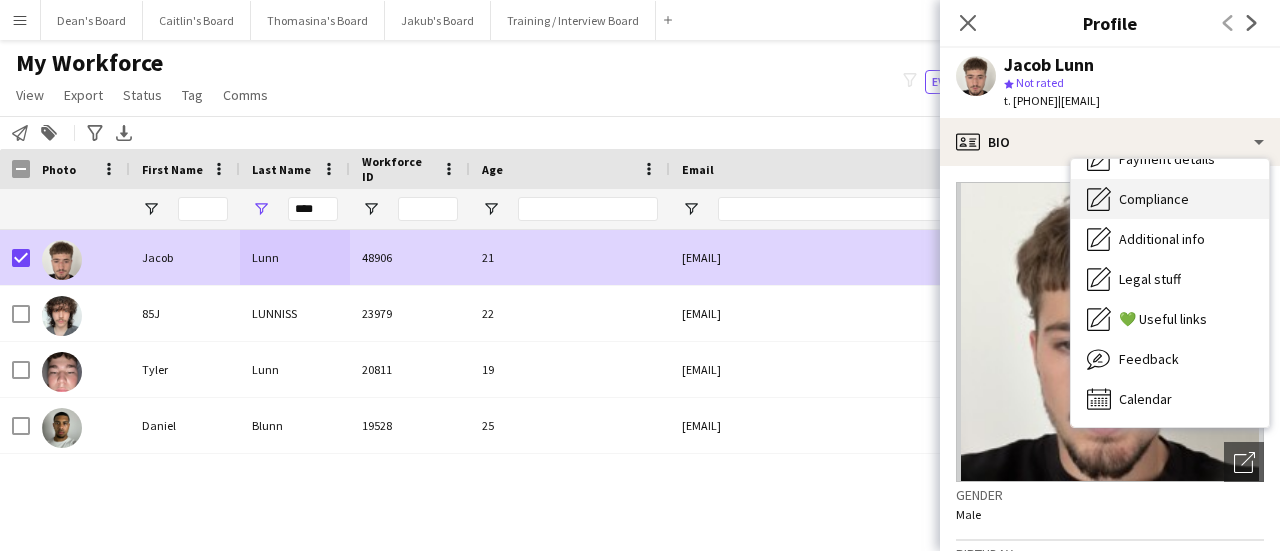 click on "Compliance" at bounding box center (1154, 199) 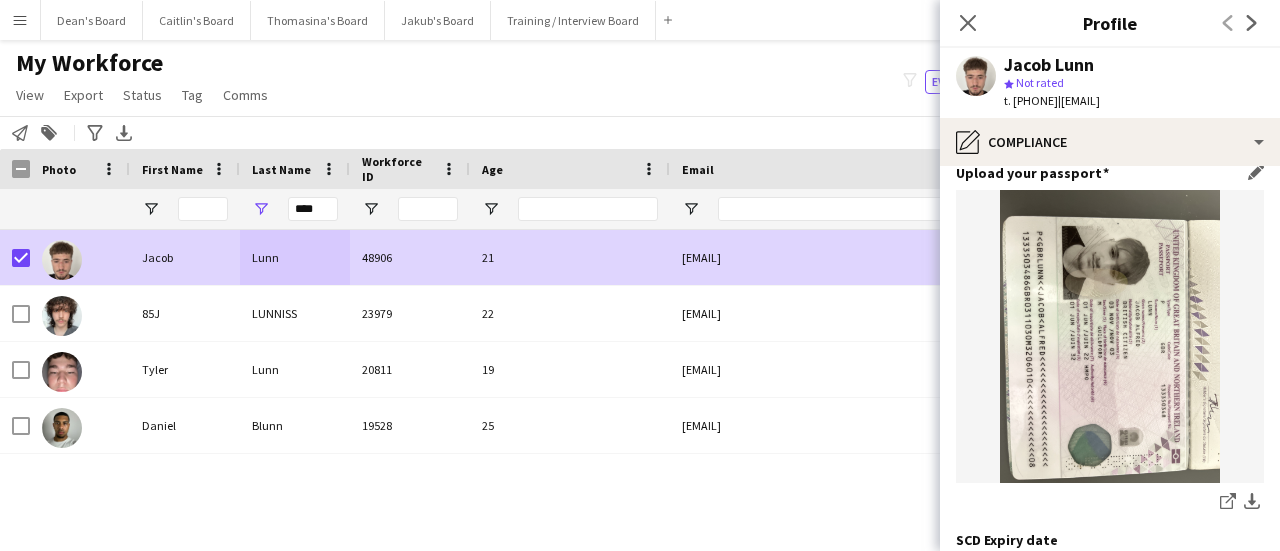 scroll, scrollTop: 500, scrollLeft: 0, axis: vertical 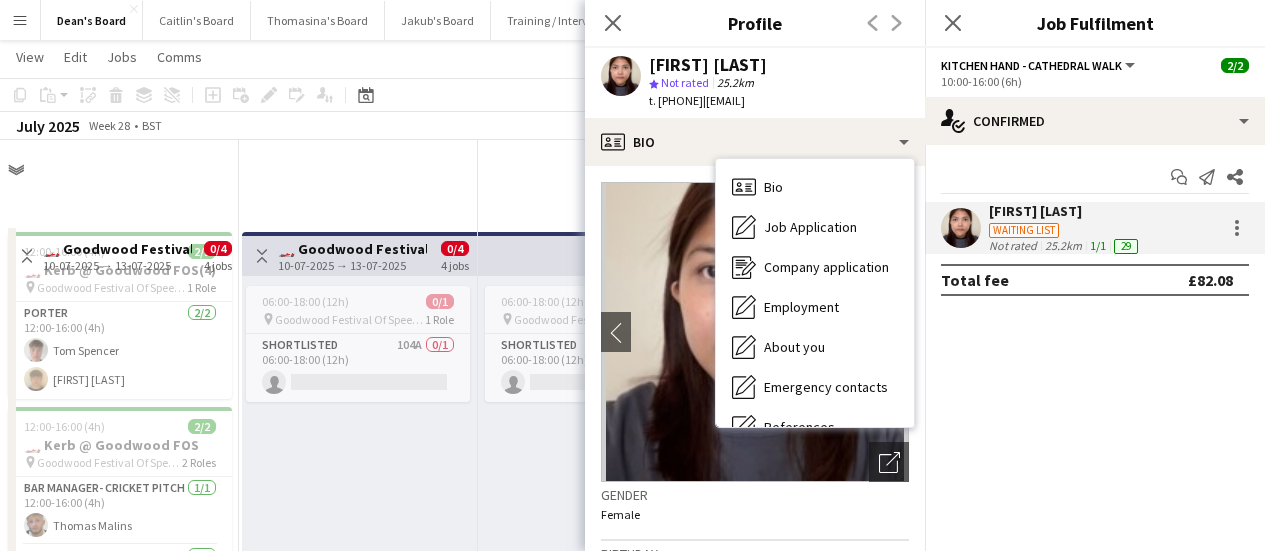 click on "Compliance" at bounding box center [799, 507] 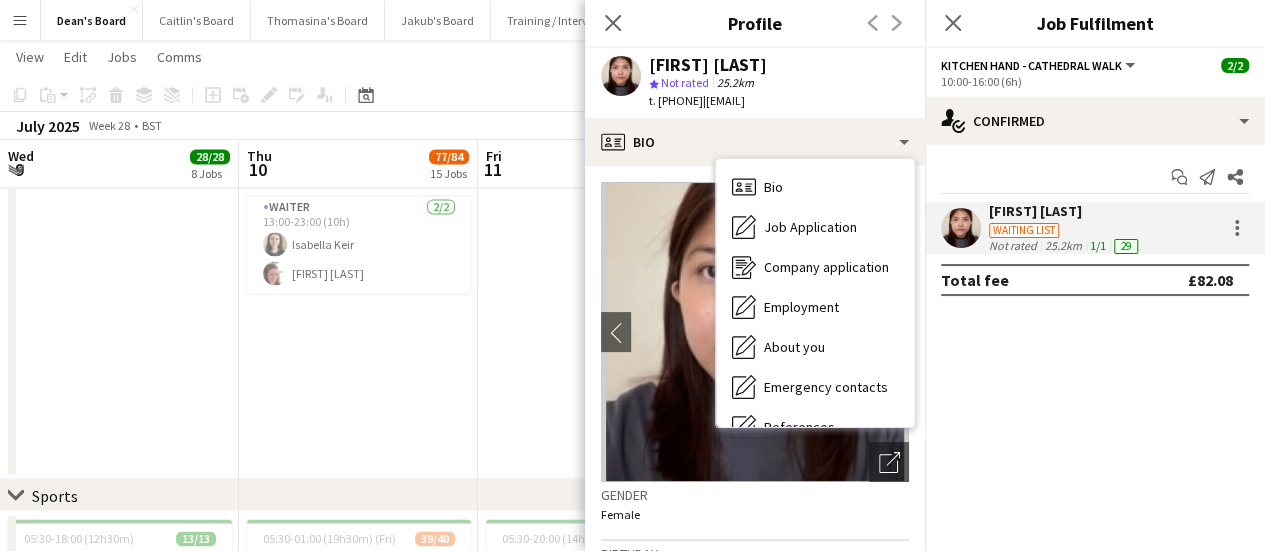 scroll, scrollTop: 0, scrollLeft: 0, axis: both 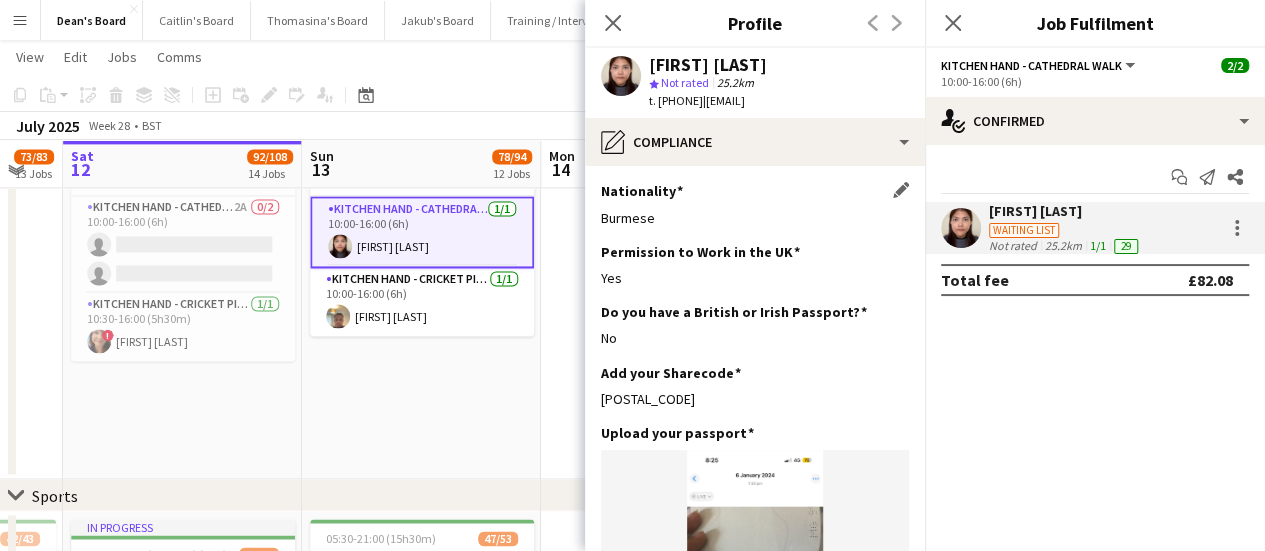 drag, startPoint x: 641, startPoint y: 215, endPoint x: 608, endPoint y: 215, distance: 33 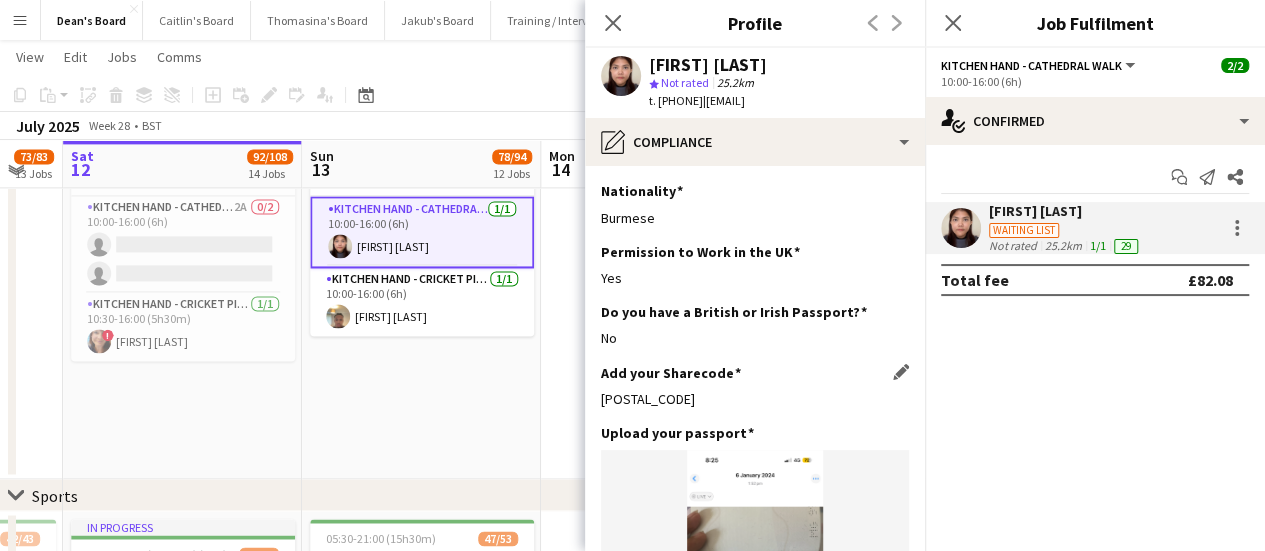 click on "Add your Sharecode" 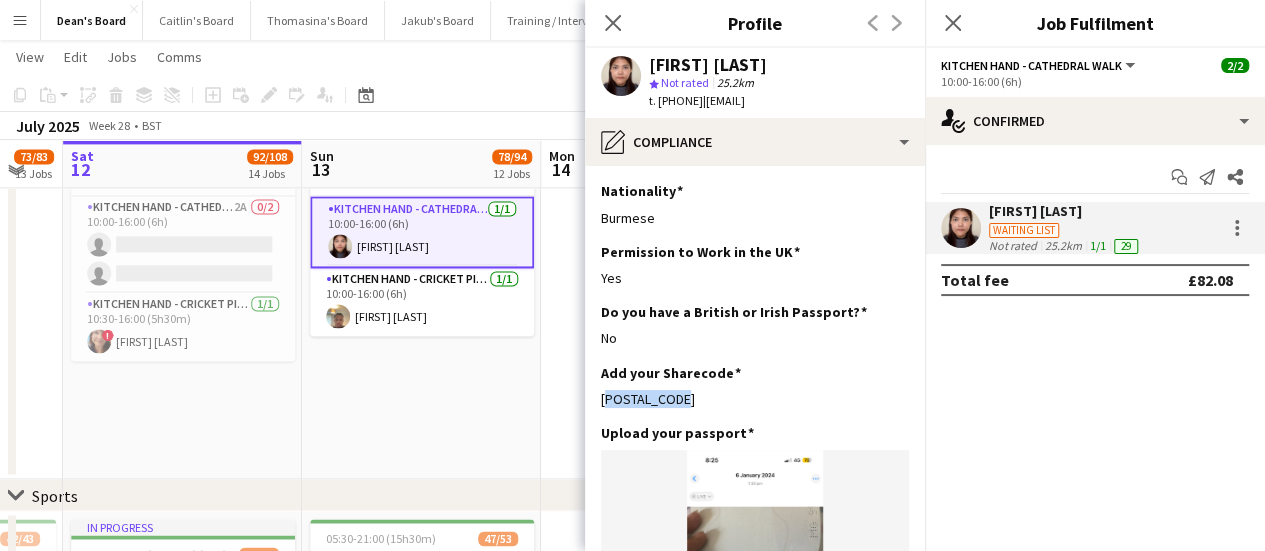 drag, startPoint x: 692, startPoint y: 405, endPoint x: 593, endPoint y: 404, distance: 99.00505 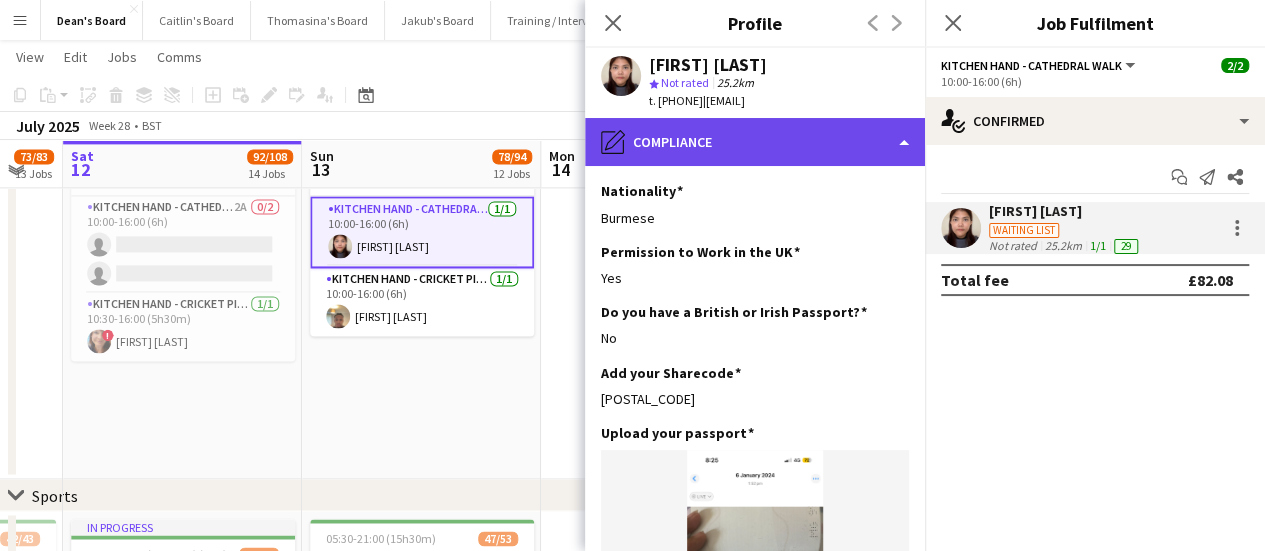 click on "pencil4
Compliance" 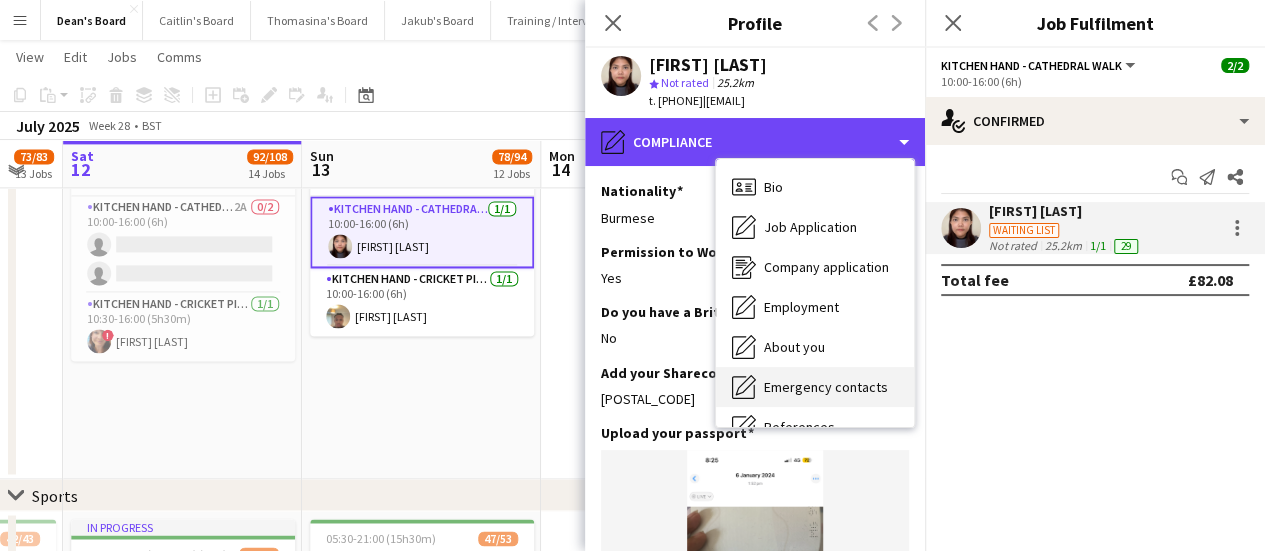 scroll, scrollTop: 0, scrollLeft: 0, axis: both 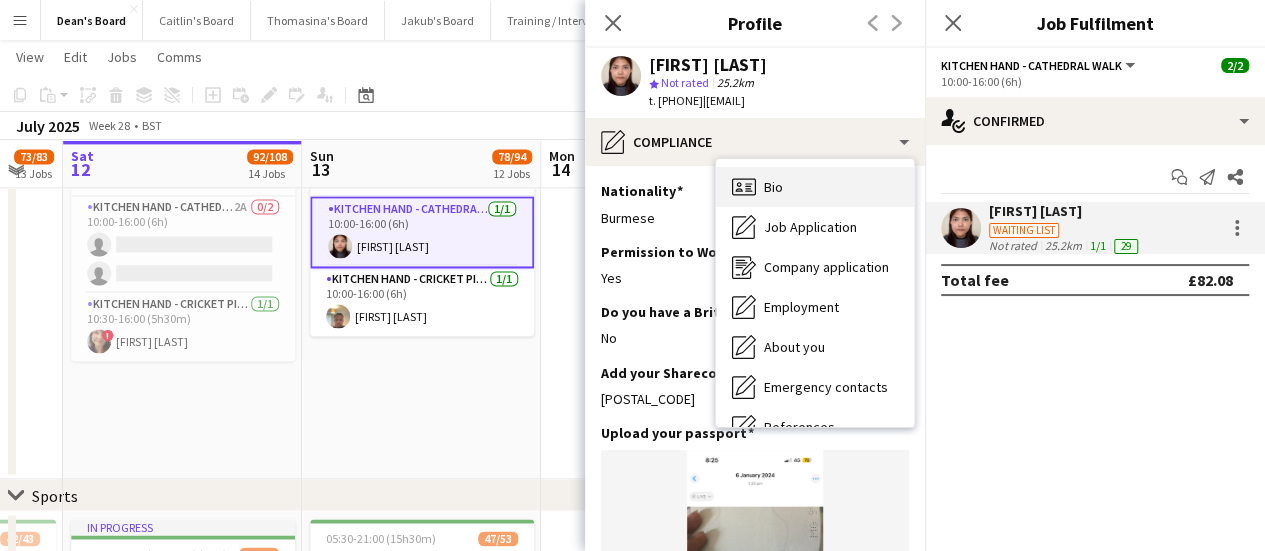 click on "Bio
Bio" at bounding box center [815, 187] 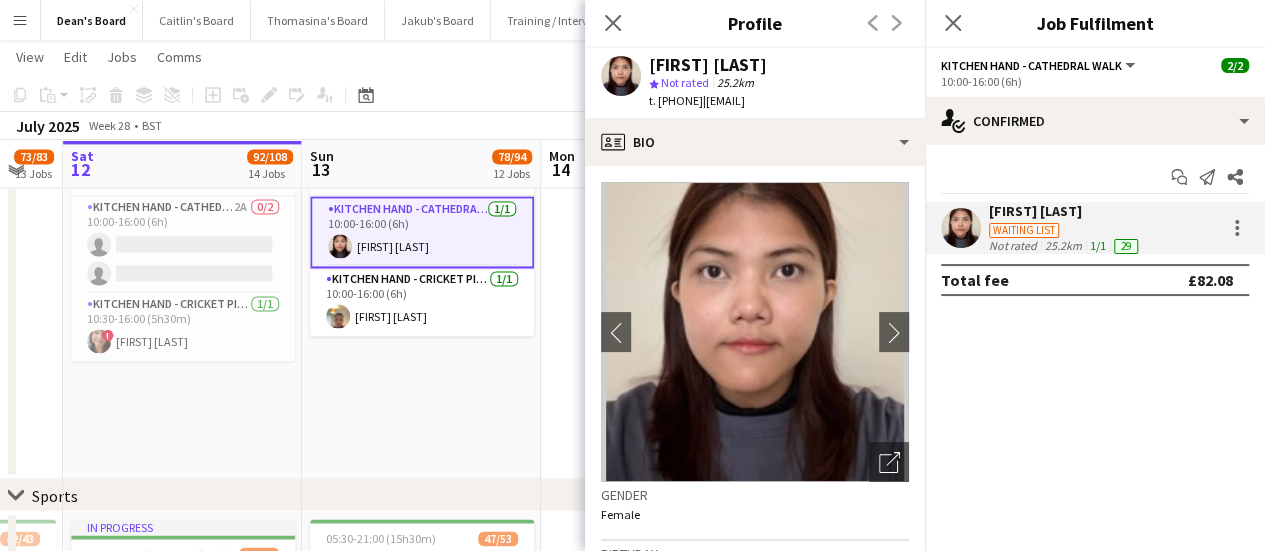 scroll, scrollTop: 300, scrollLeft: 0, axis: vertical 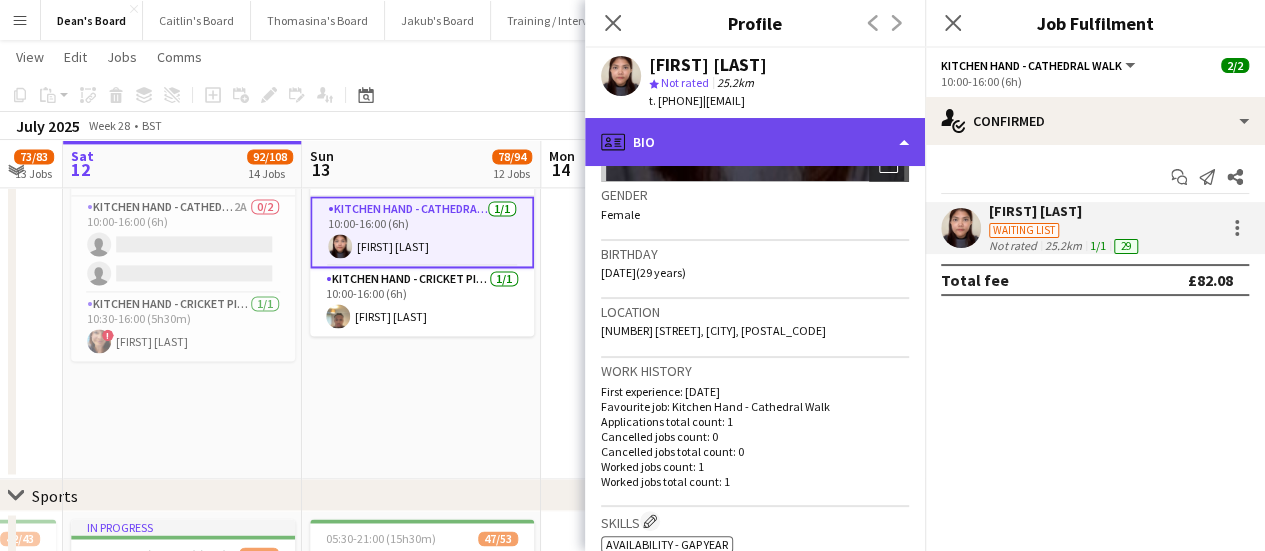 click on "profile
Bio" 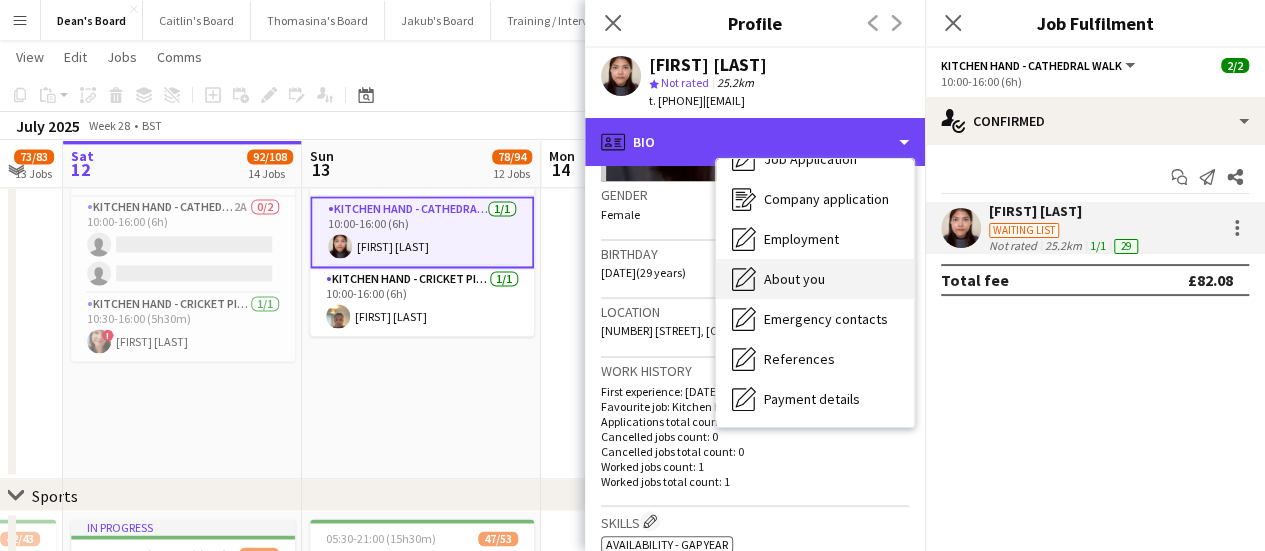 scroll, scrollTop: 100, scrollLeft: 0, axis: vertical 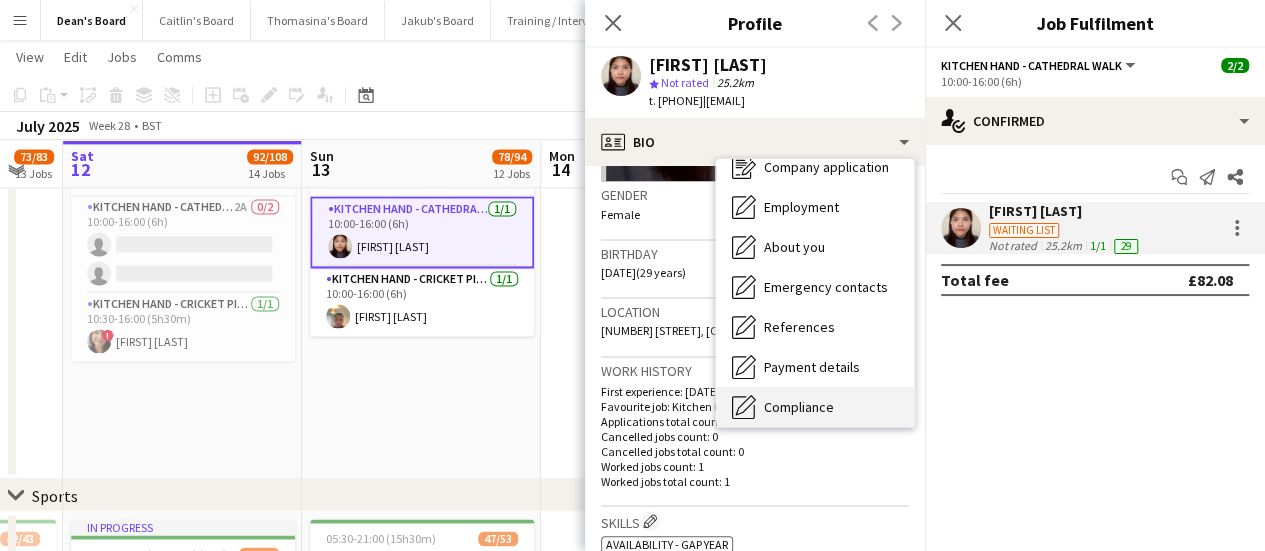 click on "Compliance" at bounding box center [799, 407] 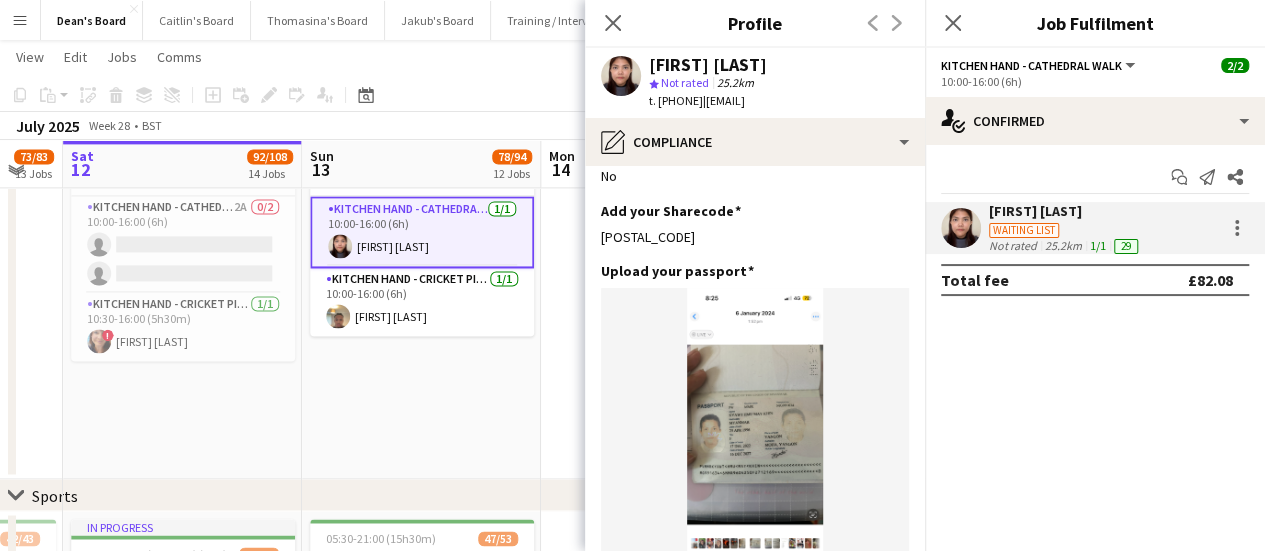 scroll, scrollTop: 200, scrollLeft: 0, axis: vertical 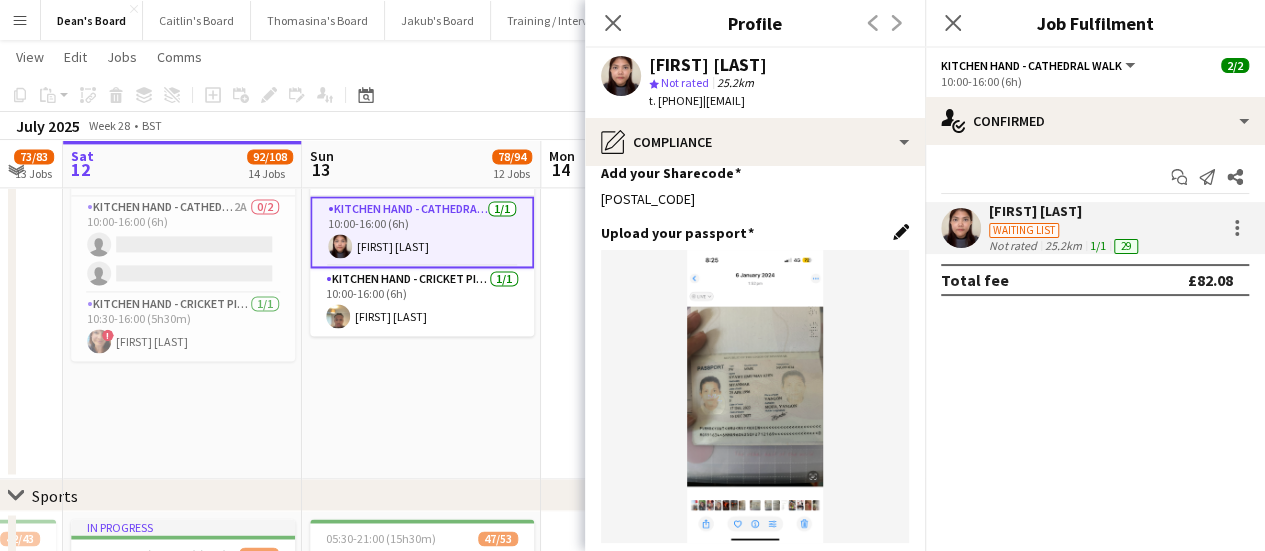 click on "Edit this field" 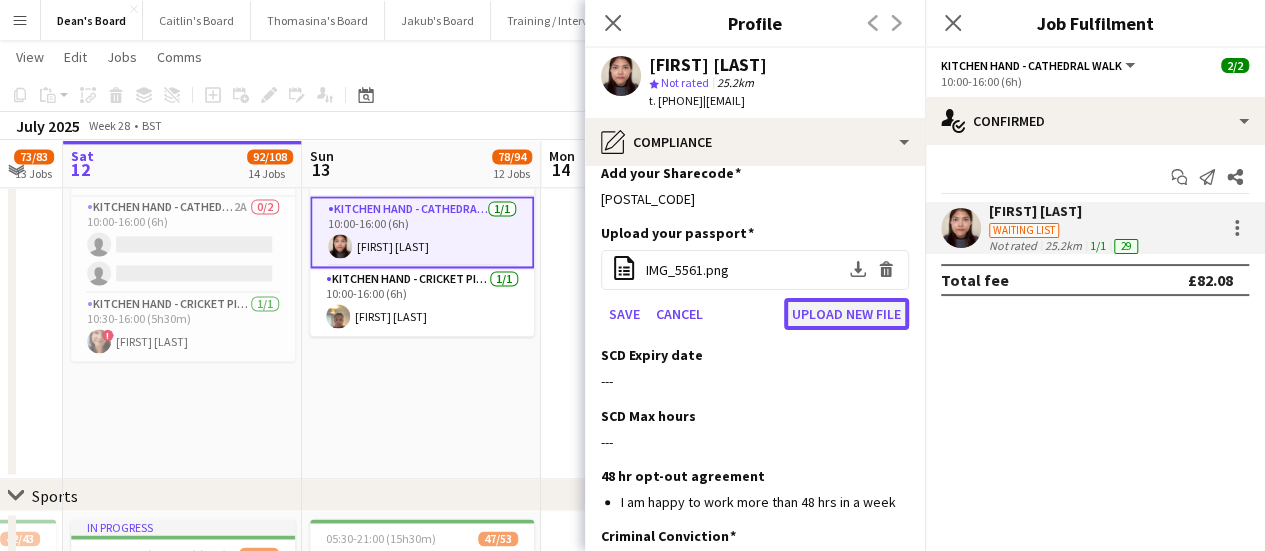 click on "Upload new file" 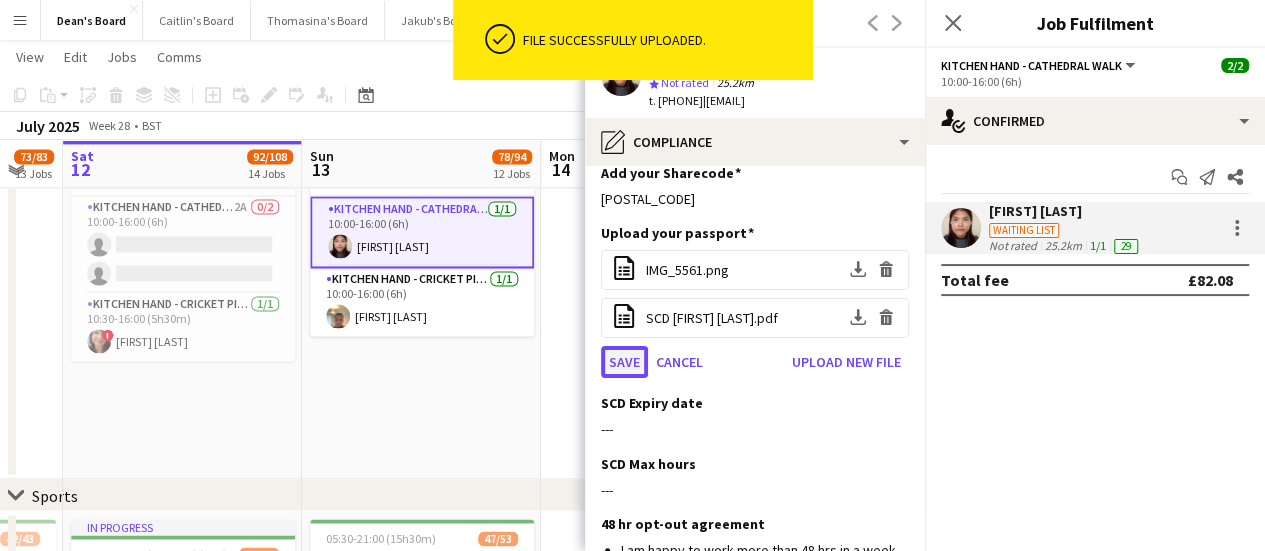 click on "Save" 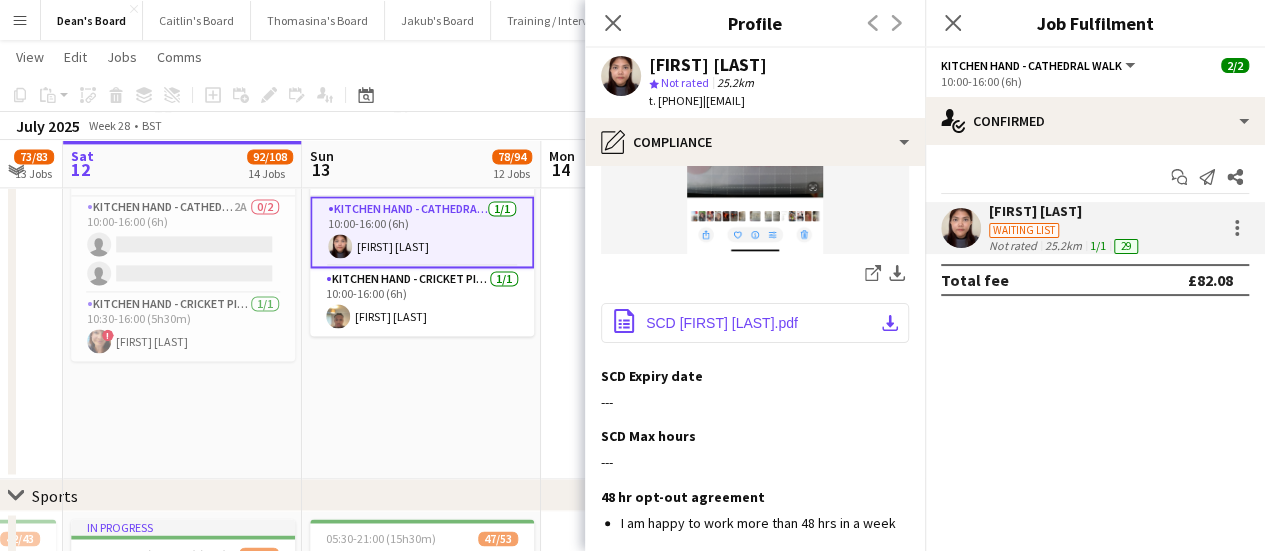scroll, scrollTop: 500, scrollLeft: 0, axis: vertical 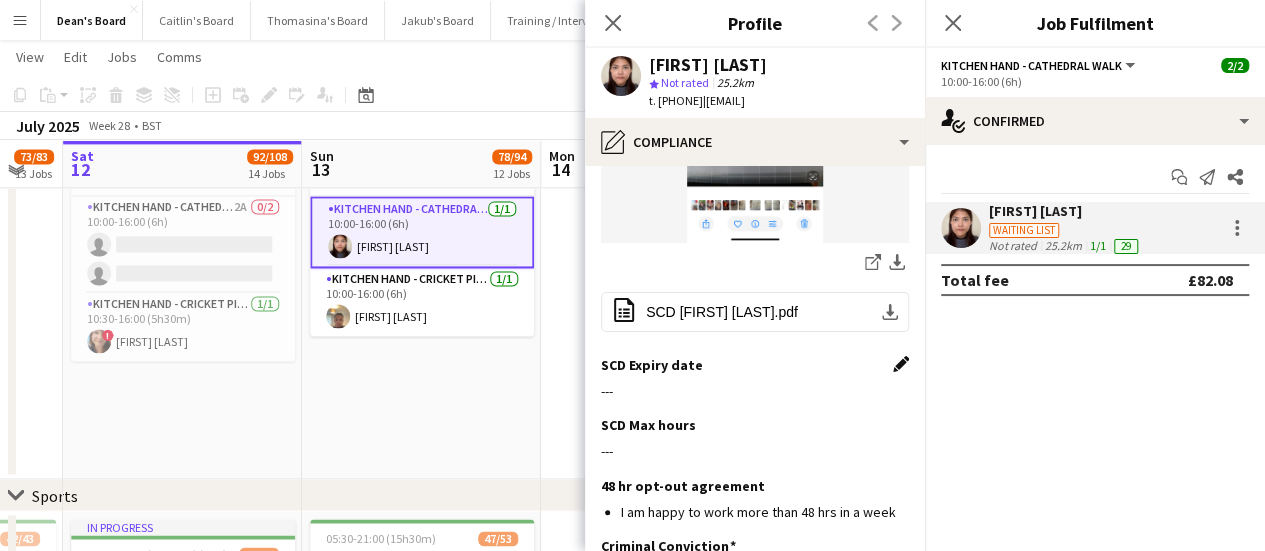 click on "Edit this field" 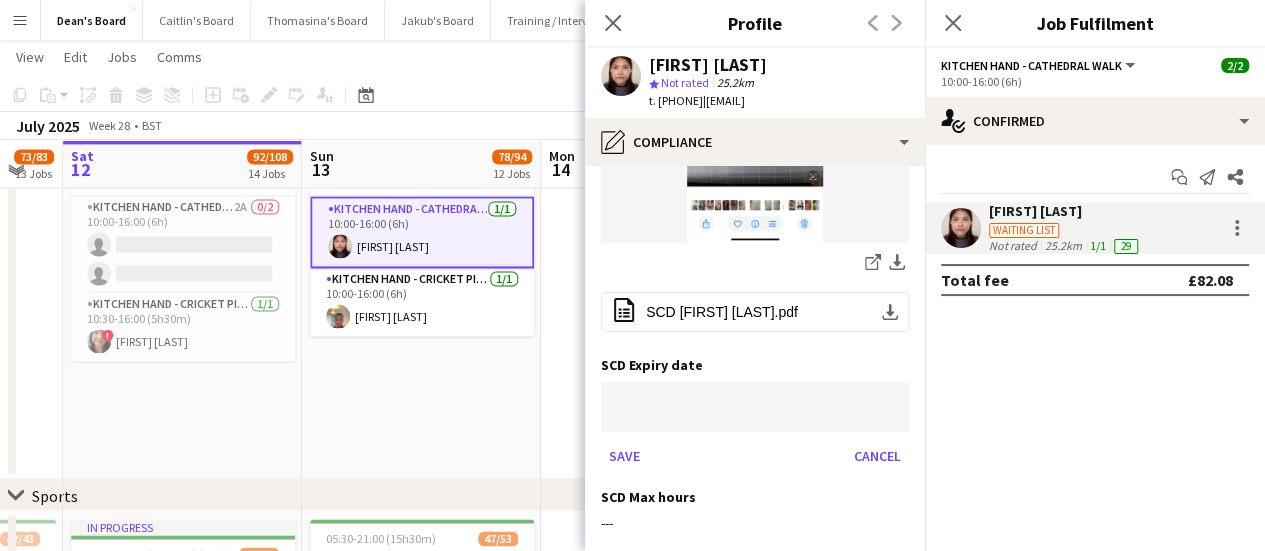 click on "Menu
Boards
Boards   Boards   All jobs   Status
Workforce
Workforce   My Workforce   Recruiting
Comms
Comms
Pay
Pay   Approvals   Payments   Reports
Platform Settings
Platform Settings   App settings   Your settings   Profiles
Training Academy
Training Academy
Knowledge Base
Knowledge Base
Product Updates
Product Updates   Log Out   Privacy   Dean's Board
Close
Caitlin's Board
Close
Thomasina's Board
Close
Jakub's Board
Close
Training / Interview Board
Close
Add
Help
Notifications" at bounding box center (632, 898) 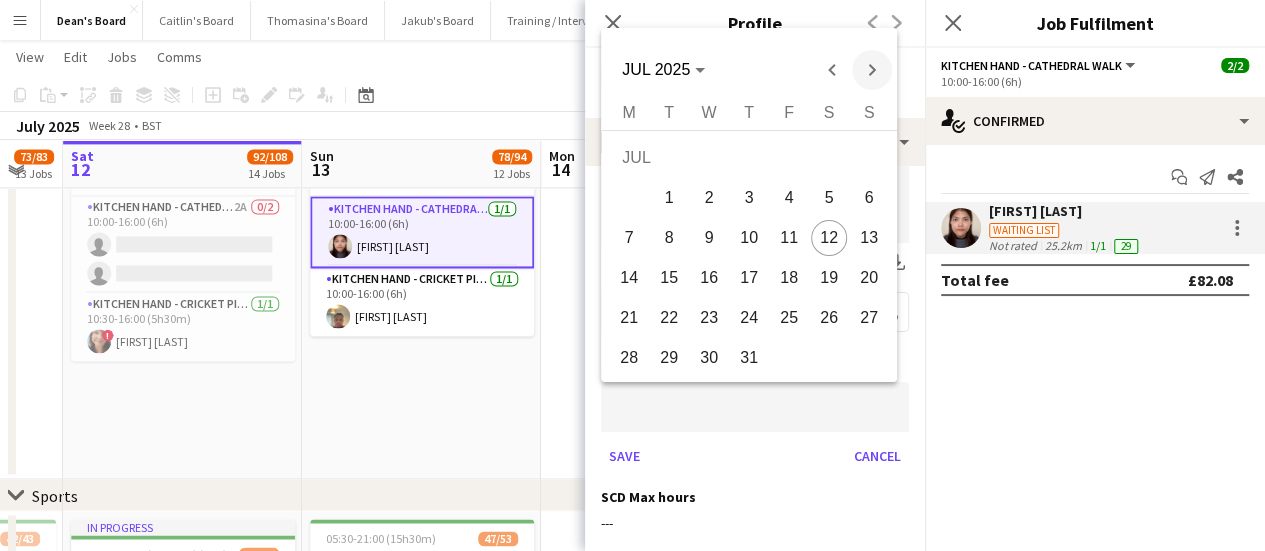 click at bounding box center [871, 70] 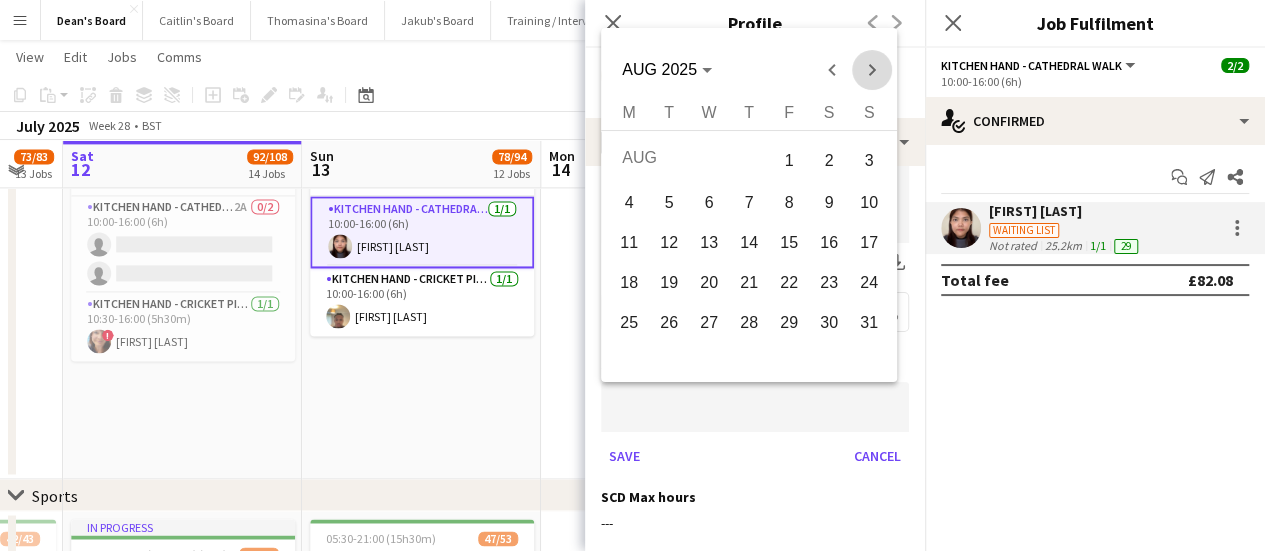 click at bounding box center (871, 70) 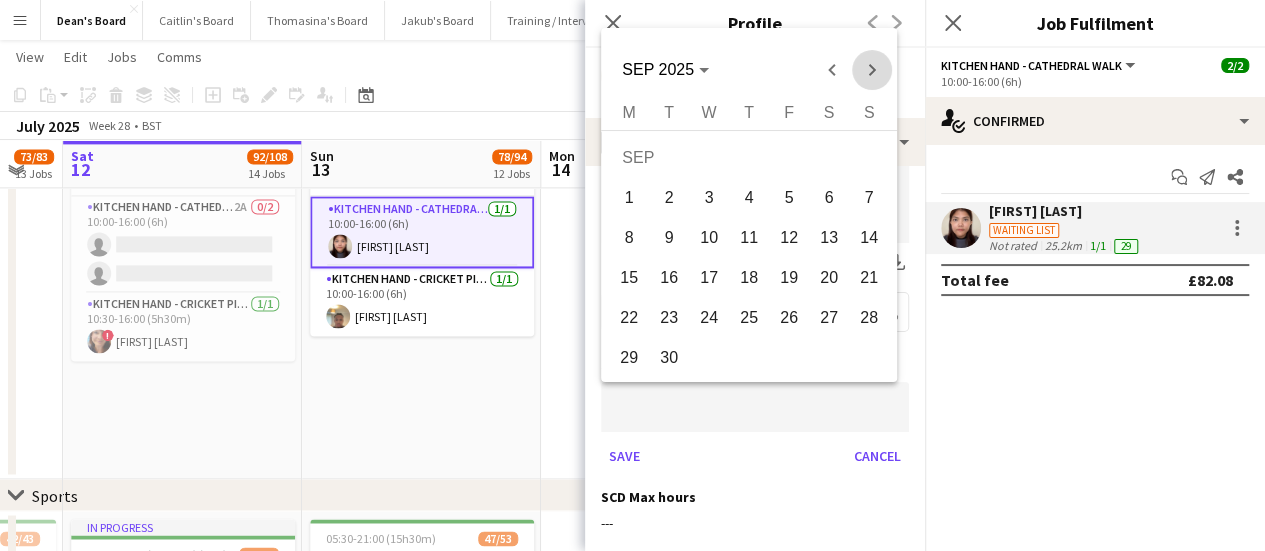 click at bounding box center (871, 70) 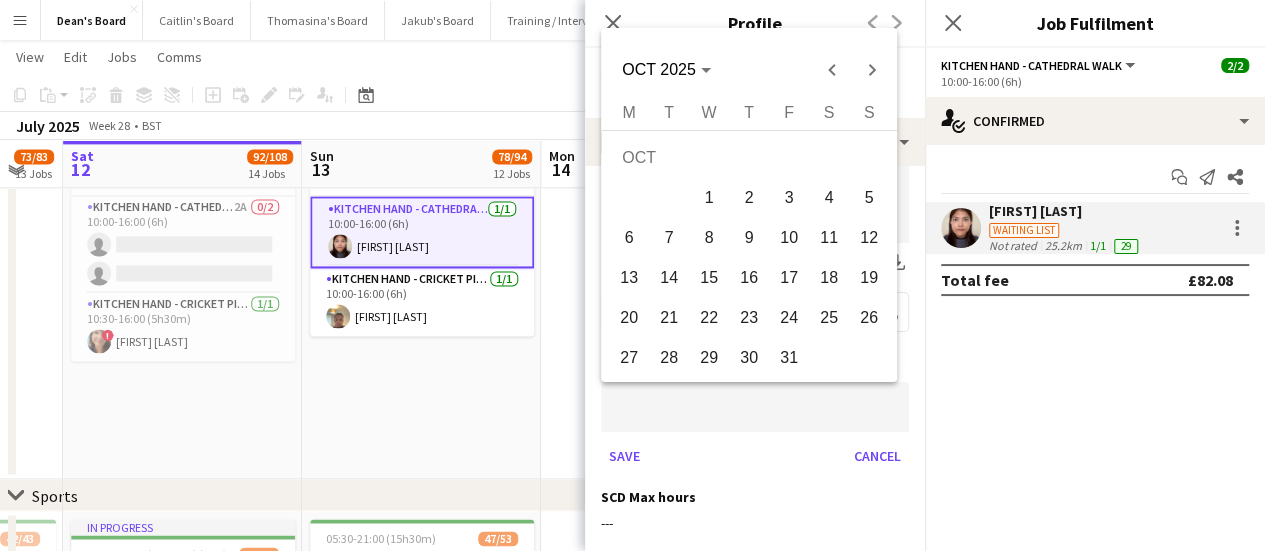 click on "27" at bounding box center [629, 358] 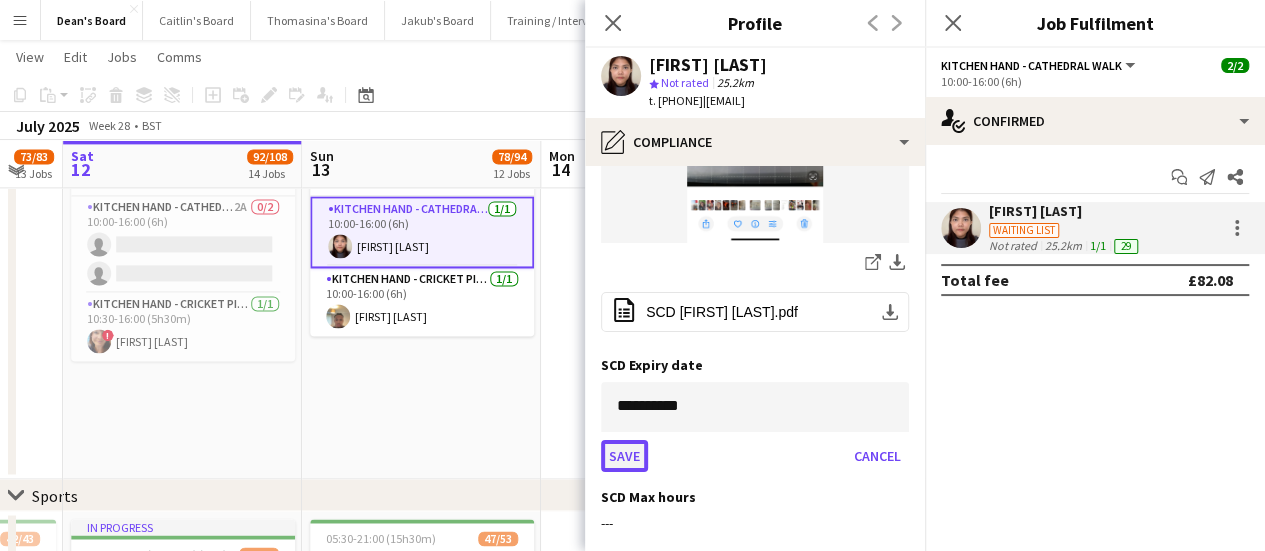 click on "Save" 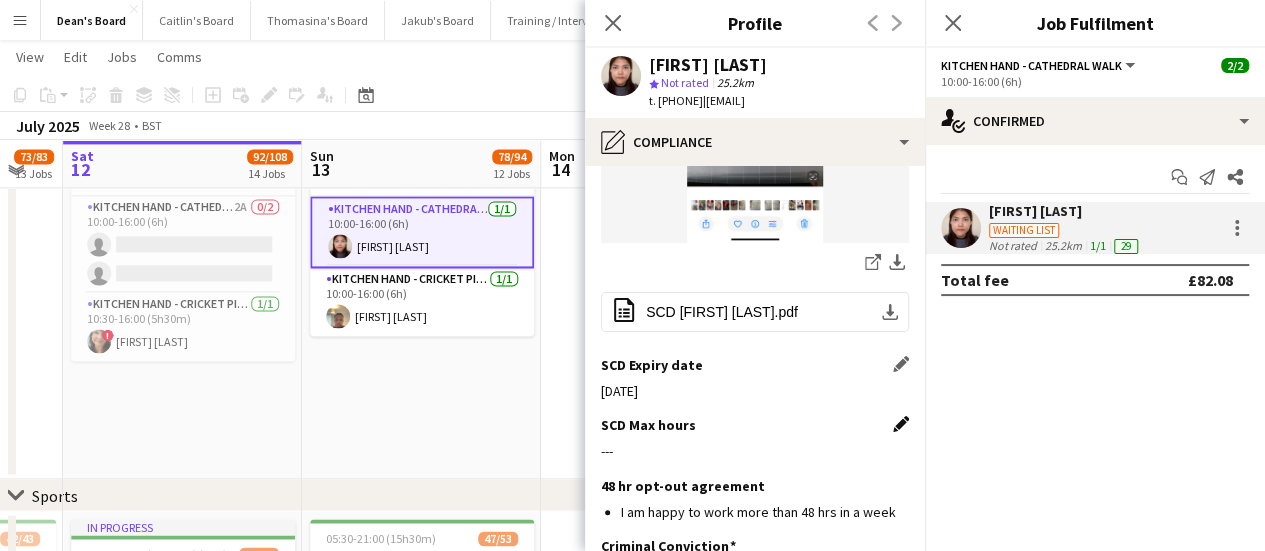 click on "SCD Max hours
Edit this field" 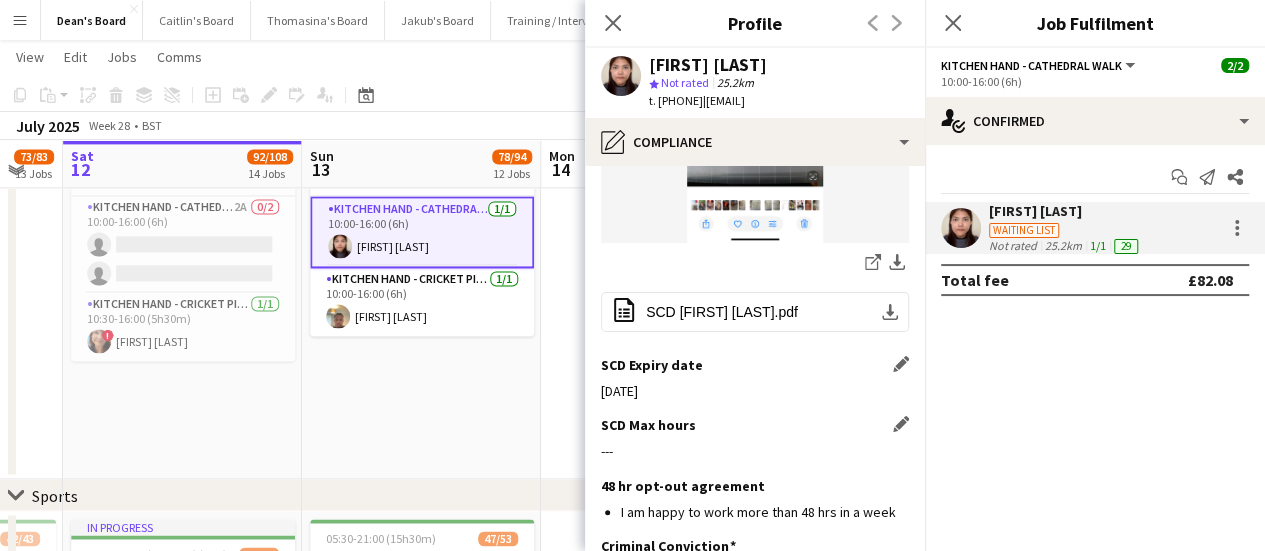 click on "Edit this field" 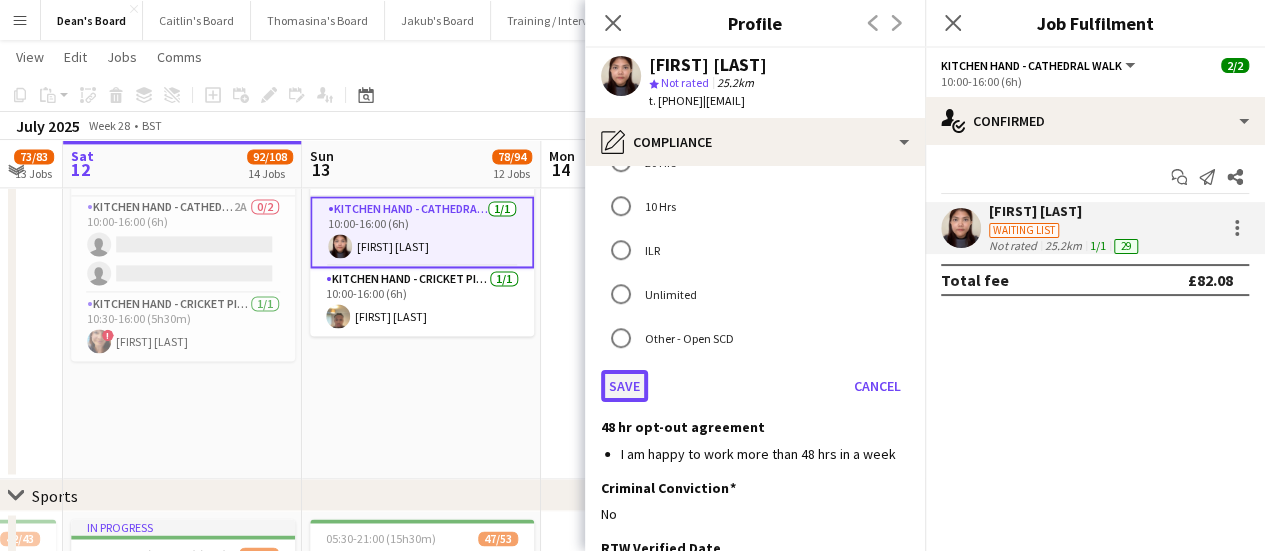 click on "Save" 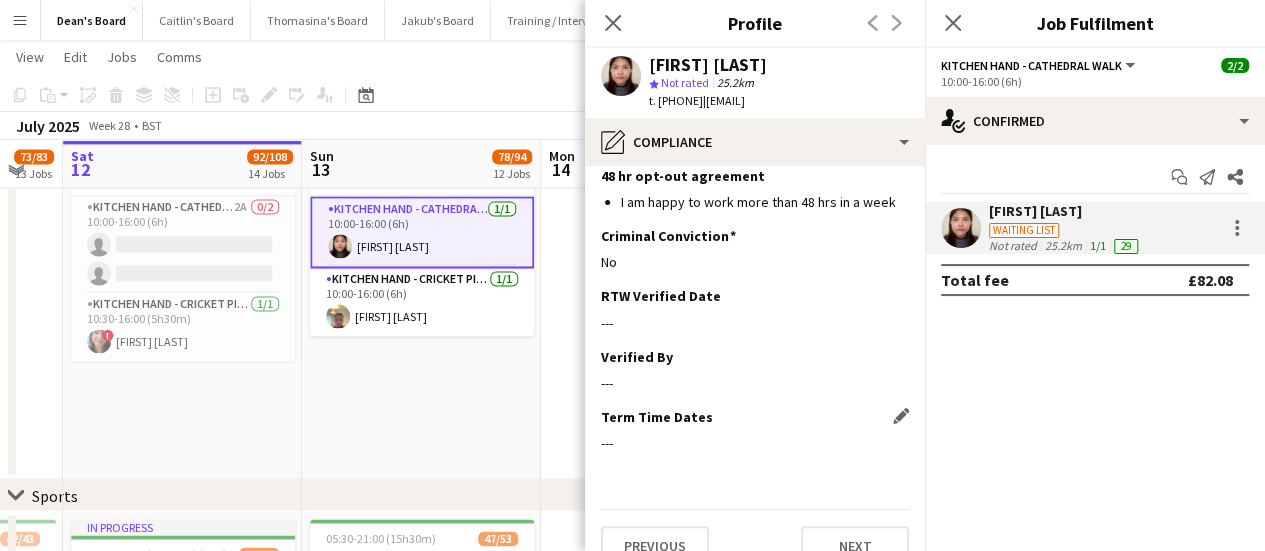 scroll, scrollTop: 840, scrollLeft: 0, axis: vertical 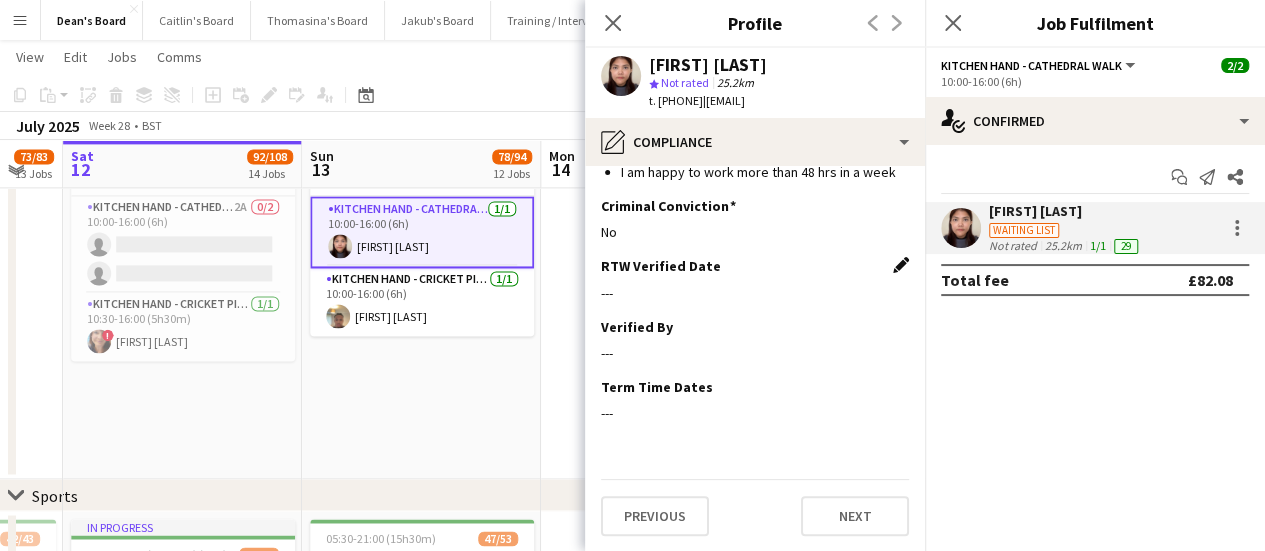 click on "RTW Verified Date
Edit this field
---" 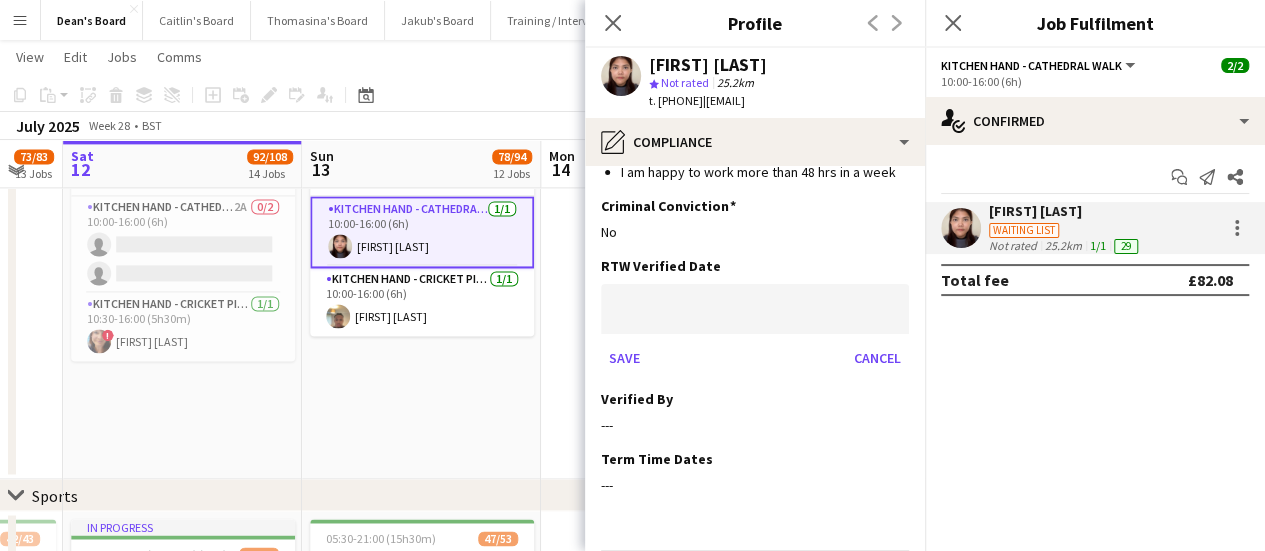 click on "Menu
Boards
Boards   Boards   All jobs   Status
Workforce
Workforce   My Workforce   Recruiting
Comms
Comms
Pay
Pay   Approvals   Payments   Reports
Platform Settings
Platform Settings   App settings   Your settings   Profiles
Training Academy
Training Academy
Knowledge Base
Knowledge Base
Product Updates
Product Updates   Log Out   Privacy   Dean's Board
Close
Caitlin's Board
Close
Thomasina's Board
Close
Jakub's Board
Close
Training / Interview Board
Close
Add
Help
Notifications" at bounding box center [632, 898] 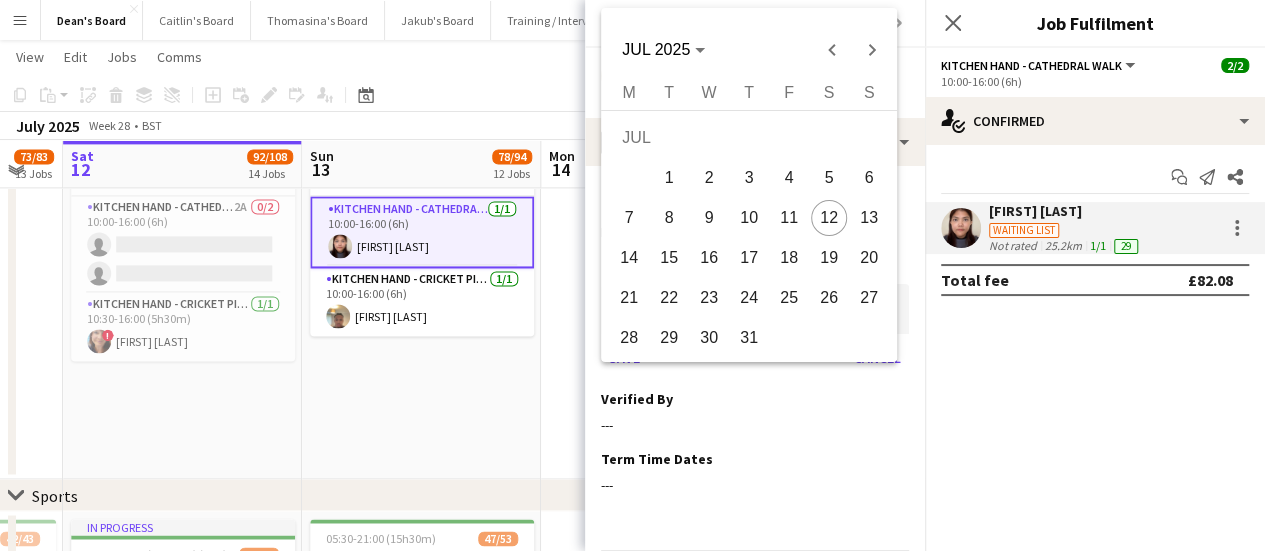 click on "12" at bounding box center [829, 218] 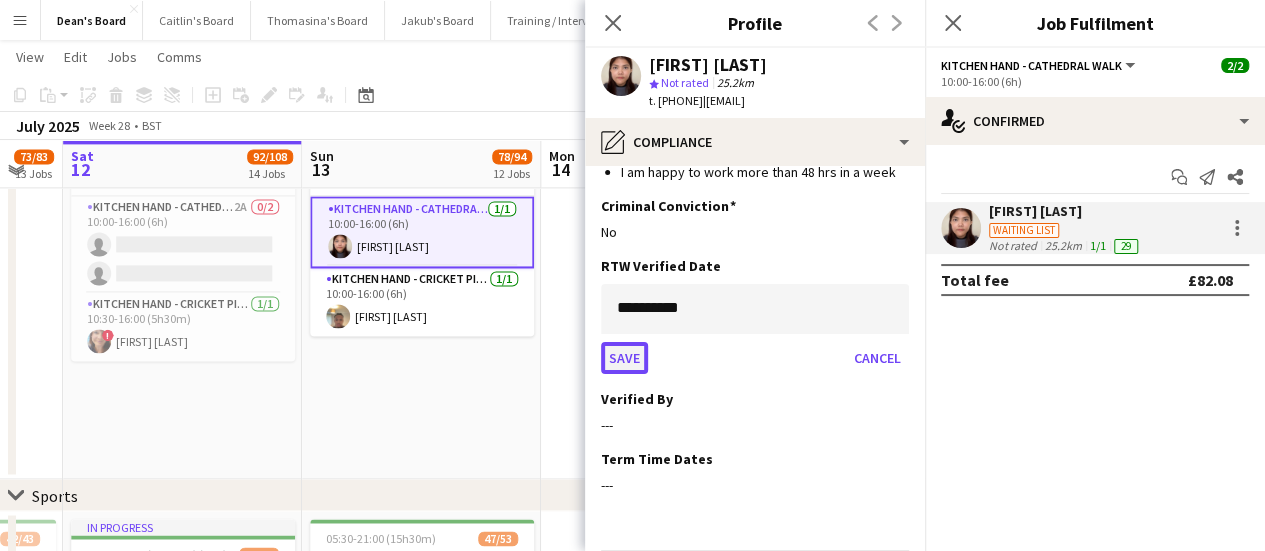drag, startPoint x: 629, startPoint y: 357, endPoint x: 627, endPoint y: 375, distance: 18.110771 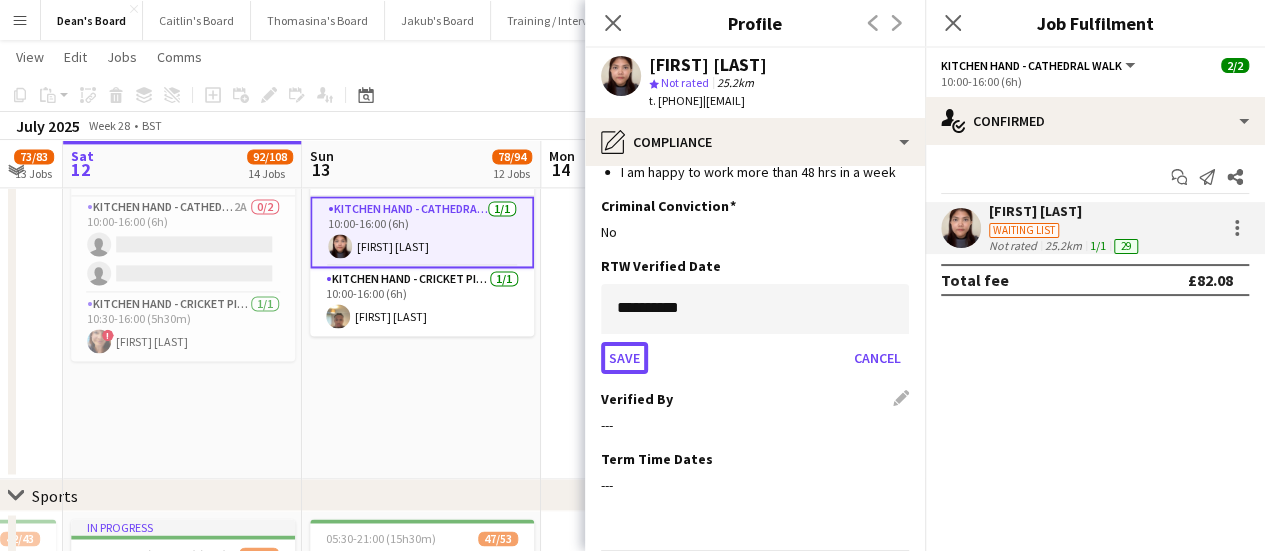 click on "Save" 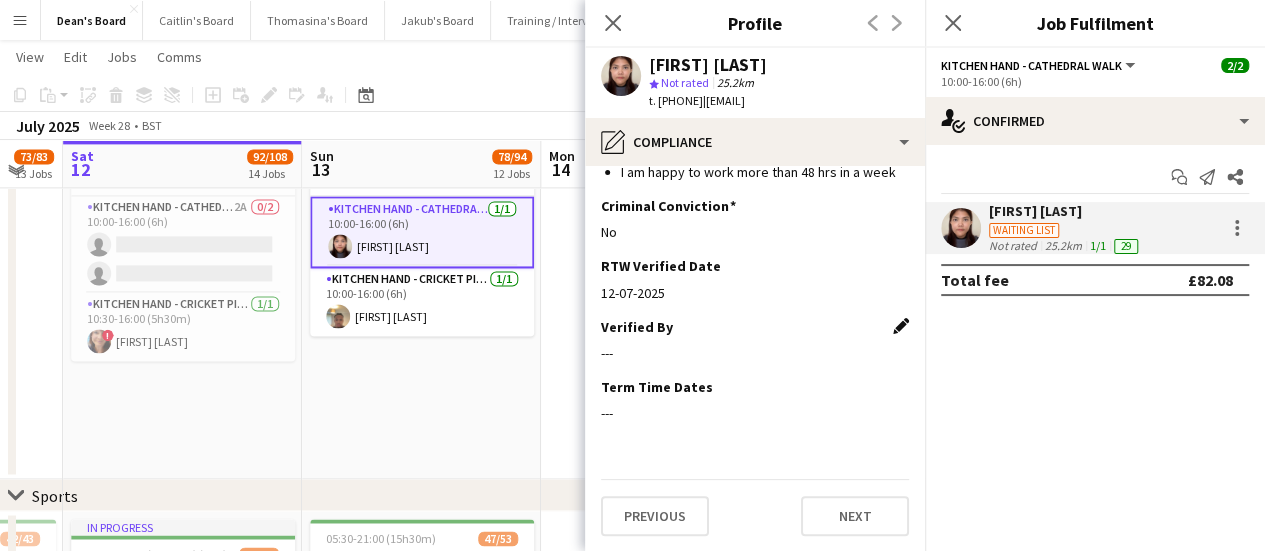 click on "Edit this field" 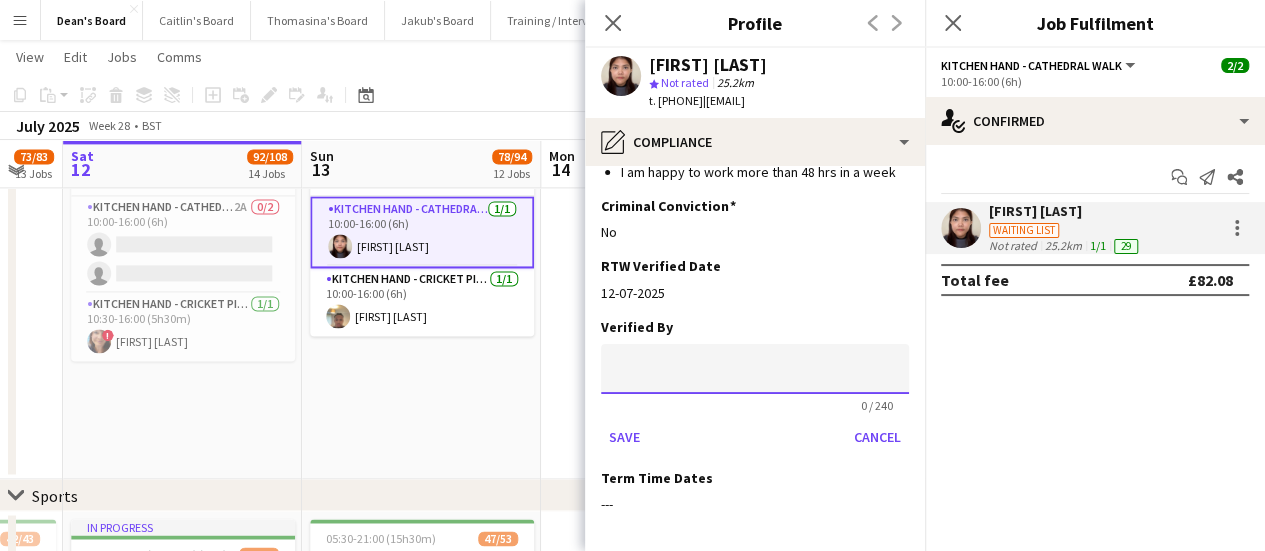 click 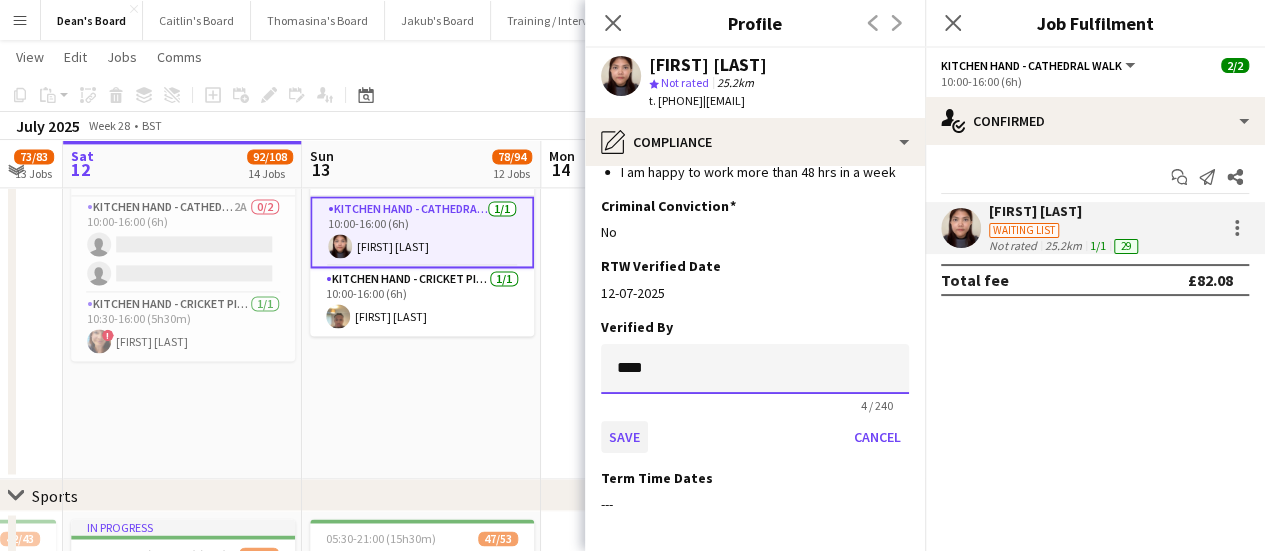 type on "****" 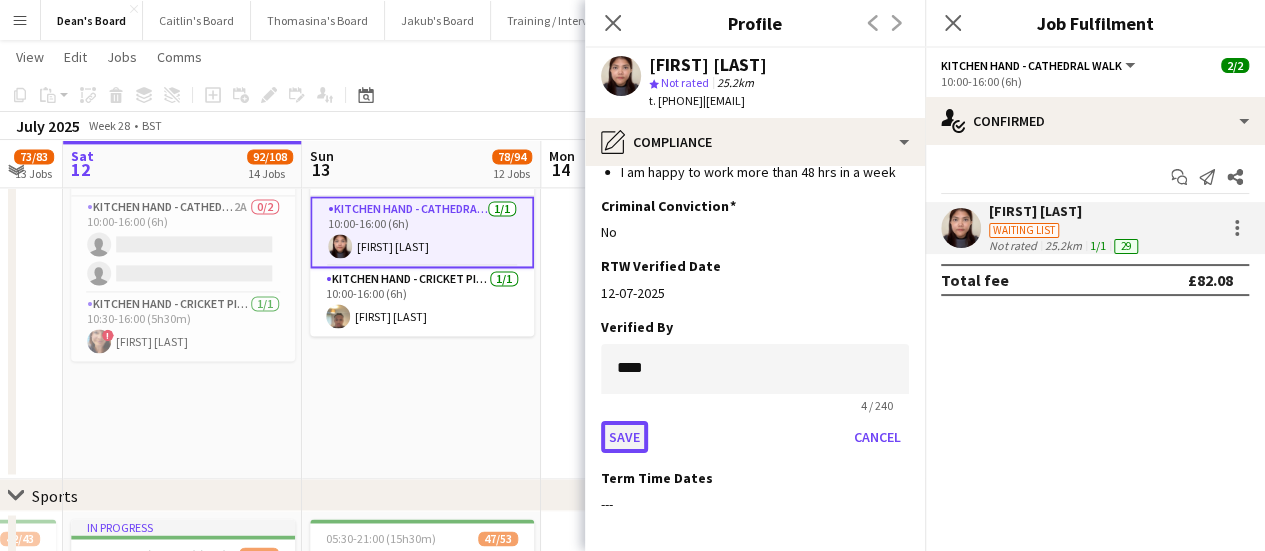 click on "Save" 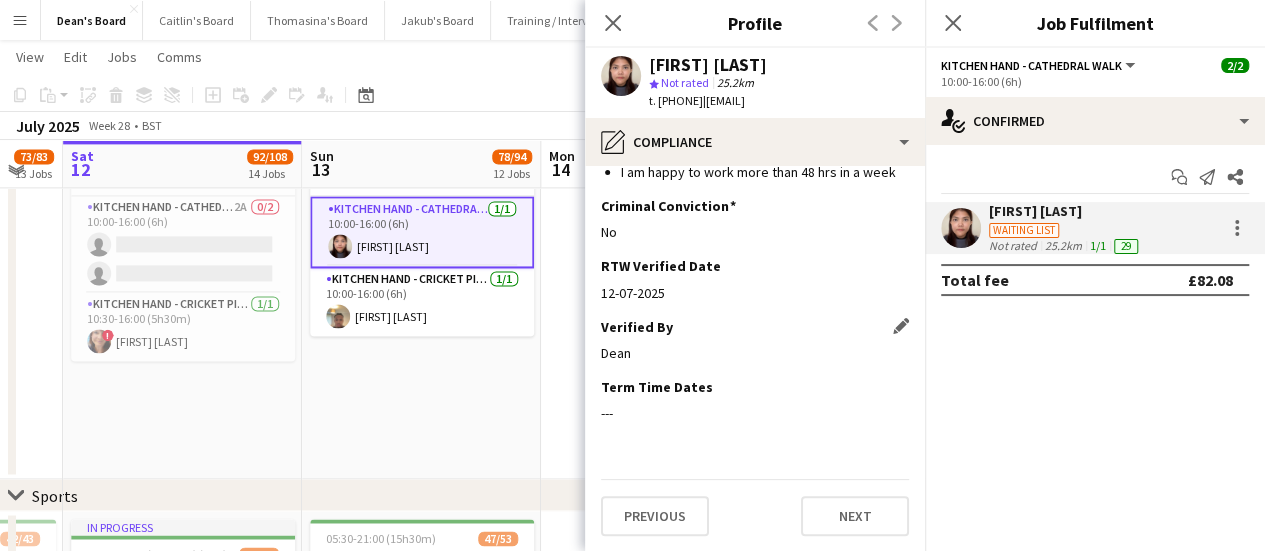 click on "check
Confirmed
Start chat
Send notification
Share
Kyawt Hmu May Khin   Waiting list   Not rated   25.2km  1/1  29   Total fee   £82.08" 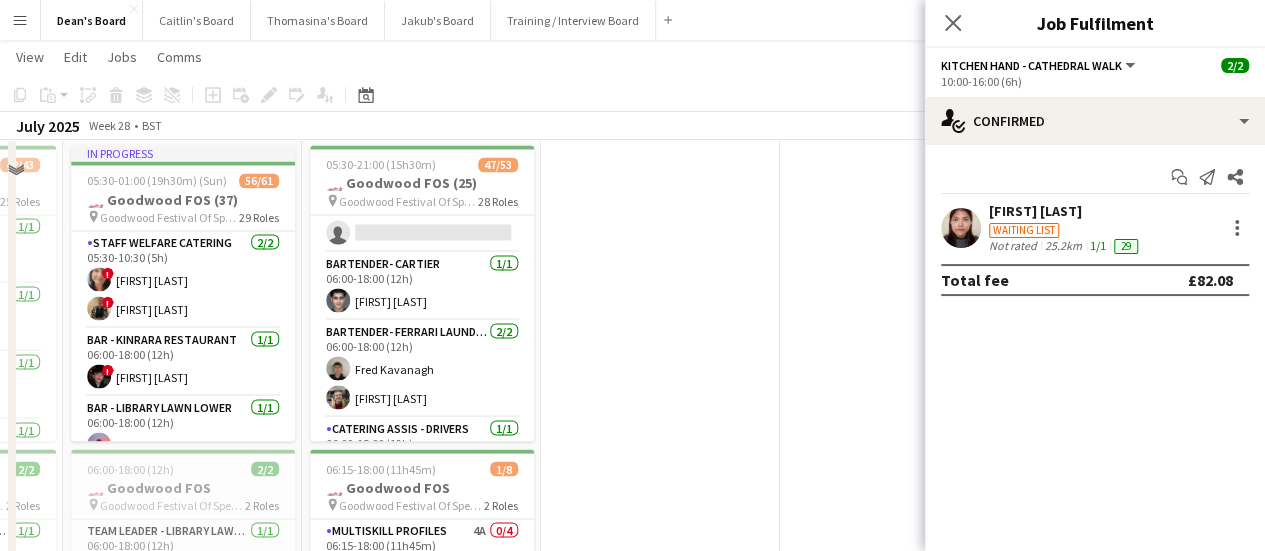 scroll, scrollTop: 1800, scrollLeft: 0, axis: vertical 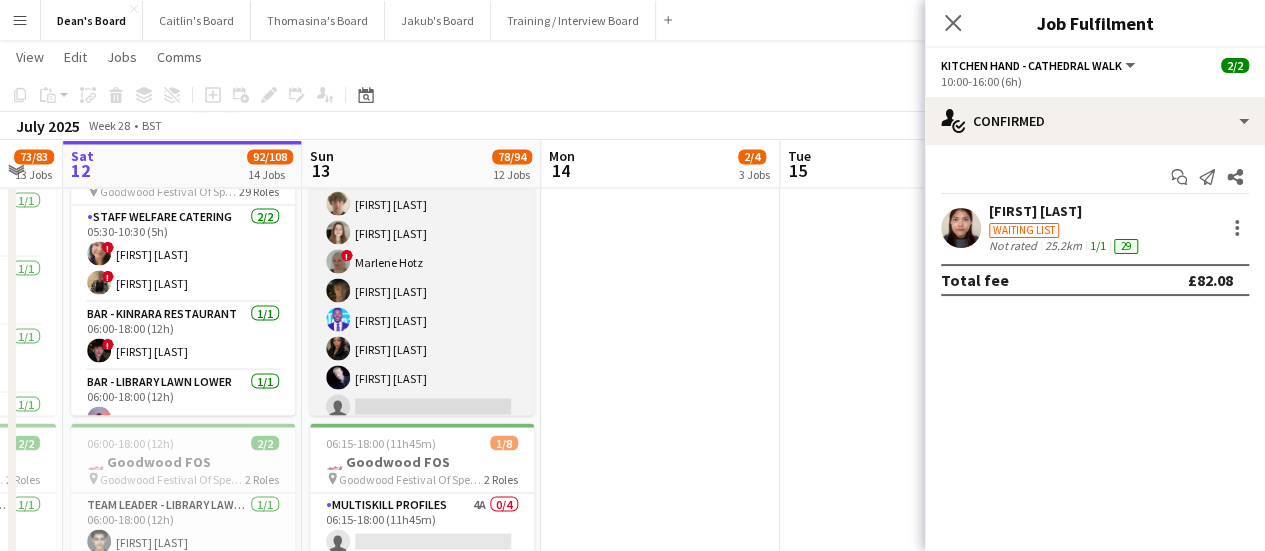 click on "Bar / Waiting    10A   7/9   08:00-20:00 (12h)
Jamie Ackers Laura Stevens ! Marlene Hotz Anton Buchholdt Antonio Ovie Obebe Ibim Akoko Jack Forrester
single-neutral-actions
single-neutral-actions" at bounding box center [422, 305] 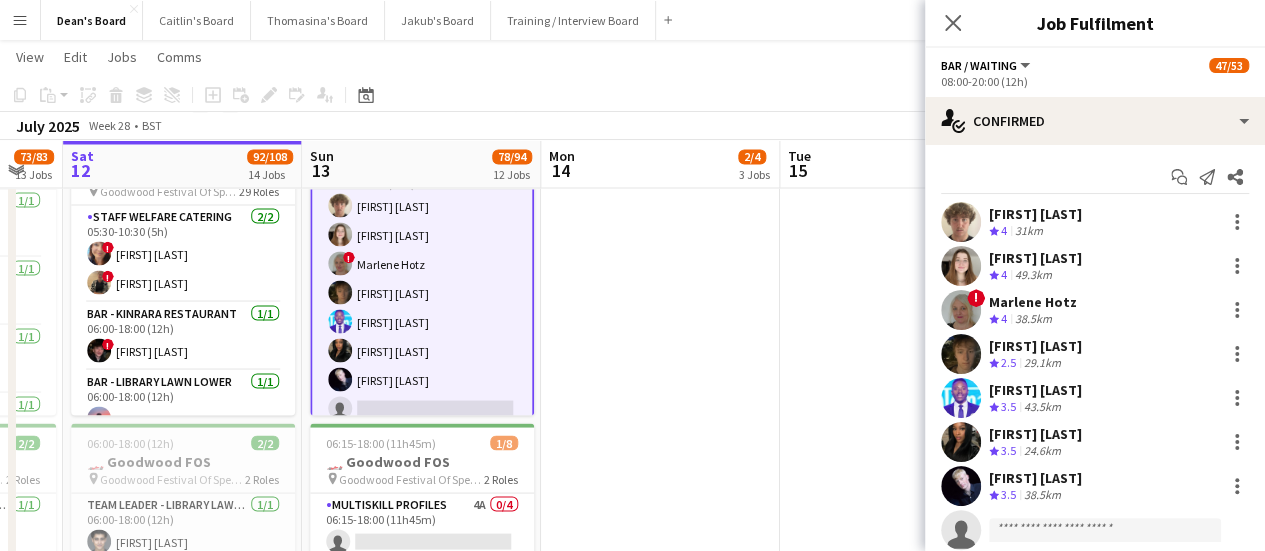 scroll, scrollTop: 1424, scrollLeft: 0, axis: vertical 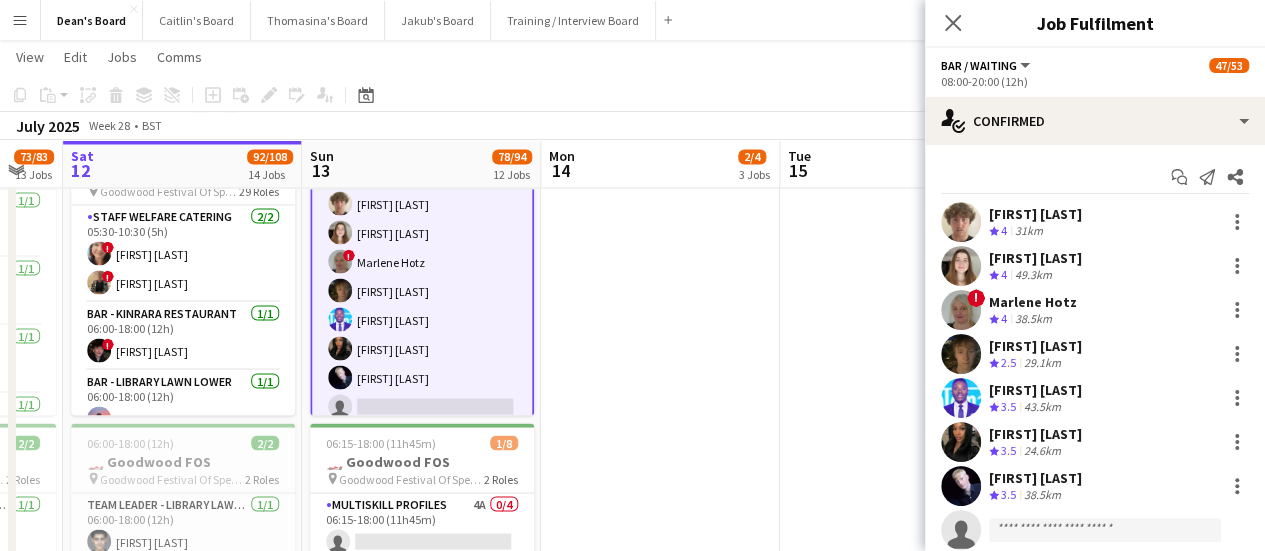 click on "24.6km" at bounding box center [1042, 451] 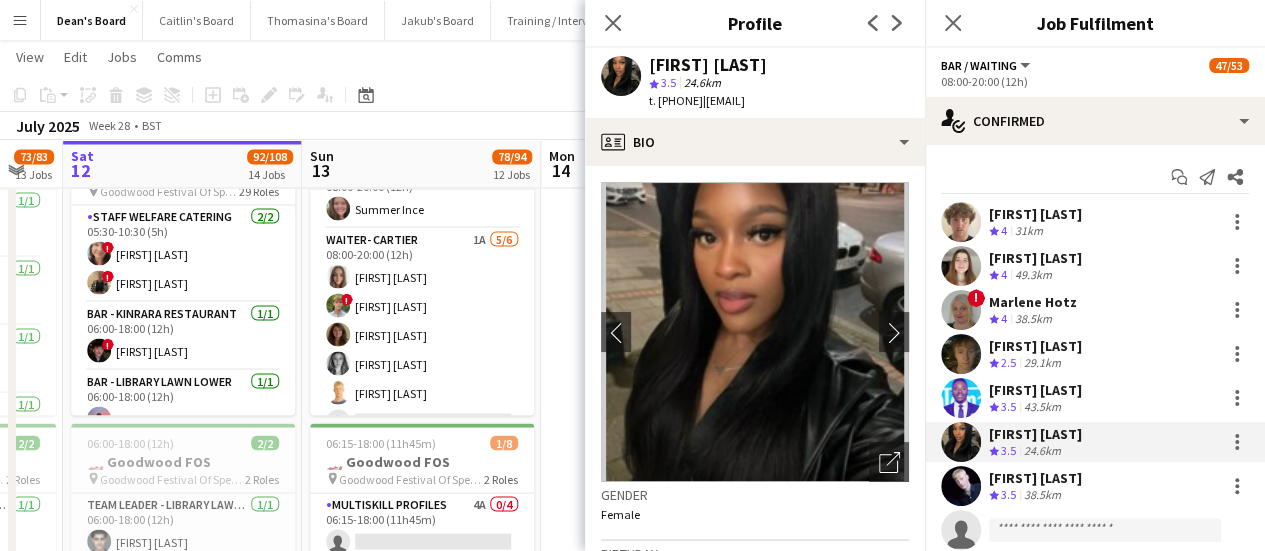 scroll, scrollTop: 2224, scrollLeft: 0, axis: vertical 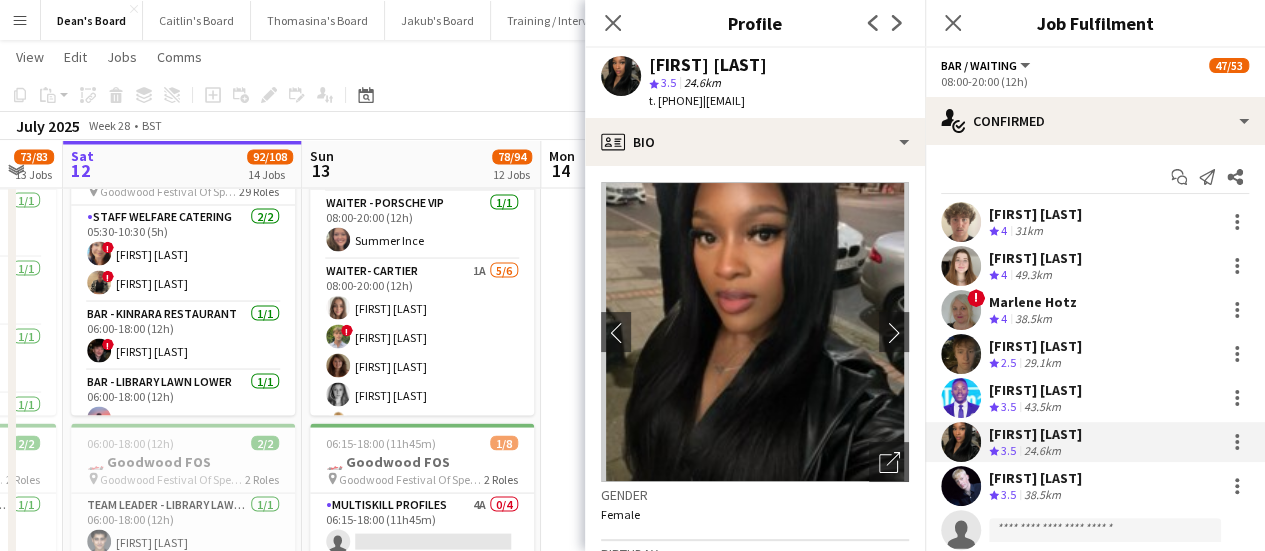 click at bounding box center (660, 690) 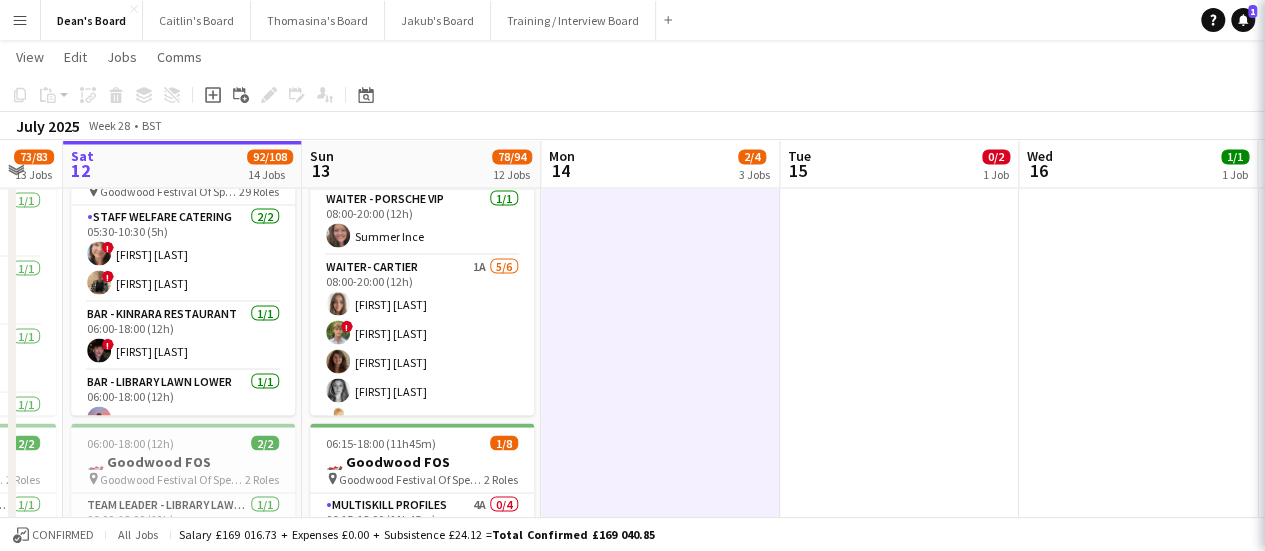 scroll, scrollTop: 2220, scrollLeft: 0, axis: vertical 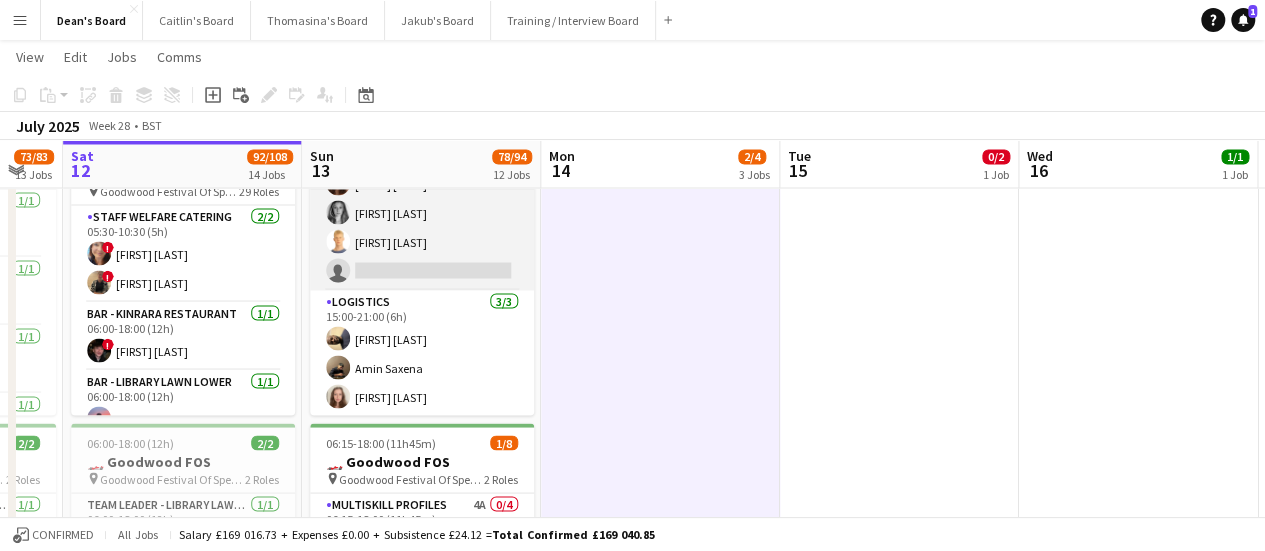 click on "Waiter- Cartier    1A   5/6   08:00-20:00 (12h)
Neve San Emeterio ! Owen Beswick Tirren Ambroziak Josephine Porter-Wright Isaac Lucraft
single-neutral-actions" at bounding box center (422, 183) 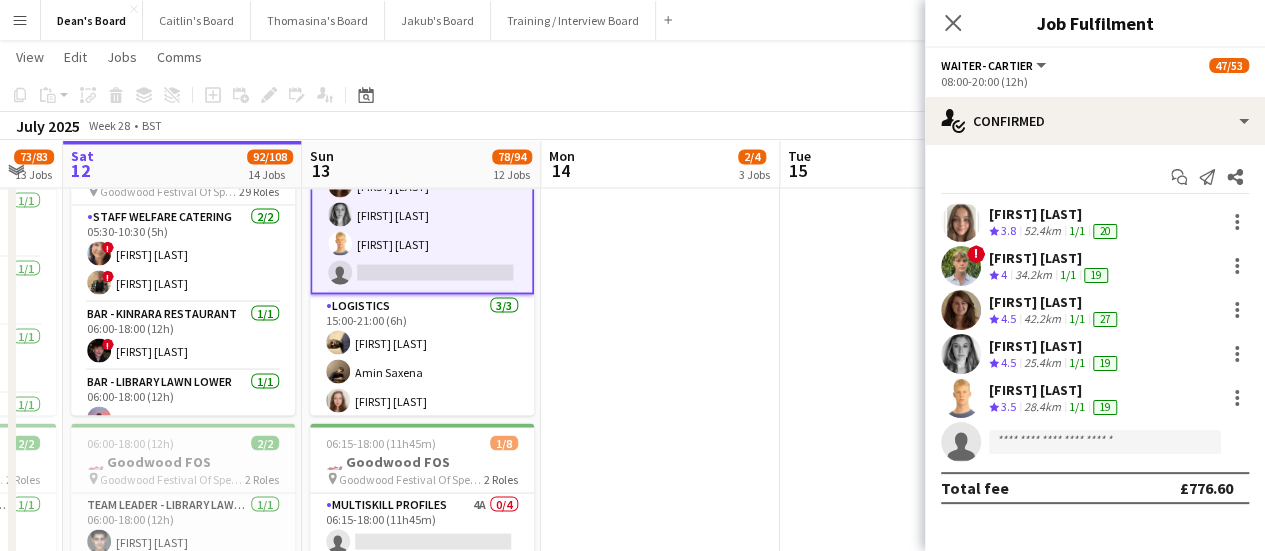 scroll, scrollTop: 2404, scrollLeft: 0, axis: vertical 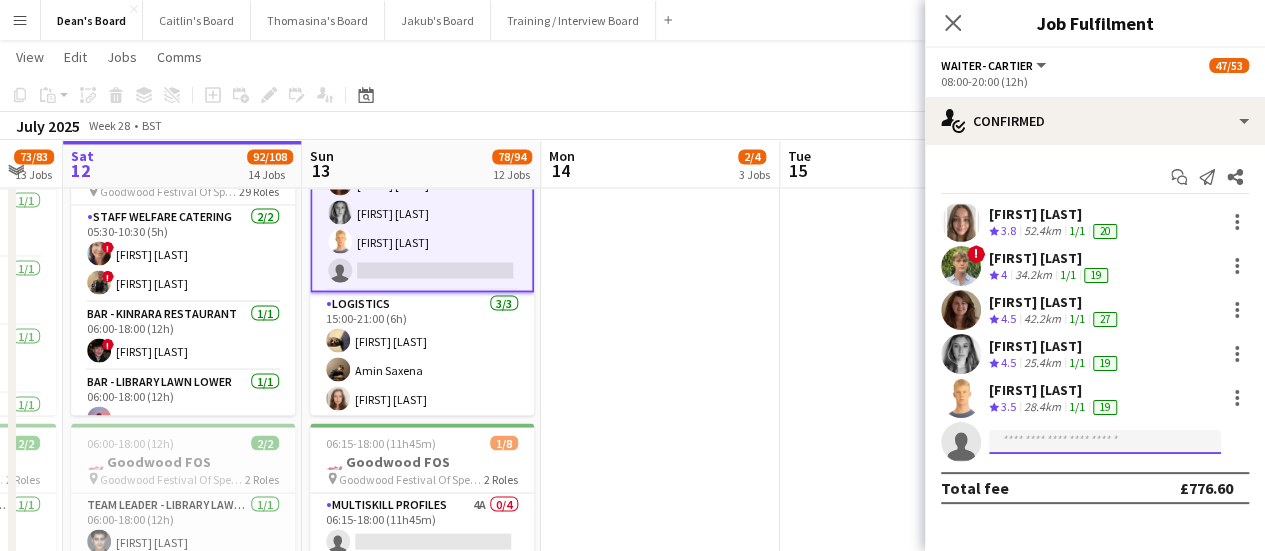 click 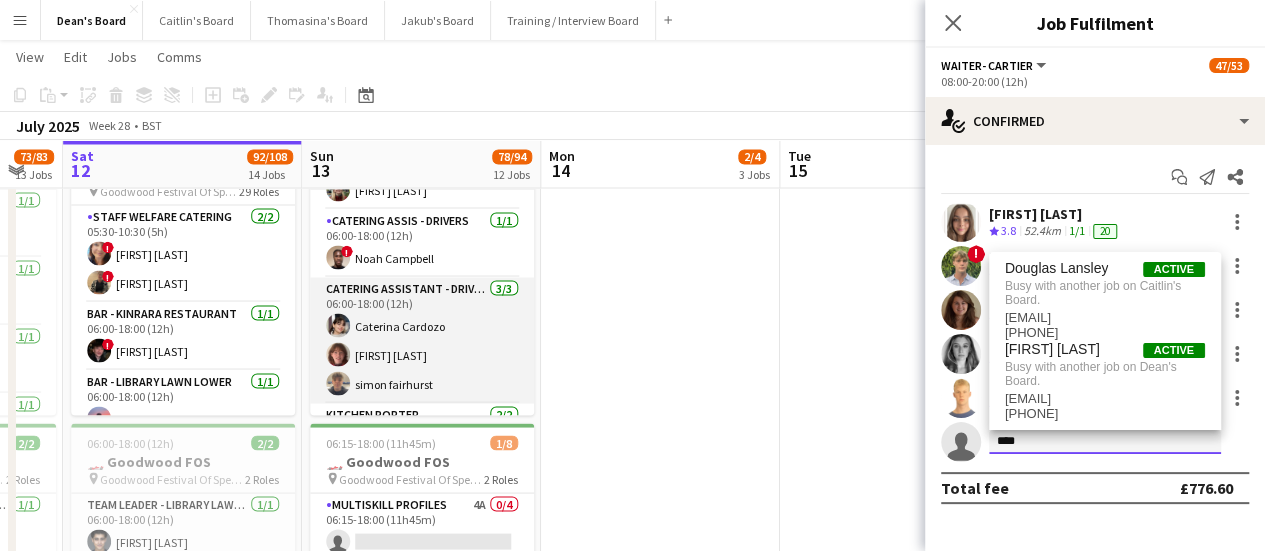 scroll, scrollTop: 604, scrollLeft: 0, axis: vertical 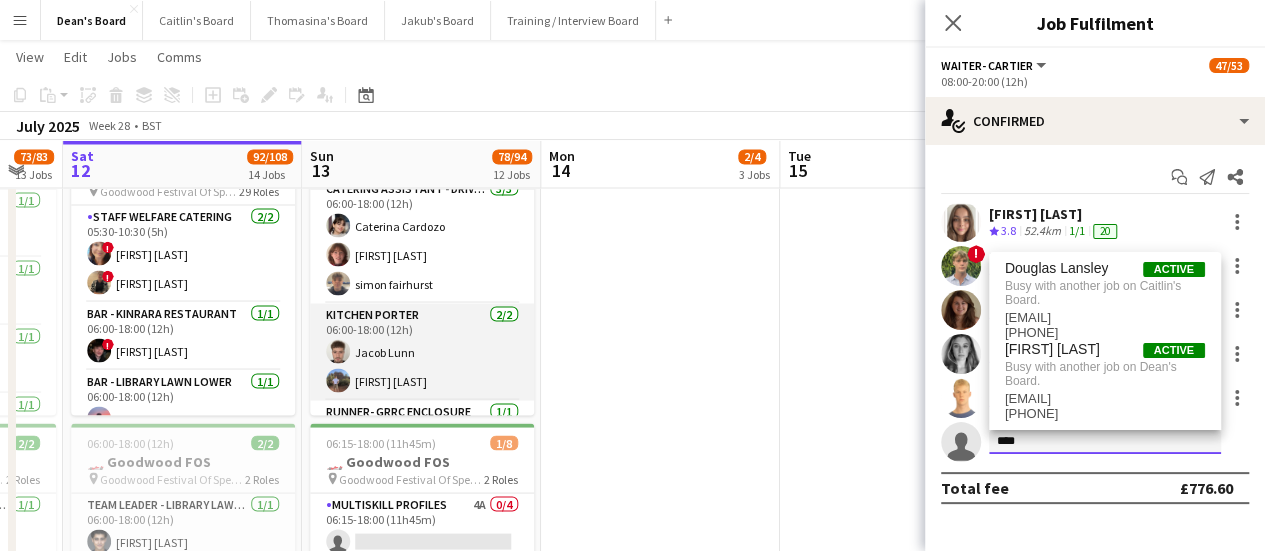 type on "****" 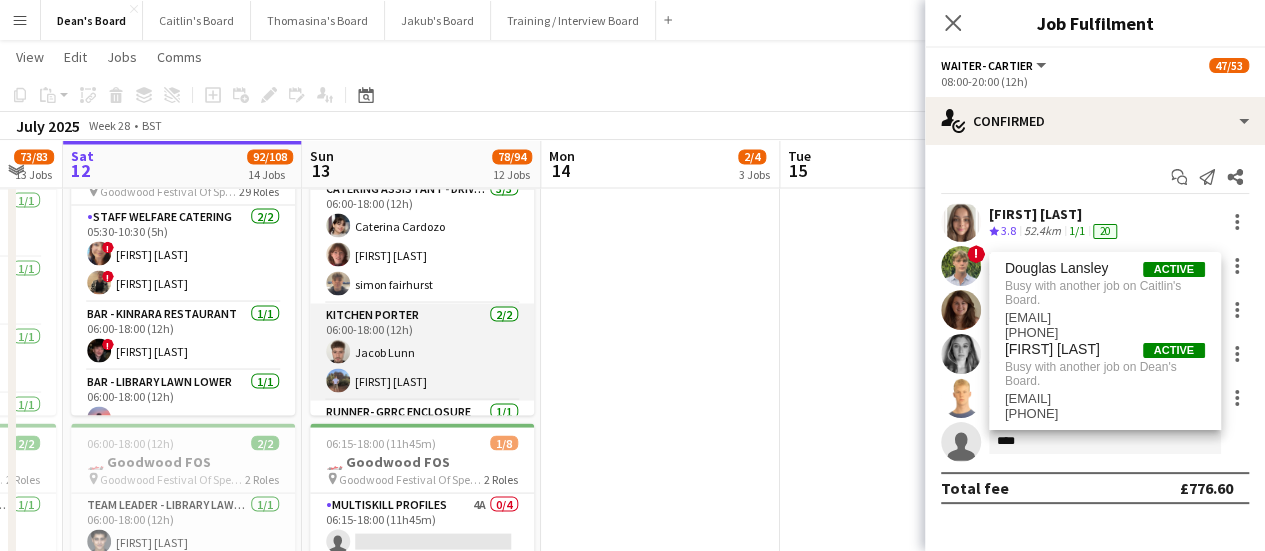 click on "Kitchen Porter   2/2   06:00-18:00 (12h)
Jacob Lunn Felix Lansley" at bounding box center (422, 351) 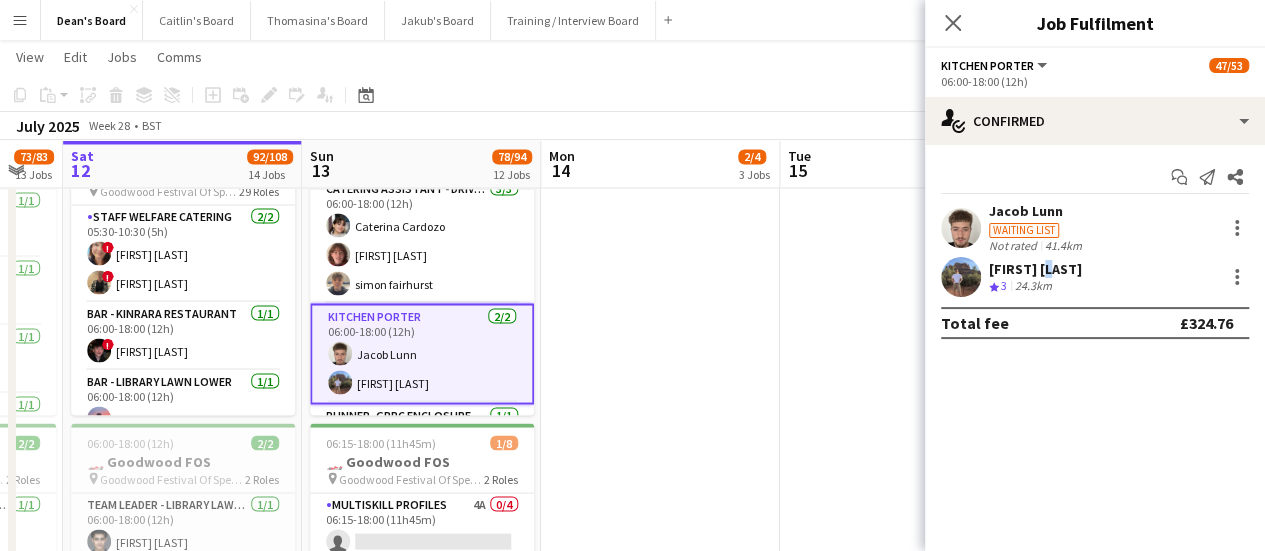click on "[FIRST] [LAST]" at bounding box center (1035, 269) 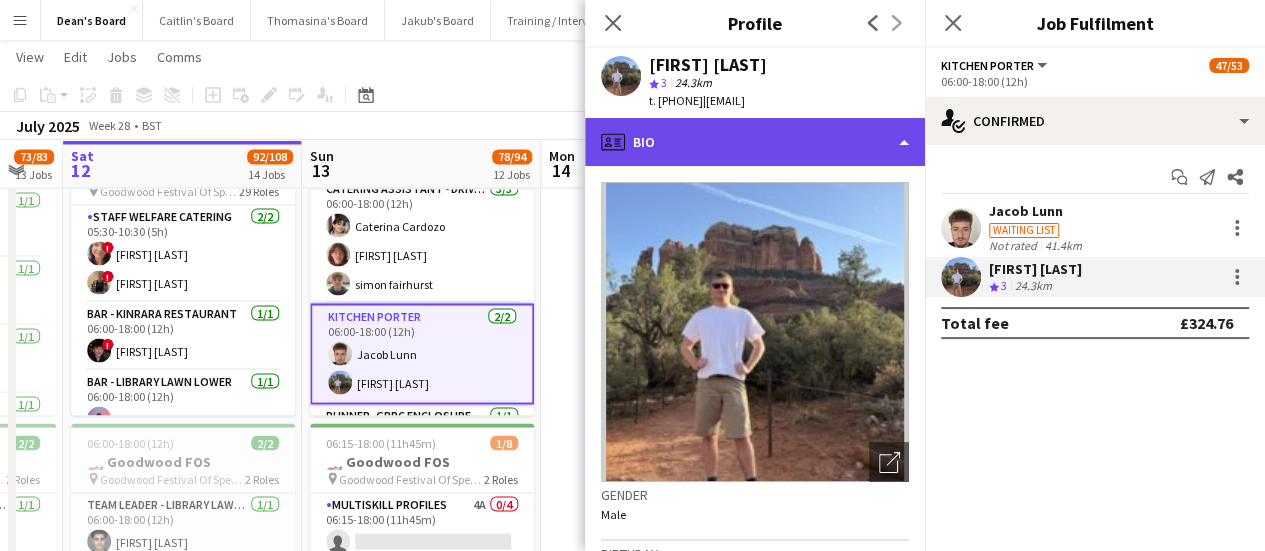 click on "profile
Bio" 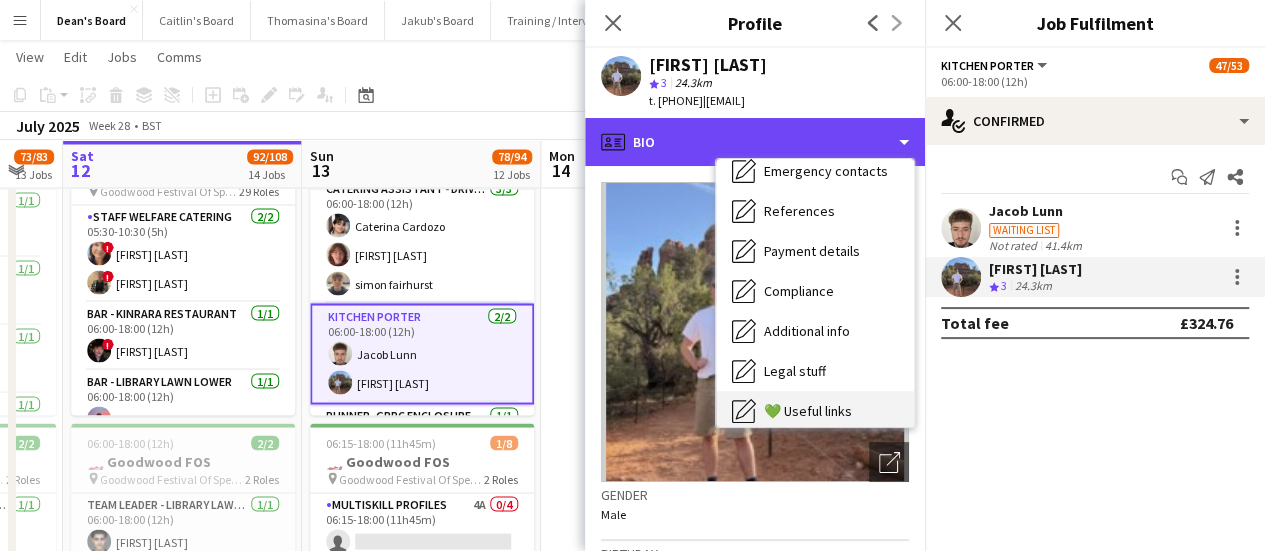 scroll, scrollTop: 268, scrollLeft: 0, axis: vertical 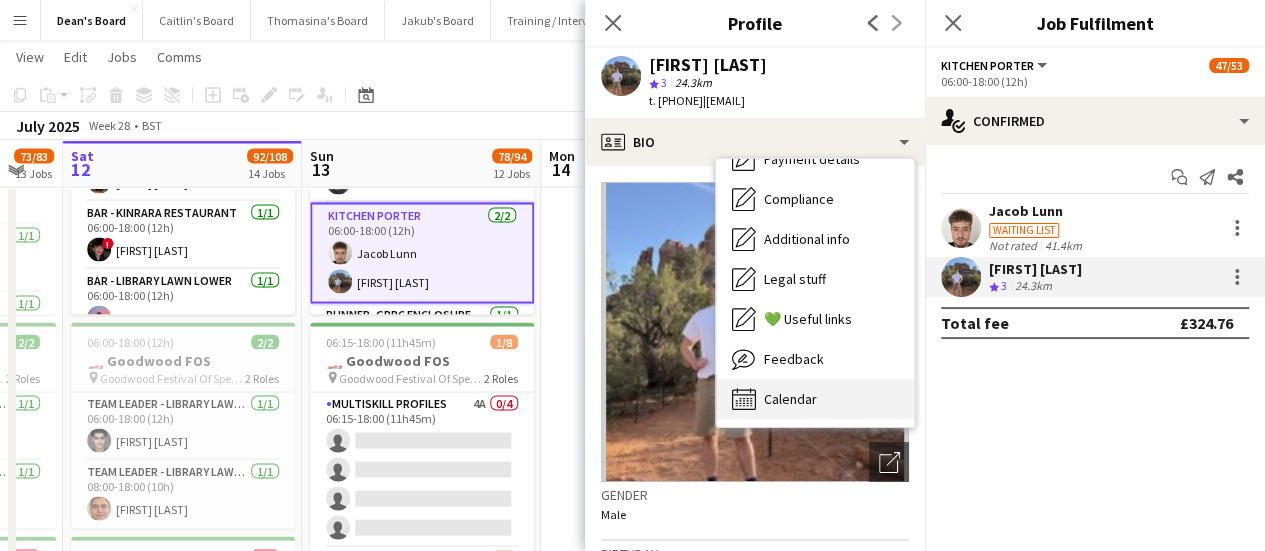 click on "Calendar
Calendar" at bounding box center [815, 399] 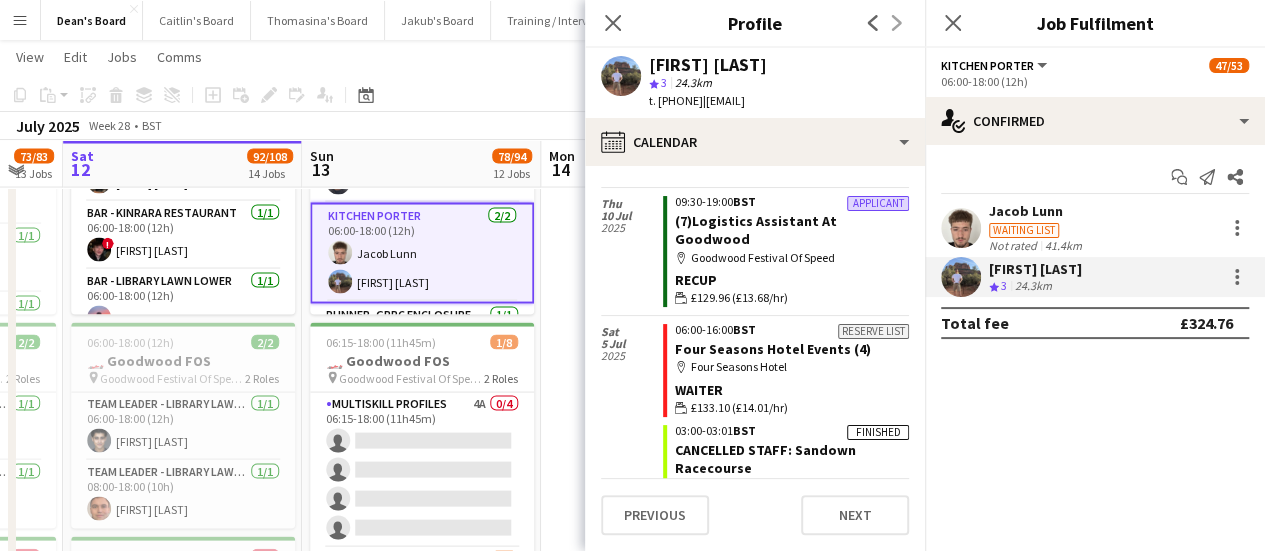 scroll, scrollTop: 1000, scrollLeft: 0, axis: vertical 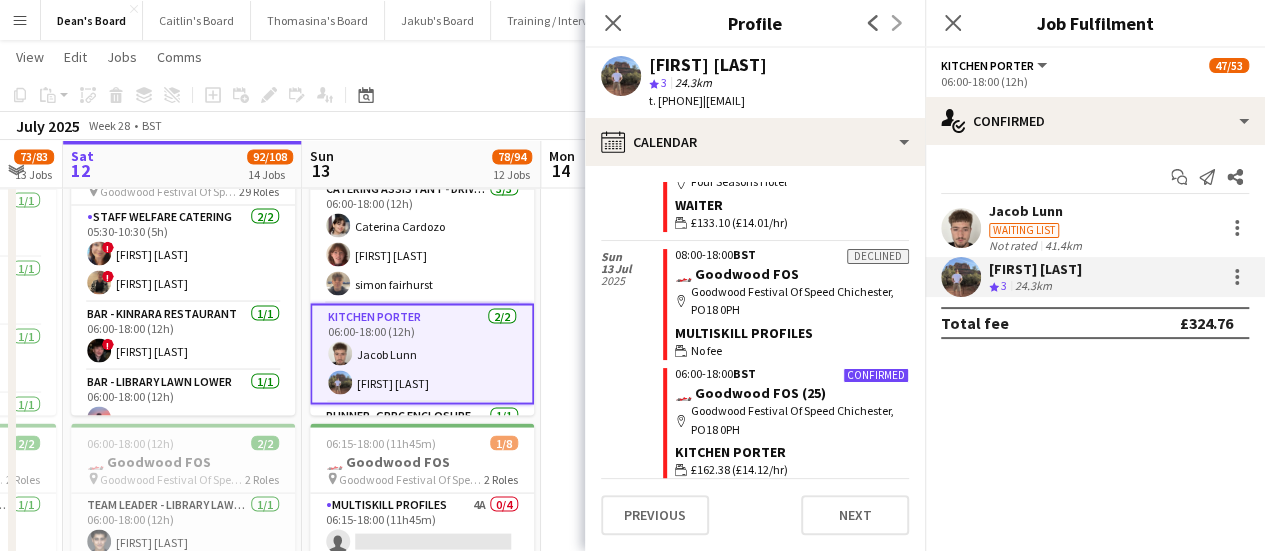 click on "map-marker
Goodwood Festival Of Speed Chichester, PO18 0PH" 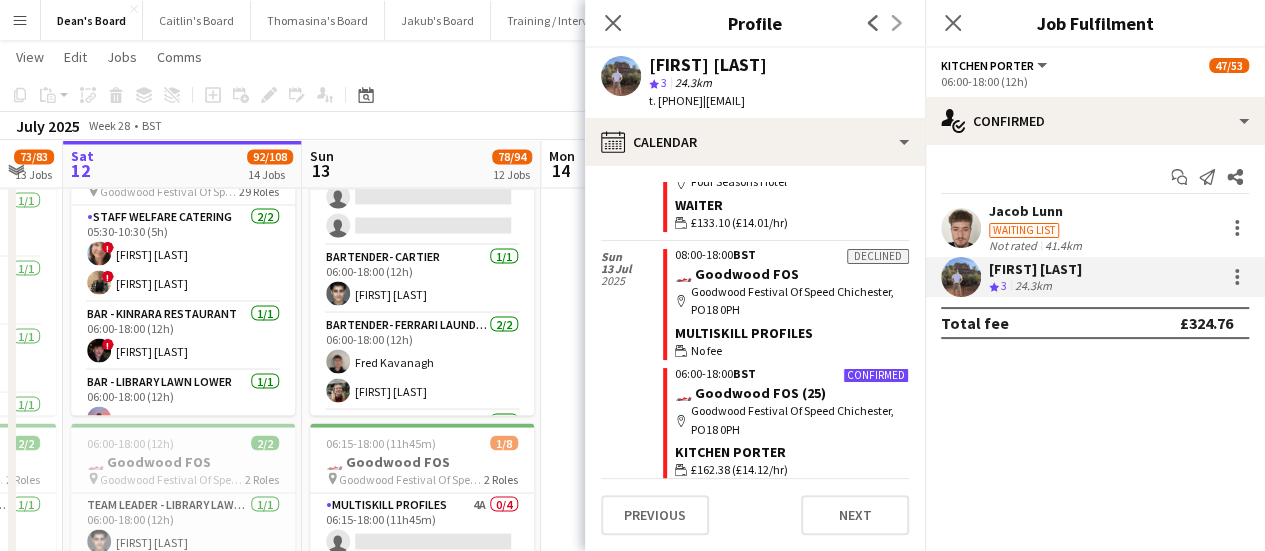 scroll, scrollTop: 204, scrollLeft: 0, axis: vertical 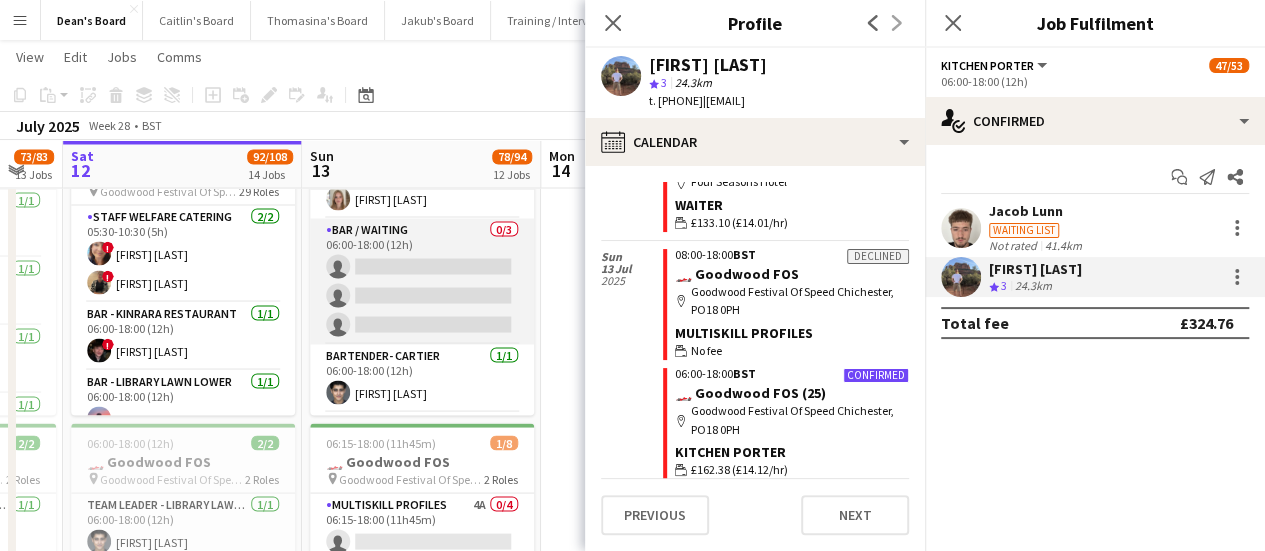 click on "Bar / Waiting    0/3   06:00-18:00 (12h)
single-neutral-actions
single-neutral-actions
single-neutral-actions" at bounding box center [422, 281] 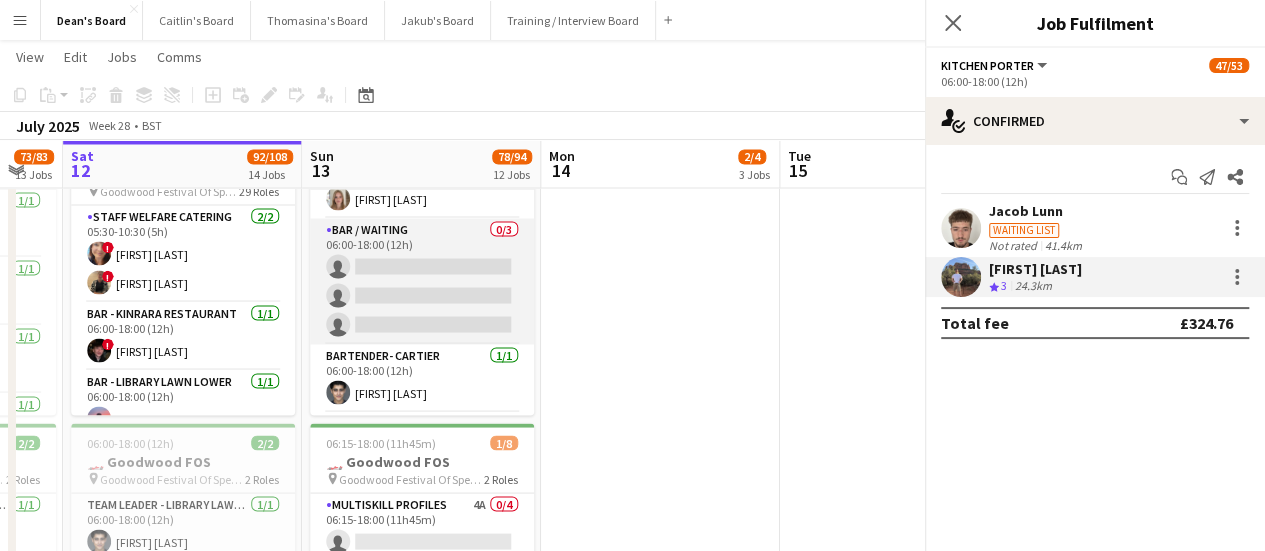 scroll, scrollTop: 0, scrollLeft: 652, axis: horizontal 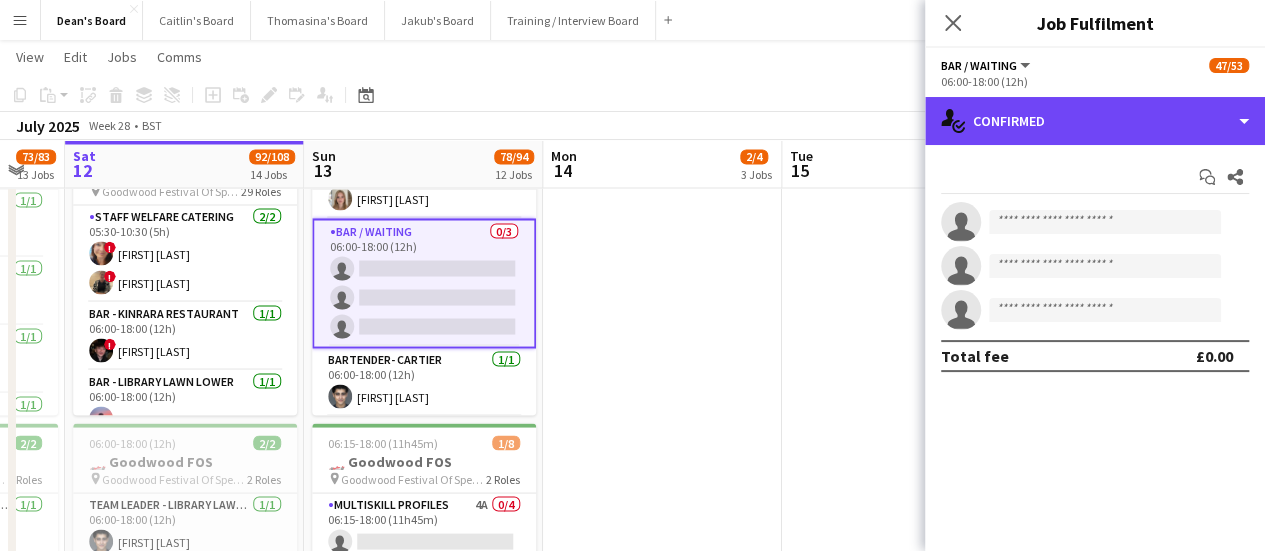 drag, startPoint x: 1109, startPoint y: 125, endPoint x: 1116, endPoint y: 138, distance: 14.764823 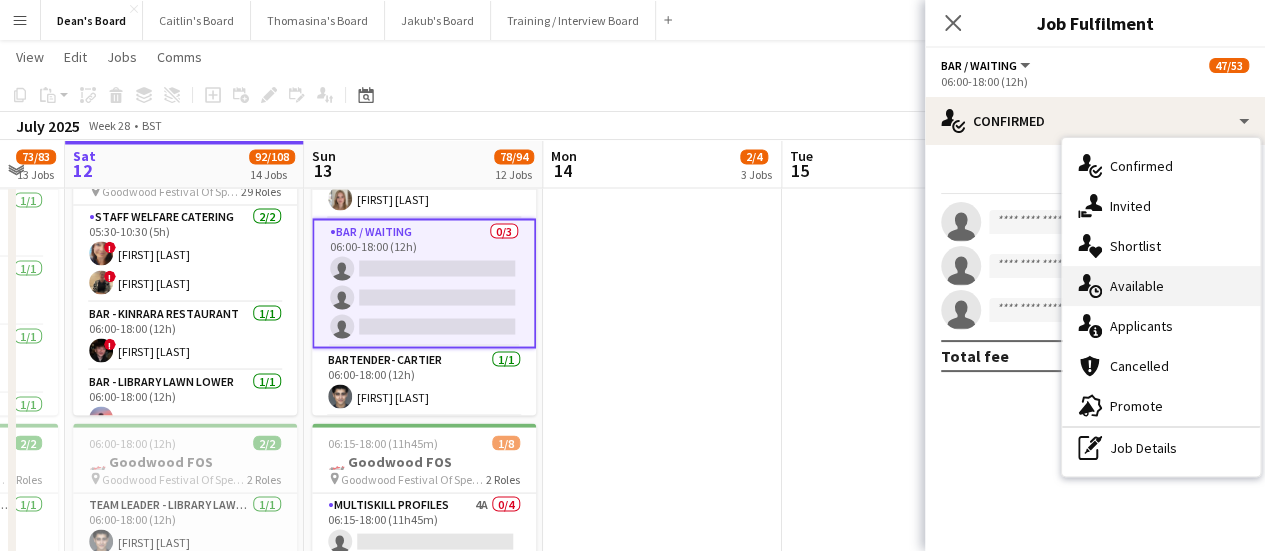 click on "single-neutral-actions-upload
Available" at bounding box center [1161, 286] 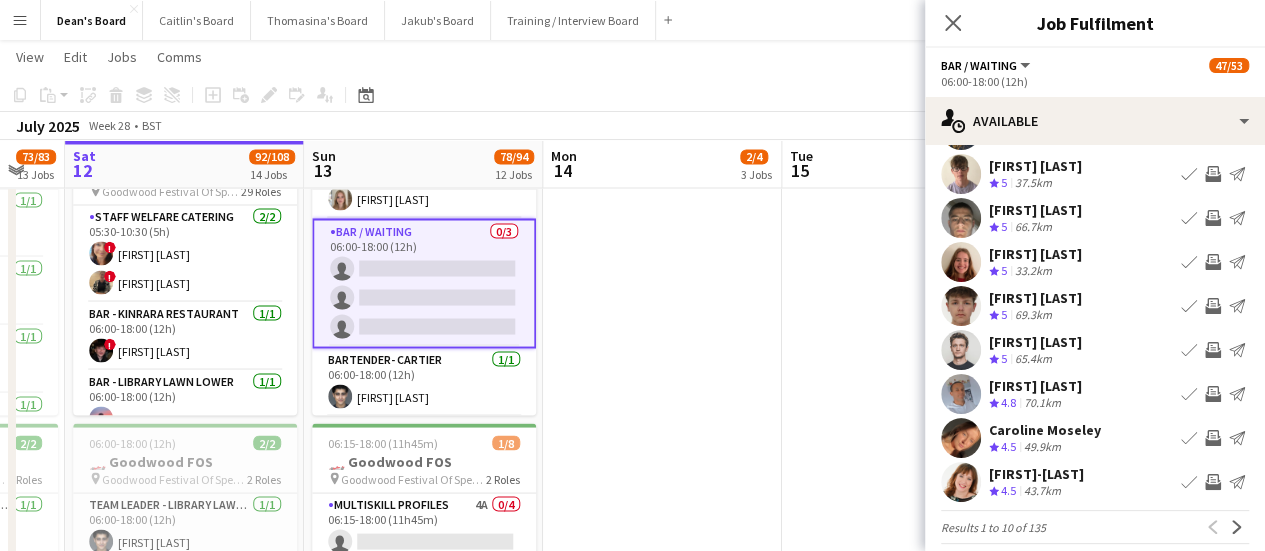 scroll, scrollTop: 148, scrollLeft: 0, axis: vertical 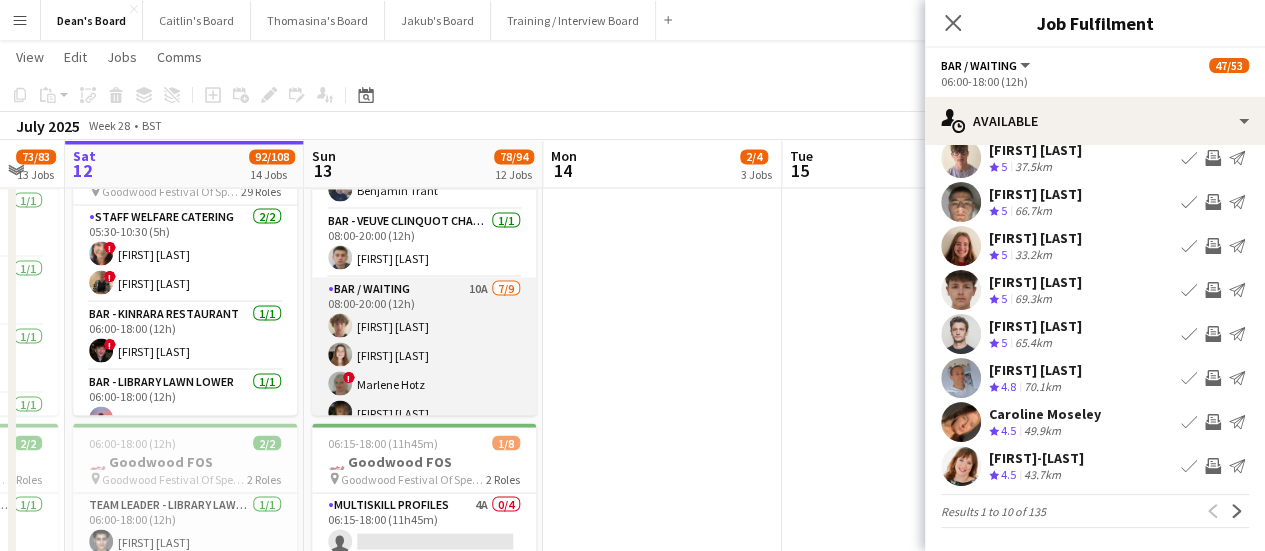 click on "Bar / Waiting    10A   7/9   08:00-20:00 (12h)
Jamie Ackers Laura Stevens ! Marlene Hotz Anton Buchholdt Antonio Ovie Obebe Ibim Akoko Jack Forrester
single-neutral-actions
single-neutral-actions" at bounding box center (424, 427) 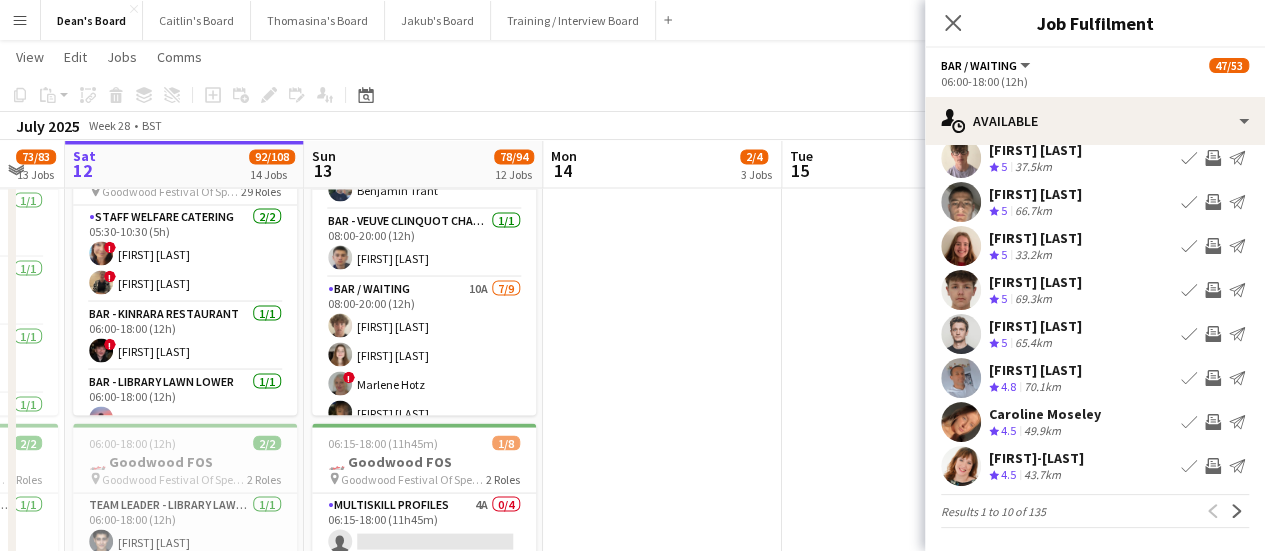scroll, scrollTop: 0, scrollLeft: 650, axis: horizontal 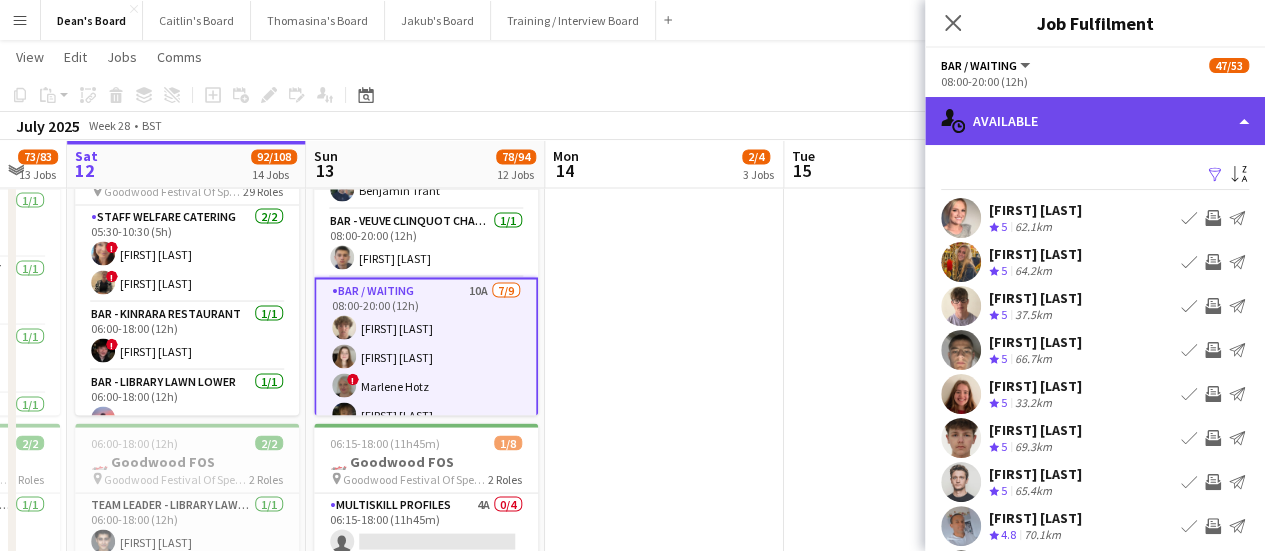 click on "single-neutral-actions-upload
Available" 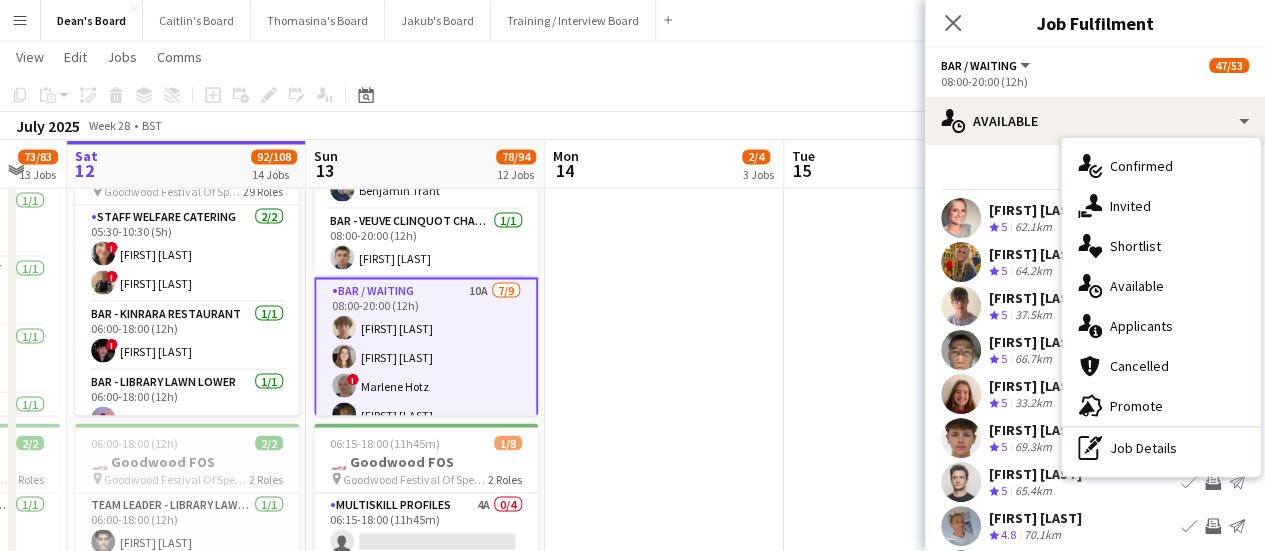 drag, startPoint x: 1132, startPoint y: 321, endPoint x: 1132, endPoint y: 309, distance: 12 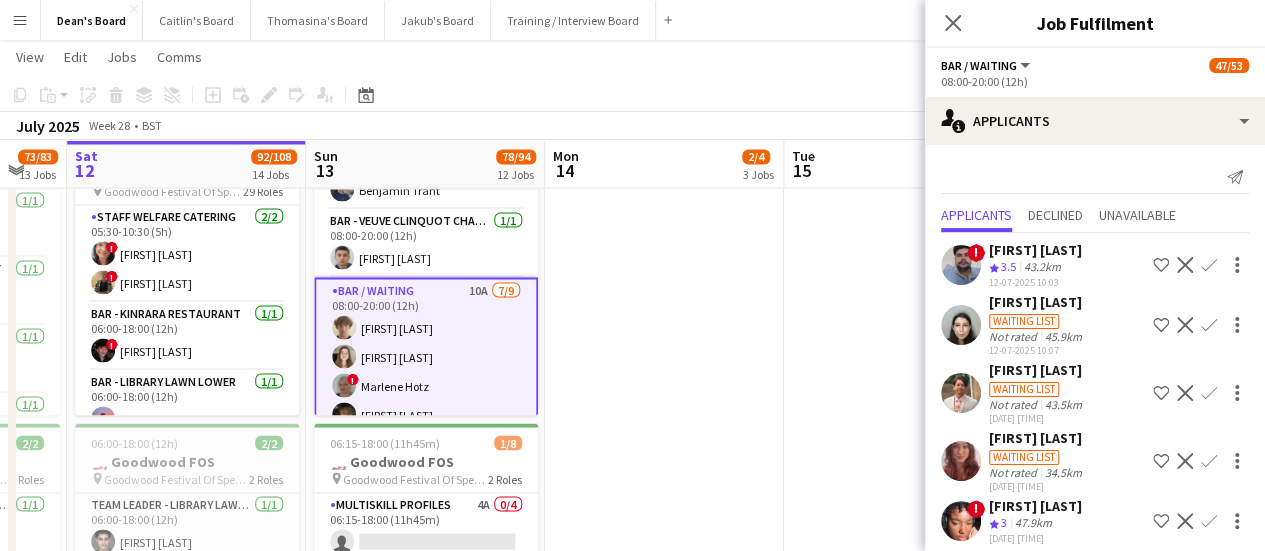 scroll, scrollTop: 130, scrollLeft: 0, axis: vertical 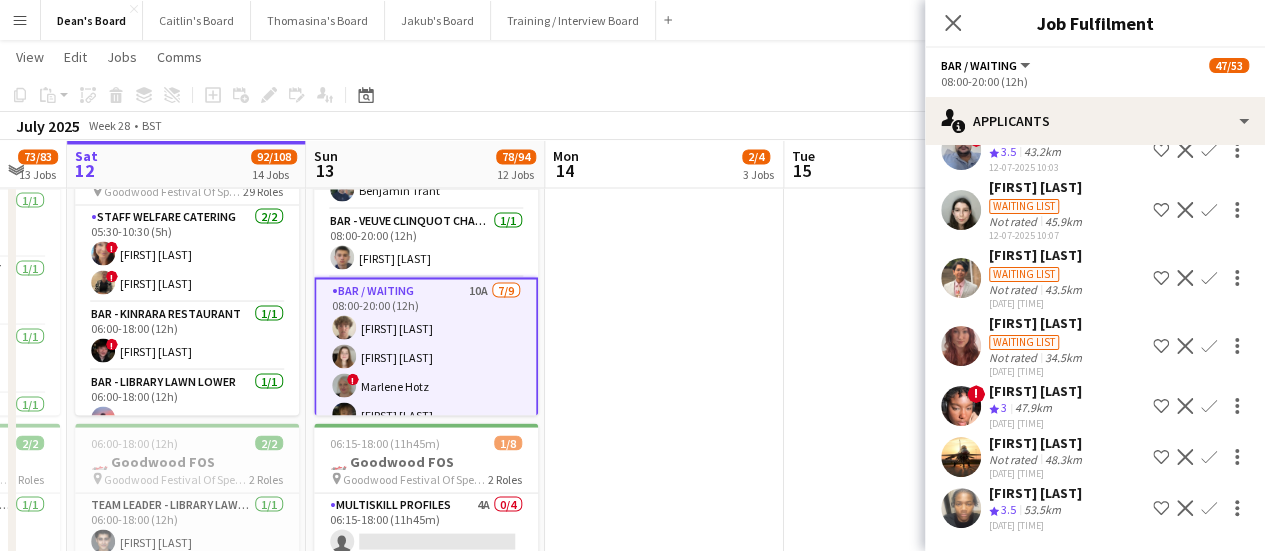 click on "34.5km" at bounding box center (1033, 408) 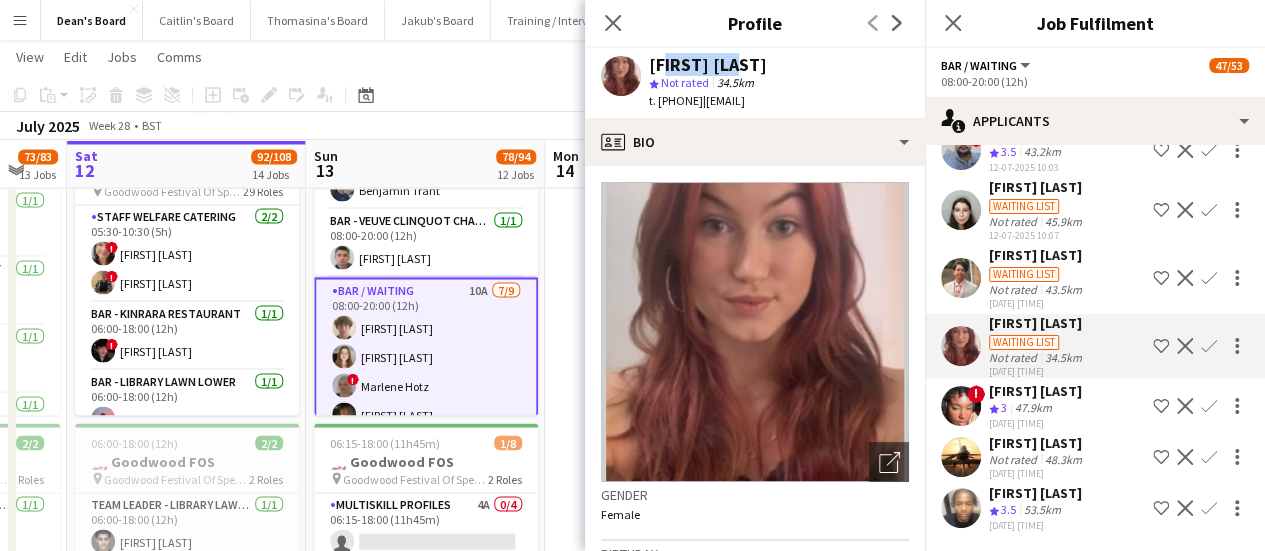 drag, startPoint x: 746, startPoint y: 59, endPoint x: 670, endPoint y: 64, distance: 76.1643 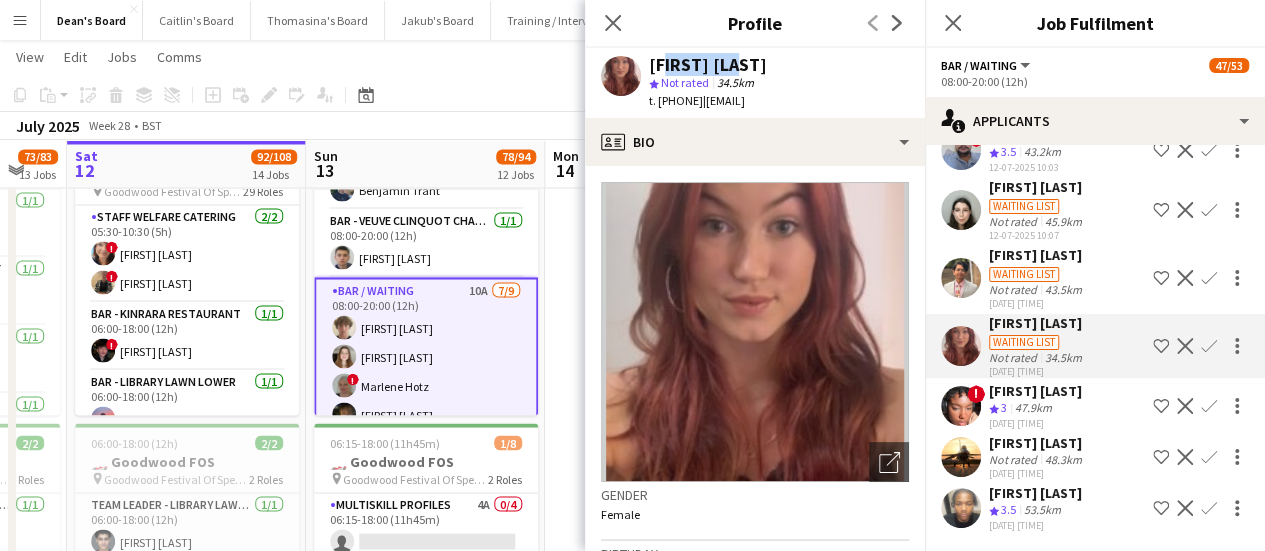 drag, startPoint x: 735, startPoint y: 103, endPoint x: 660, endPoint y: 106, distance: 75.059975 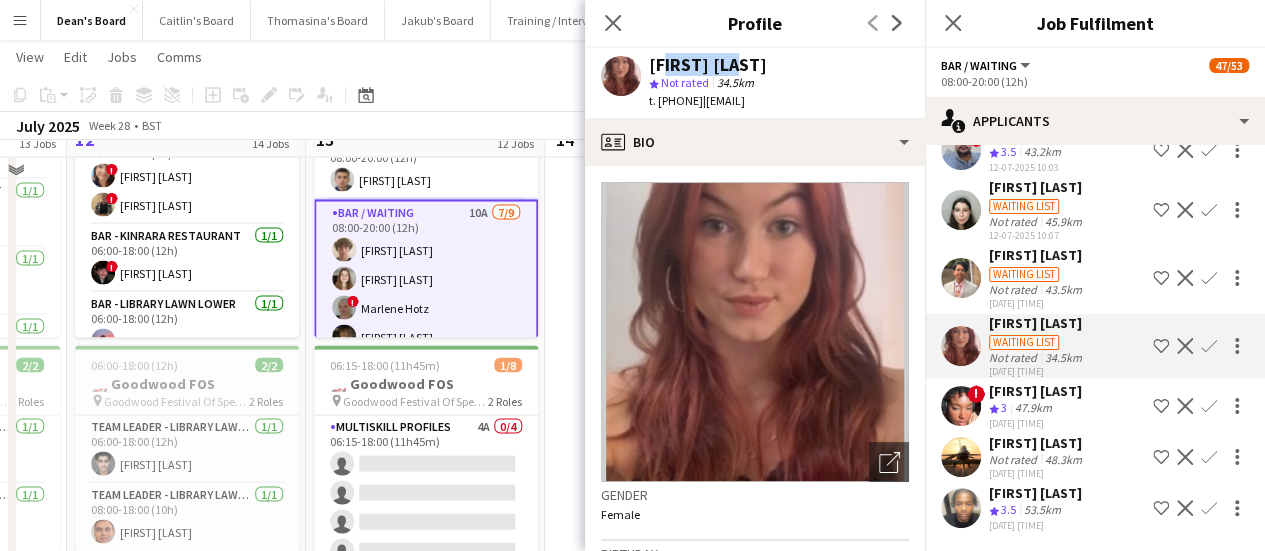 scroll, scrollTop: 1900, scrollLeft: 0, axis: vertical 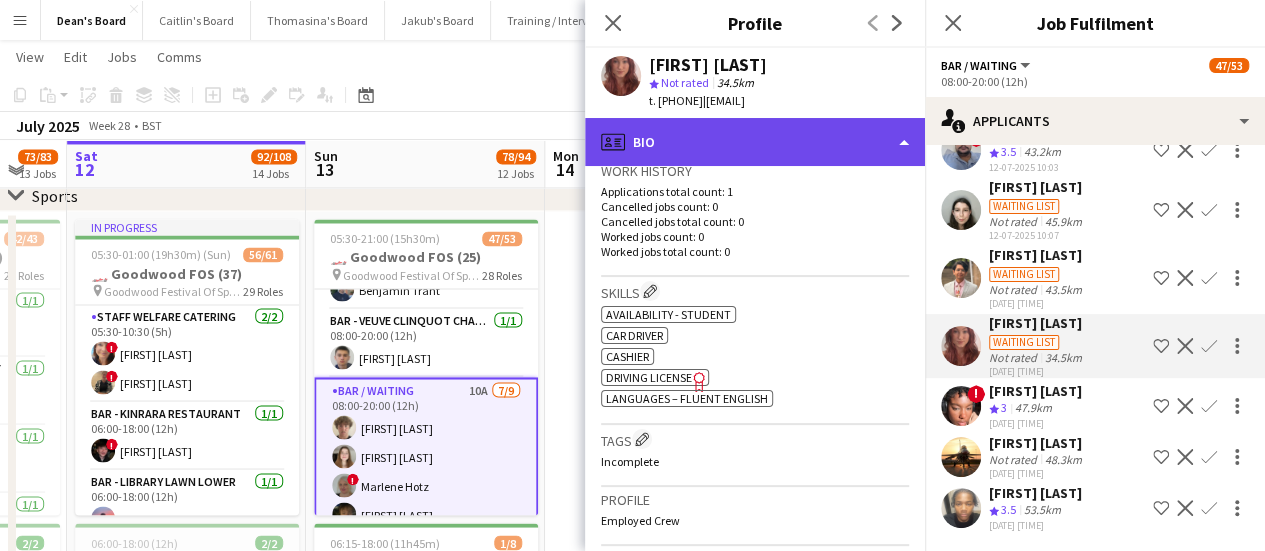 click on "profile
Bio" 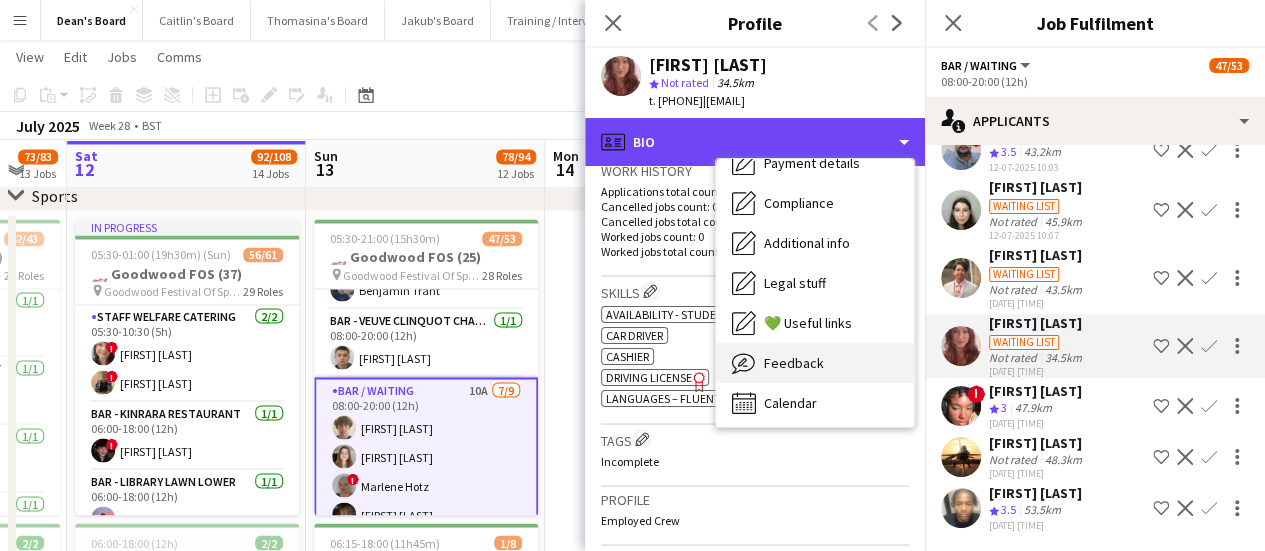scroll, scrollTop: 308, scrollLeft: 0, axis: vertical 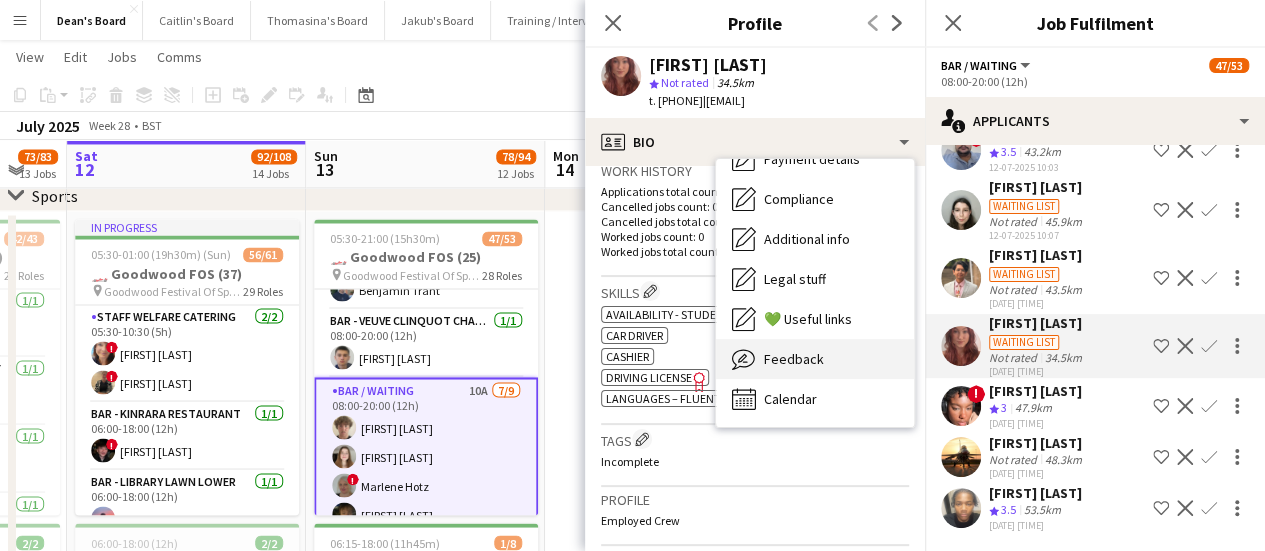 click on "Feedback
Feedback" at bounding box center [815, 359] 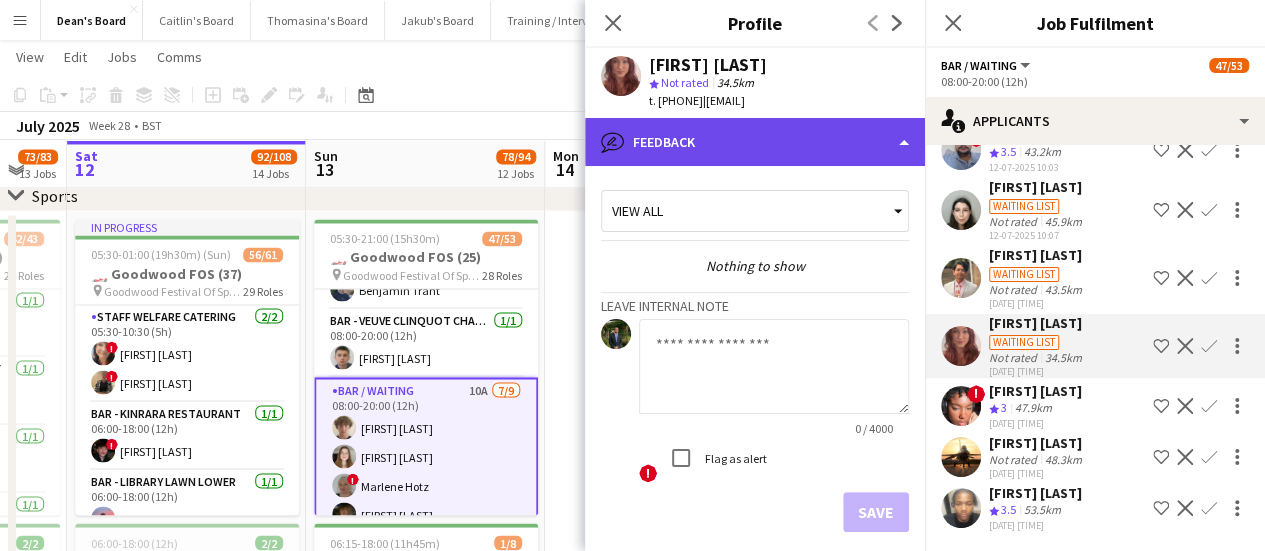 click on "bubble-pencil
Feedback" 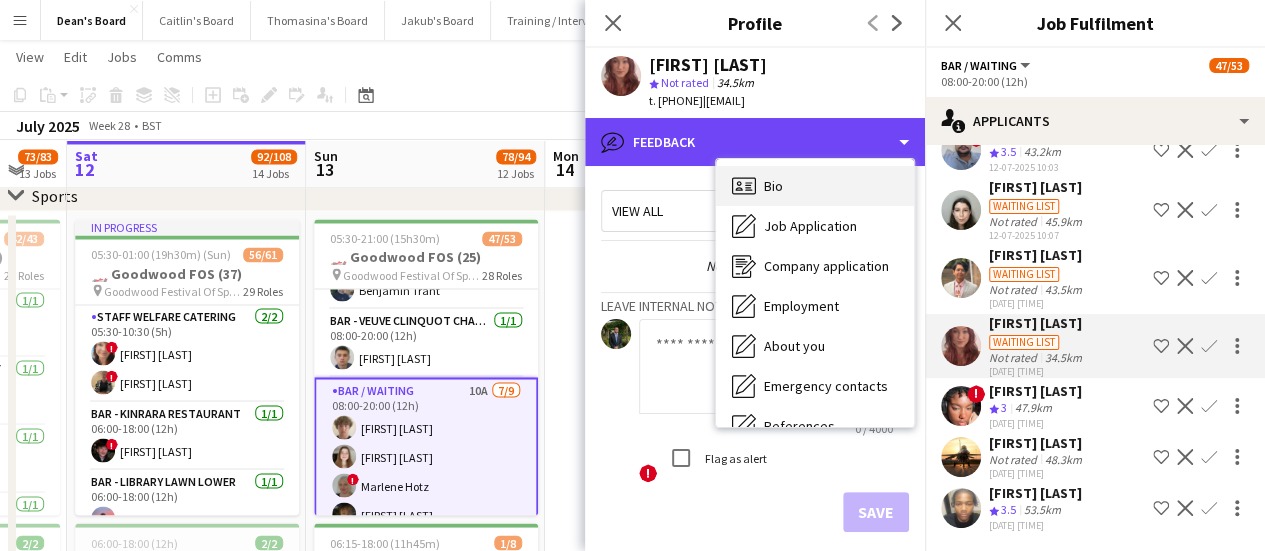 scroll, scrollTop: 0, scrollLeft: 0, axis: both 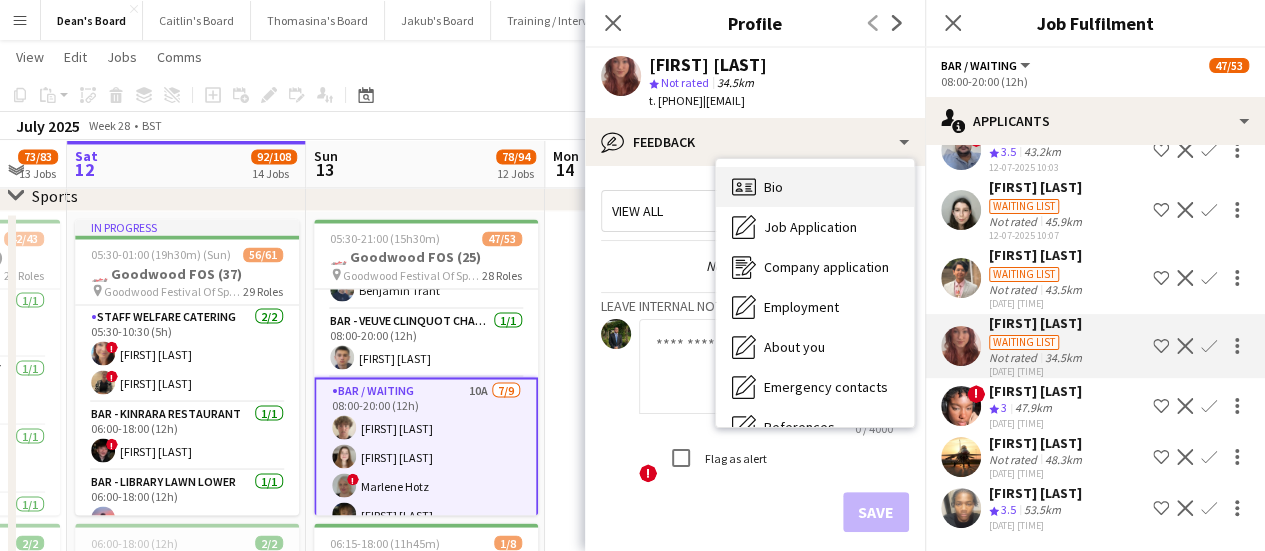 click on "Bio
Bio" at bounding box center [815, 187] 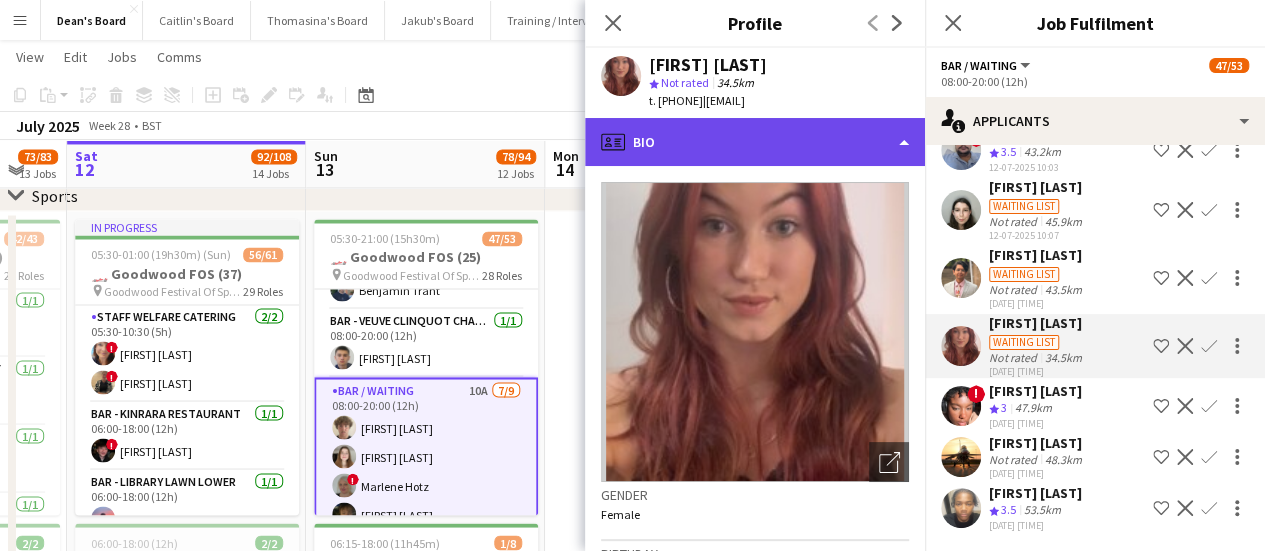 click on "profile
Bio" 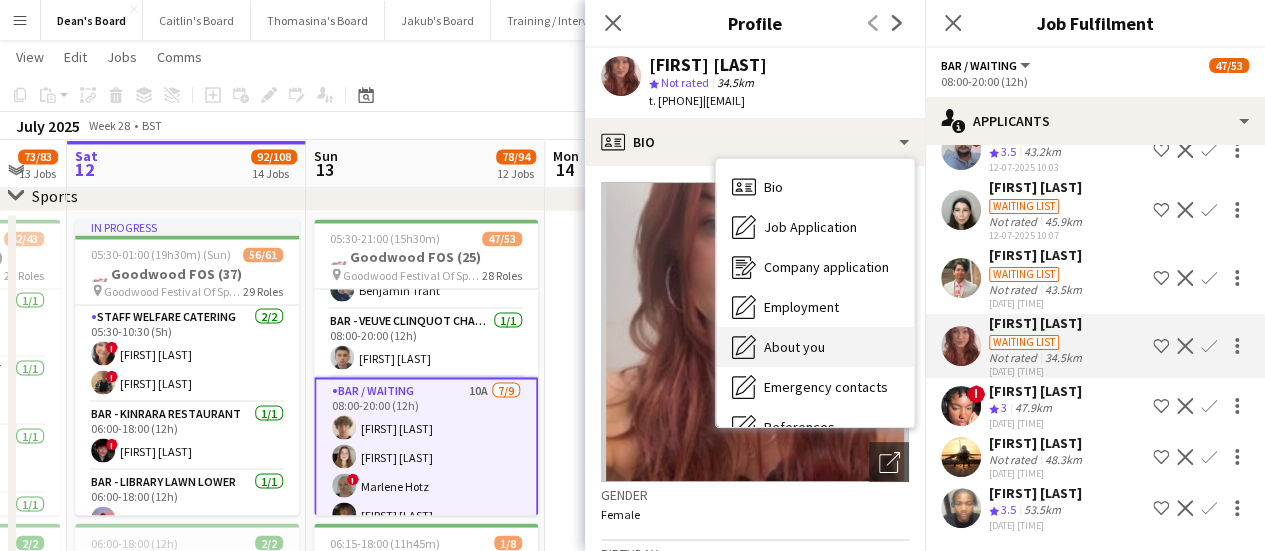 click on "About you
About you" at bounding box center [815, 347] 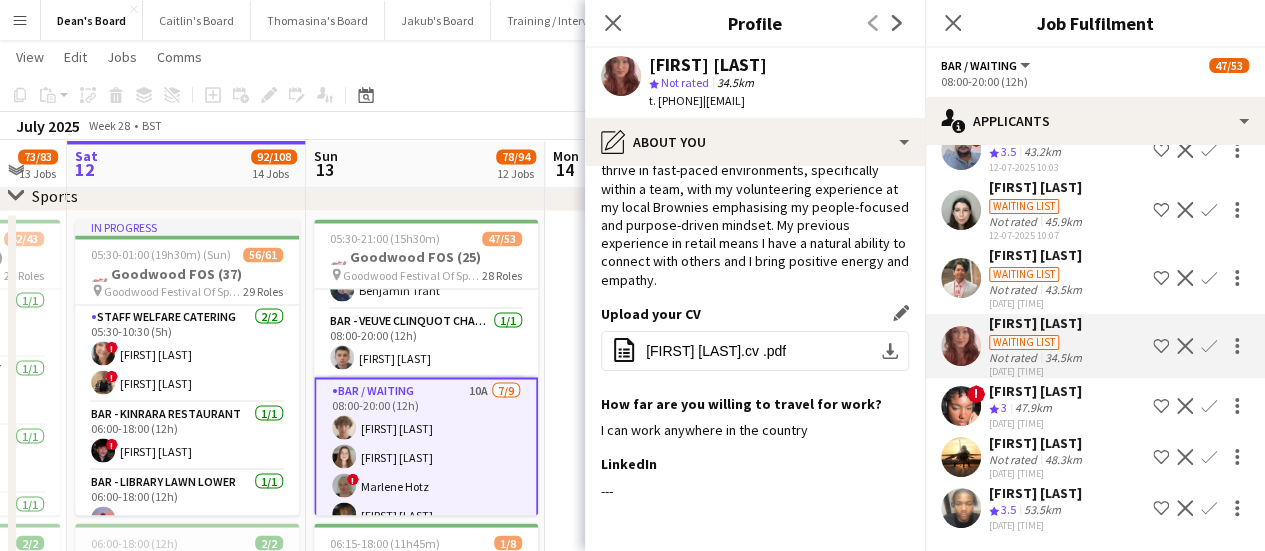 scroll, scrollTop: 197, scrollLeft: 0, axis: vertical 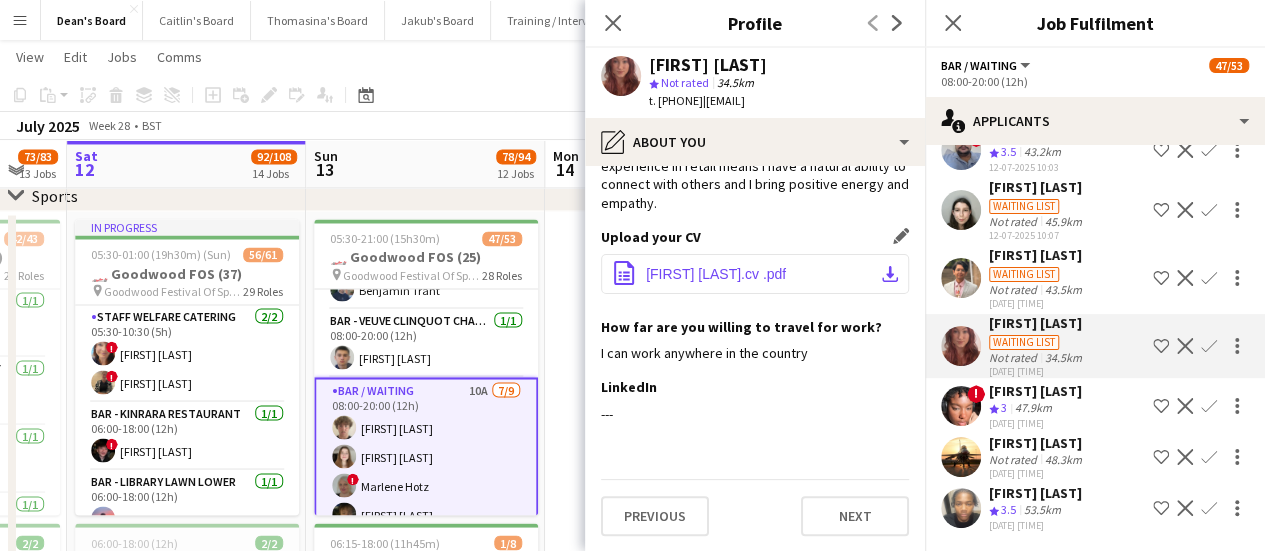 click on "Amy Barnes.cv .pdf" 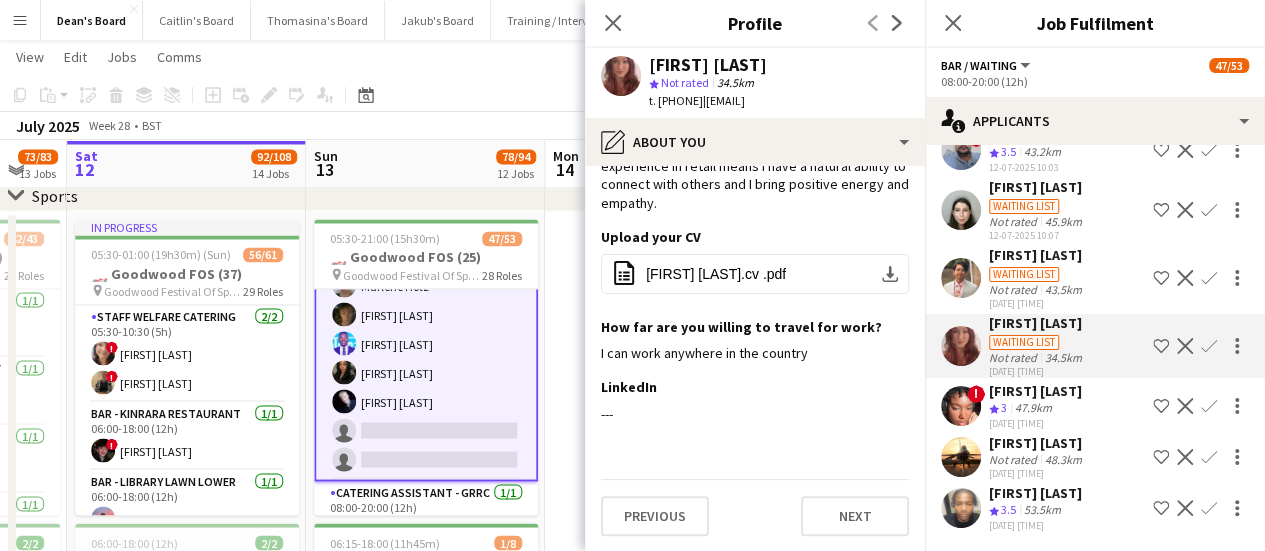 scroll, scrollTop: 1400, scrollLeft: 0, axis: vertical 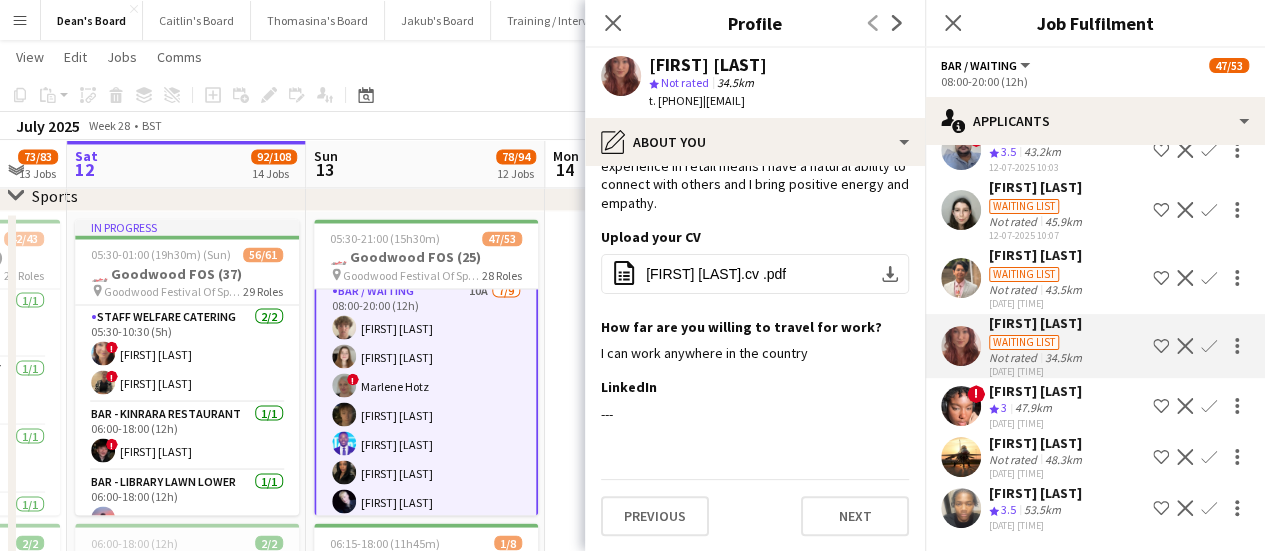drag, startPoint x: 504, startPoint y: 98, endPoint x: 506, endPoint y: 195, distance: 97.020615 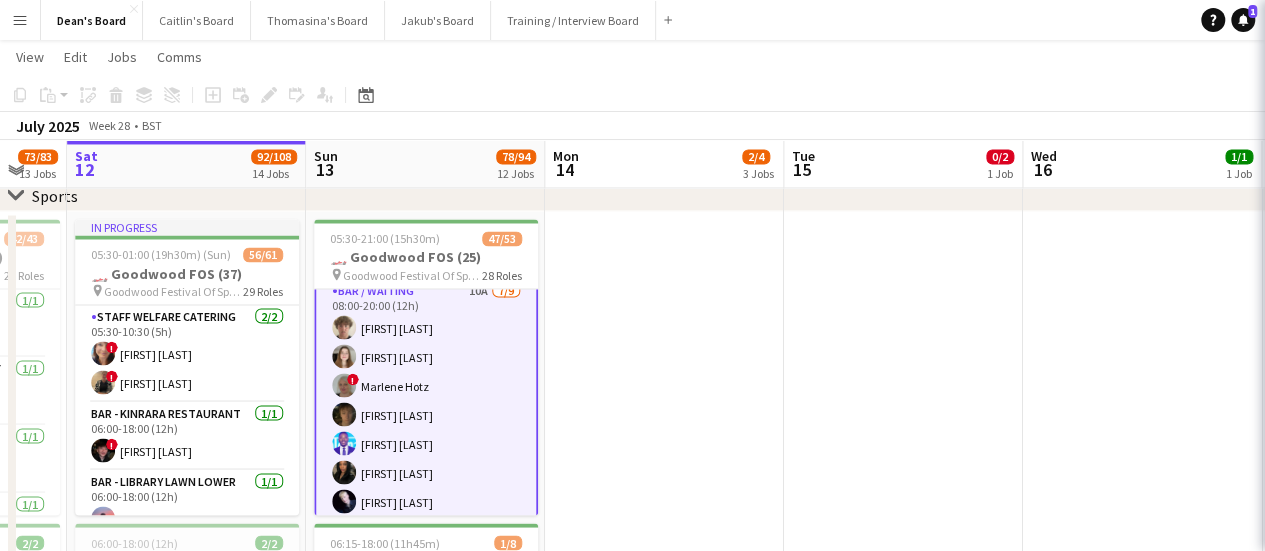 scroll, scrollTop: 0, scrollLeft: 648, axis: horizontal 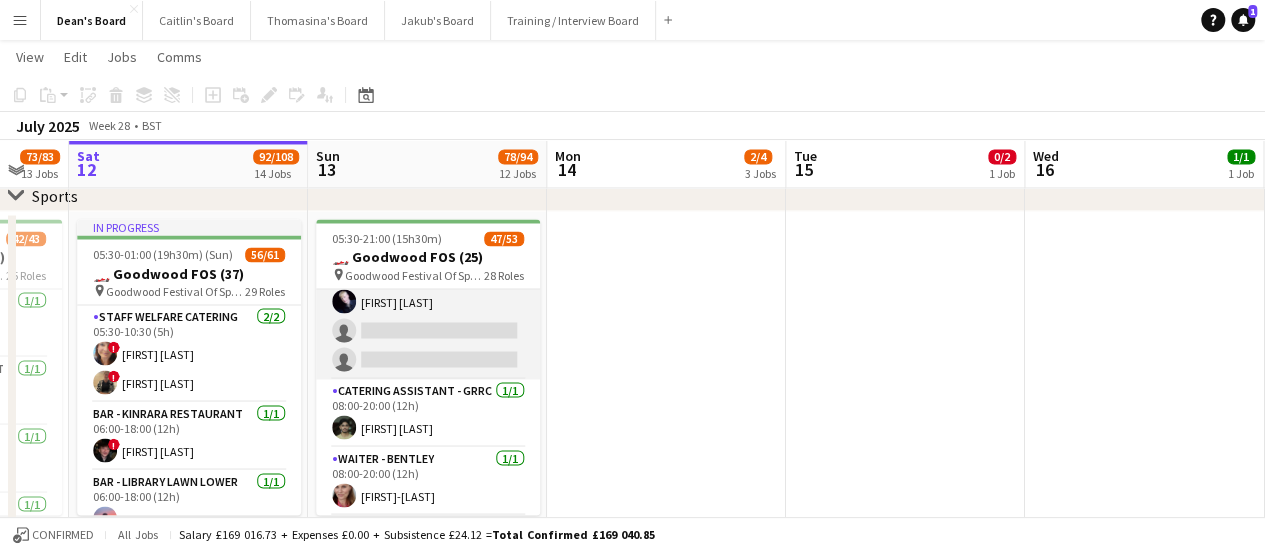 click on "Bar / Waiting    10A   7/9   08:00-20:00 (12h)
Jamie Ackers Laura Stevens ! Marlene Hotz Anton Buchholdt Antonio Ovie Obebe Ibim Akoko Jack Forrester
single-neutral-actions
single-neutral-actions" at bounding box center [428, 229] 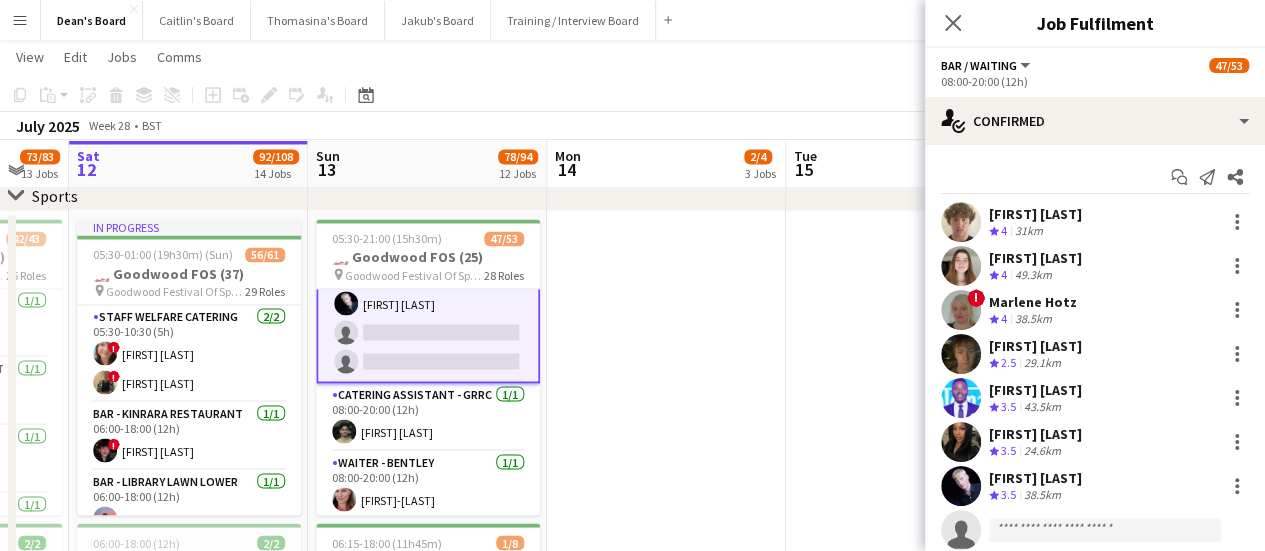 scroll, scrollTop: 1600, scrollLeft: 0, axis: vertical 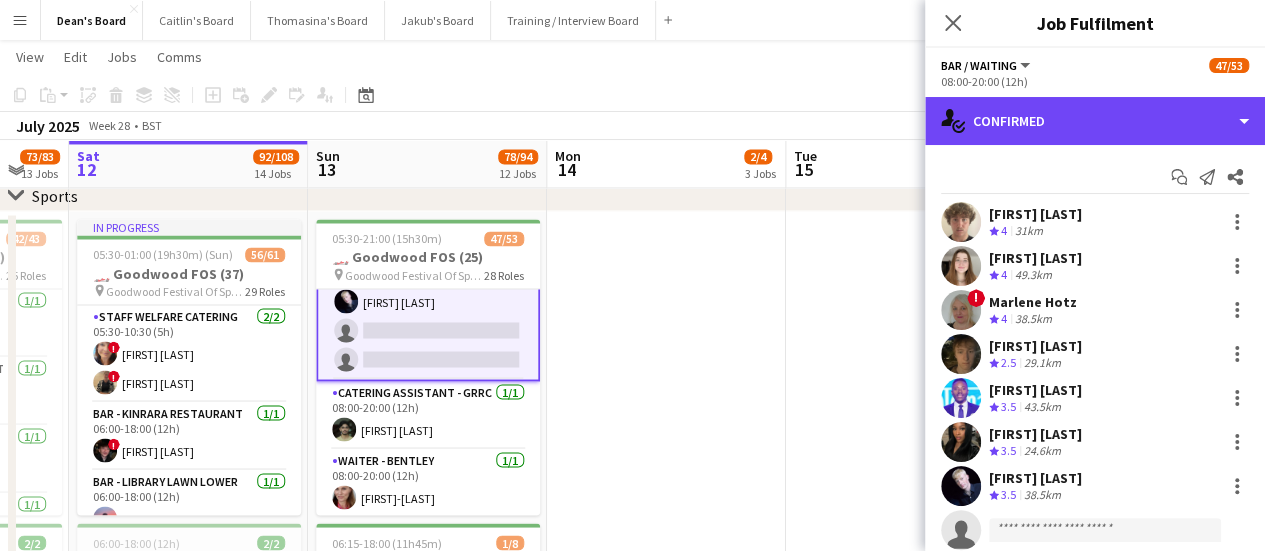 drag, startPoint x: 1123, startPoint y: 119, endPoint x: 1120, endPoint y: 168, distance: 49.09175 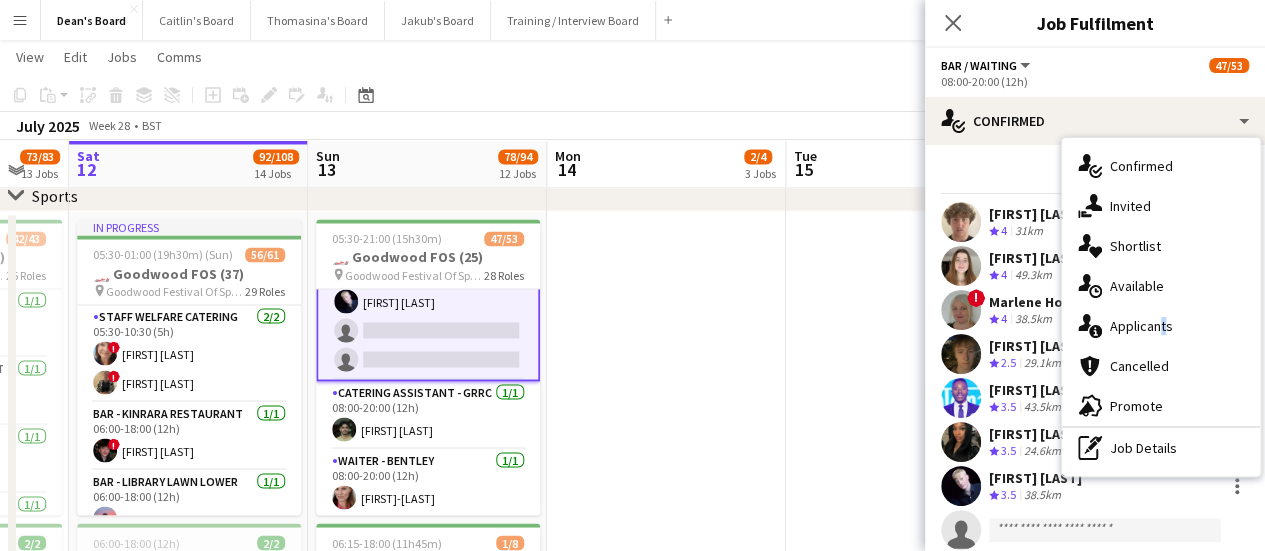 click on "single-neutral-actions-information
Applicants" at bounding box center [1161, 326] 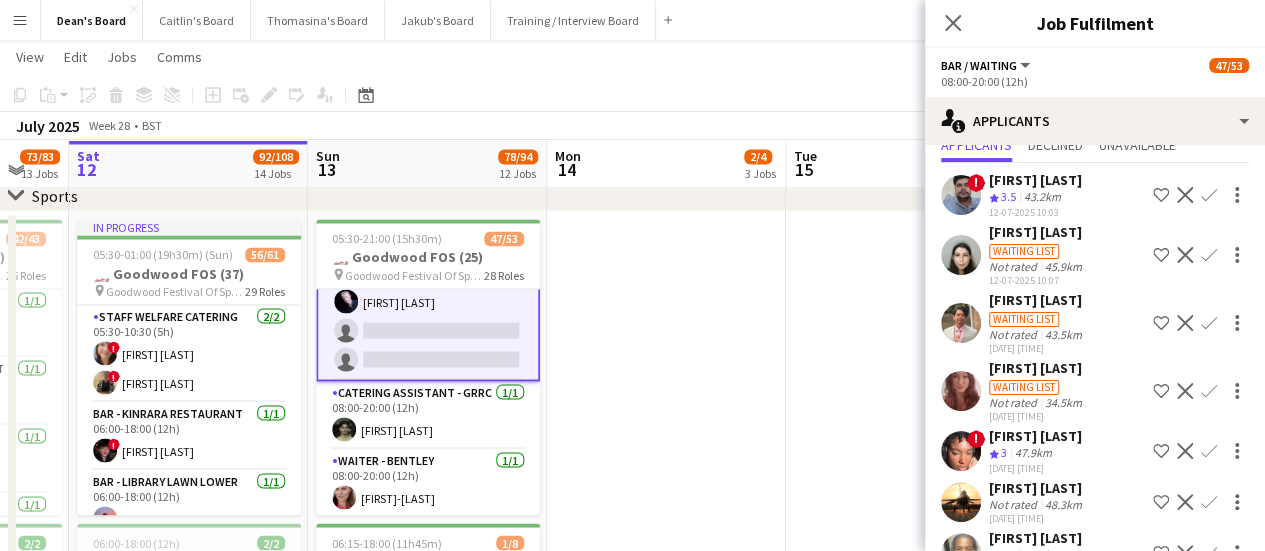 scroll, scrollTop: 130, scrollLeft: 0, axis: vertical 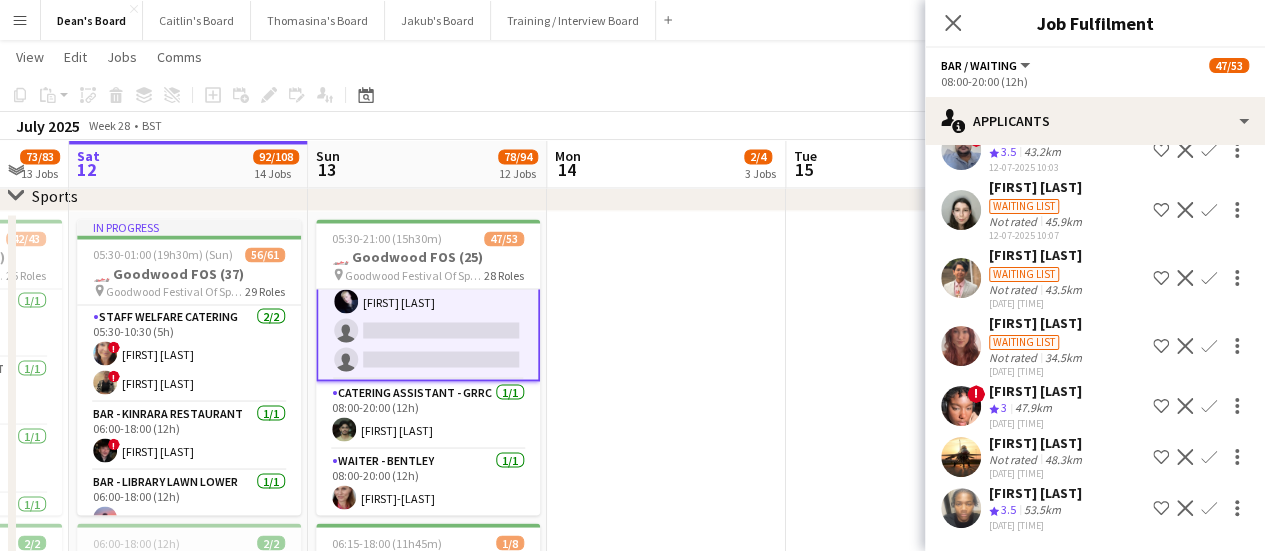 click on "Confirm" at bounding box center (1209, 406) 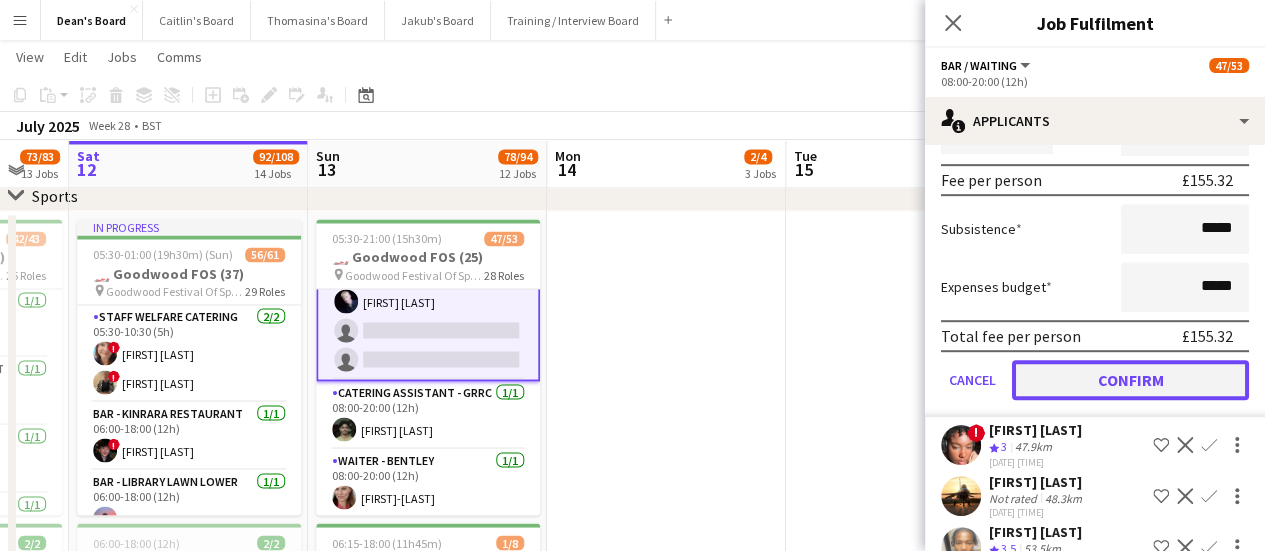 click on "Confirm" 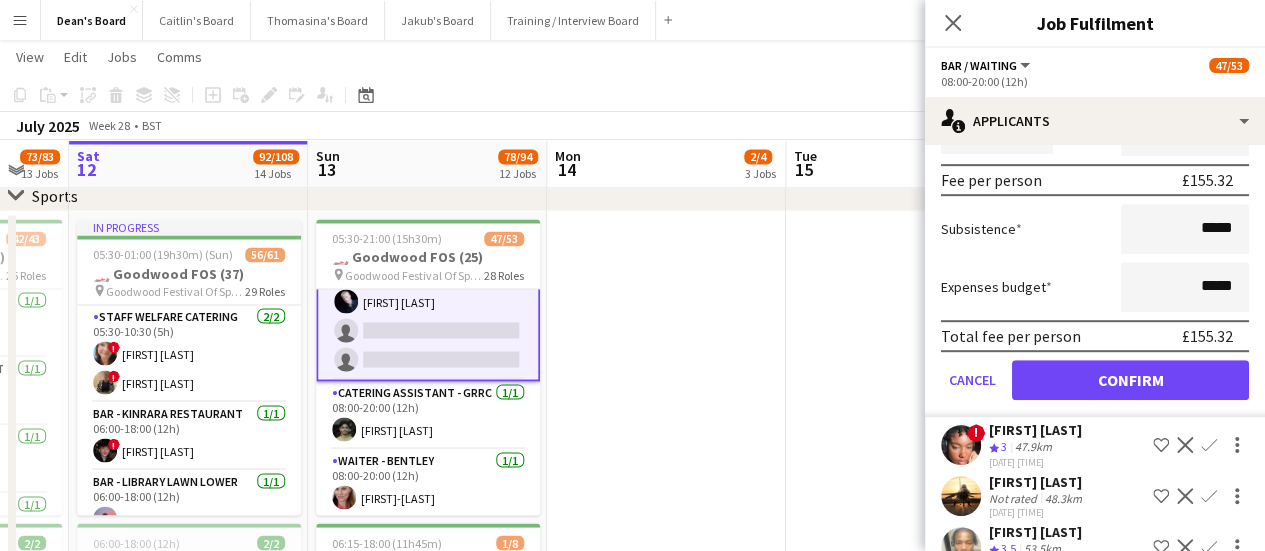 scroll, scrollTop: 9, scrollLeft: 0, axis: vertical 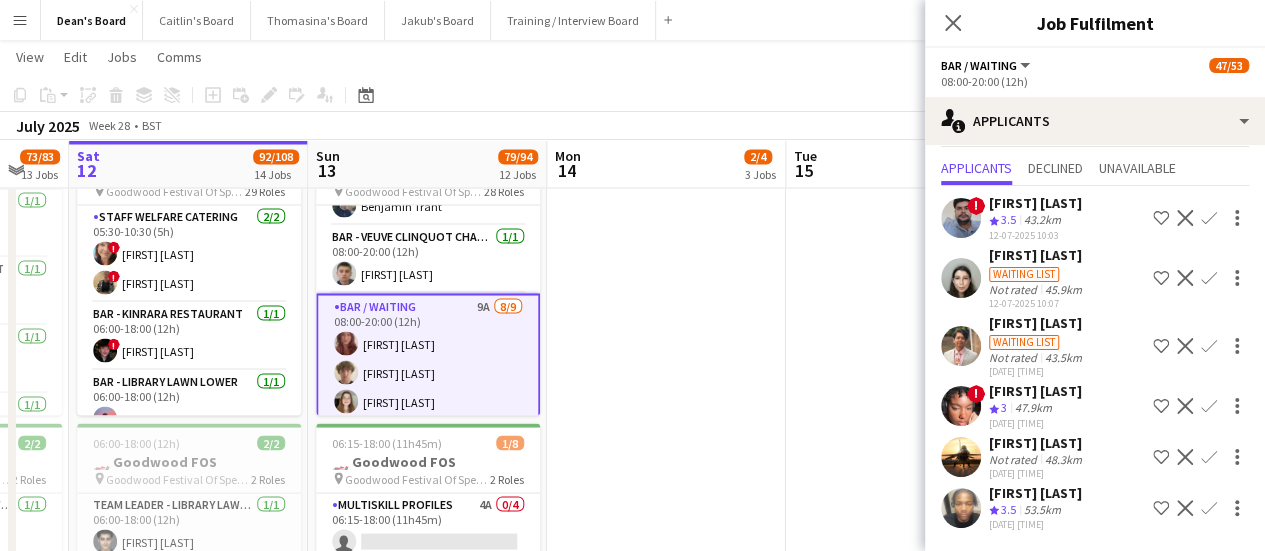 drag, startPoint x: 717, startPoint y: 305, endPoint x: 719, endPoint y: 277, distance: 28.071337 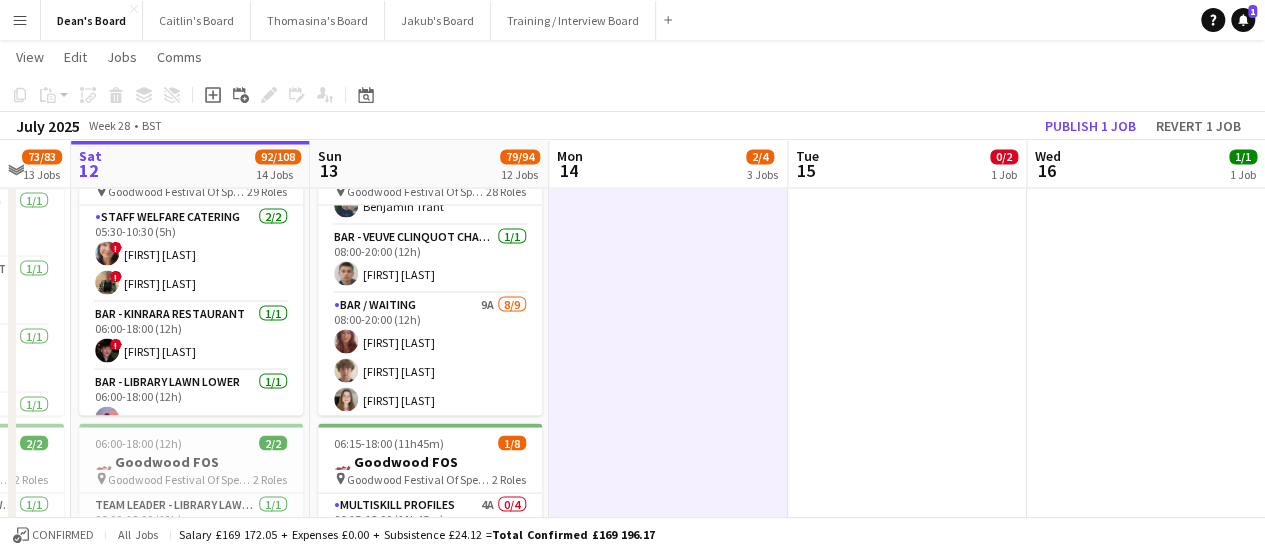 click on "Bar / Waiting    9A   8/9   08:00-20:00 (12h)
Amy Barnes Jamie Ackers Laura Stevens ! Marlene Hotz Anton Buchholdt Antonio Ovie Obebe Ibim Akoko Jack Forrester
single-neutral-actions" at bounding box center [430, 443] 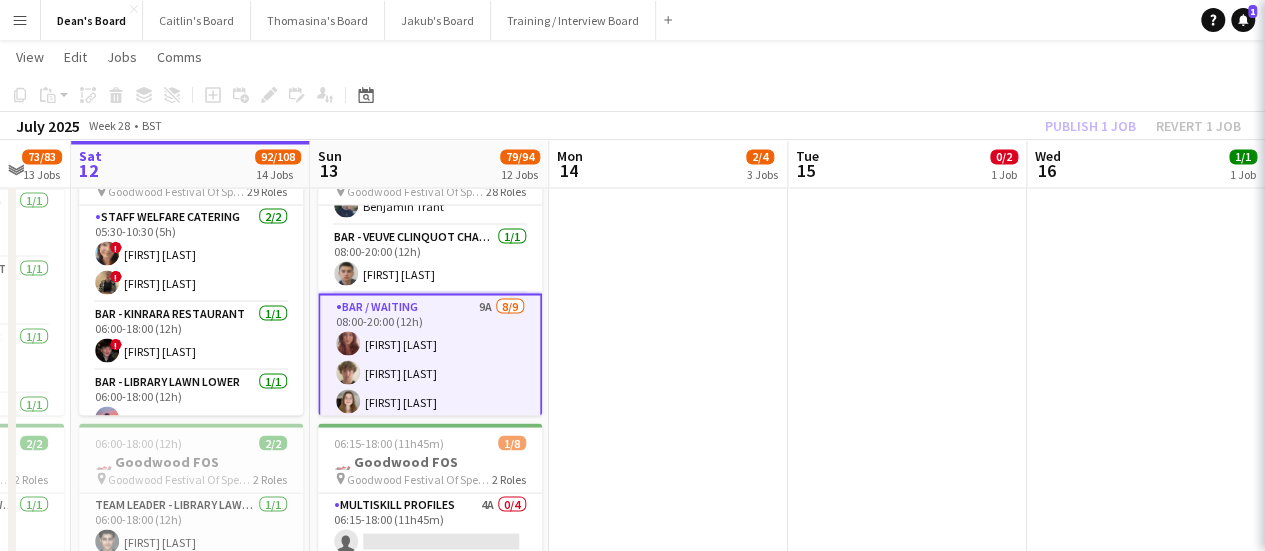 scroll, scrollTop: 0, scrollLeft: 648, axis: horizontal 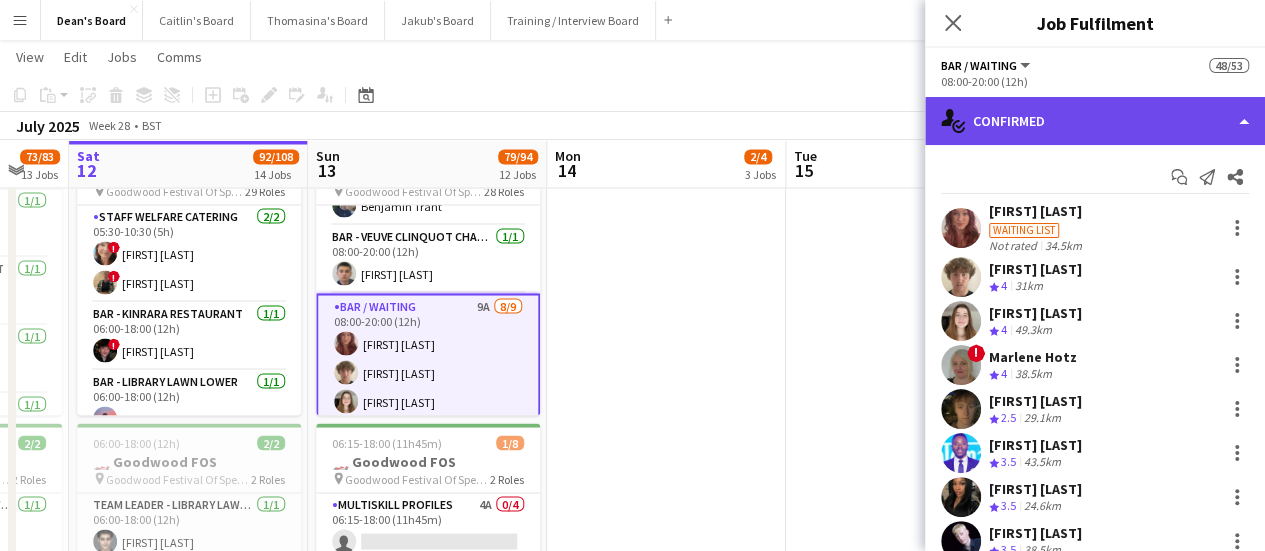 click on "single-neutral-actions-check-2
Confirmed" 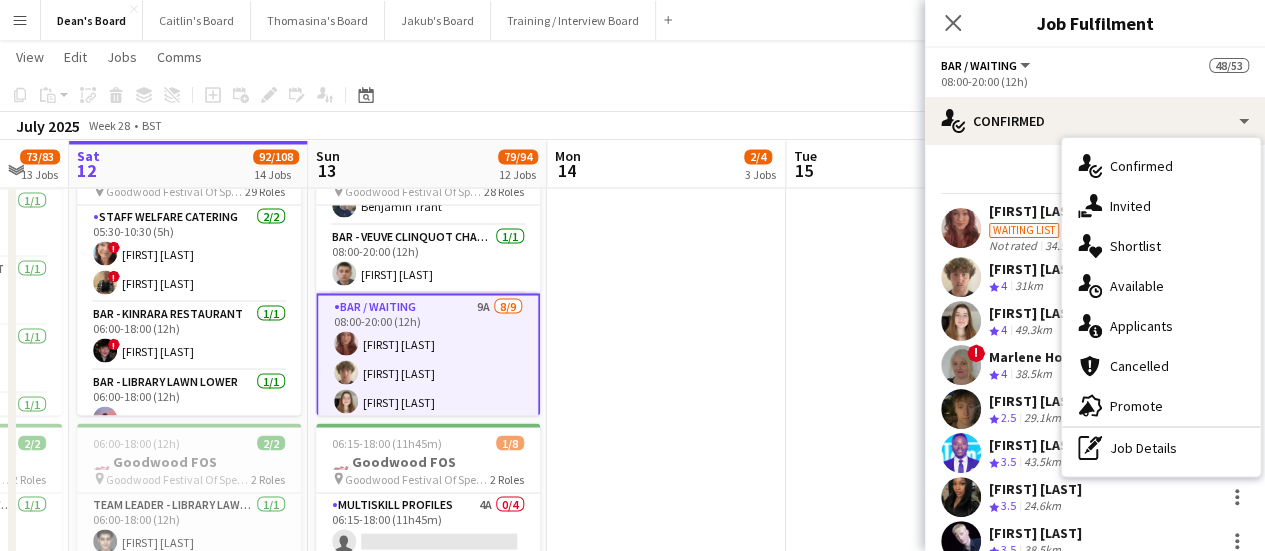 click on "single-neutral-actions-information
Applicants" at bounding box center [1161, 326] 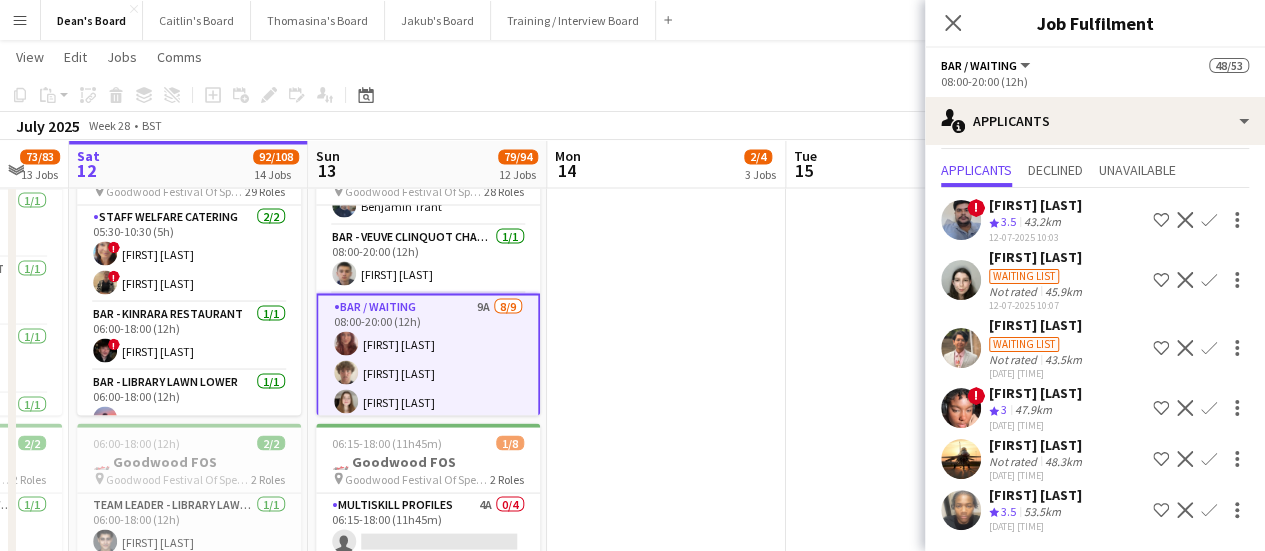 scroll, scrollTop: 62, scrollLeft: 0, axis: vertical 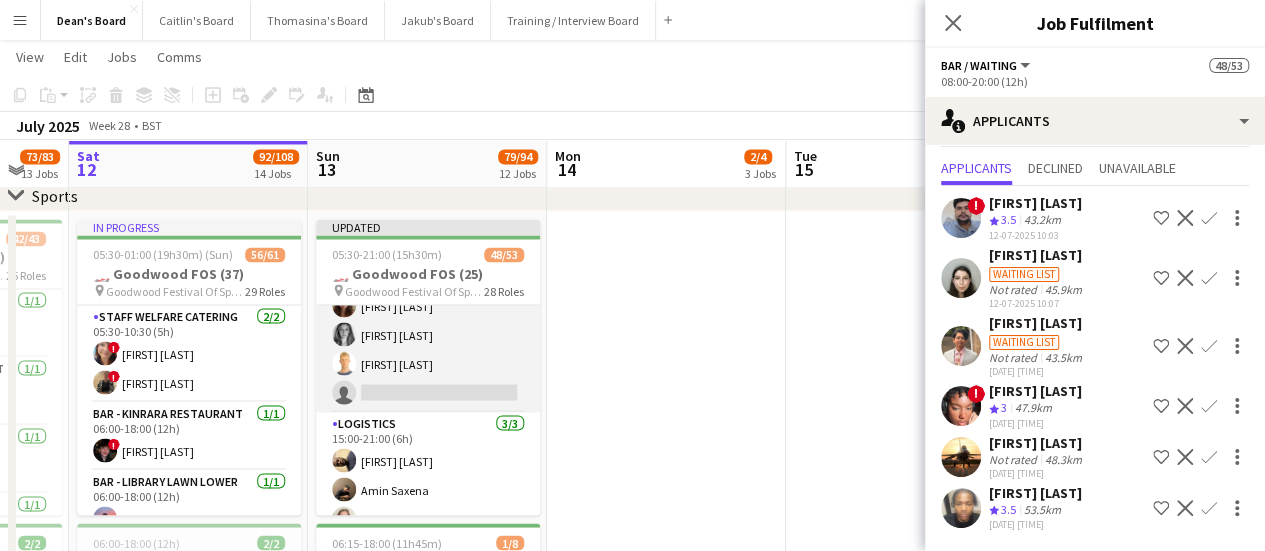 click on "Waiter- Cartier    1A   5/6   08:00-20:00 (12h)
Neve San Emeterio ! Owen Beswick Tirren Ambroziak Josephine Porter-Wright Isaac Lucraft
single-neutral-actions" at bounding box center [428, 305] 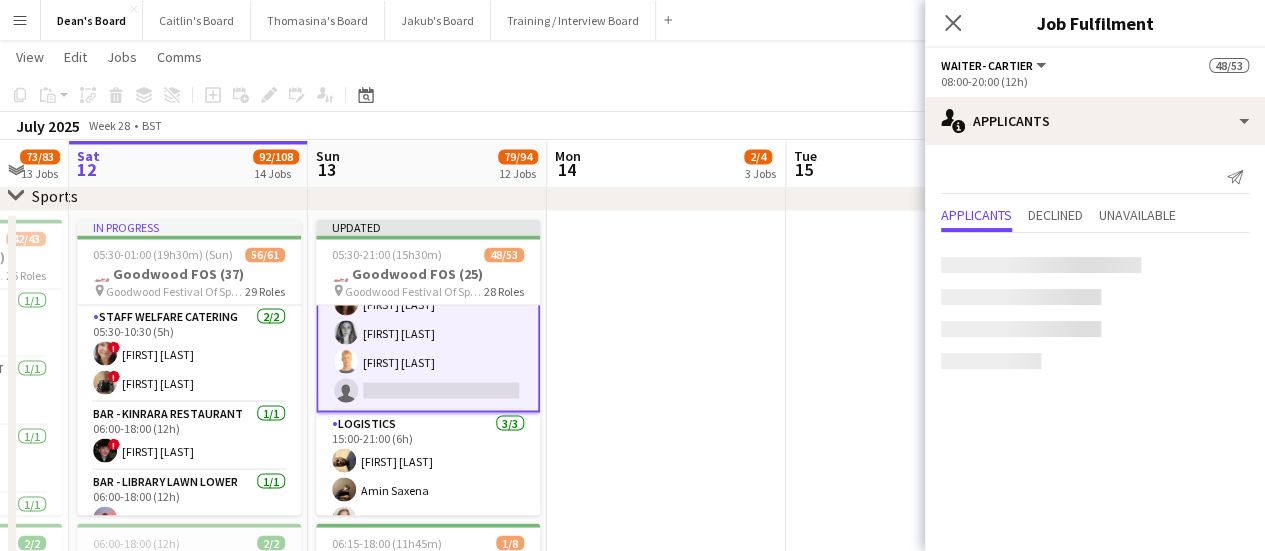 scroll, scrollTop: 0, scrollLeft: 0, axis: both 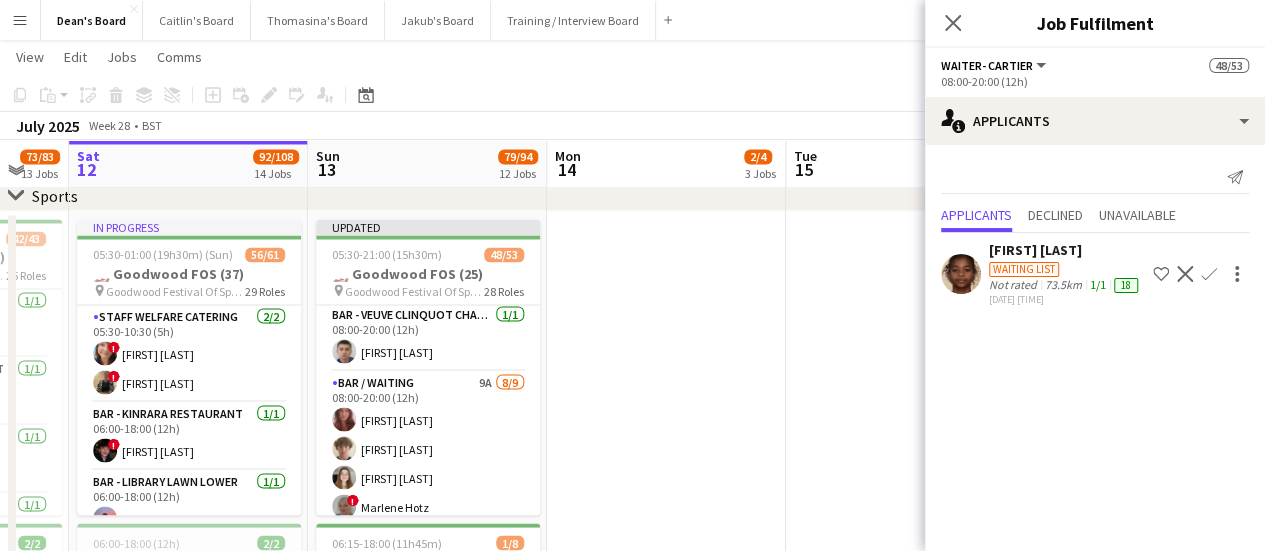 click on "Bar / Waiting    9A   8/9   08:00-20:00 (12h)
Amy Barnes Jamie Ackers Laura Stevens ! Marlene Hotz Anton Buchholdt Antonio Ovie Obebe Ibim Akoko Jack Forrester
single-neutral-actions" at bounding box center [428, 521] 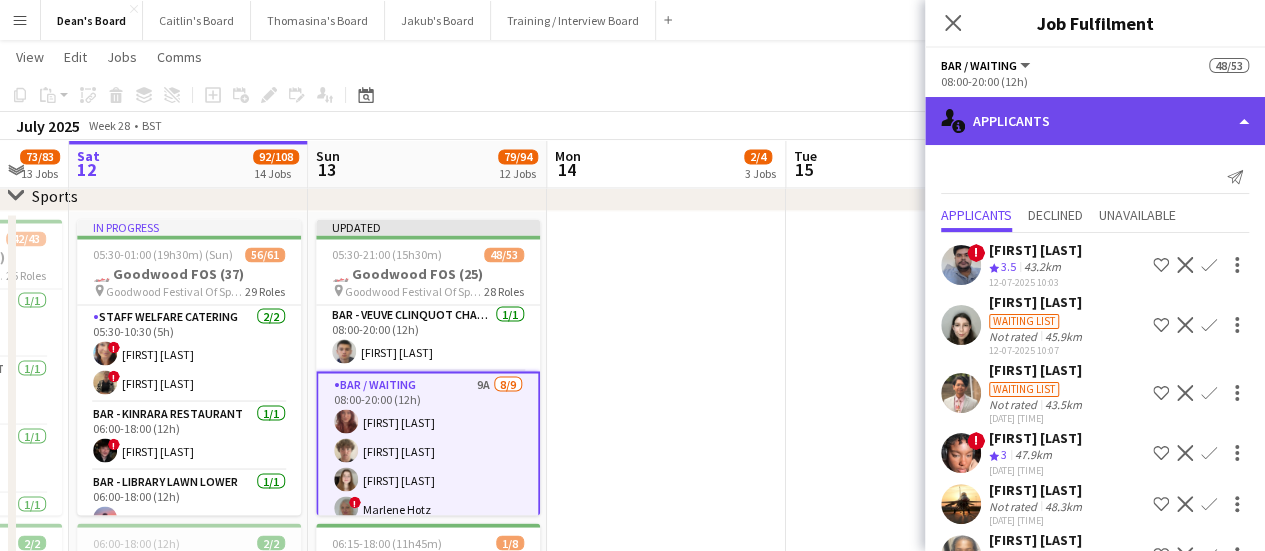 click on "single-neutral-actions-information
Applicants" 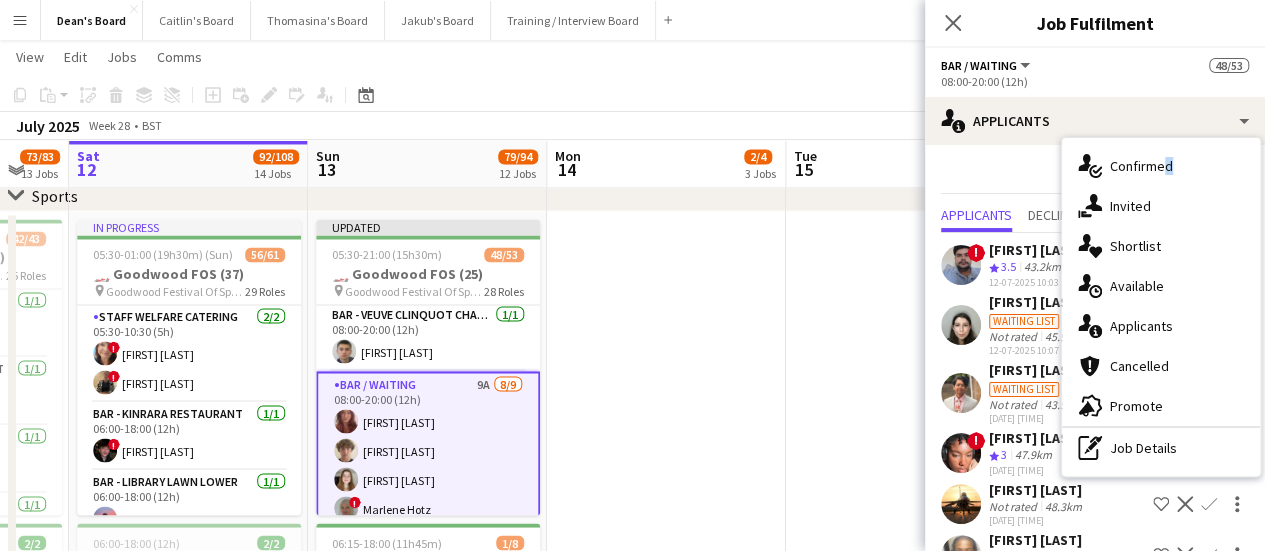 click on "single-neutral-actions-check-2
Confirmed" at bounding box center [1161, 166] 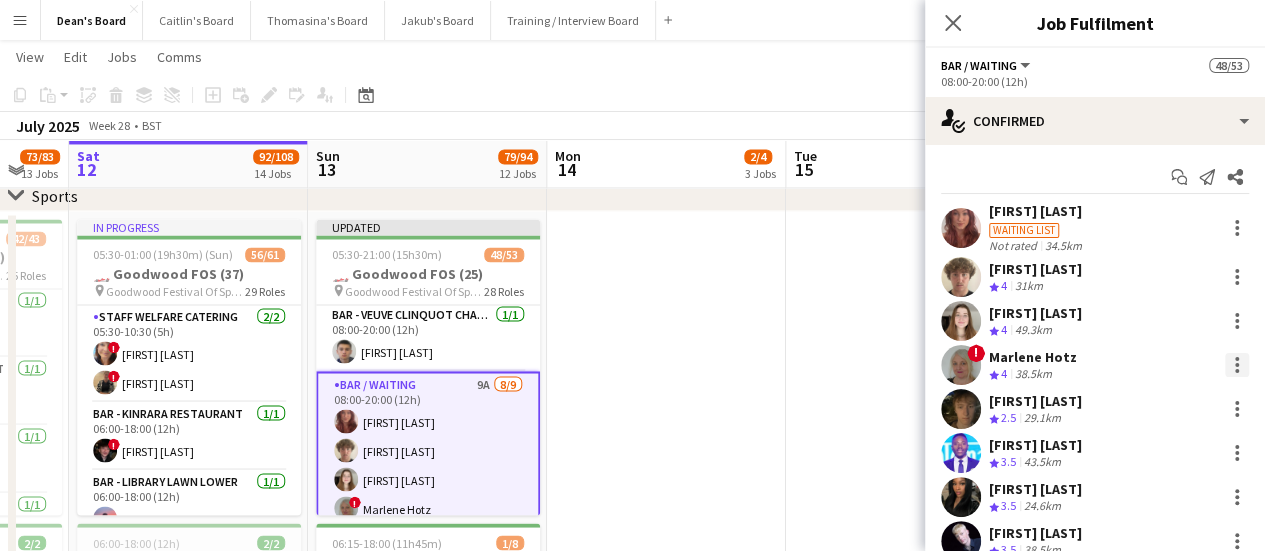 click at bounding box center [1237, 365] 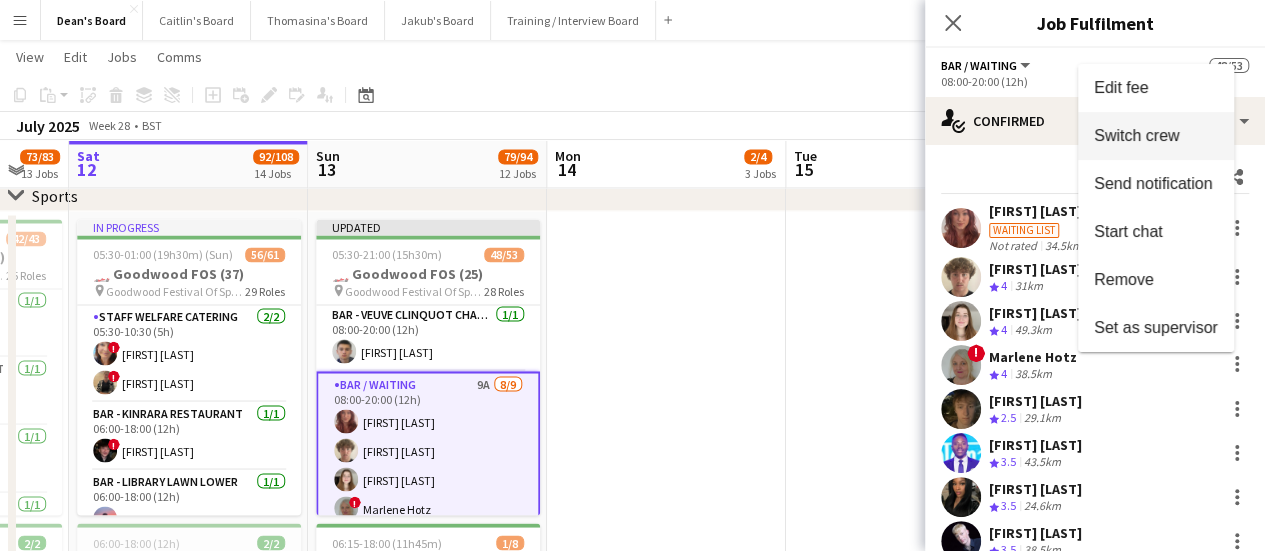 click on "Switch crew" at bounding box center [1136, 135] 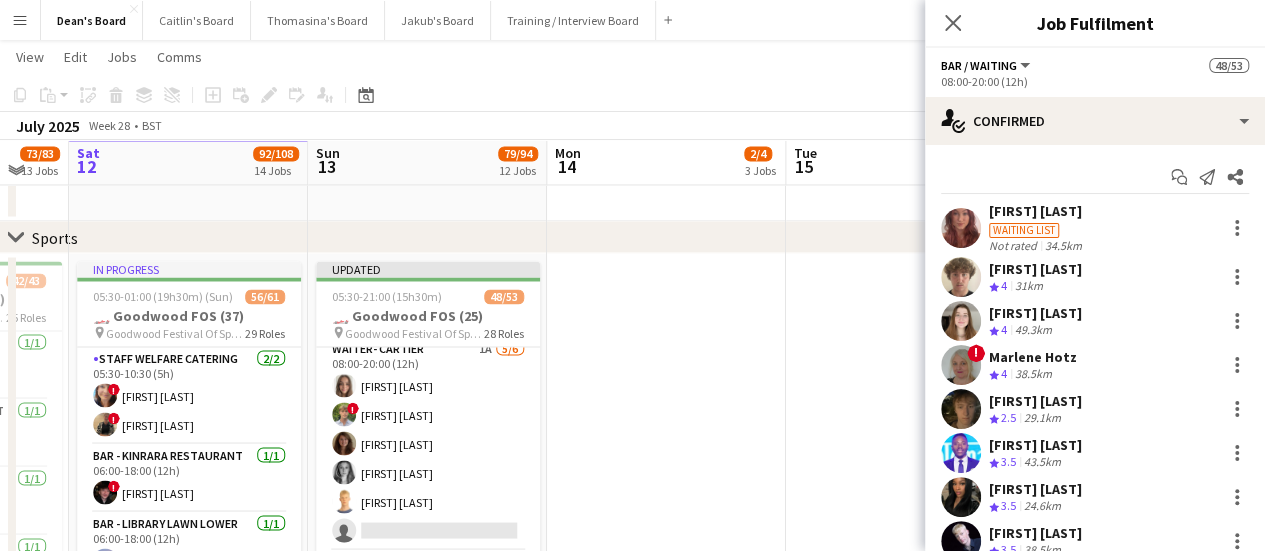 scroll, scrollTop: 2322, scrollLeft: 0, axis: vertical 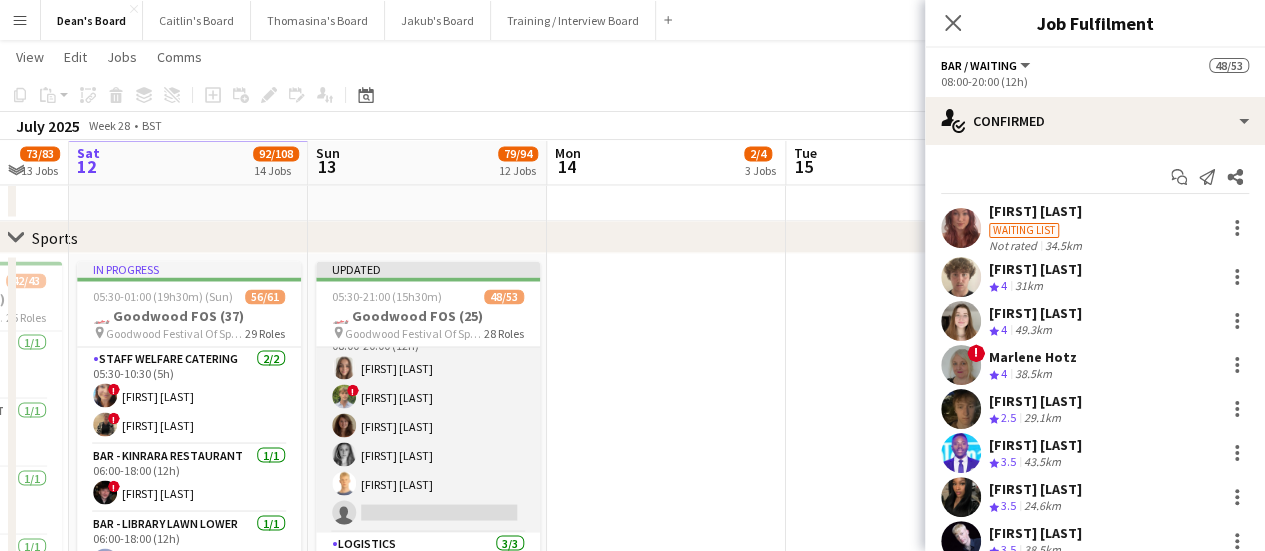 click on "Waiter- Cartier    1A   5/6   08:00-20:00 (12h)
Neve San Emeterio ! Owen Beswick Tirren Ambroziak Josephine Porter-Wright Isaac Lucraft
single-neutral-actions" at bounding box center [428, 425] 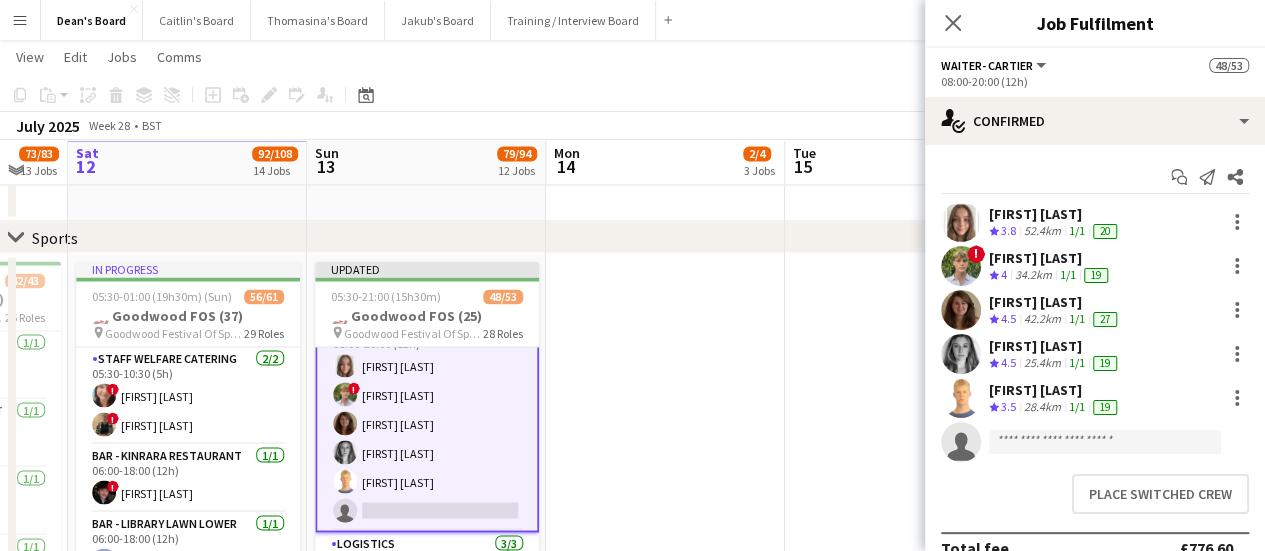 scroll, scrollTop: 2320, scrollLeft: 0, axis: vertical 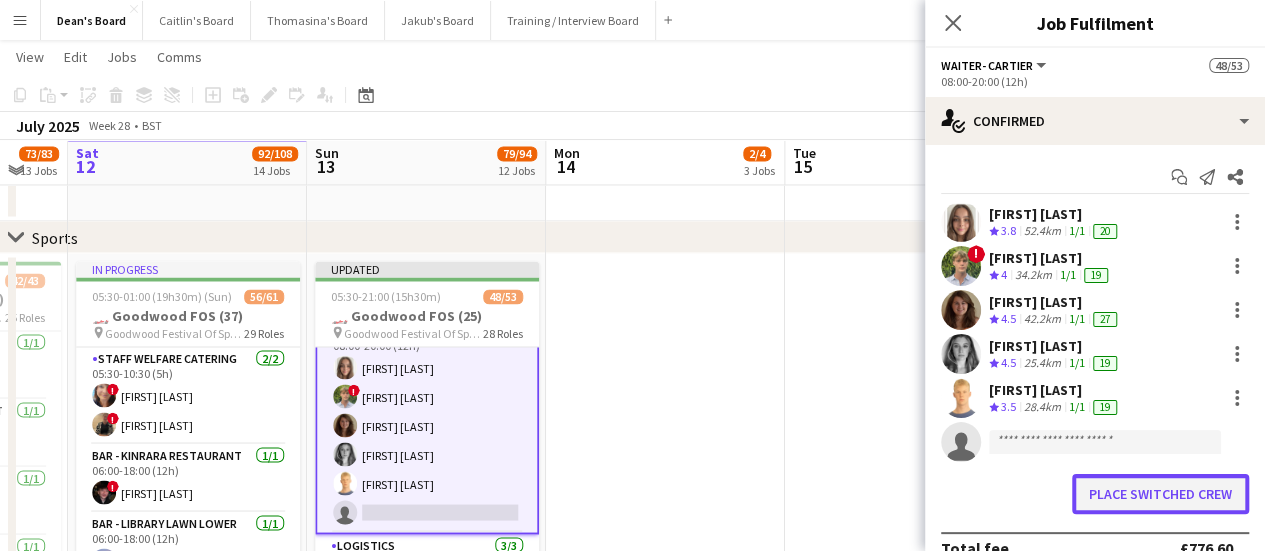 click on "Place switched crew" at bounding box center [1160, 494] 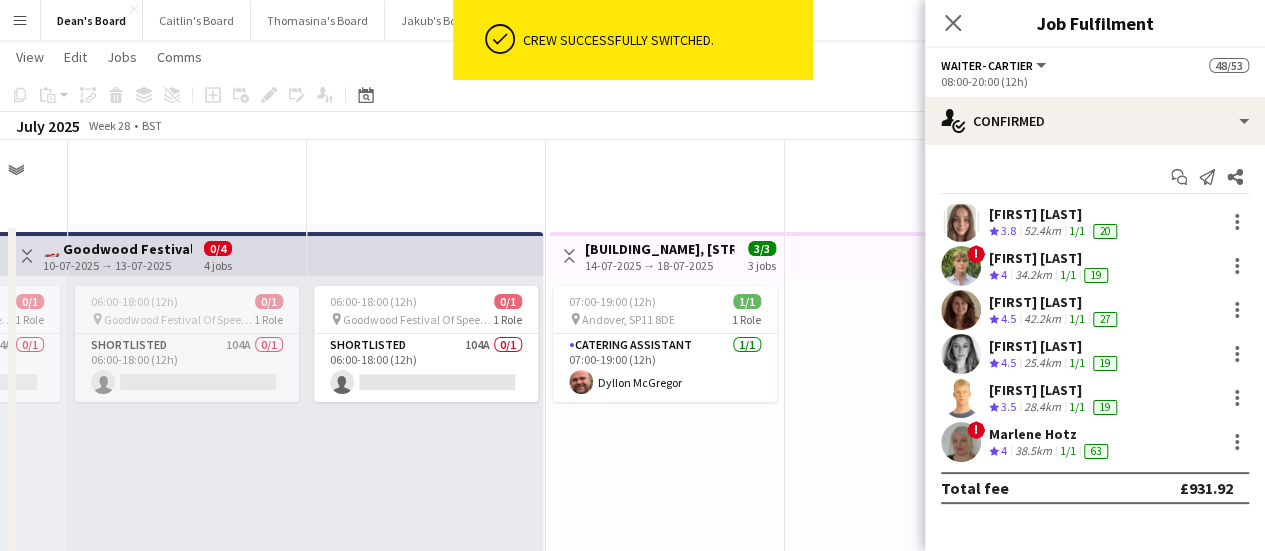 scroll, scrollTop: 1700, scrollLeft: 0, axis: vertical 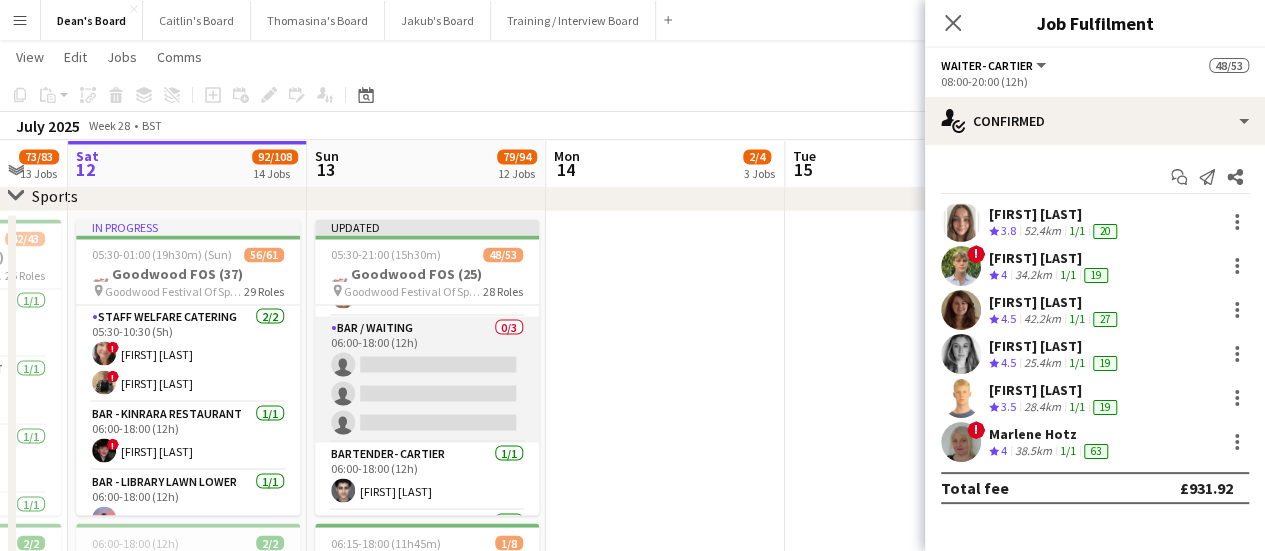 click on "Bar / Waiting    0/3   06:00-18:00 (12h)
single-neutral-actions
single-neutral-actions
single-neutral-actions" at bounding box center [427, 379] 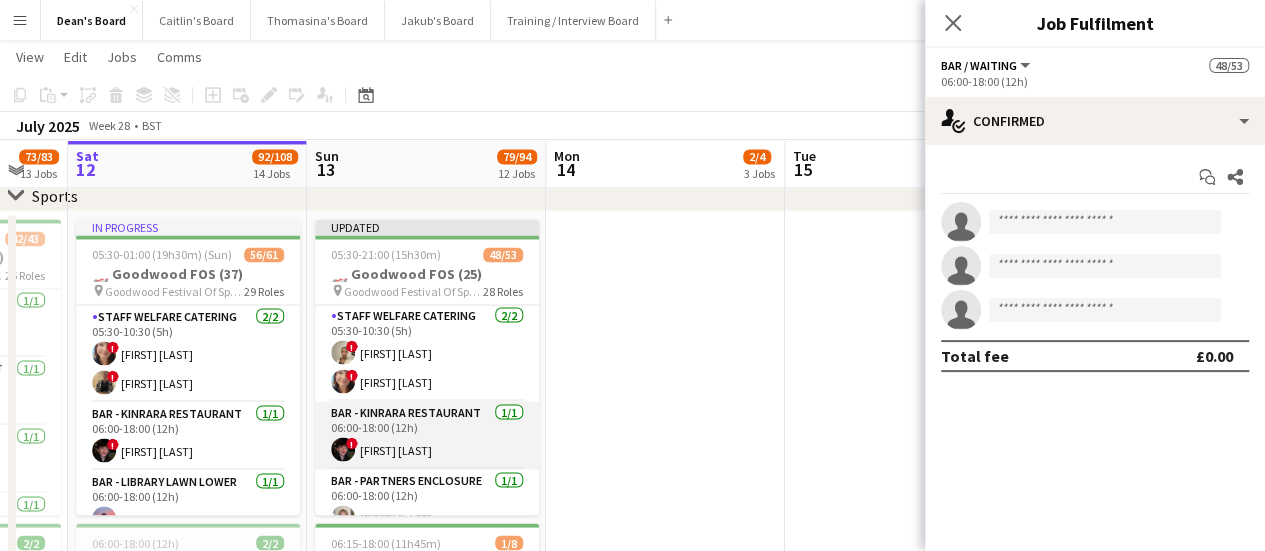 scroll, scrollTop: 0, scrollLeft: 0, axis: both 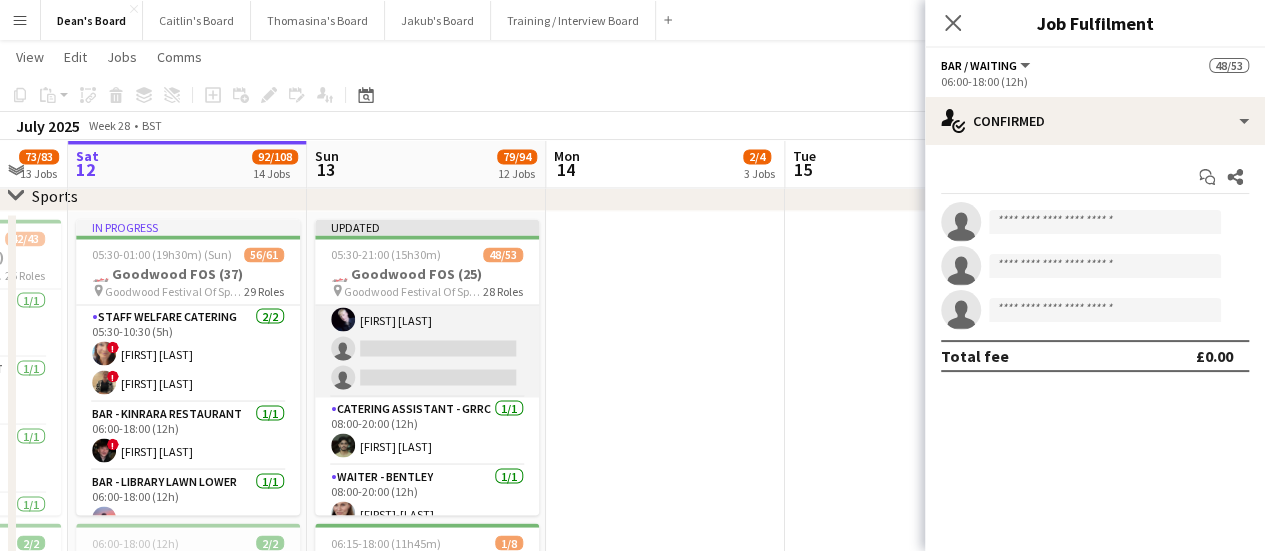 click on "Bar / Waiting    9A   7/9   08:00-20:00 (12h)
Amy Barnes Jamie Ackers Laura Stevens Anton Buchholdt Antonio Ovie Obebe Ibim Akoko Jack Forrester
single-neutral-actions
single-neutral-actions" at bounding box center (427, 247) 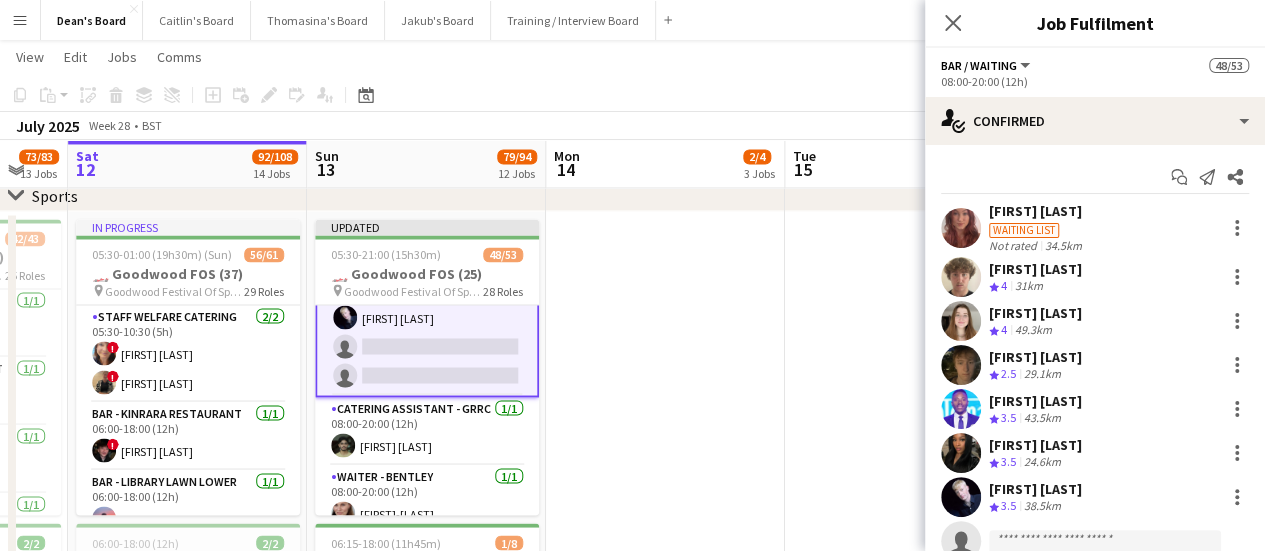 scroll, scrollTop: 1598, scrollLeft: 0, axis: vertical 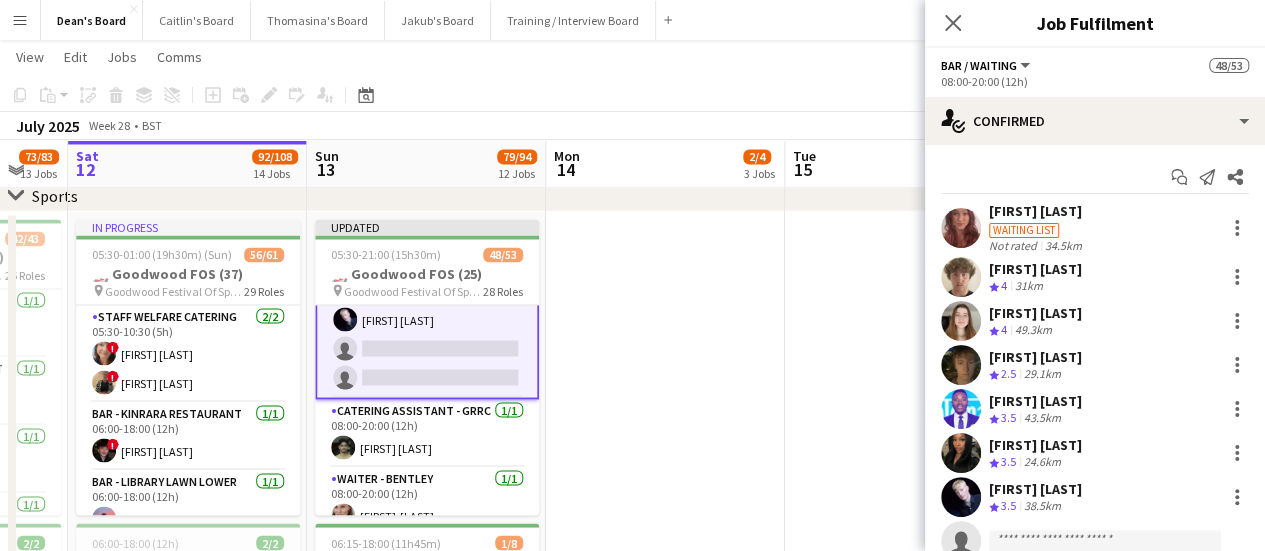 click on "Waiting list" at bounding box center (1024, 230) 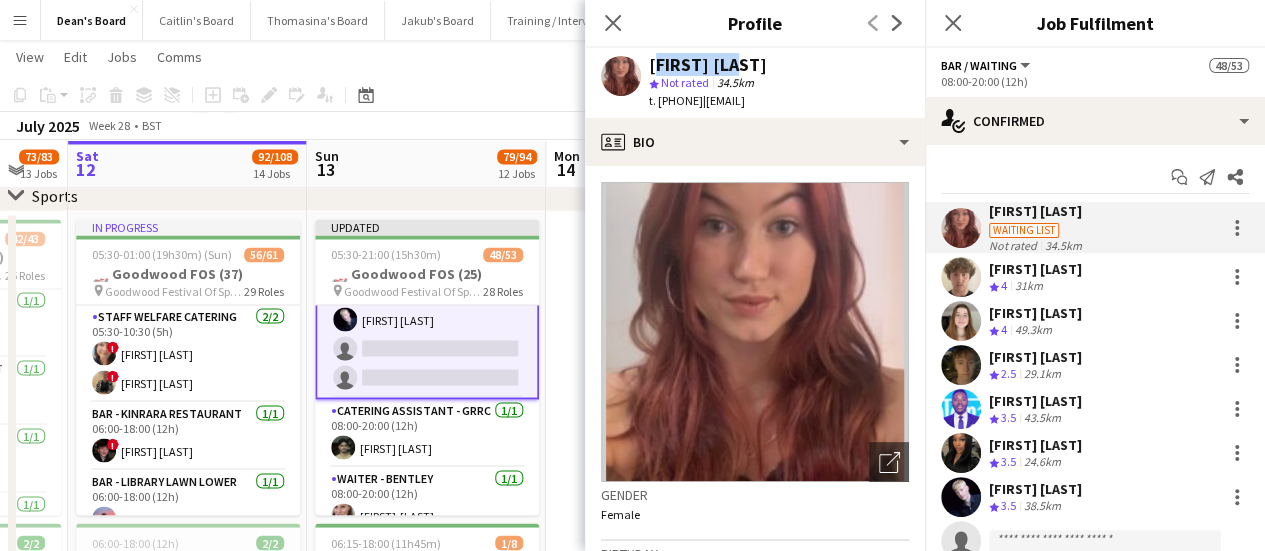 drag, startPoint x: 740, startPoint y: 69, endPoint x: 651, endPoint y: 69, distance: 89 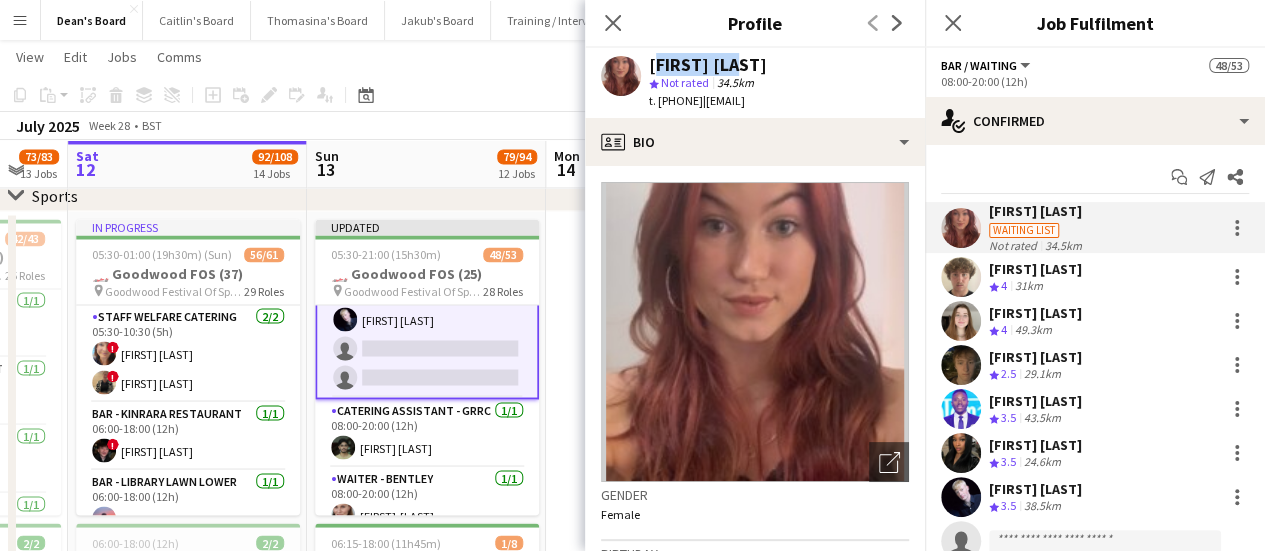 drag, startPoint x: 734, startPoint y: 105, endPoint x: 676, endPoint y: 110, distance: 58.21512 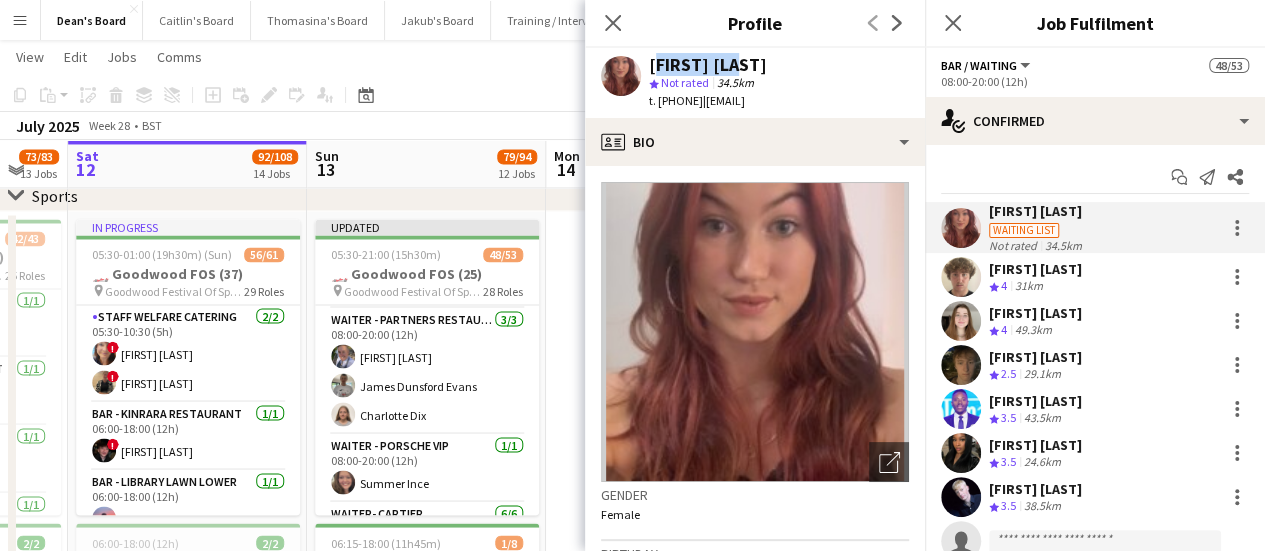 scroll, scrollTop: 2098, scrollLeft: 0, axis: vertical 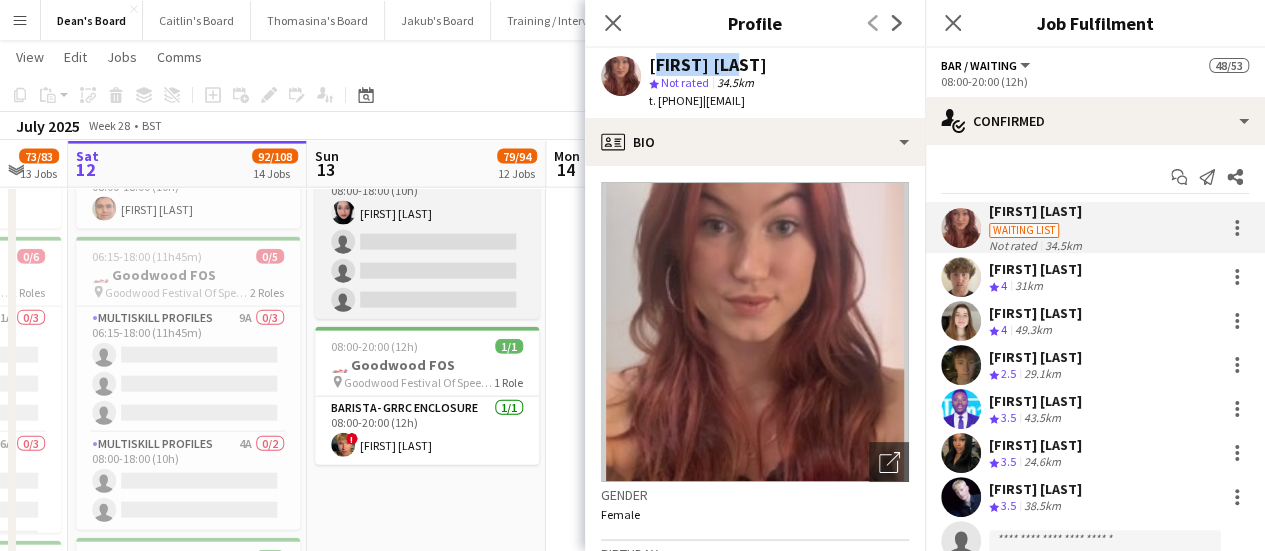 click on "MULTISKILL PROFILES   9A   1/4   08:00-18:00 (10h)
Salma Salama
single-neutral-actions
single-neutral-actions
single-neutral-actions" at bounding box center (427, 242) 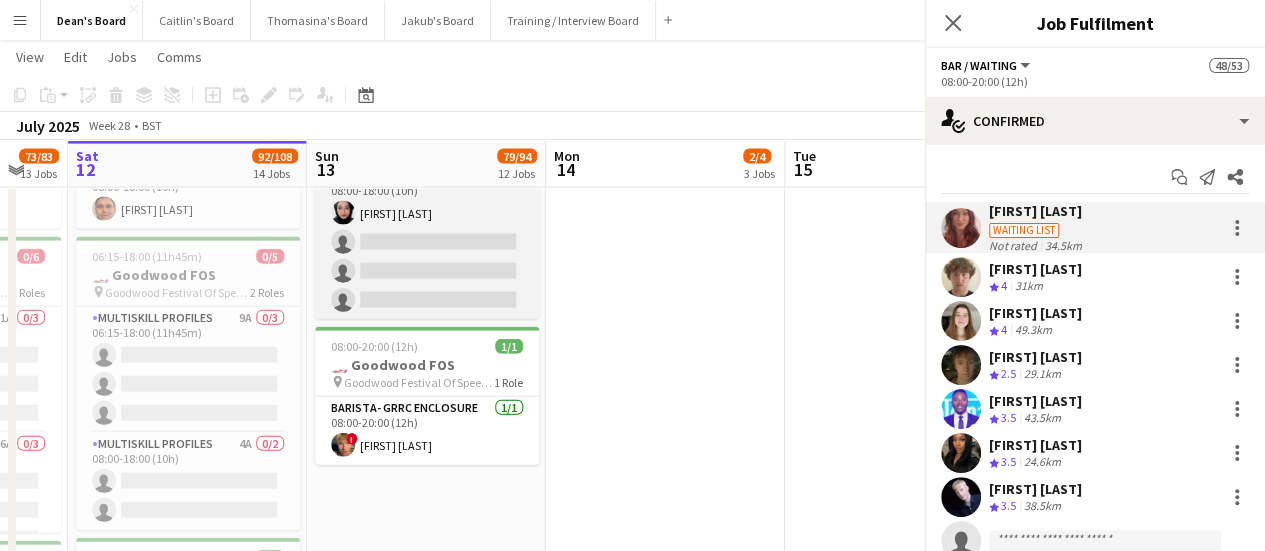 scroll, scrollTop: 2094, scrollLeft: 0, axis: vertical 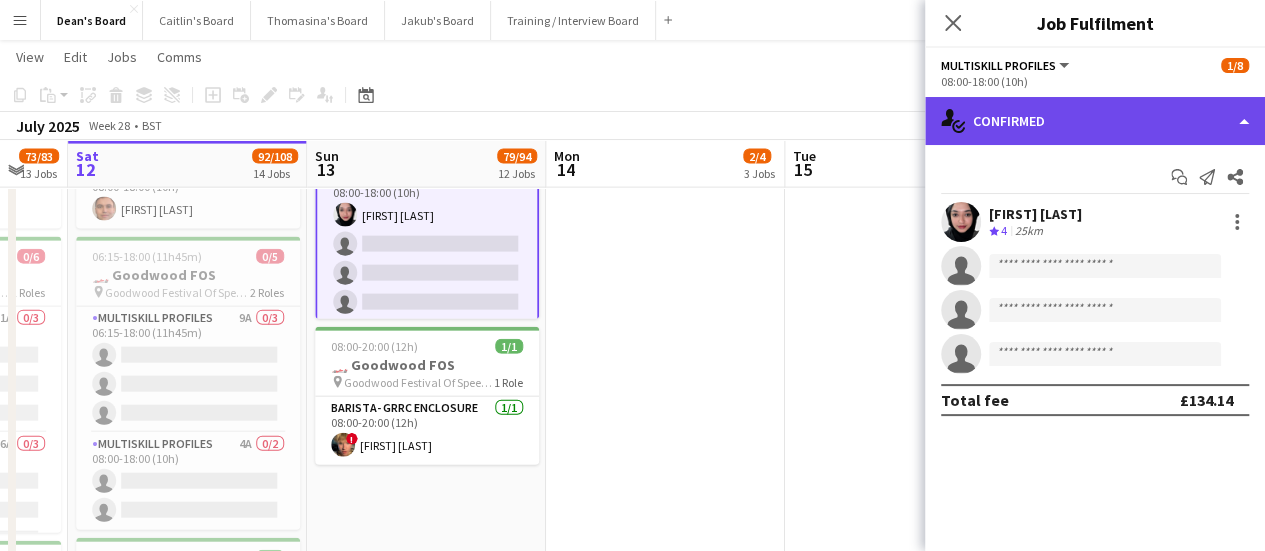 click on "single-neutral-actions-check-2
Confirmed" 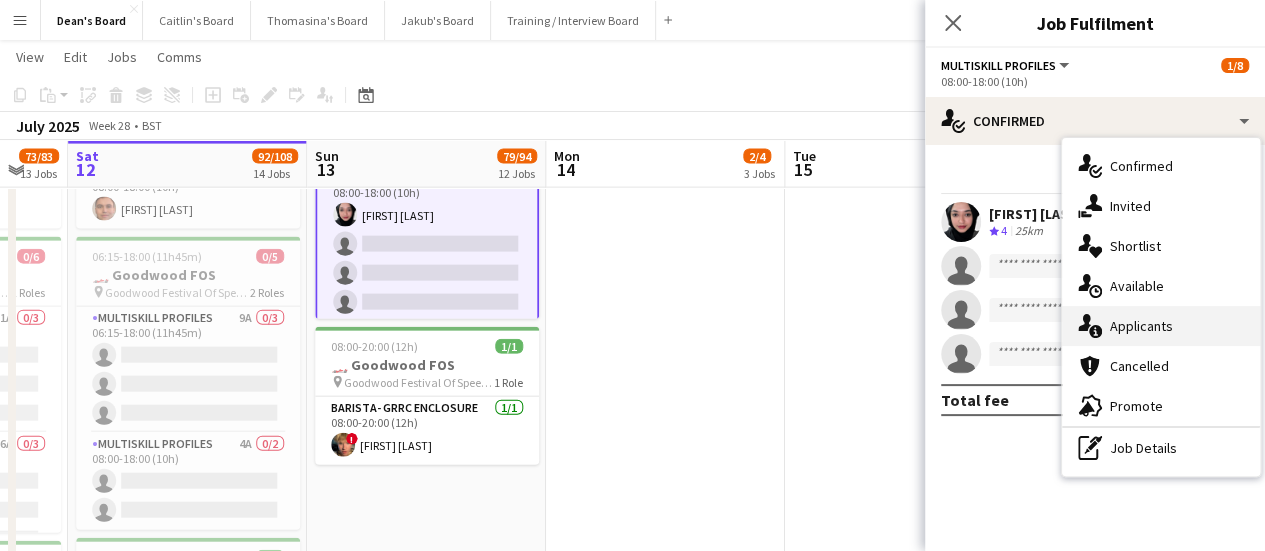 click on "single-neutral-actions-information
Applicants" at bounding box center (1161, 326) 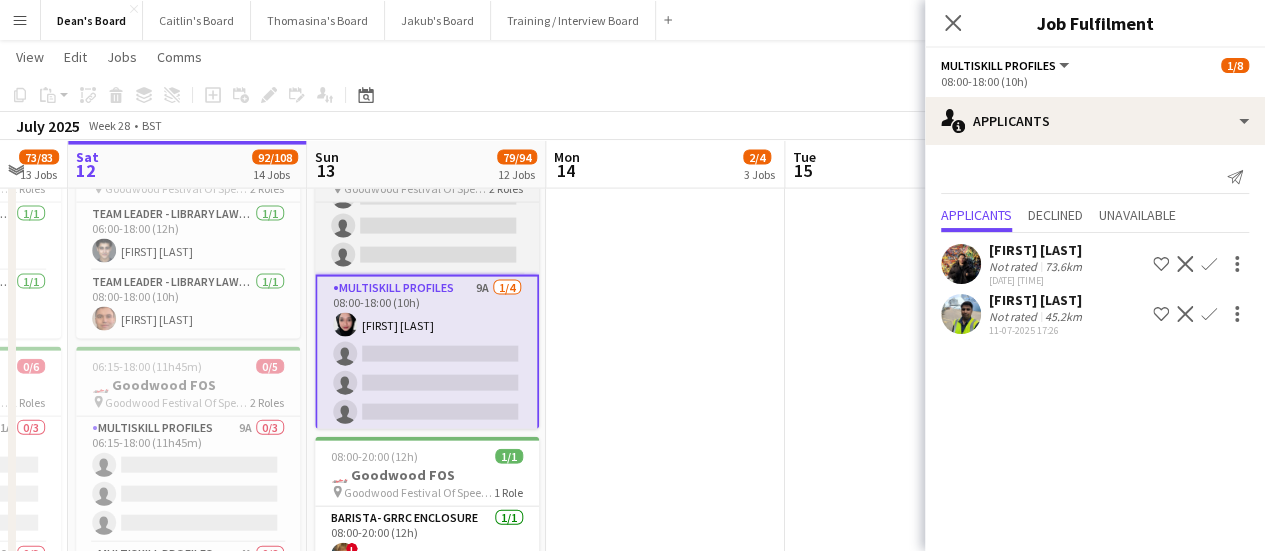 scroll, scrollTop: 2000, scrollLeft: 0, axis: vertical 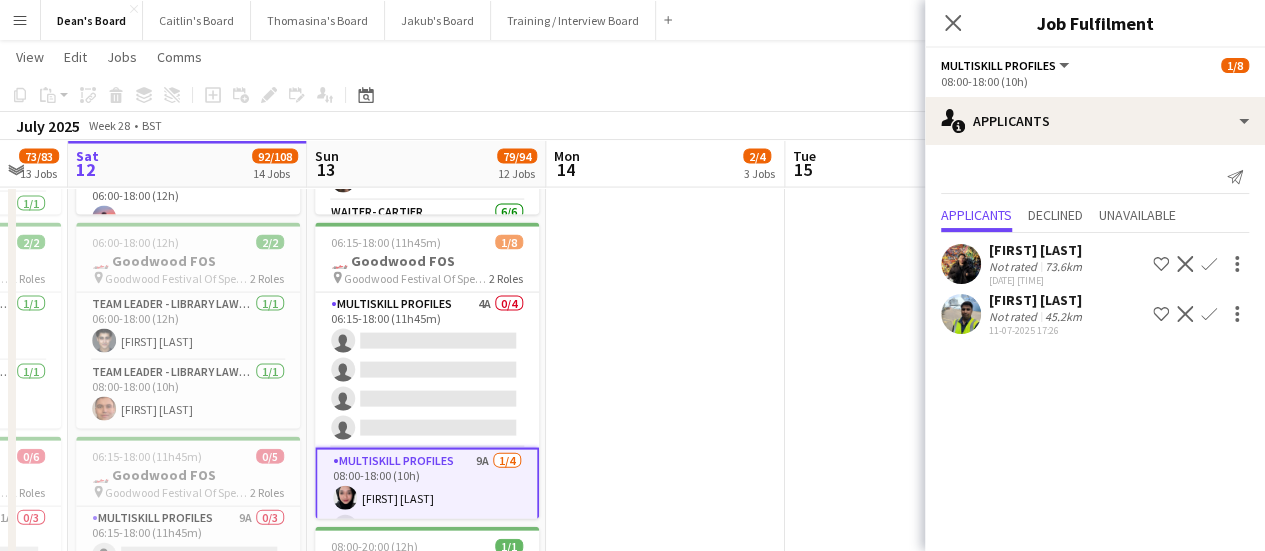 click on "MULTISKILL PROFILES   4A   0/4   06:15-18:00 (11h45m)
single-neutral-actions
single-neutral-actions
single-neutral-actions
single-neutral-actions" at bounding box center [427, 370] 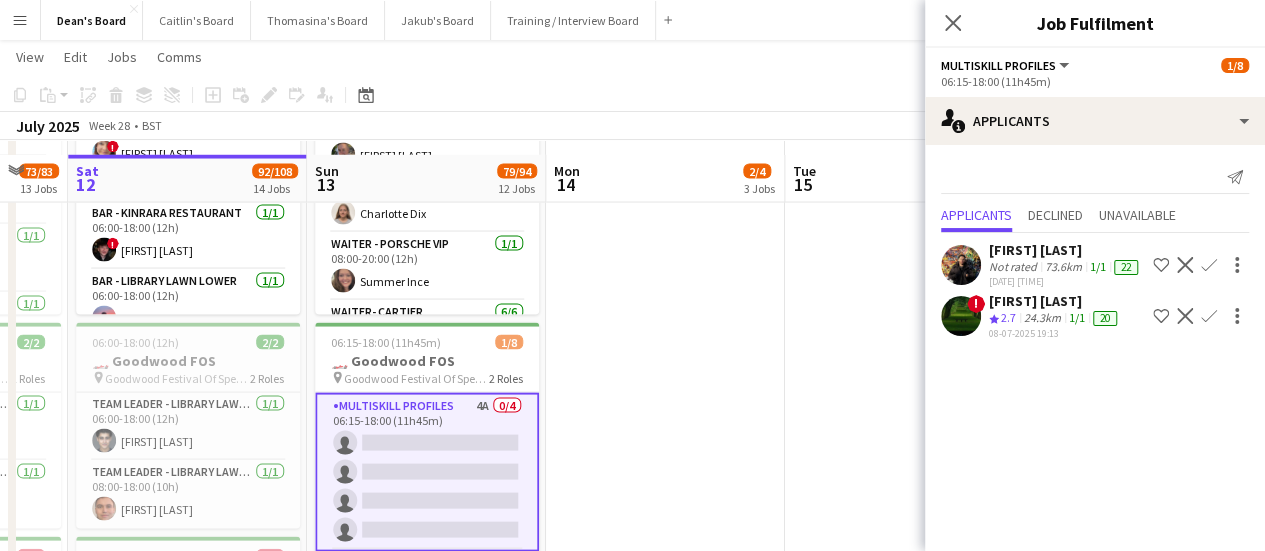 scroll, scrollTop: 2100, scrollLeft: 0, axis: vertical 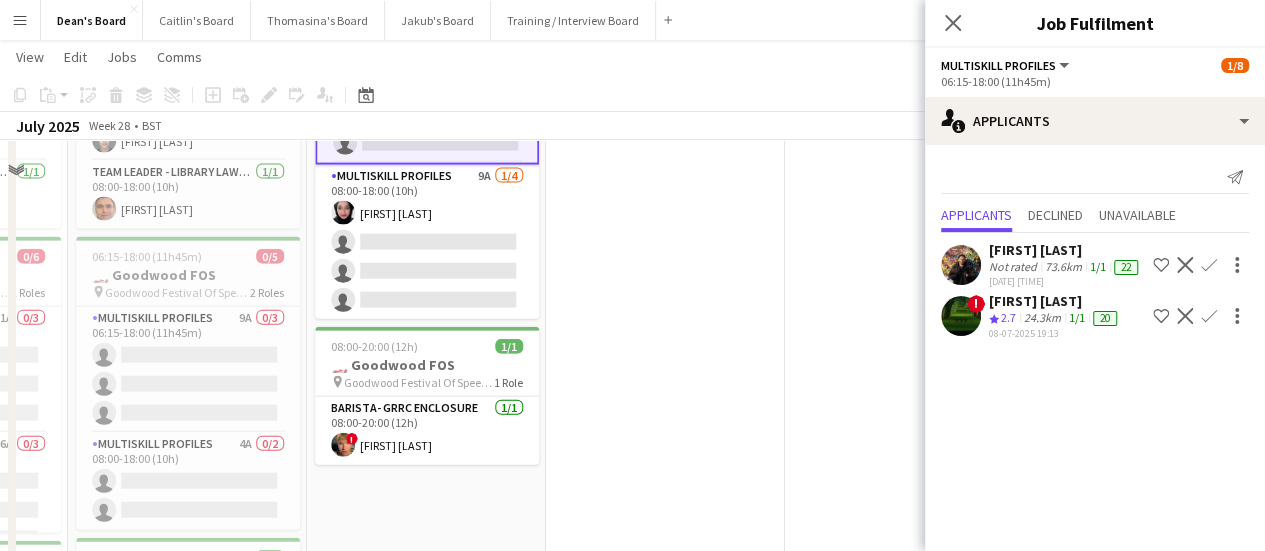 drag, startPoint x: 418, startPoint y: 343, endPoint x: 446, endPoint y: 323, distance: 34.4093 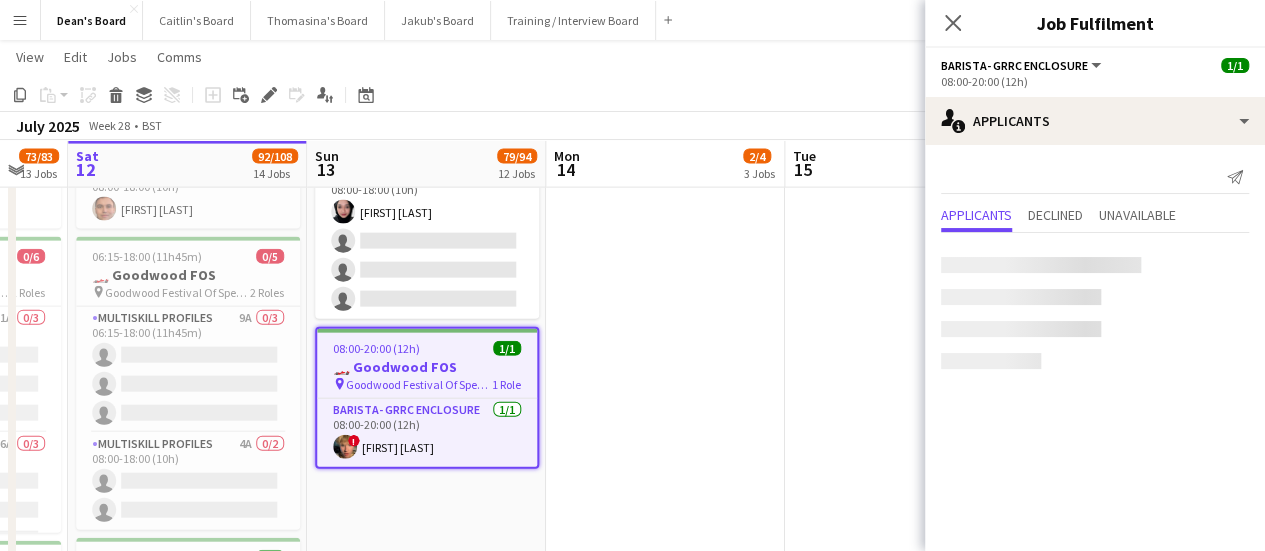 scroll, scrollTop: 0, scrollLeft: 648, axis: horizontal 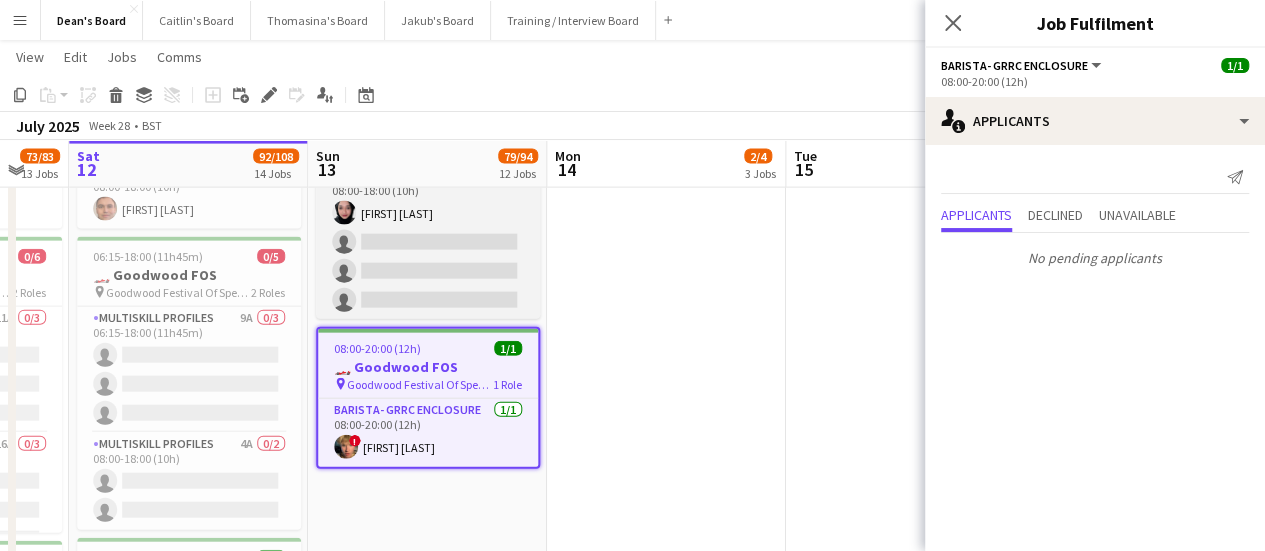 click on "MULTISKILL PROFILES   9A   1/4   08:00-18:00 (10h)
Salma Salama
single-neutral-actions
single-neutral-actions
single-neutral-actions" at bounding box center (428, 242) 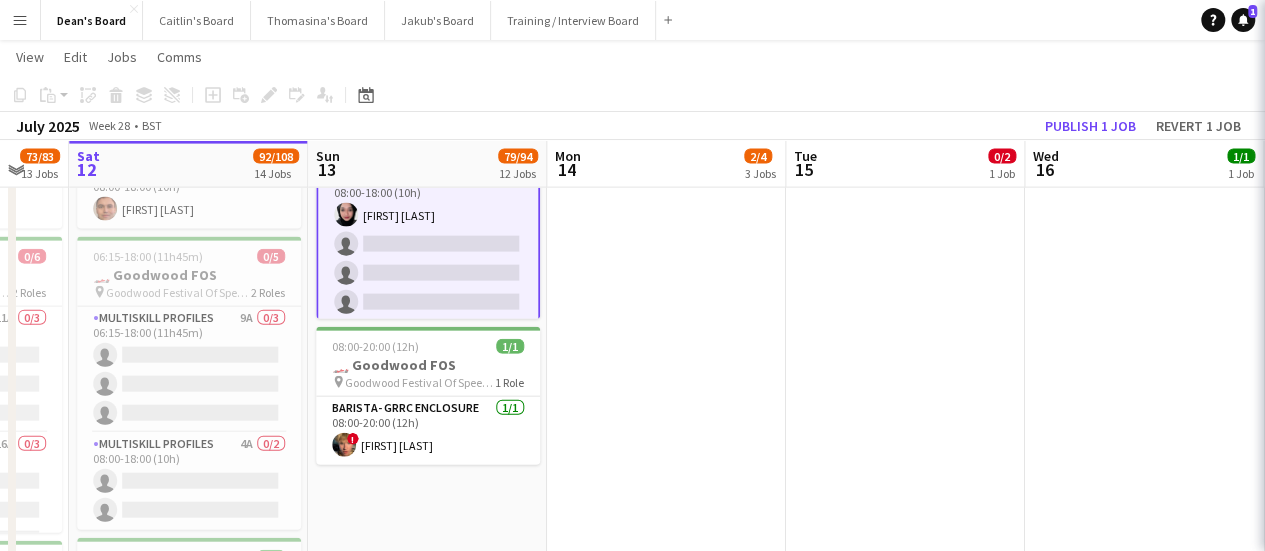 scroll, scrollTop: 0, scrollLeft: 650, axis: horizontal 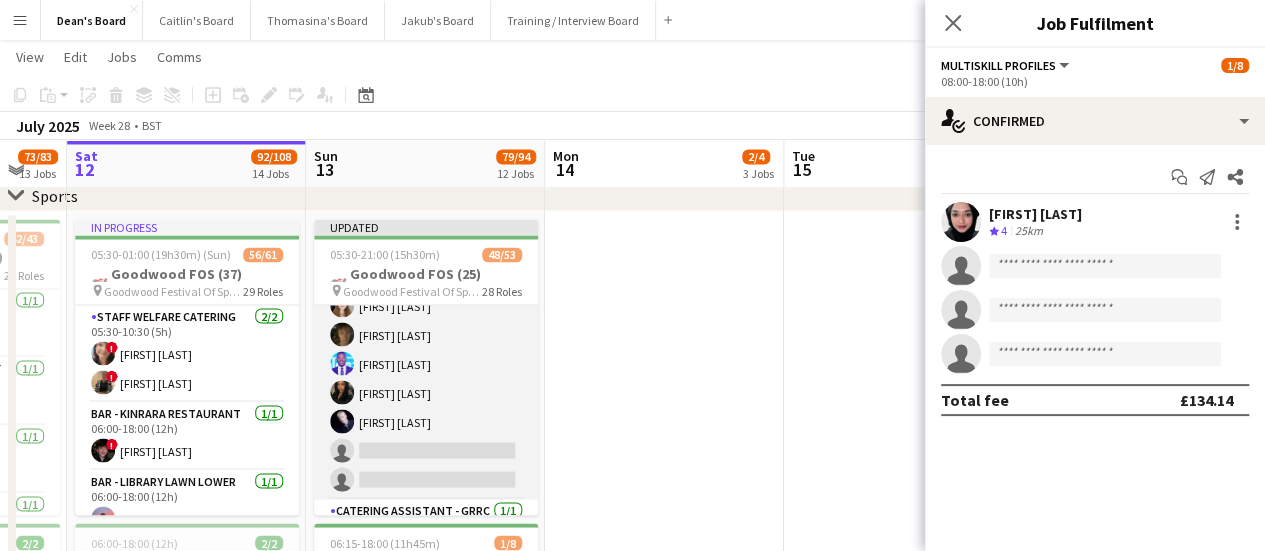 click on "Bar / Waiting    9A   7/9   08:00-20:00 (12h)
Amy Barnes Jamie Ackers Laura Stevens Anton Buchholdt Antonio Ovie Obebe Ibim Akoko Jack Forrester
single-neutral-actions
single-neutral-actions" at bounding box center [426, 349] 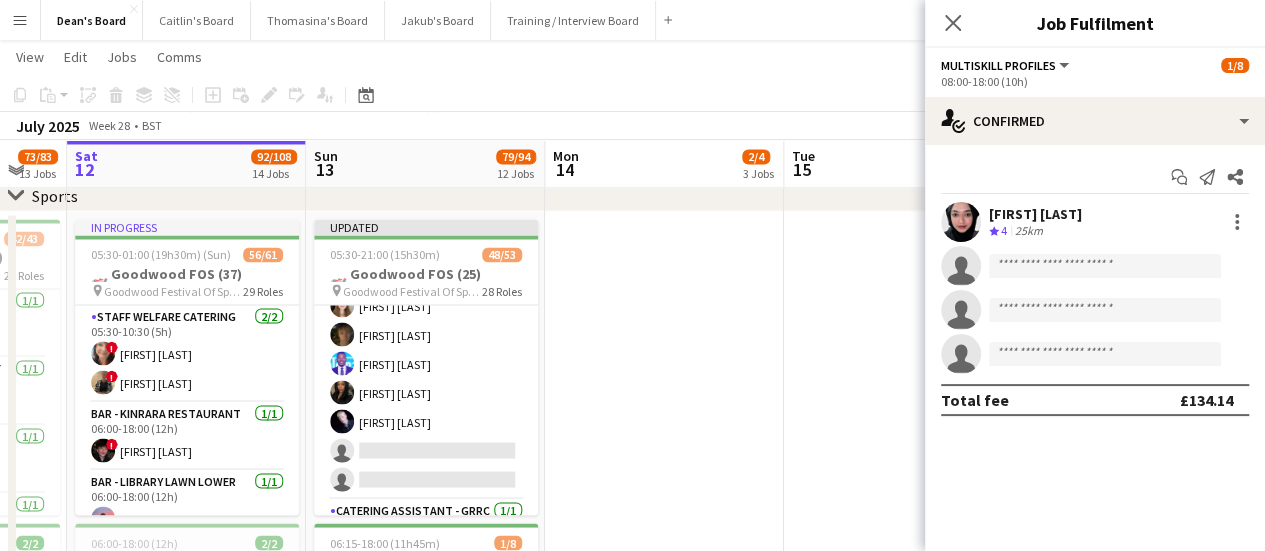 scroll, scrollTop: 1496, scrollLeft: 0, axis: vertical 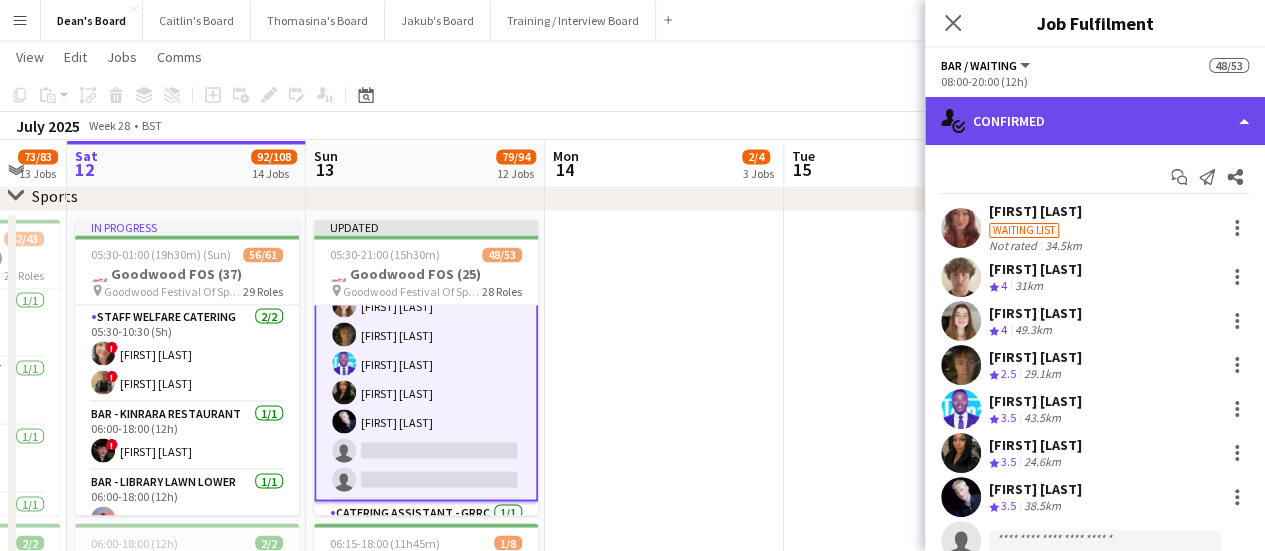 click on "single-neutral-actions-check-2
Confirmed" 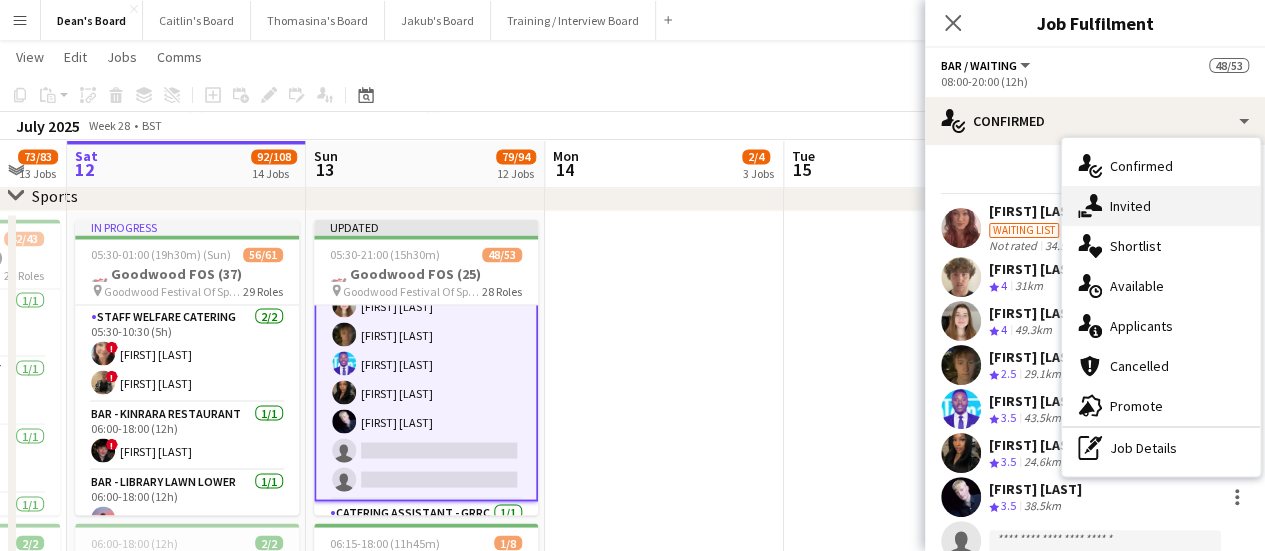 click on "single-neutral-actions-share-1
Invited" at bounding box center (1161, 206) 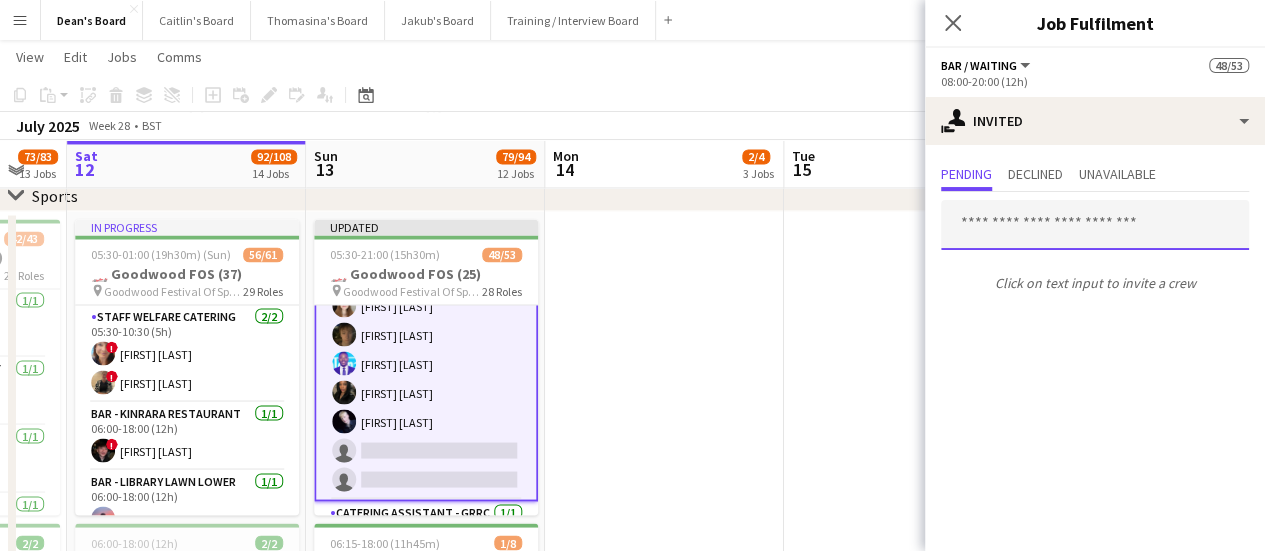 click at bounding box center [1095, 225] 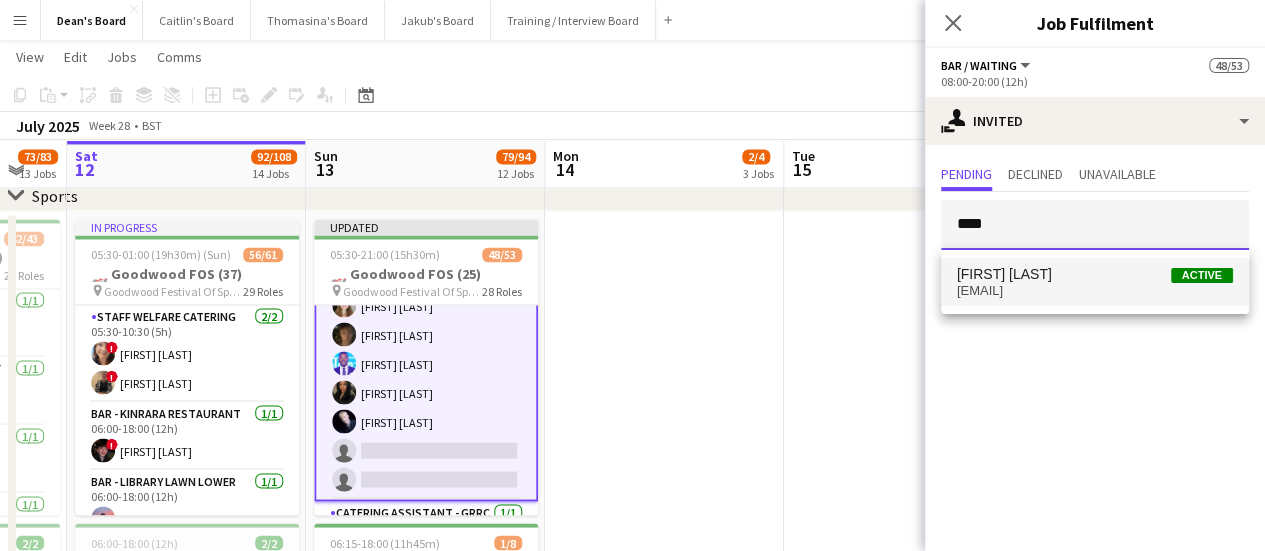 type on "****" 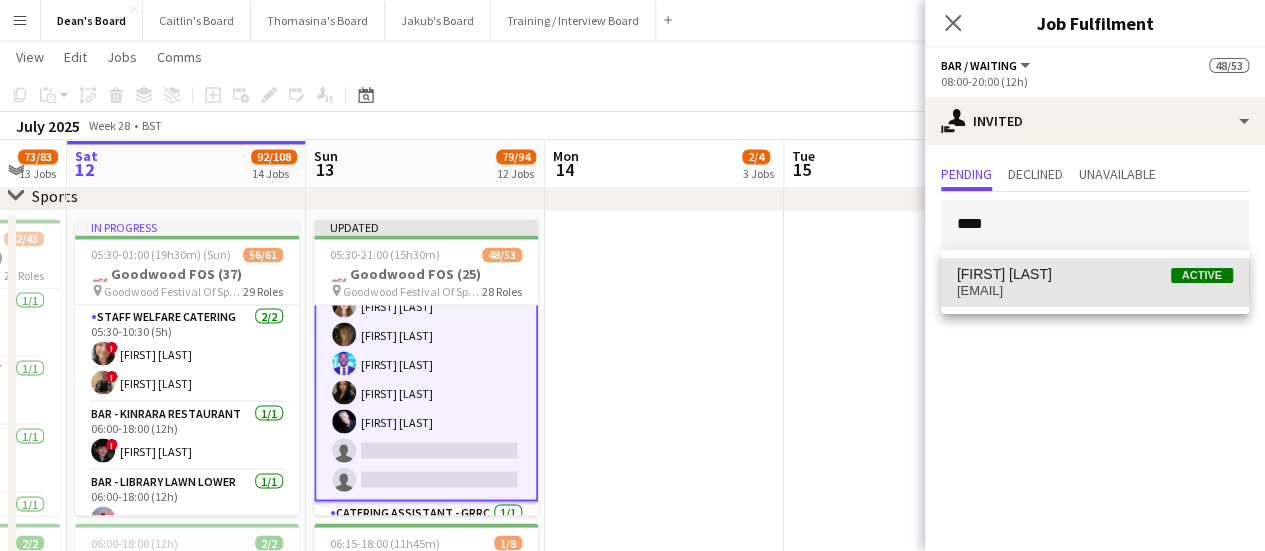 click on "Leeroy Mavunga  Active  leeroydmavunga@gmail.com" at bounding box center [1095, 282] 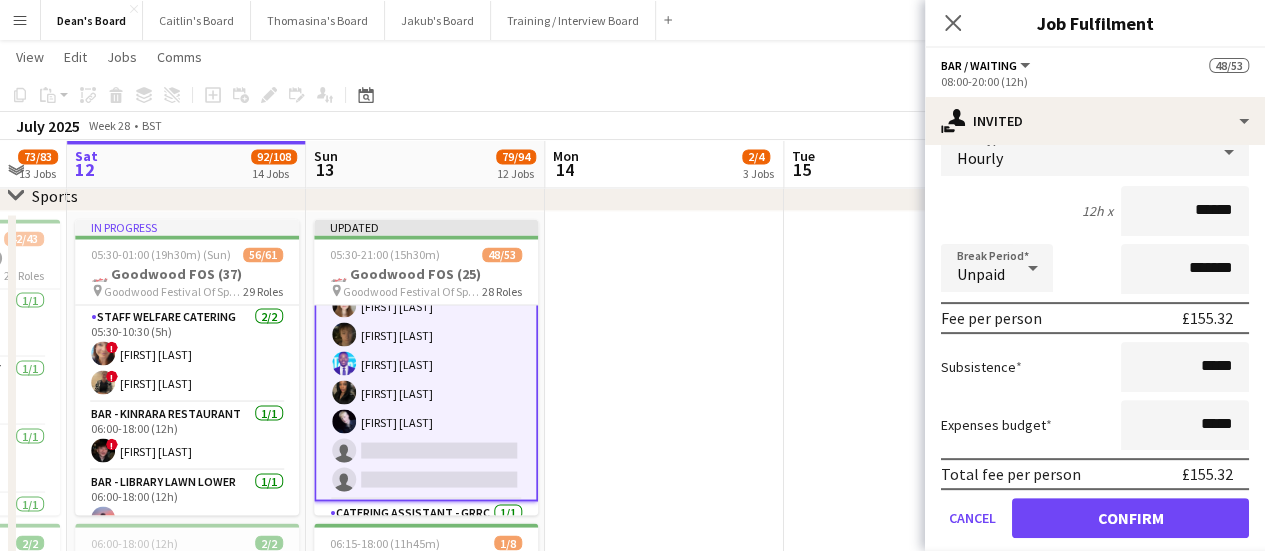 scroll, scrollTop: 268, scrollLeft: 0, axis: vertical 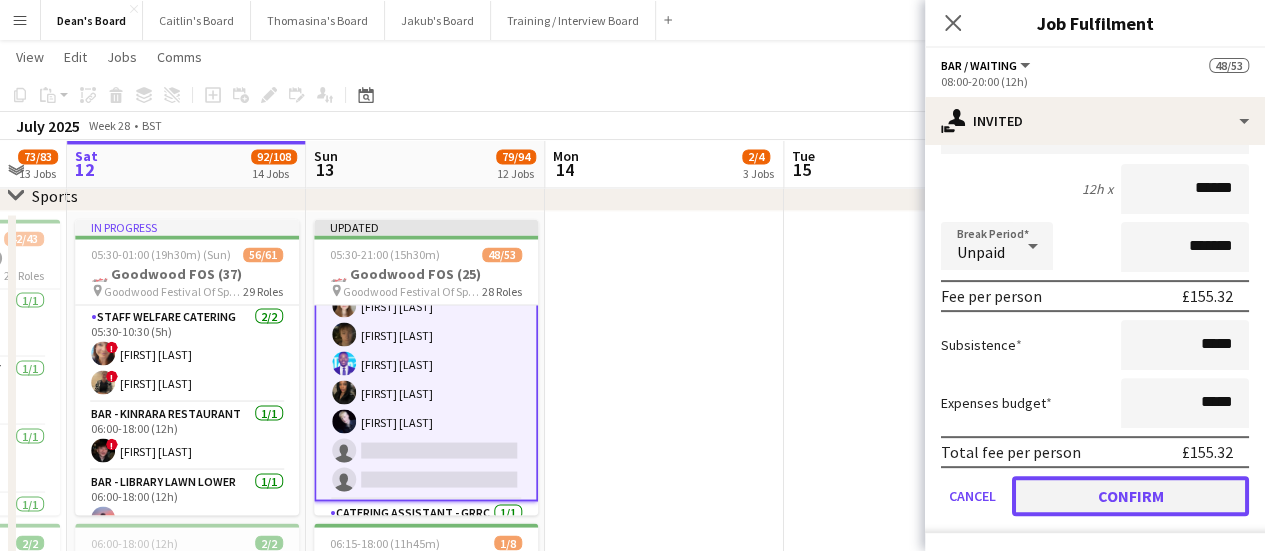 click on "Confirm" 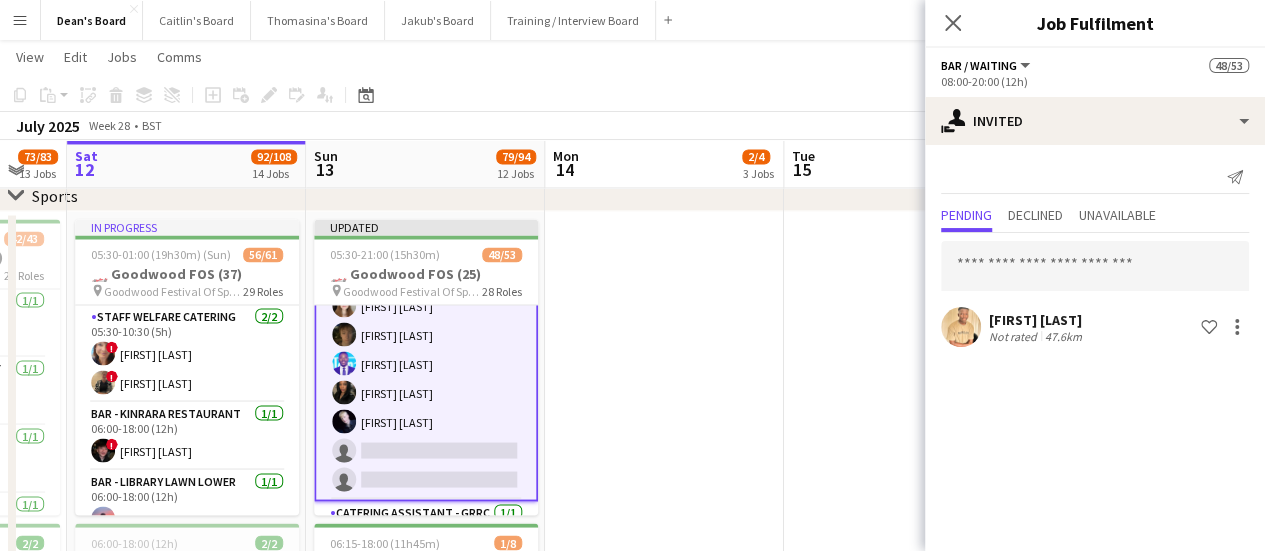 scroll, scrollTop: 0, scrollLeft: 0, axis: both 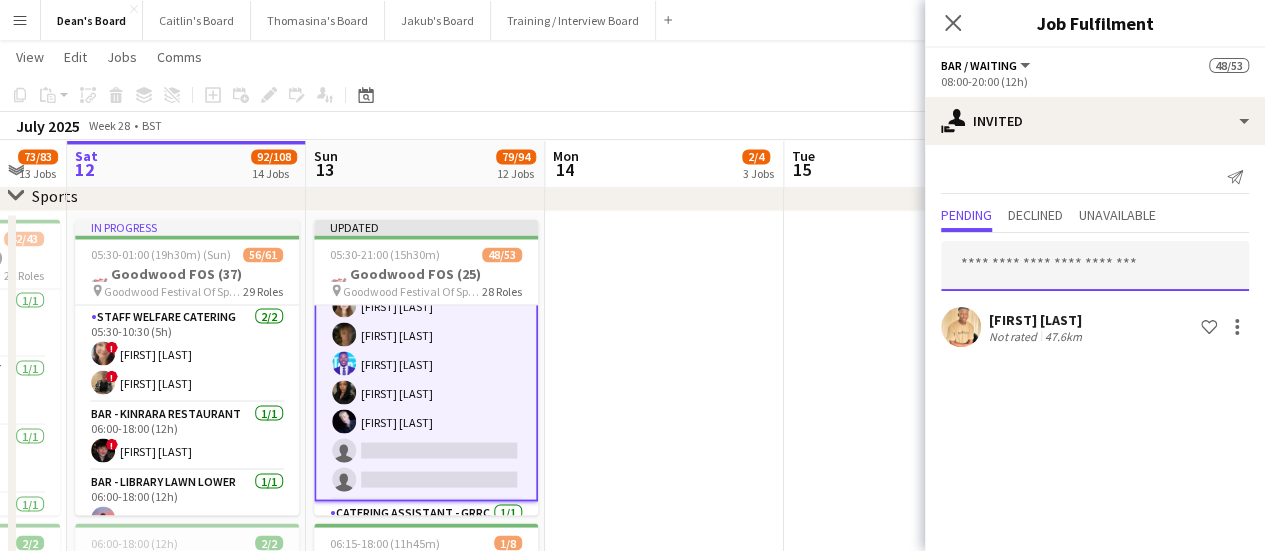 click at bounding box center (1095, 266) 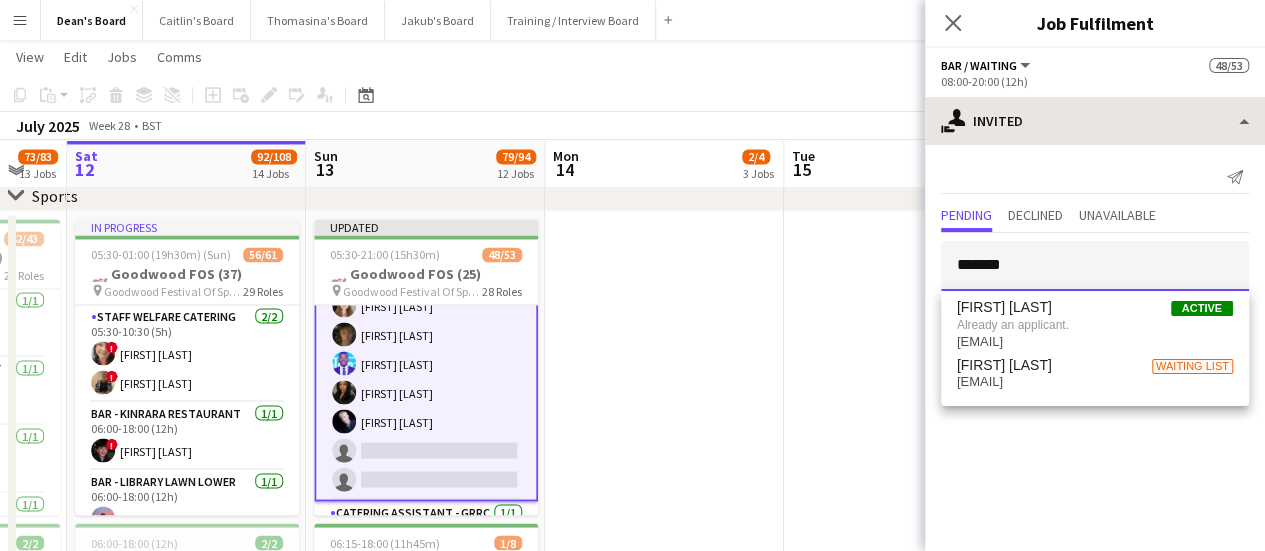 type on "*******" 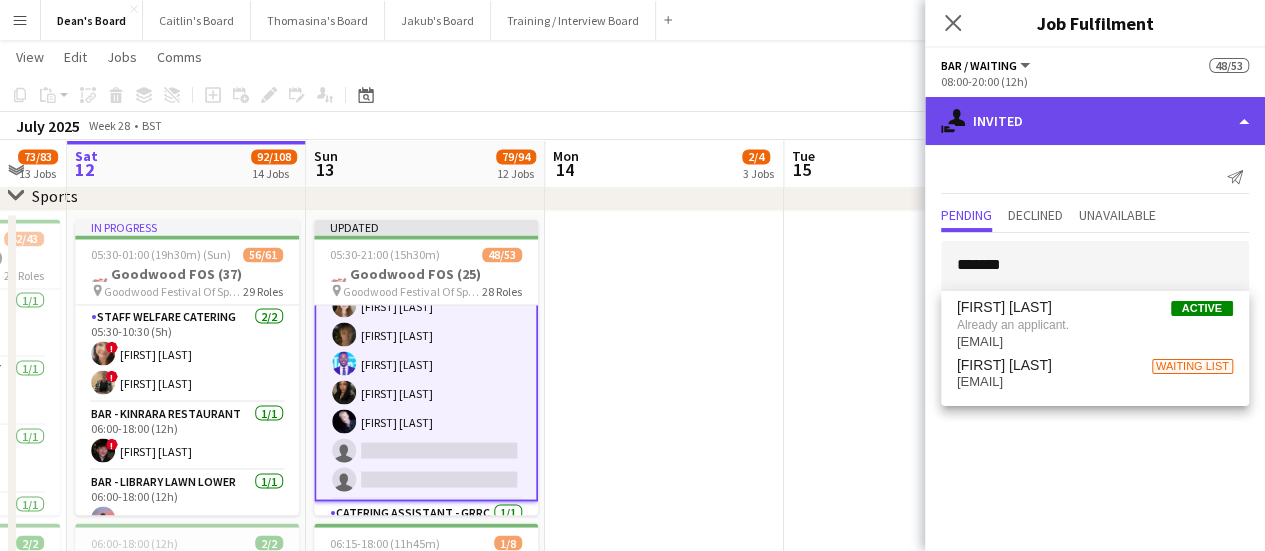 click on "single-neutral-actions-share-1
Invited" 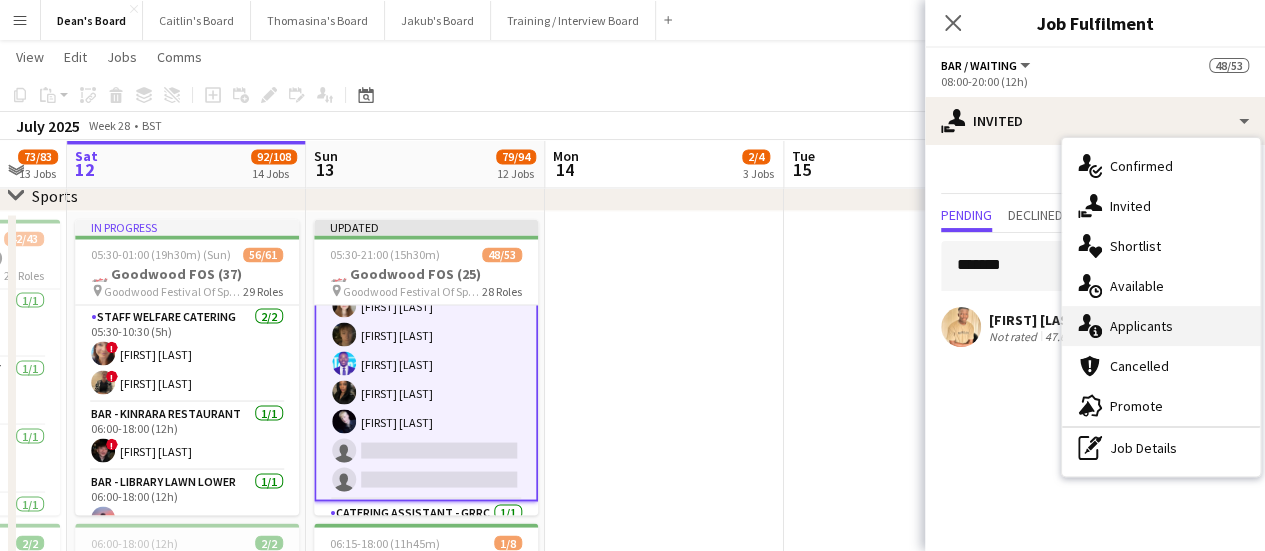 click on "single-neutral-actions-information
Applicants" at bounding box center [1161, 326] 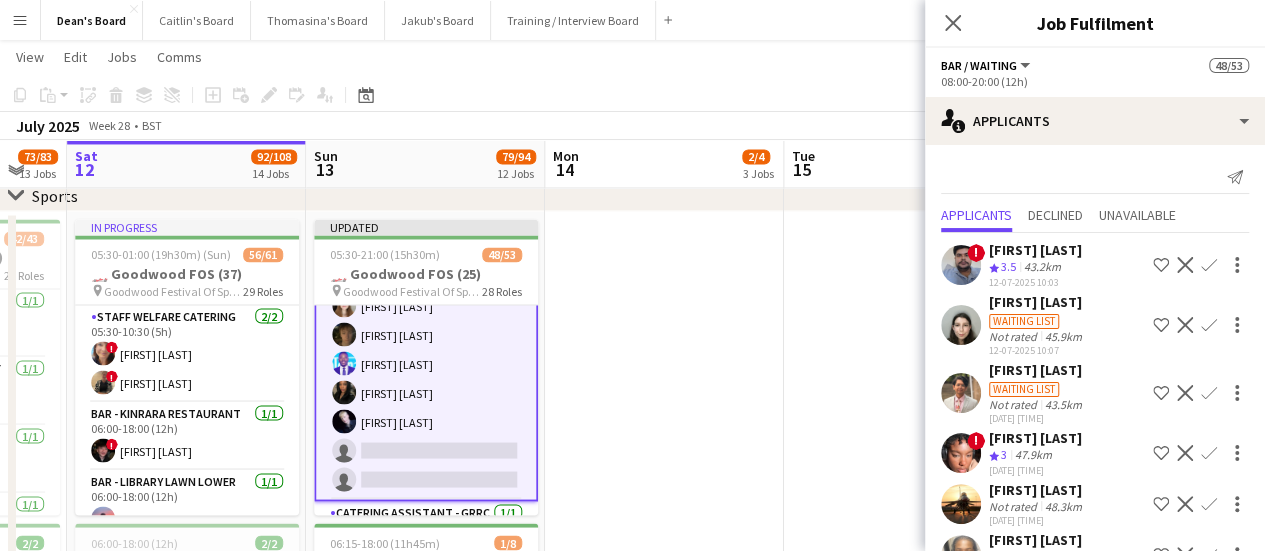 scroll, scrollTop: 62, scrollLeft: 0, axis: vertical 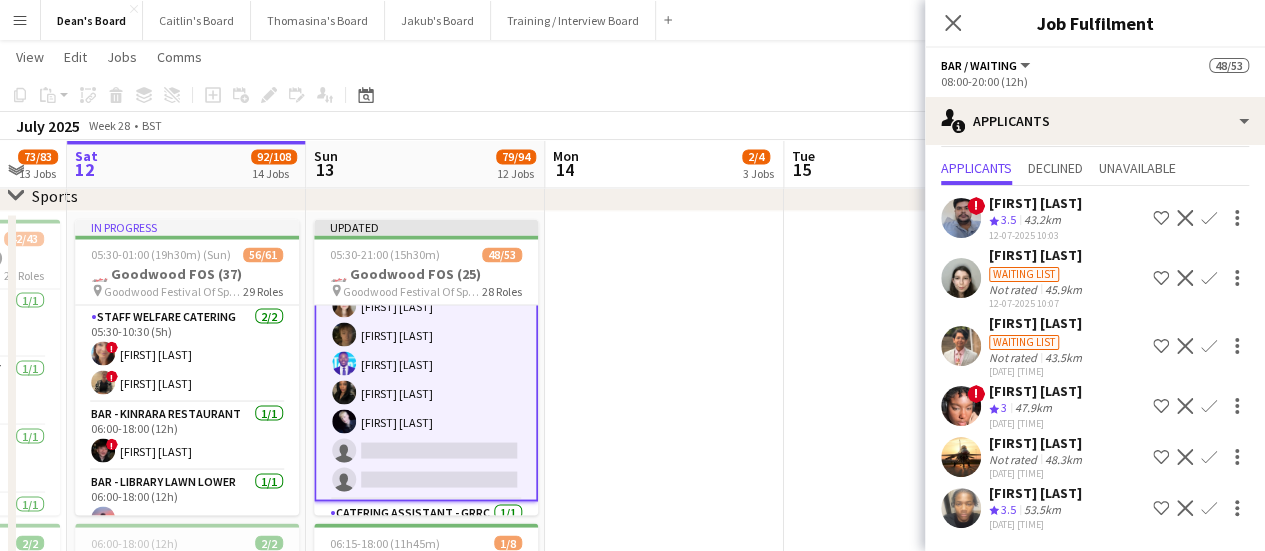 click on "53.5km" 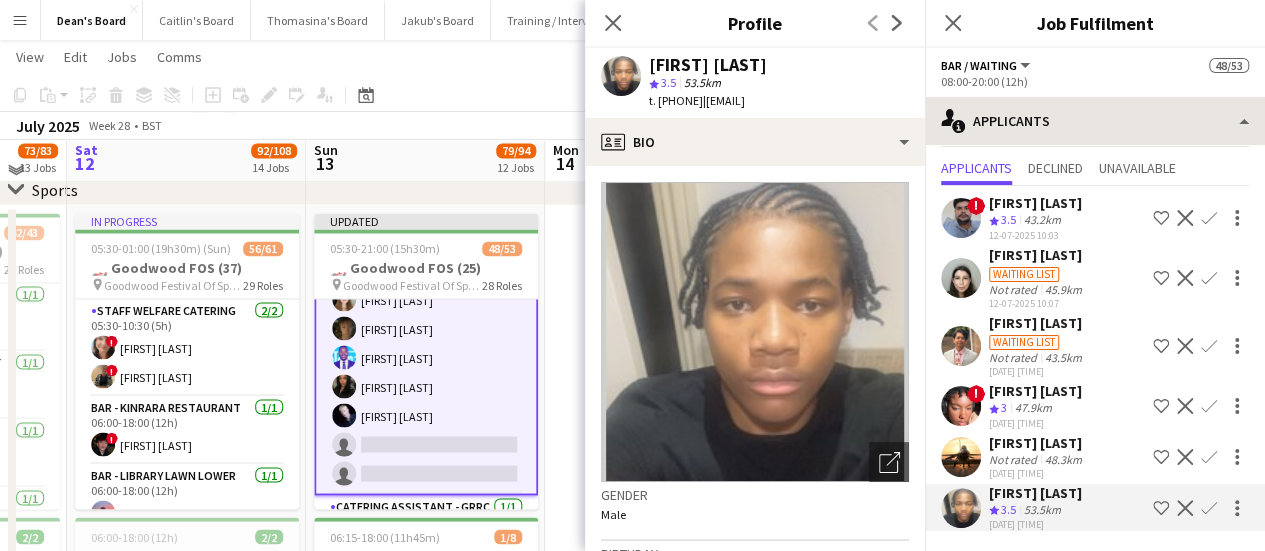 scroll, scrollTop: 2000, scrollLeft: 0, axis: vertical 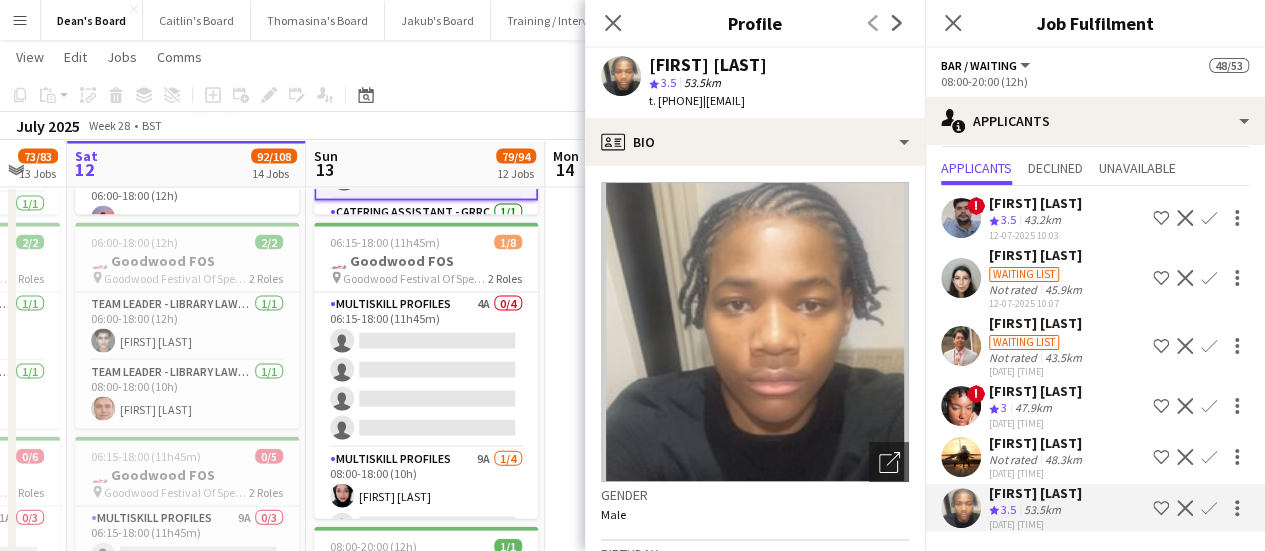 click on "Applicants Declined Unavailable" at bounding box center (1095, 170) 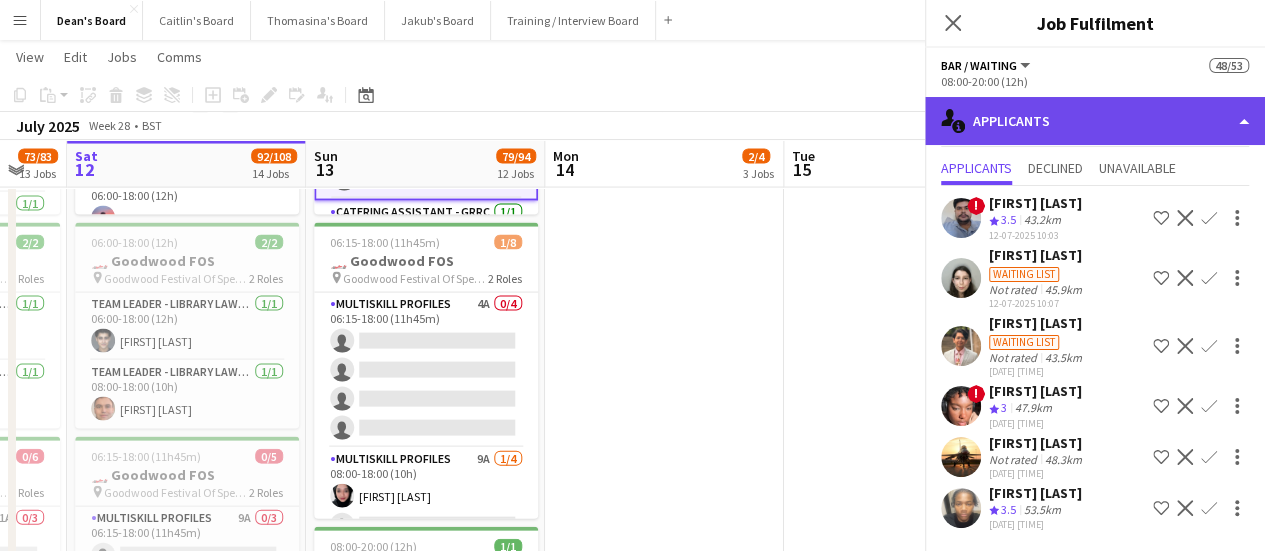 click on "single-neutral-actions-information
Applicants" 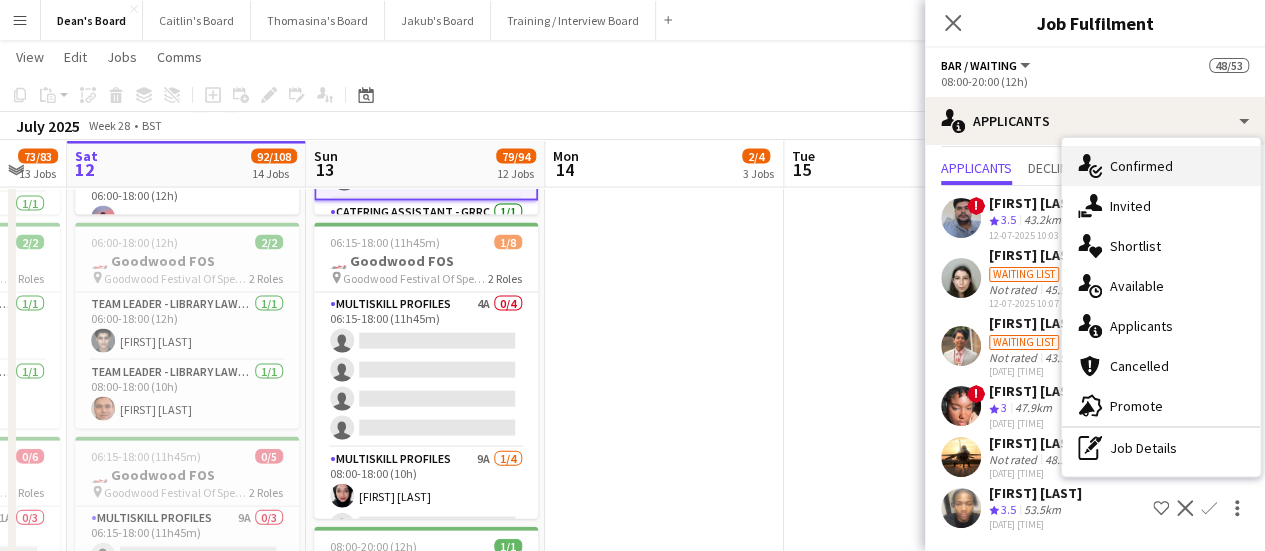 click on "single-neutral-actions-check-2
Confirmed" at bounding box center (1161, 166) 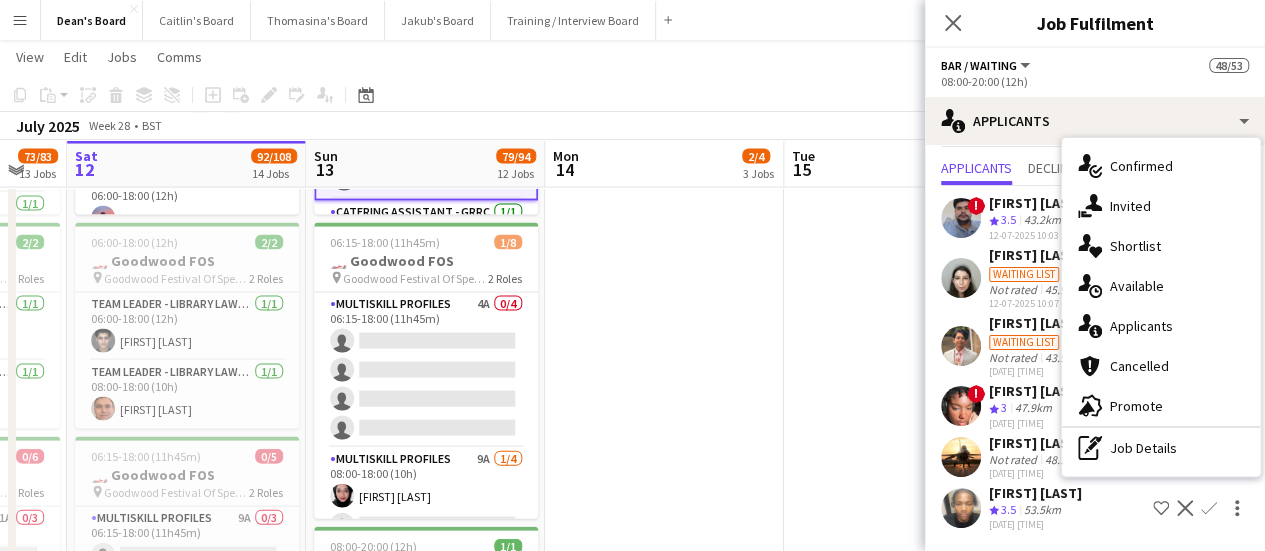 scroll, scrollTop: 0, scrollLeft: 0, axis: both 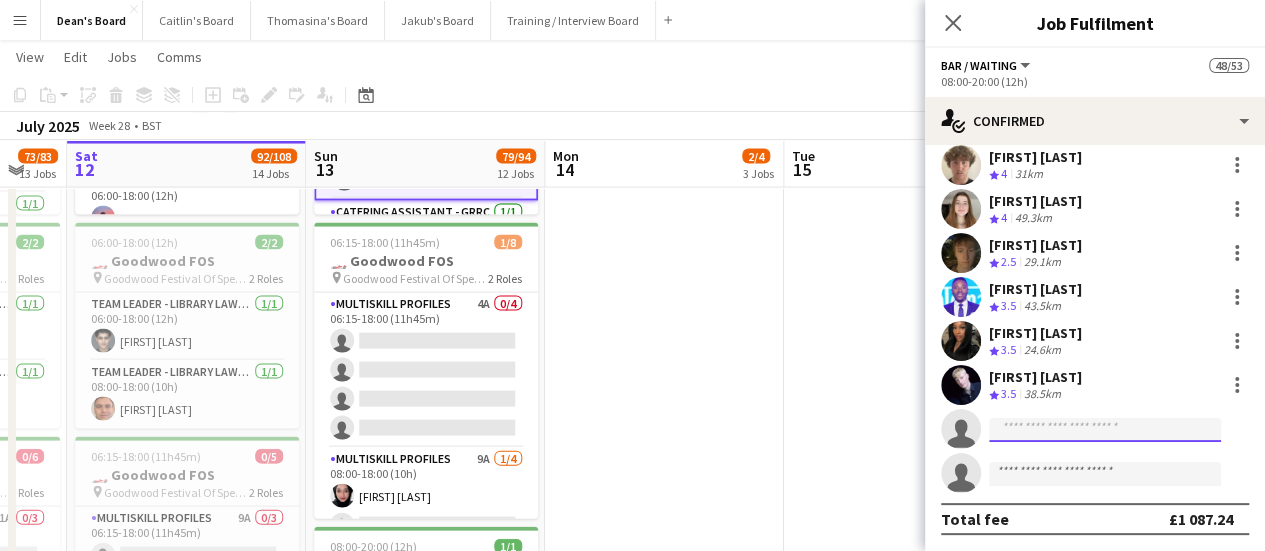 click 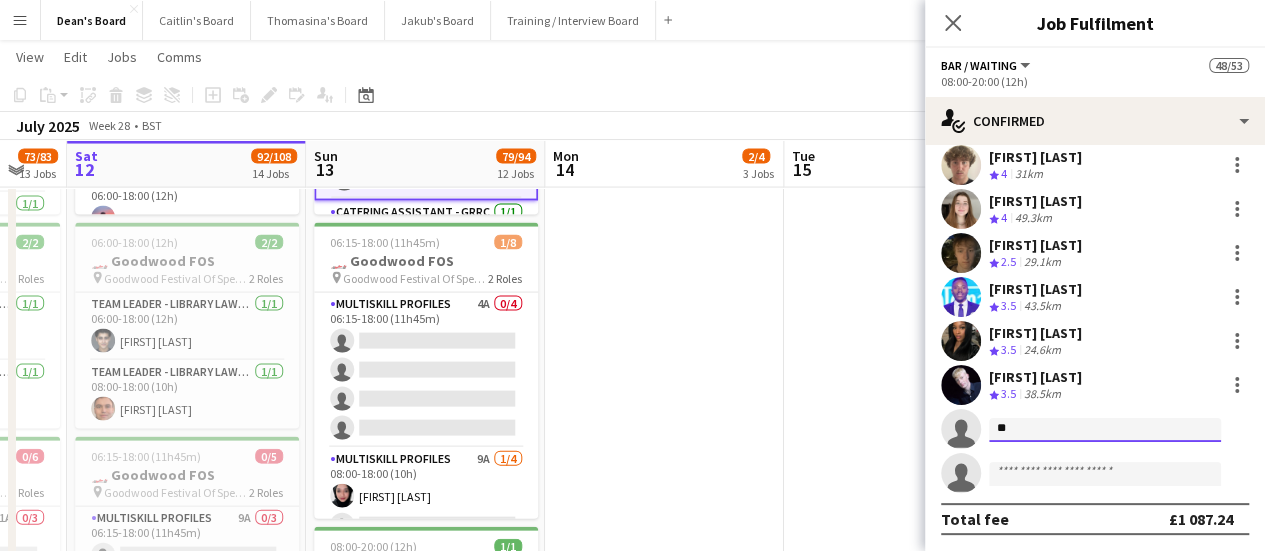 type on "*" 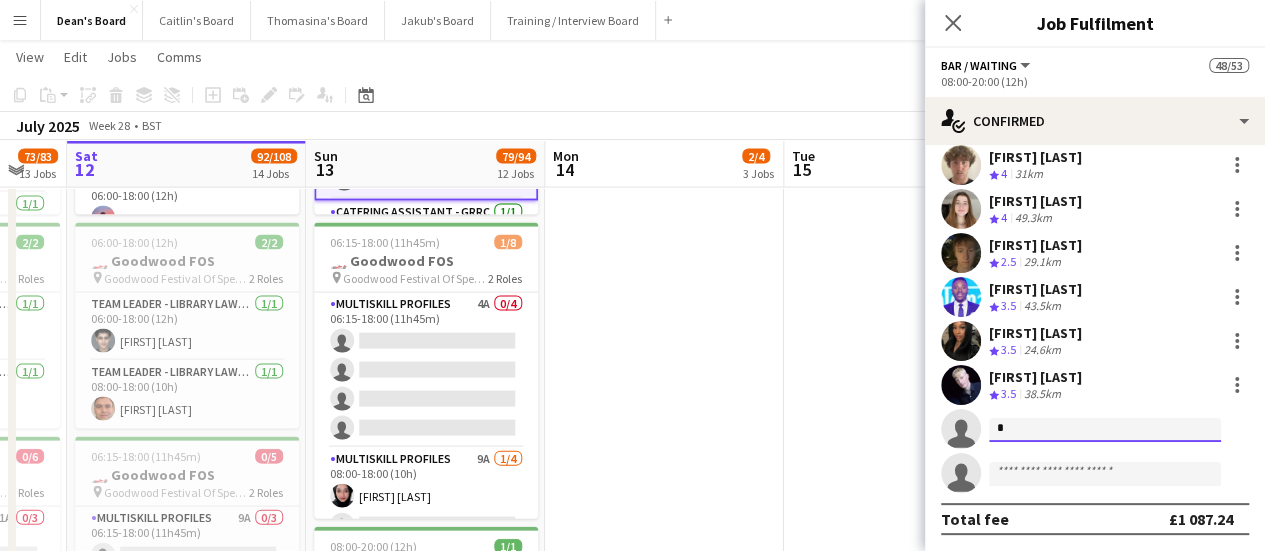 type 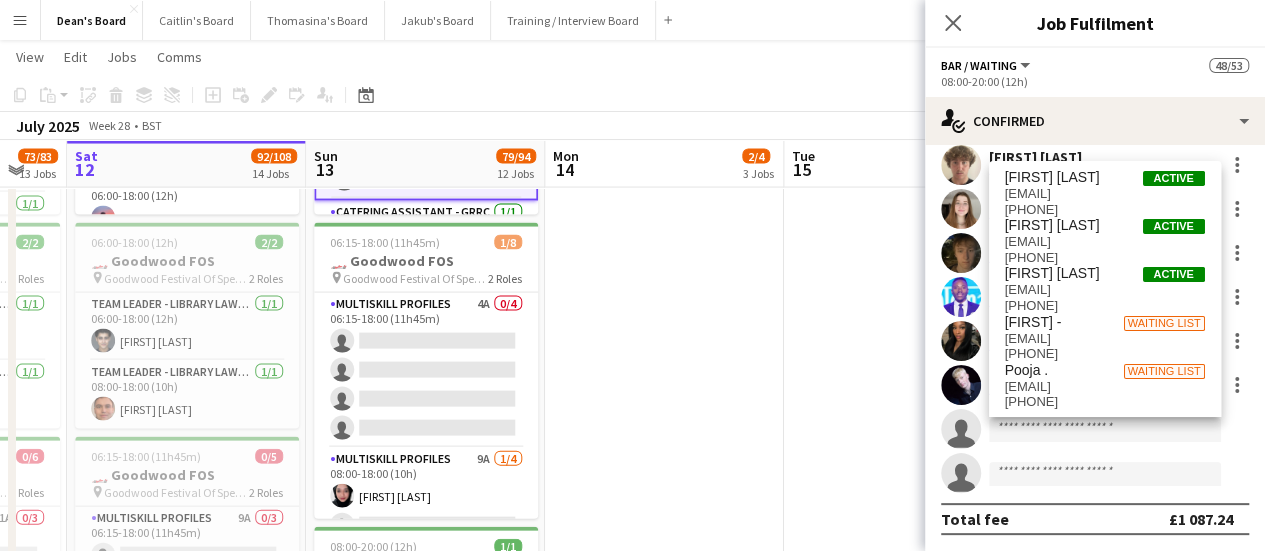 drag, startPoint x: 10, startPoint y: 9, endPoint x: 21, endPoint y: 21, distance: 16.27882 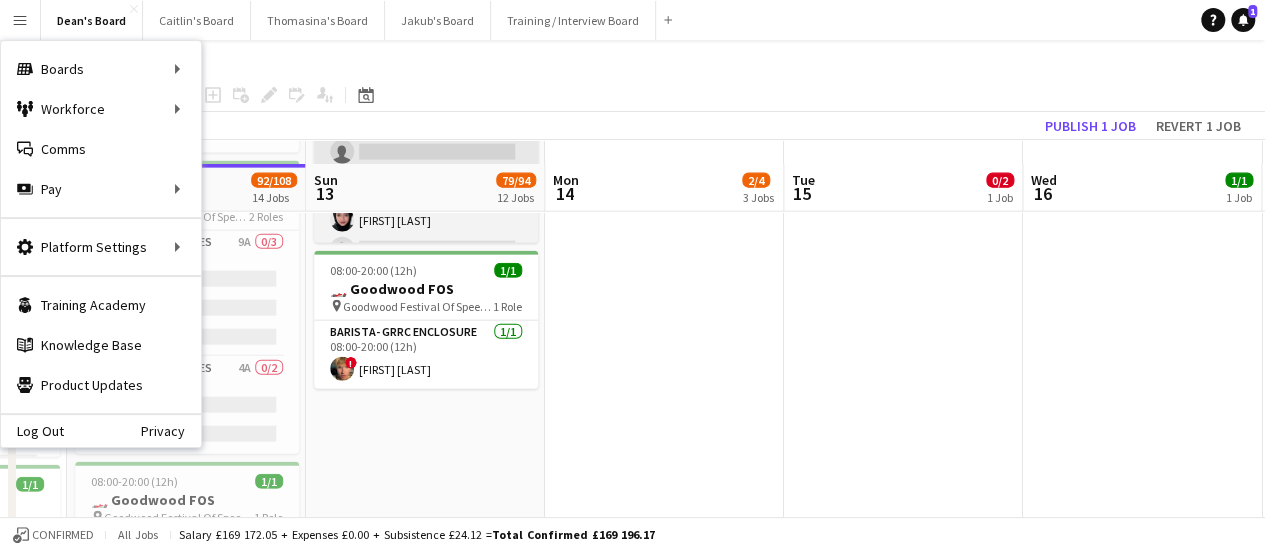scroll, scrollTop: 2100, scrollLeft: 0, axis: vertical 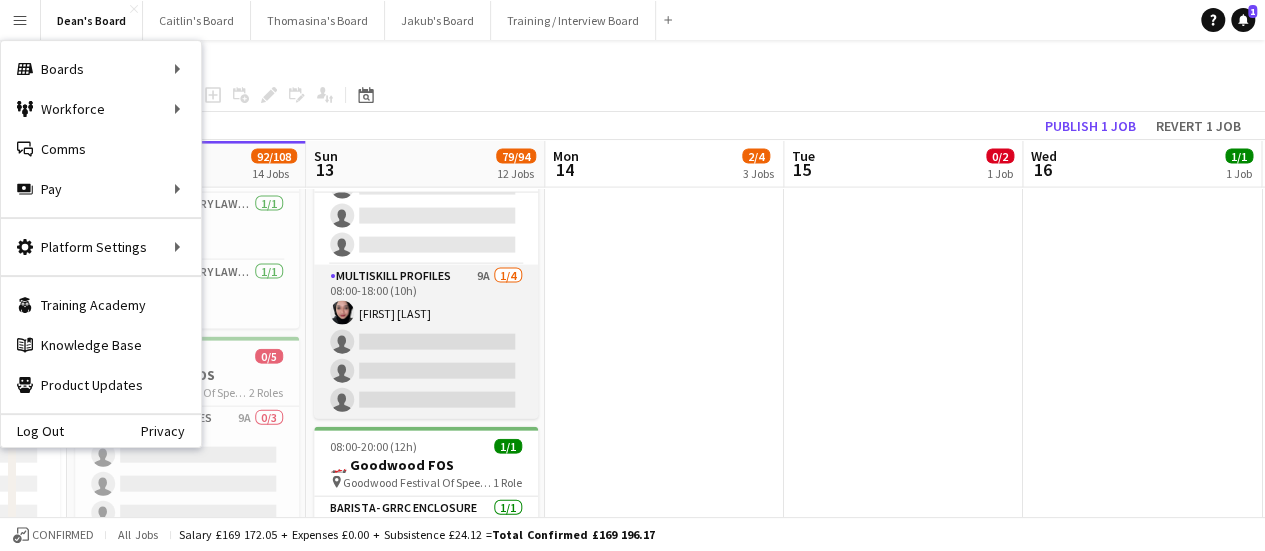 click on "MULTISKILL PROFILES   9A   1/4   08:00-18:00 (10h)
Salma Salama
single-neutral-actions
single-neutral-actions
single-neutral-actions" at bounding box center (426, 342) 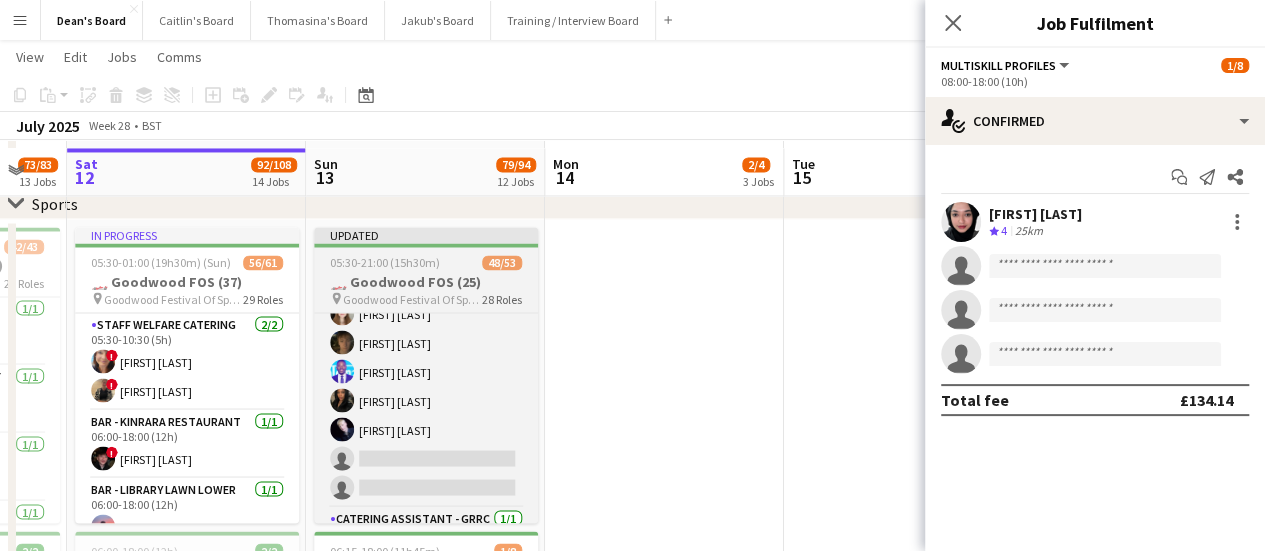 scroll, scrollTop: 1700, scrollLeft: 0, axis: vertical 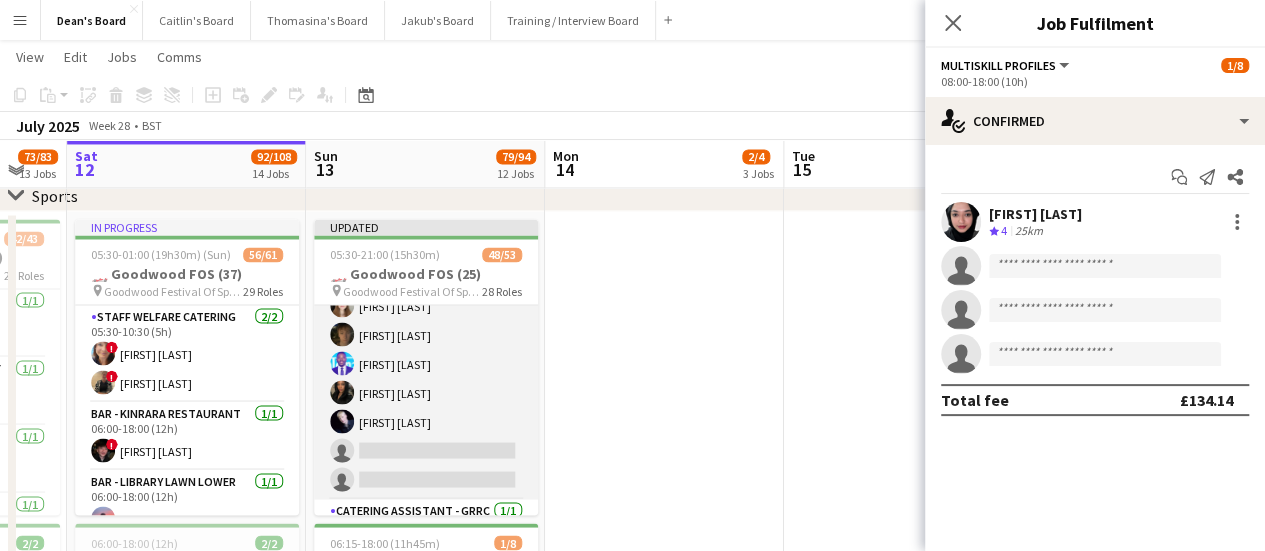 click on "Bar / Waiting    1I   9A   7/9   08:00-20:00 (12h)
Amy Barnes Jamie Ackers Laura Stevens Anton Buchholdt Antonio Ovie Obebe Ibim Akoko Jack Forrester
single-neutral-actions
single-neutral-actions" at bounding box center (426, 349) 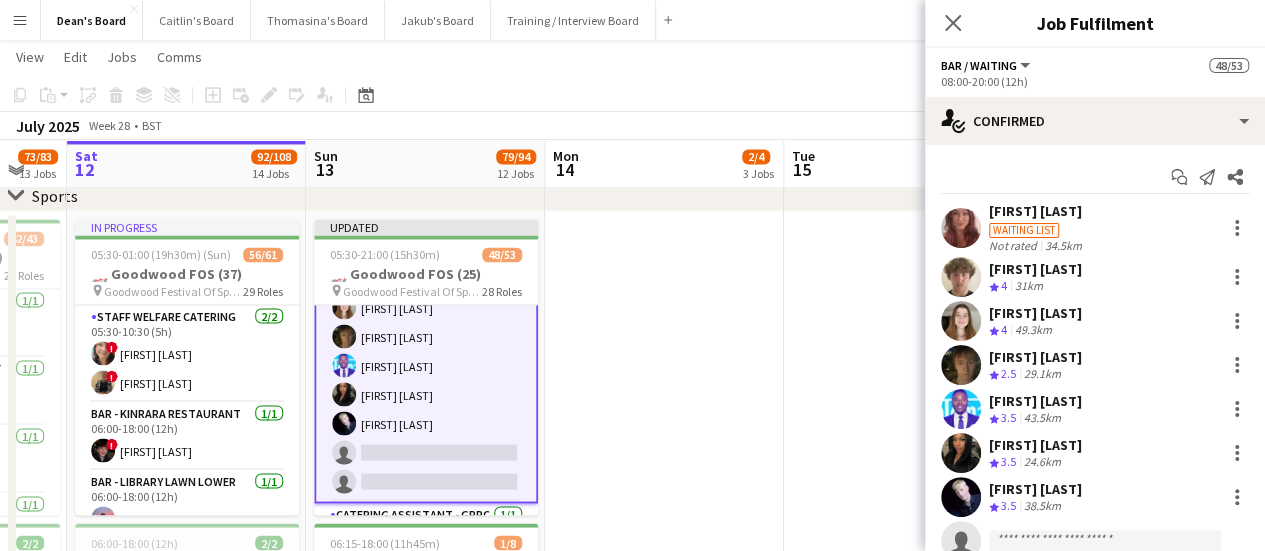 scroll, scrollTop: 1496, scrollLeft: 0, axis: vertical 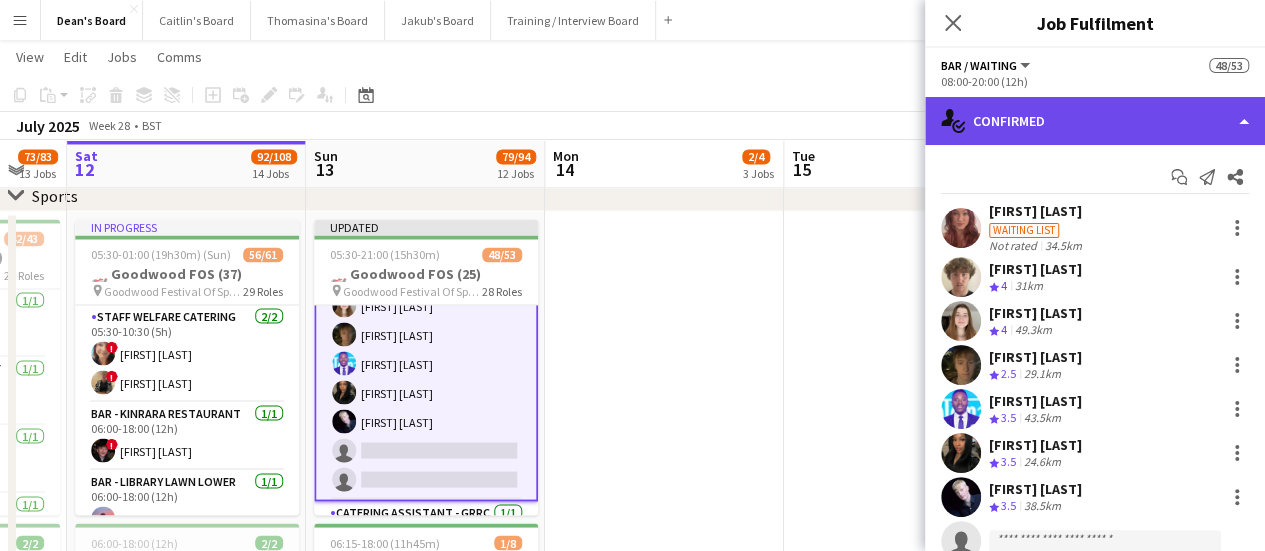 click on "single-neutral-actions-check-2
Confirmed" 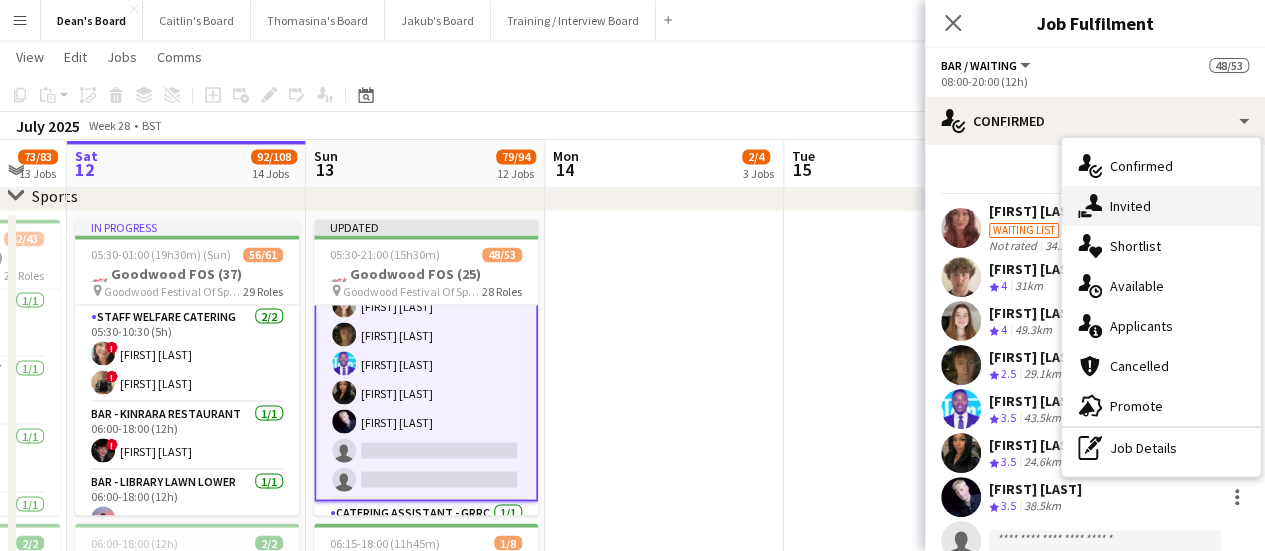 click on "single-neutral-actions-share-1
Invited" at bounding box center (1161, 206) 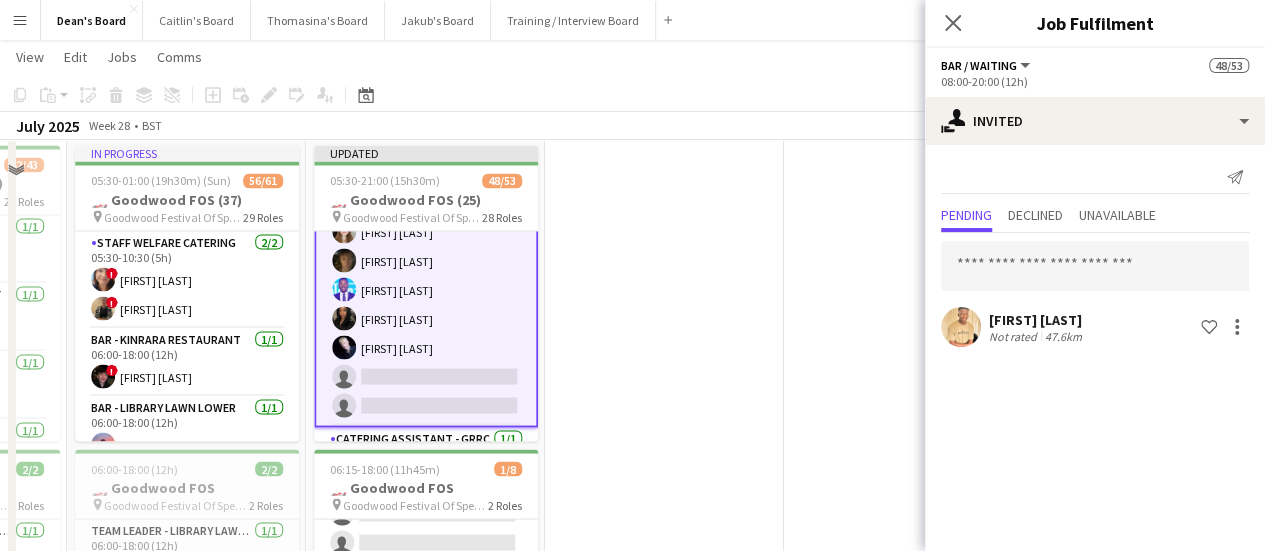 scroll, scrollTop: 1800, scrollLeft: 0, axis: vertical 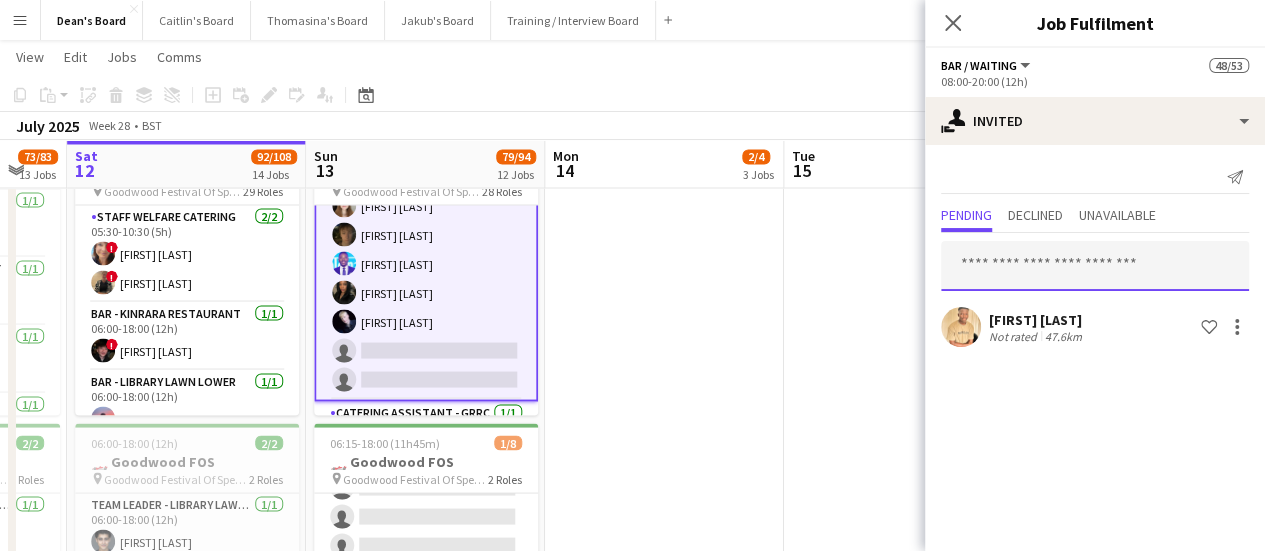 click at bounding box center [1095, 266] 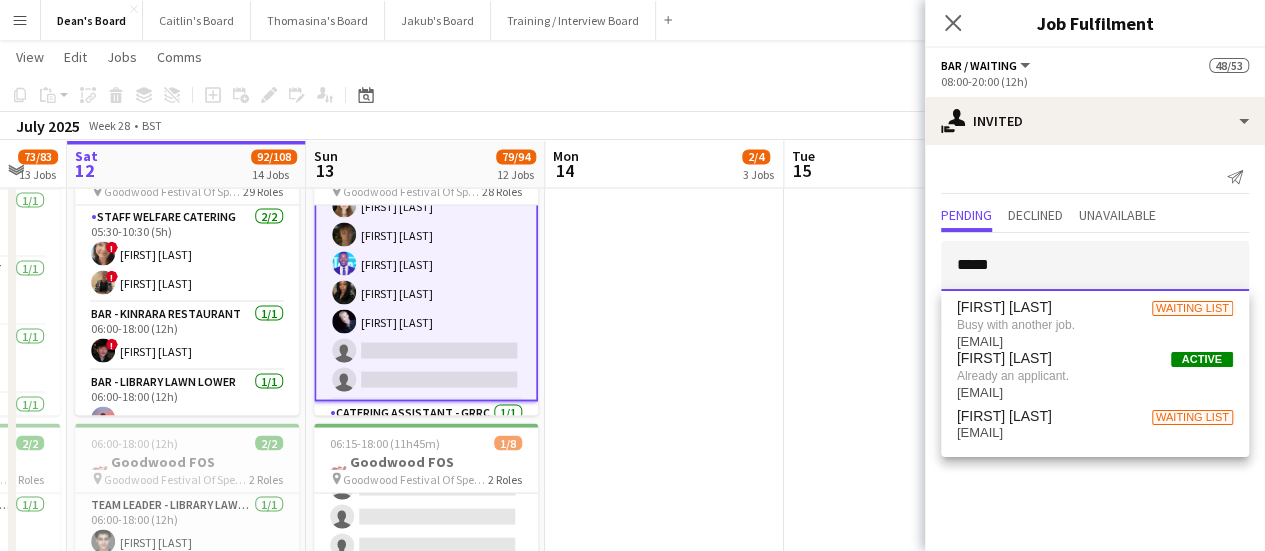 type on "*****" 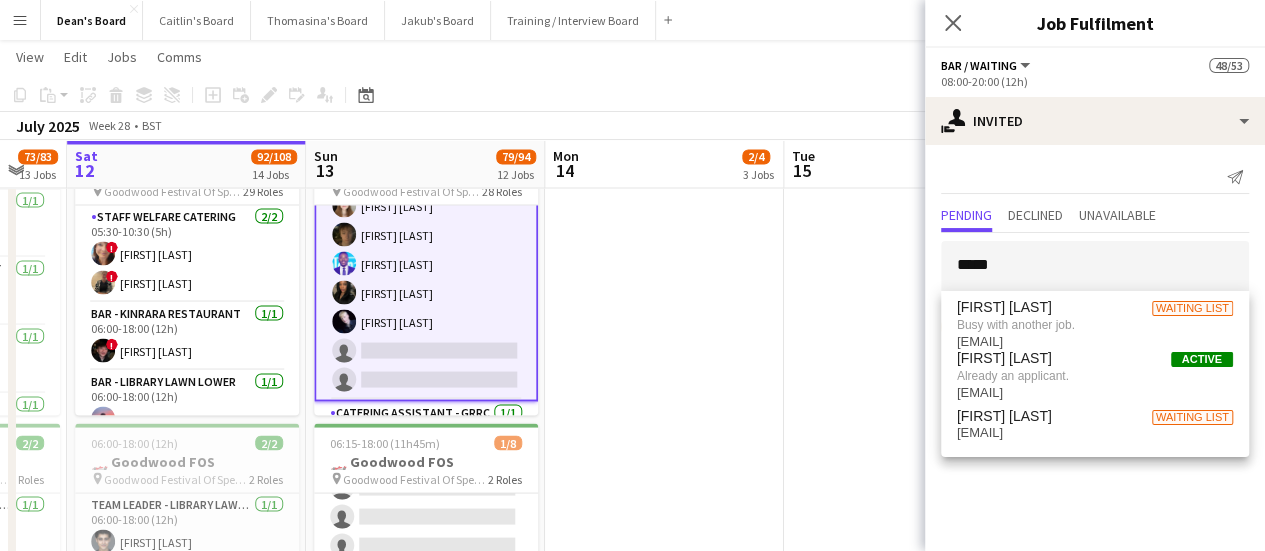 click on "Nigel Kanyangarara" at bounding box center (1004, 358) 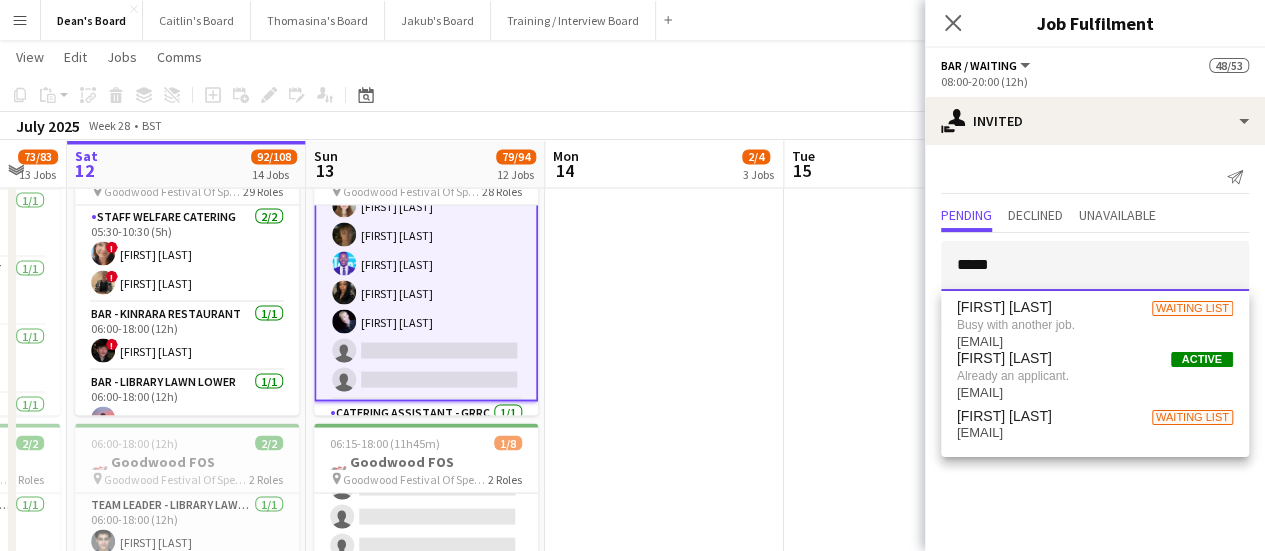 type 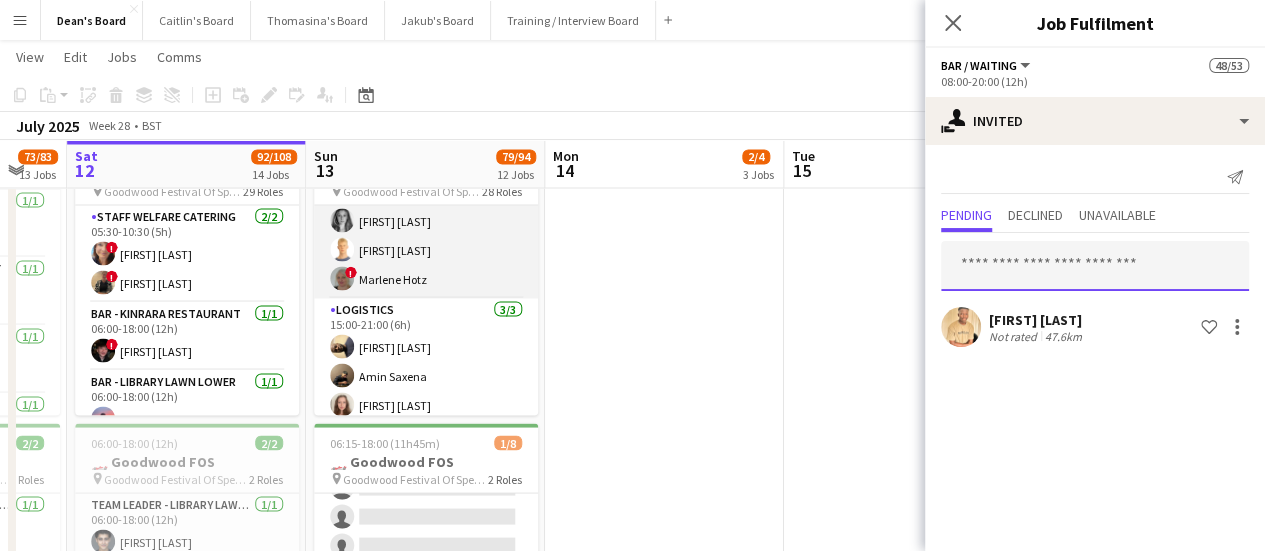 scroll, scrollTop: 2422, scrollLeft: 0, axis: vertical 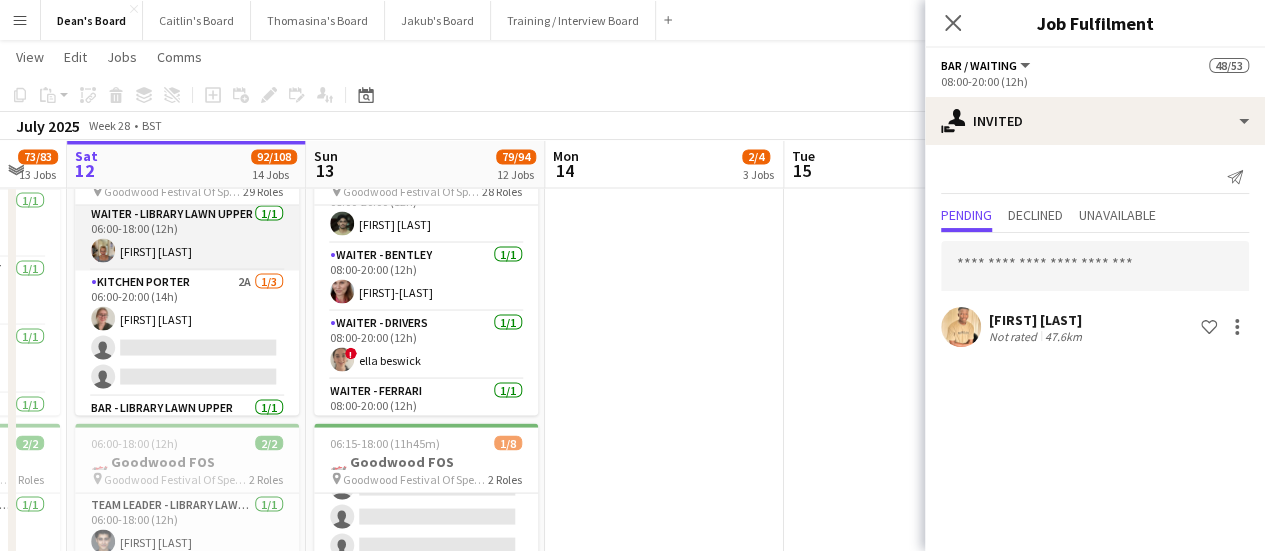 click on "Waiter - Library Lawn Upper   1/1   06:00-18:00 (12h)
Jacqueline Whitehorn-Scott" at bounding box center (187, 236) 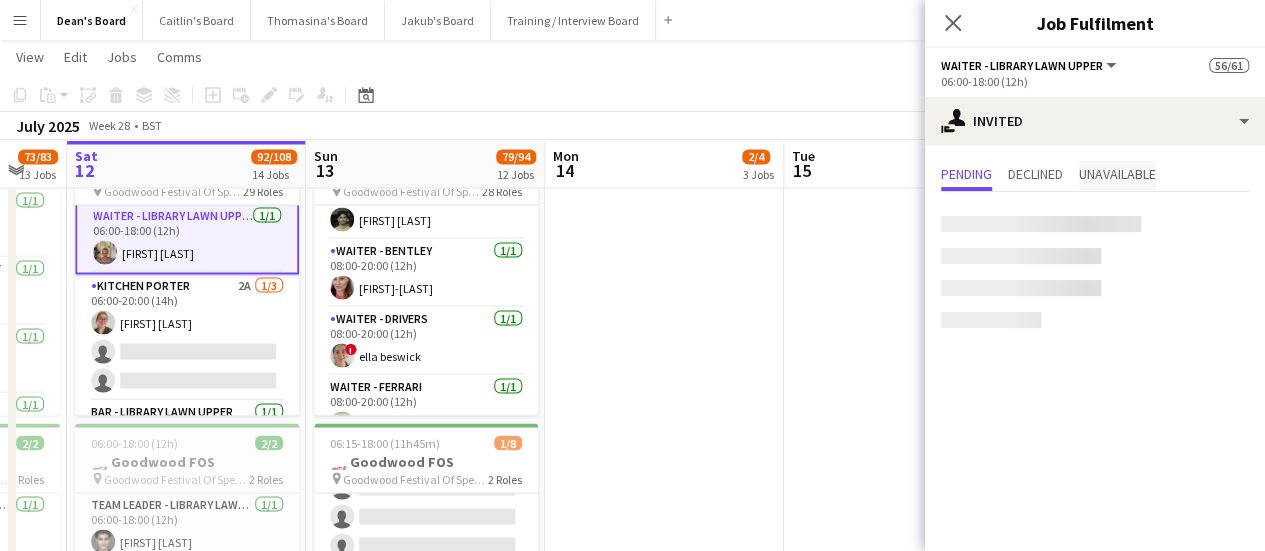 scroll, scrollTop: 1102, scrollLeft: 0, axis: vertical 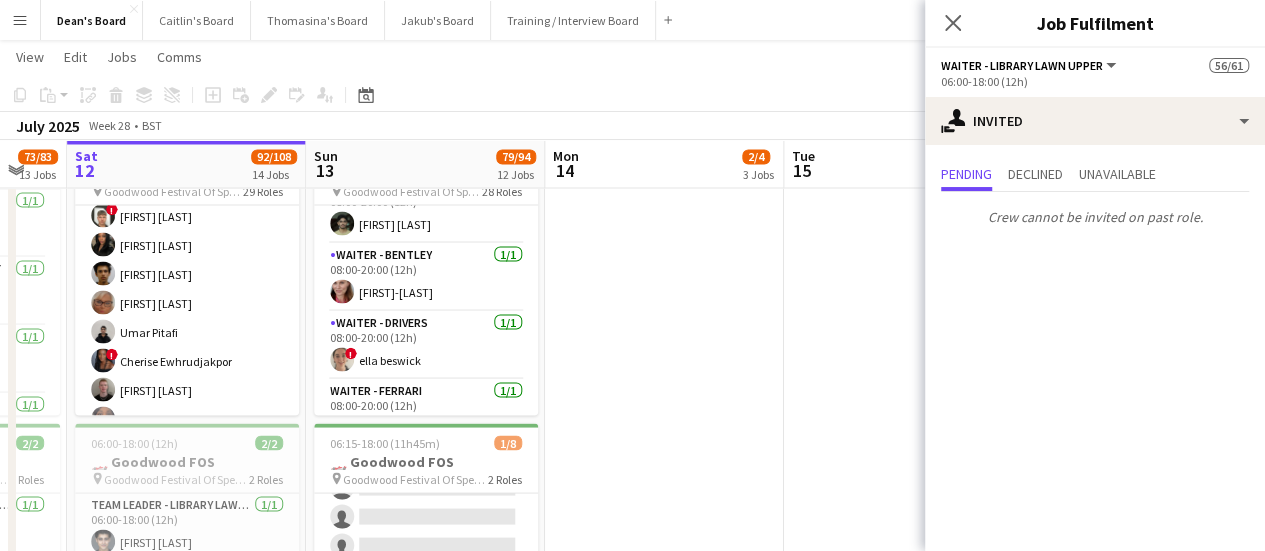 click on "MULTISKILL CLIENT   99I   2A   13/16   08:00-20:00 (12h)
Salma Salama ! Alex Campbell Ibim Akoko Rudransh Mahajan Cassandra Mullen Umar Pitafi ! Cherise Ewhrudjakpor Daniel Lee Adetutu Adegunju Andy Ferguson Muaz Hussain ! Radhika Singh Isaac Lucraft
single-neutral-actions
single-neutral-actions
single-neutral-actions" at bounding box center [187, 389] 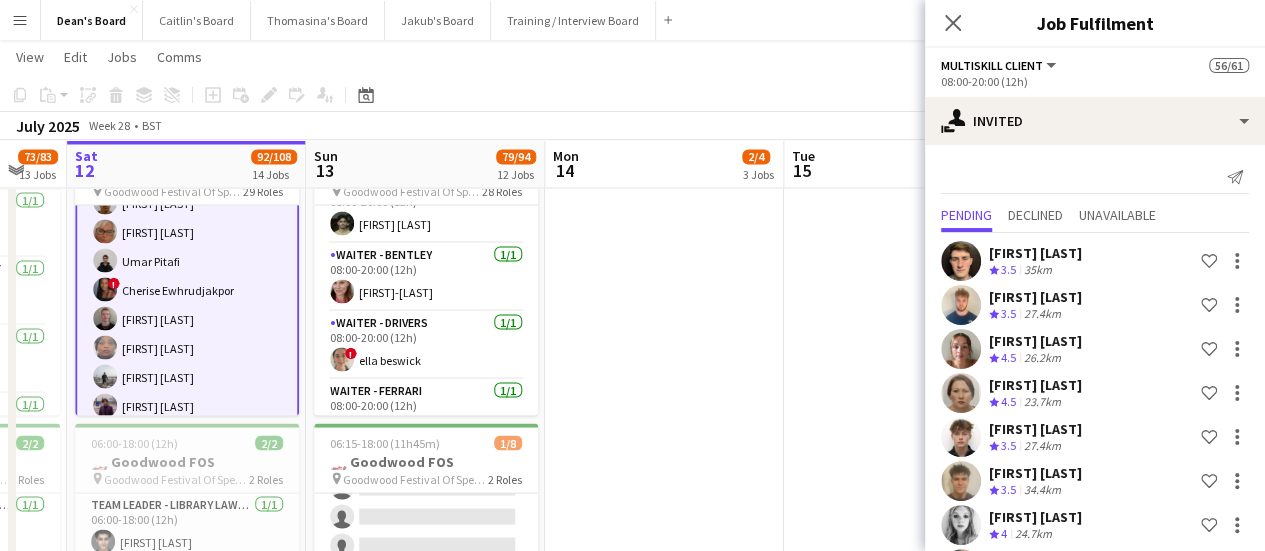 scroll, scrollTop: 1800, scrollLeft: 0, axis: vertical 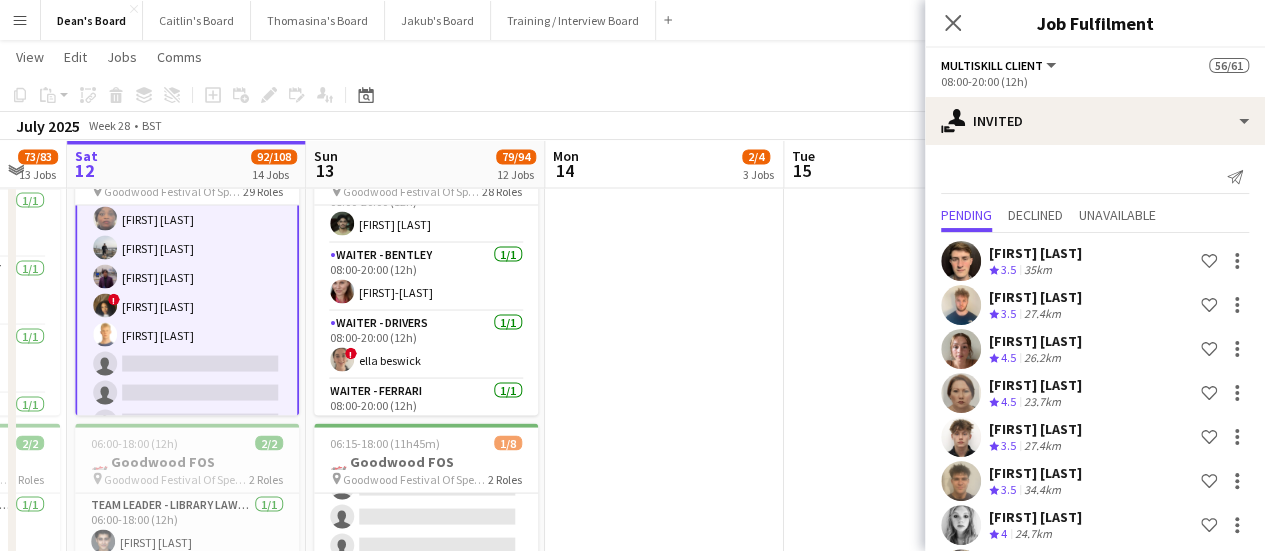 click at bounding box center [664, 690] 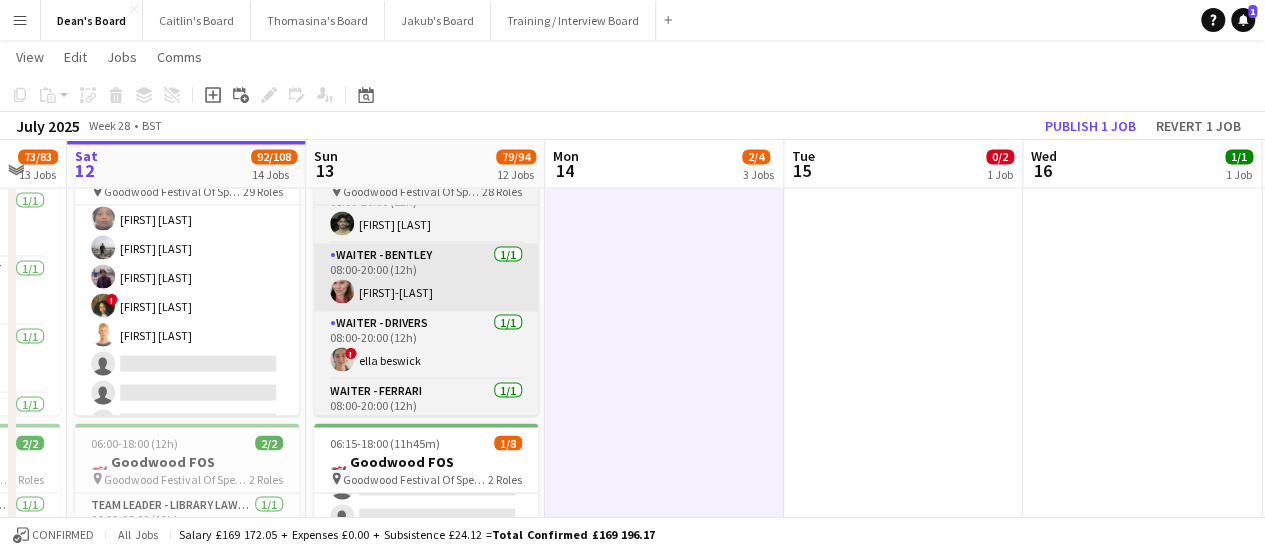 scroll, scrollTop: 1798, scrollLeft: 0, axis: vertical 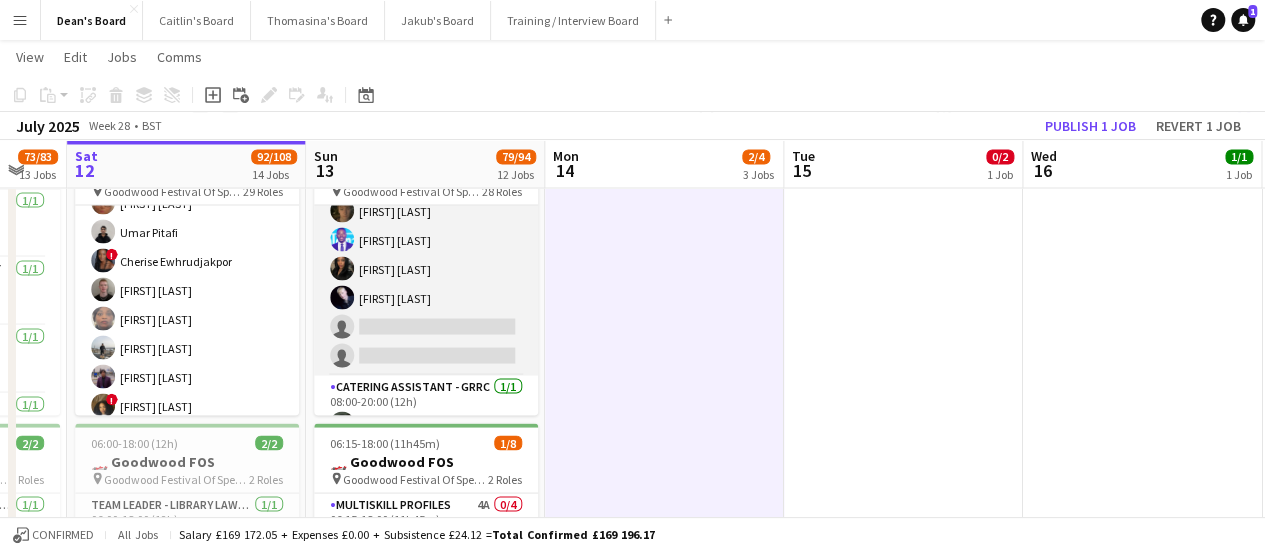 click on "Bar / Waiting    1I   9A   7/9   08:00-20:00 (12h)
Amy Barnes Jamie Ackers Laura Stevens Anton Buchholdt Antonio Ovie Obebe Ibim Akoko Jack Forrester
single-neutral-actions
single-neutral-actions" at bounding box center (426, 225) 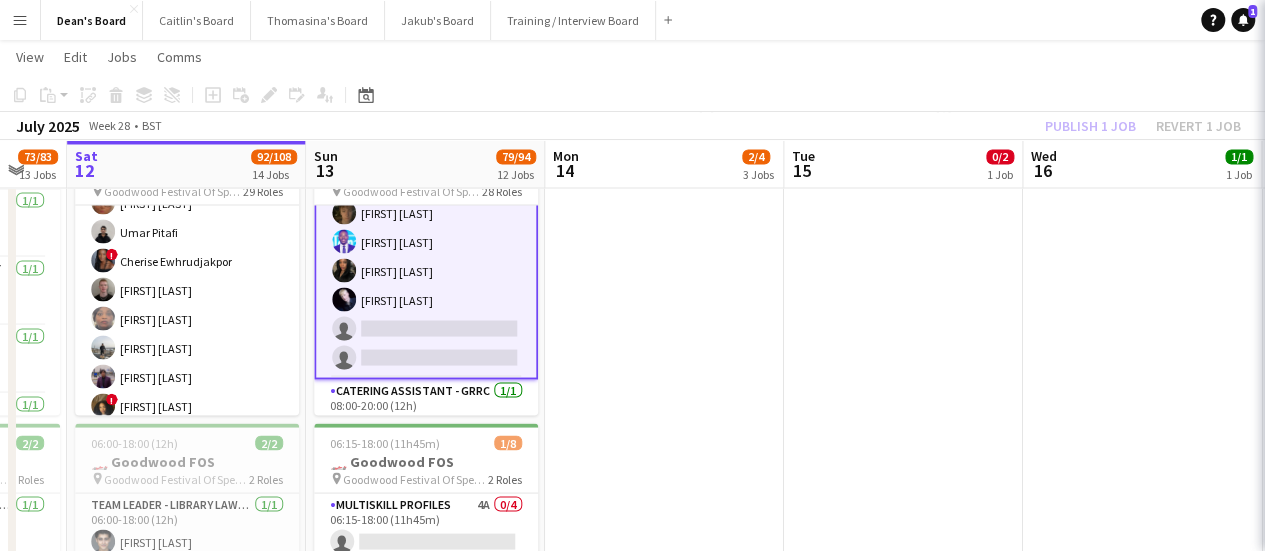 scroll, scrollTop: 1520, scrollLeft: 0, axis: vertical 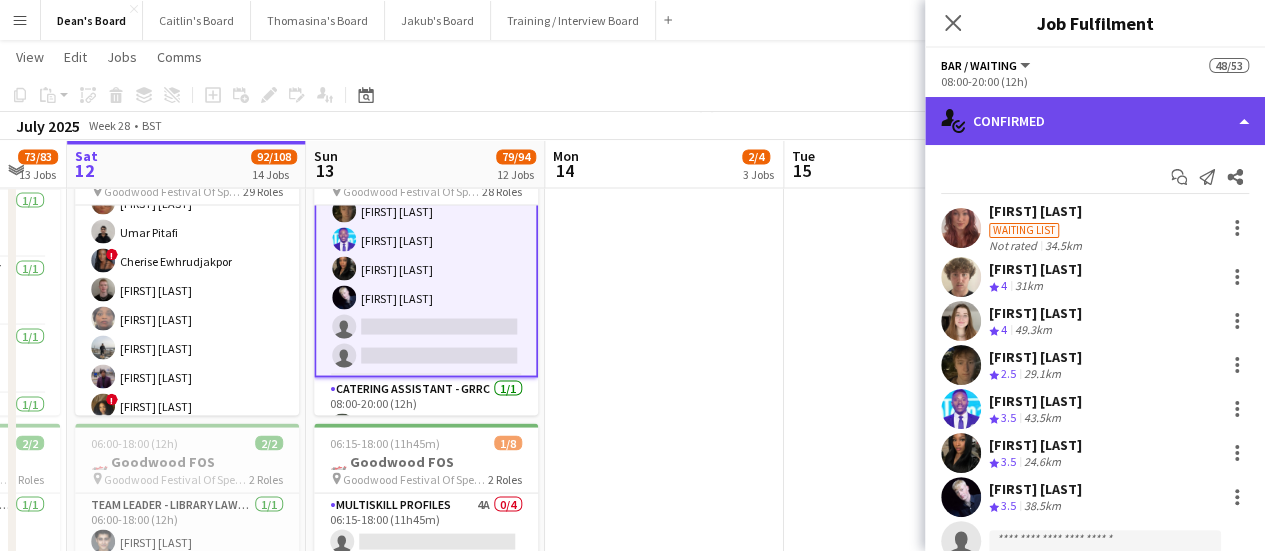 click on "single-neutral-actions-check-2
Confirmed" 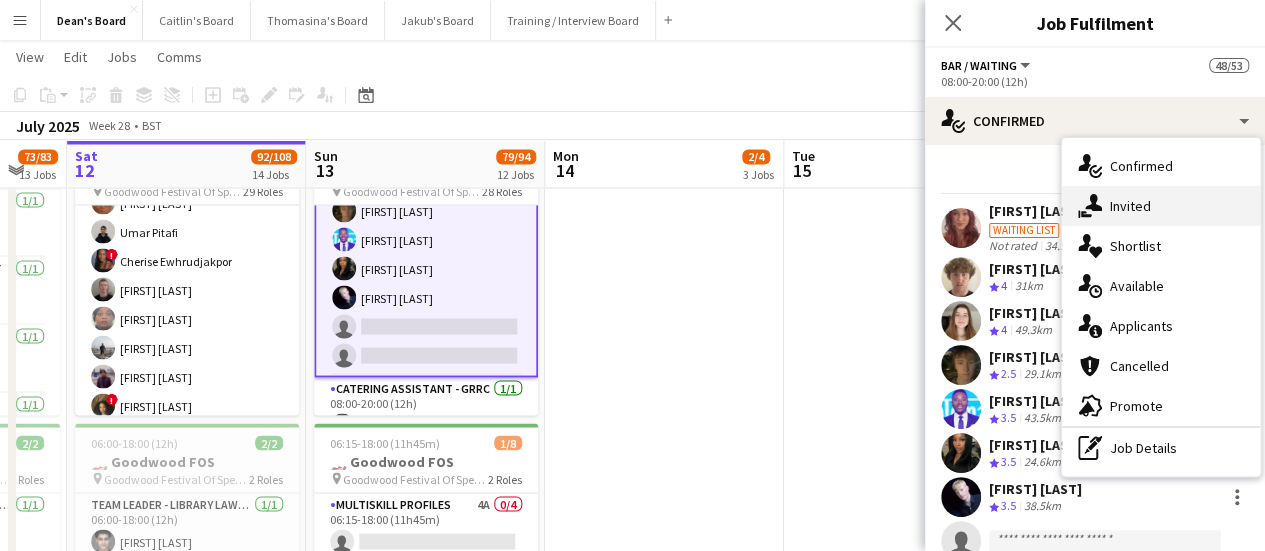 click on "single-neutral-actions-share-1
Invited" at bounding box center (1161, 206) 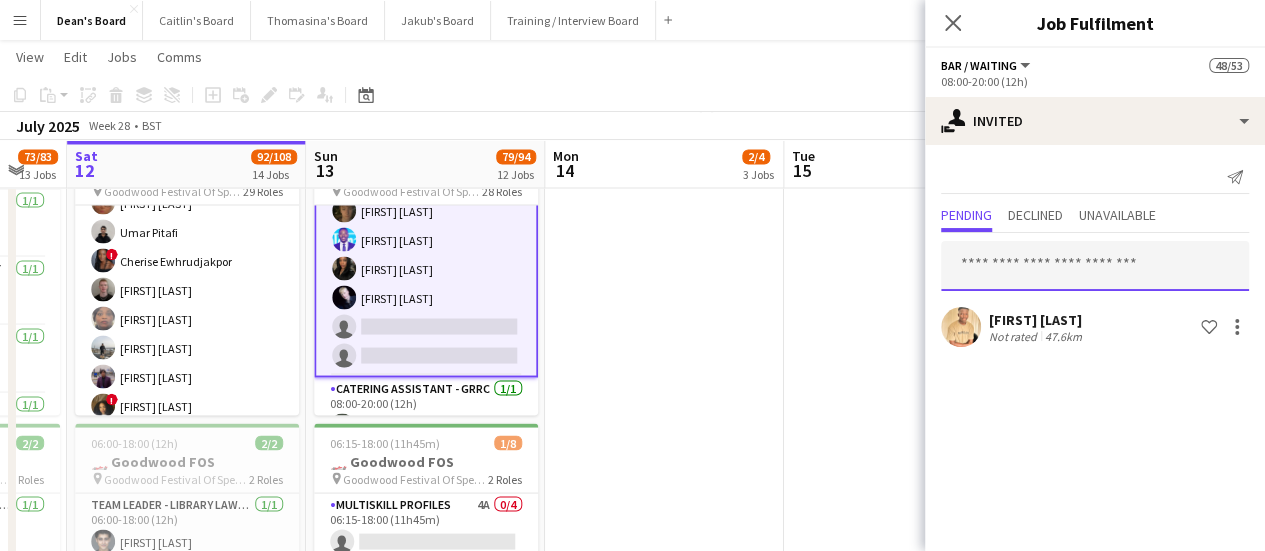click at bounding box center (1095, 266) 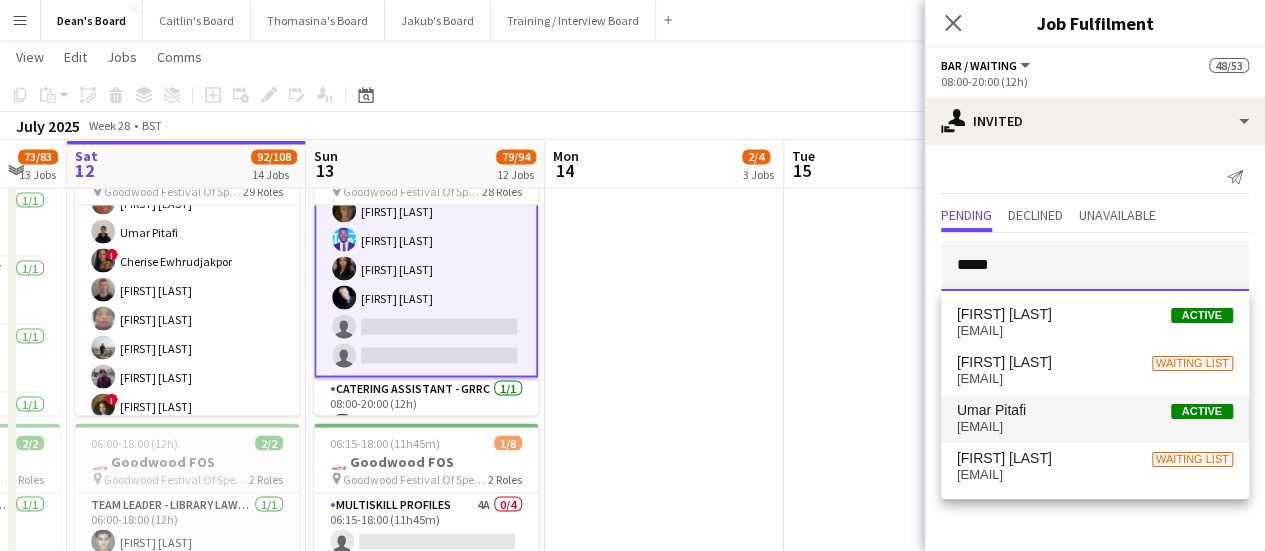 type on "****" 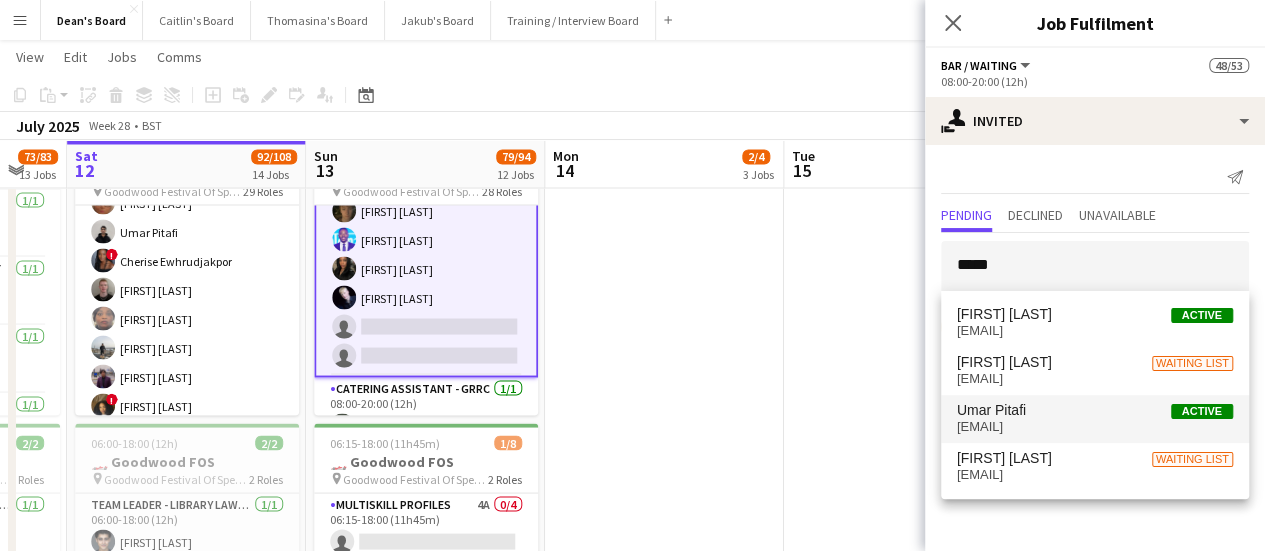 click on "Umar Pitafi  Active" at bounding box center (1095, 410) 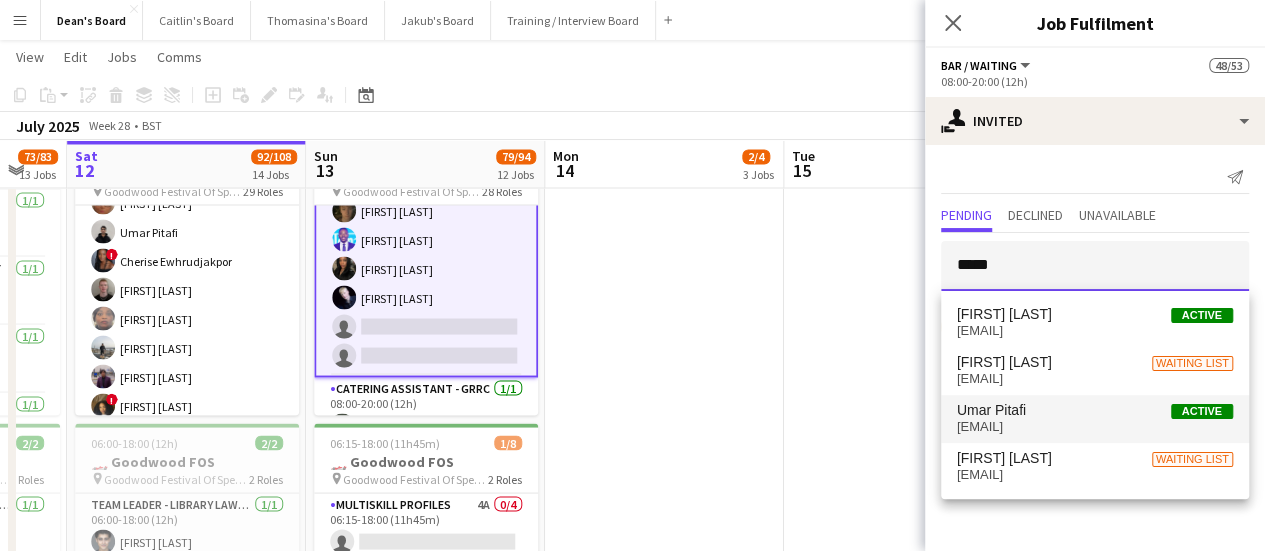 type 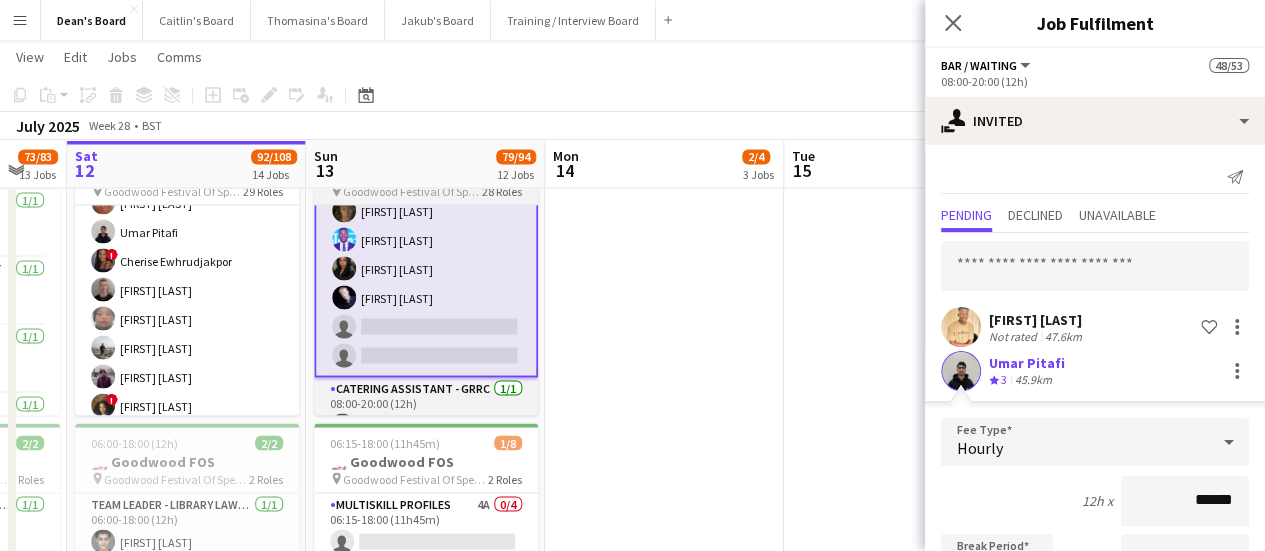 click on "MULTISKILL CLIENT   99I   2A   13/16   08:00-20:00 (12h)
Salma Salama ! Alex Campbell Ibim Akoko Rudransh Mahajan Cassandra Mullen Umar Pitafi ! Cherise Ewhrudjakpor Daniel Lee Adetutu Adegunju Andy Ferguson Muaz Hussain ! Radhika Singh Isaac Lucraft
single-neutral-actions
single-neutral-actions
single-neutral-actions" at bounding box center [187, 289] 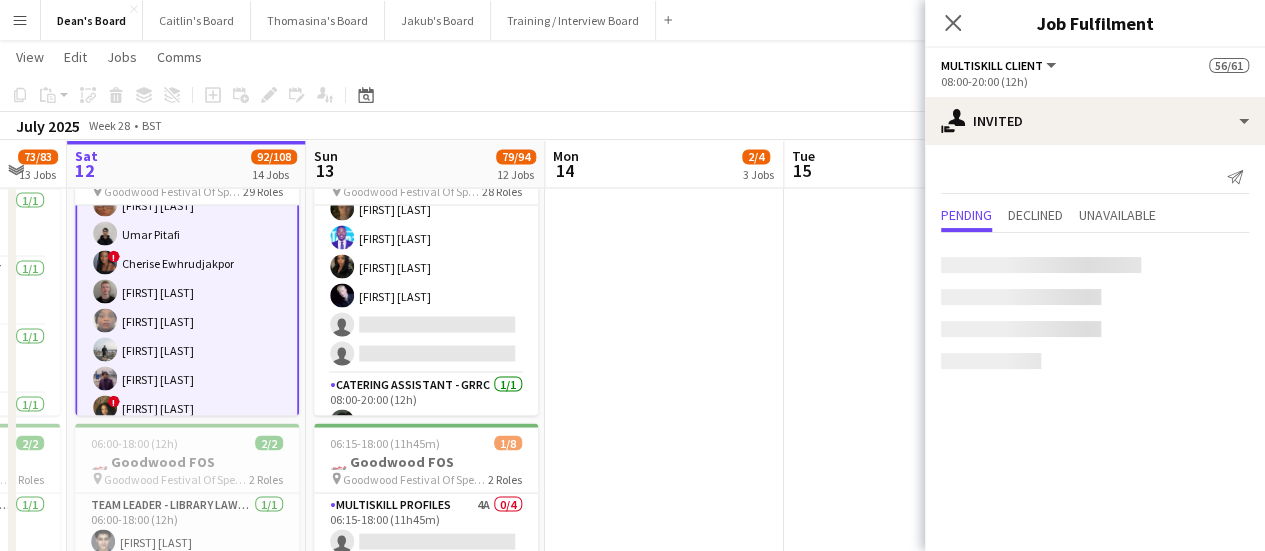 scroll, scrollTop: 1800, scrollLeft: 0, axis: vertical 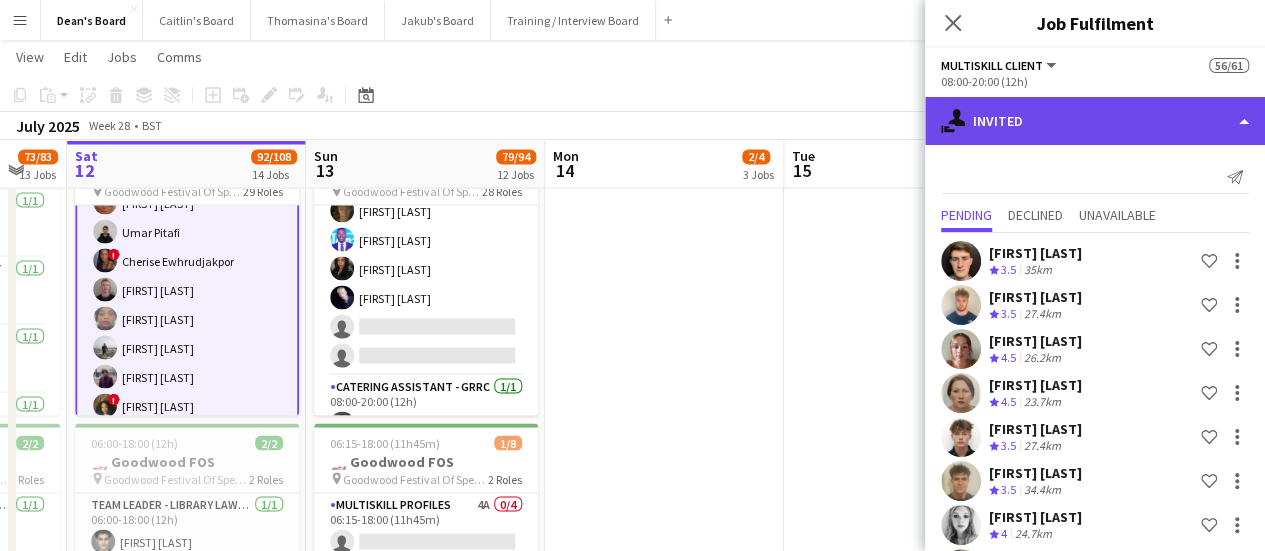 click on "single-neutral-actions-share-1
Invited" 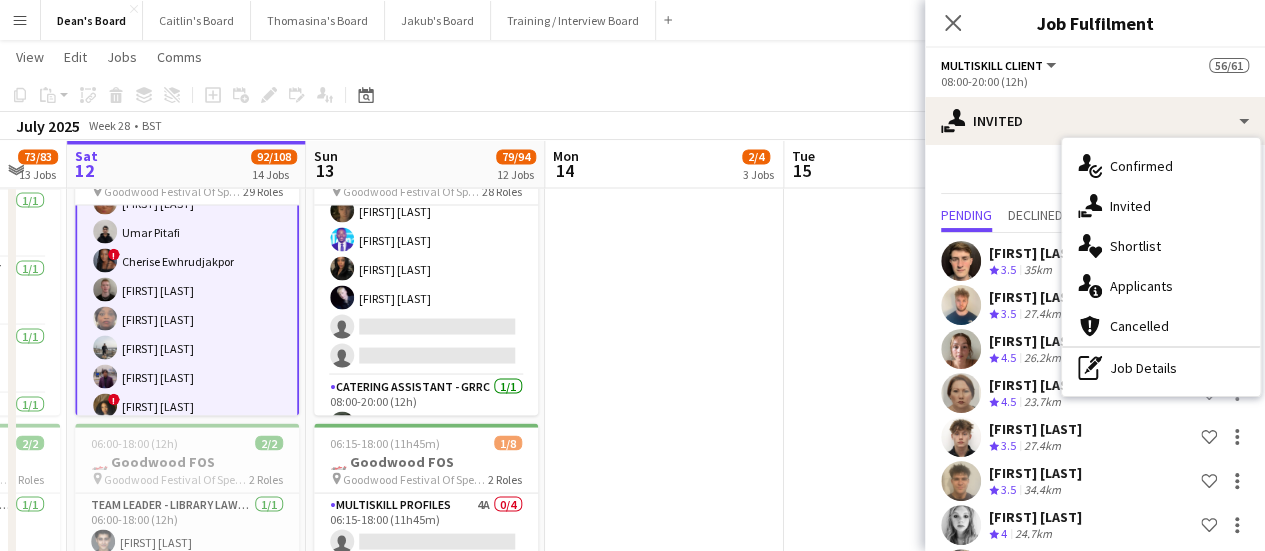 click on "single-neutral-actions-check-2
Confirmed" at bounding box center (1161, 166) 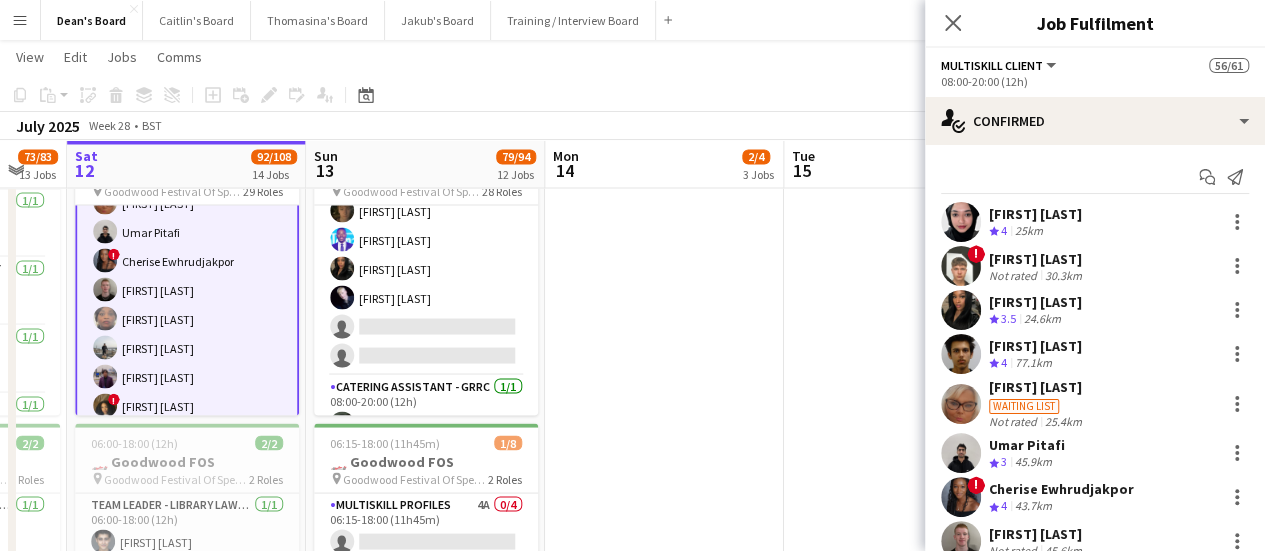 scroll, scrollTop: 300, scrollLeft: 0, axis: vertical 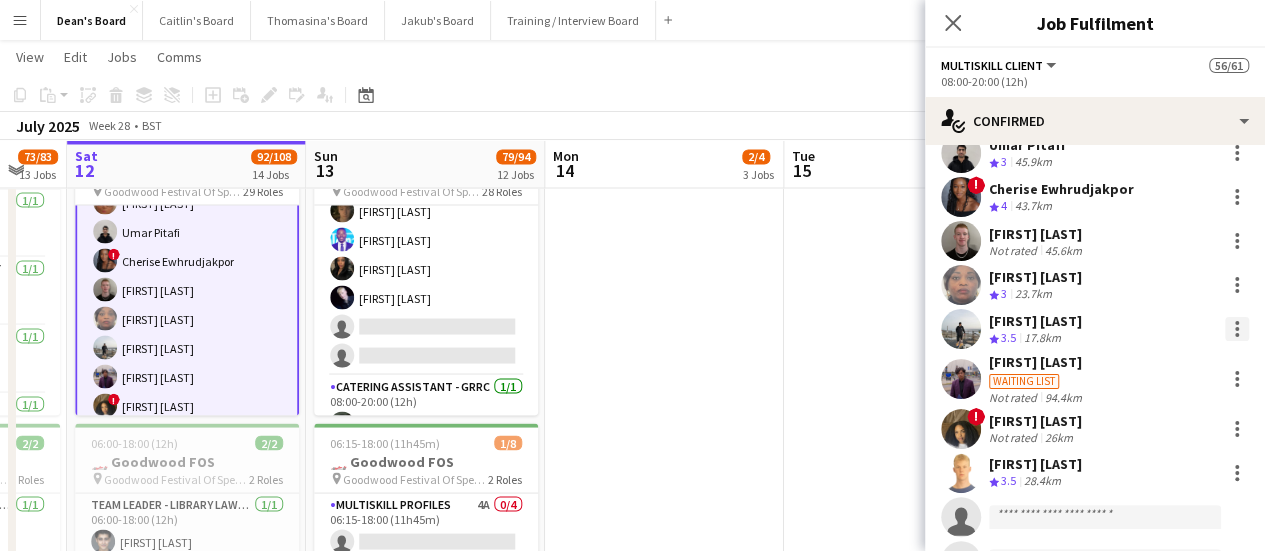 click at bounding box center (1237, 329) 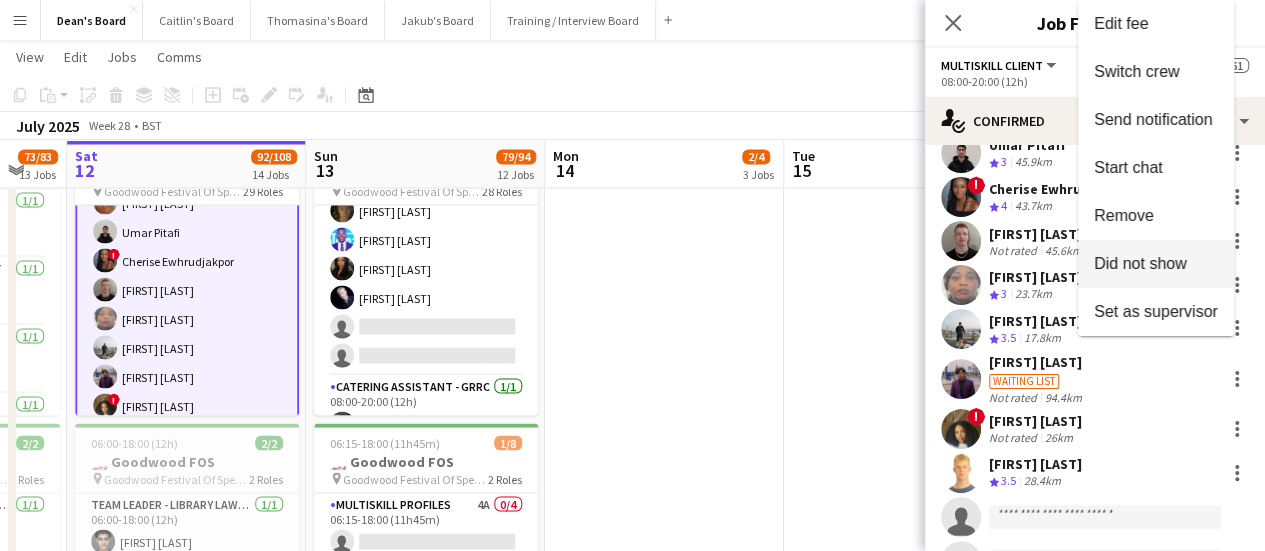 click on "Did not show" at bounding box center (1156, 264) 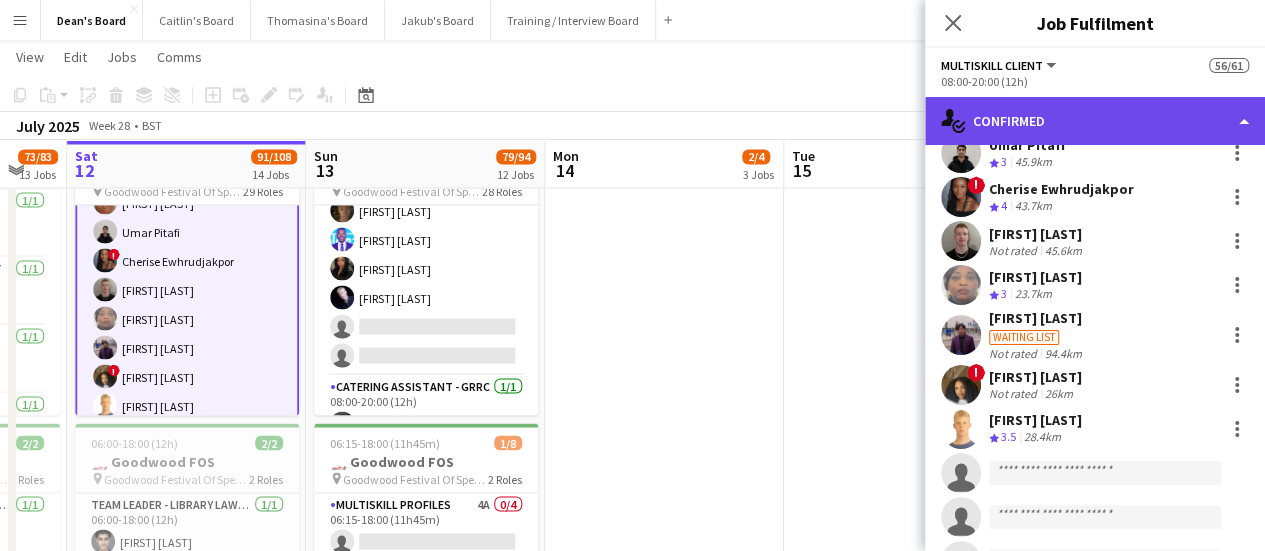 click on "single-neutral-actions-check-2
Confirmed" 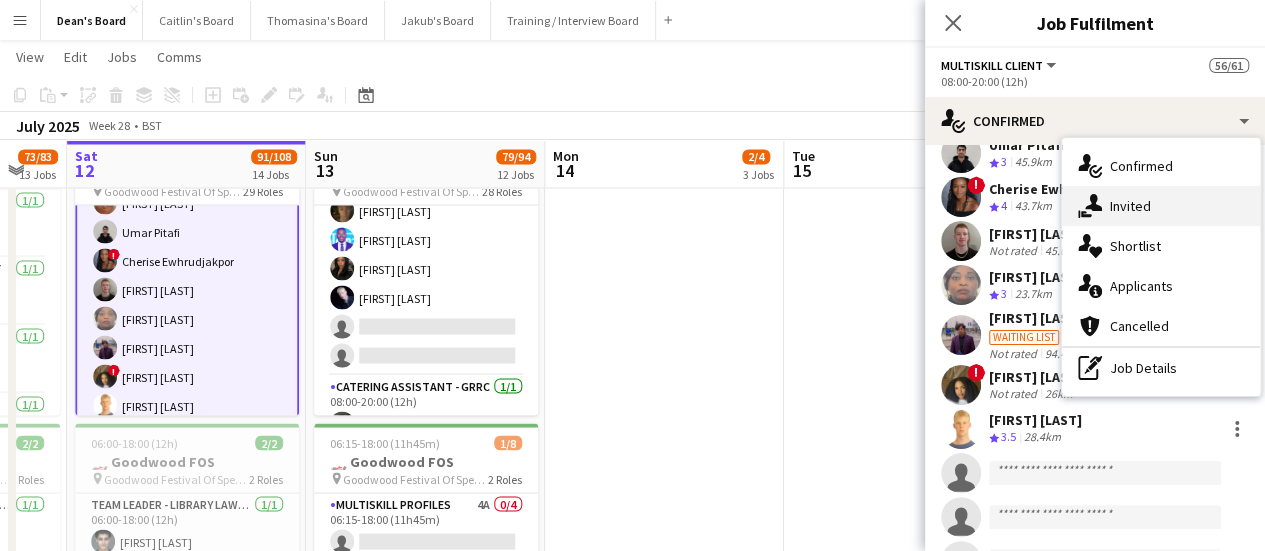 click on "single-neutral-actions-share-1
Invited" at bounding box center [1161, 206] 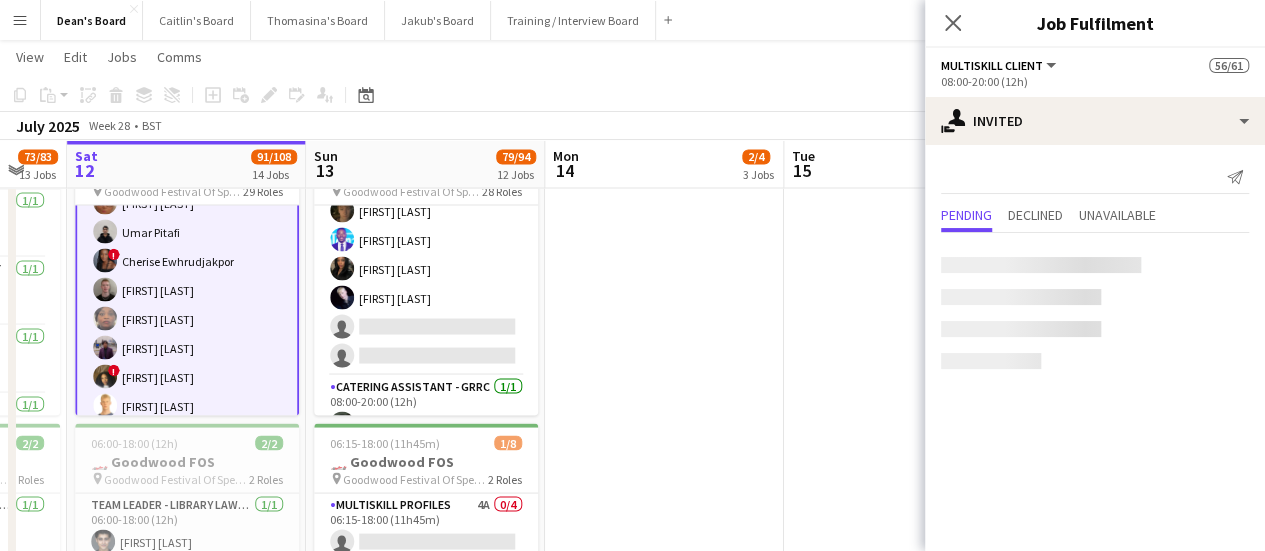 scroll, scrollTop: 0, scrollLeft: 0, axis: both 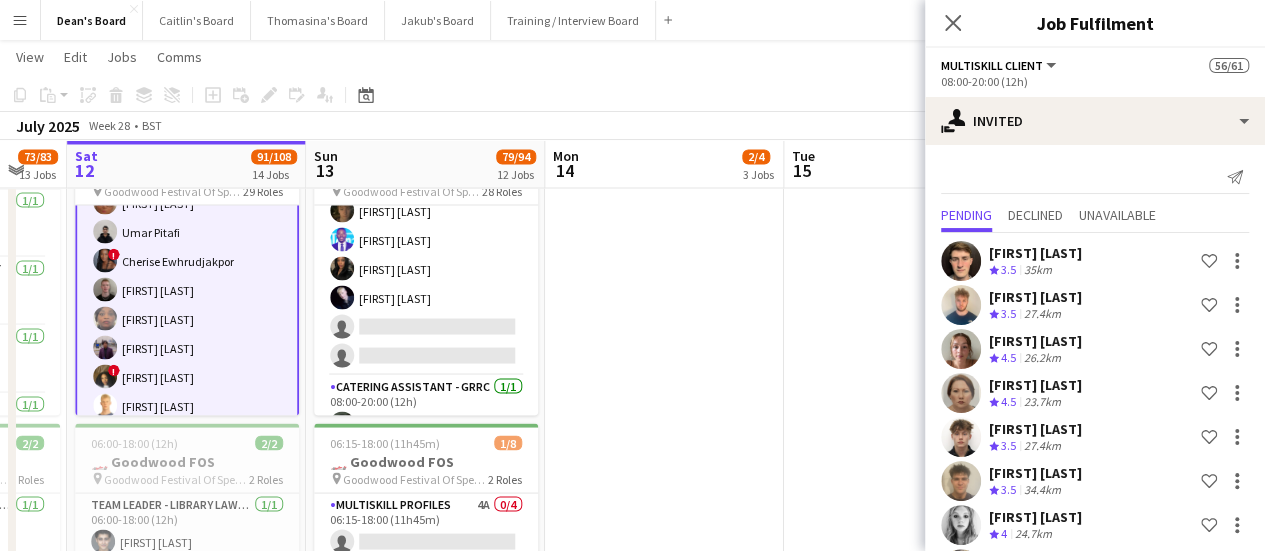 drag, startPoint x: 391, startPoint y: 283, endPoint x: 556, endPoint y: 283, distance: 165 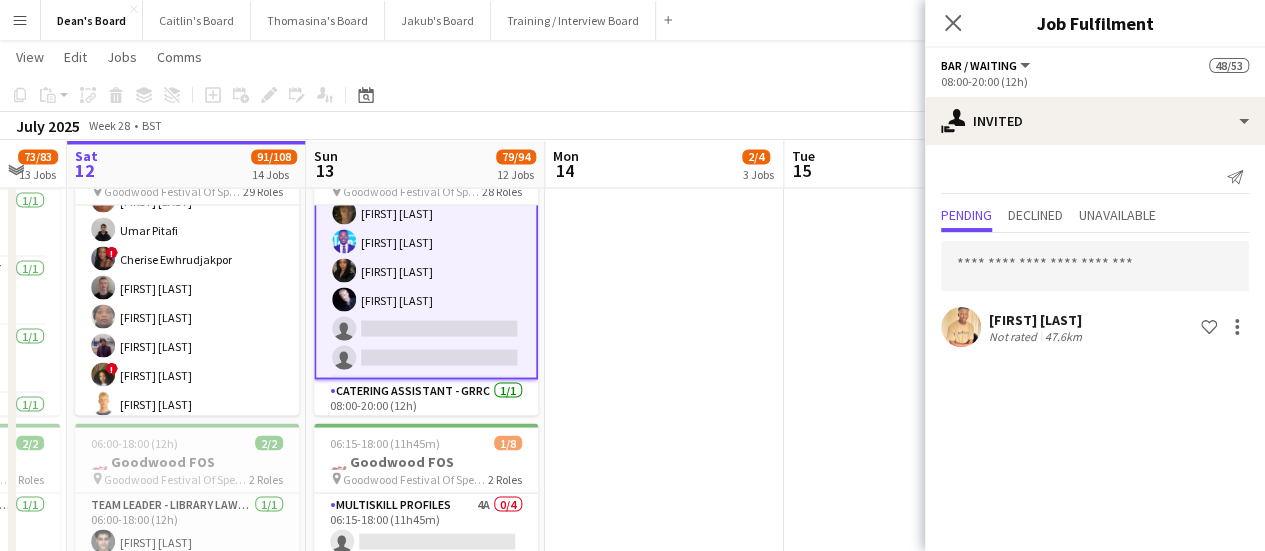 scroll, scrollTop: 0, scrollLeft: 649, axis: horizontal 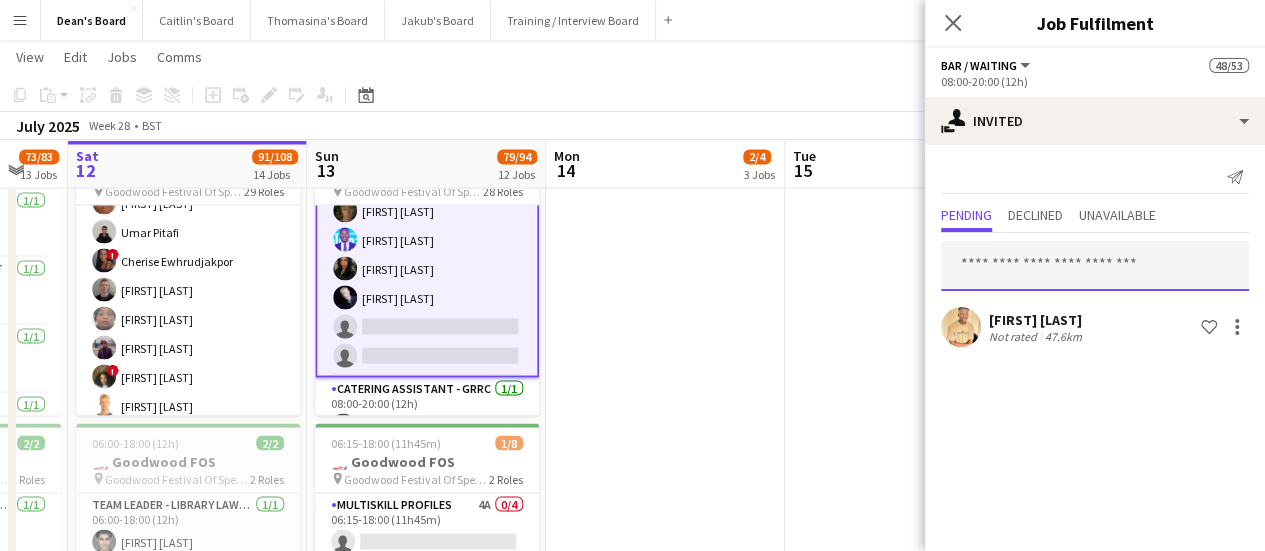click at bounding box center [1095, 266] 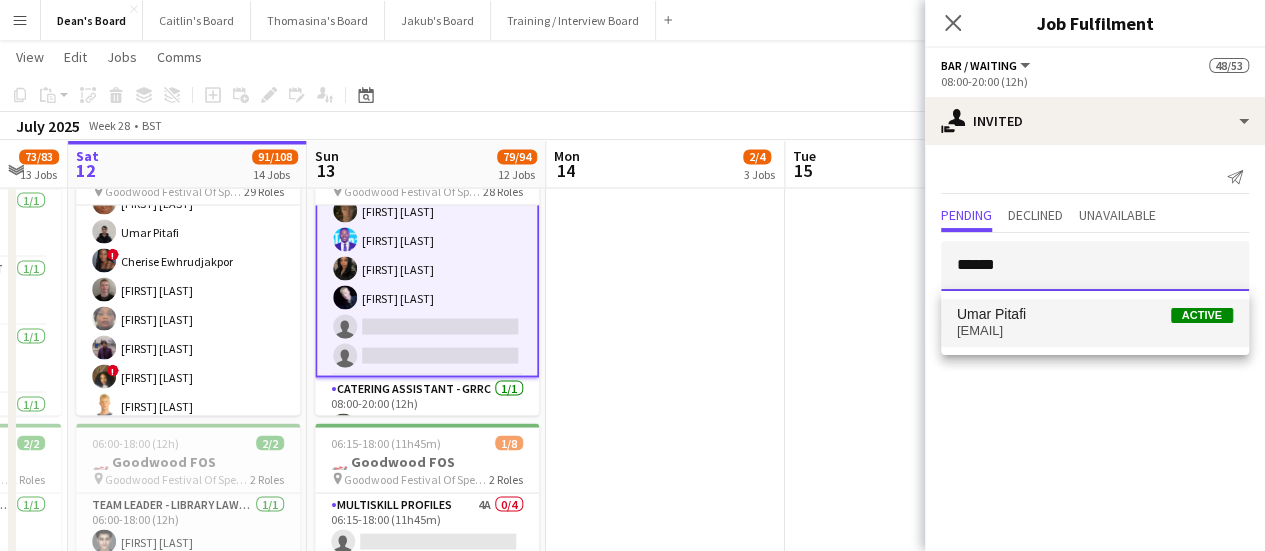 type on "******" 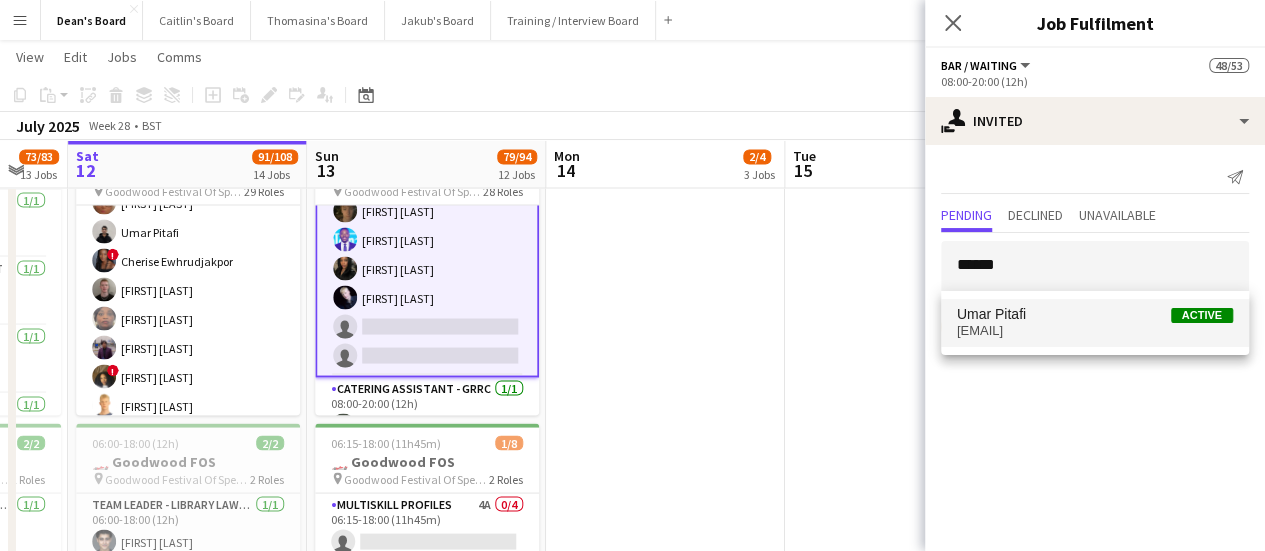 click on "umarlive6@outlook.com" at bounding box center (1095, 331) 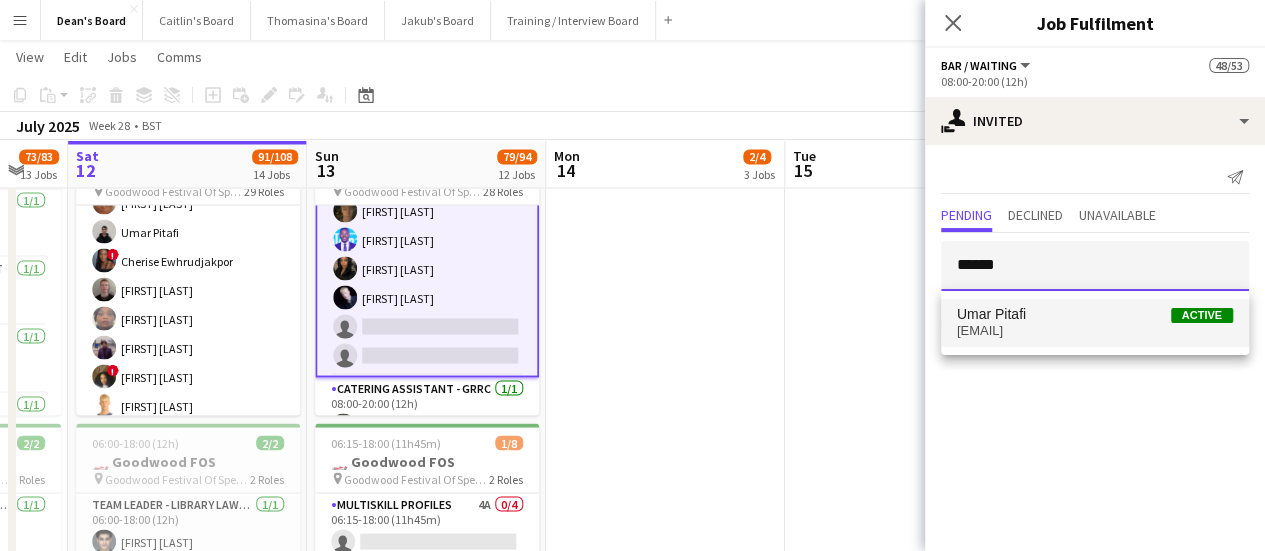 type 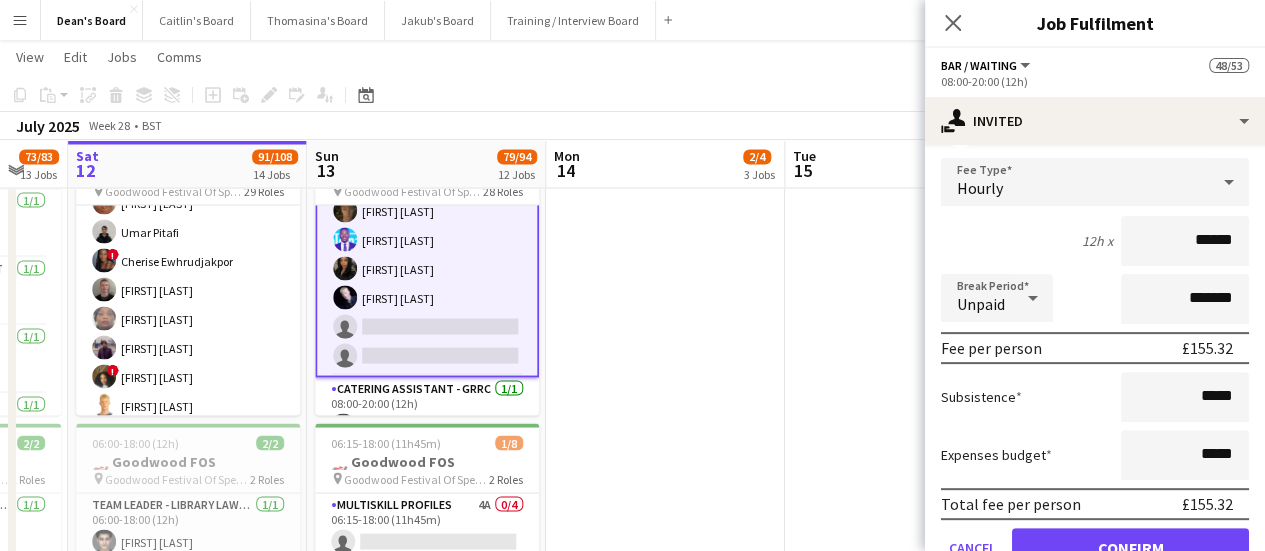 scroll, scrollTop: 312, scrollLeft: 0, axis: vertical 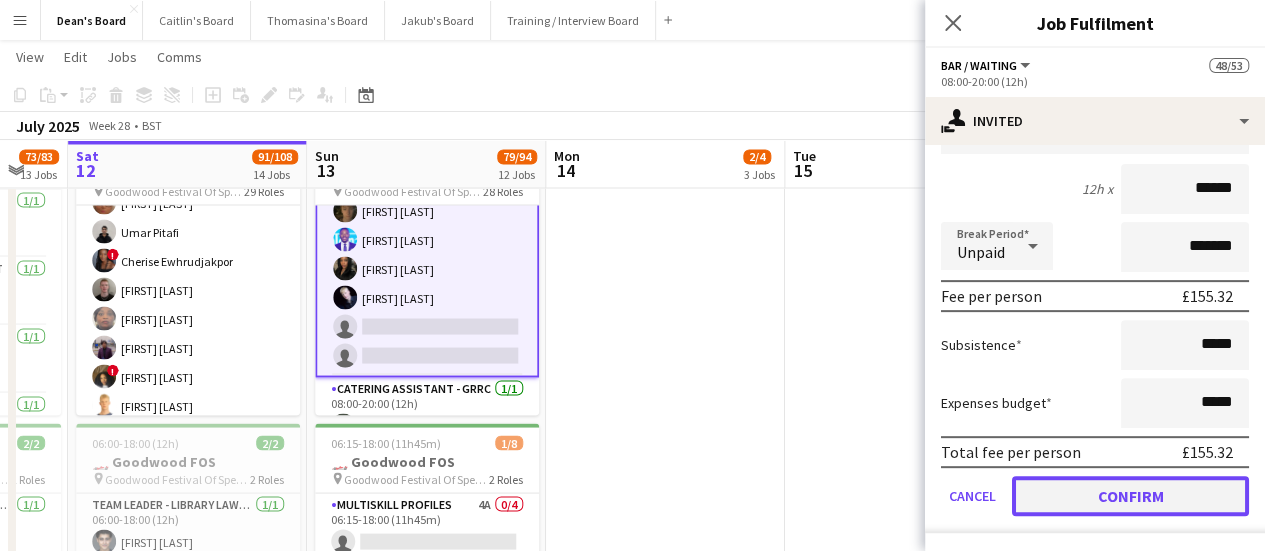 click on "Confirm" 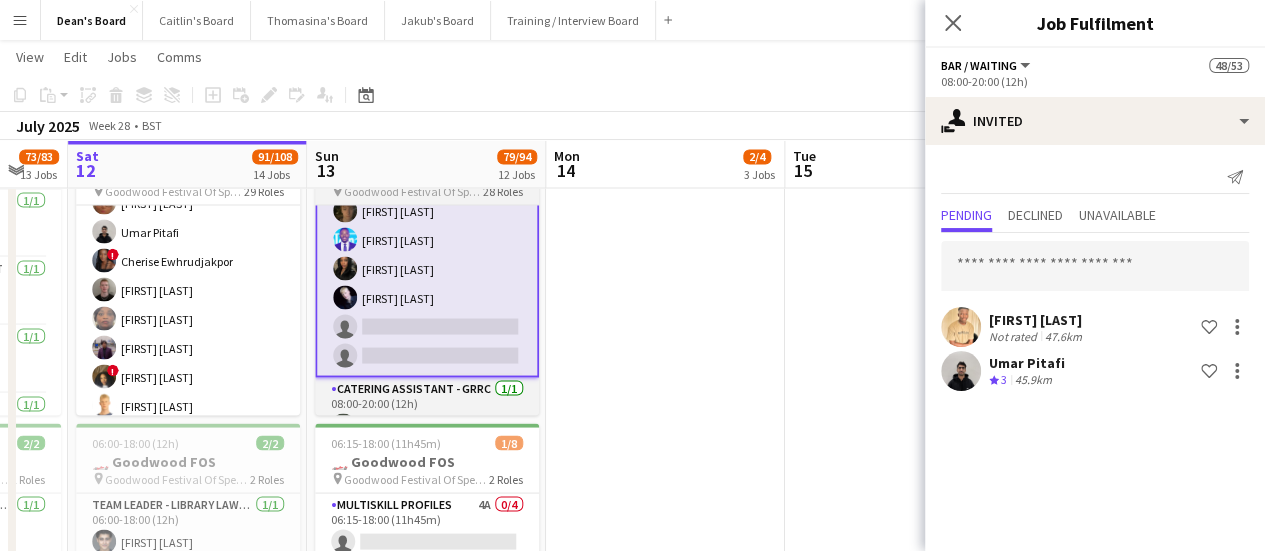 scroll, scrollTop: 0, scrollLeft: 0, axis: both 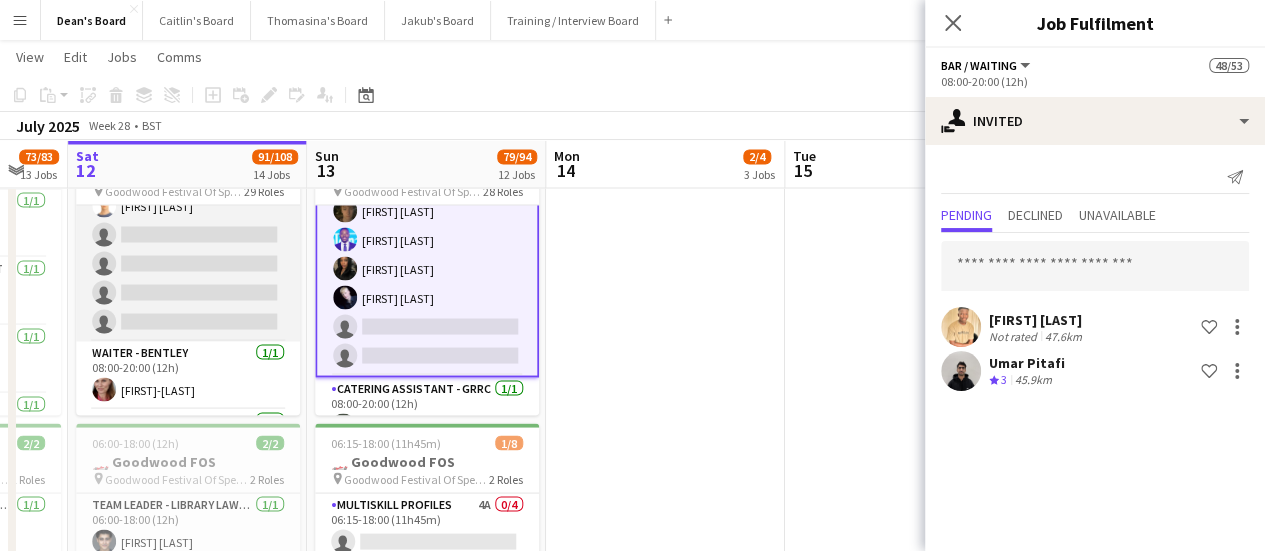 drag, startPoint x: 192, startPoint y: 299, endPoint x: 208, endPoint y: 283, distance: 22.627417 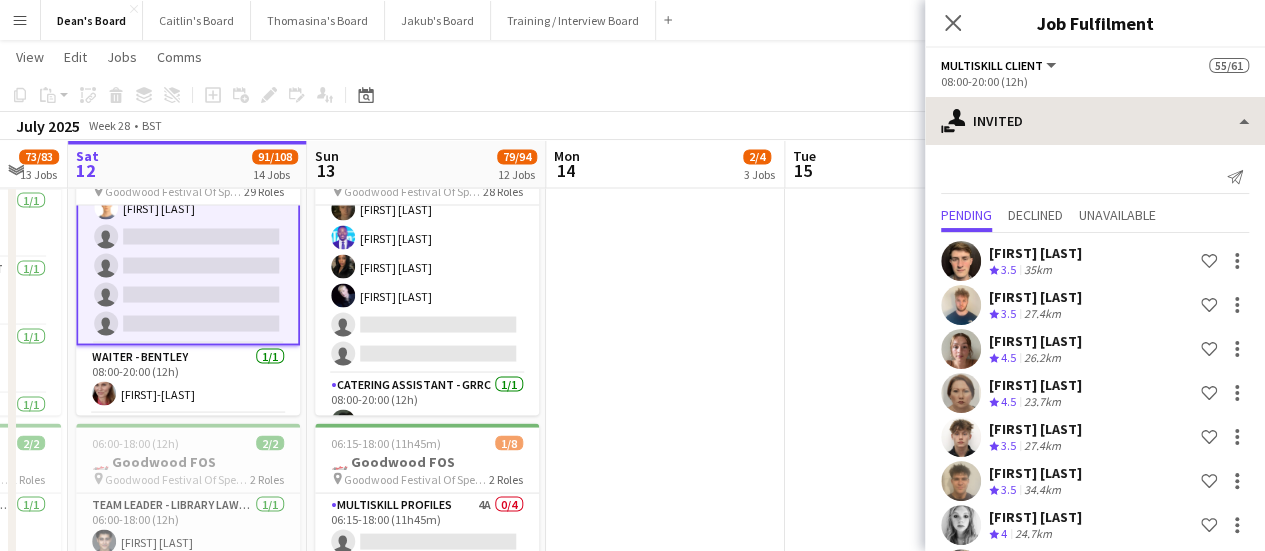 scroll, scrollTop: 0, scrollLeft: 648, axis: horizontal 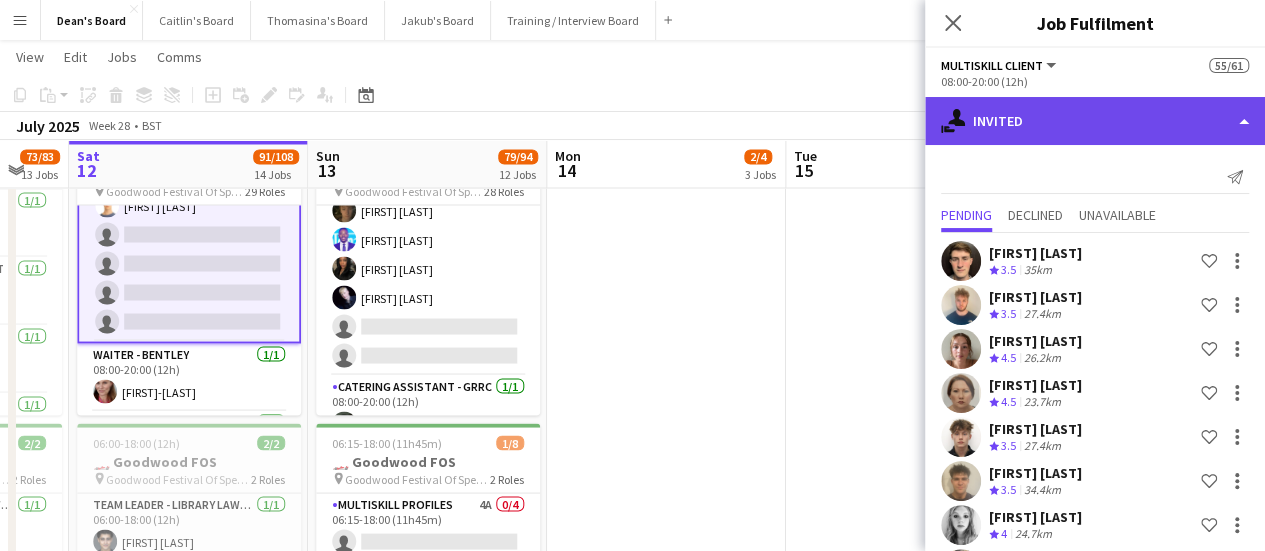 click on "single-neutral-actions-share-1
Invited" 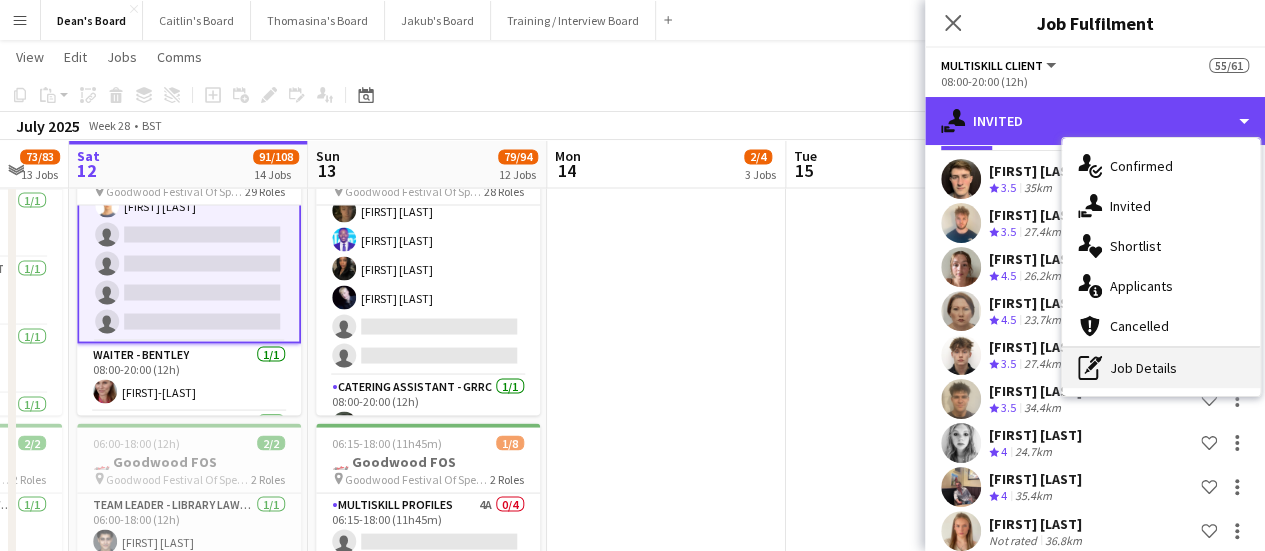 scroll, scrollTop: 100, scrollLeft: 0, axis: vertical 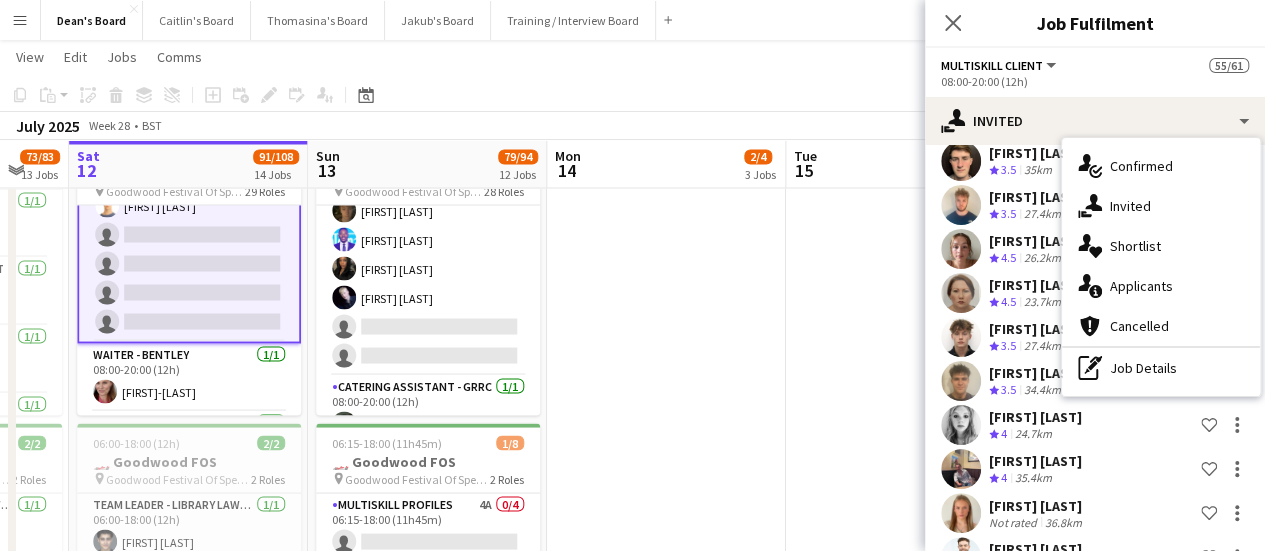 click on "pen-write
Job Details" at bounding box center (1161, 368) 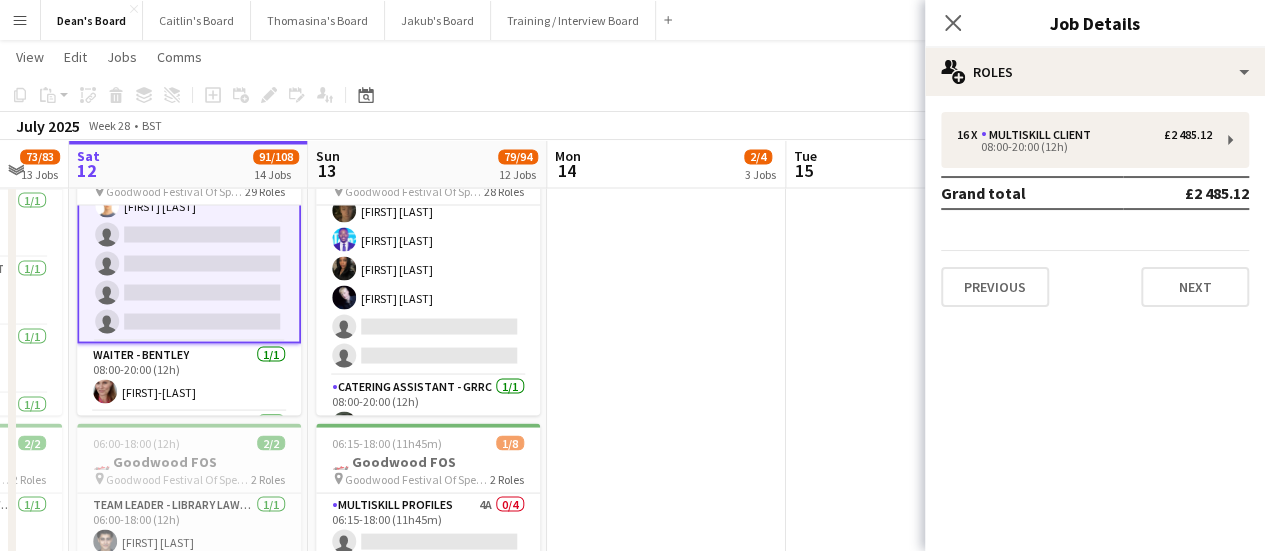 scroll, scrollTop: 0, scrollLeft: 0, axis: both 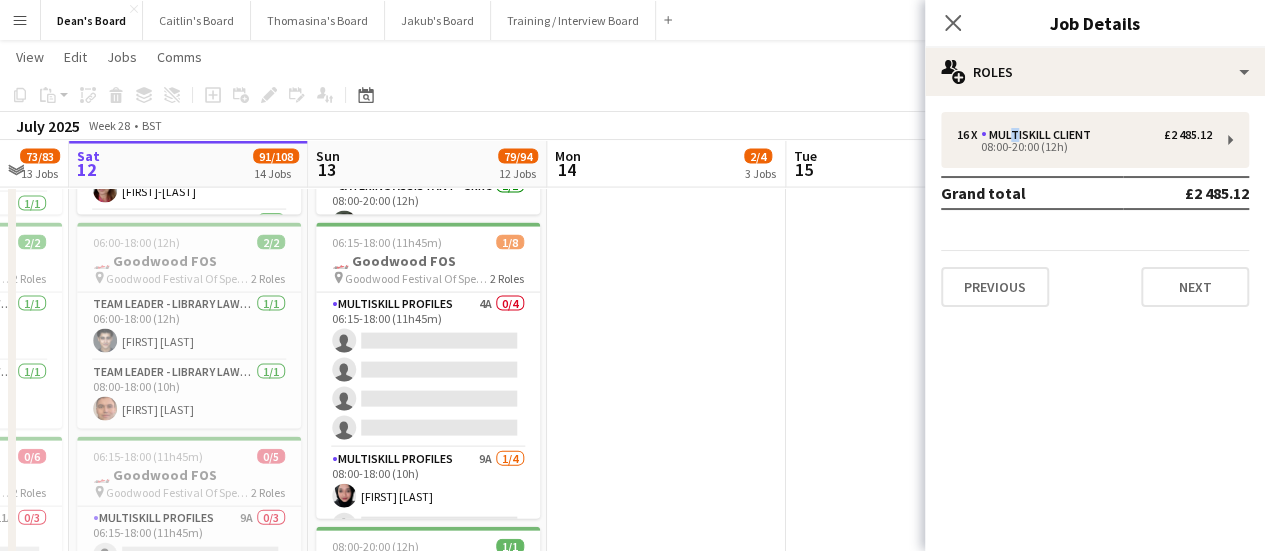 click on "16 x   MULTISKILL CLIENT   £2 485.12   08:00-20:00 (12h)   Grand total   £2 485.12   Previous   Next" at bounding box center [1095, 209] 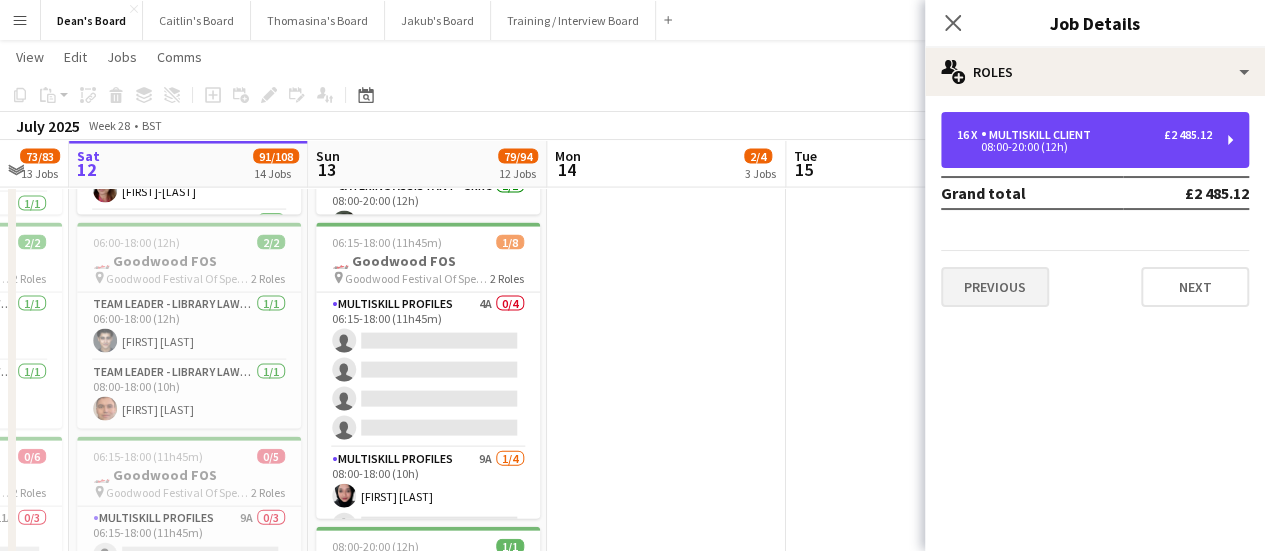 drag, startPoint x: 1019, startPoint y: 128, endPoint x: 1004, endPoint y: 287, distance: 159.70598 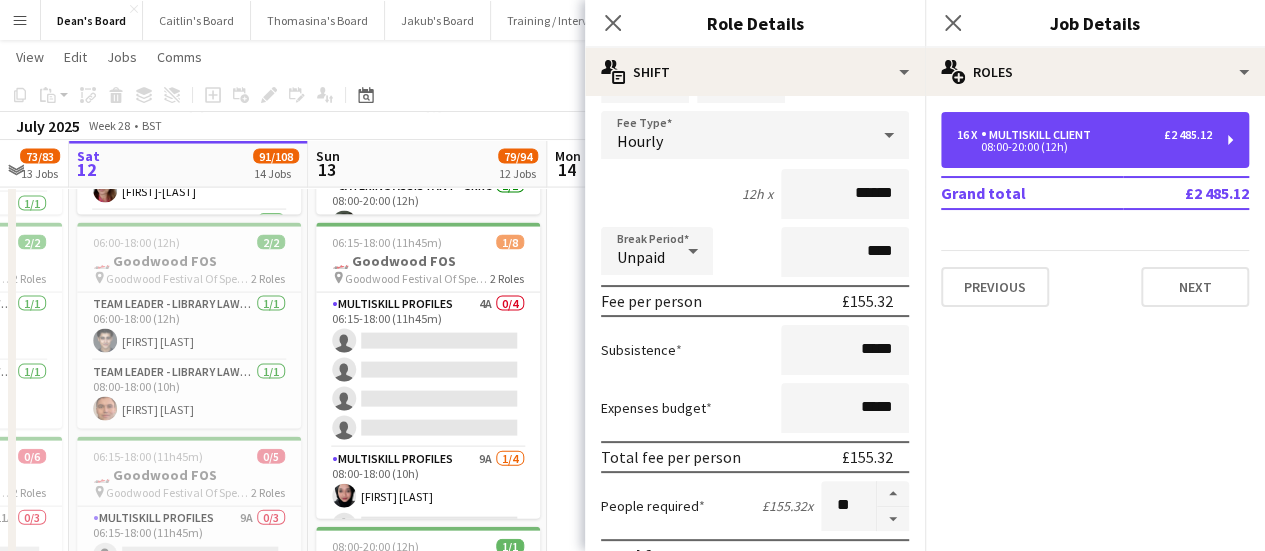 scroll, scrollTop: 400, scrollLeft: 0, axis: vertical 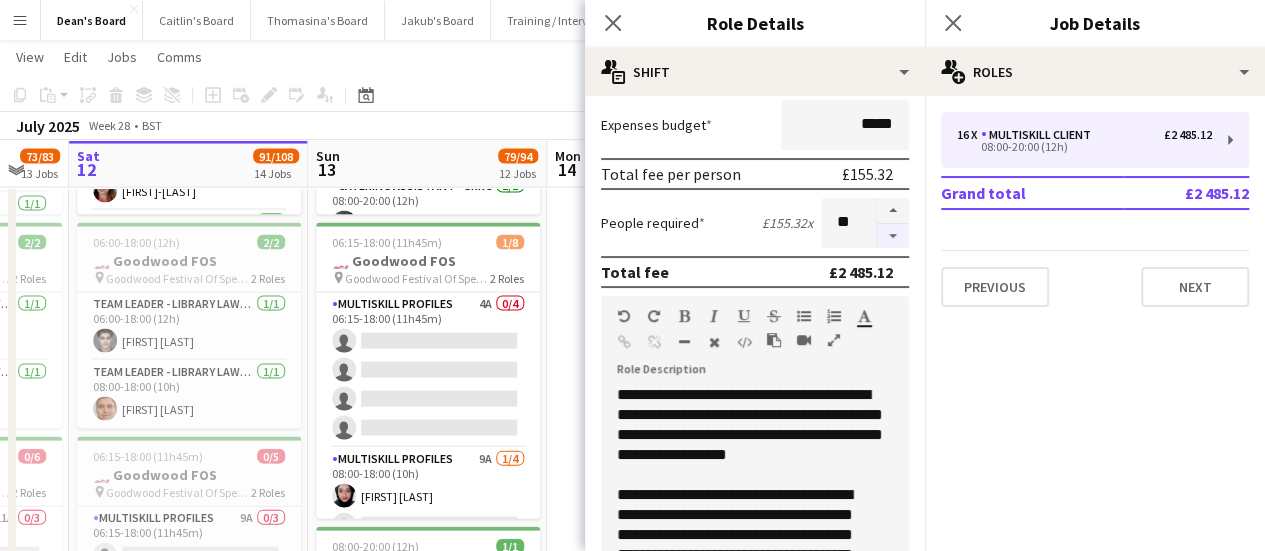 click at bounding box center [893, 236] 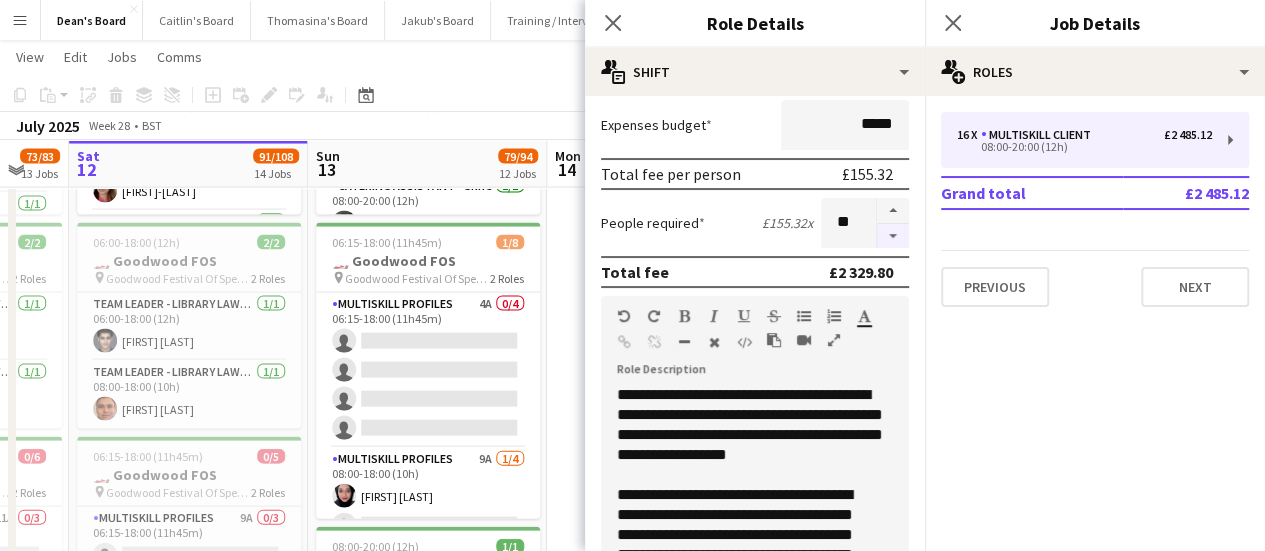 click at bounding box center (893, 236) 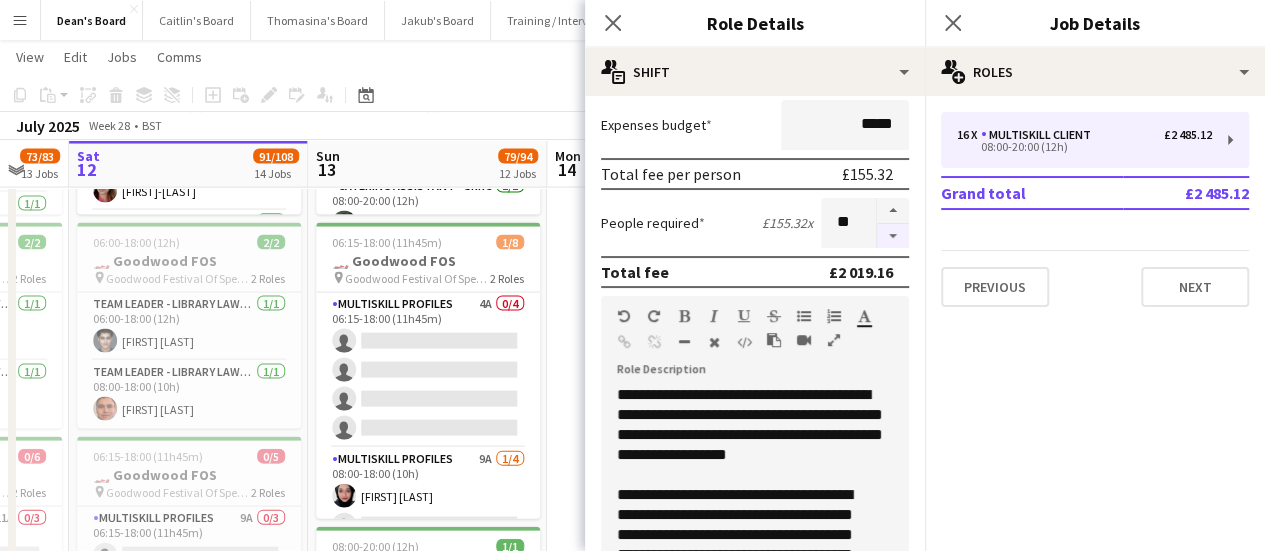 click at bounding box center [893, 236] 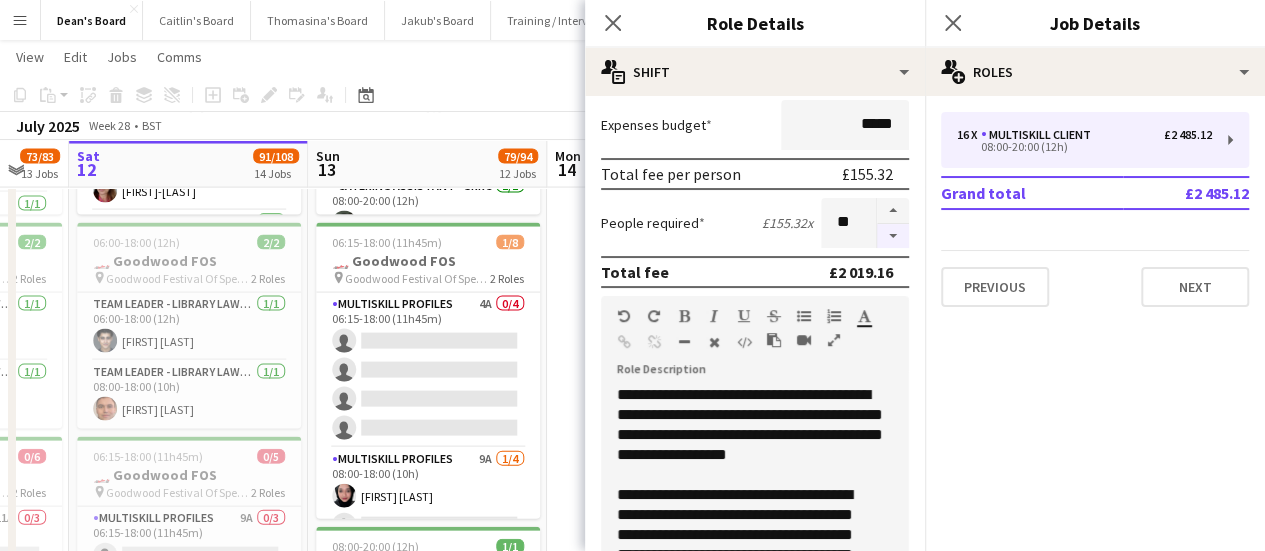 type on "**" 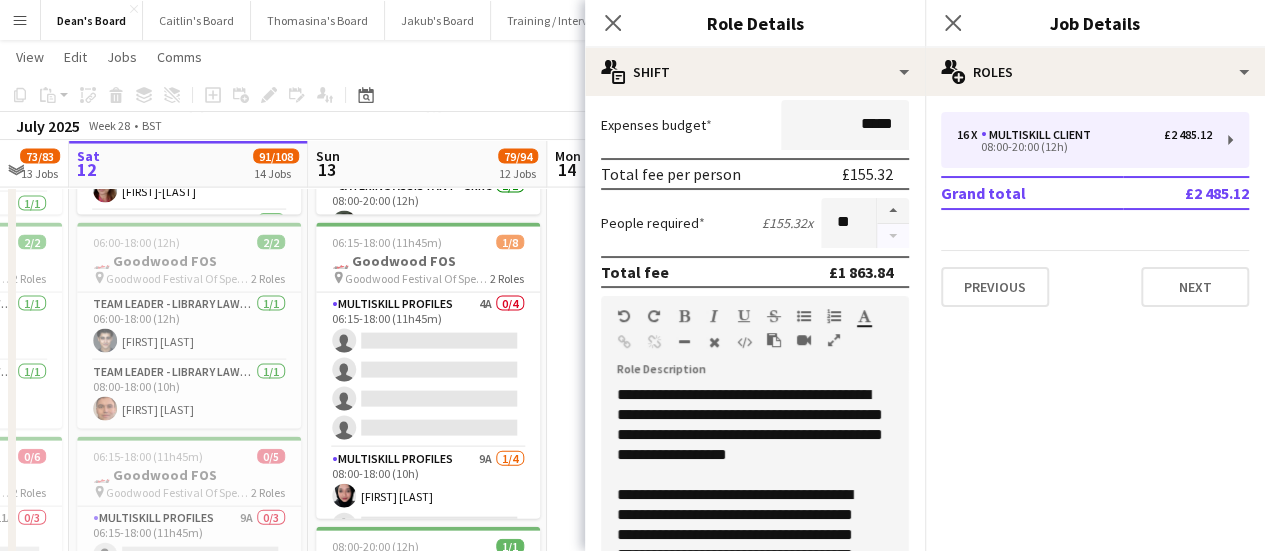 click at bounding box center (892, 223) 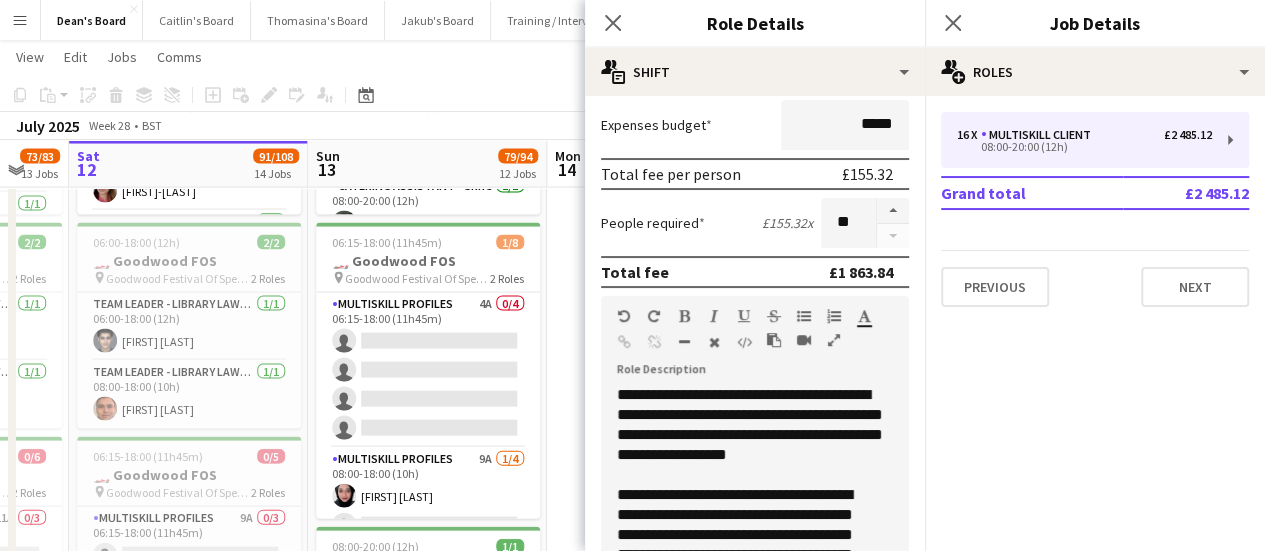 click at bounding box center (666, 490) 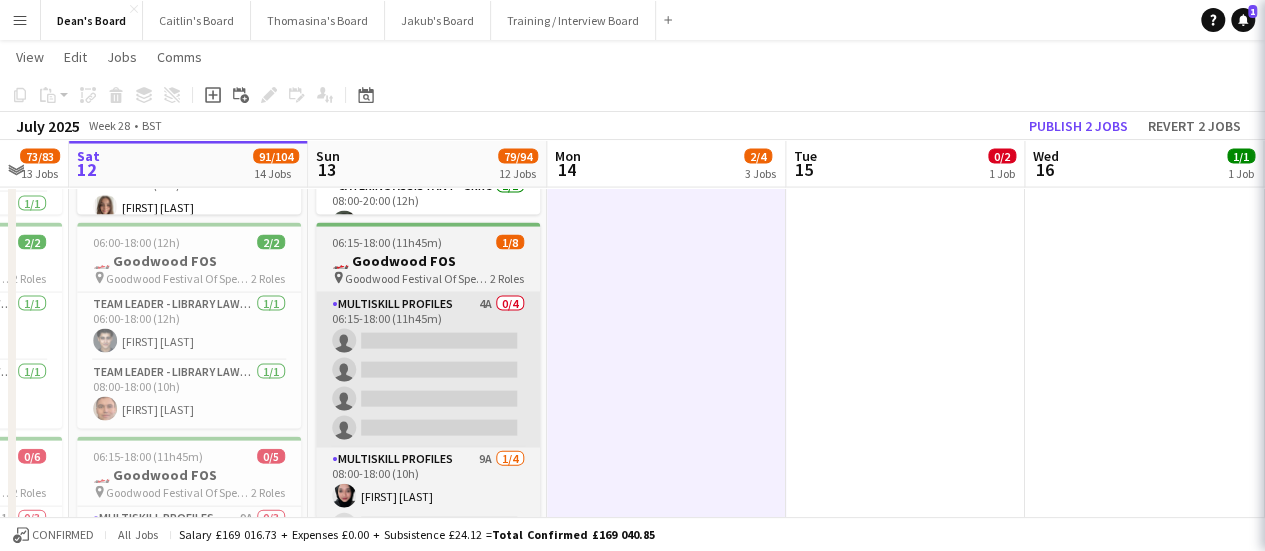 scroll, scrollTop: 1998, scrollLeft: 0, axis: vertical 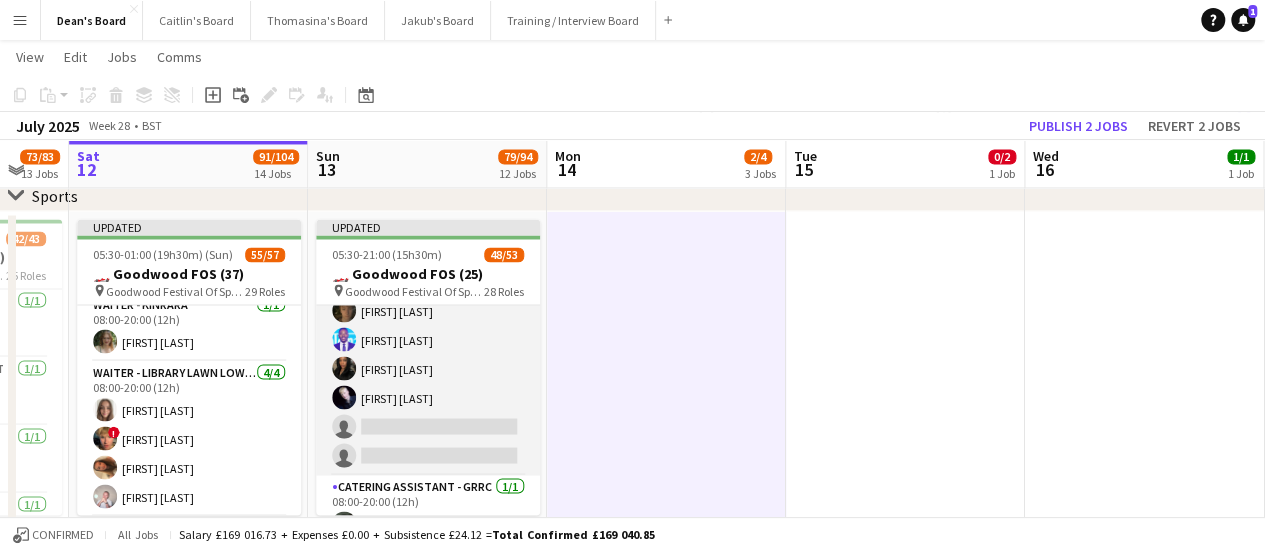 drag, startPoint x: 473, startPoint y: 405, endPoint x: 518, endPoint y: 380, distance: 51.47815 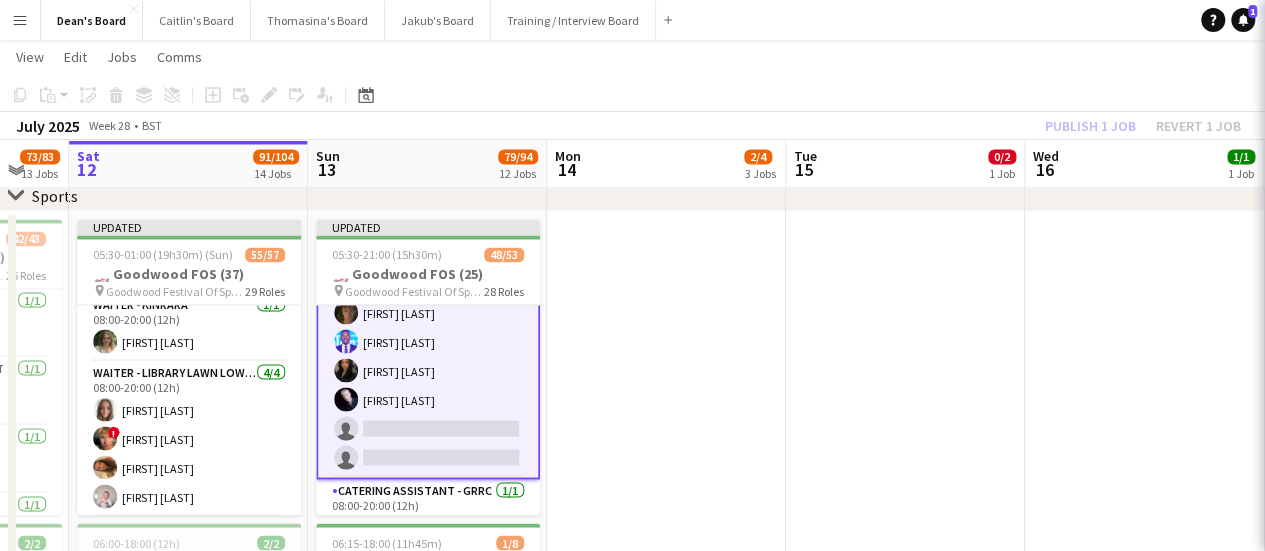 scroll, scrollTop: 0, scrollLeft: 650, axis: horizontal 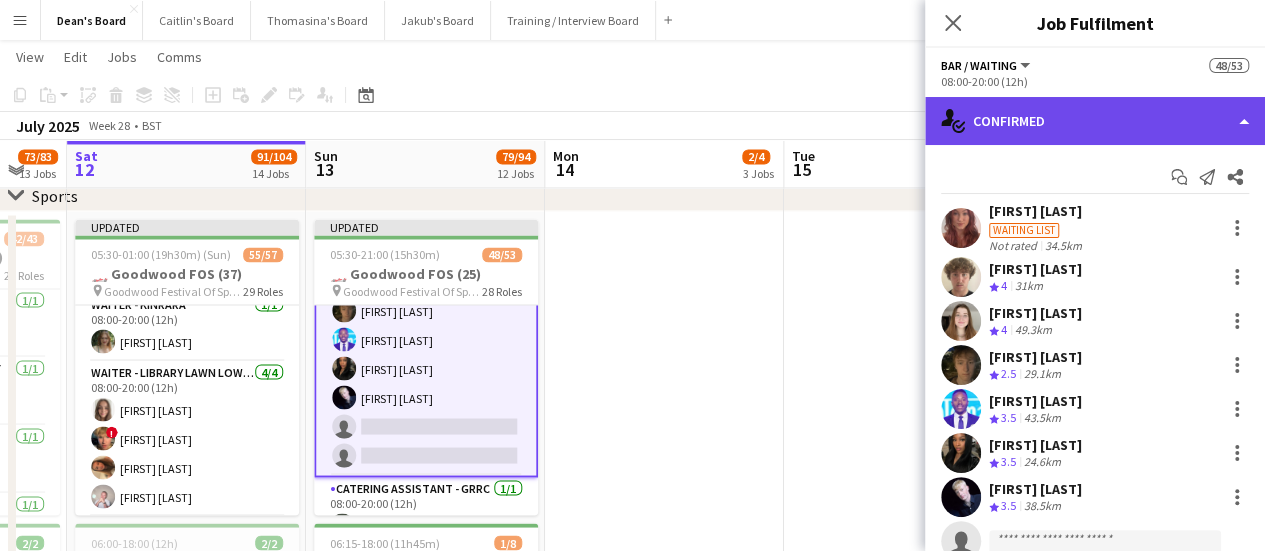 click on "single-neutral-actions-check-2
Confirmed" 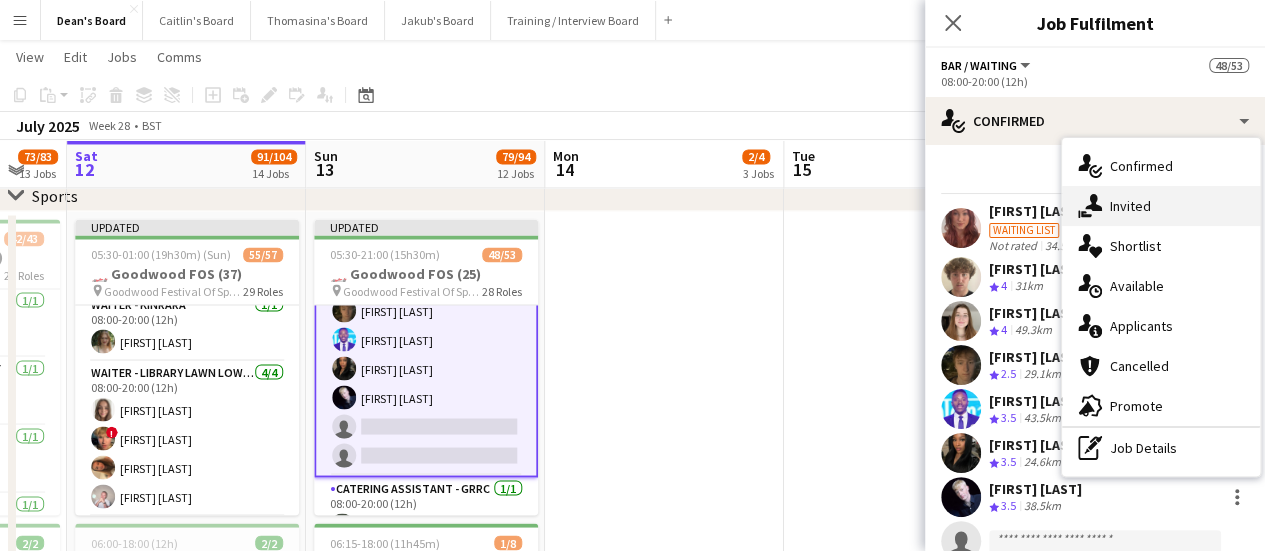 click on "single-neutral-actions-share-1
Invited" at bounding box center (1161, 206) 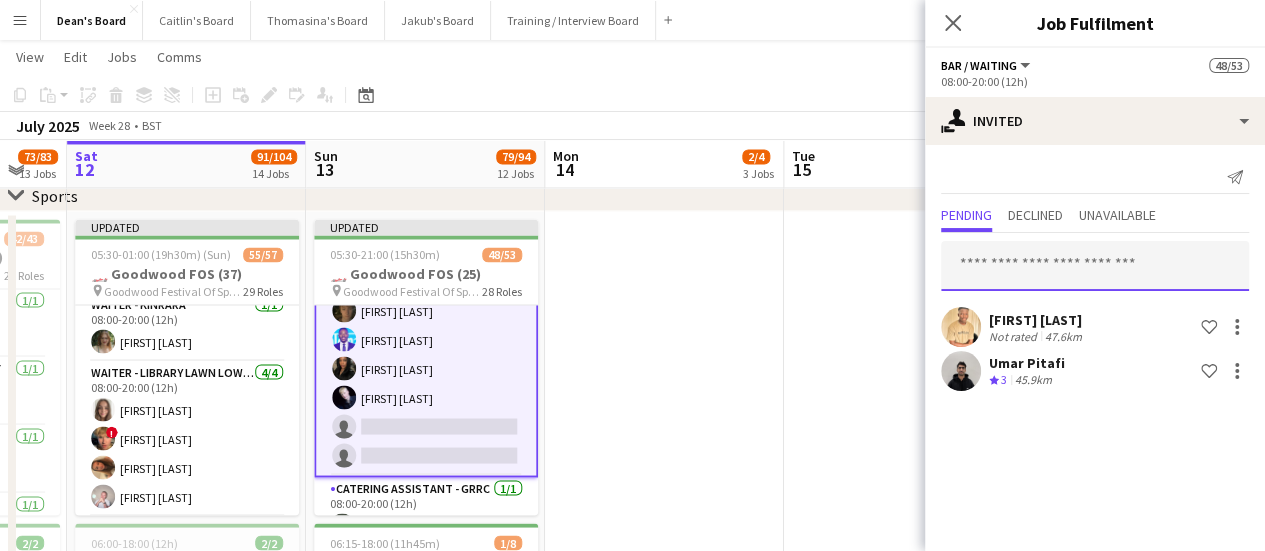 click at bounding box center (1095, 266) 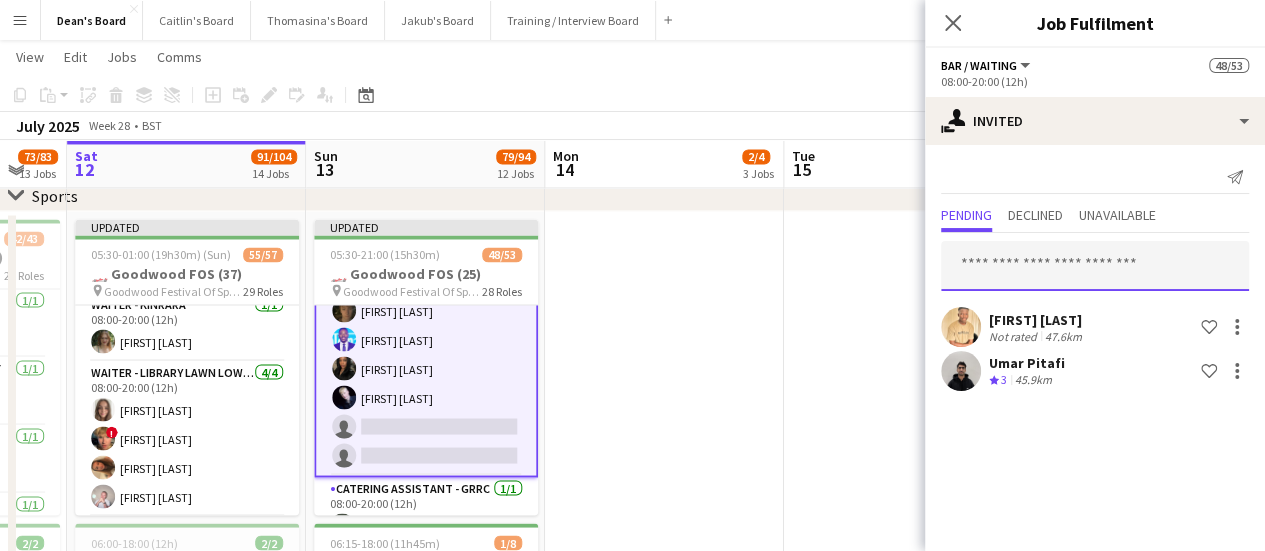 type on "*" 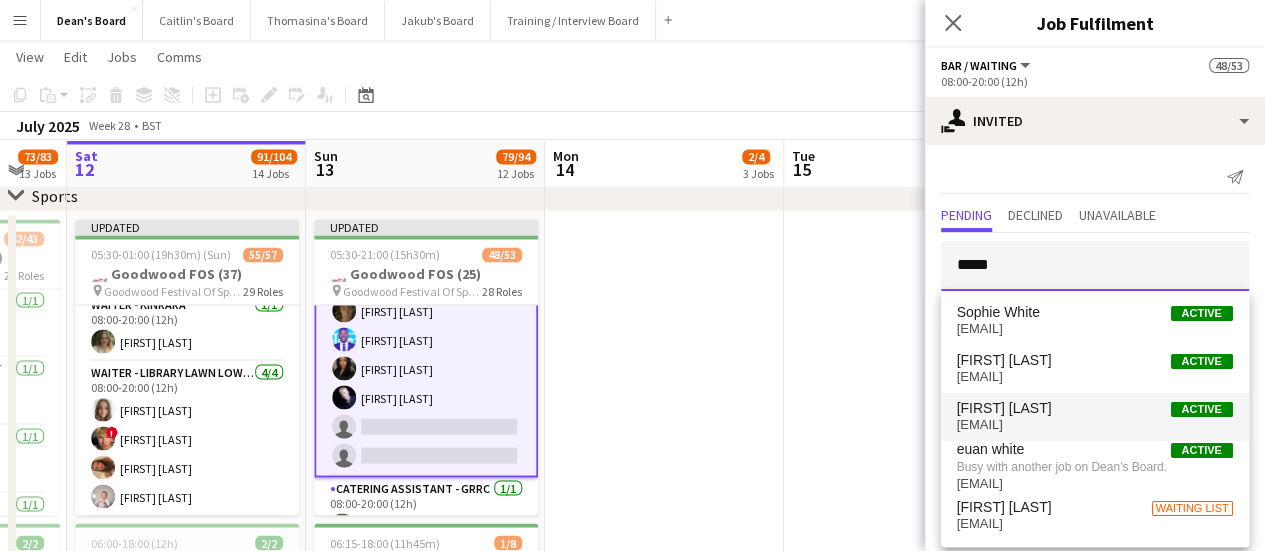 scroll, scrollTop: 2, scrollLeft: 0, axis: vertical 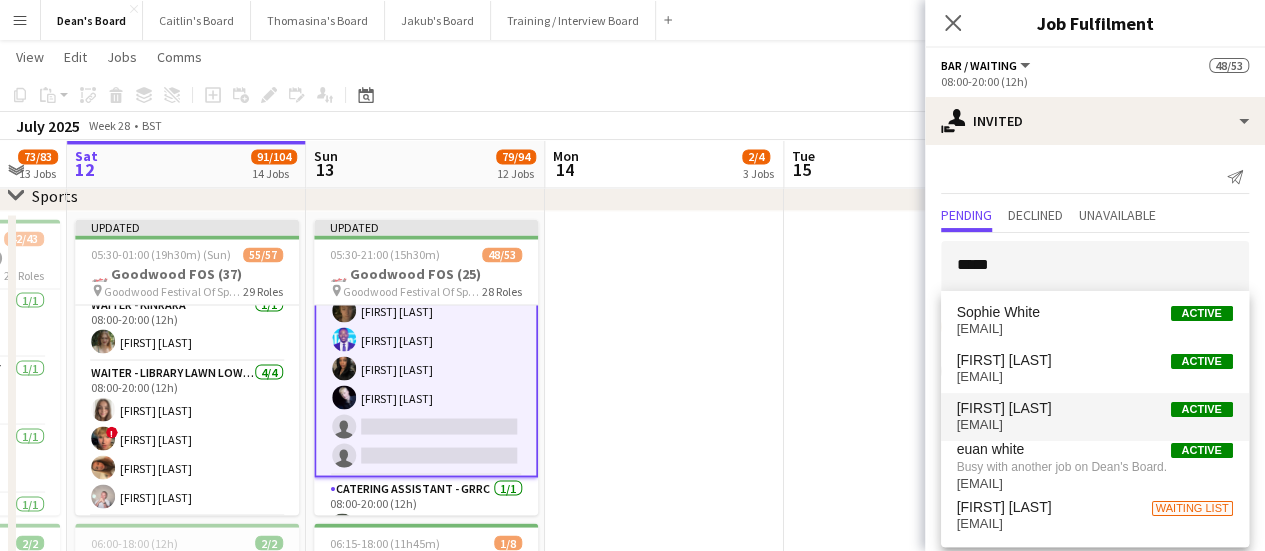 click on "whitealex025@gmail.com" at bounding box center [1095, 425] 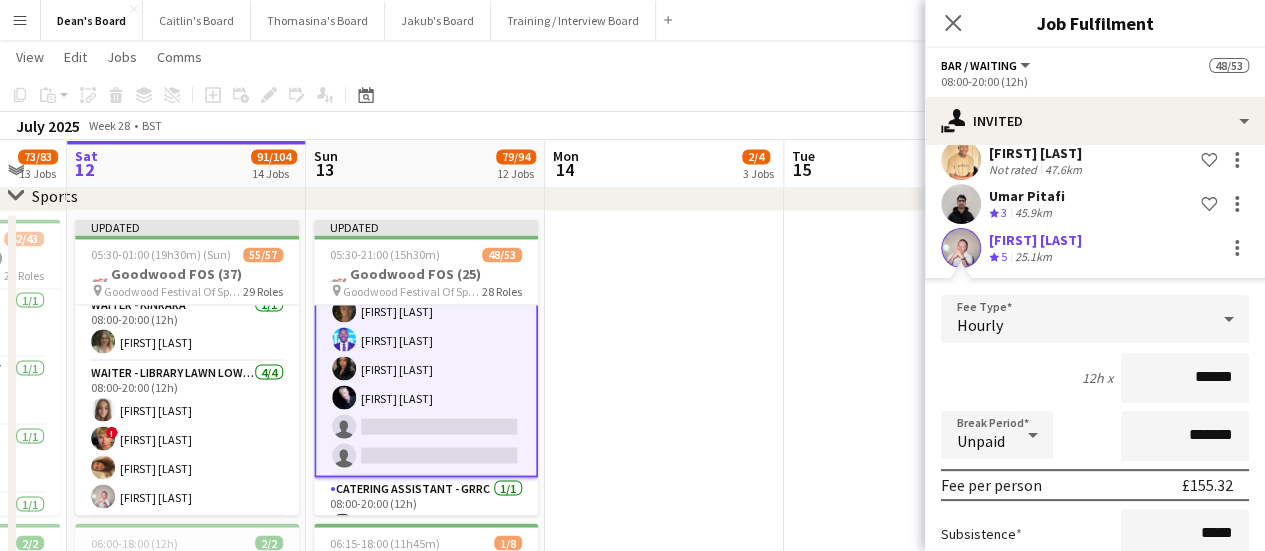 scroll, scrollTop: 312, scrollLeft: 0, axis: vertical 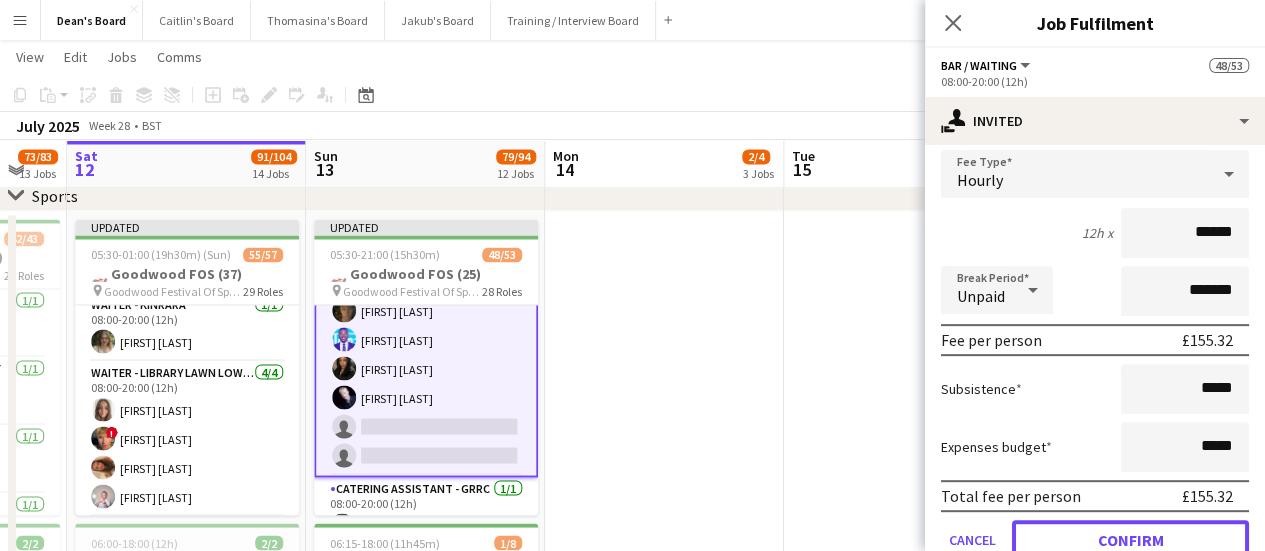 click on "Confirm" 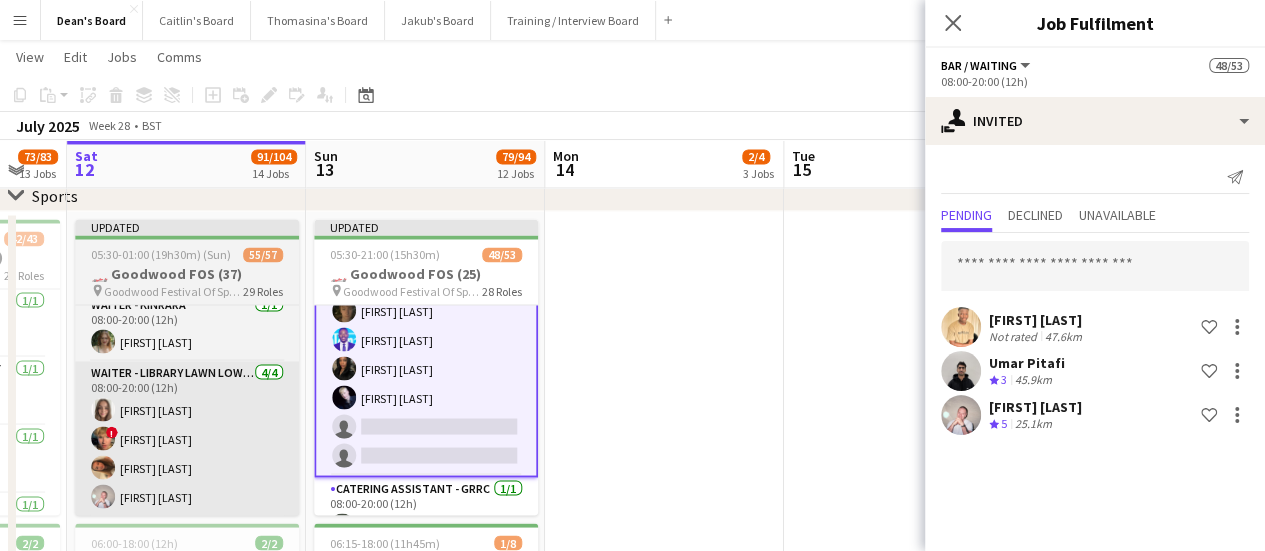 scroll, scrollTop: 0, scrollLeft: 0, axis: both 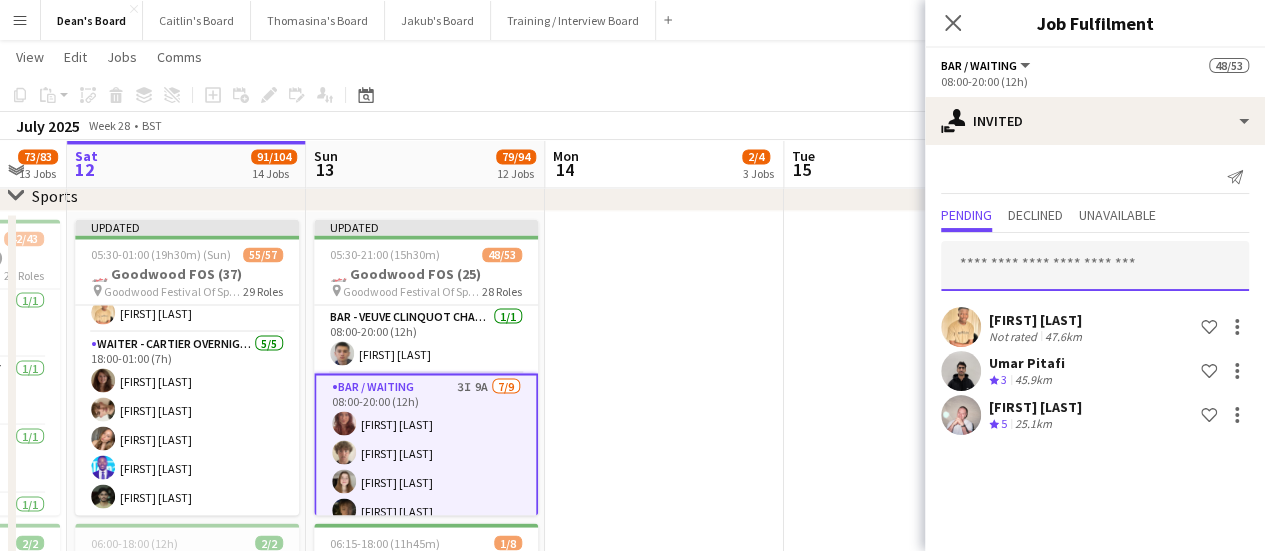 drag, startPoint x: 1174, startPoint y: 241, endPoint x: 1167, endPoint y: 257, distance: 17.464249 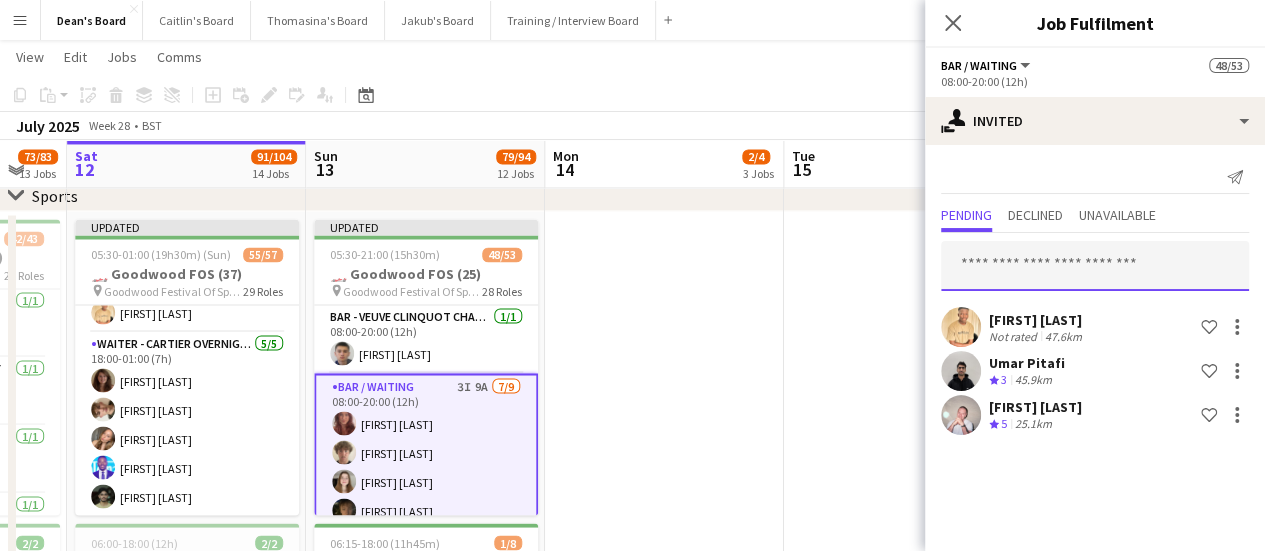 click at bounding box center (1095, 266) 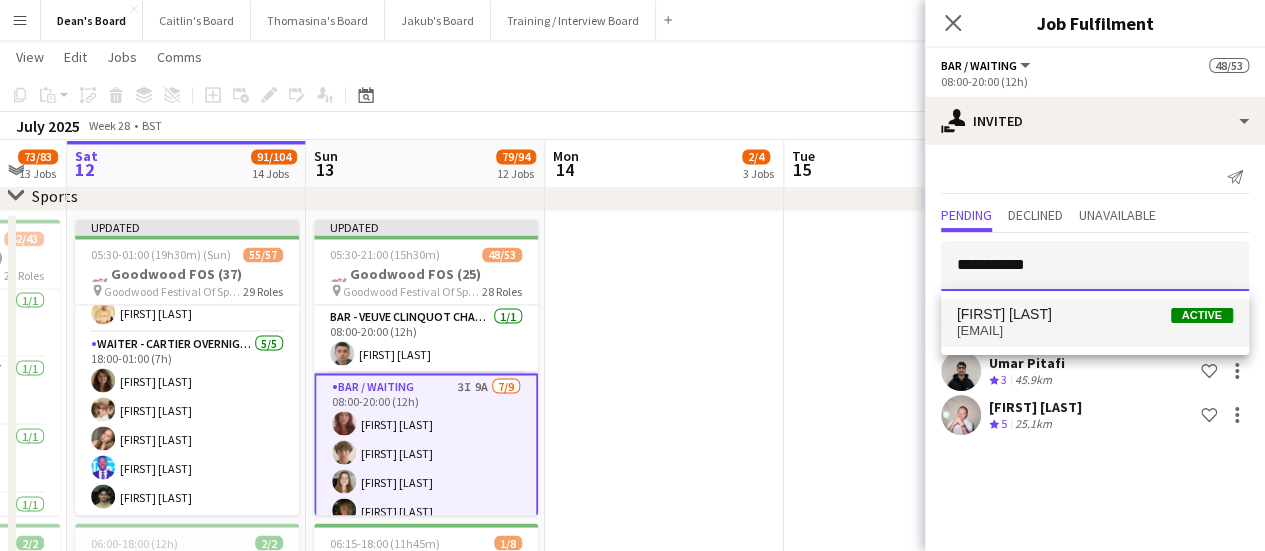 type on "**********" 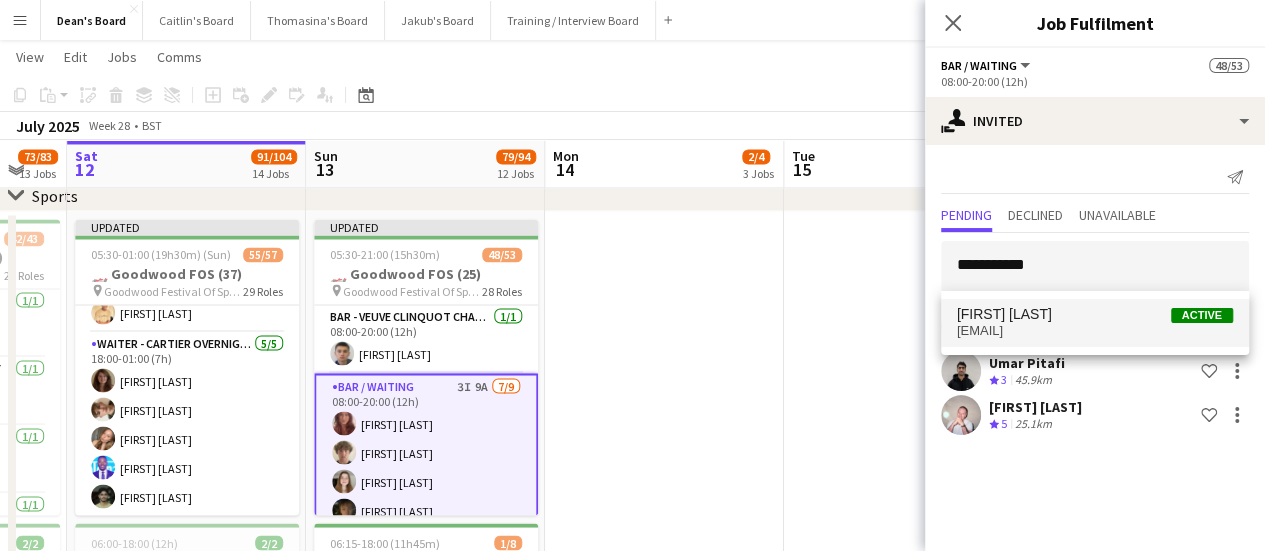 click on "Charlie Doyle  Active  charliedoyle25@gmail.com" at bounding box center (1095, 323) 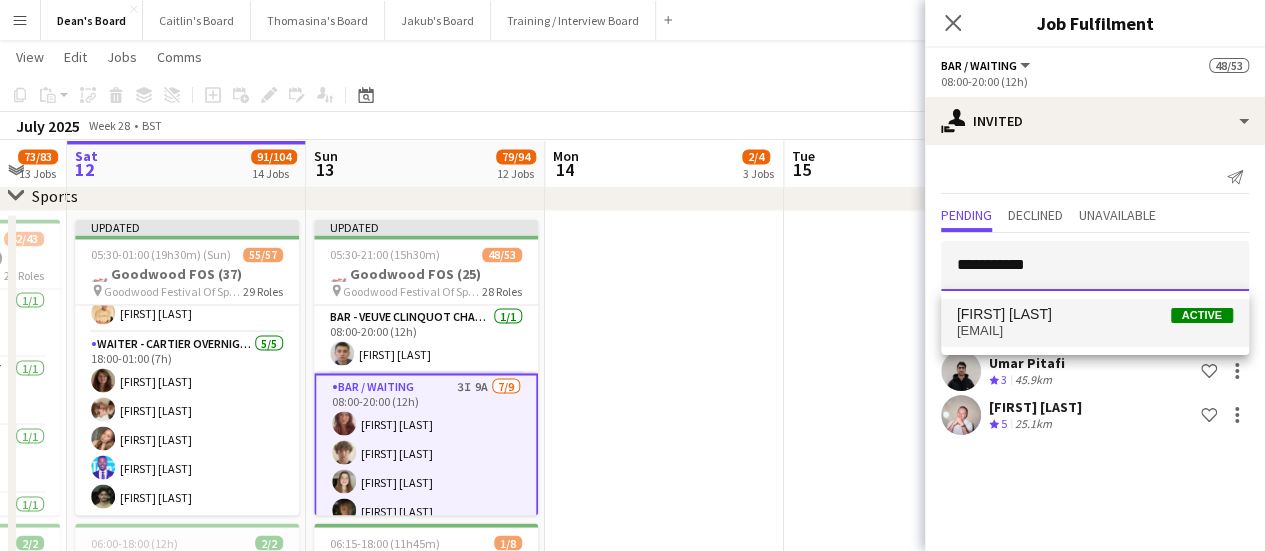 type 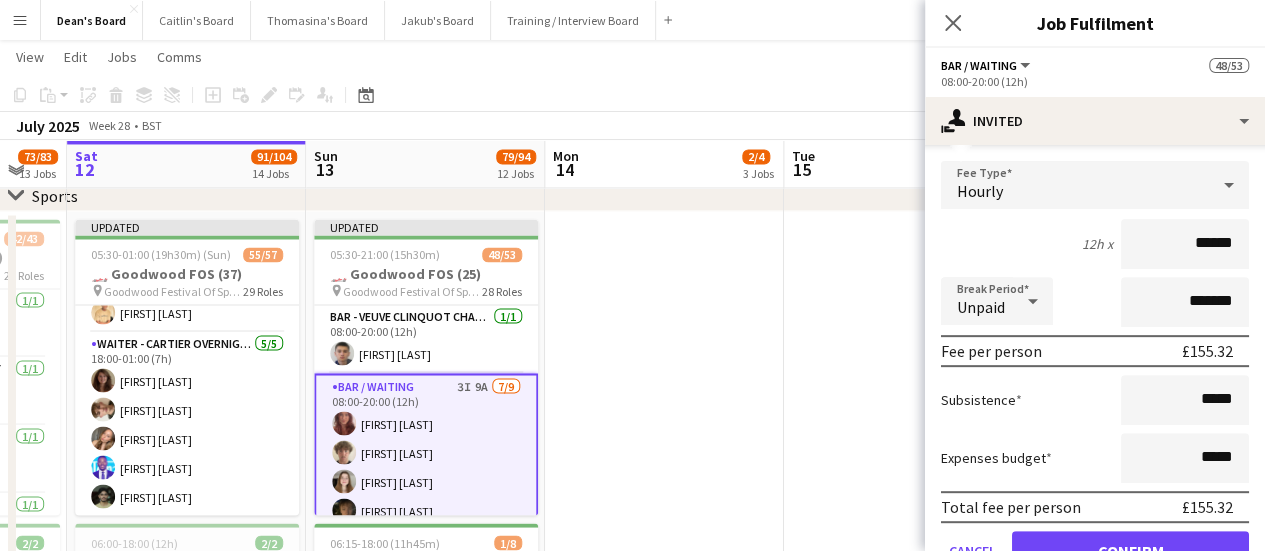 scroll, scrollTop: 400, scrollLeft: 0, axis: vertical 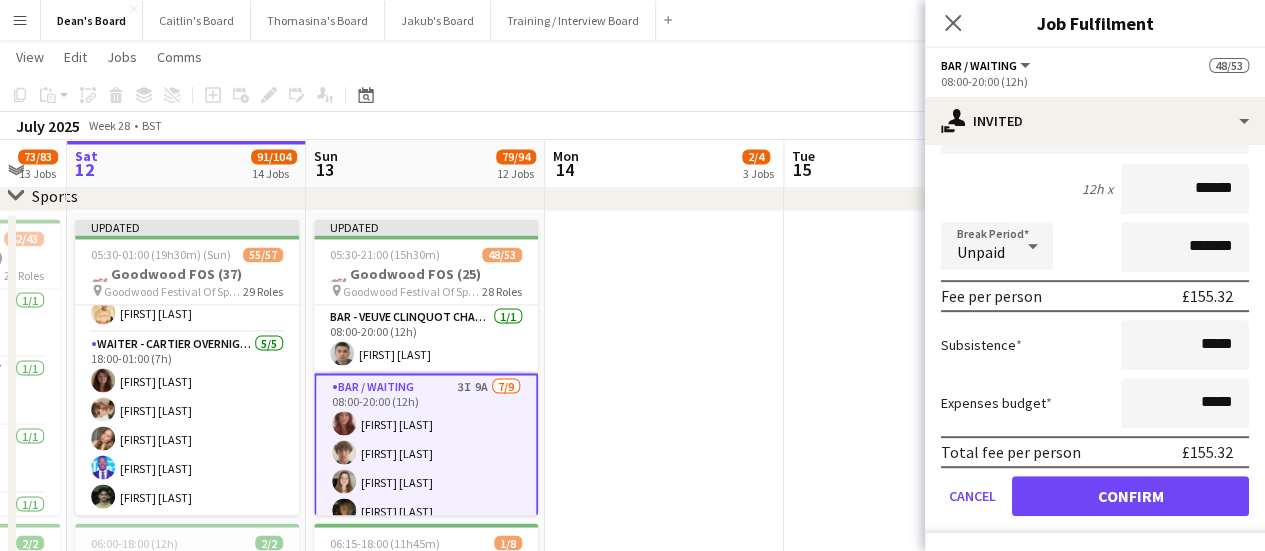 click at bounding box center (903, 790) 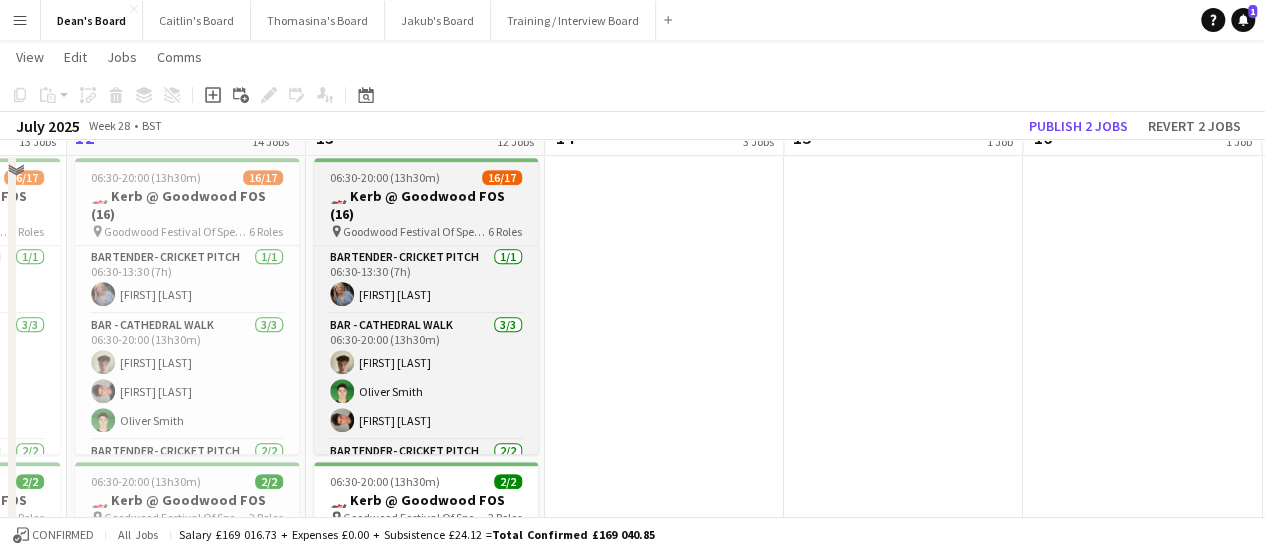 scroll, scrollTop: 400, scrollLeft: 0, axis: vertical 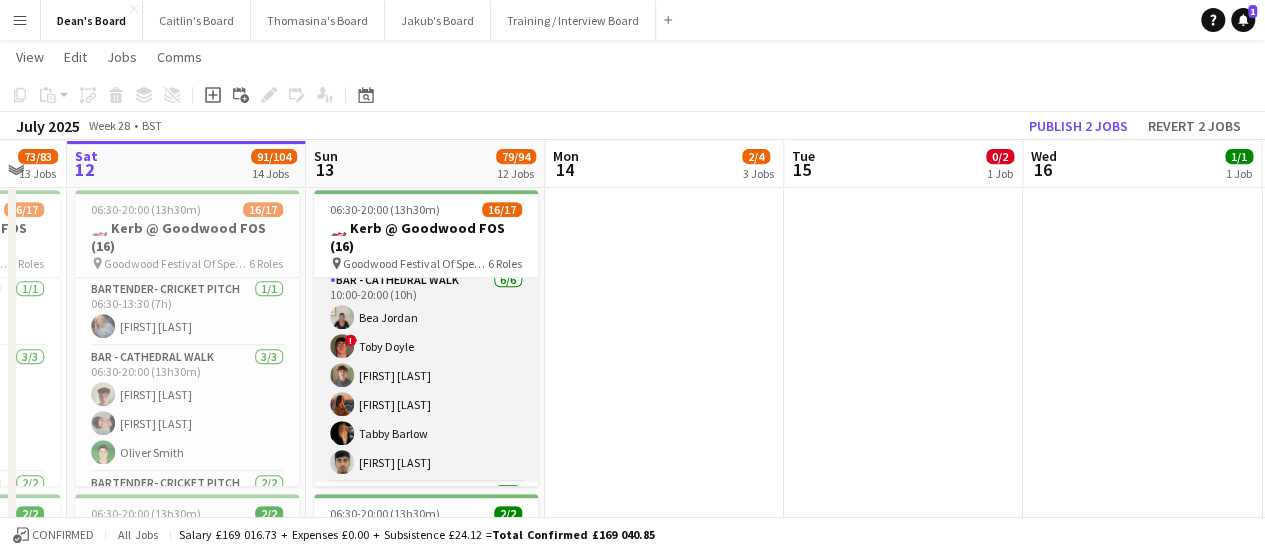click on "BAR - CATHEDRAL WALK   6/6   10:00-20:00 (10h)
Bea Jordan ! Toby Doyle Henry Bellingham Isabella Faithfull Tabby Barlow Rohan Malhotra" at bounding box center (426, 375) 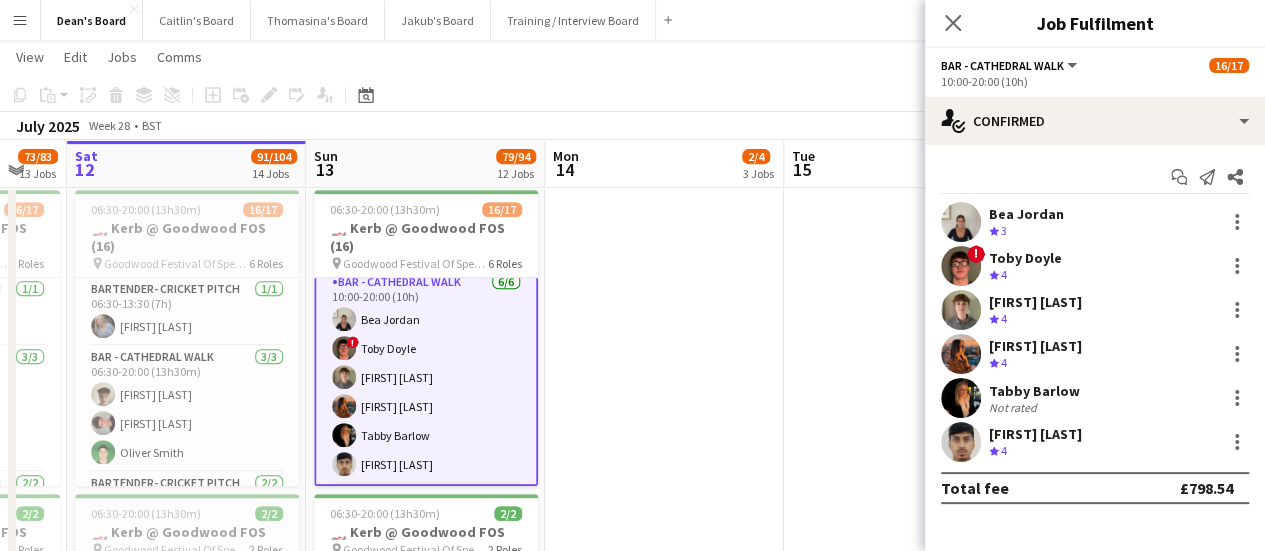 scroll, scrollTop: 302, scrollLeft: 0, axis: vertical 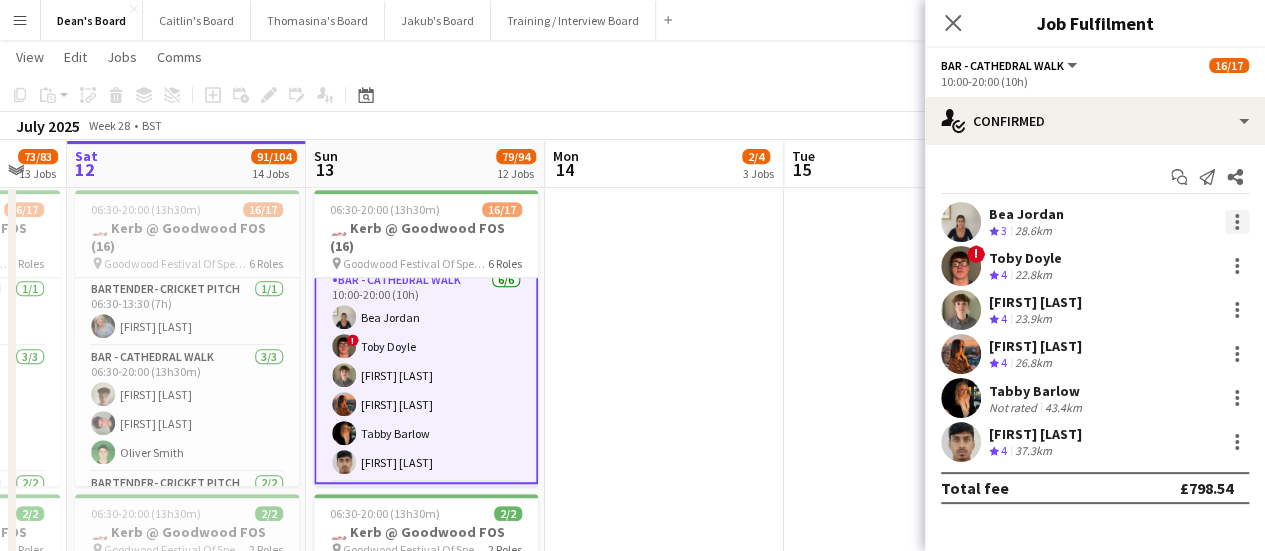 click at bounding box center (1237, 222) 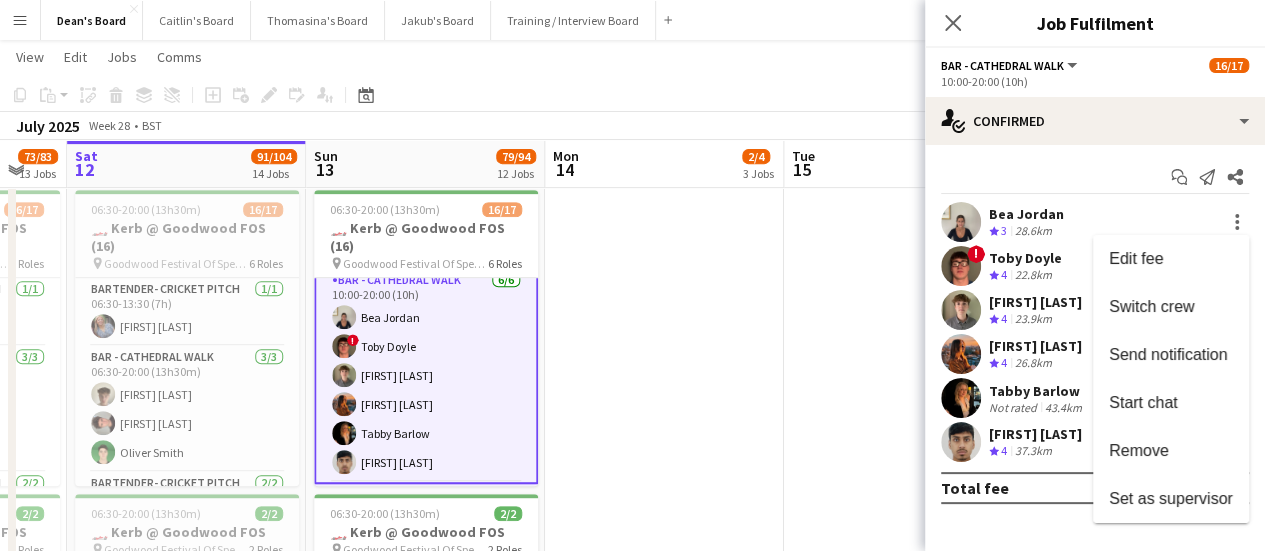 drag, startPoint x: 1176, startPoint y: 453, endPoint x: 765, endPoint y: 358, distance: 421.83646 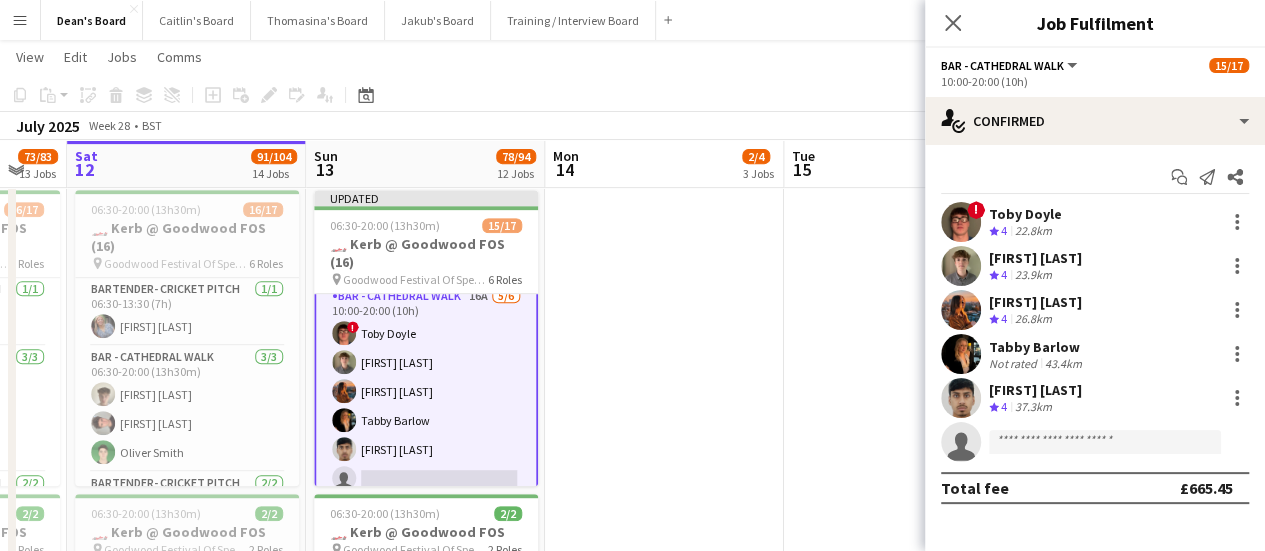 click on "BAR - CATHEDRAL WALK   16A   5/6   10:00-20:00 (10h)
! Toby Doyle Henry Bellingham Isabella Faithfull Tabby Barlow Rohan Malhotra
single-neutral-actions" at bounding box center [426, 391] 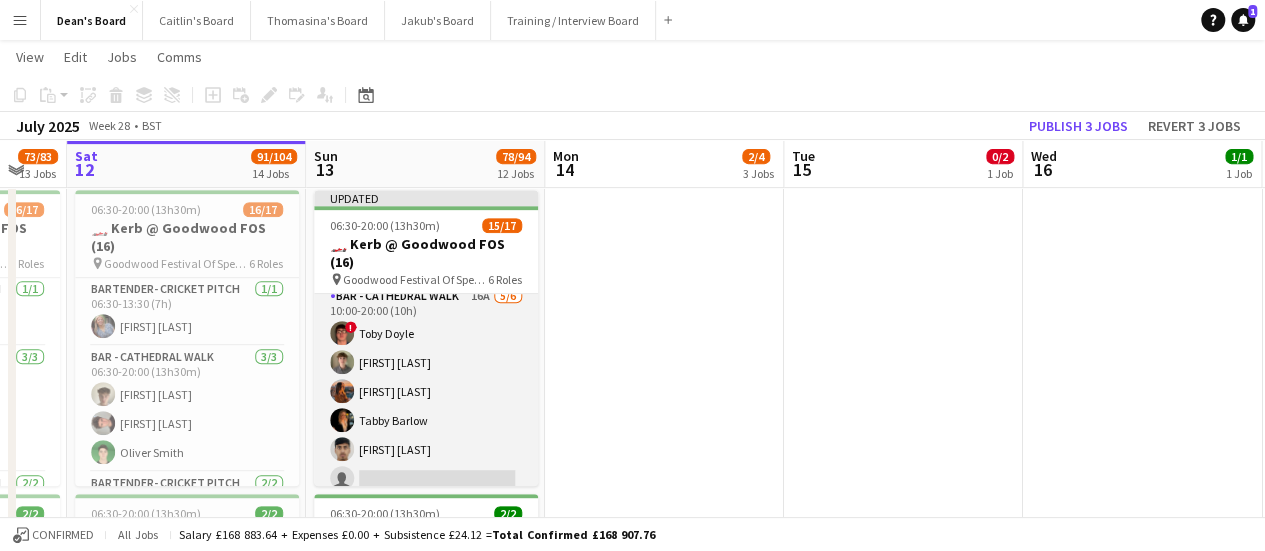 click on "BAR - CATHEDRAL WALK   16A   5/6   10:00-20:00 (10h)
! Toby Doyle Henry Bellingham Isabella Faithfull Tabby Barlow Rohan Malhotra
single-neutral-actions" at bounding box center [426, 391] 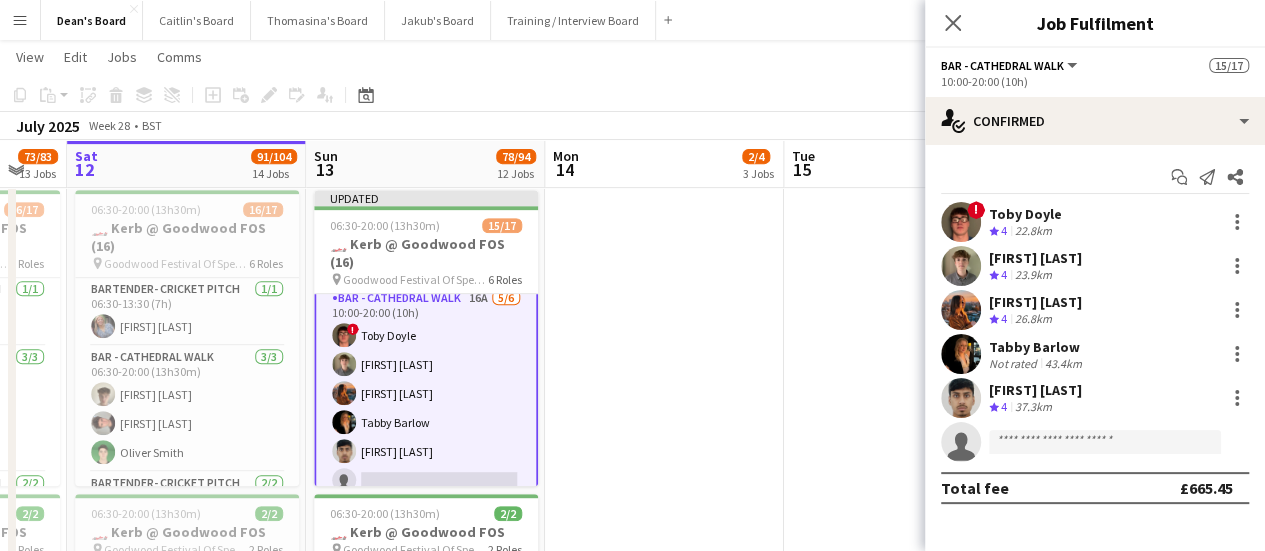 scroll, scrollTop: 302, scrollLeft: 0, axis: vertical 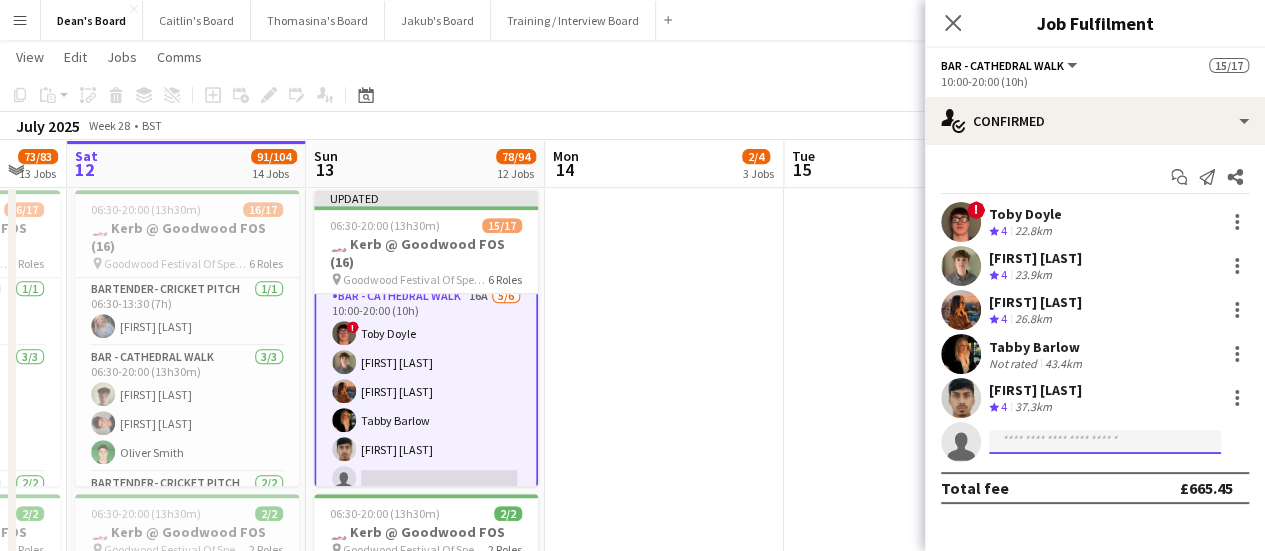 click 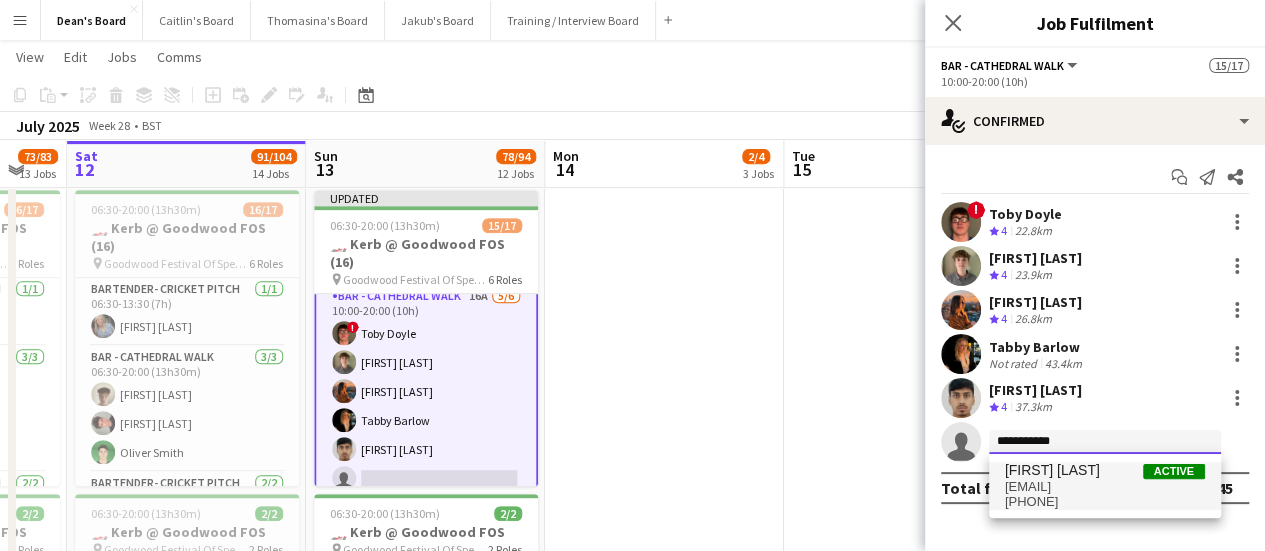 type on "**********" 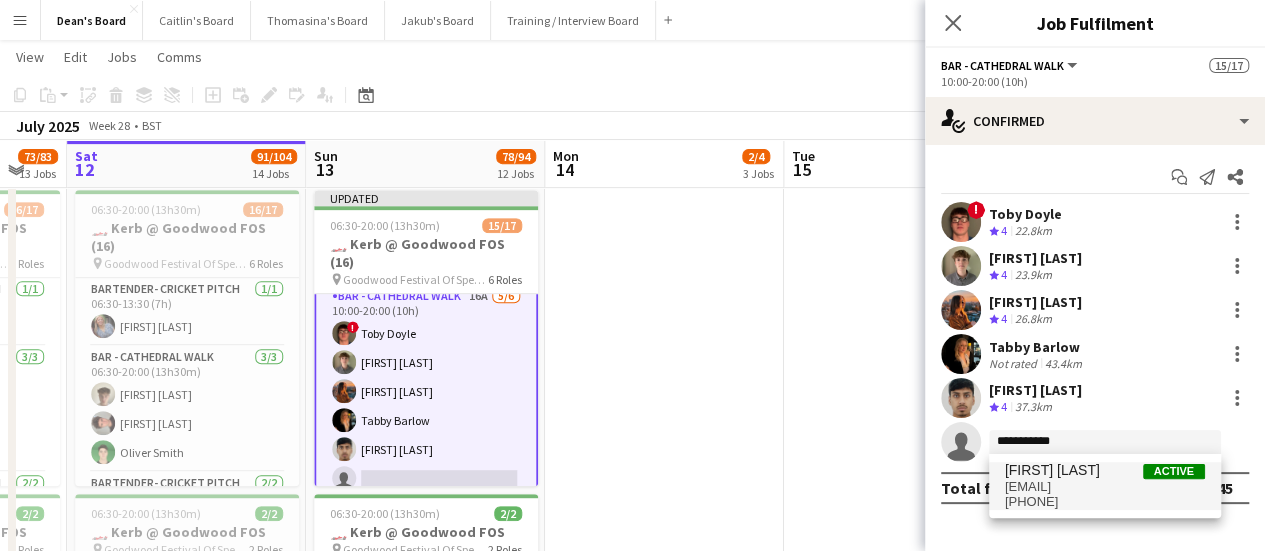 click on "charliedoyle25@gmail.com" at bounding box center (1105, 487) 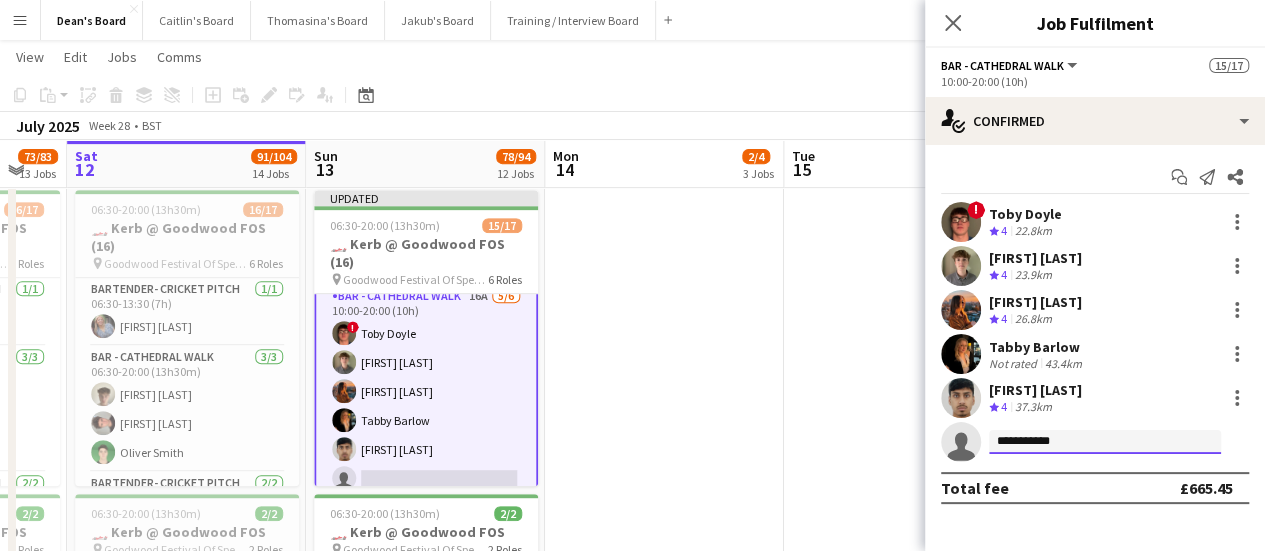 type 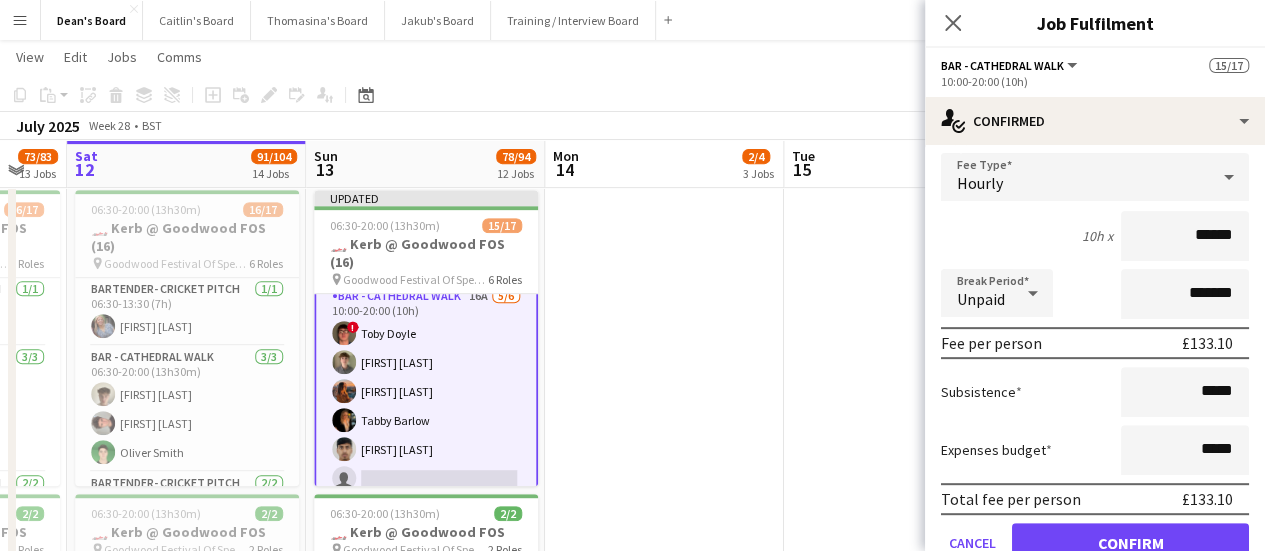 scroll, scrollTop: 339, scrollLeft: 0, axis: vertical 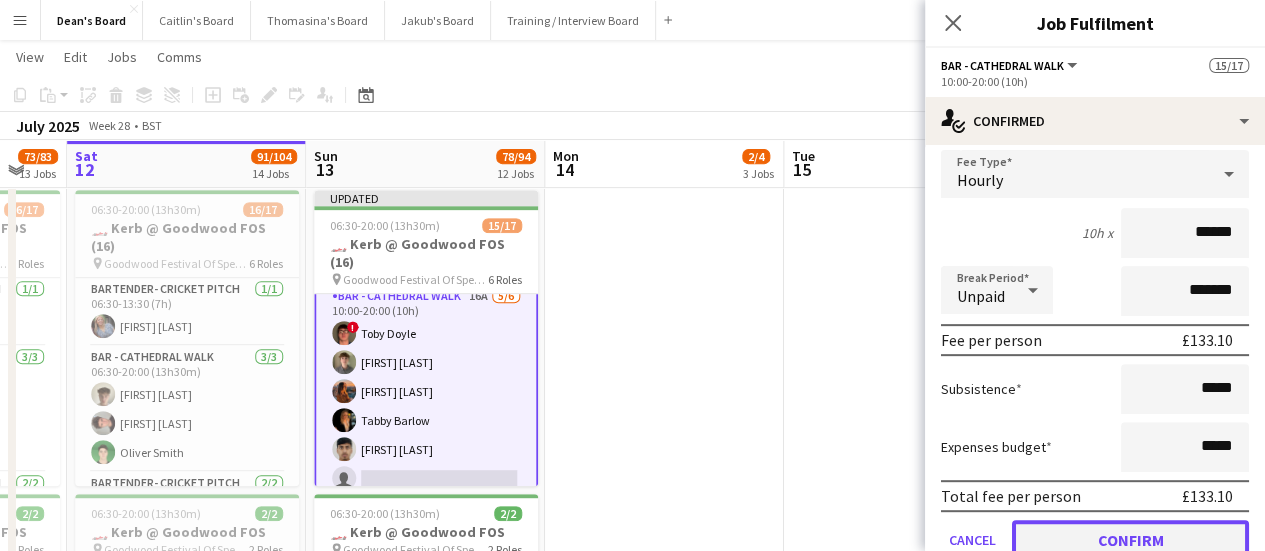 click on "Confirm" at bounding box center (1130, 540) 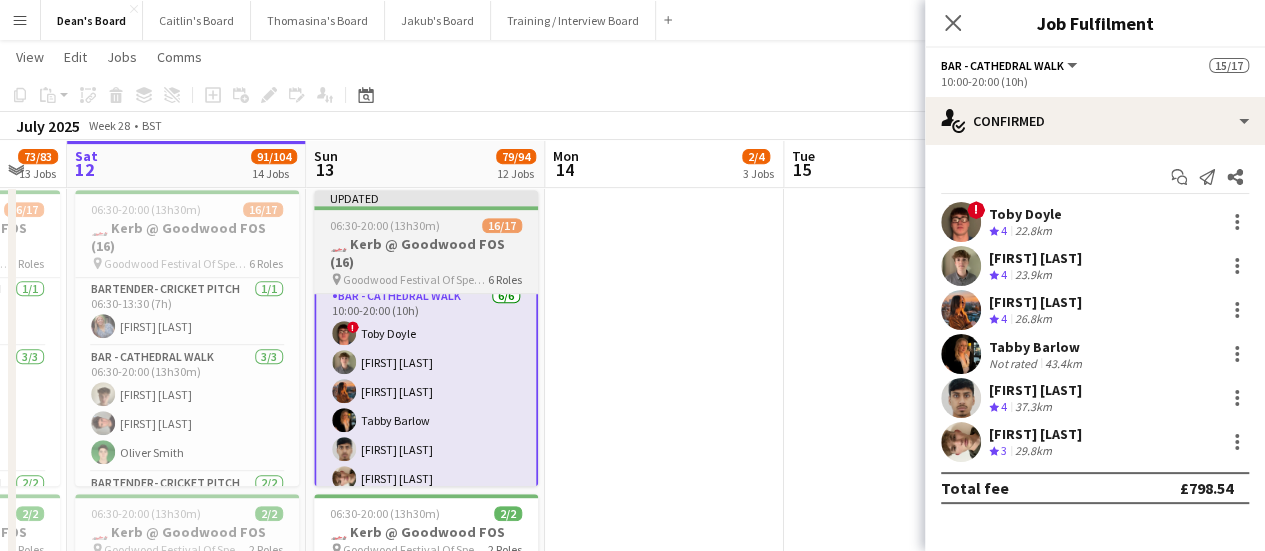 scroll, scrollTop: 0, scrollLeft: 0, axis: both 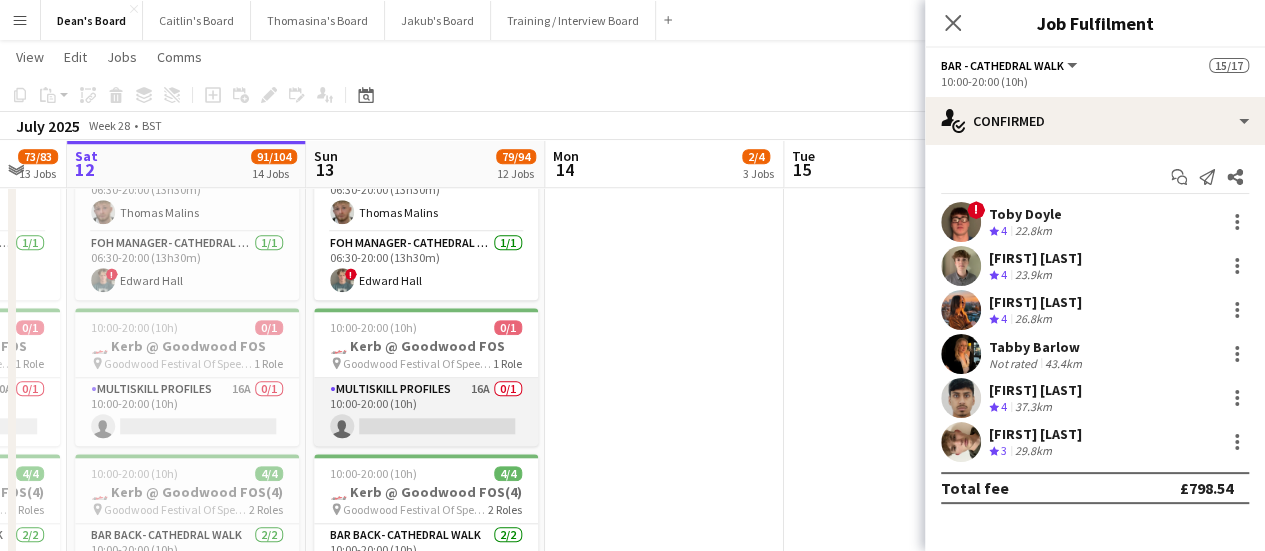 drag, startPoint x: 407, startPoint y: 413, endPoint x: 420, endPoint y: 409, distance: 13.601471 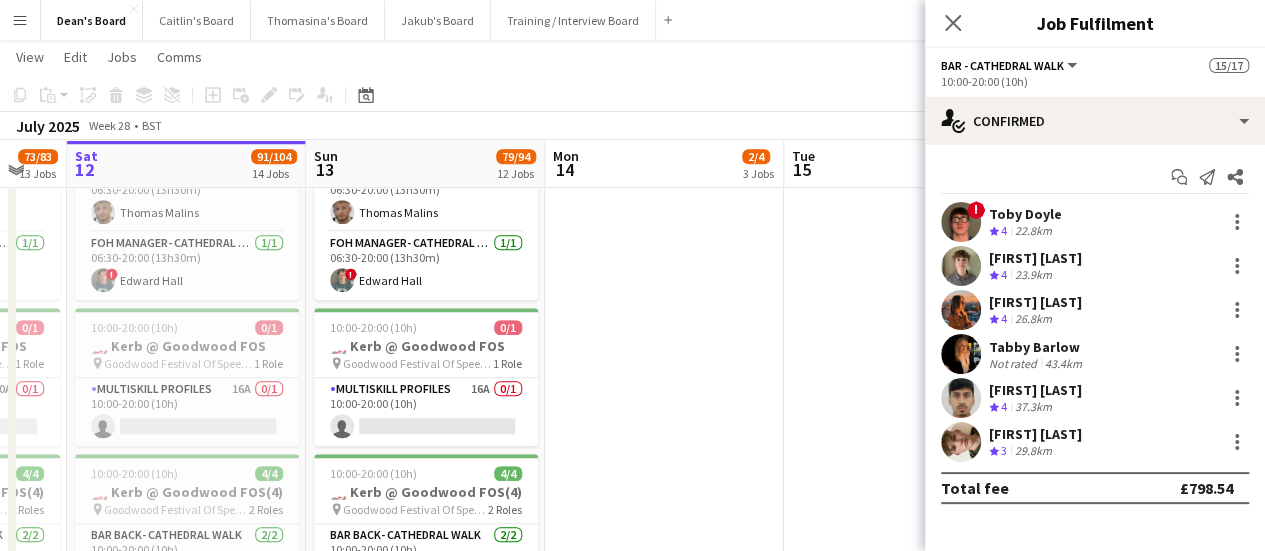scroll, scrollTop: 0, scrollLeft: 649, axis: horizontal 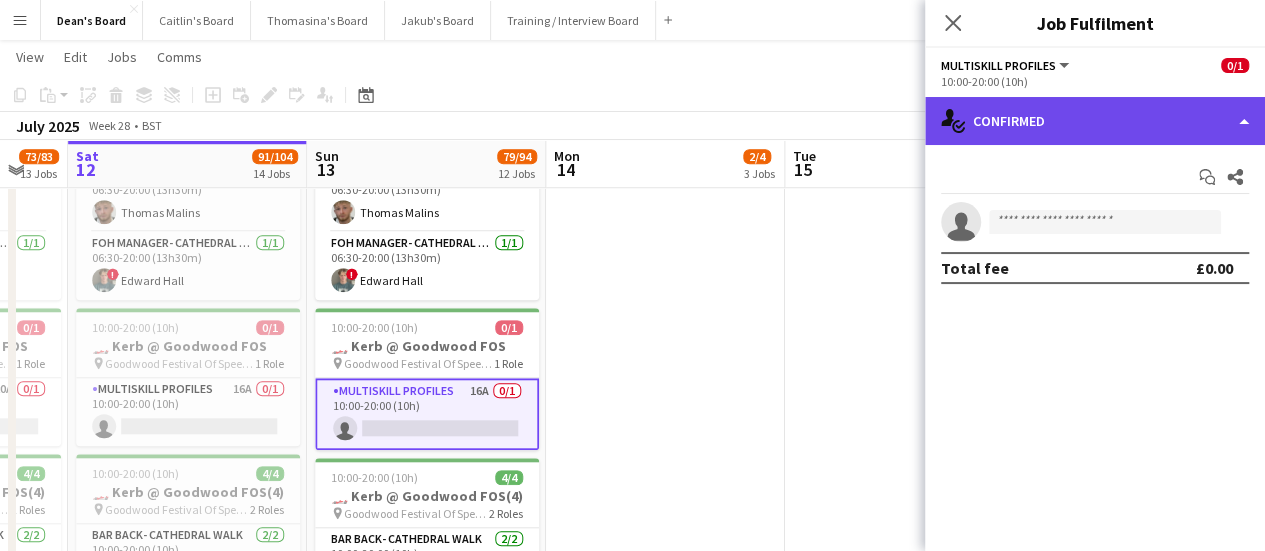 click on "single-neutral-actions-check-2
Confirmed" 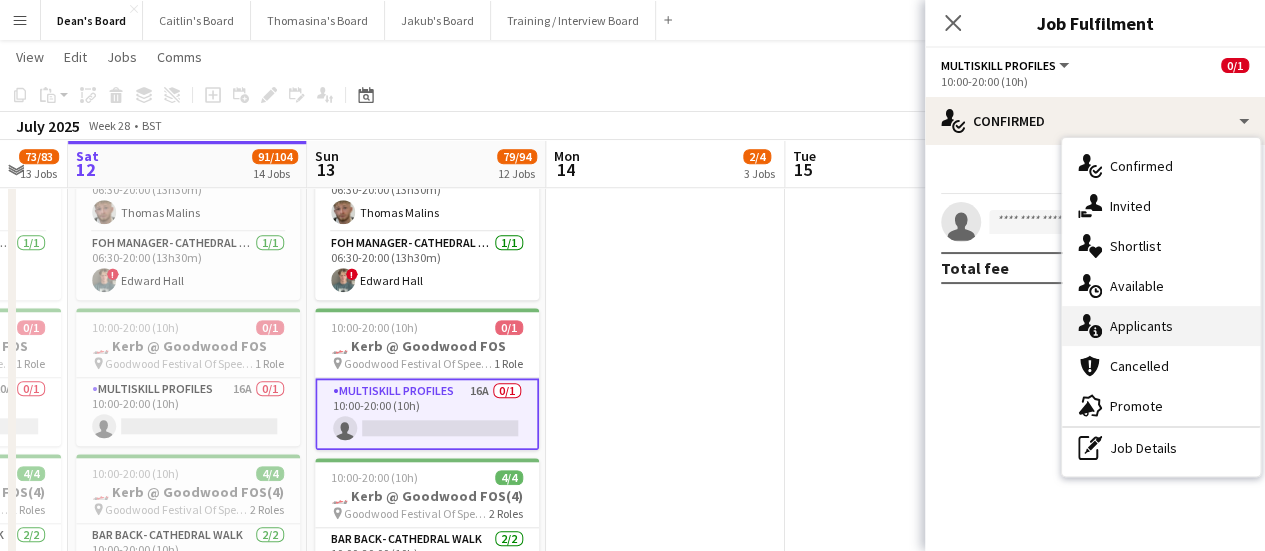 click on "single-neutral-actions-information
Applicants" at bounding box center (1161, 326) 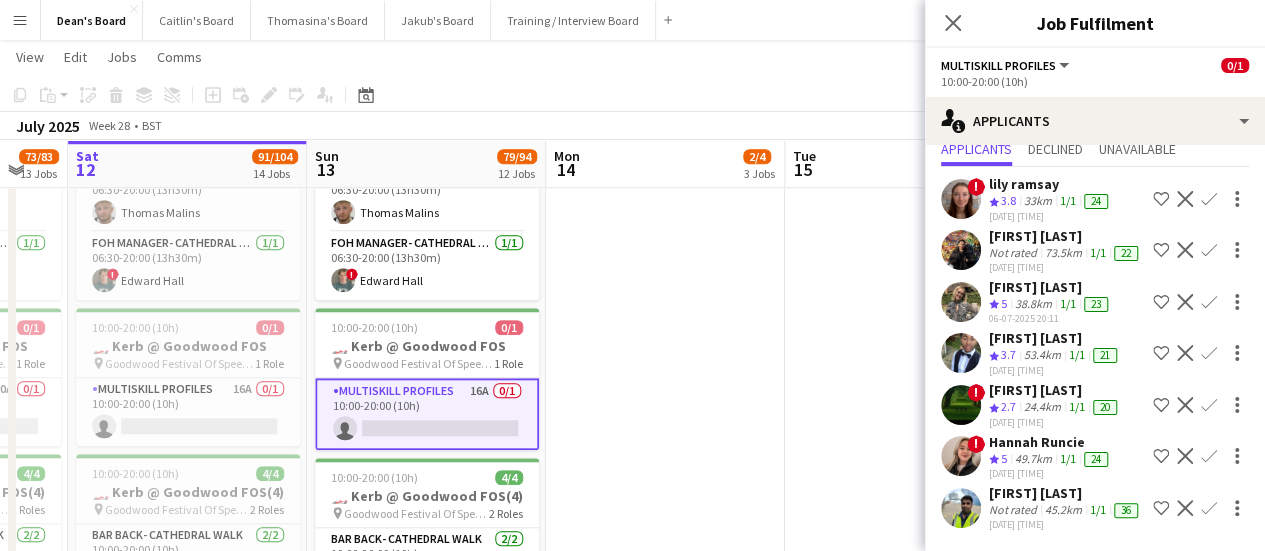 scroll, scrollTop: 156, scrollLeft: 0, axis: vertical 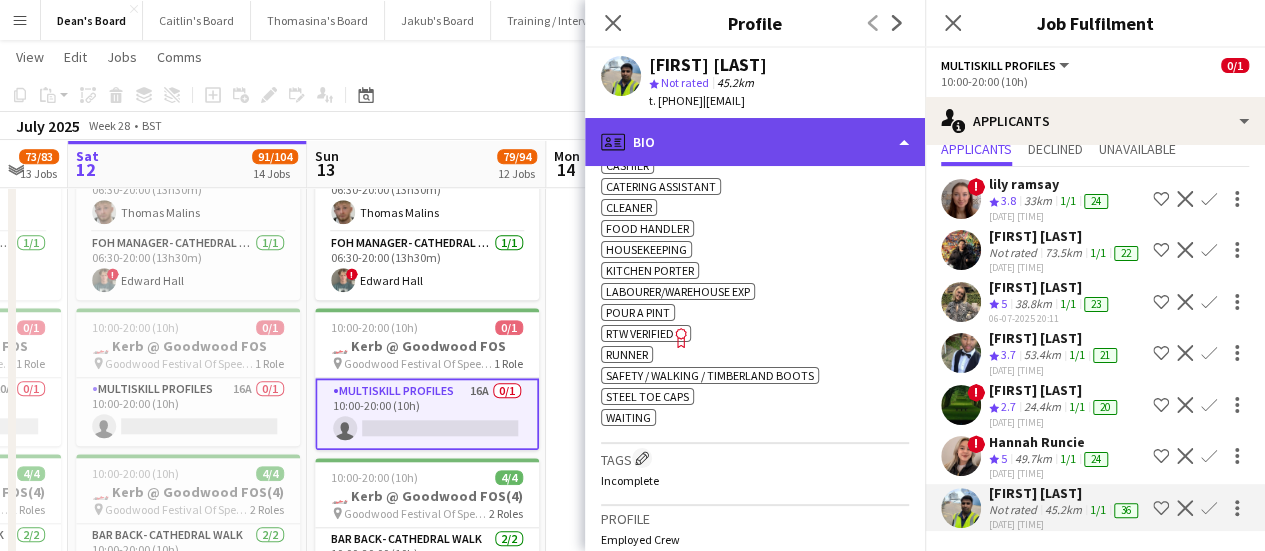 click on "profile
Bio" 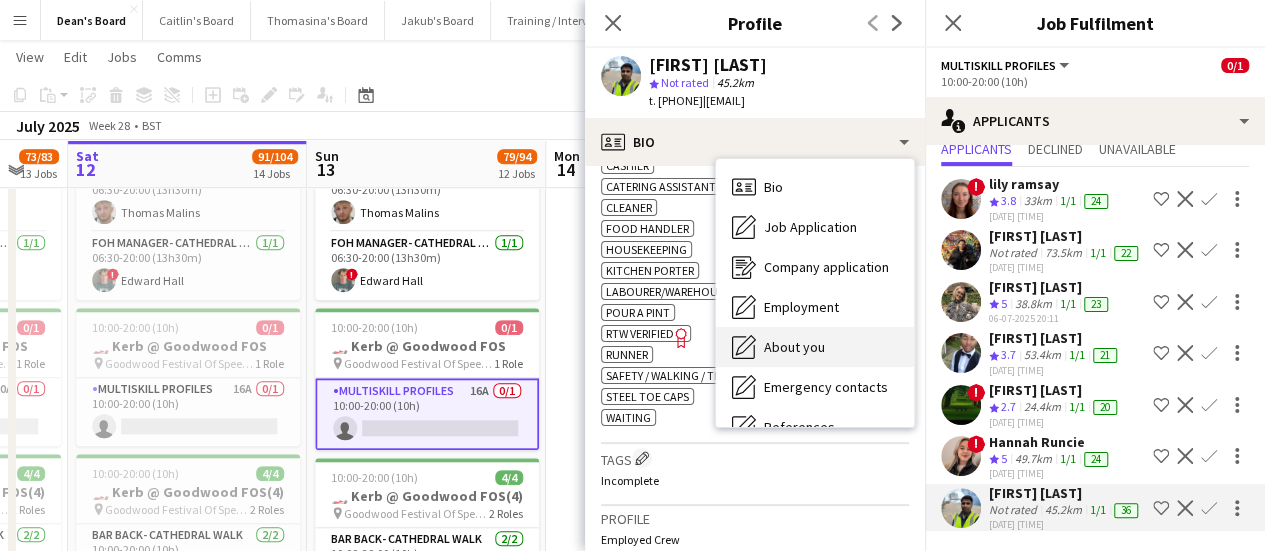 click on "About you
About you" at bounding box center [815, 347] 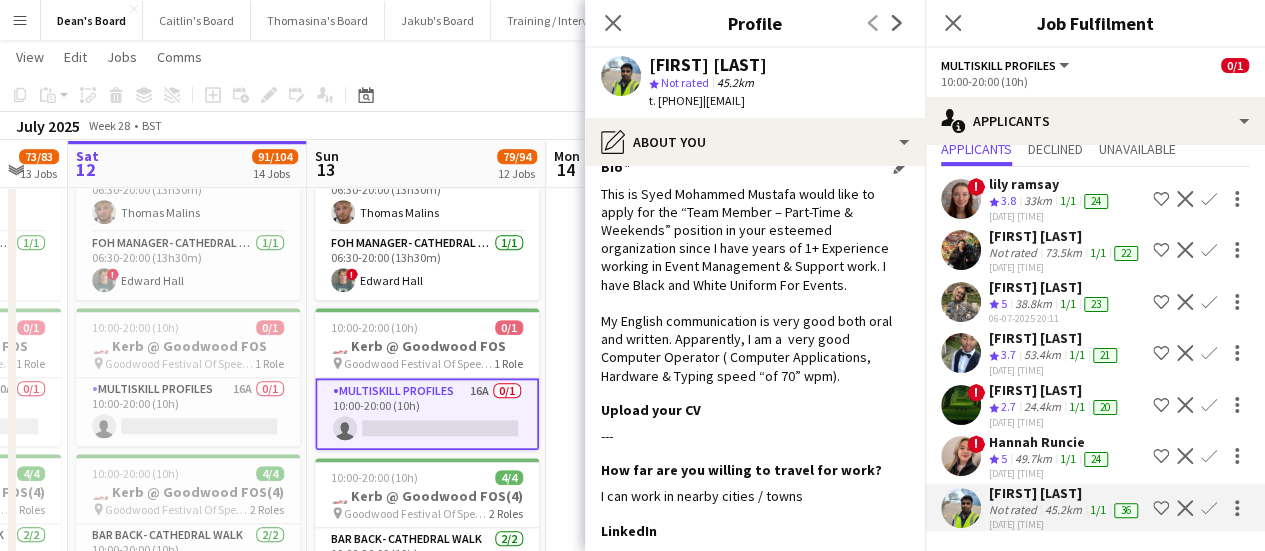 scroll, scrollTop: 0, scrollLeft: 0, axis: both 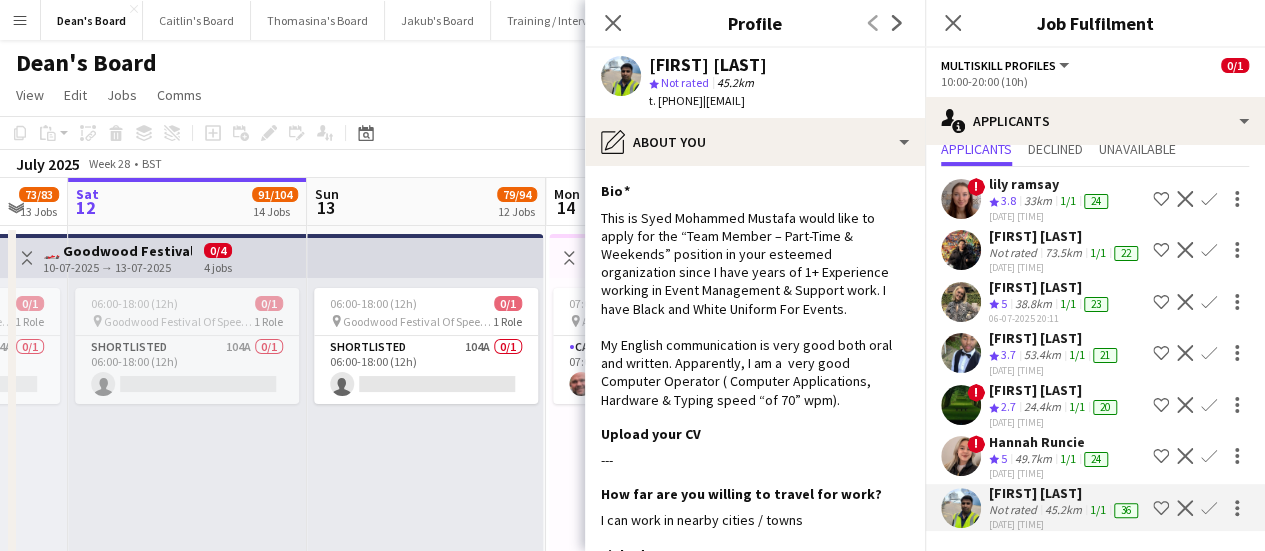 click on "Dean's Board   View  Day view expanded Day view collapsed Month view Date picker Jump to today Expand Linked Jobs Collapse Linked Jobs  Edit  Copy Ctrl+C  Paste  Without Crew Ctrl+V With Crew Ctrl+Shift+V Paste as linked job  Group  Group Ungroup  Jobs  New Job Edit Job Delete Job New Linked Job Edit Linked Jobs Job fulfilment Promote Role Copy Role URL  Comms  Notify confirmed crew Create chat
Copy
Paste
Paste   Ctrl+V Paste with crew  Ctrl+Shift+V
Paste linked Job
Delete
Group
Ungroup
Add job
Add linked Job
Edit
Edit linked Job
Applicants" 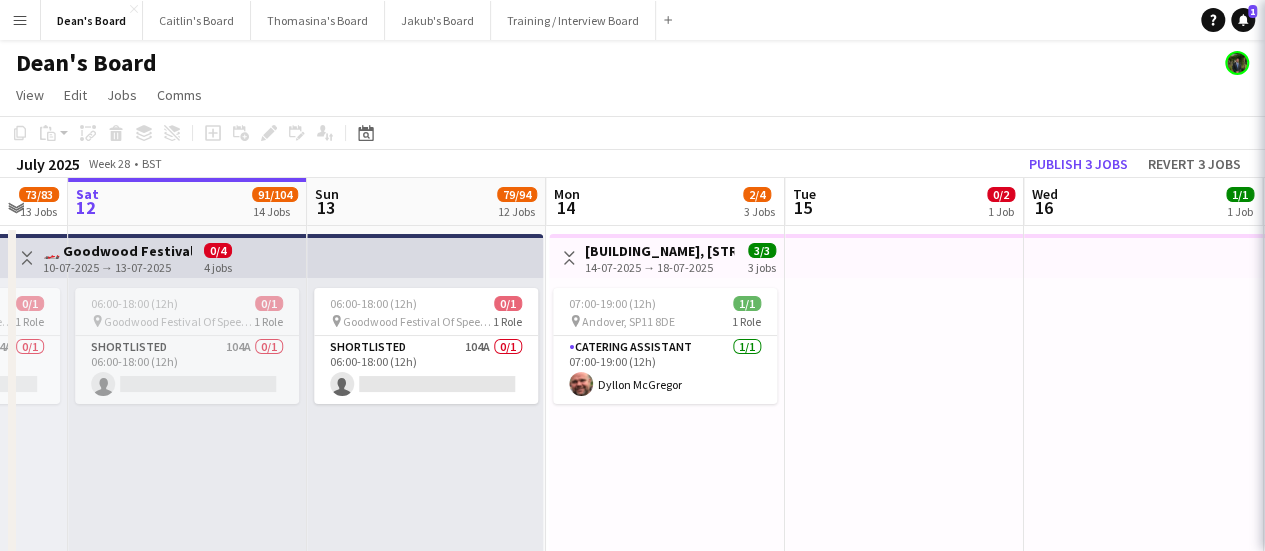 scroll, scrollTop: 0, scrollLeft: 0, axis: both 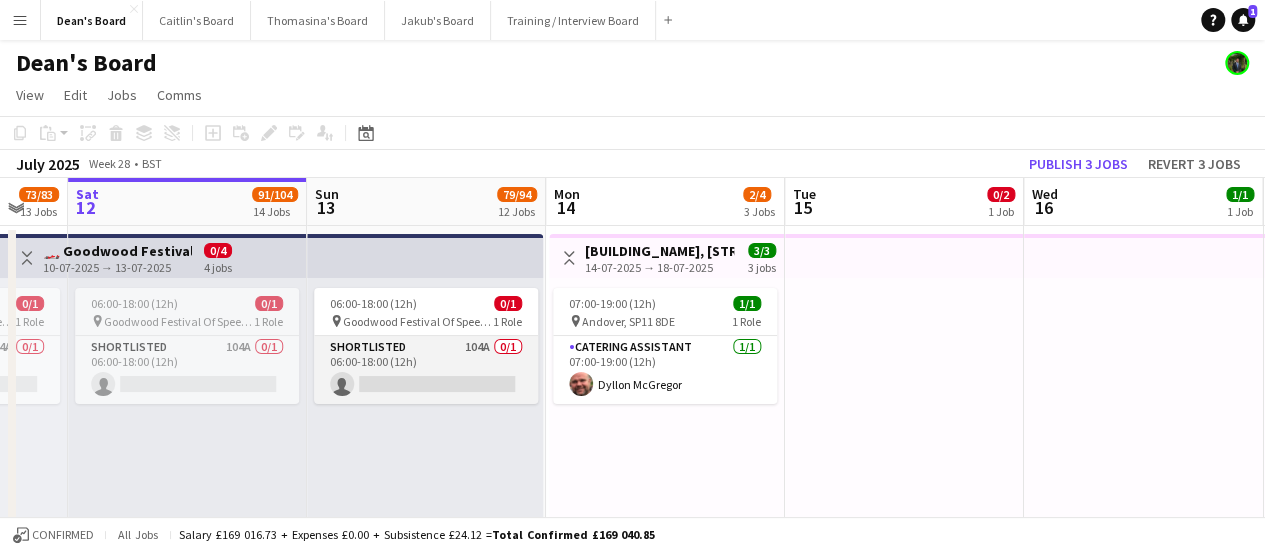 drag, startPoint x: 464, startPoint y: 355, endPoint x: 611, endPoint y: 340, distance: 147.76332 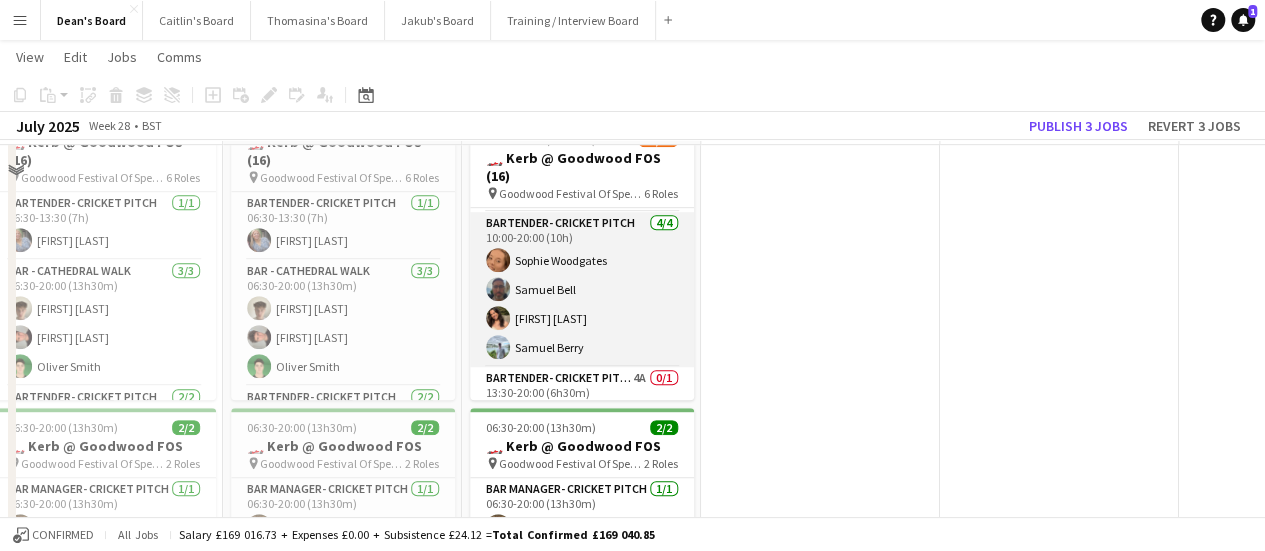 scroll, scrollTop: 500, scrollLeft: 0, axis: vertical 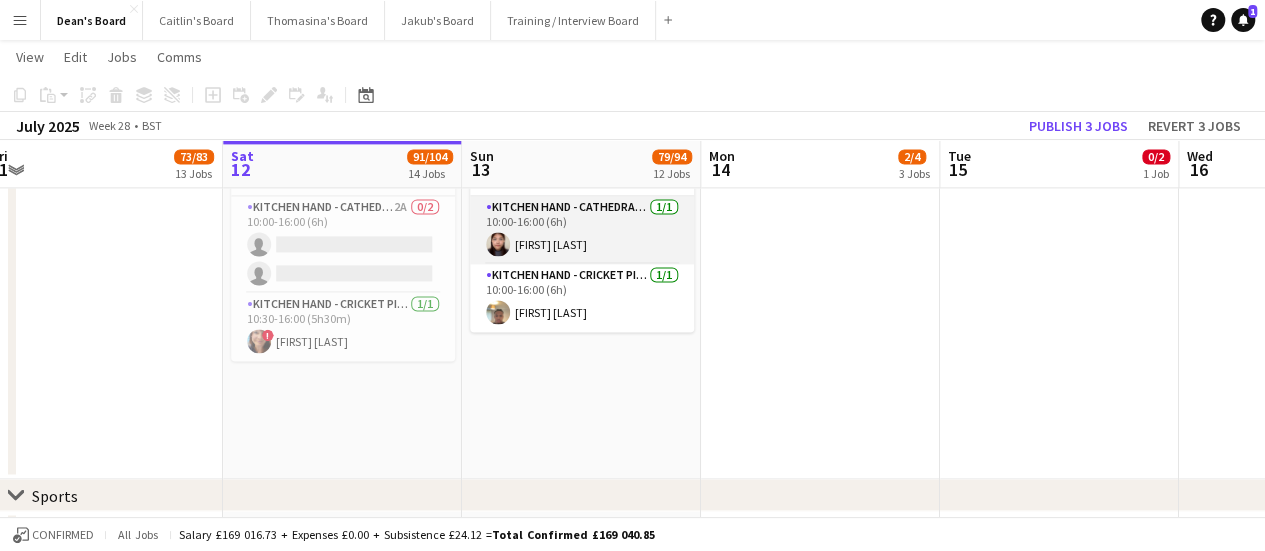 click on "Kitchen Hand - Cathedral Walk   1/1   10:00-16:00 (6h)
Kyawt Hmu May Khin" at bounding box center [582, 230] 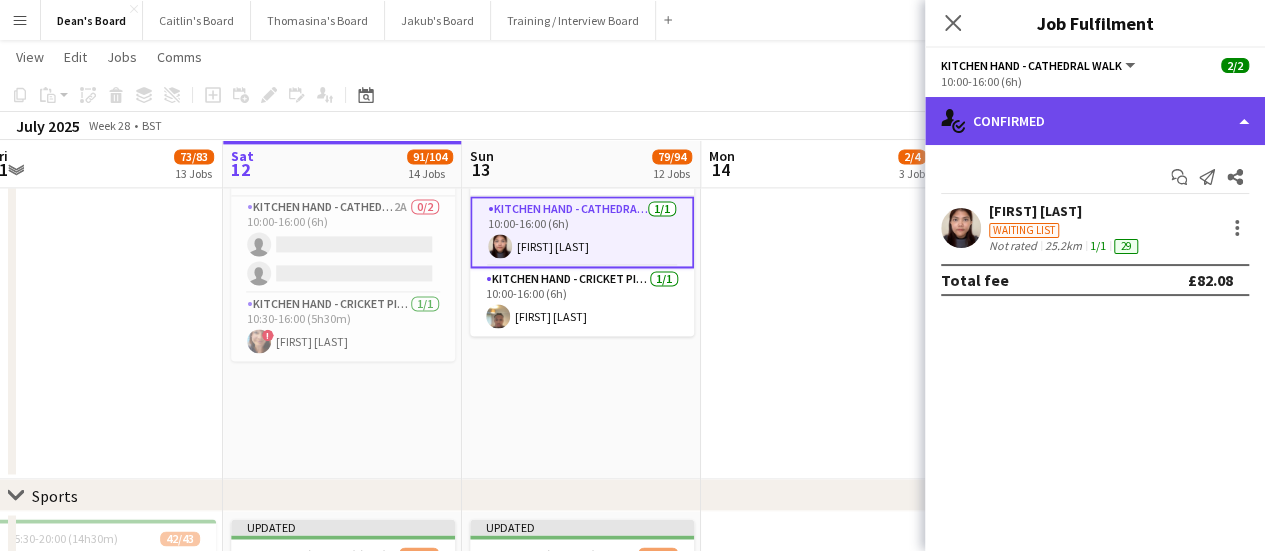 click on "single-neutral-actions-check-2
Confirmed" 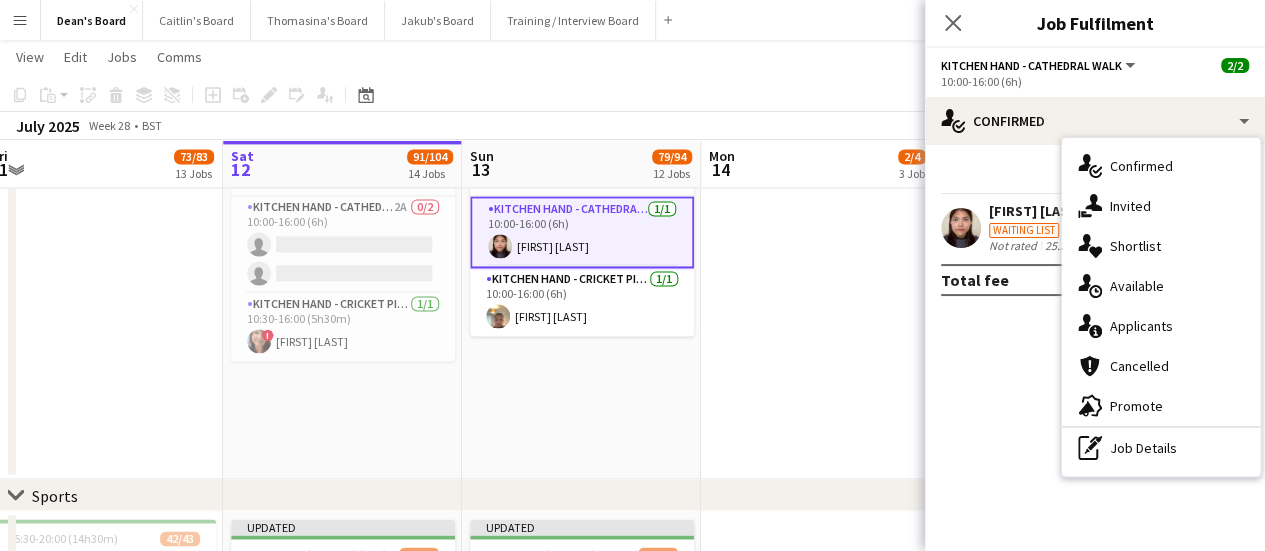 click on "pen-write
Job Details" at bounding box center [1161, 448] 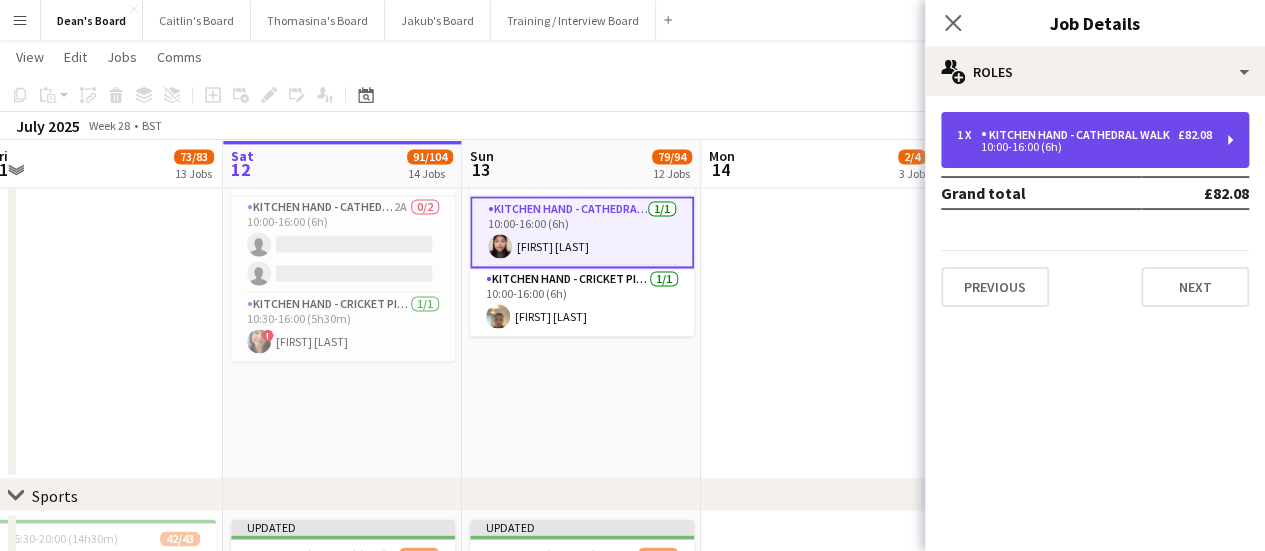 click on "1 x   Kitchen Hand - Cathedral Walk   £82.08   10:00-16:00 (6h)" at bounding box center [1095, 140] 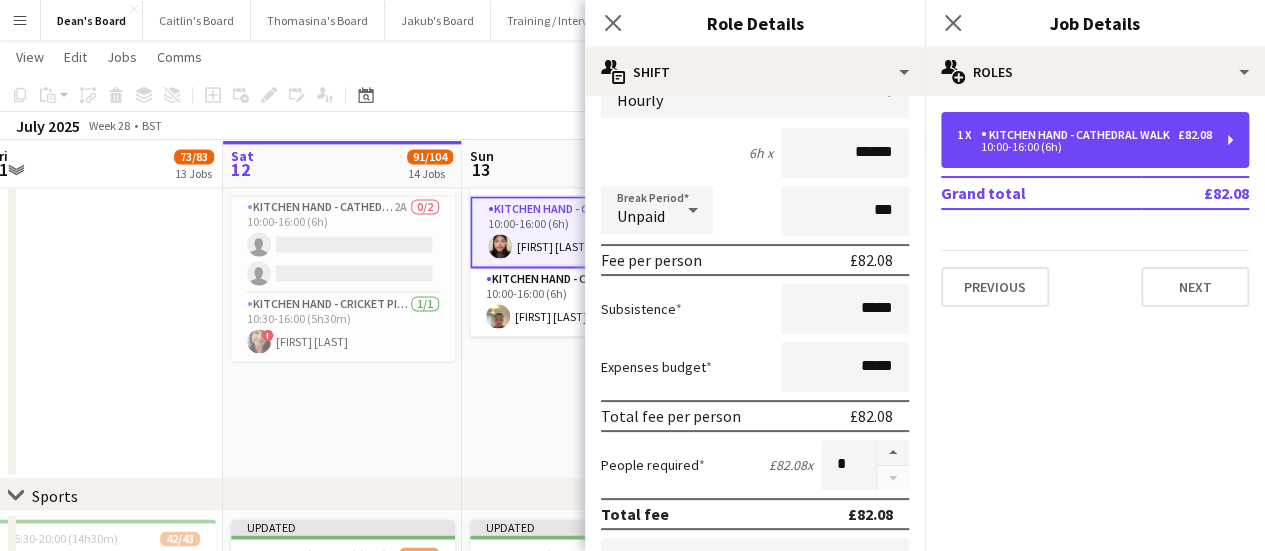 scroll, scrollTop: 200, scrollLeft: 0, axis: vertical 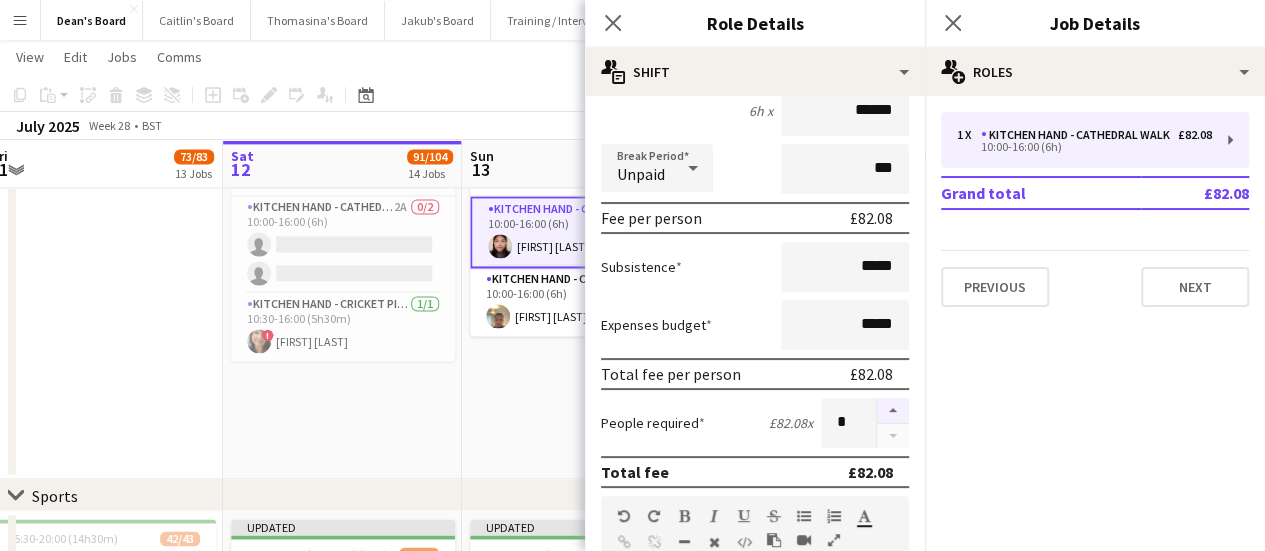 click at bounding box center (893, 411) 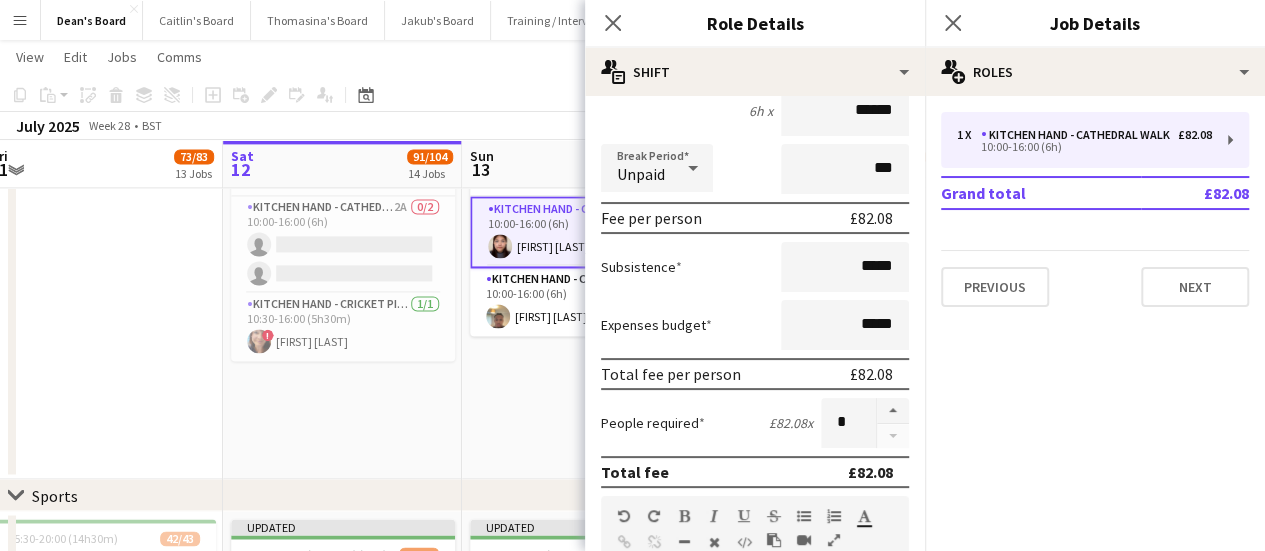type on "*" 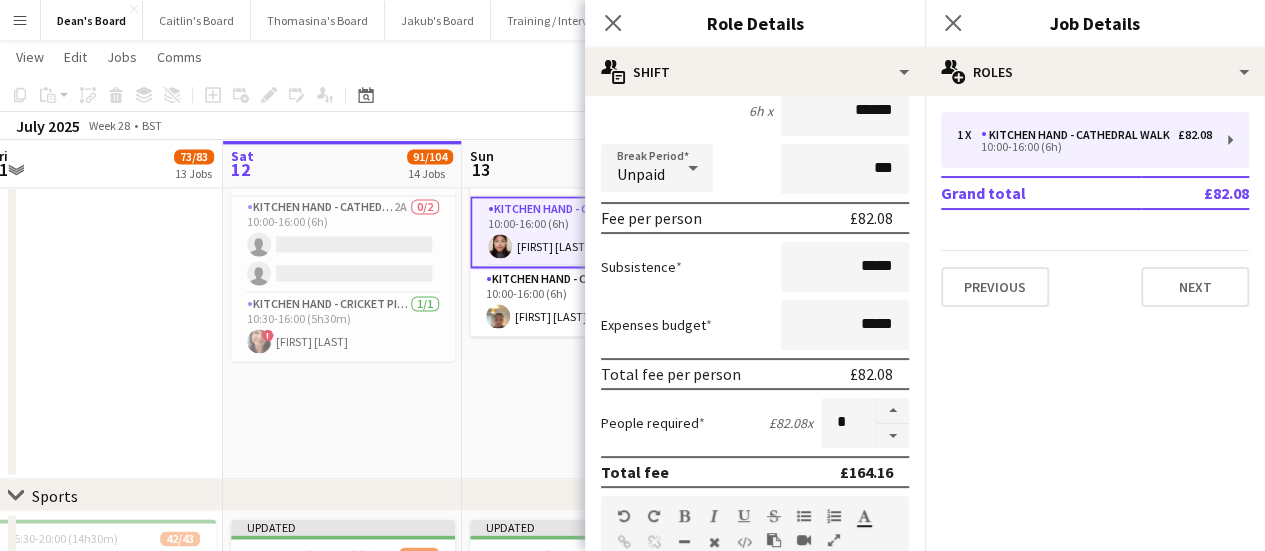 click on "06:00-18:00 (12h)    0/1
pin
Goodwood Festival Of Speed Chichester, PO18 0PH   1 Role   Shortlisted   104A   0/1   06:00-18:00 (12h)
single-neutral-actions
Updated   06:30-20:00 (13h30m)    16/17   🏎️ Kerb @ Goodwood FOS (16)
pin
Goodwood Festival Of Speed Chichester, PO18 0PH   6 Roles   Bartender- Cricket Pitch    1/1   06:30-13:30 (7h)
Claudia Billington  BAR - CATHEDRAL WALK   3/3   06:30-20:00 (13h30m)
Patrick Edwards Oliver Smith Spike Prichard  Bartender- Cricket Pitch    2/2   06:30-20:00 (13h30m)
Romeo Mulenga Jake Thompson  BAR - CATHEDRAL WALK   6/6   10:00-20:00 (10h)
! Toby Doyle Henry Bellingham Isabella Faithfull Tabby Barlow Rohan Malhotra Charlie Doyle  Bartender- Cricket Pitch    4/4   10:00-20:00 (10h)
Sophie Woodgates Samuel Bell Aimee Newenham Samuel Berry  Bartender- Cricket Pitch    4A   0/1   13:30-20:00 (6h30m)
single-neutral-actions" at bounding box center [581, -349] 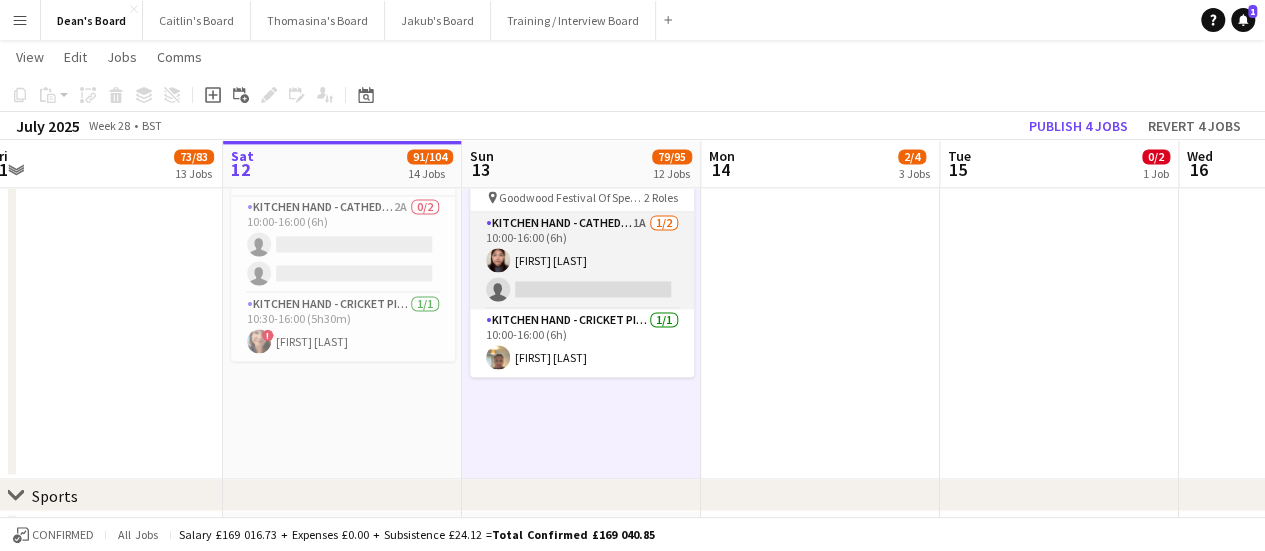 click on "Kitchen Hand - Cathedral Walk   1A   1/2   10:00-16:00 (6h)
Kyawt Hmu May Khin
single-neutral-actions" at bounding box center [582, 260] 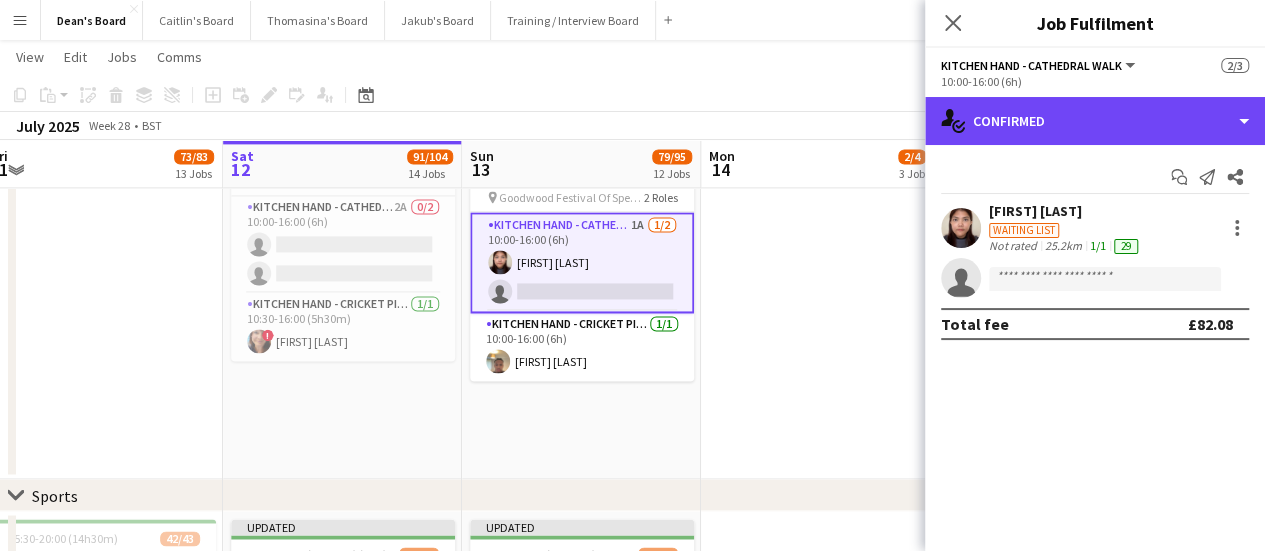 click on "single-neutral-actions-check-2
Confirmed" 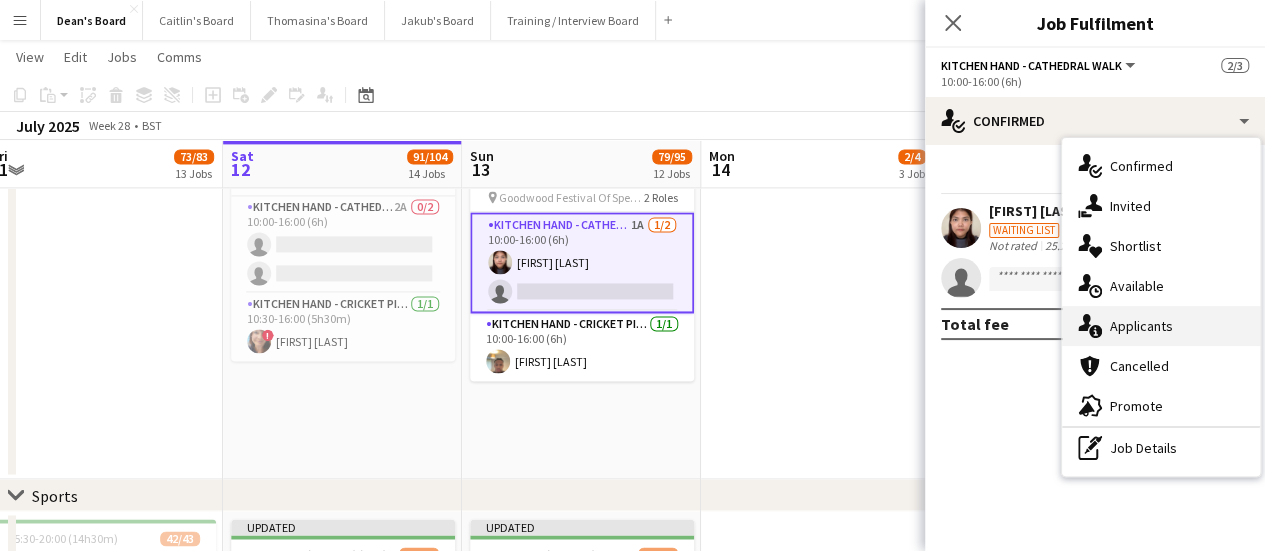 click on "single-neutral-actions-information
Applicants" at bounding box center (1161, 326) 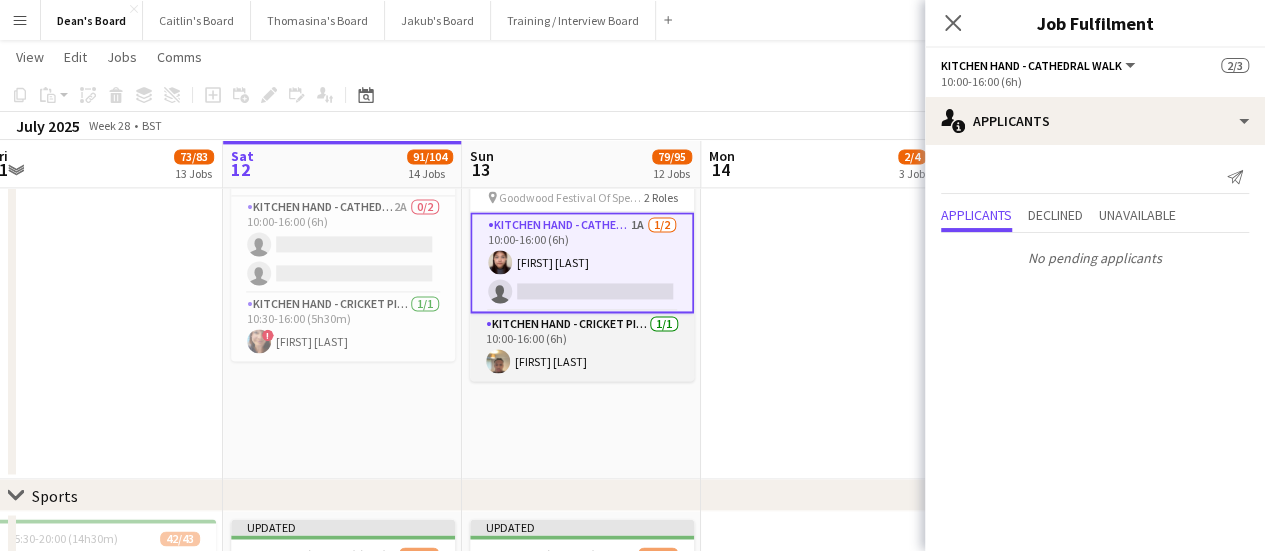 click on "Kitchen Hand - Cricket Pitch   1/1   10:00-16:00 (6h)
Joshua Cedras" at bounding box center [582, 347] 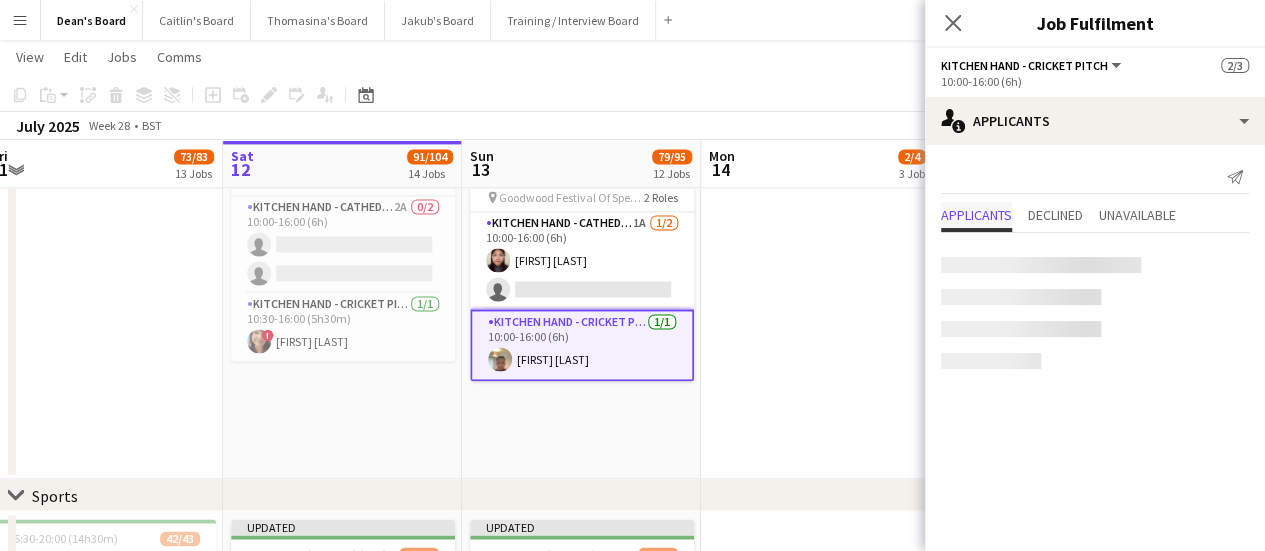 scroll, scrollTop: 0, scrollLeft: 498, axis: horizontal 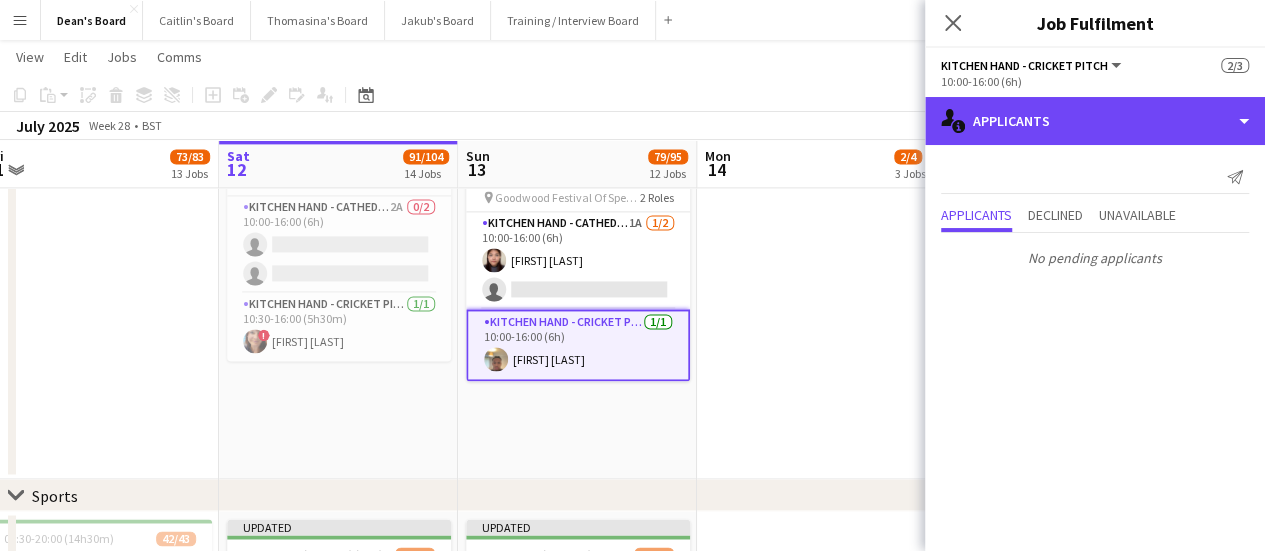 drag, startPoint x: 1068, startPoint y: 123, endPoint x: 1100, endPoint y: 189, distance: 73.34848 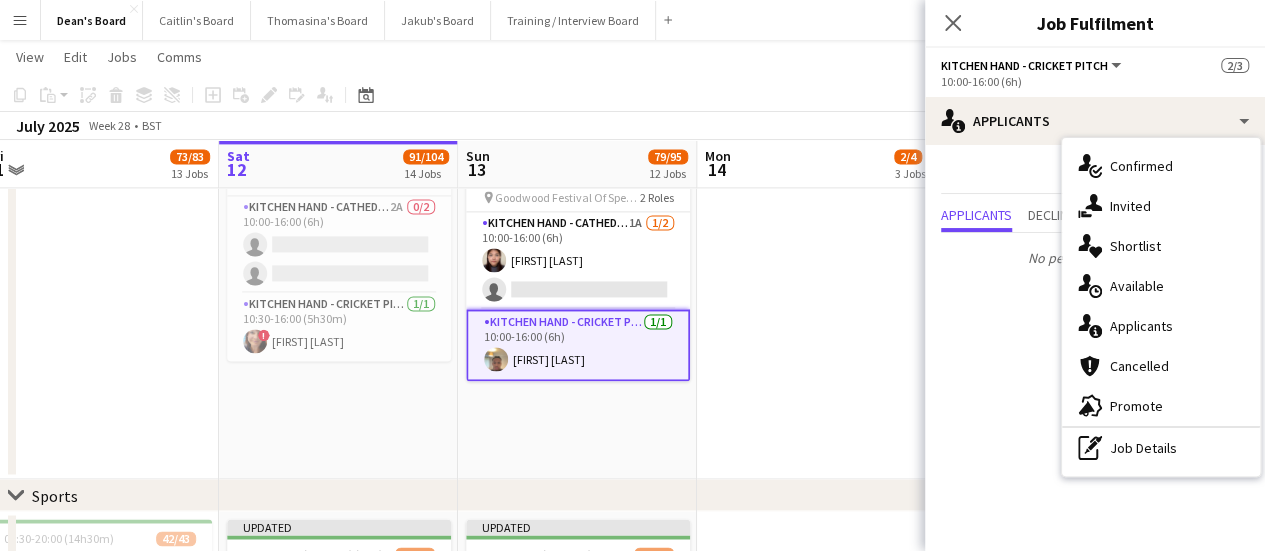 drag, startPoint x: 1185, startPoint y: 444, endPoint x: 1161, endPoint y: 398, distance: 51.884487 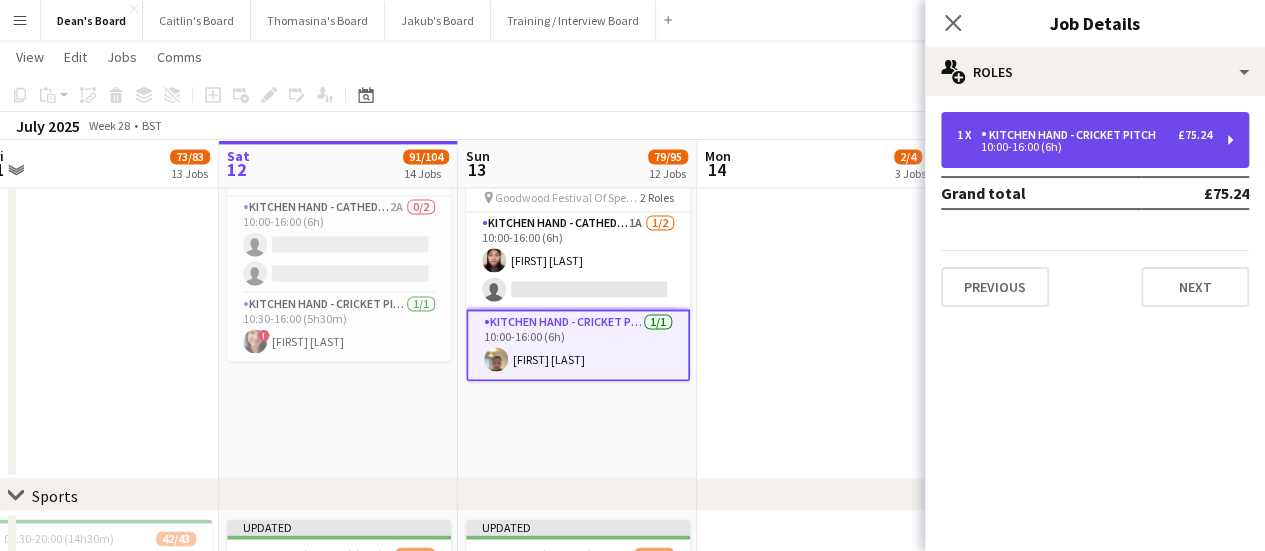 click on "1 x   Kitchen Hand - Cricket Pitch   £75.24   10:00-16:00 (6h)" at bounding box center [1095, 140] 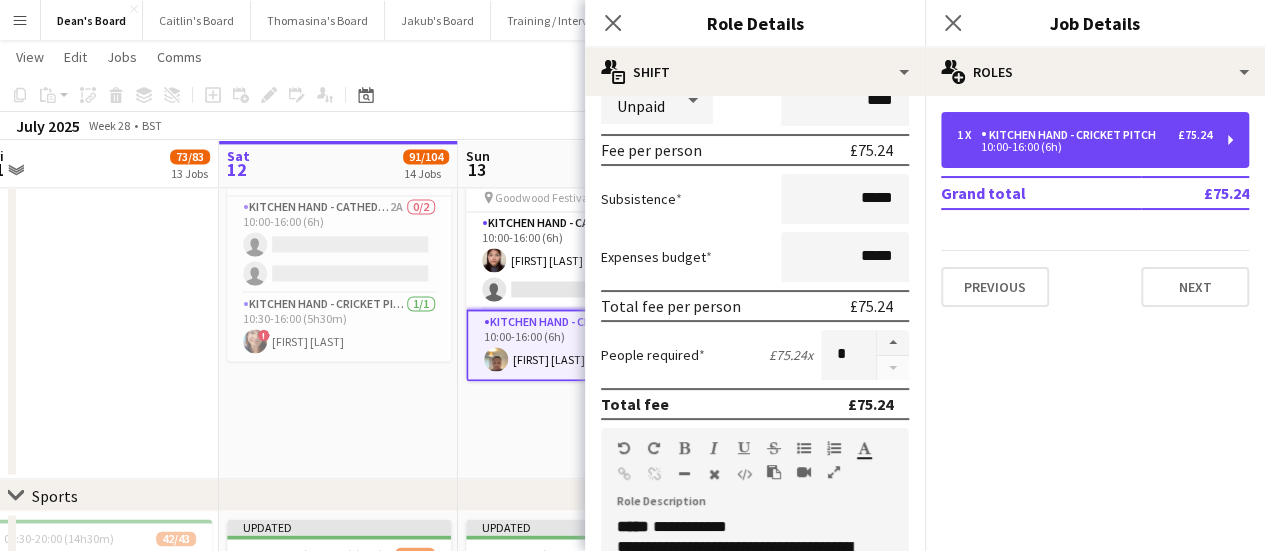 scroll, scrollTop: 300, scrollLeft: 0, axis: vertical 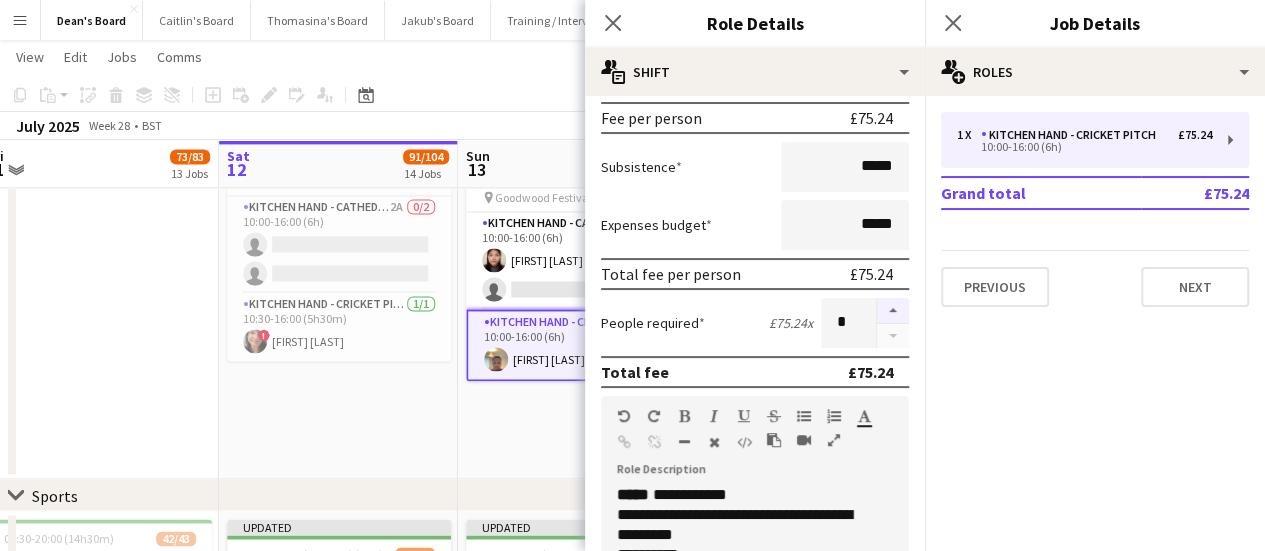 click at bounding box center [893, 311] 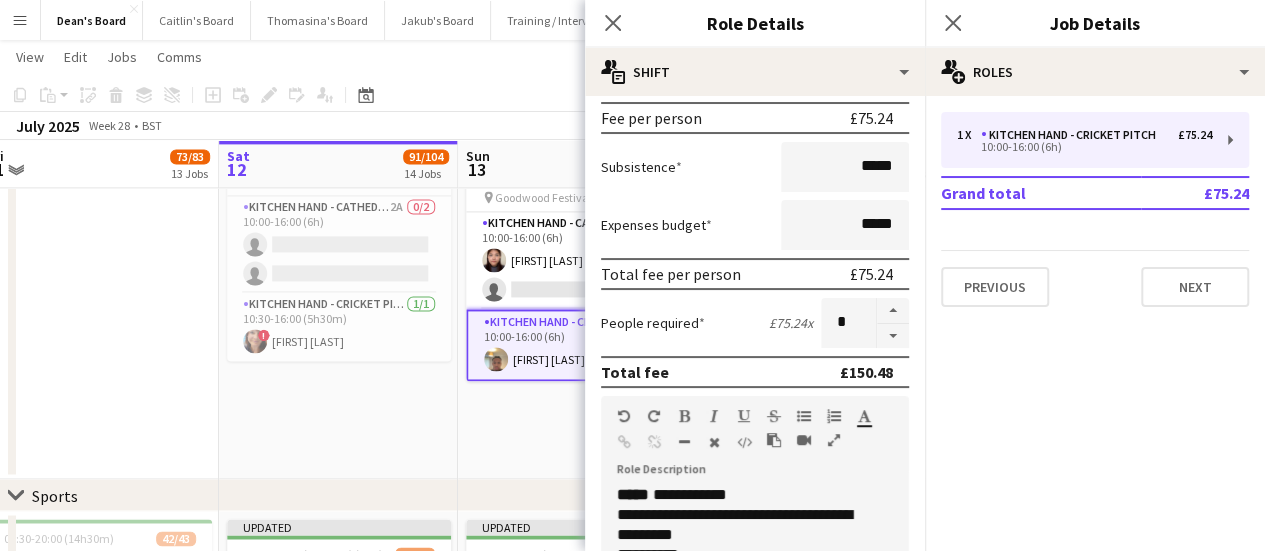 click on "06:00-18:00 (12h)    0/1
pin
Goodwood Festival Of Speed Chichester, PO18 0PH   1 Role   Shortlisted   104A   0/1   06:00-18:00 (12h)
single-neutral-actions
Updated   06:30-20:00 (13h30m)    16/17   🏎️ Kerb @ Goodwood FOS (16)
pin
Goodwood Festival Of Speed Chichester, PO18 0PH   6 Roles   Bartender- Cricket Pitch    1/1   06:30-13:30 (7h)
Claudia Billington  BAR - CATHEDRAL WALK   3/3   06:30-20:00 (13h30m)
Patrick Edwards Oliver Smith Spike Prichard  Bartender- Cricket Pitch    2/2   06:30-20:00 (13h30m)
Romeo Mulenga Jake Thompson  BAR - CATHEDRAL WALK   6/6   10:00-20:00 (10h)
! Toby Doyle Henry Bellingham Isabella Faithfull Tabby Barlow Rohan Malhotra Charlie Doyle  Bartender- Cricket Pitch    4/4   10:00-20:00 (10h)
Sophie Woodgates Samuel Bell Aimee Newenham Samuel Berry  Bartender- Cricket Pitch    4A   0/1   13:30-20:00 (6h30m)
single-neutral-actions" at bounding box center (577, -349) 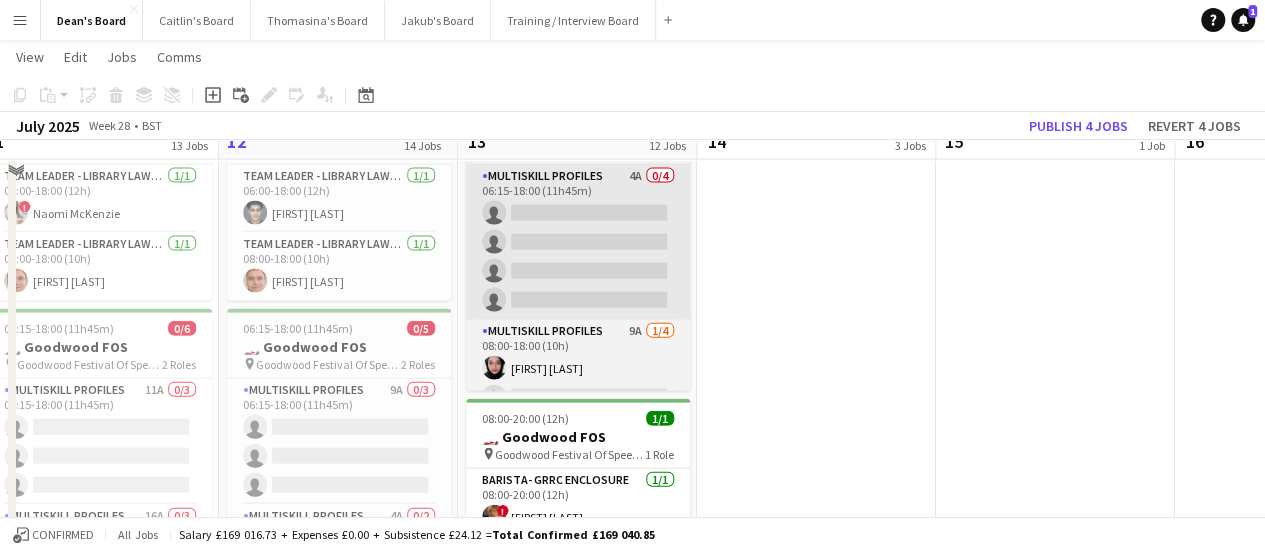 scroll, scrollTop: 2100, scrollLeft: 0, axis: vertical 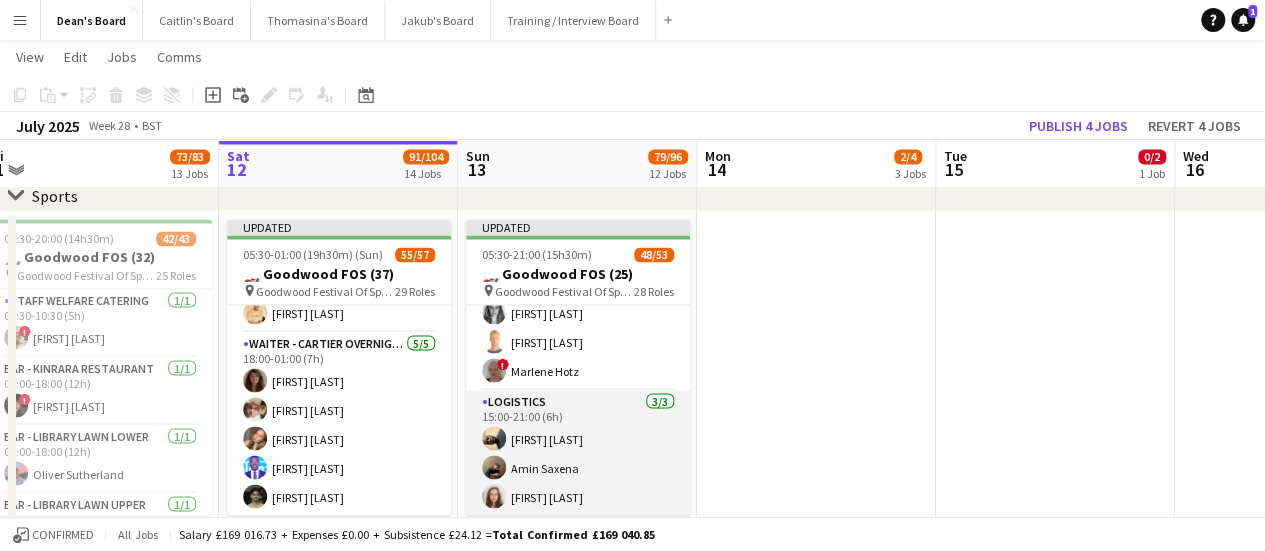 click on "Logistics   3/3   15:00-21:00 (6h)
Abiola Kamoru Amin Saxena Bethan Hazell" at bounding box center (578, 453) 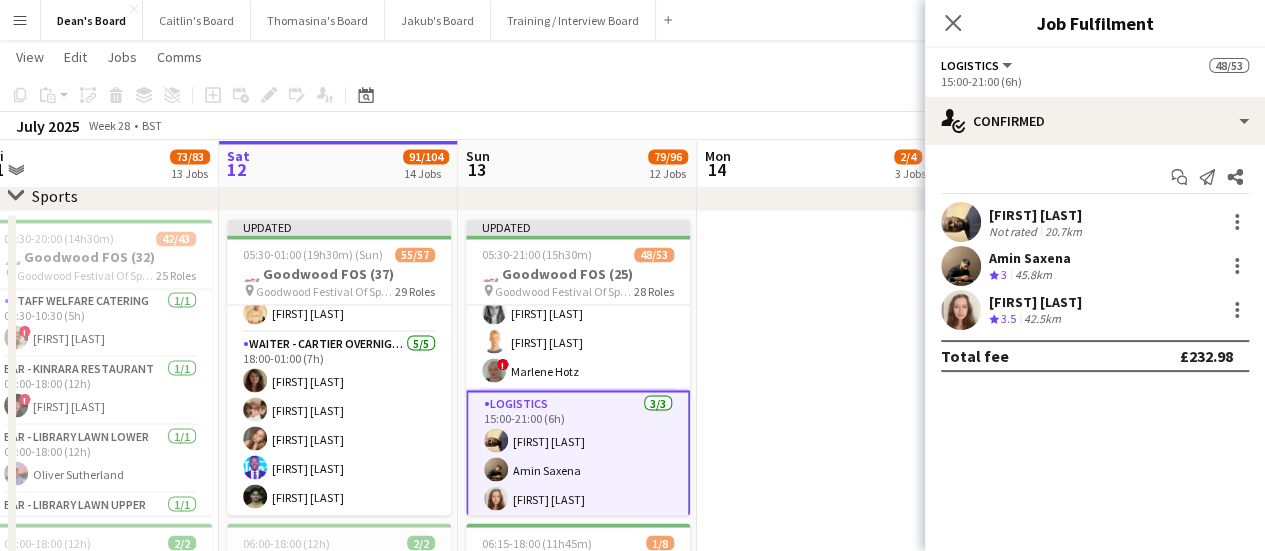 click on "Amin Saxena" at bounding box center [1030, 258] 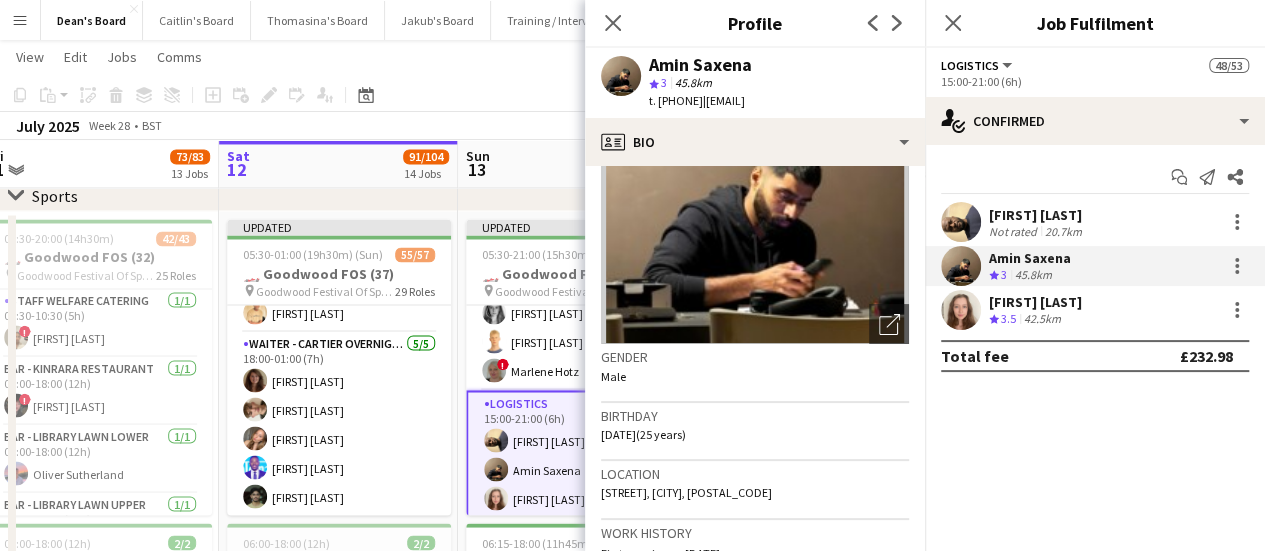 scroll, scrollTop: 200, scrollLeft: 0, axis: vertical 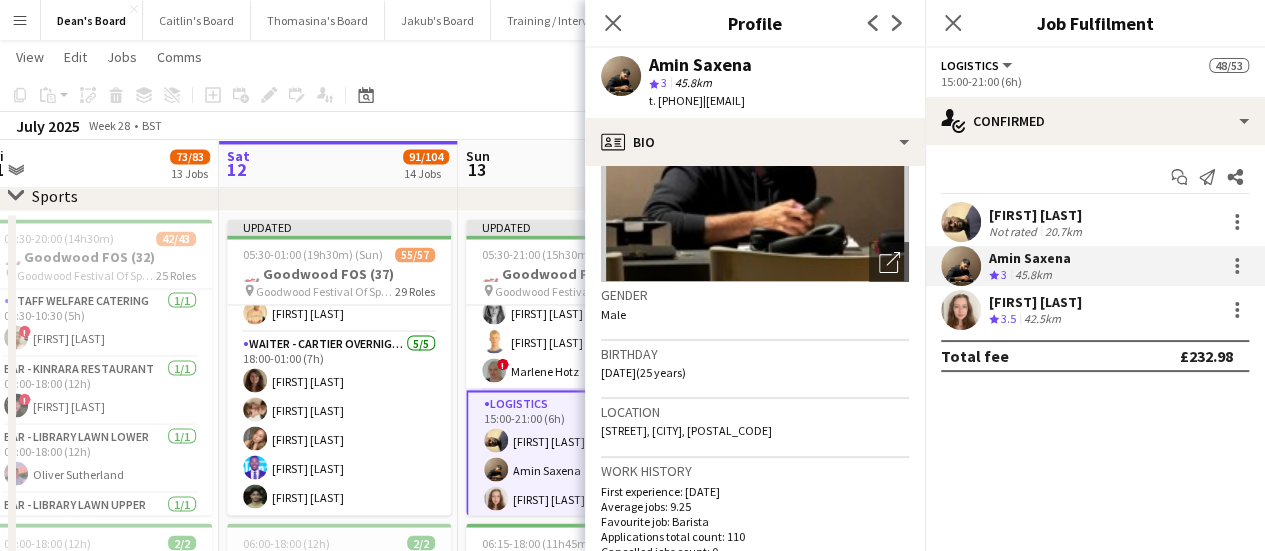 drag, startPoint x: 736, startPoint y: 102, endPoint x: 659, endPoint y: 117, distance: 78.44743 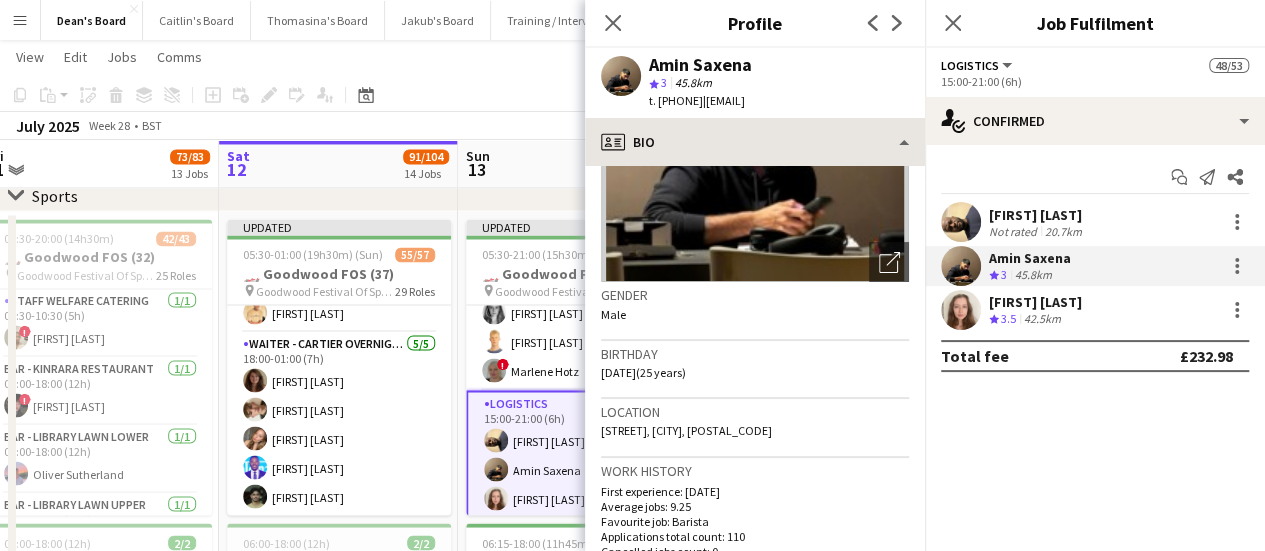 copy on "+447587312981" 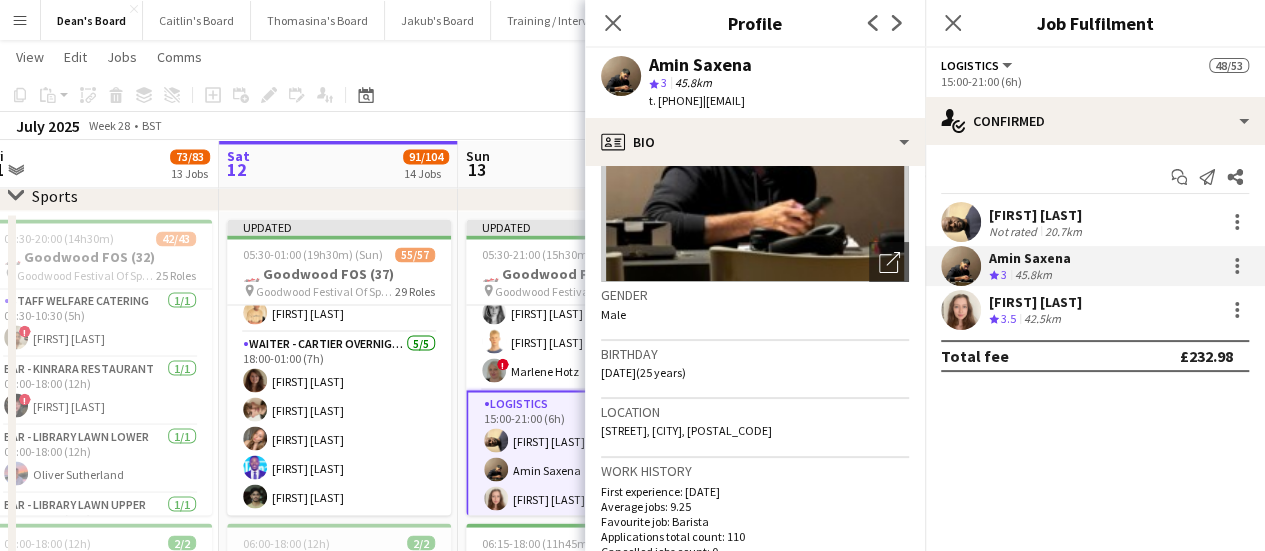 drag, startPoint x: 574, startPoint y: 501, endPoint x: 550, endPoint y: 471, distance: 38.418747 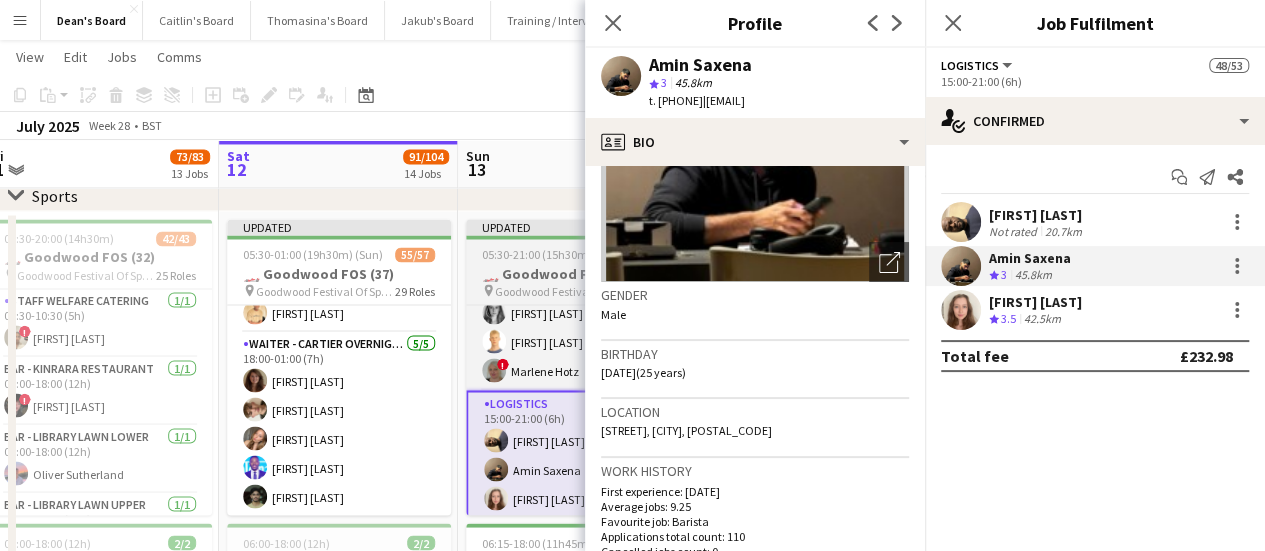 scroll, scrollTop: 0, scrollLeft: 528, axis: horizontal 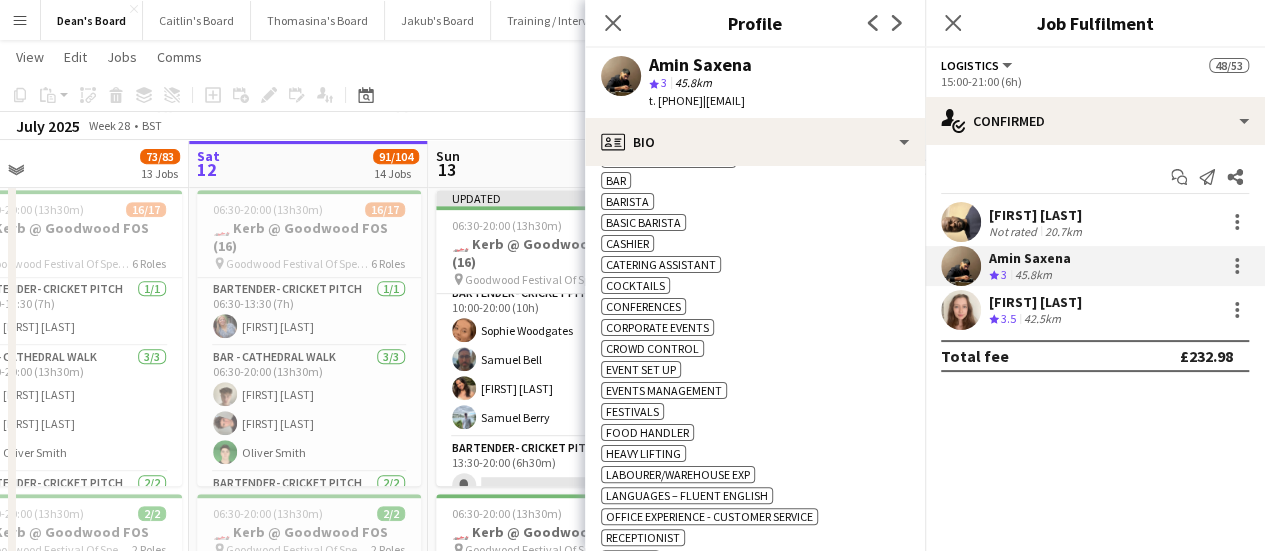 click on "Copy
Paste
Paste   Ctrl+V Paste with crew  Ctrl+Shift+V
Paste linked Job
Delete
Group
Ungroup
Add job
Add linked Job
Edit
Edit linked Job
Applicants
Date picker
JUL 2025 JUL 2025 Monday M Tuesday T Wednesday W Thursday T Friday F Saturday S Sunday S  JUL      1   2   3   4   5   6   7   8   9   10   11   12   13   14   15   16   17   18   19   20   21   22   23   24   25   26   27   28   29   30   31
Comparison range
Comparison range
Today" 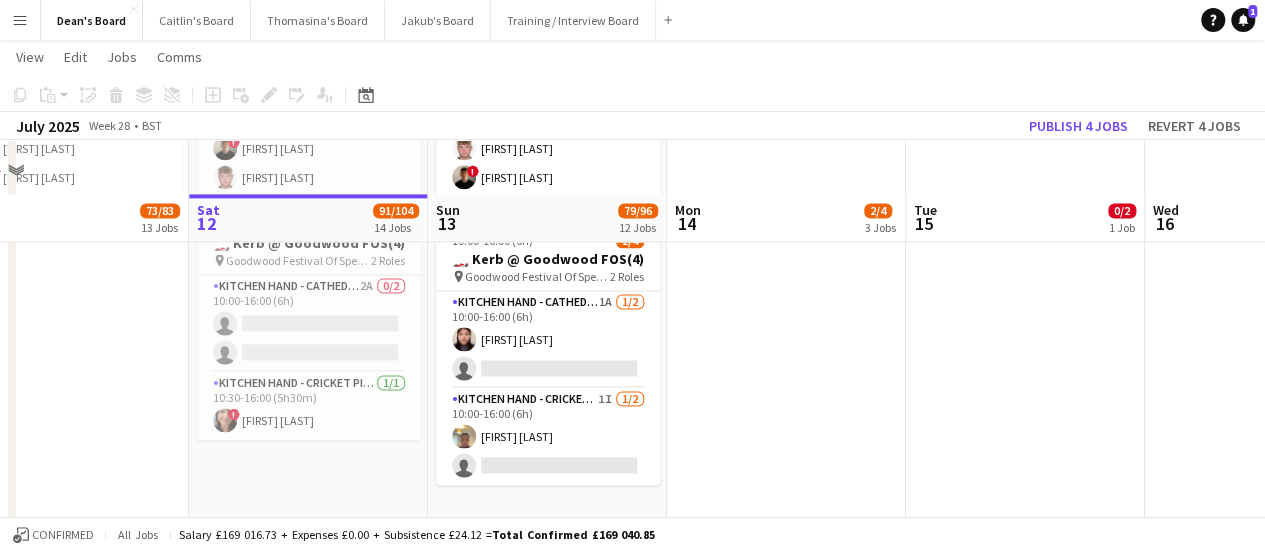 scroll, scrollTop: 1400, scrollLeft: 0, axis: vertical 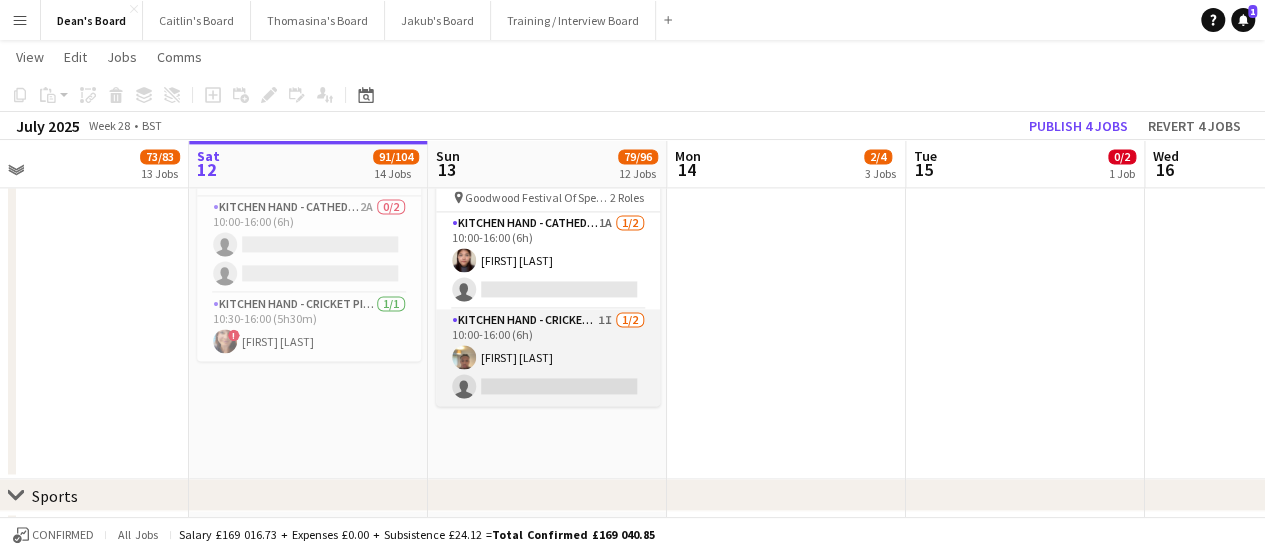 click on "Kitchen Hand - Cricket Pitch   1I   1/2   10:00-16:00 (6h)
Joshua Cedras
single-neutral-actions" at bounding box center (548, 357) 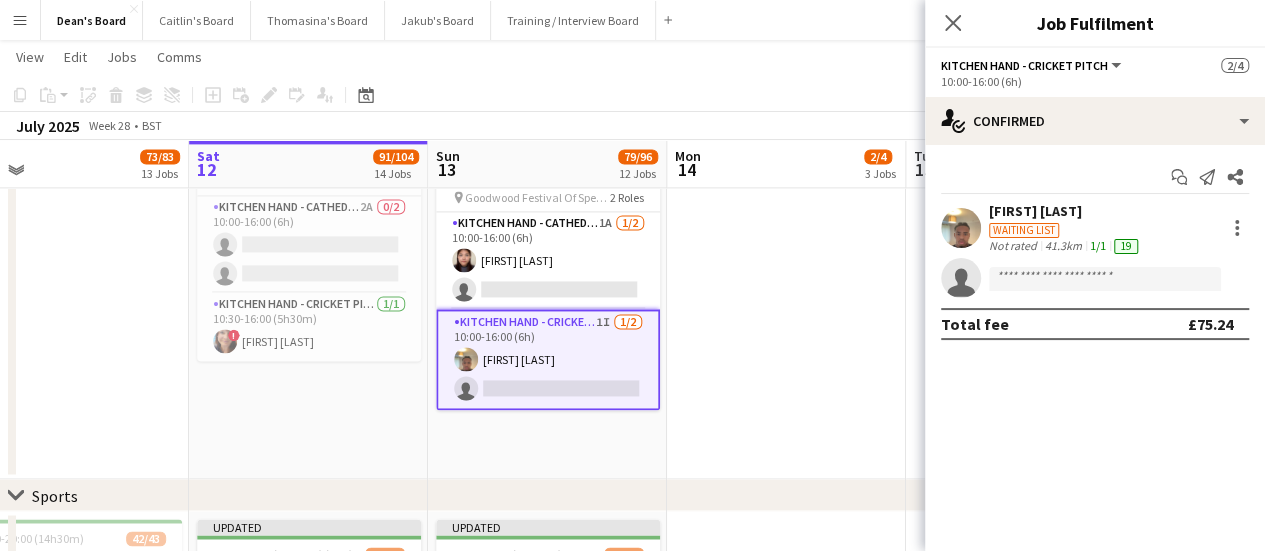 click on "Waiting list" at bounding box center [1065, 229] 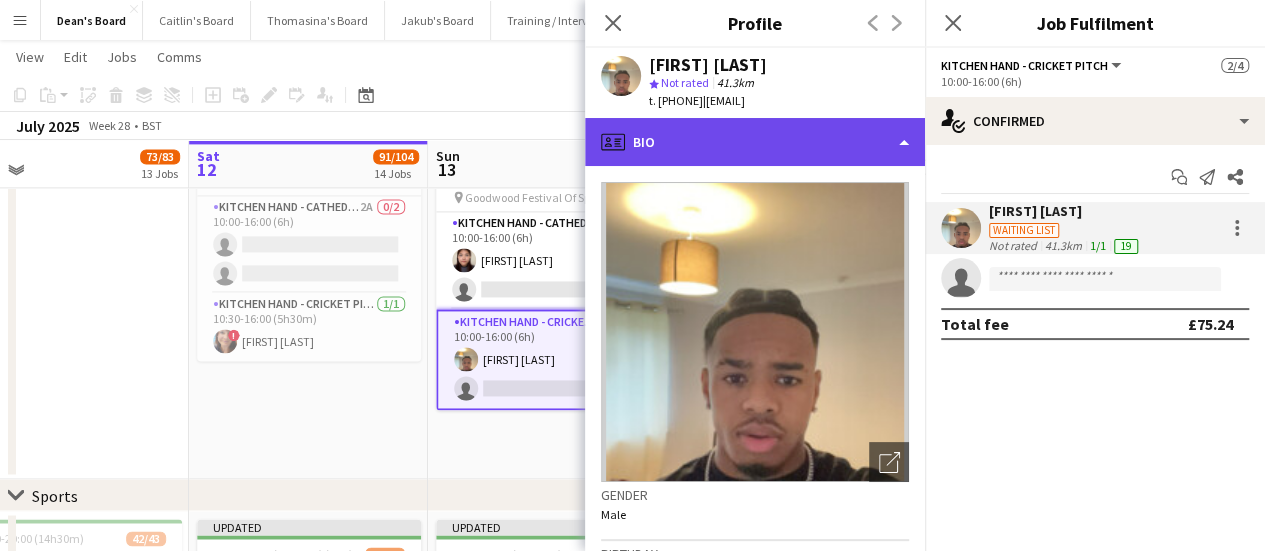 click on "profile
Bio" 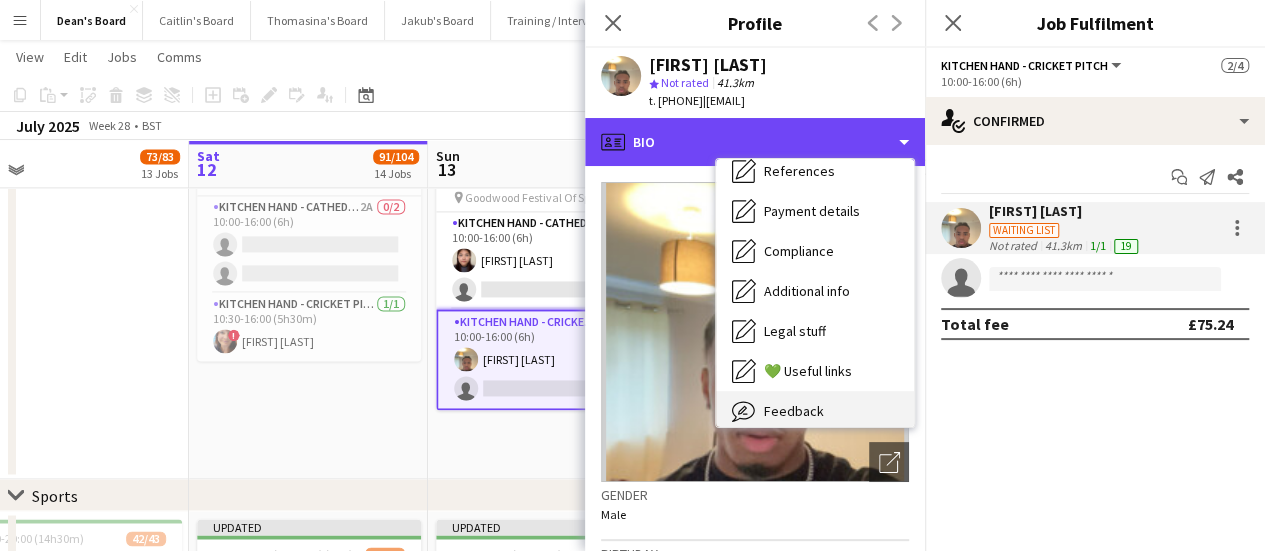 scroll, scrollTop: 268, scrollLeft: 0, axis: vertical 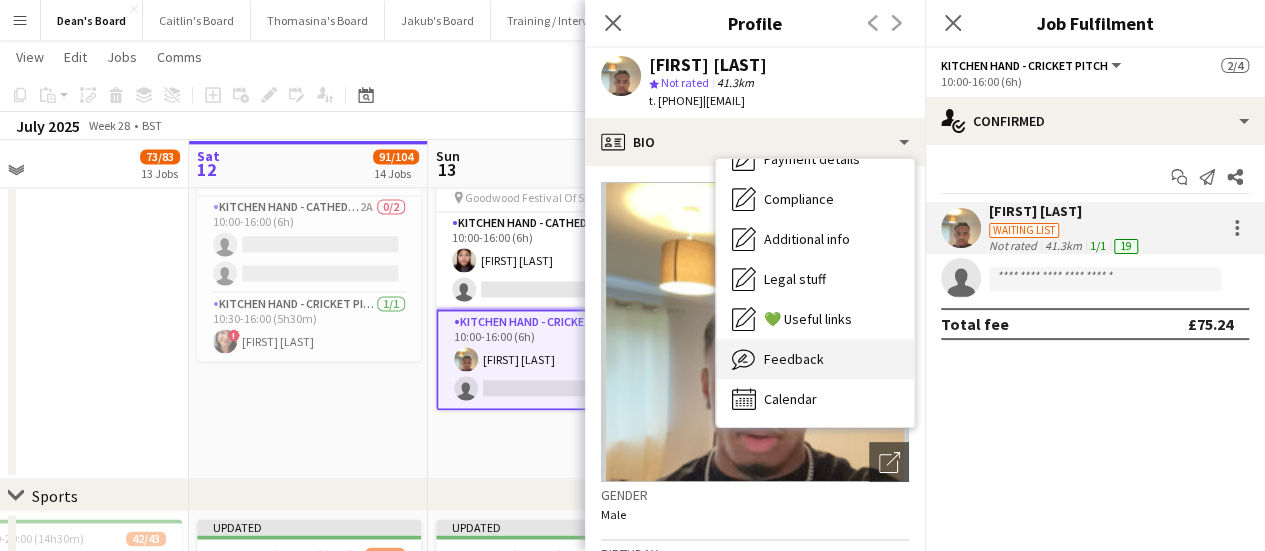 click on "Feedback
Feedback" at bounding box center [815, 359] 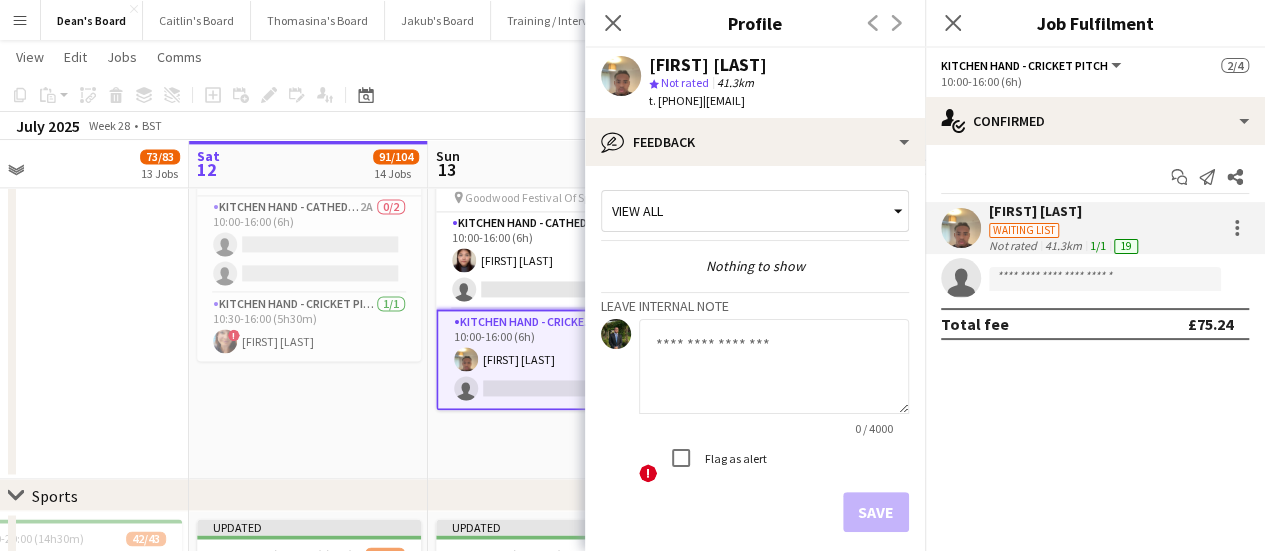 click 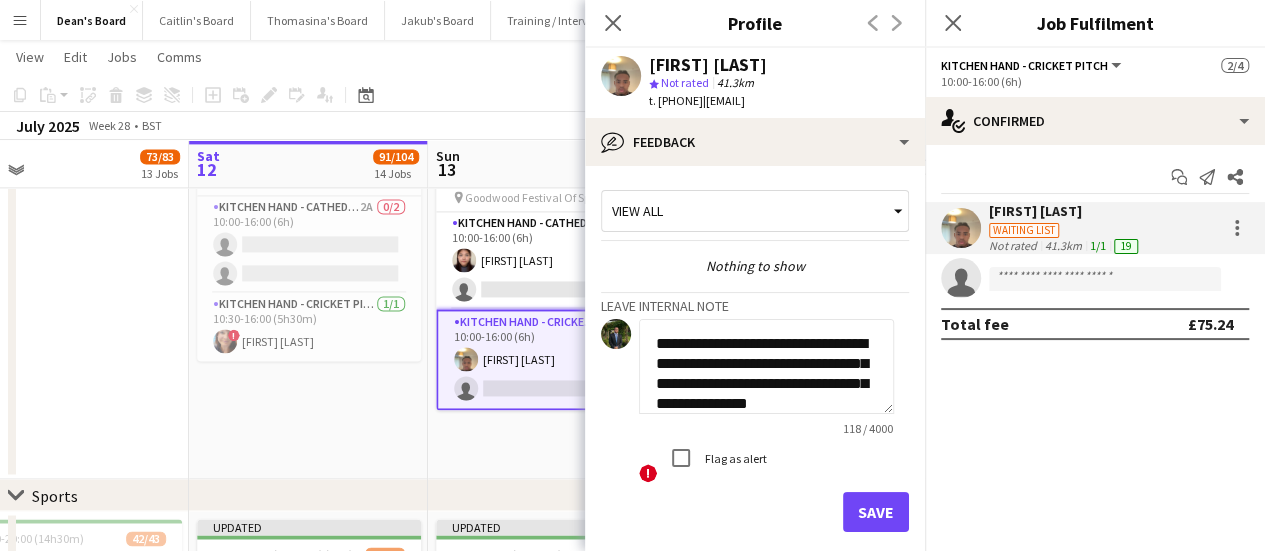 scroll, scrollTop: 20, scrollLeft: 0, axis: vertical 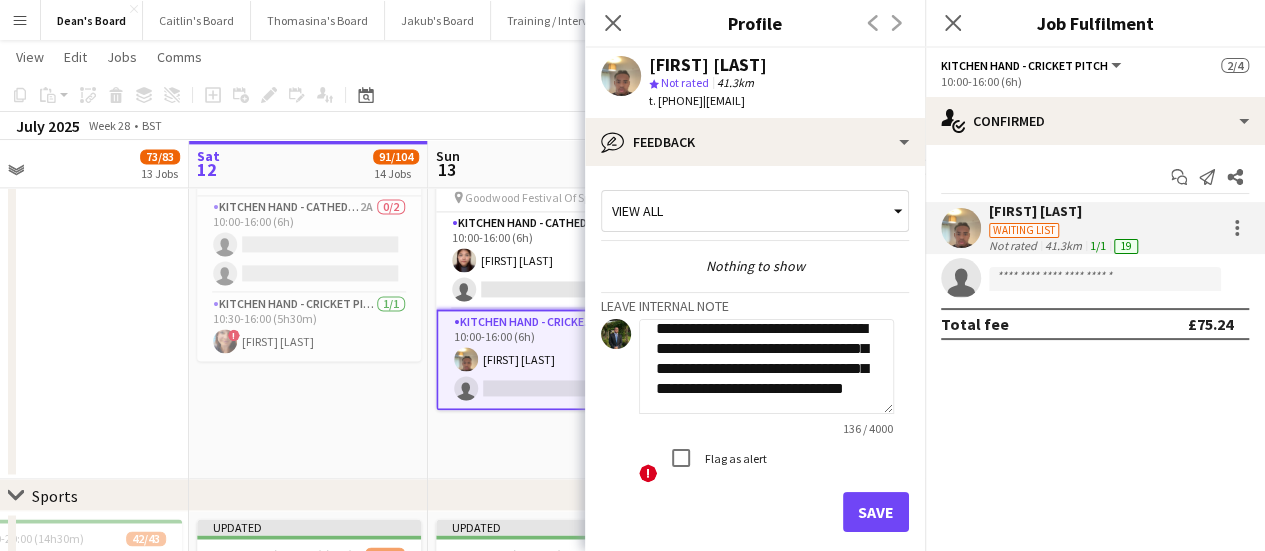 type on "**********" 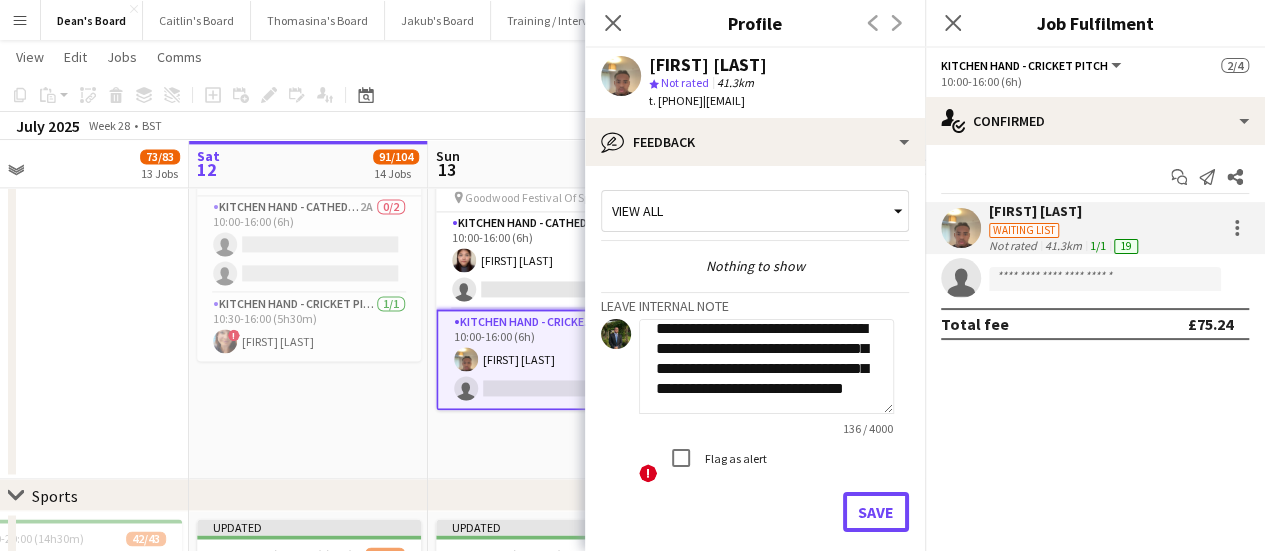 drag, startPoint x: 866, startPoint y: 501, endPoint x: 832, endPoint y: 466, distance: 48.79549 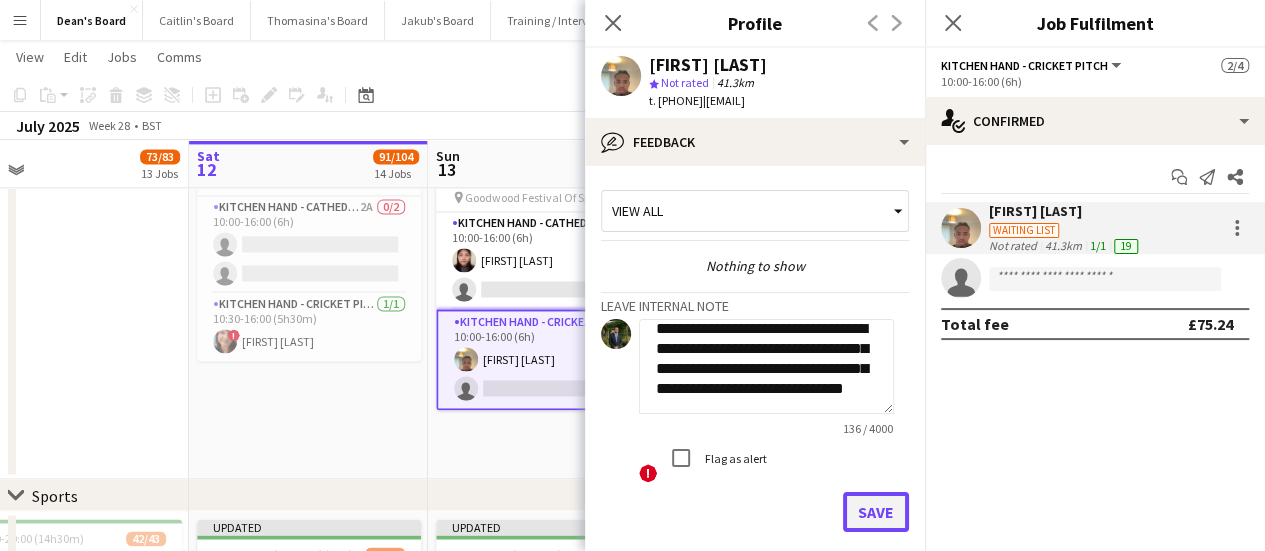 click on "Save" 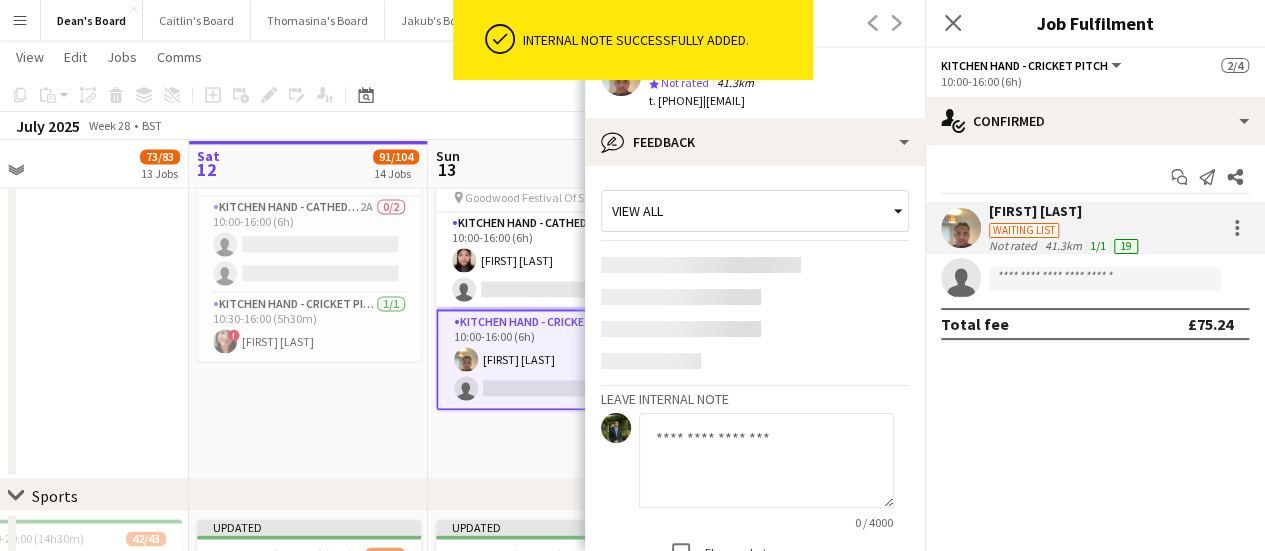 scroll, scrollTop: 0, scrollLeft: 0, axis: both 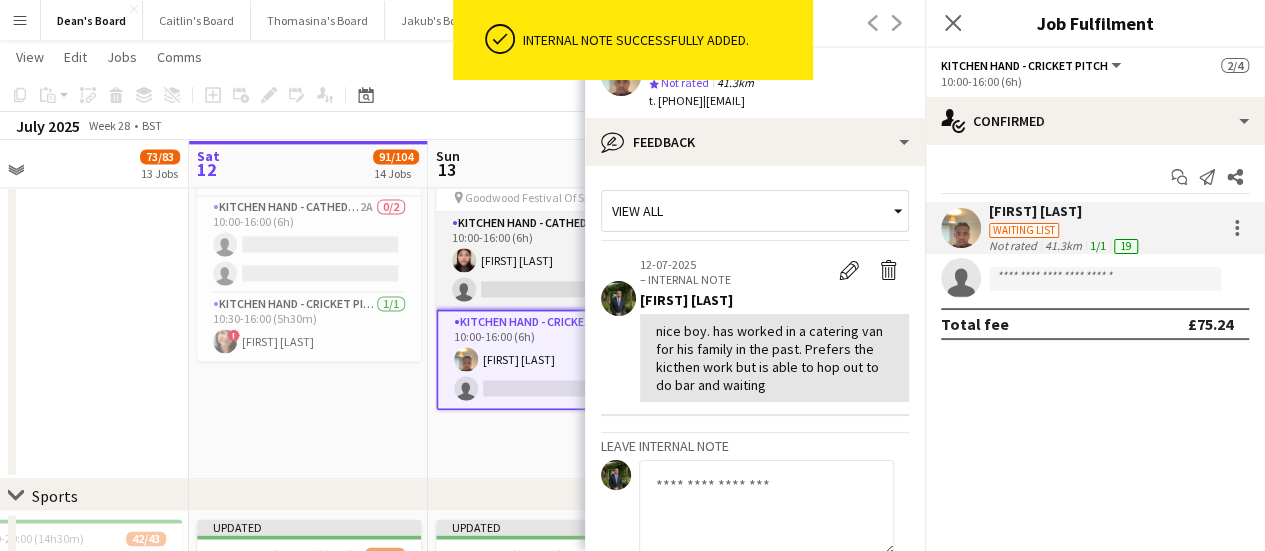 click on "Kitchen Hand - Cathedral Walk   1A   1/2   10:00-16:00 (6h)
Kyawt Hmu May Khin
single-neutral-actions" at bounding box center (548, 260) 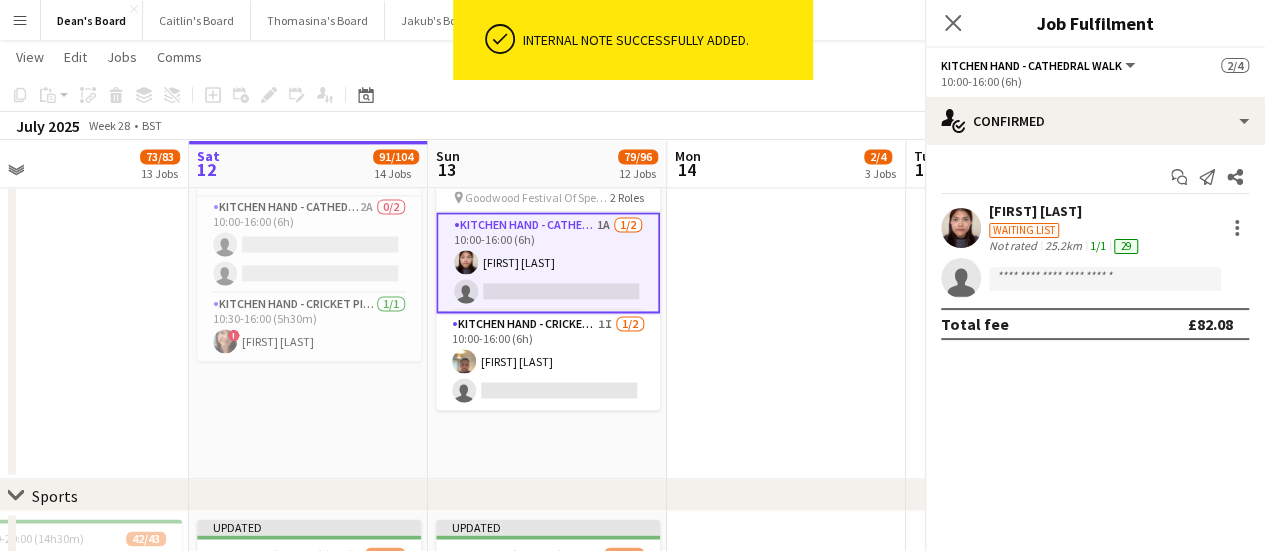 scroll, scrollTop: 0, scrollLeft: 529, axis: horizontal 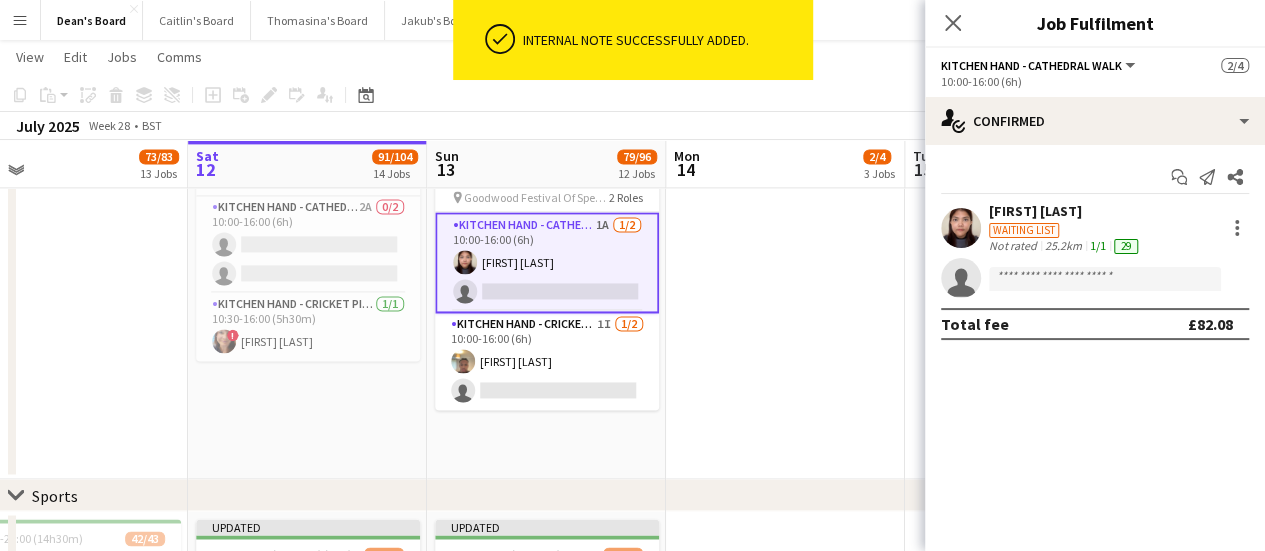 click on "Waiting list" at bounding box center [1065, 229] 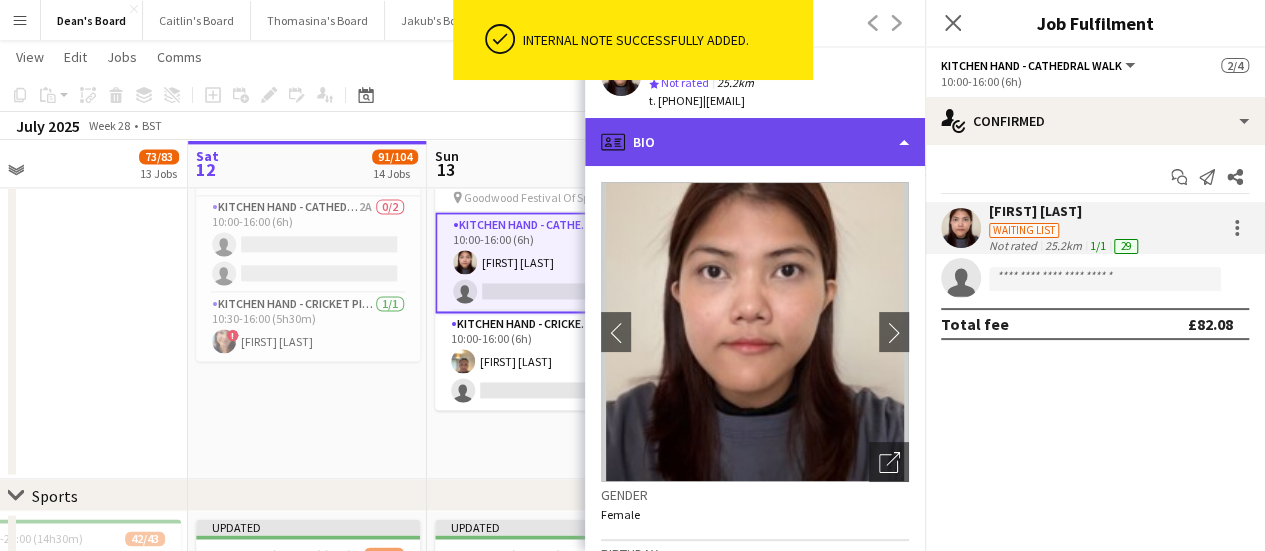 click on "profile
Bio" 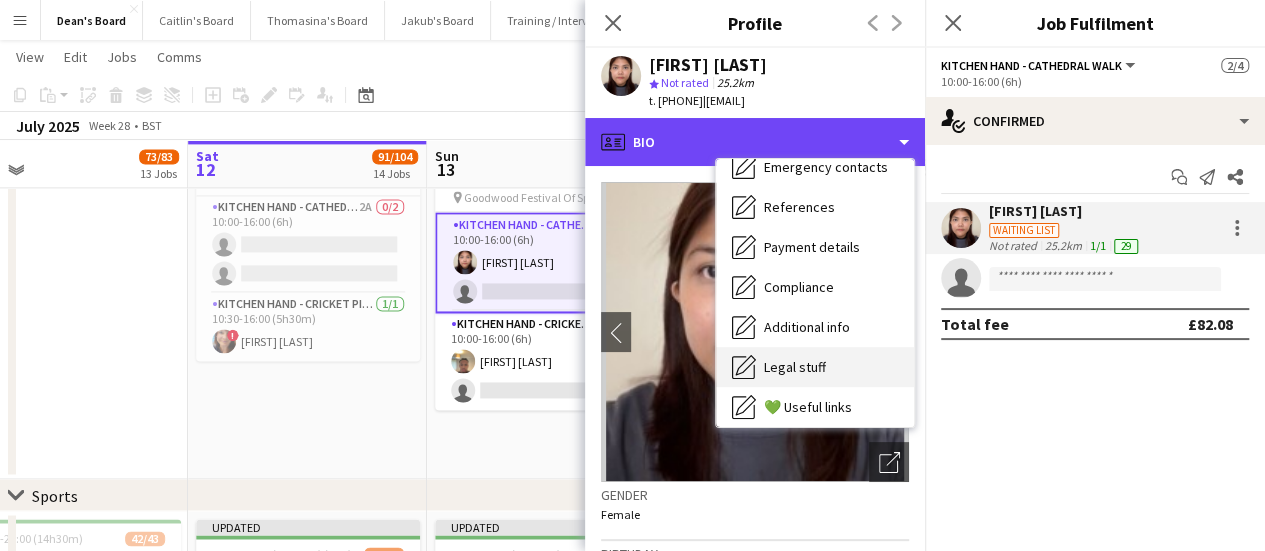 scroll, scrollTop: 308, scrollLeft: 0, axis: vertical 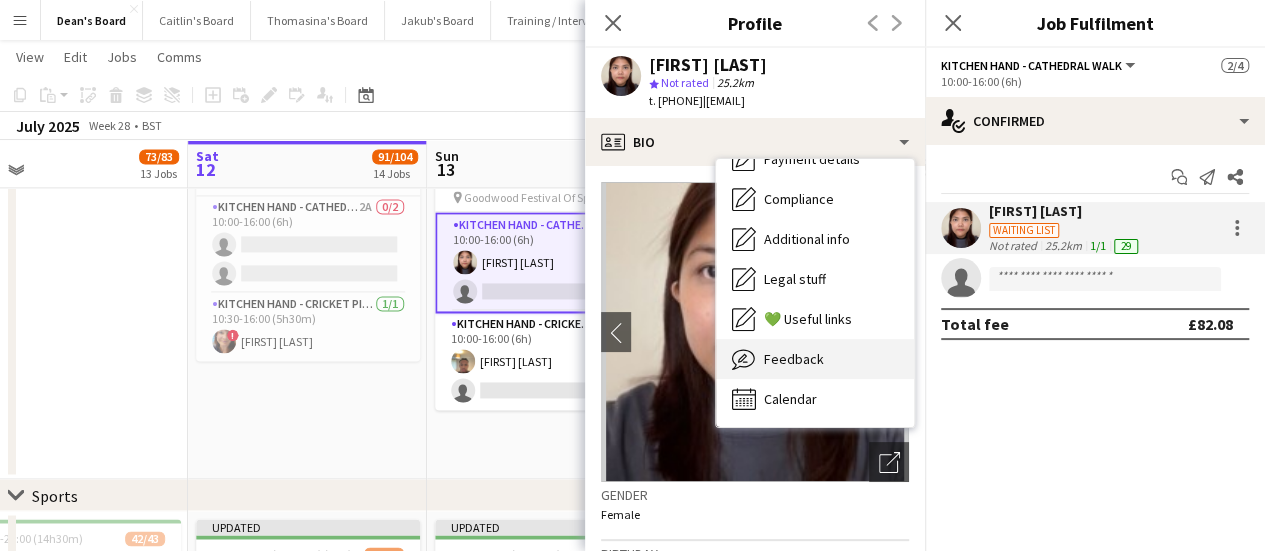 click on "Feedback
Feedback" at bounding box center (815, 359) 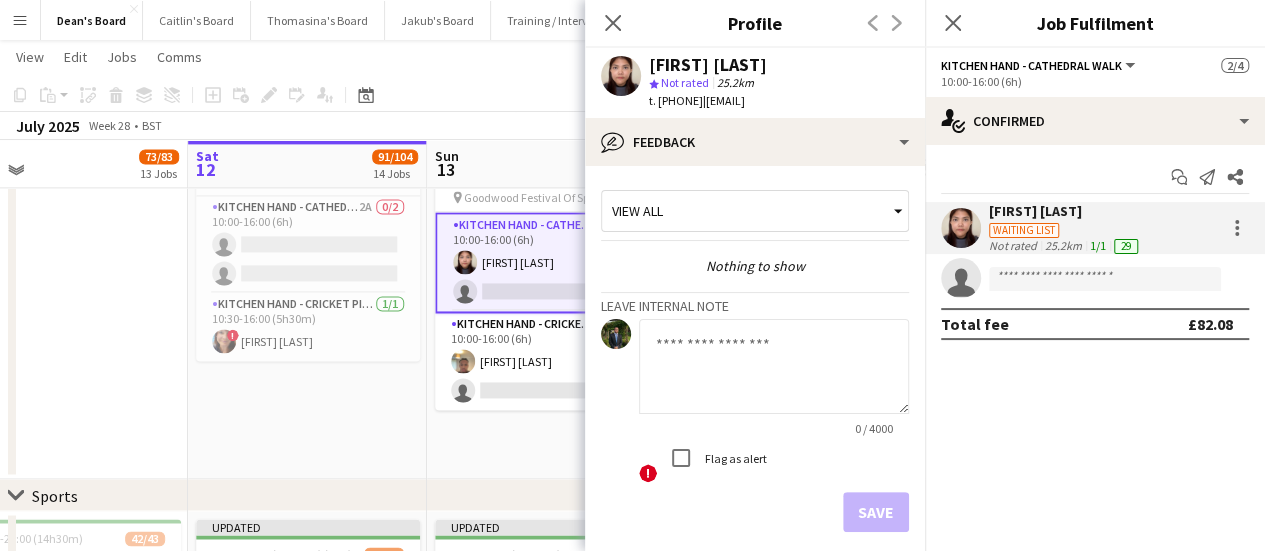 click 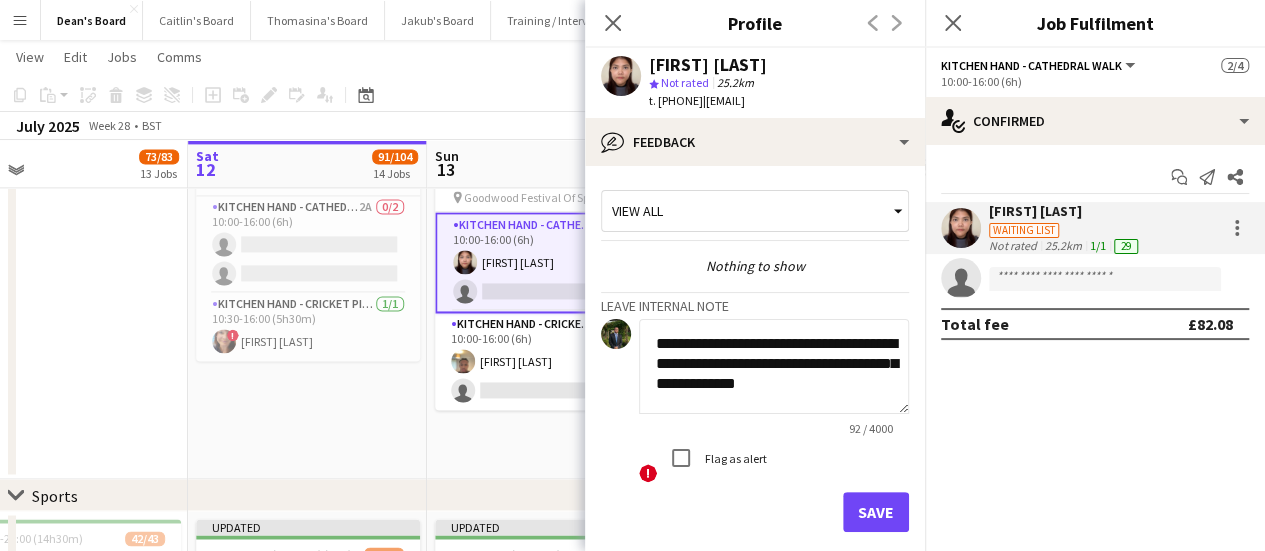 scroll, scrollTop: 0, scrollLeft: 0, axis: both 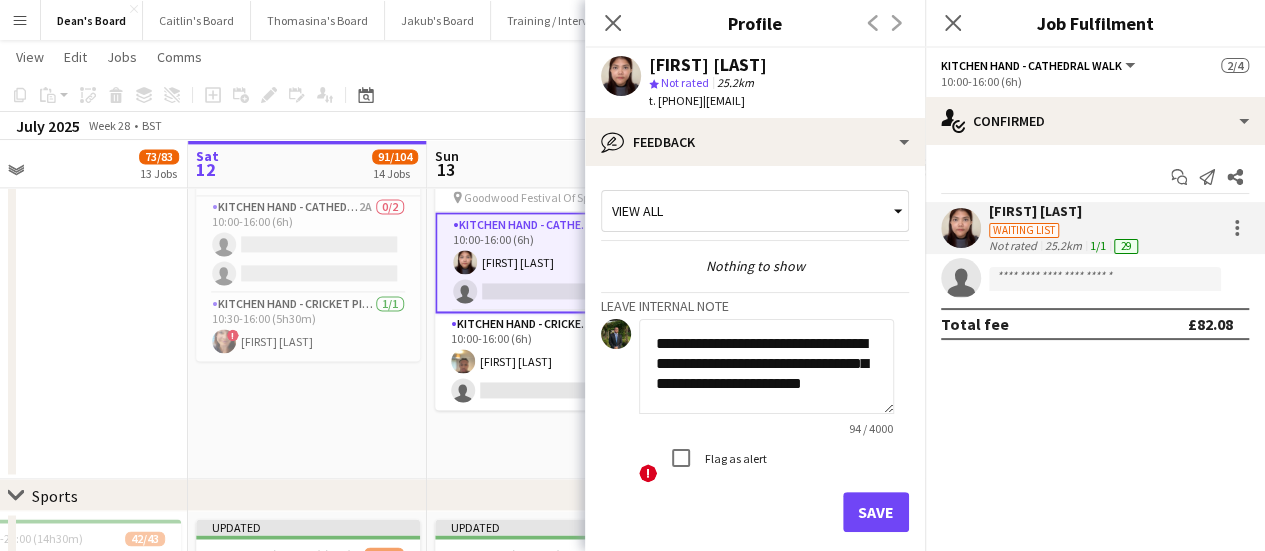 type on "**********" 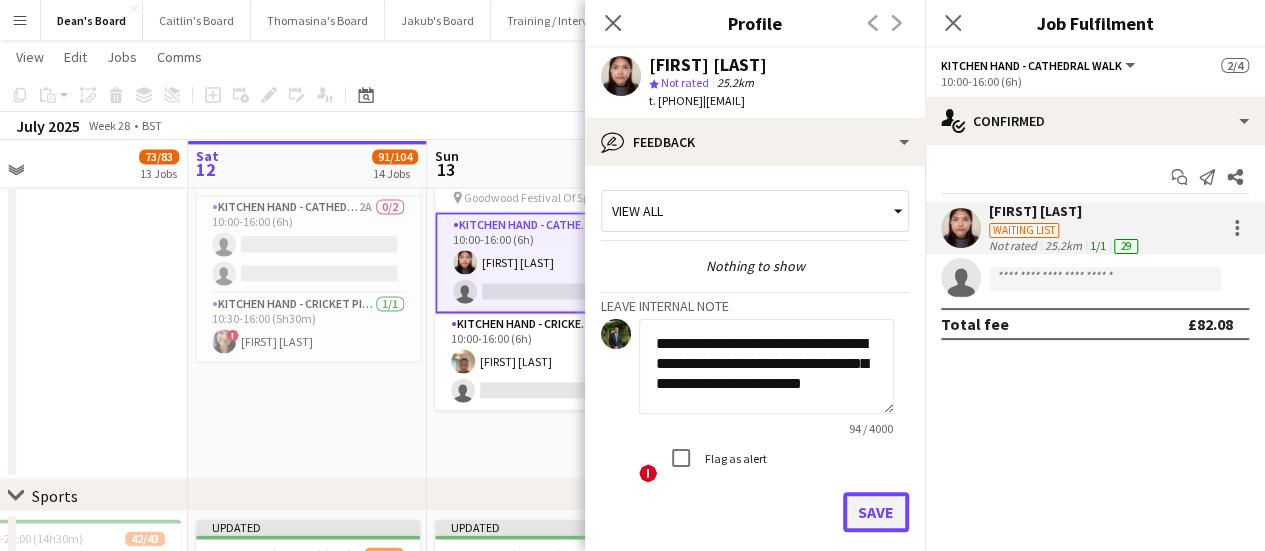 click on "Save" 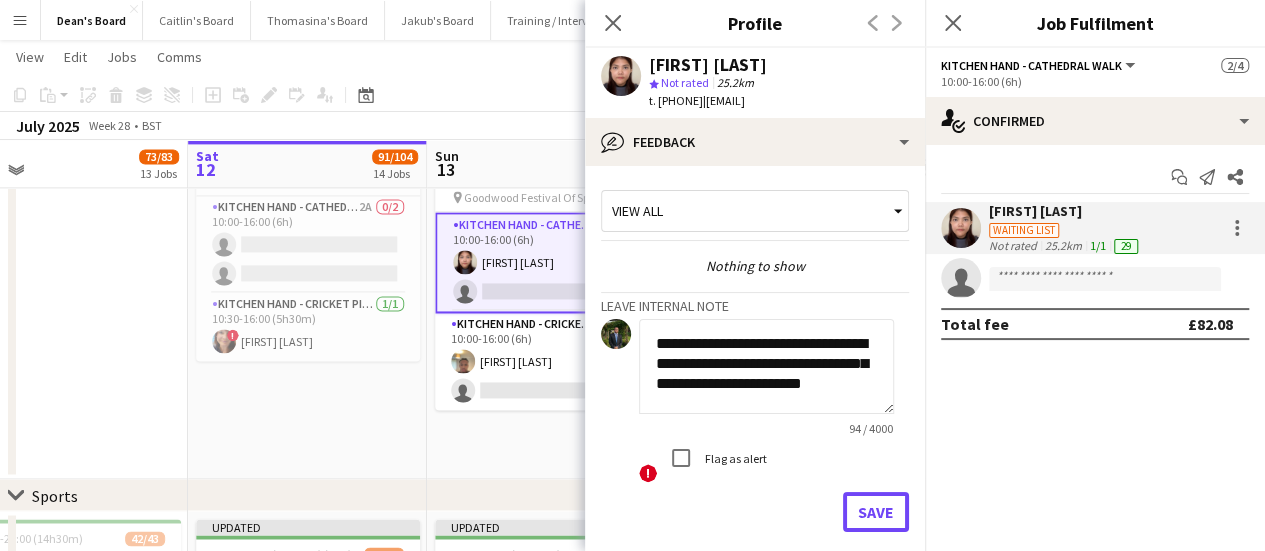 type 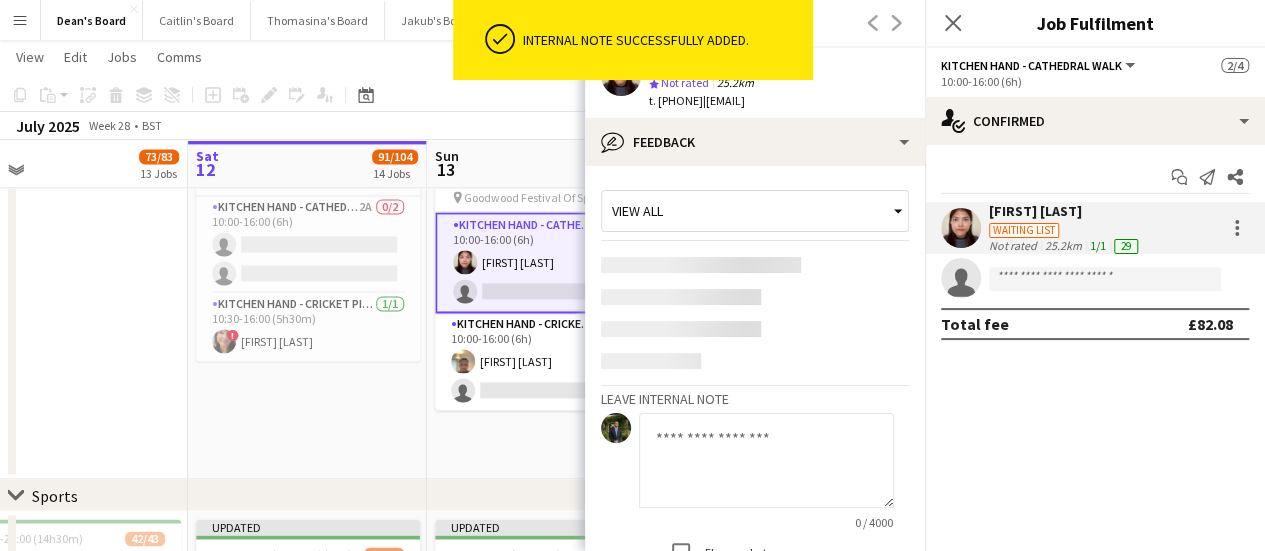 scroll, scrollTop: 0, scrollLeft: 0, axis: both 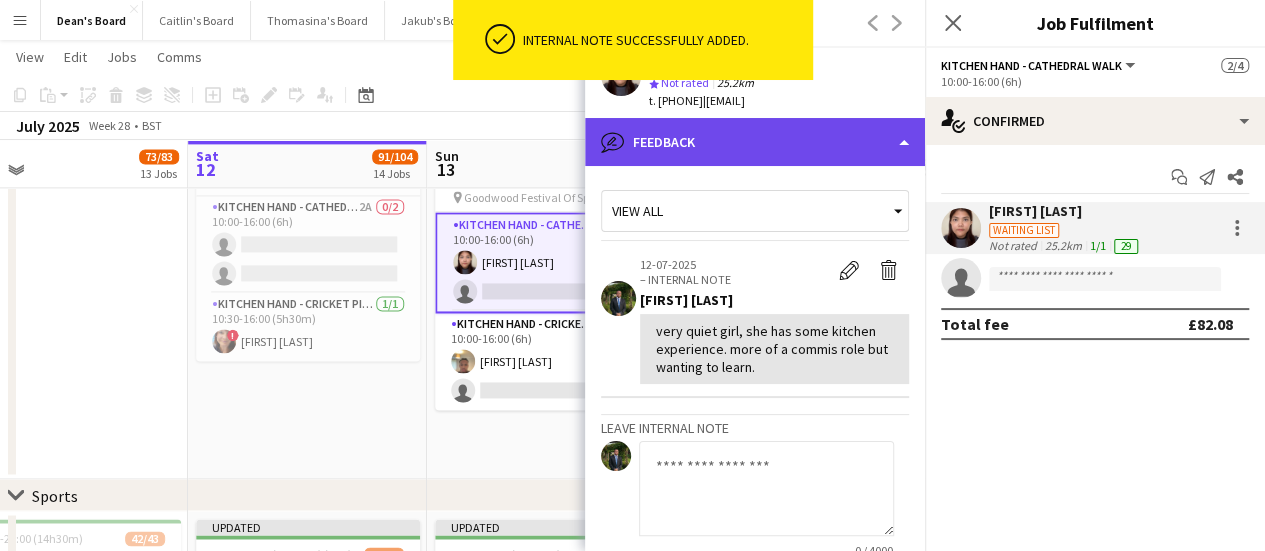 click on "bubble-pencil
Feedback" 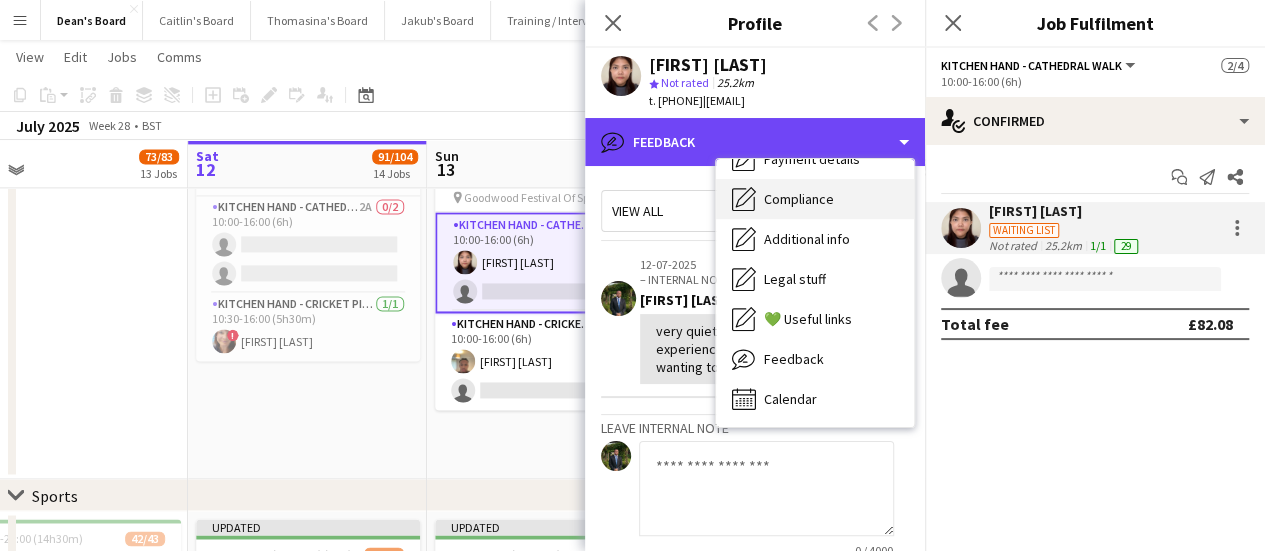 scroll, scrollTop: 108, scrollLeft: 0, axis: vertical 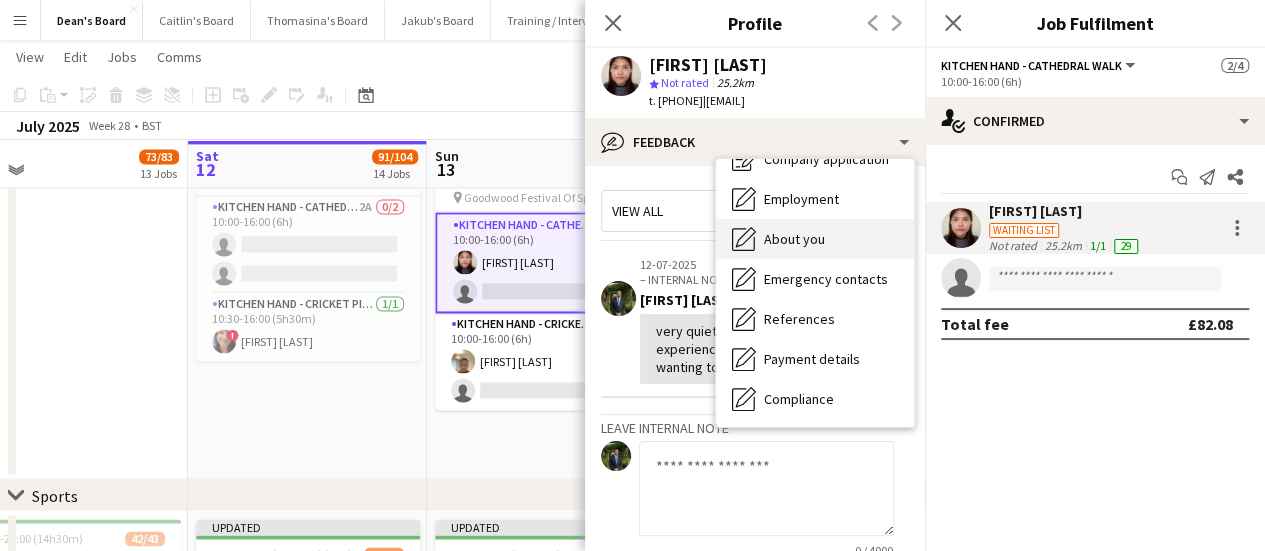click on "About you" at bounding box center (794, 239) 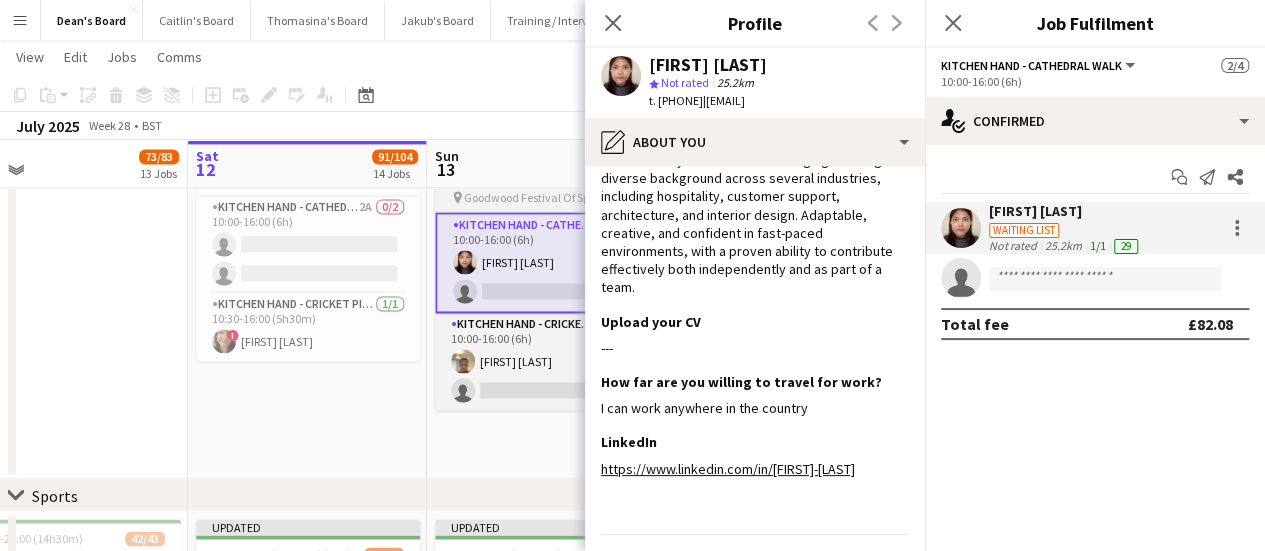 scroll, scrollTop: 67, scrollLeft: 0, axis: vertical 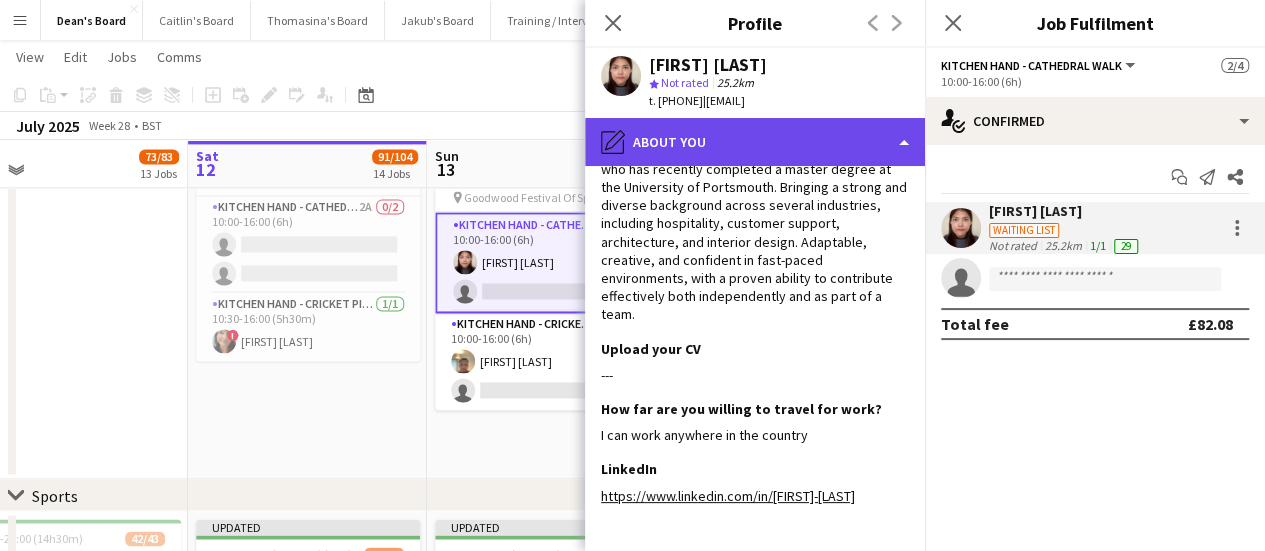 click on "pencil4
About you" 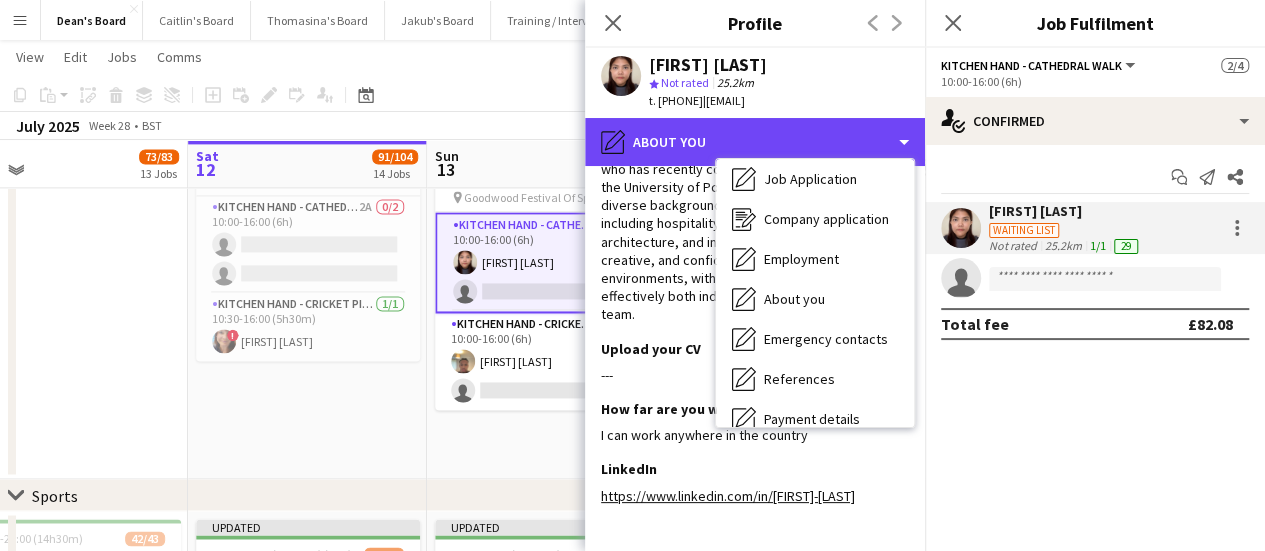 scroll, scrollTop: 0, scrollLeft: 0, axis: both 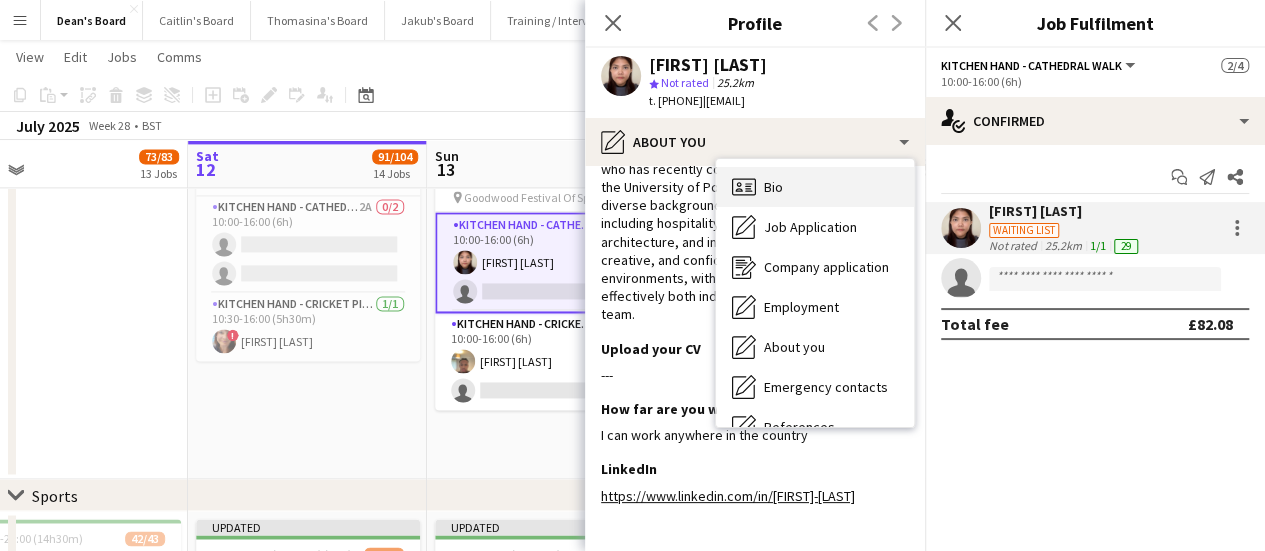 click on "Bio
Bio" at bounding box center (815, 187) 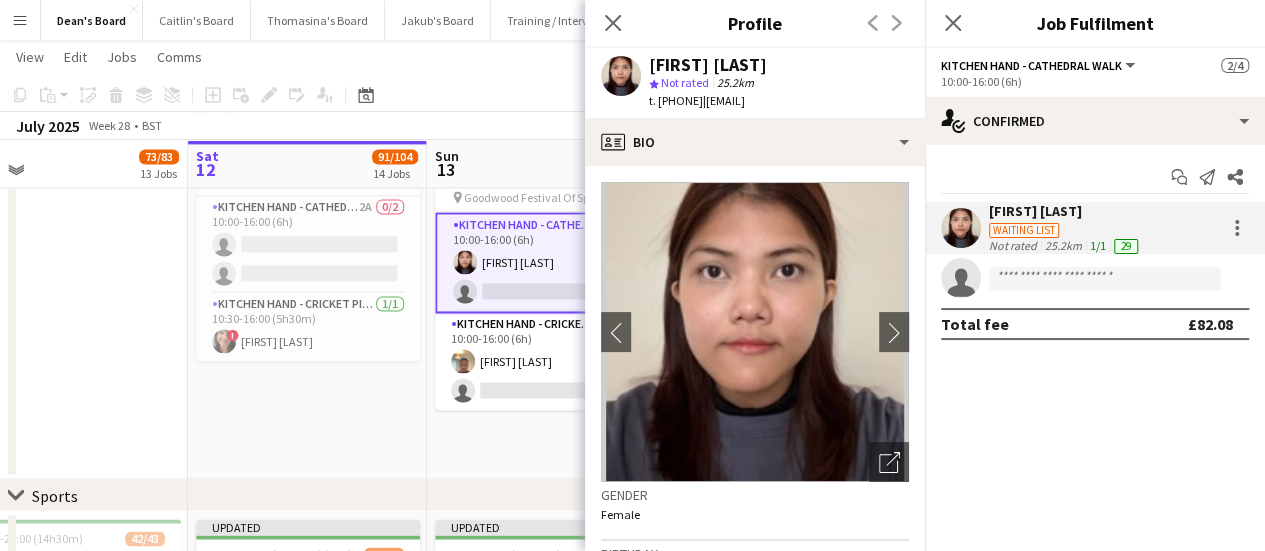 click on "06:00-18:00 (12h)    0/1
pin
Goodwood Festival Of Speed Chichester, PO18 0PH   1 Role   Shortlisted   104A   0/1   06:00-18:00 (12h)
single-neutral-actions
Updated   06:30-20:00 (13h30m)    16/17   🏎️ Kerb @ Goodwood FOS (16)
pin
Goodwood Festival Of Speed Chichester, PO18 0PH   6 Roles   Bartender- Cricket Pitch    1/1   06:30-13:30 (7h)
Claudia Billington  BAR - CATHEDRAL WALK   3/3   06:30-20:00 (13h30m)
Patrick Edwards Oliver Smith Spike Prichard  Bartender- Cricket Pitch    2/2   06:30-20:00 (13h30m)
Romeo Mulenga Jake Thompson  BAR - CATHEDRAL WALK   6/6   10:00-20:00 (10h)
! Toby Doyle Henry Bellingham Isabella Faithfull Tabby Barlow Rohan Malhotra Charlie Doyle  Bartender- Cricket Pitch    4/4   10:00-20:00 (10h)
Sophie Woodgates Samuel Bell Aimee Newenham Samuel Berry  Bartender- Cricket Pitch    4A   0/1   13:30-20:00 (6h30m)
single-neutral-actions" at bounding box center [546, -349] 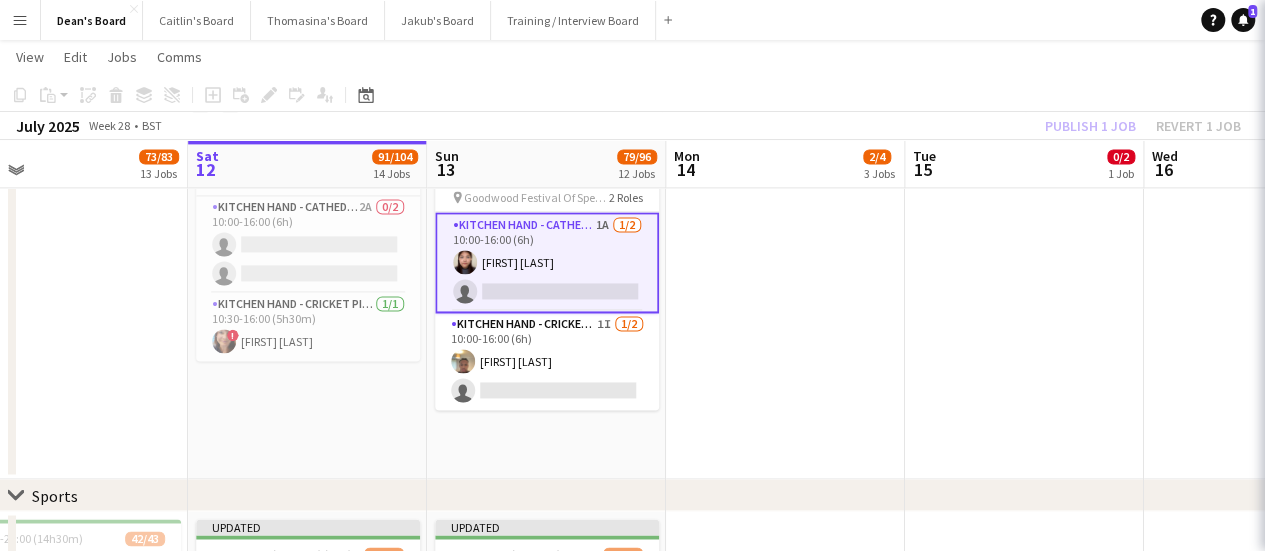 scroll, scrollTop: 0, scrollLeft: 527, axis: horizontal 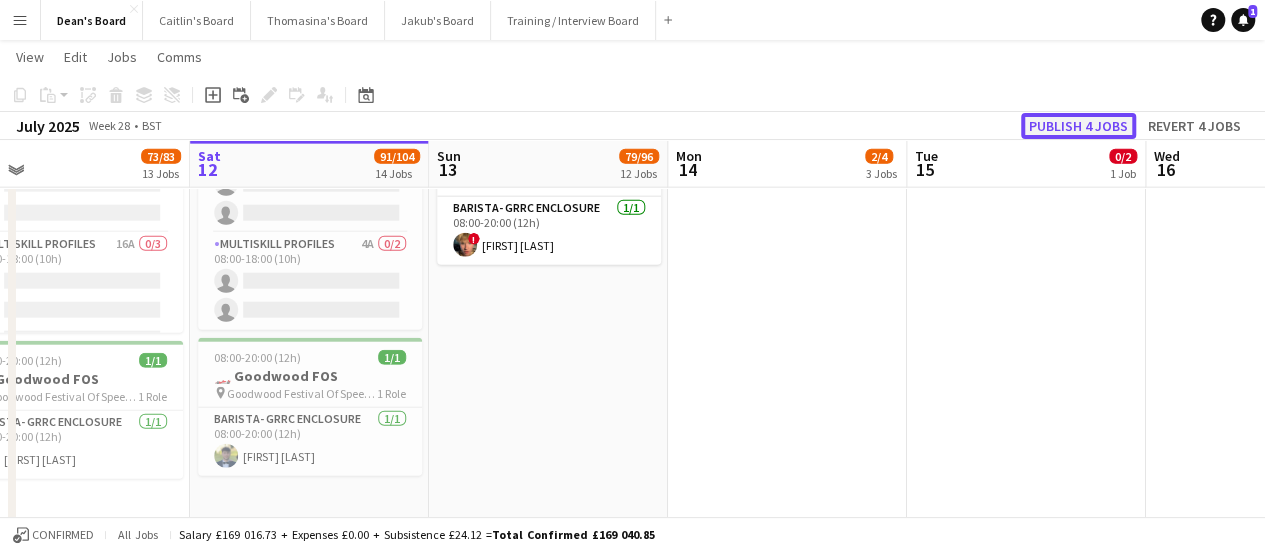 click on "Publish 4 jobs" 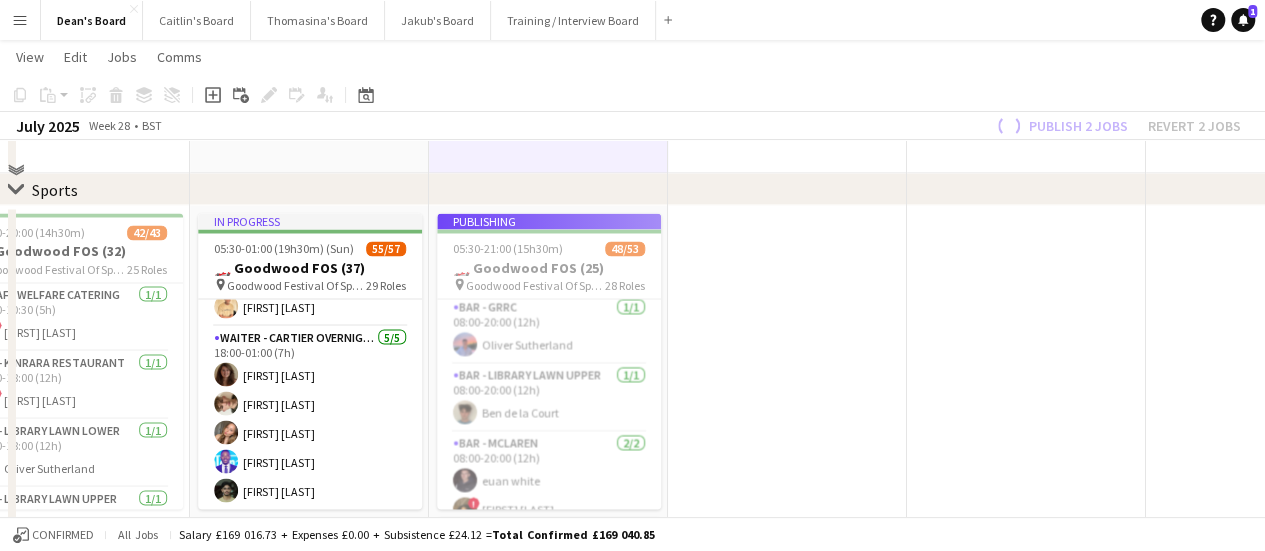 scroll, scrollTop: 1600, scrollLeft: 0, axis: vertical 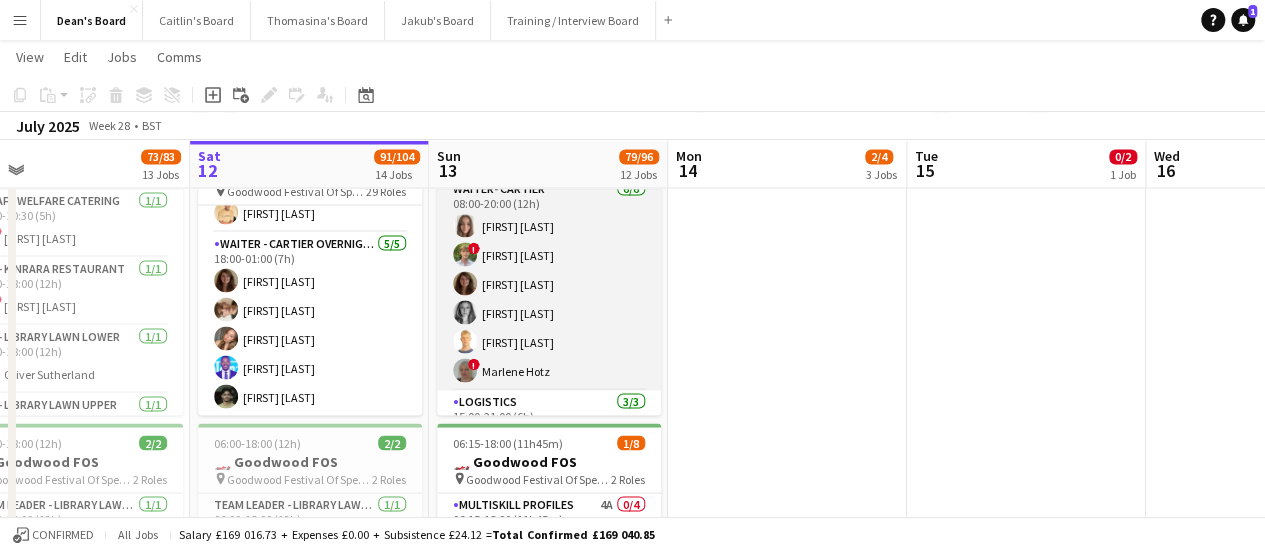 click on "Waiter- Cartier    6/6   08:00-20:00 (12h)
Neve San Emeterio ! Owen Beswick Tirren Ambroziak Josephine Porter-Wright Isaac Lucraft ! Marlene Hotz" at bounding box center (549, 283) 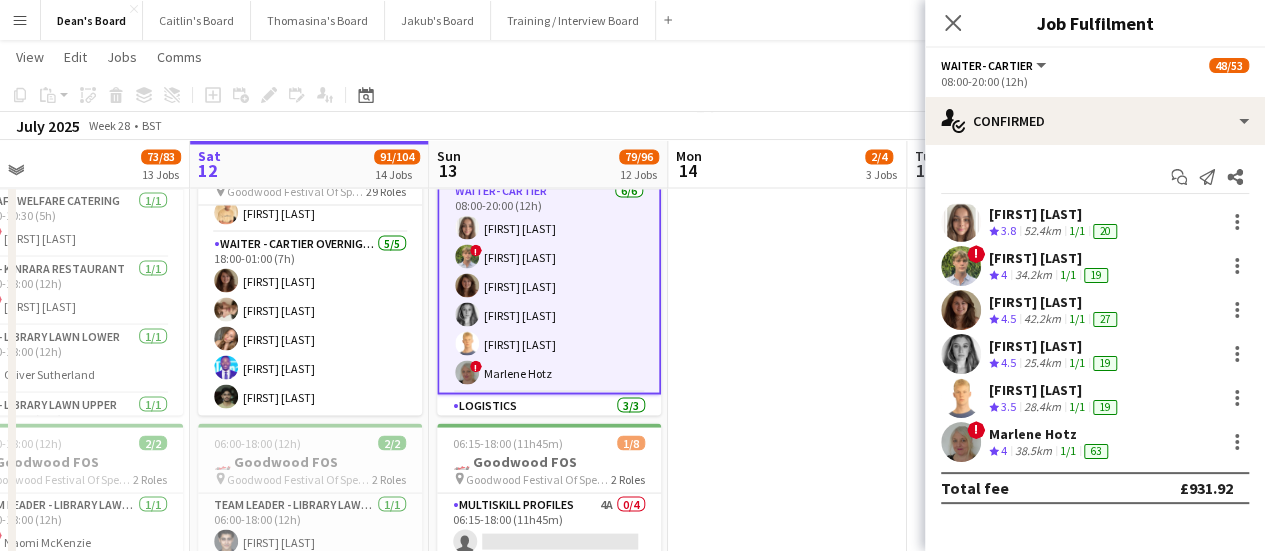 scroll, scrollTop: 2304, scrollLeft: 0, axis: vertical 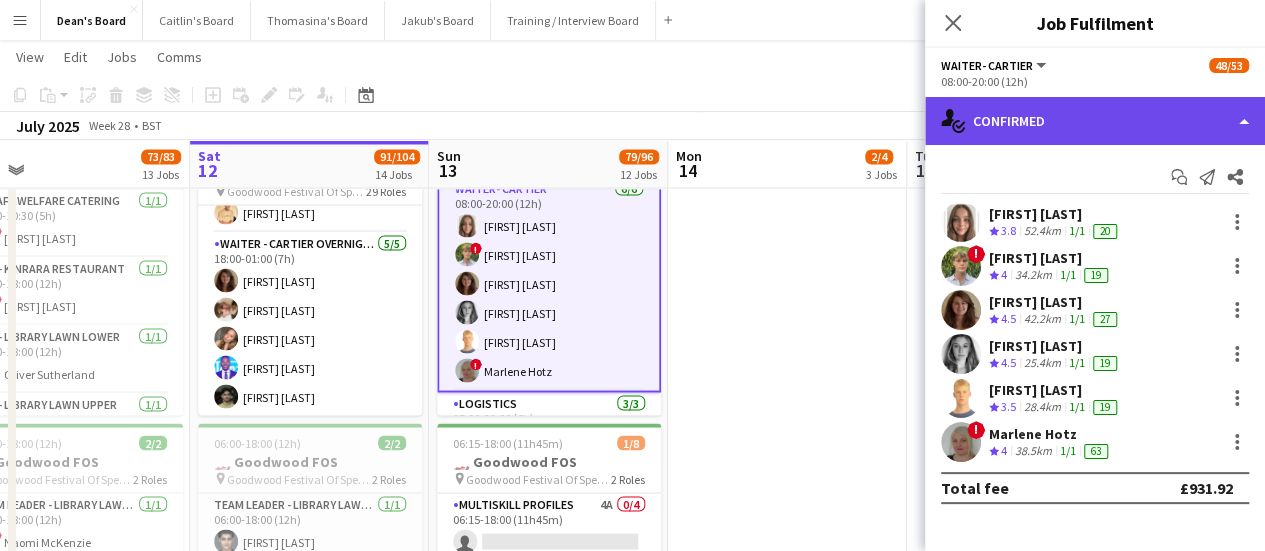 click on "single-neutral-actions-check-2
Confirmed" 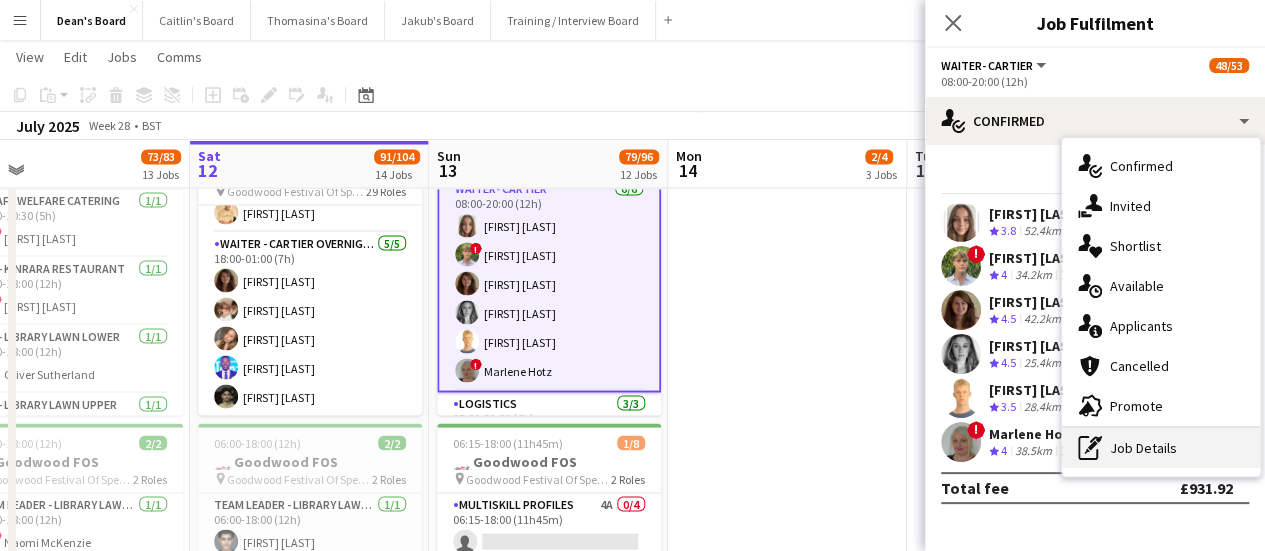 click on "pen-write
Job Details" at bounding box center [1161, 448] 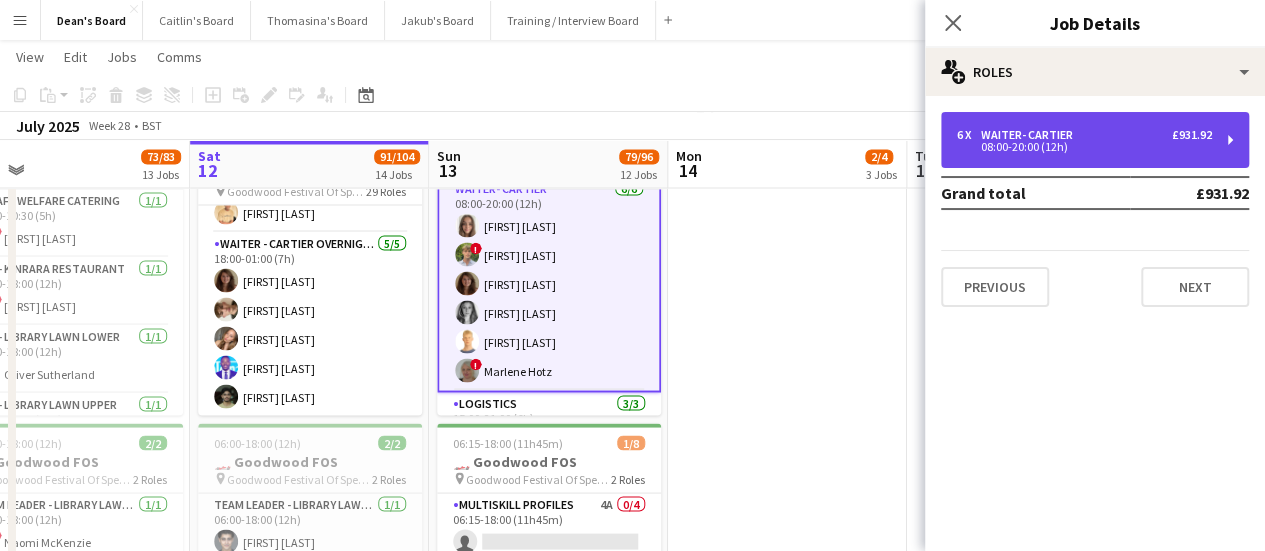 click on "6 x   Waiter- Cartier    £931.92   08:00-20:00 (12h)" at bounding box center (1095, 140) 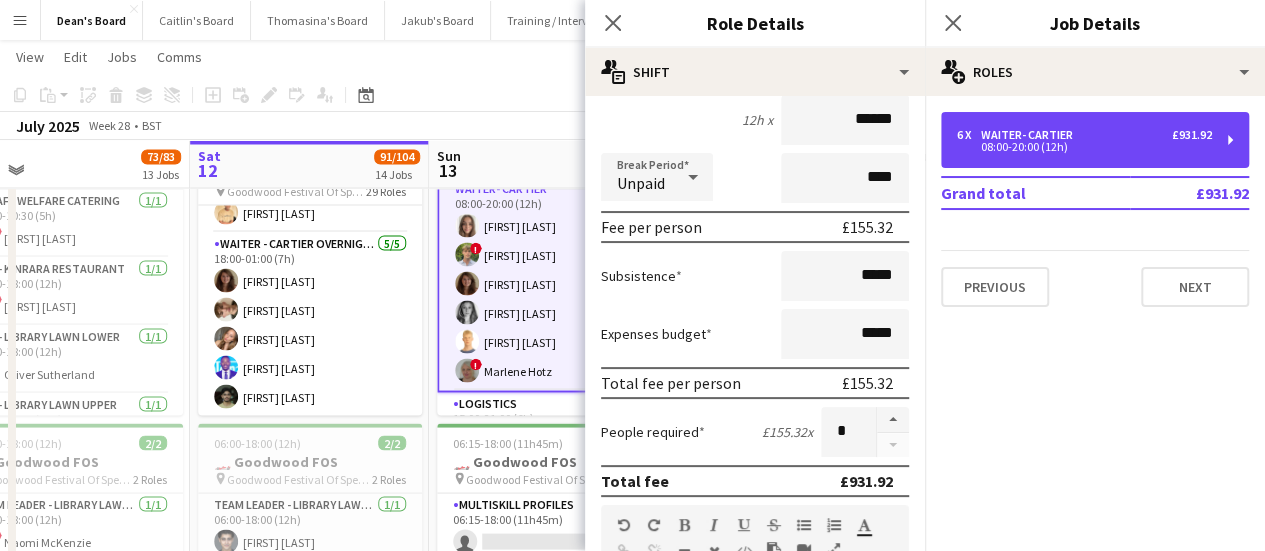 scroll, scrollTop: 200, scrollLeft: 0, axis: vertical 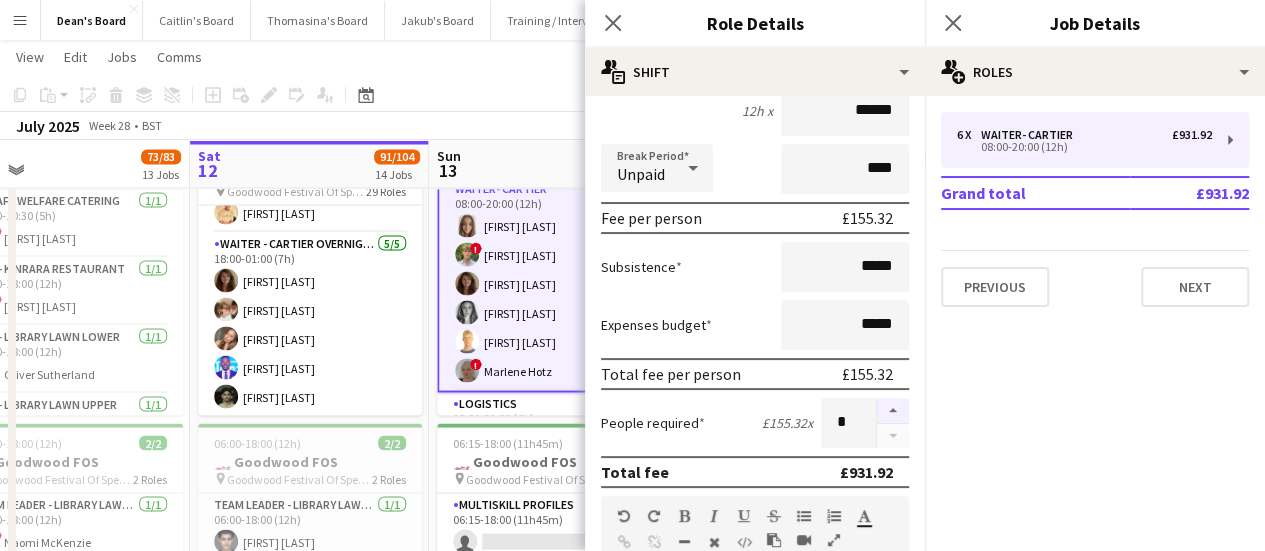 click at bounding box center (893, 411) 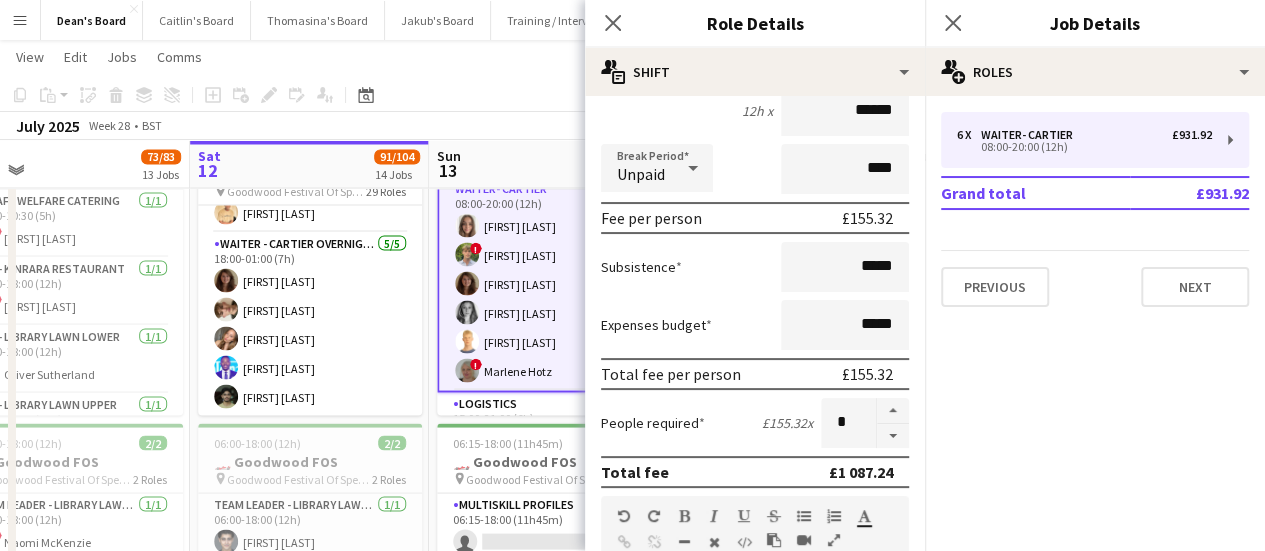 type on "*" 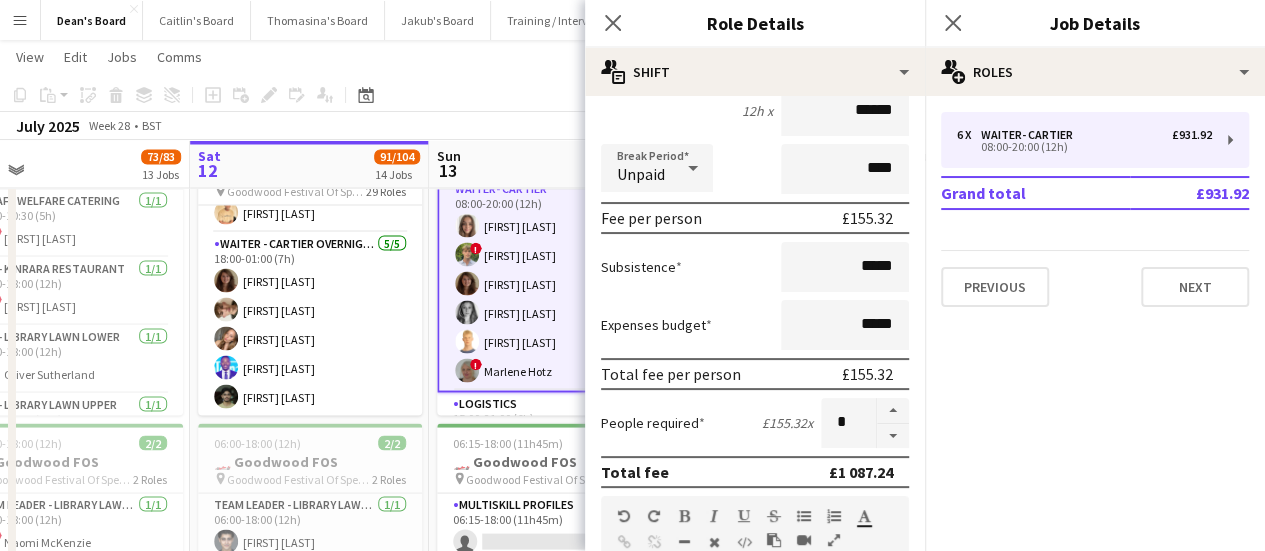 click on "Copy
Paste
Paste   Ctrl+V Paste with crew  Ctrl+Shift+V
Paste linked Job
Delete
Group
Ungroup
Add job
Add linked Job
Edit
Edit linked Job
Applicants
Date picker
JUL 2025 JUL 2025 Monday M Tuesday T Wednesday W Thursday T Friday F Saturday S Sunday S  JUL      1   2   3   4   5   6   7   8   9   10   11   12   13   14   15   16   17   18   19   20   21   22   23   24   25   26   27   28   29   30   31
Comparison range
Comparison range
Today" 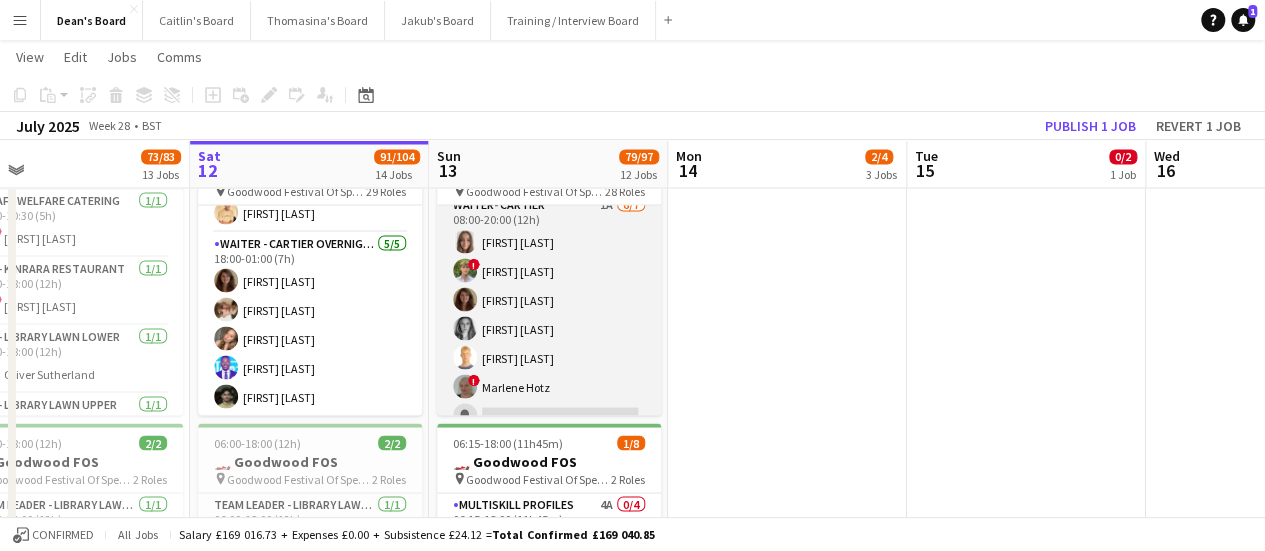 scroll, scrollTop: 2202, scrollLeft: 0, axis: vertical 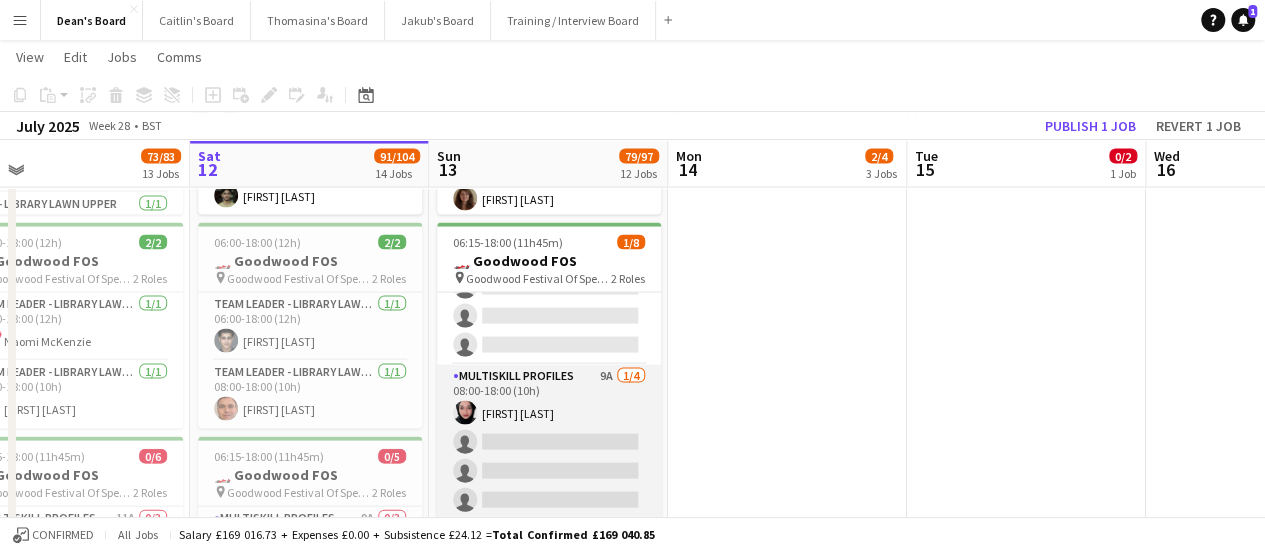 click on "MULTISKILL PROFILES   9A   1/4   08:00-18:00 (10h)
Salma Salama
single-neutral-actions
single-neutral-actions
single-neutral-actions" at bounding box center [549, 442] 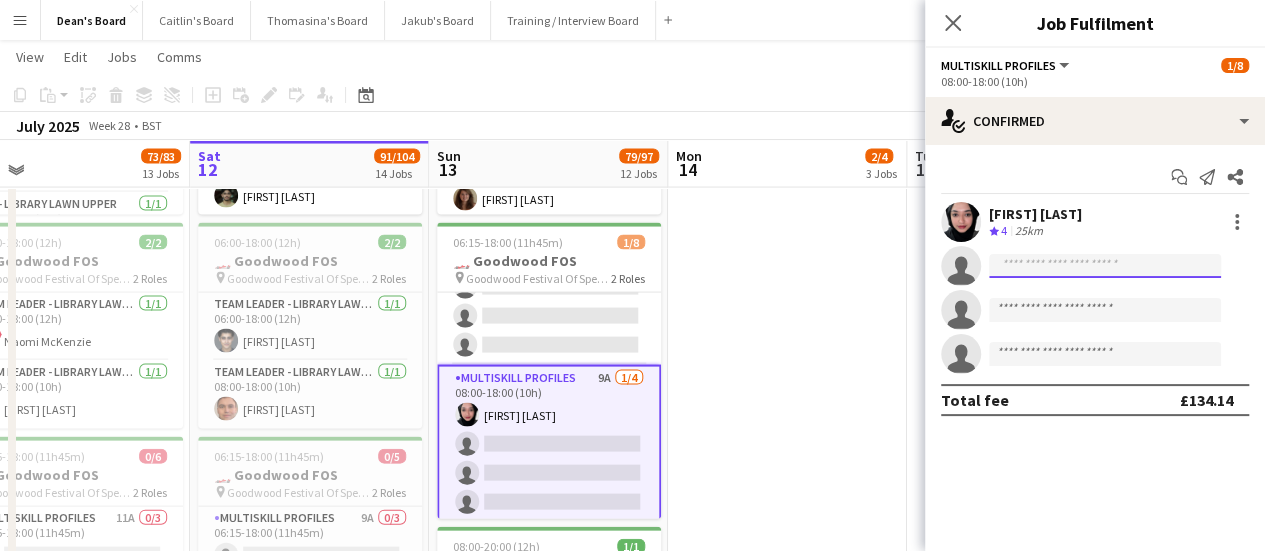 click at bounding box center [1105, 310] 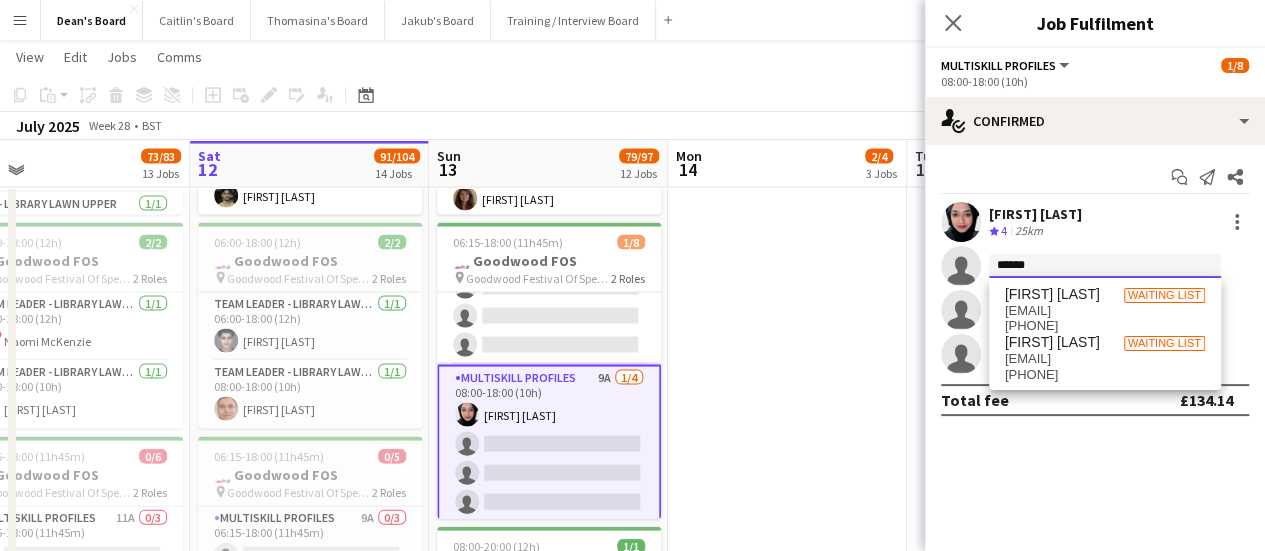 type on "******" 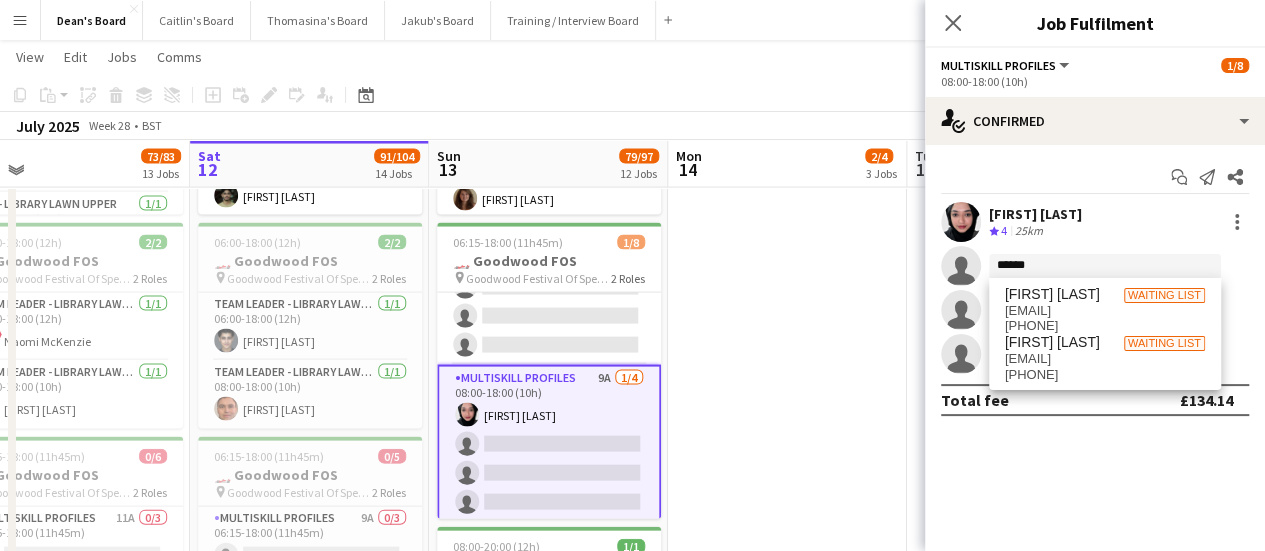 click on "[EMAIL]" at bounding box center (1105, 359) 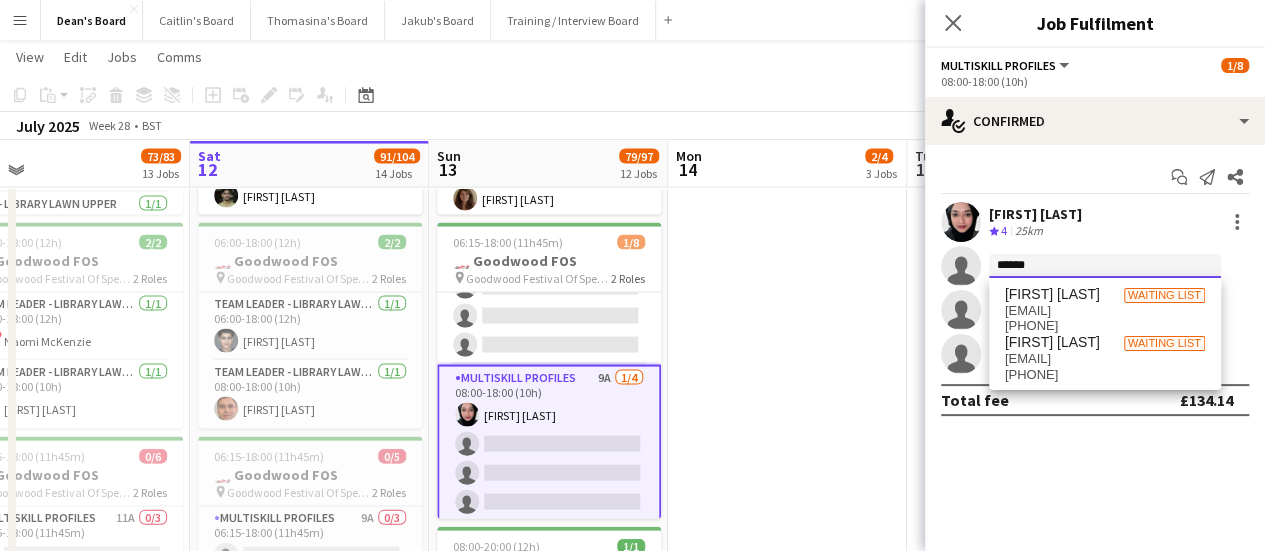 type 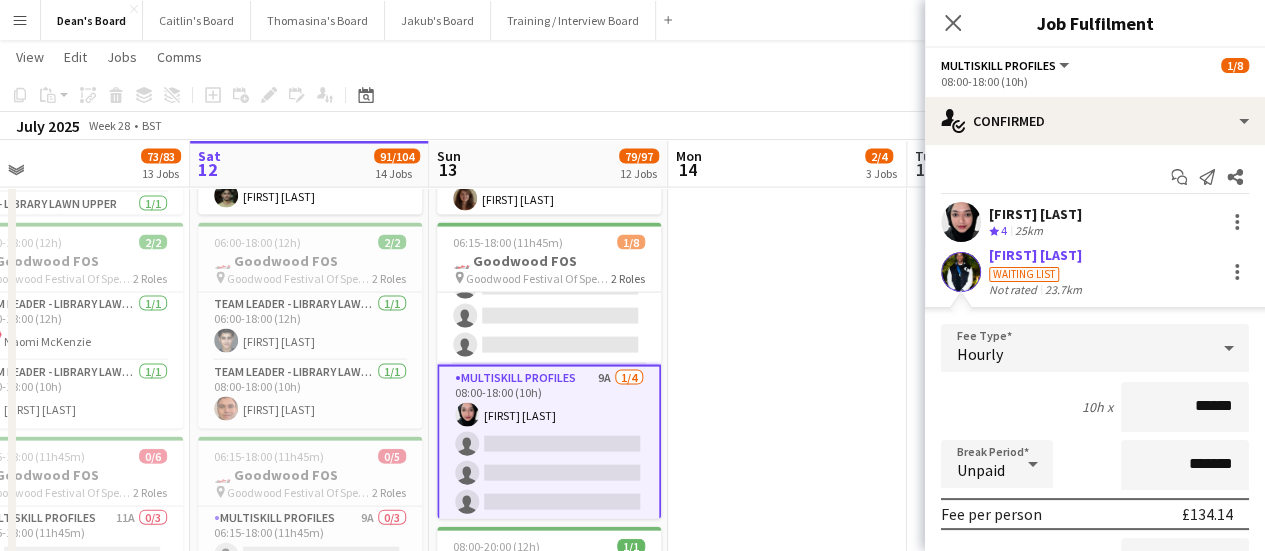 scroll, scrollTop: 300, scrollLeft: 0, axis: vertical 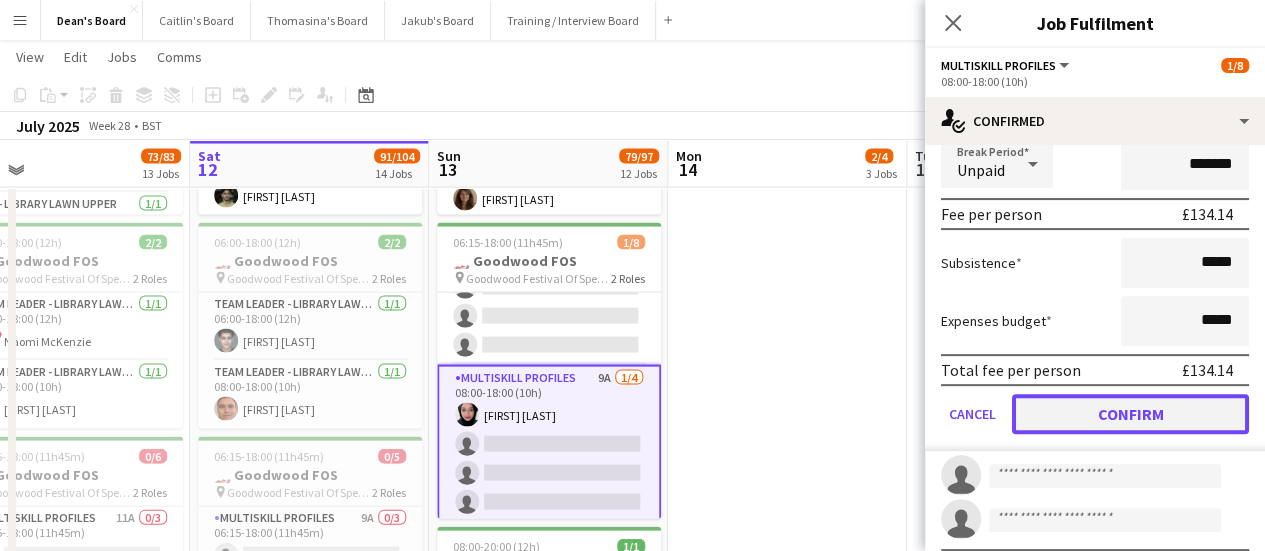 click on "Confirm" at bounding box center [1130, 414] 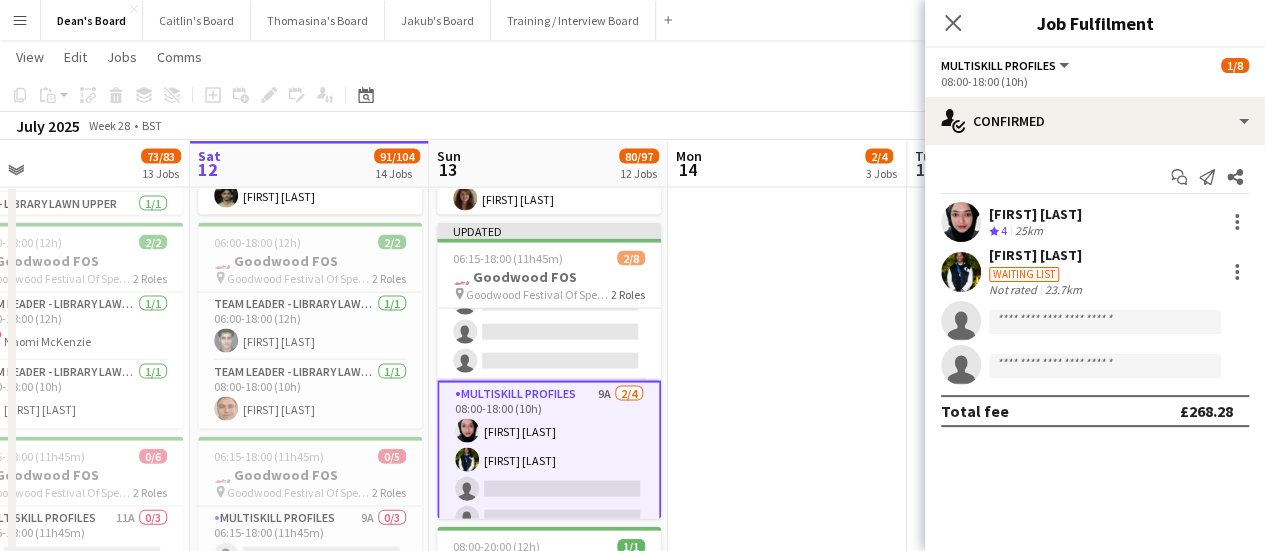 scroll, scrollTop: 0, scrollLeft: 0, axis: both 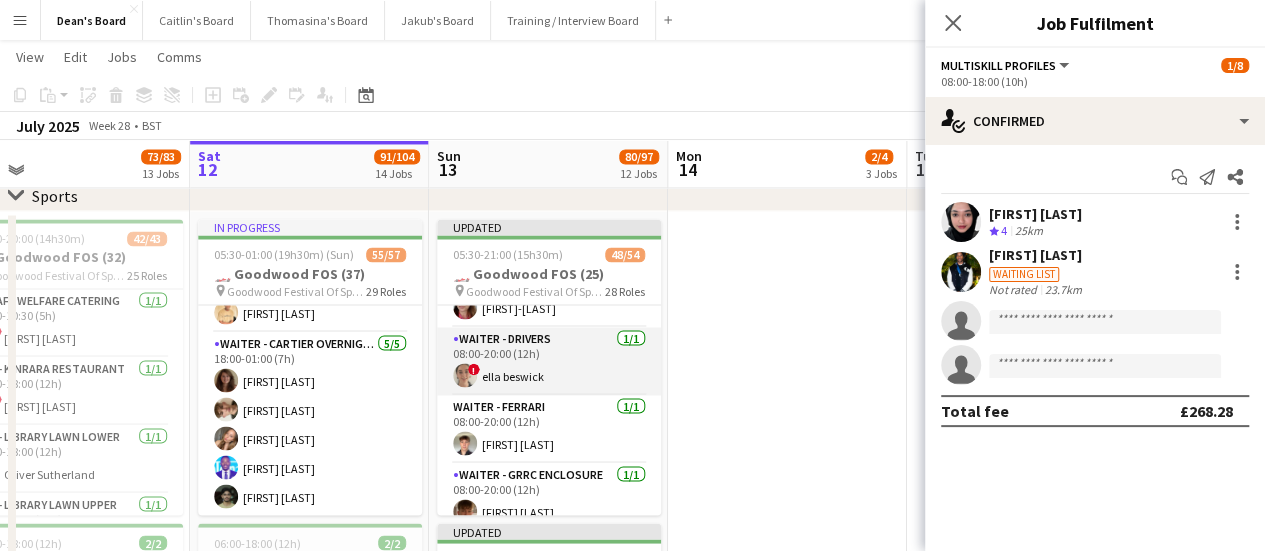 click on "Waiter - Drivers   1/1   08:00-20:00 (12h)
! ella beswick" at bounding box center [549, 361] 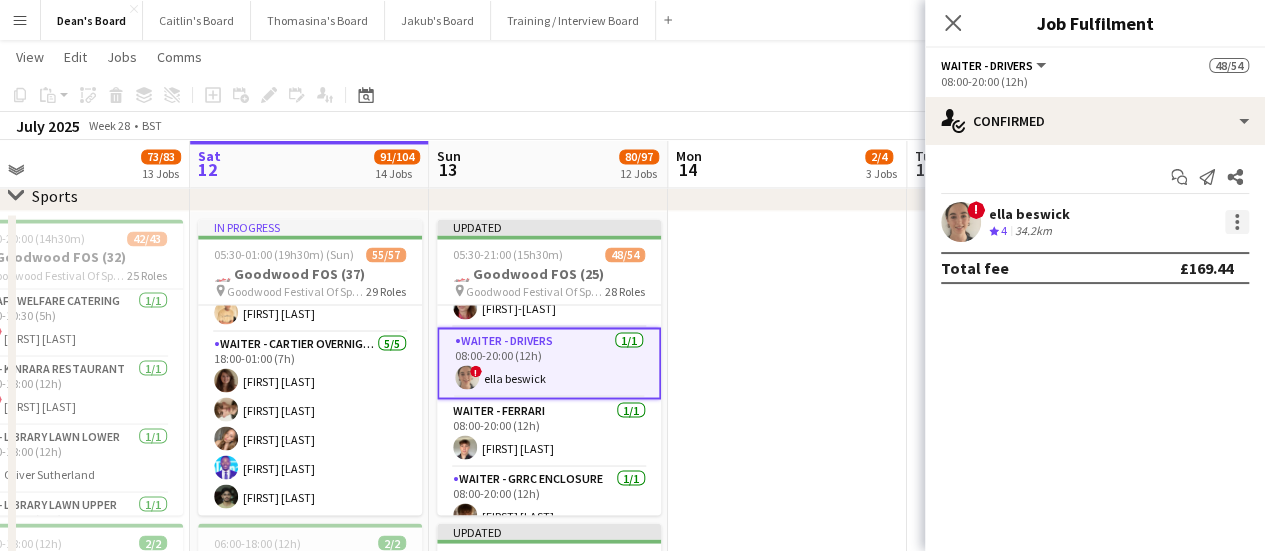 click at bounding box center [1237, 222] 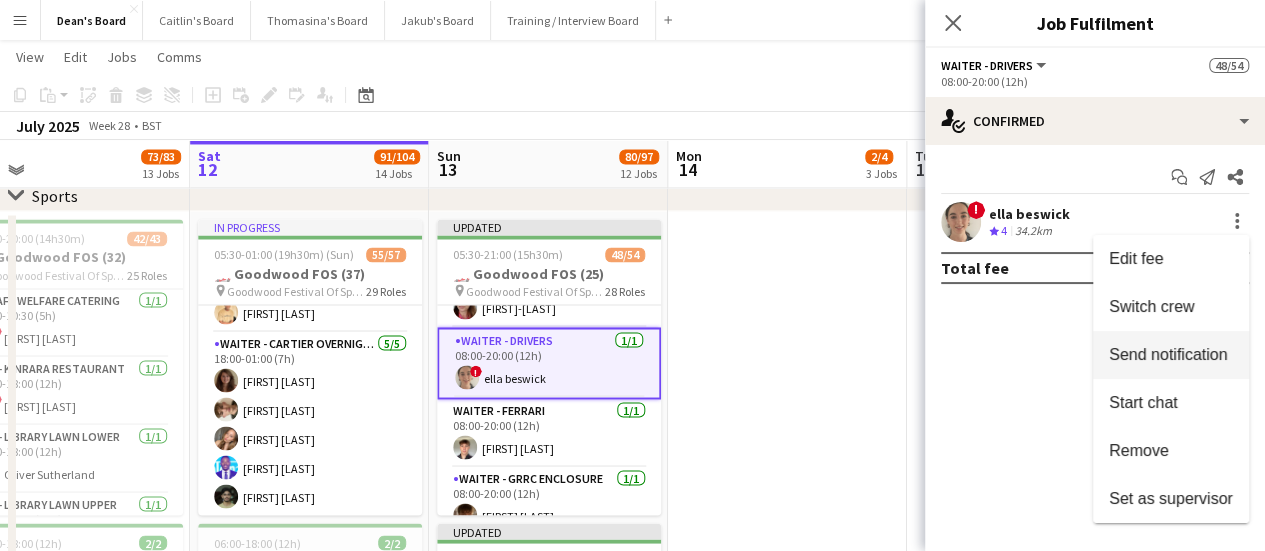 click on "Switch crew" at bounding box center [1171, 307] 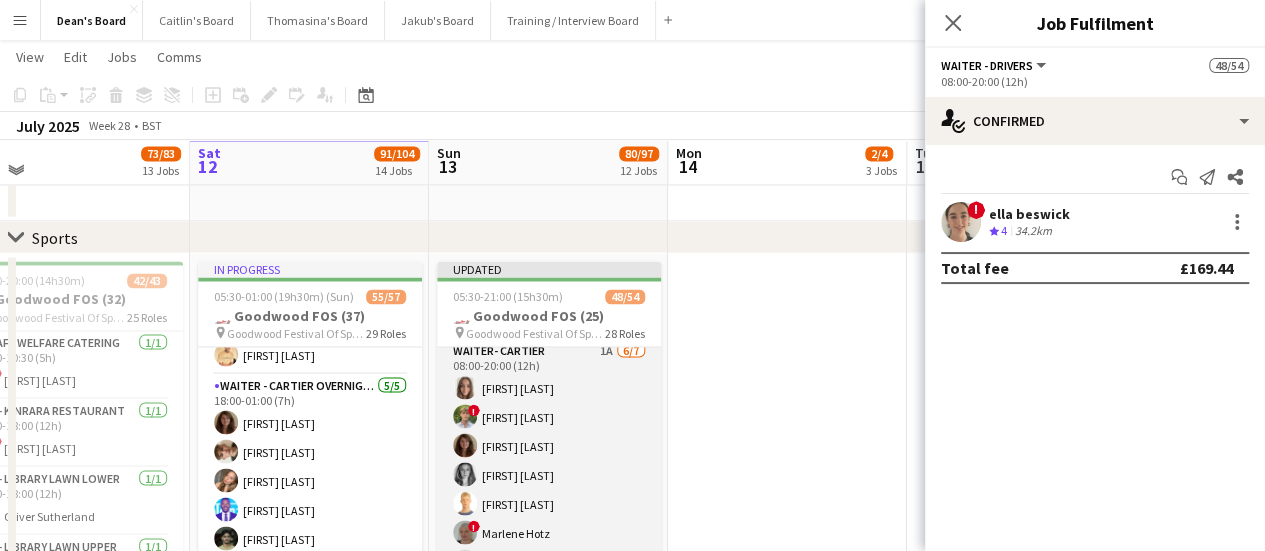 click on "Waiter- Cartier    1A   6/7   08:00-20:00 (12h)
Neve San Emeterio ! Owen Beswick Tirren Ambroziak Josephine Porter-Wright Isaac Lucraft ! Marlene Hotz
single-neutral-actions" at bounding box center (549, 460) 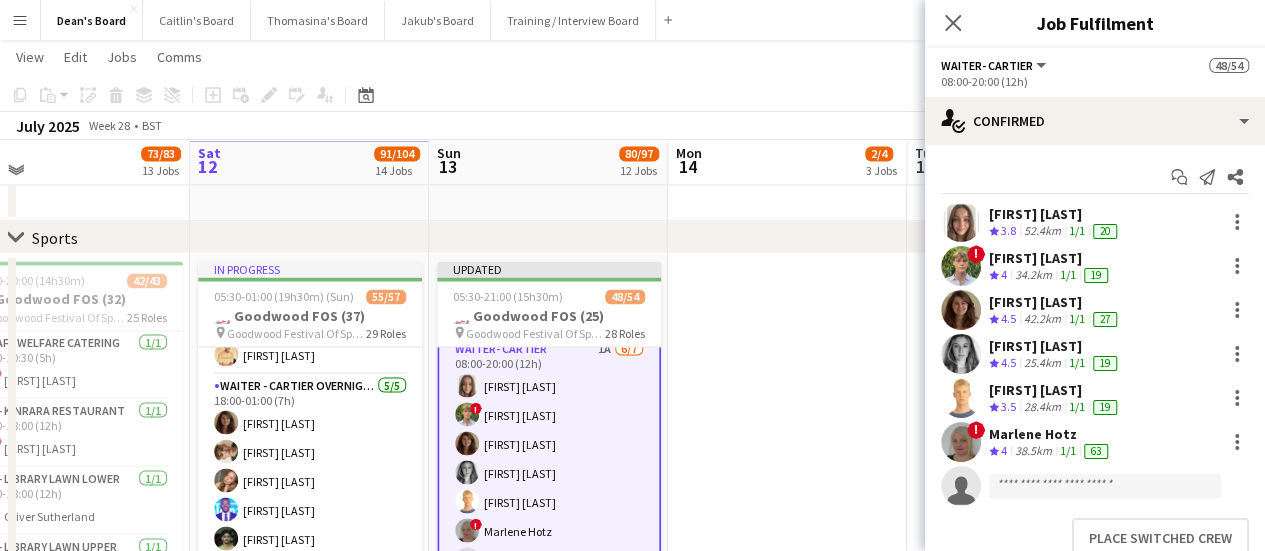 scroll, scrollTop: 2300, scrollLeft: 0, axis: vertical 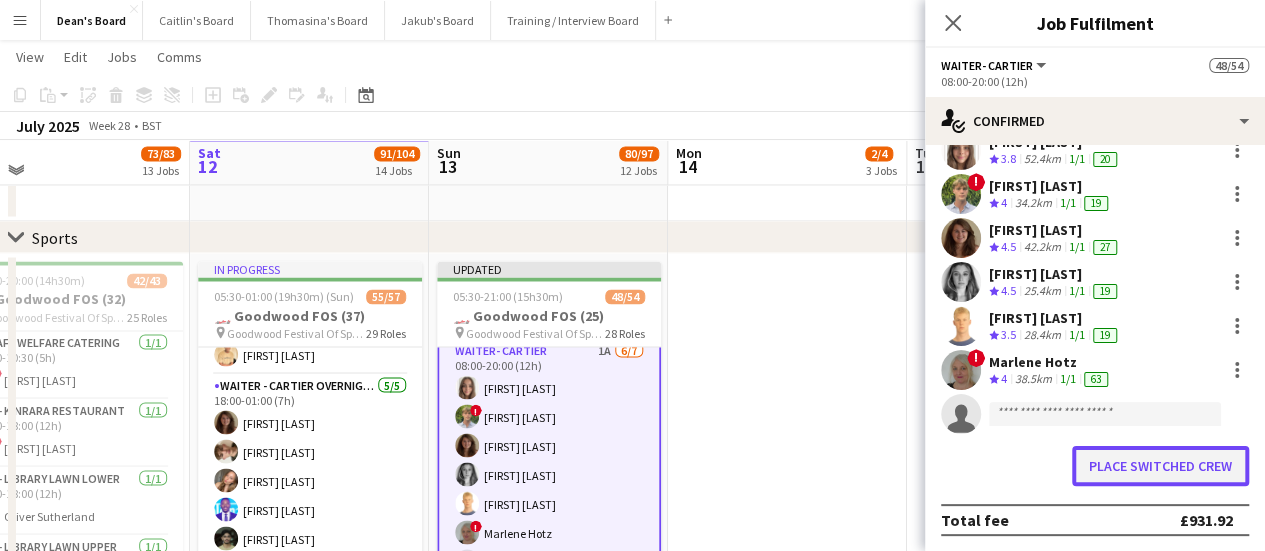 click on "Place switched crew" at bounding box center [1160, 466] 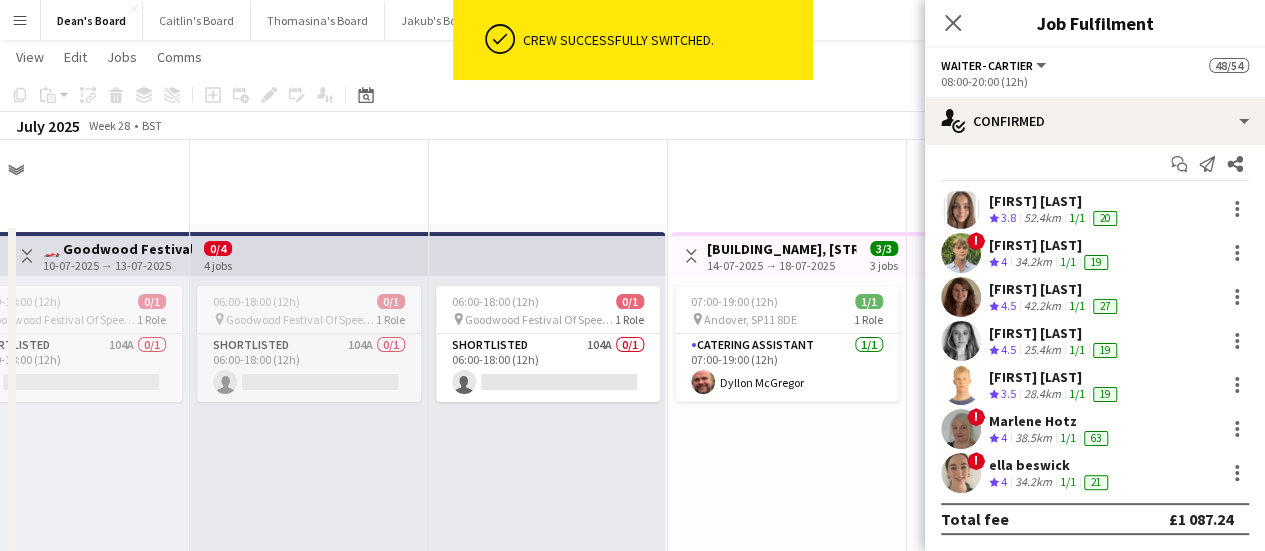 scroll, scrollTop: 1700, scrollLeft: 0, axis: vertical 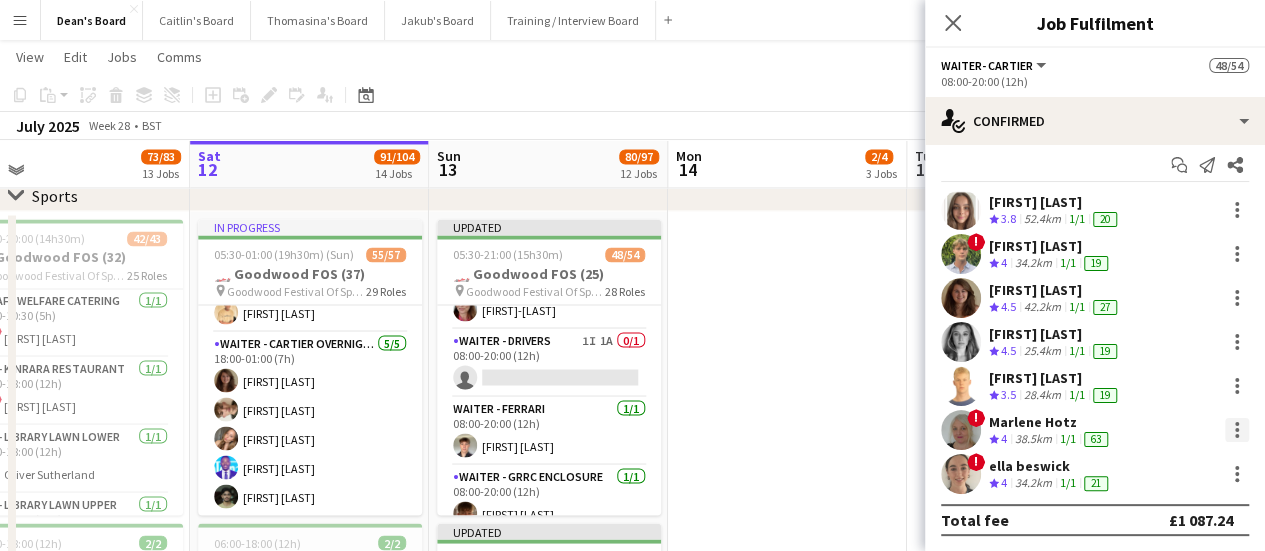 click at bounding box center [1237, 430] 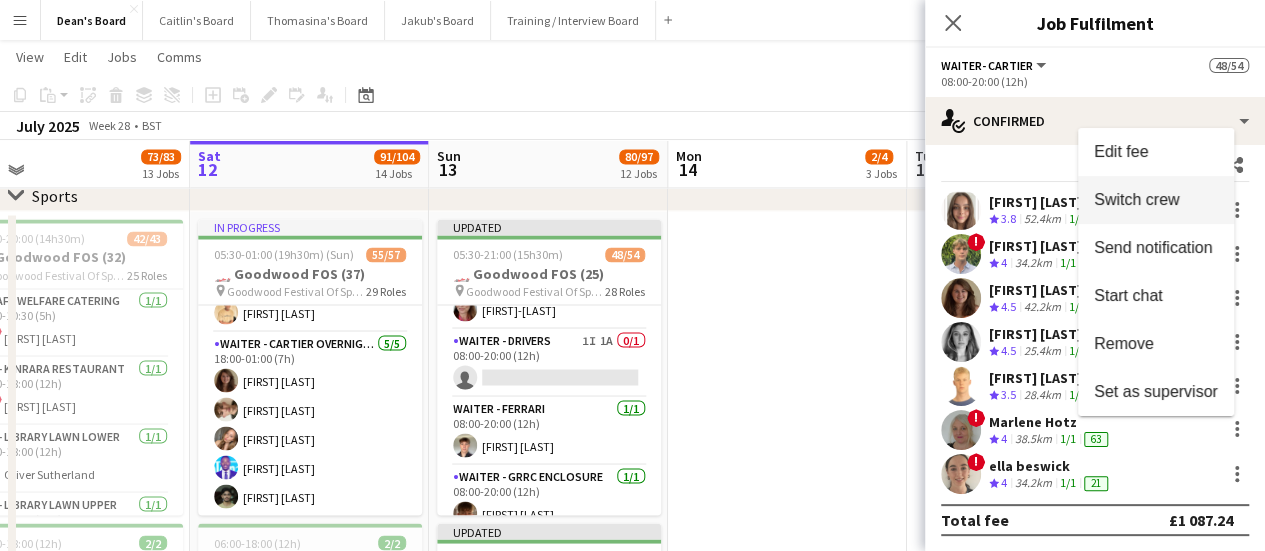 click on "Switch crew" at bounding box center (1136, 199) 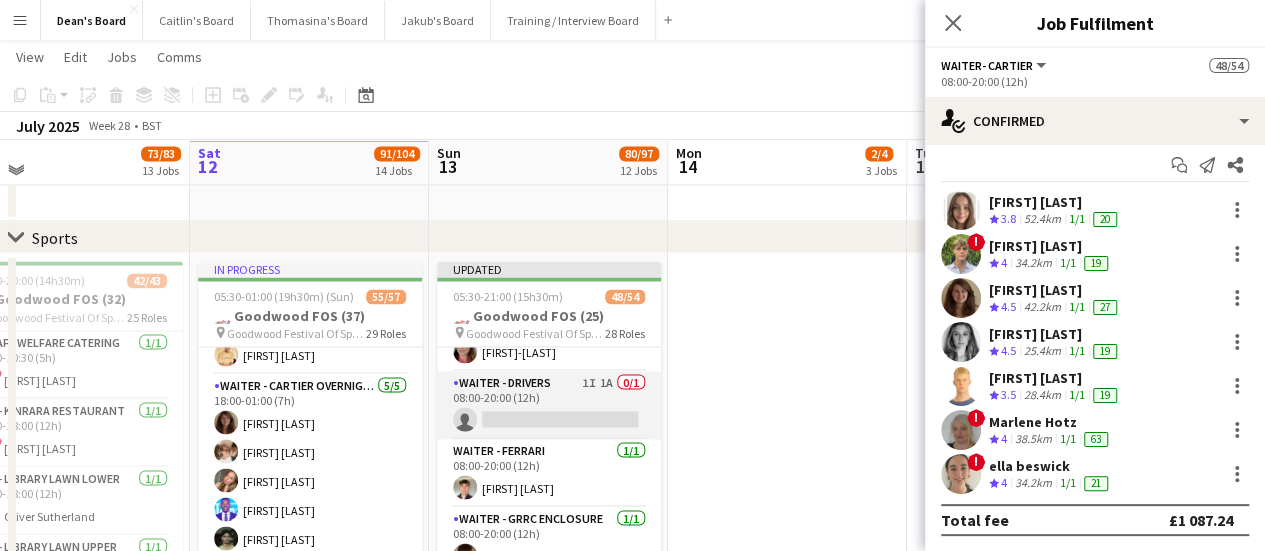 click on "Waiter - Drivers   1I   1A   0/1   08:00-20:00 (12h)
single-neutral-actions" at bounding box center (549, 405) 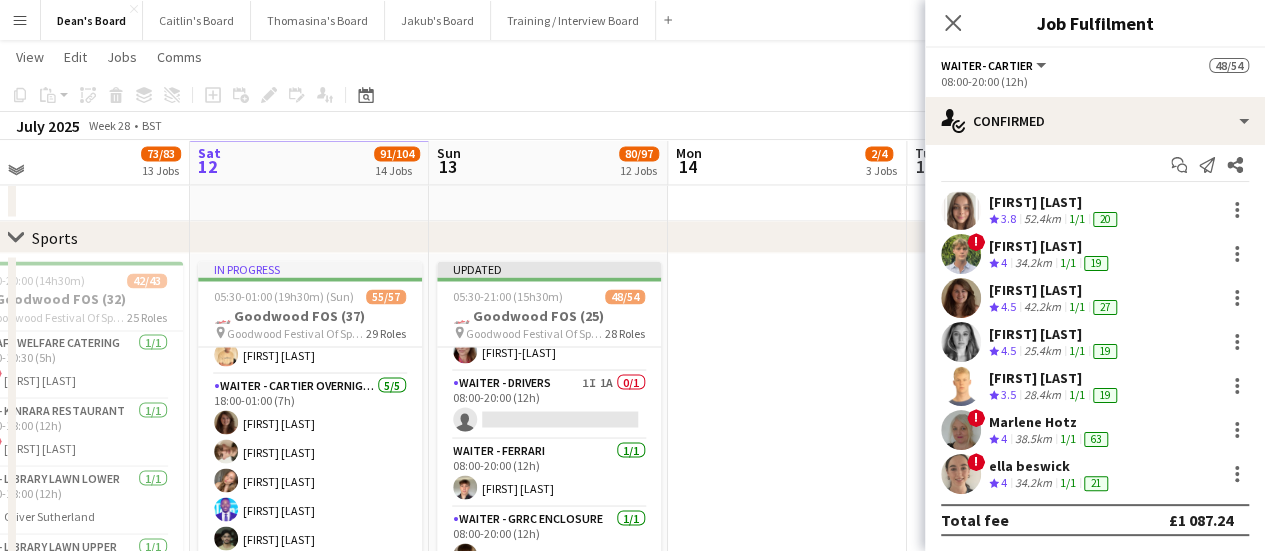 scroll, scrollTop: 0, scrollLeft: 0, axis: both 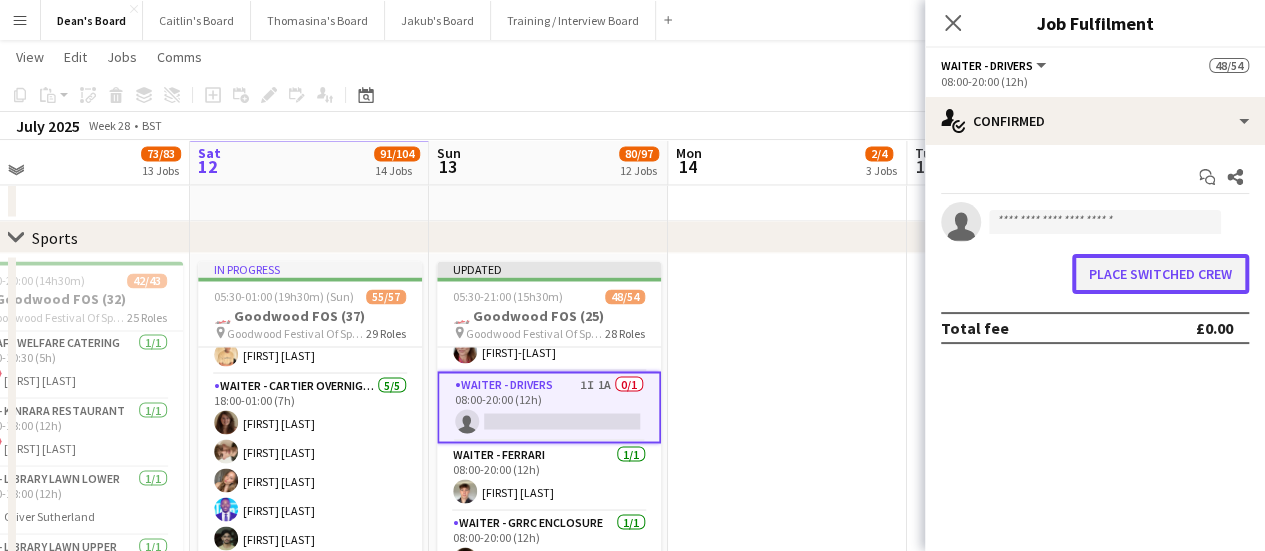 click on "Place switched crew" at bounding box center (1160, 274) 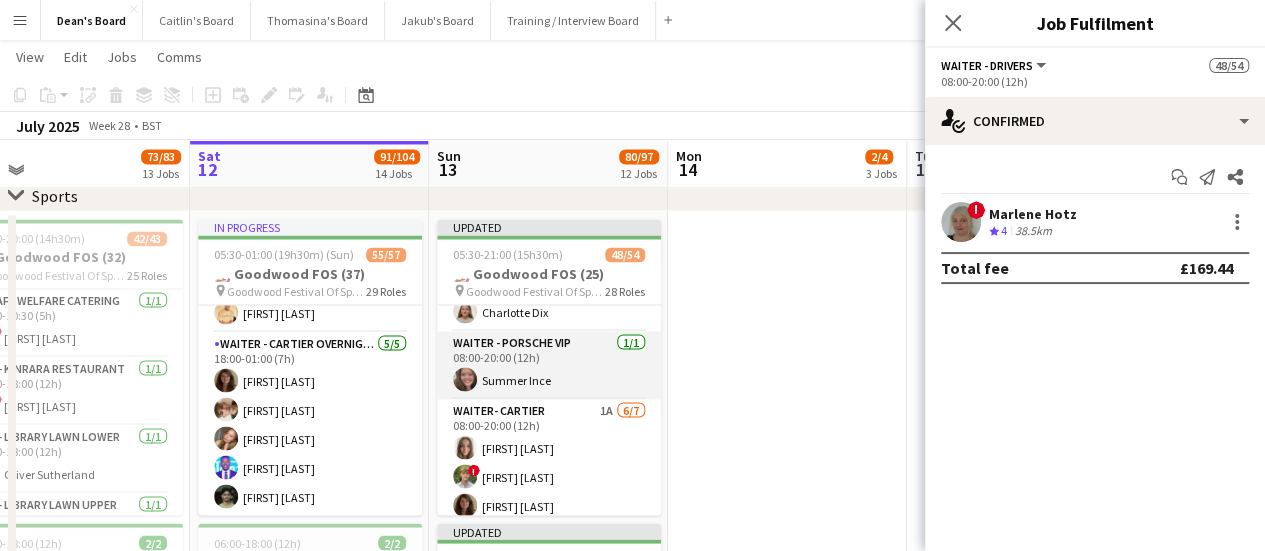 scroll, scrollTop: 2300, scrollLeft: 0, axis: vertical 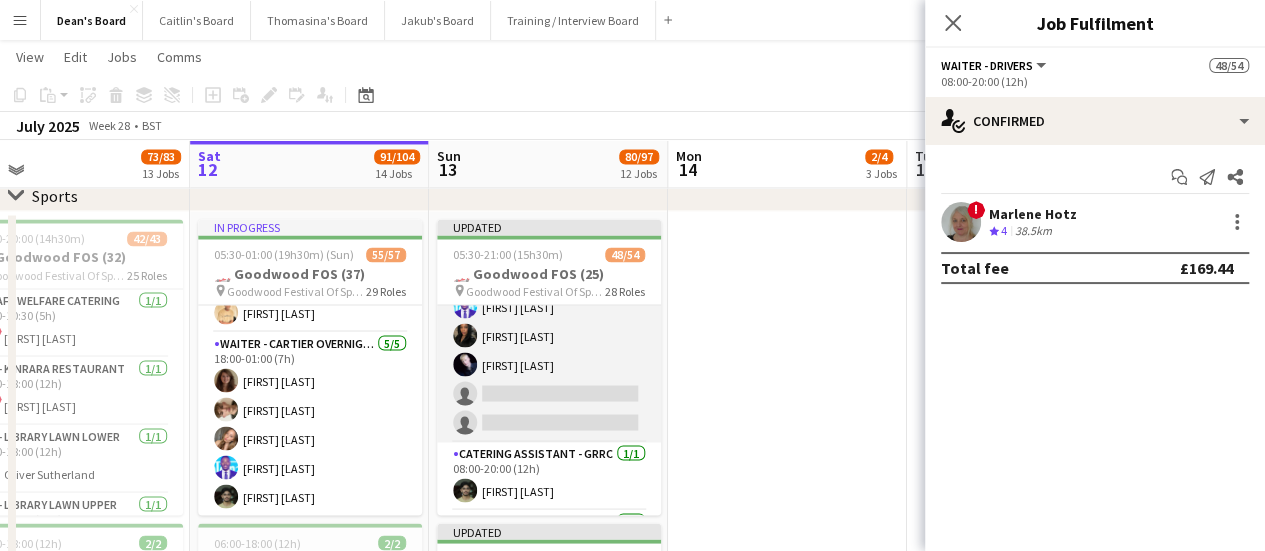 click on "Bar / Waiting    3I   9A   7/9   08:00-20:00 (12h)
Amy Barnes Jamie Ackers Laura Stevens Anton Buchholdt Antonio Ovie Obebe Ibim Akoko Jack Forrester
single-neutral-actions
single-neutral-actions" at bounding box center (549, 292) 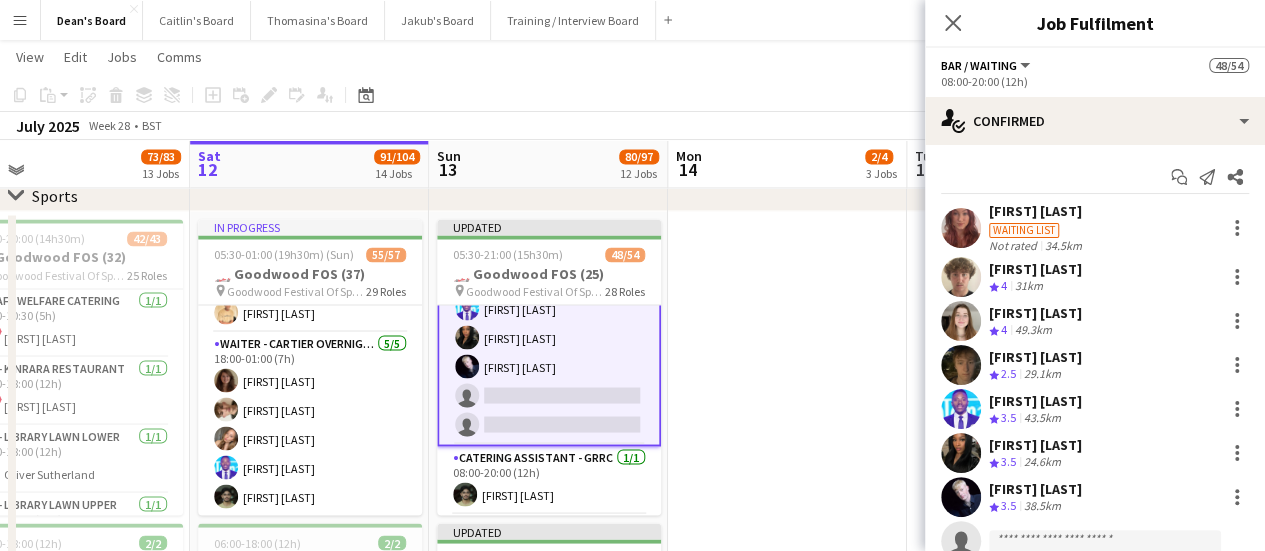scroll, scrollTop: 1553, scrollLeft: 0, axis: vertical 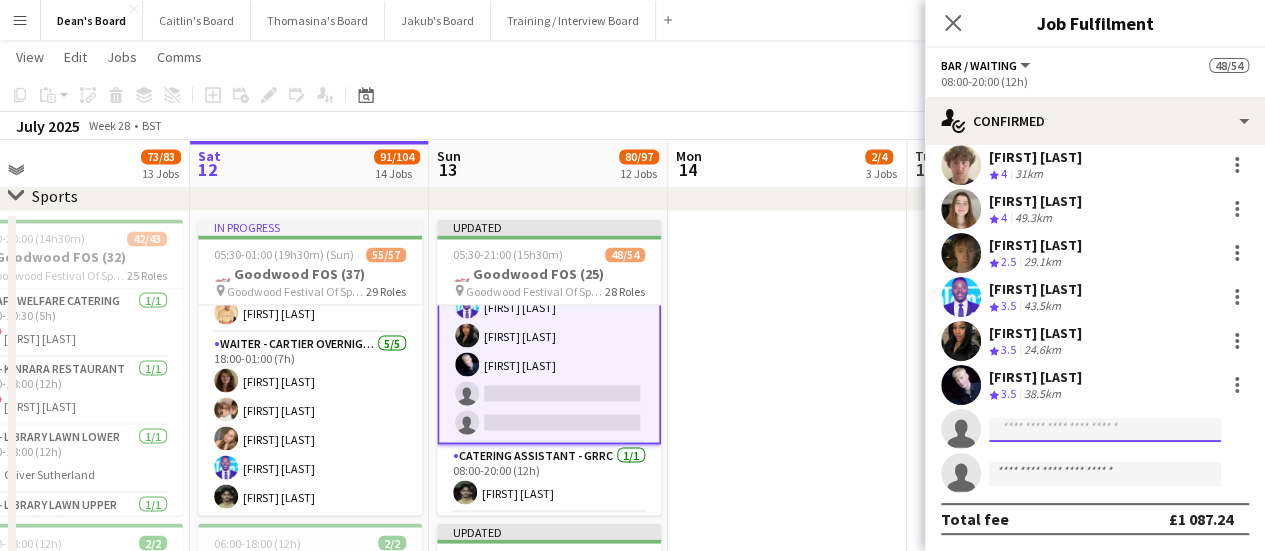 click 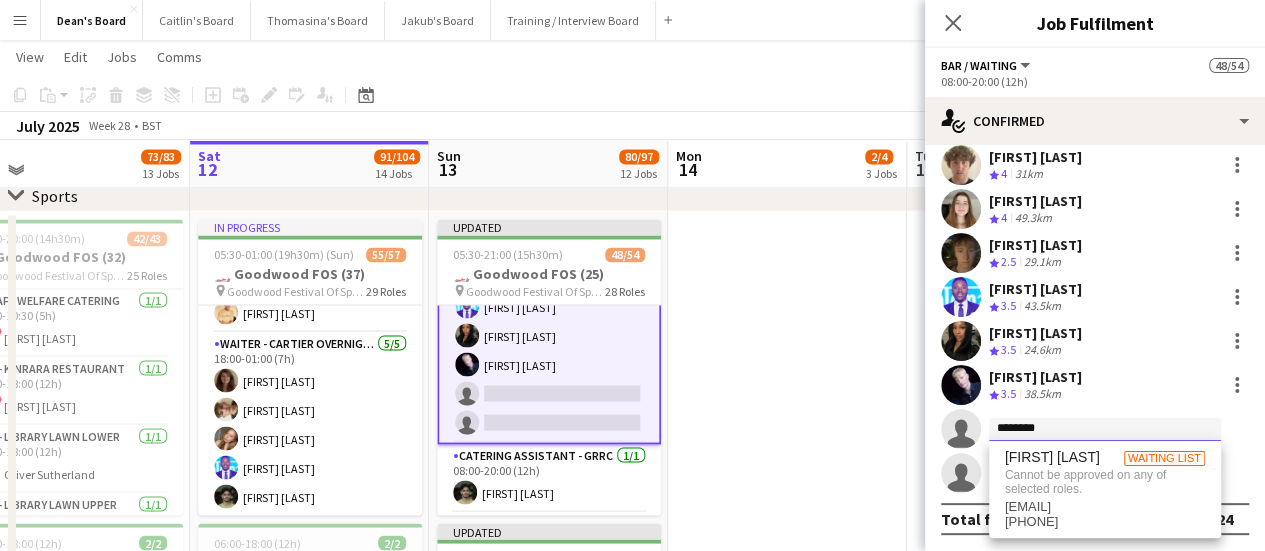 type on "********" 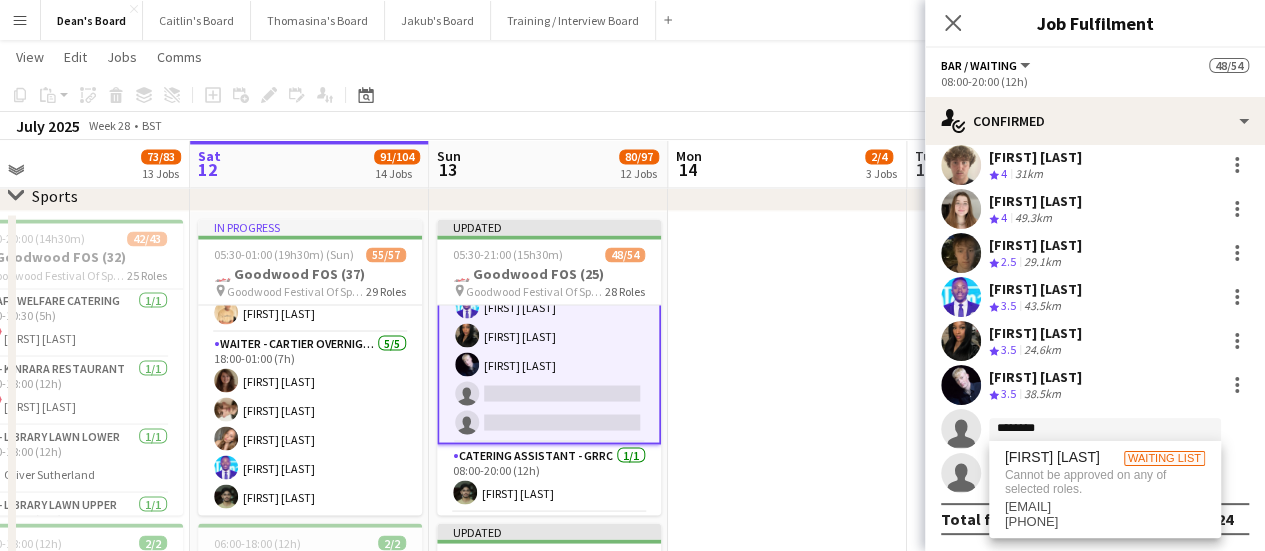 click at bounding box center [787, 790] 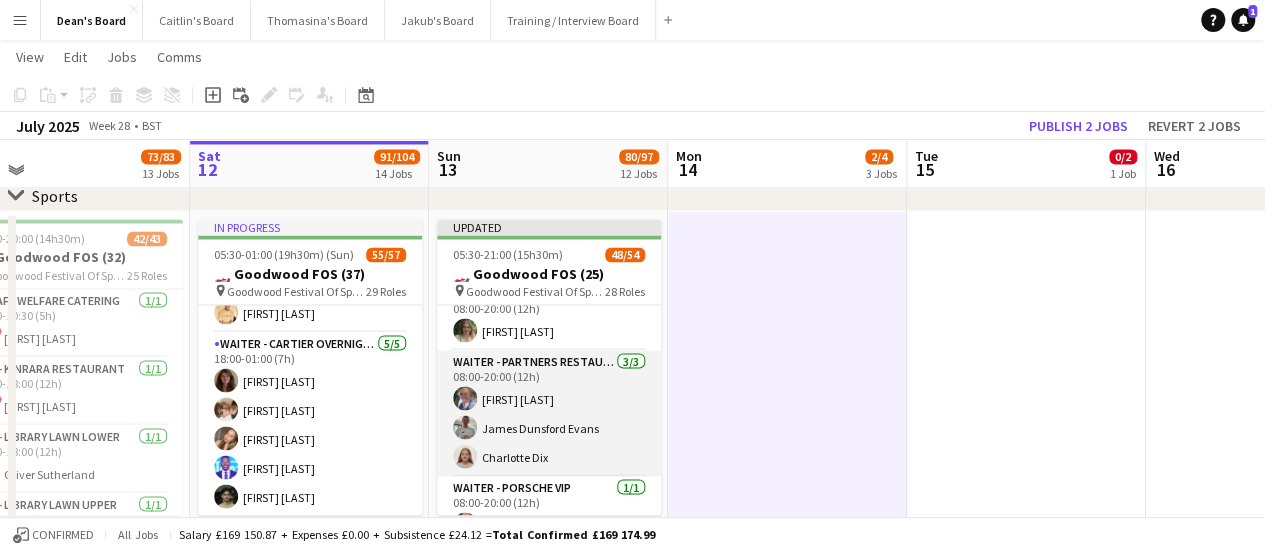scroll, scrollTop: 2447, scrollLeft: 0, axis: vertical 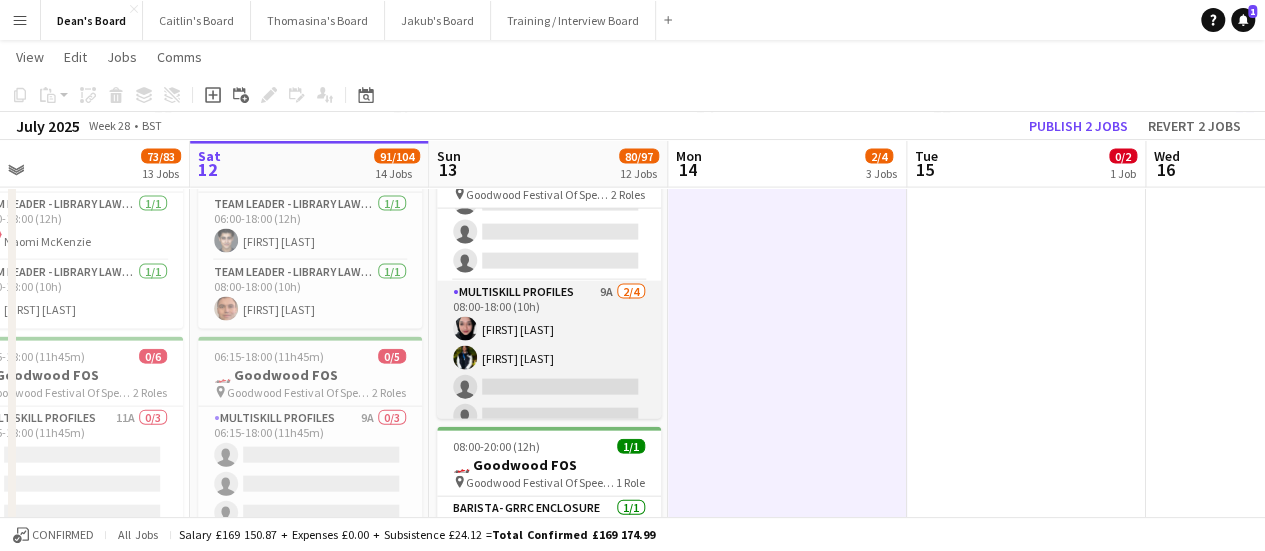 click on "MULTISKILL PROFILES   9A   2/4   08:00-18:00 (10h)
Salma Salama Kyle Jordon
single-neutral-actions
single-neutral-actions" at bounding box center [549, 358] 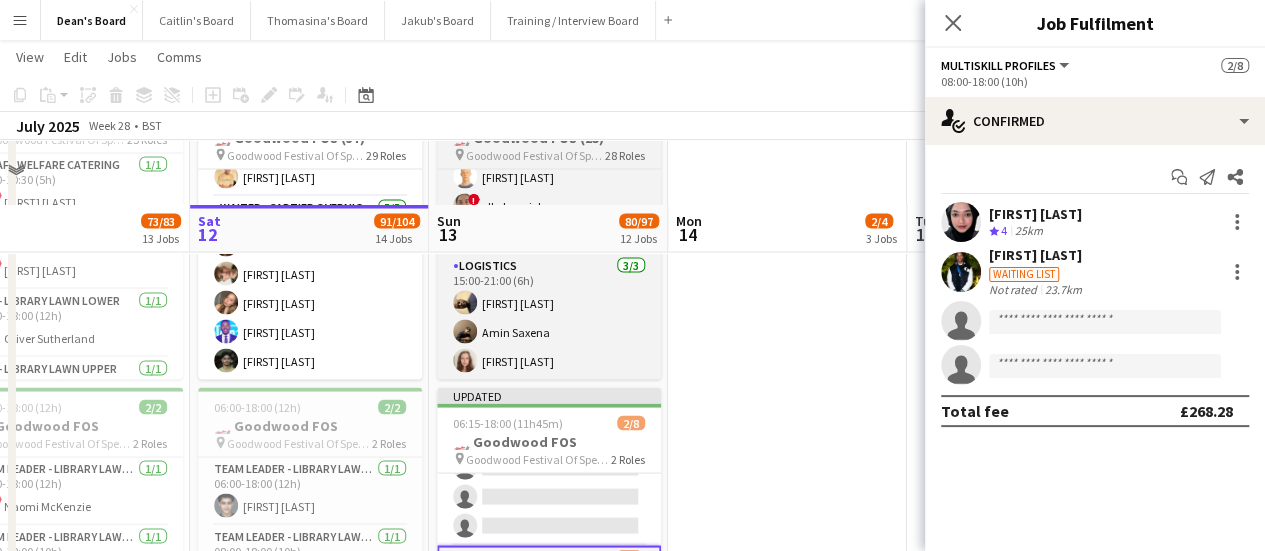 scroll, scrollTop: 1800, scrollLeft: 0, axis: vertical 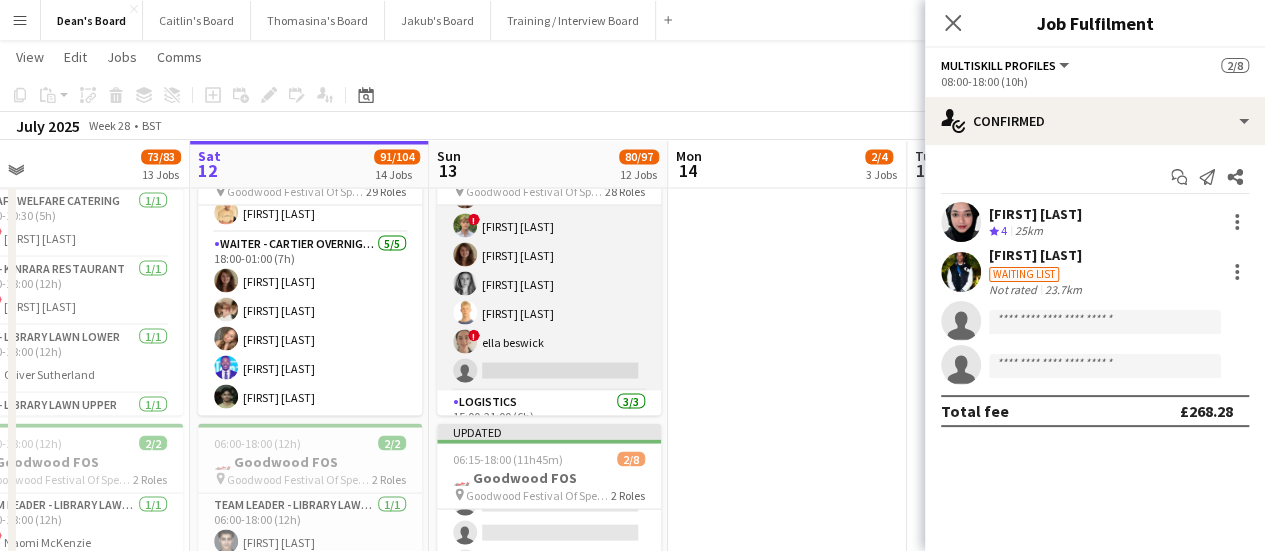 click on "Waiter- Cartier    1A   6/7   08:00-20:00 (12h)
Neve San Emeterio ! Owen Beswick Tirren Ambroziak Josephine Porter-Wright Isaac Lucraft ! ella beswick
single-neutral-actions" at bounding box center (549, 269) 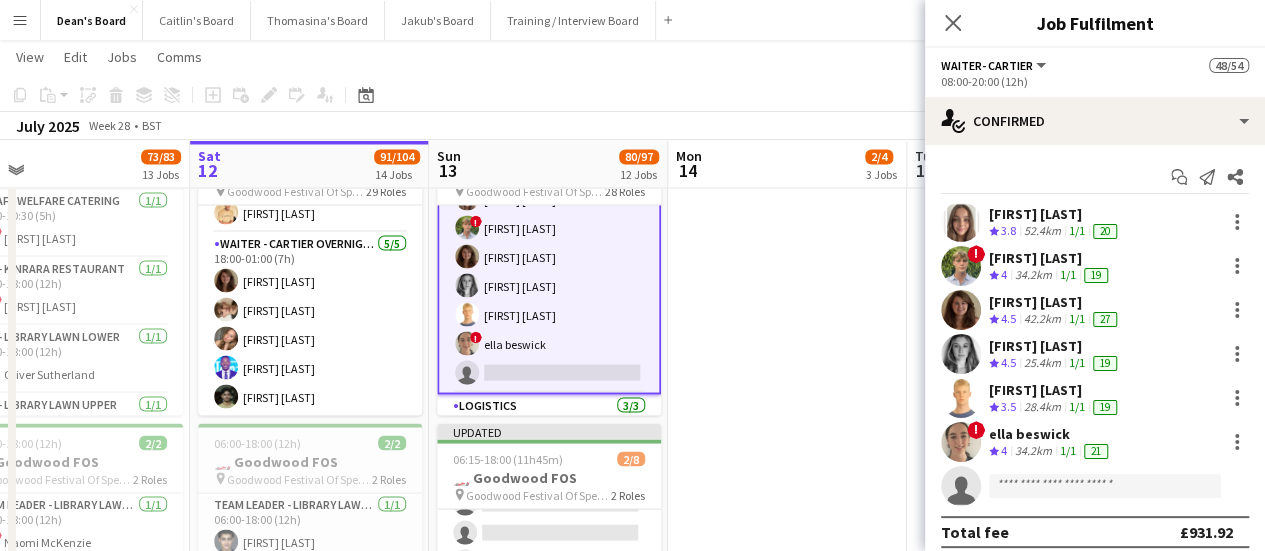 scroll, scrollTop: 2349, scrollLeft: 0, axis: vertical 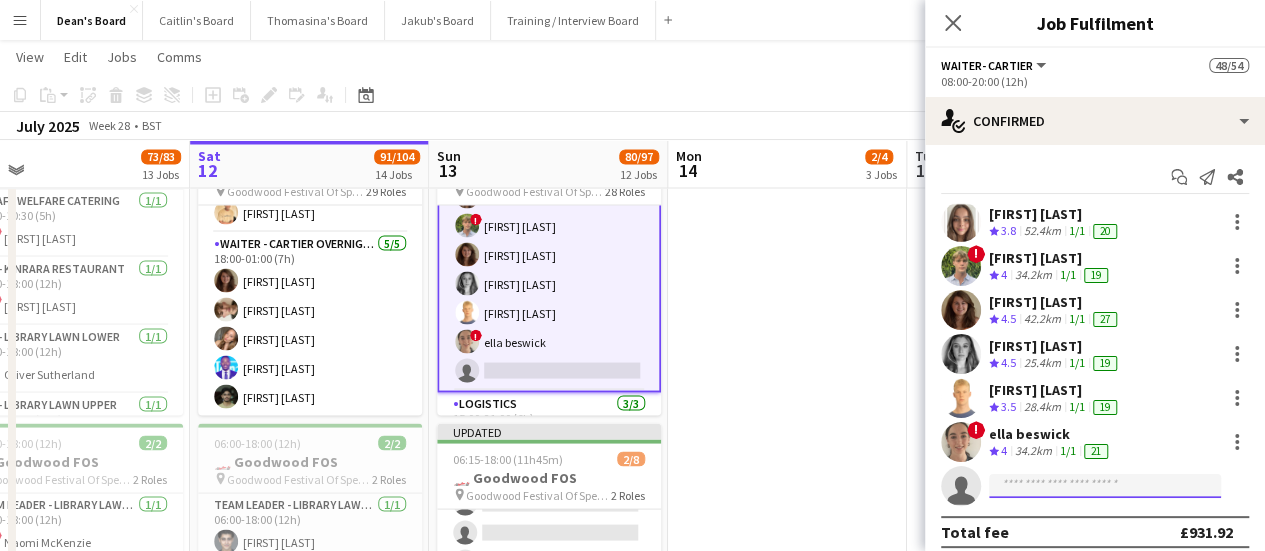 click 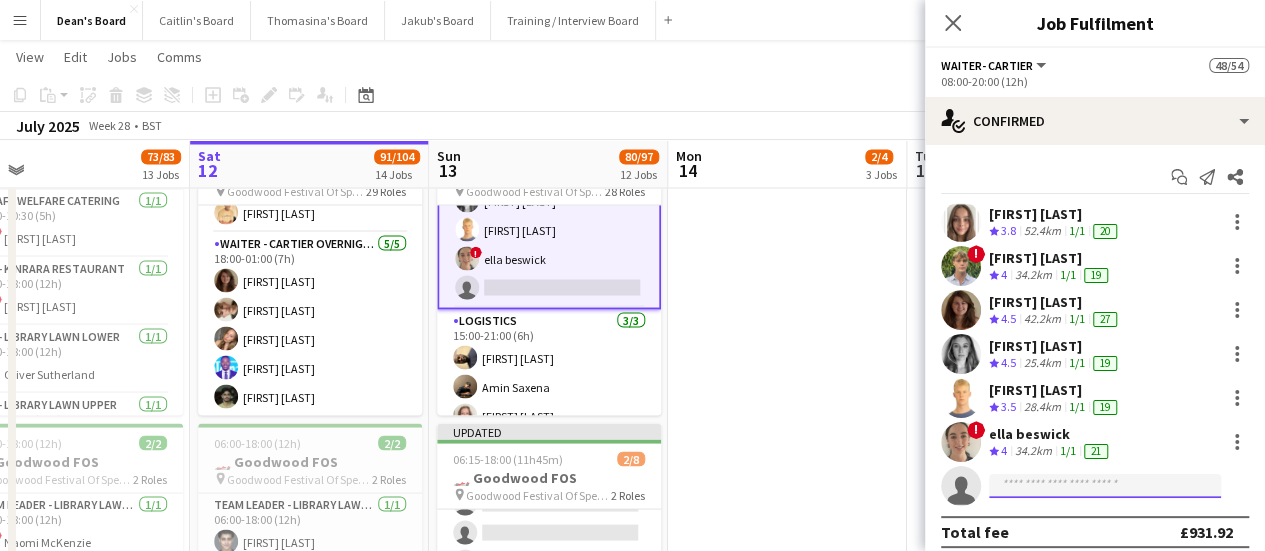 scroll, scrollTop: 2451, scrollLeft: 0, axis: vertical 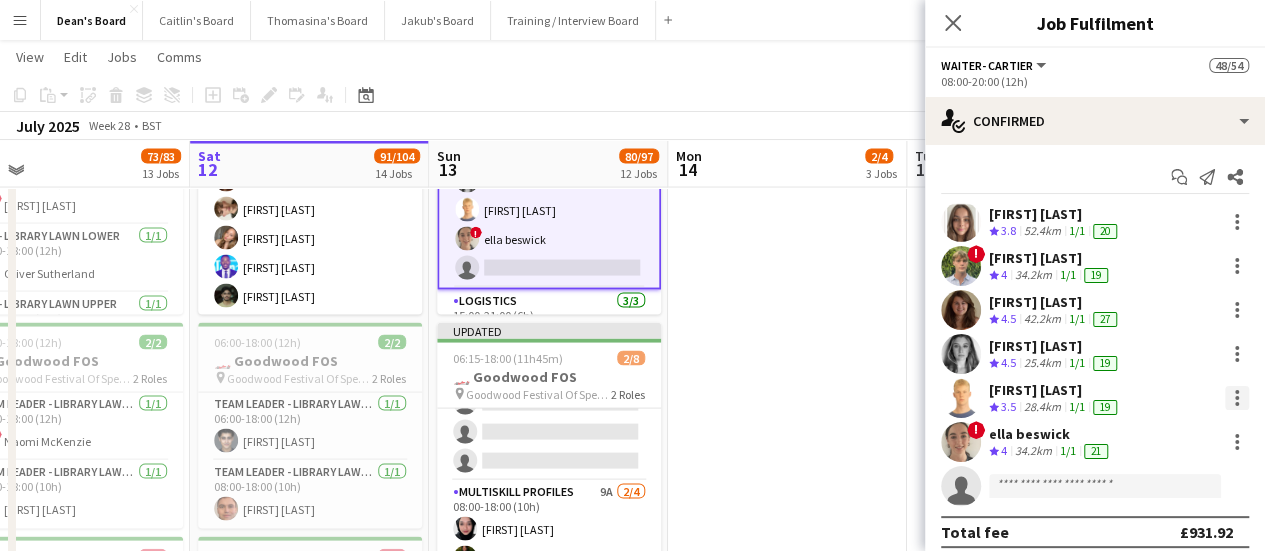 click at bounding box center (1237, 398) 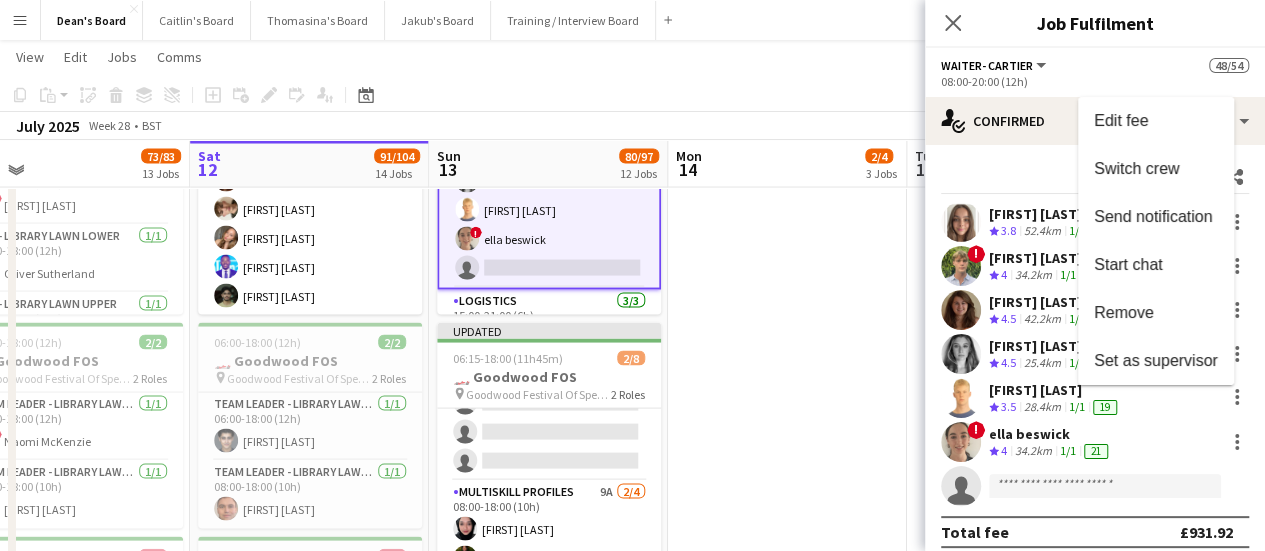 drag, startPoint x: 1131, startPoint y: 166, endPoint x: 998, endPoint y: 200, distance: 137.2771 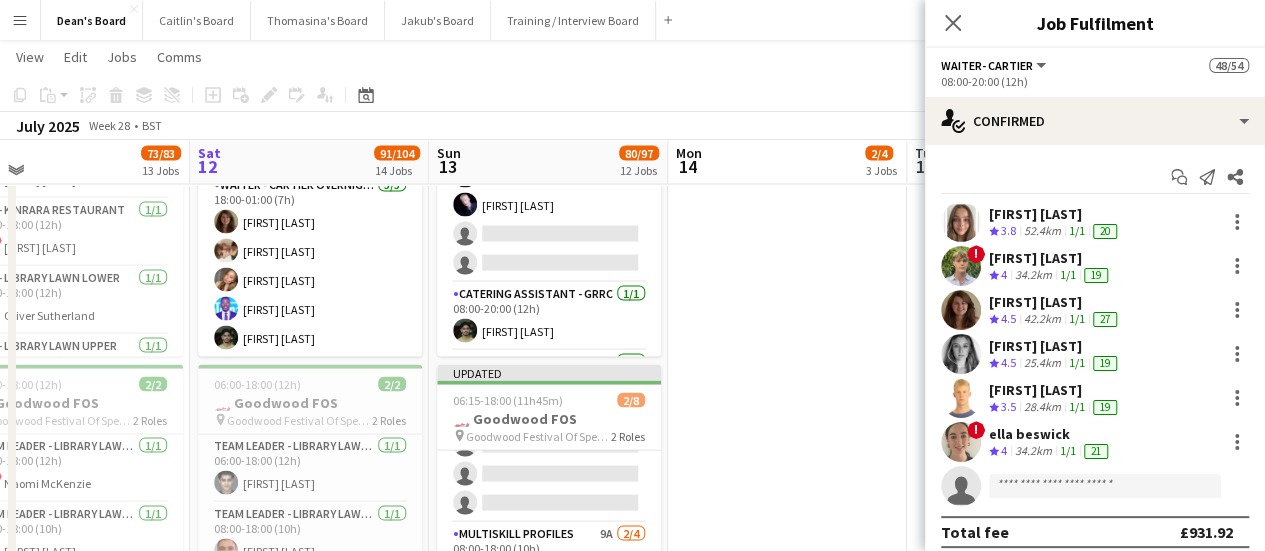 scroll, scrollTop: 1451, scrollLeft: 0, axis: vertical 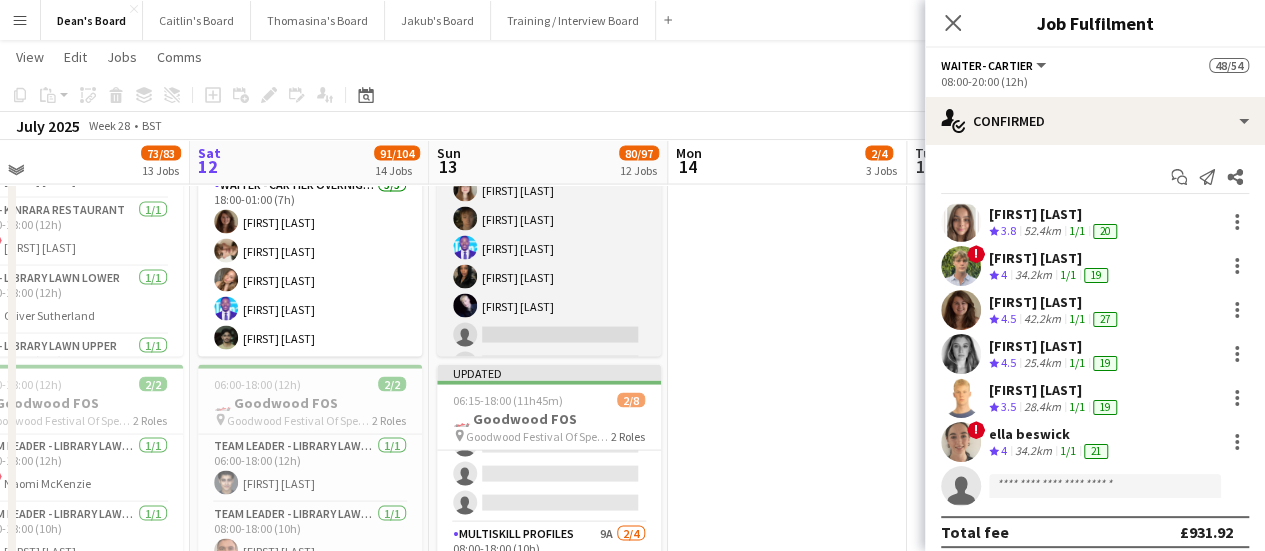 click on "Bar / Waiting    2I   9A   7/9   08:00-20:00 (12h)
Amy Barnes Jamie Ackers Laura Stevens Anton Buchholdt Antonio Ovie Obebe Ibim Akoko Jack Forrester
single-neutral-actions
single-neutral-actions" at bounding box center (549, 234) 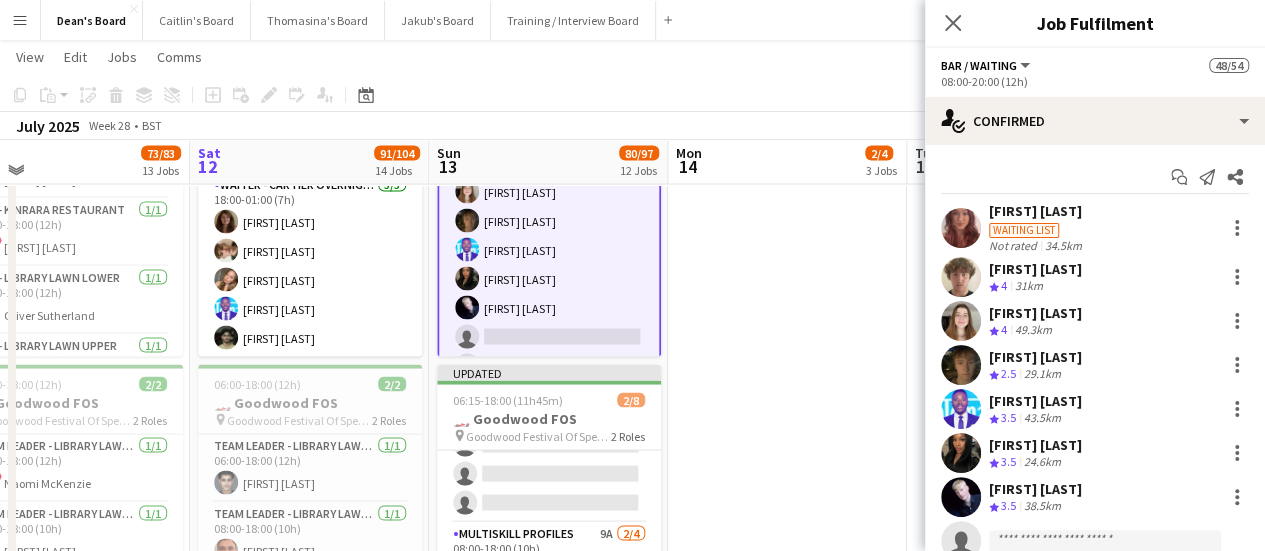 scroll, scrollTop: 1453, scrollLeft: 0, axis: vertical 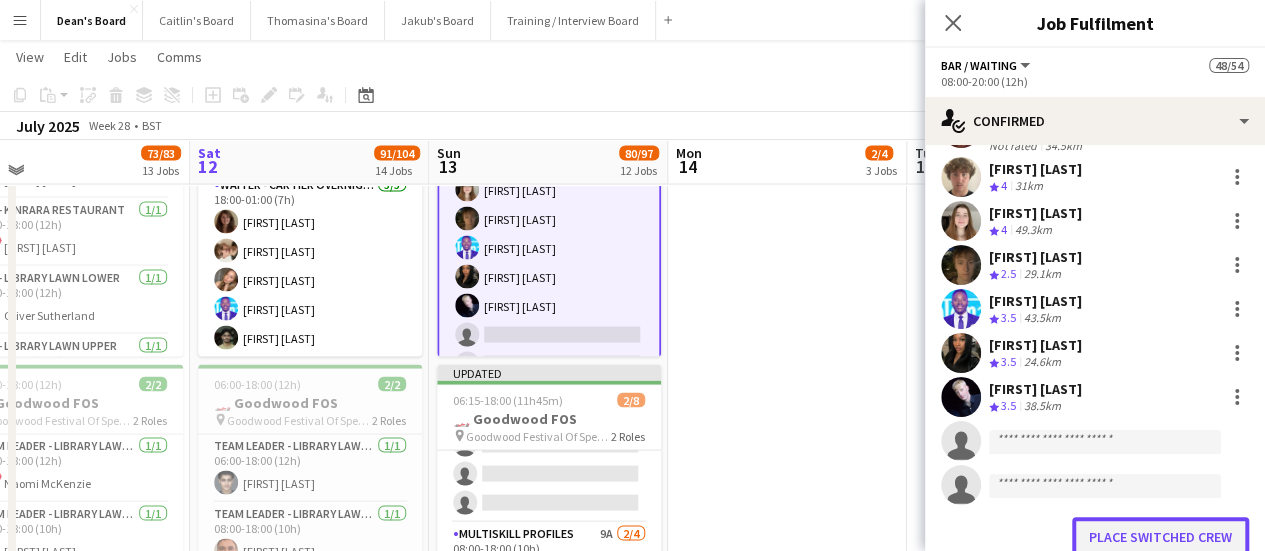 click on "Place switched crew" at bounding box center [1160, 537] 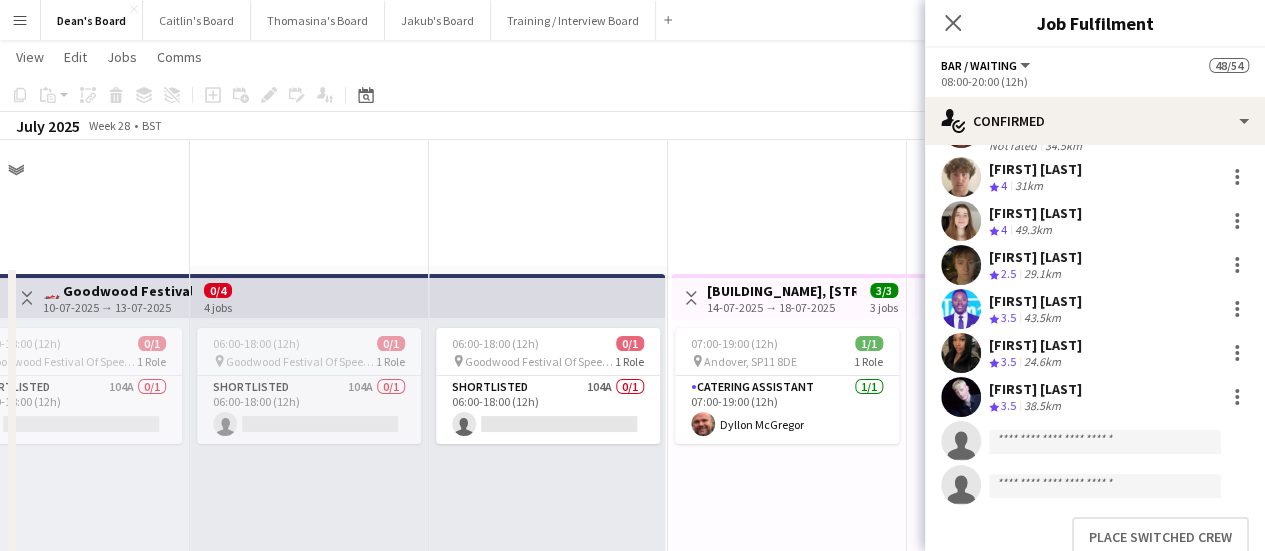 scroll, scrollTop: 1900, scrollLeft: 0, axis: vertical 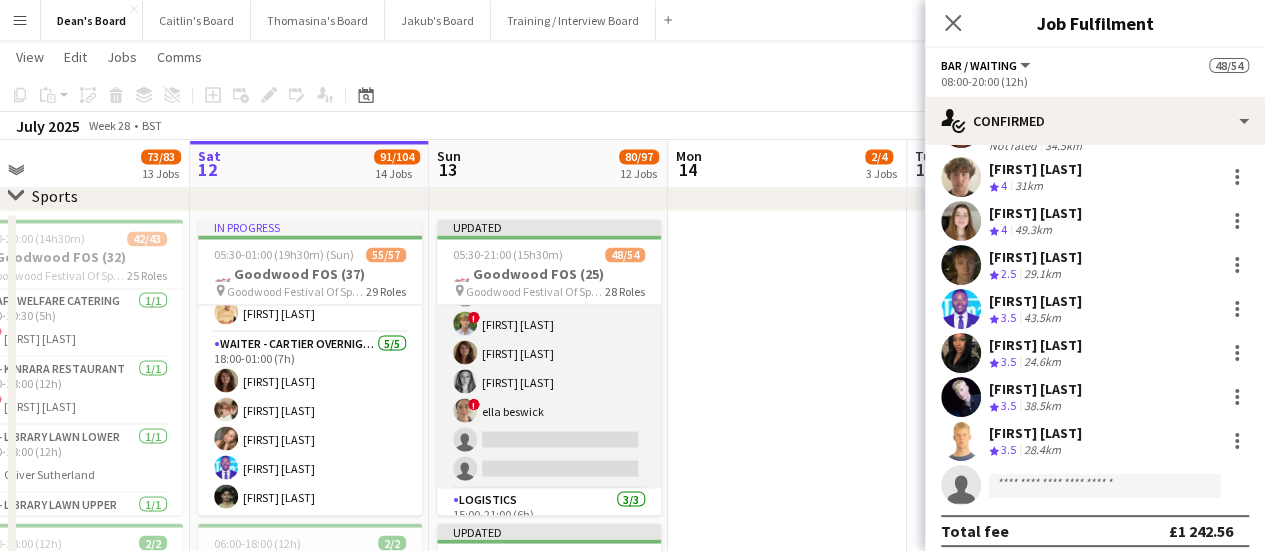 click on "Waiter- Cartier    1A   5/7   08:00-20:00 (12h)
Neve San Emeterio ! Owen Beswick Tirren Ambroziak Josephine Porter-Wright ! ella beswick
single-neutral-actions
single-neutral-actions" at bounding box center [549, 367] 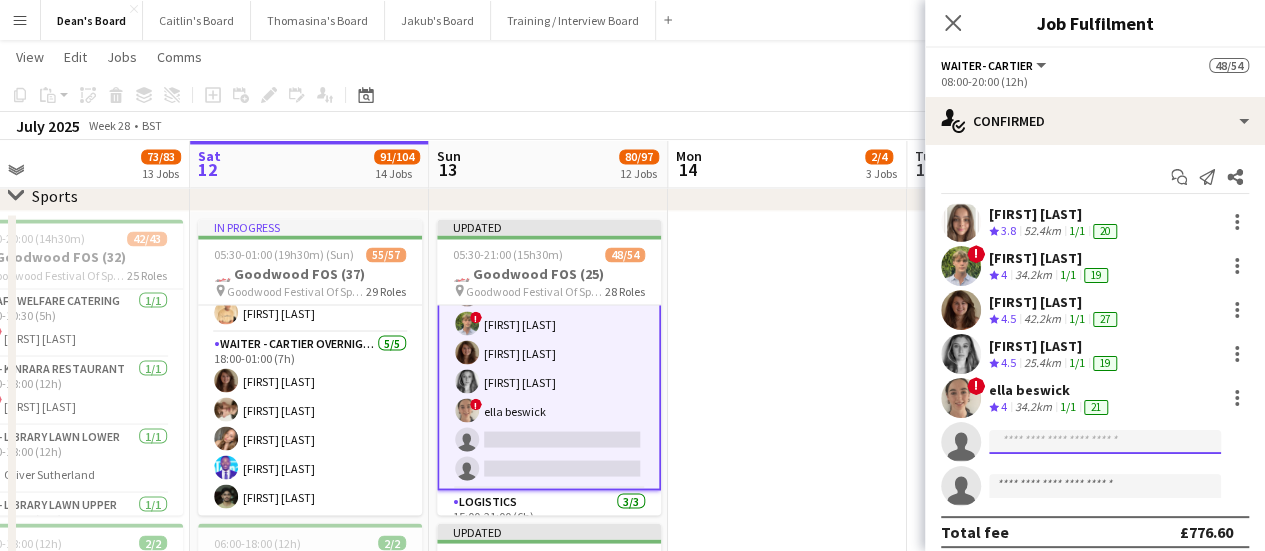click 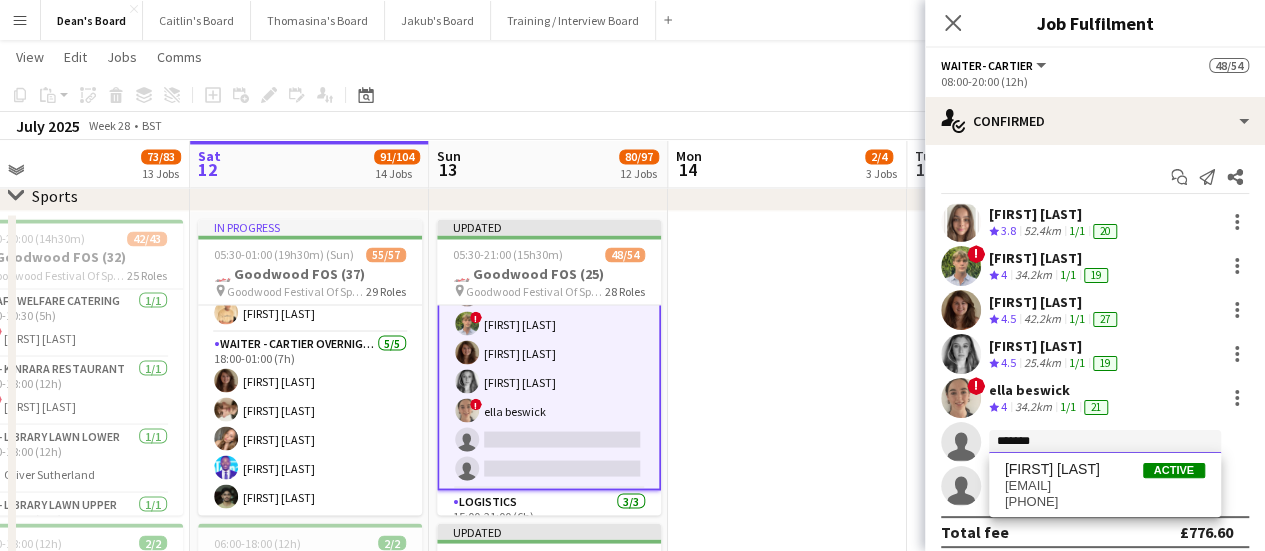 type on "*******" 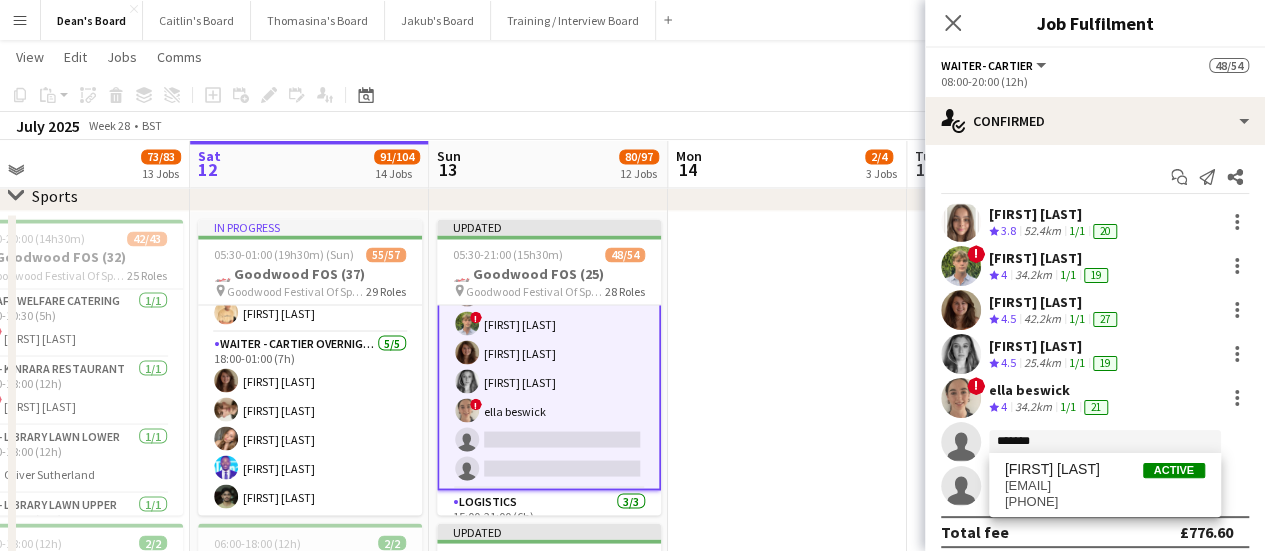 click on "[EMAIL]" at bounding box center [1105, 486] 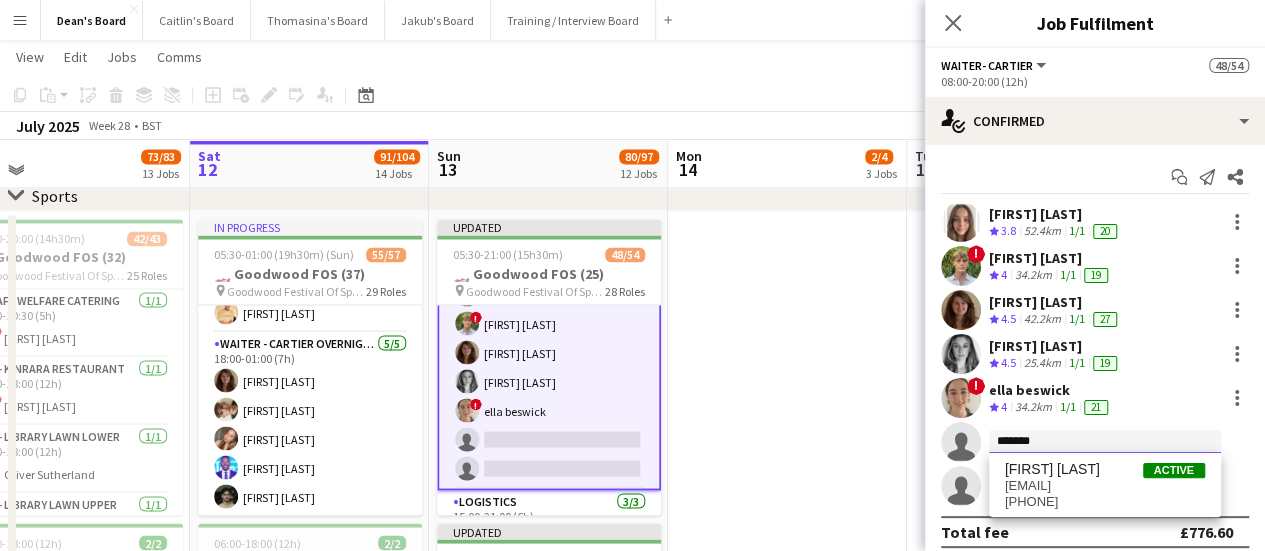 type 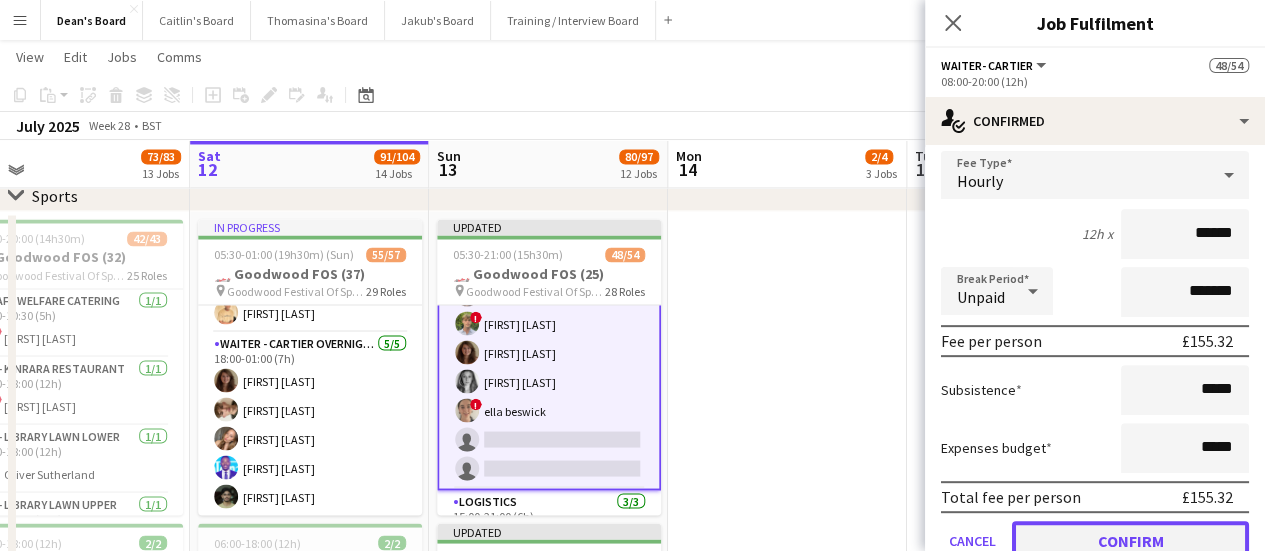 click on "Confirm" at bounding box center (1130, 541) 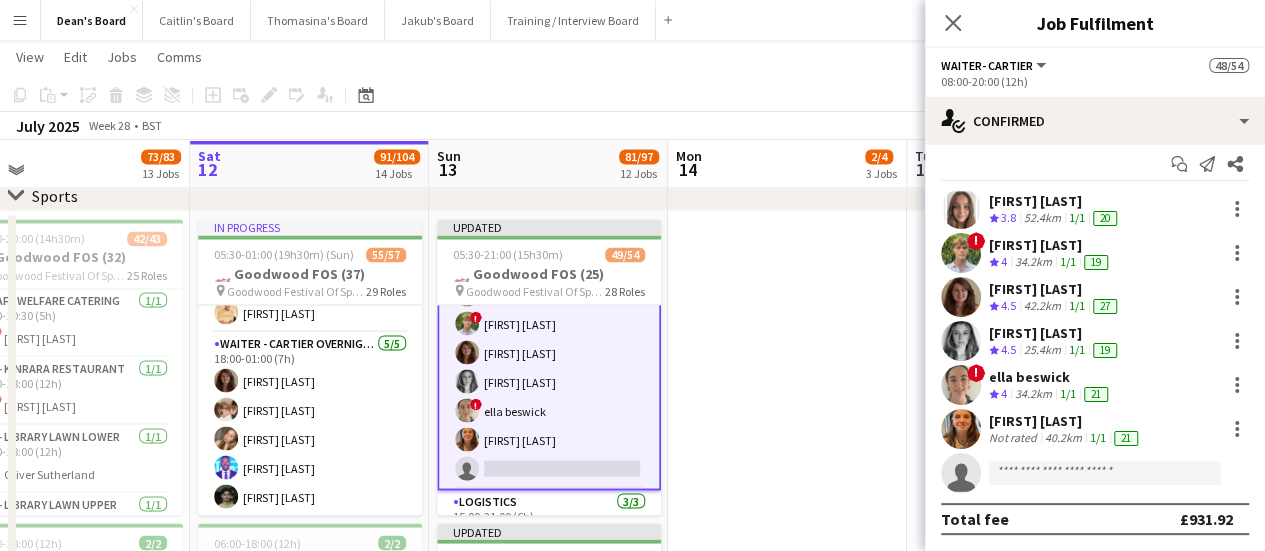 scroll, scrollTop: 12, scrollLeft: 0, axis: vertical 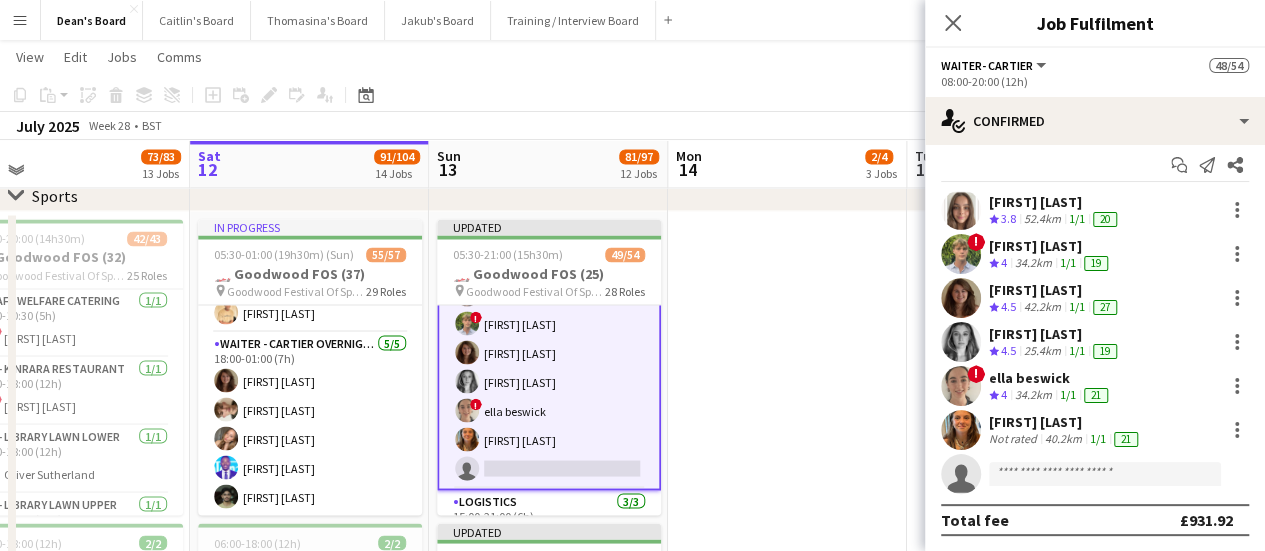 click at bounding box center [787, 790] 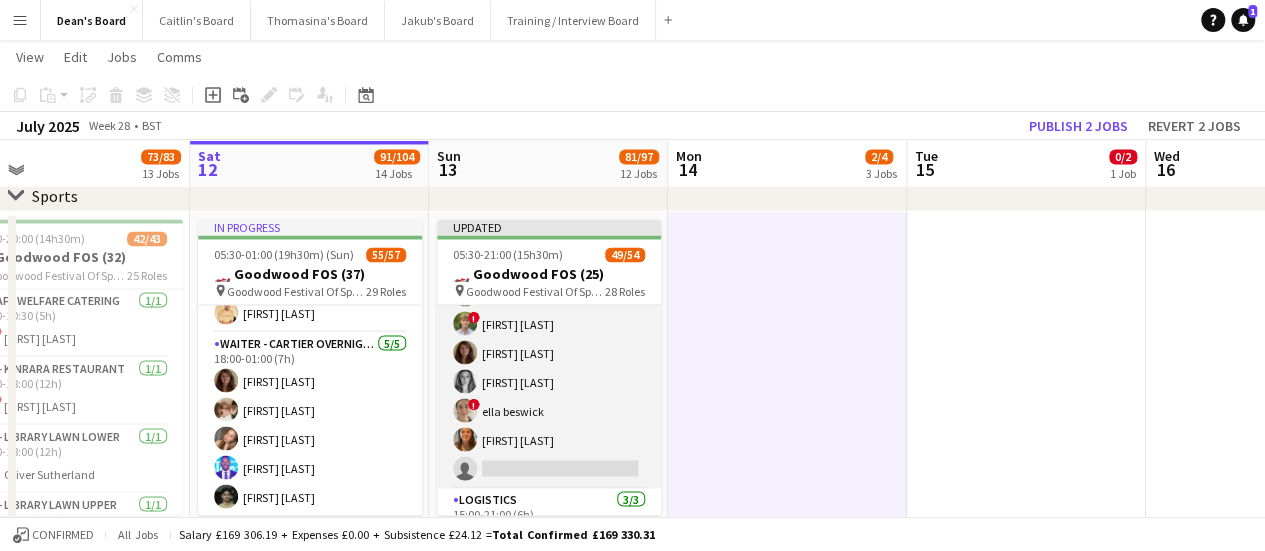 click on "Waiter- Cartier    1A   6/7   08:00-20:00 (12h)
Neve San Emeterio ! Owen Beswick Tirren Ambroziak Josephine Porter-Wright ! ella beswick Esme Slater
single-neutral-actions" at bounding box center [549, 367] 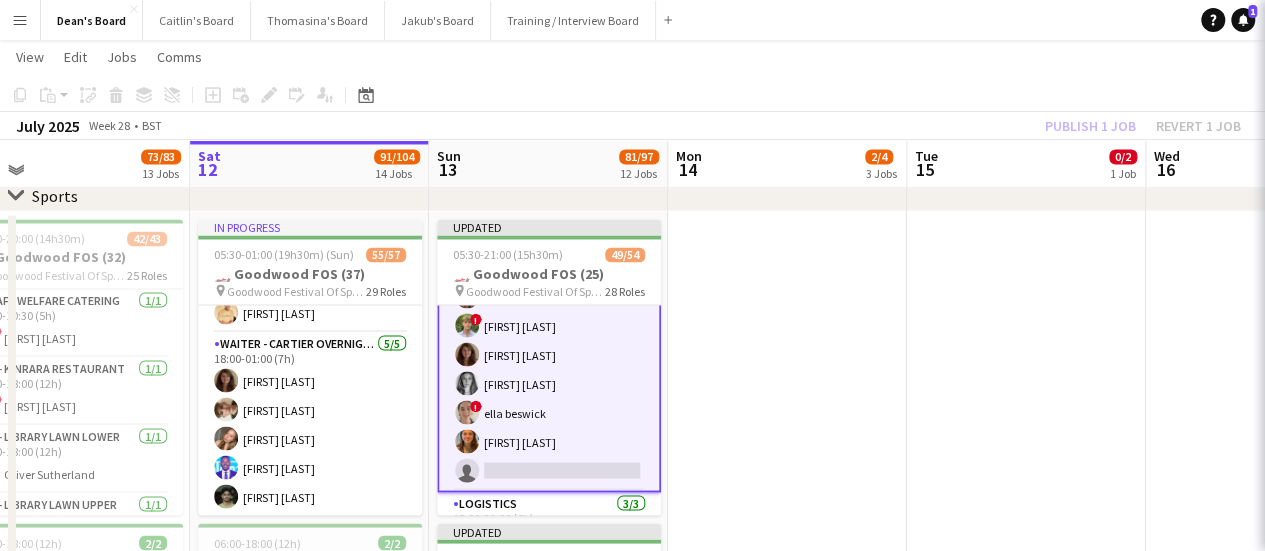 scroll, scrollTop: 2351, scrollLeft: 0, axis: vertical 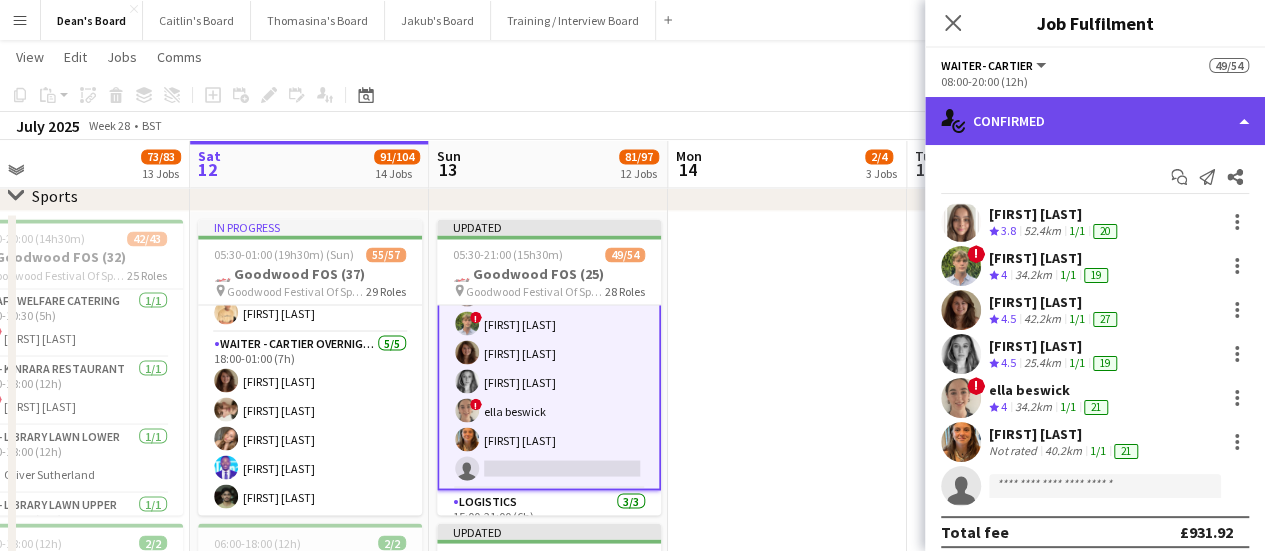 click on "single-neutral-actions-check-2
Confirmed" 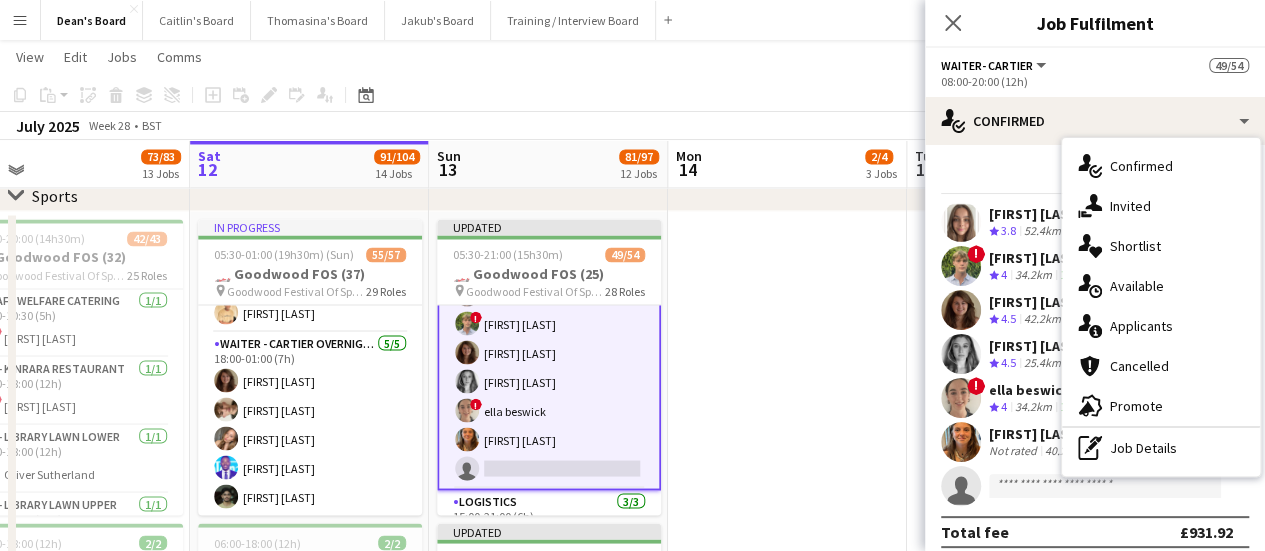 click on "pen-write
Job Details" at bounding box center [1161, 448] 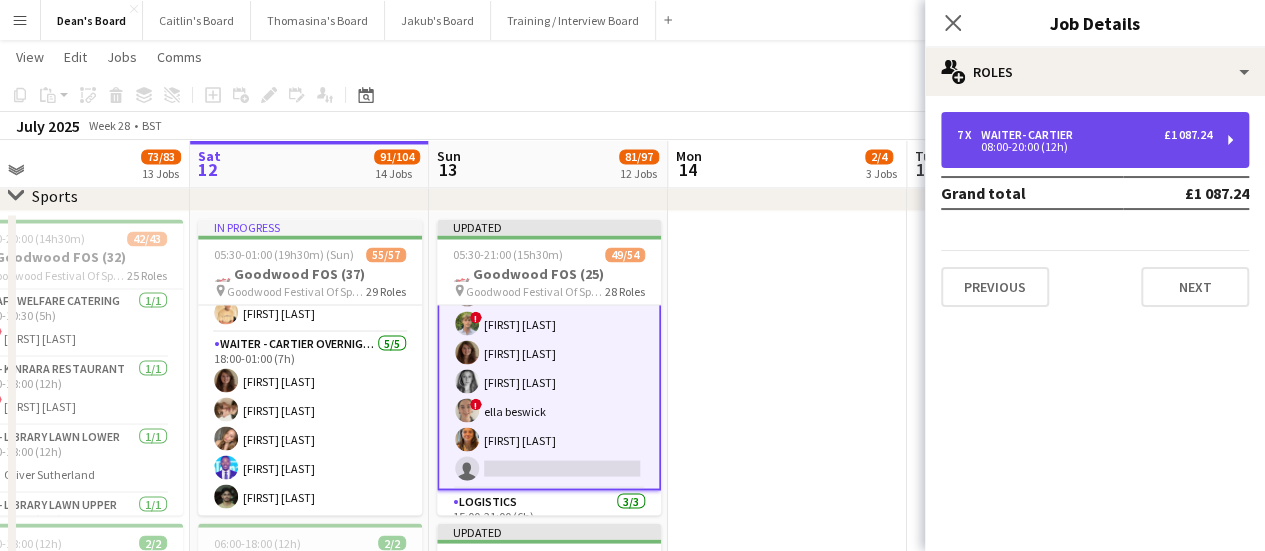 click on "08:00-20:00 (12h)" at bounding box center (1084, 147) 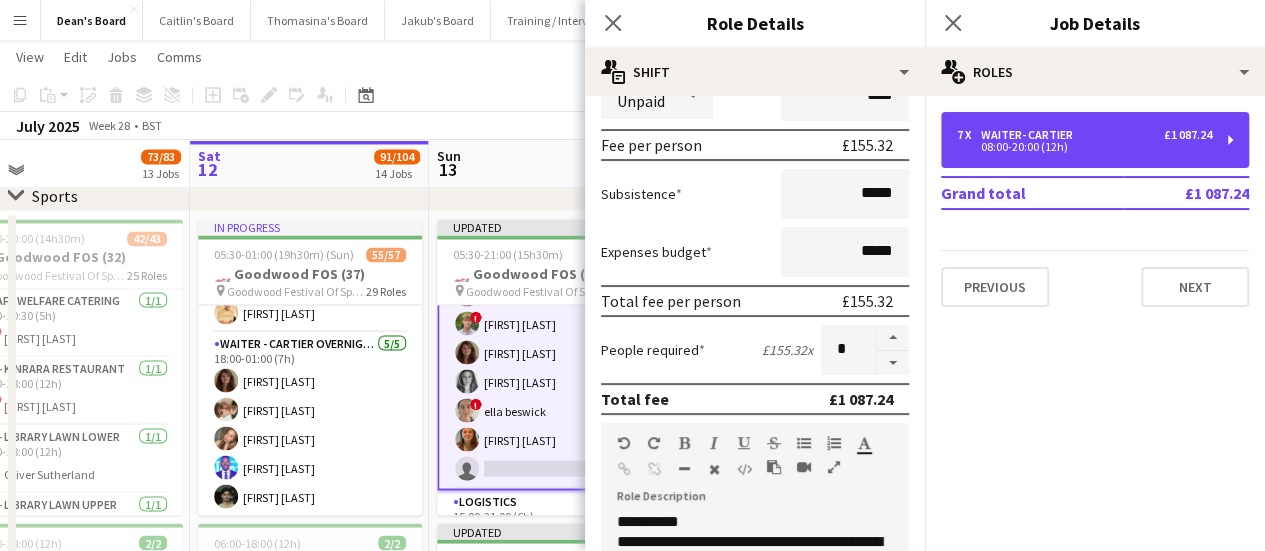 scroll, scrollTop: 300, scrollLeft: 0, axis: vertical 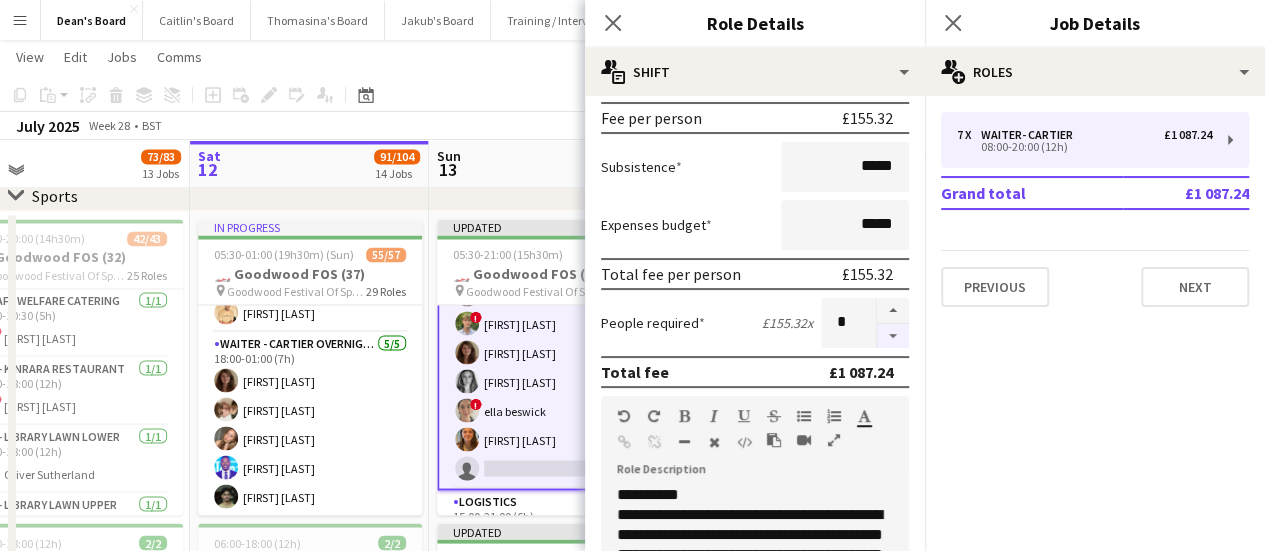 click at bounding box center [893, 336] 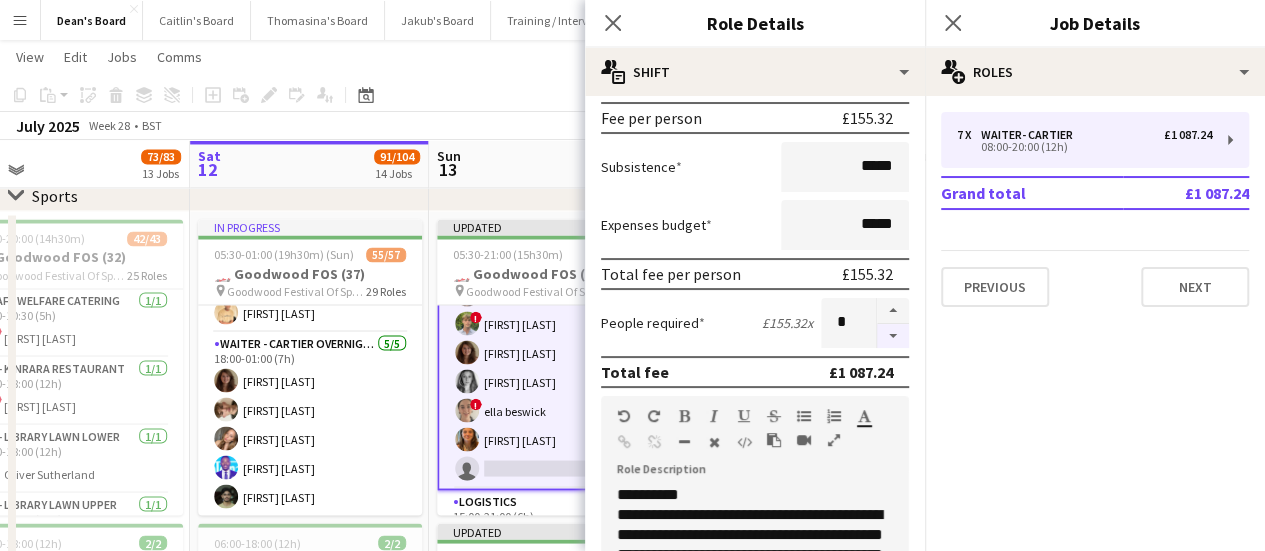 type on "*" 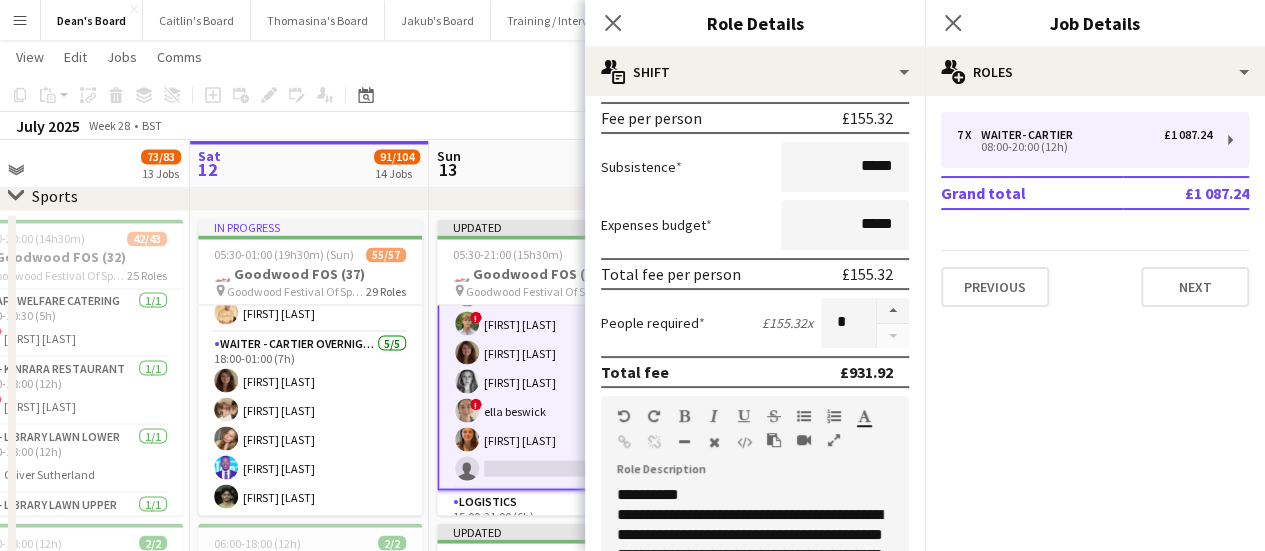 click on "Sun   13   81/97   12 Jobs" at bounding box center (548, 164) 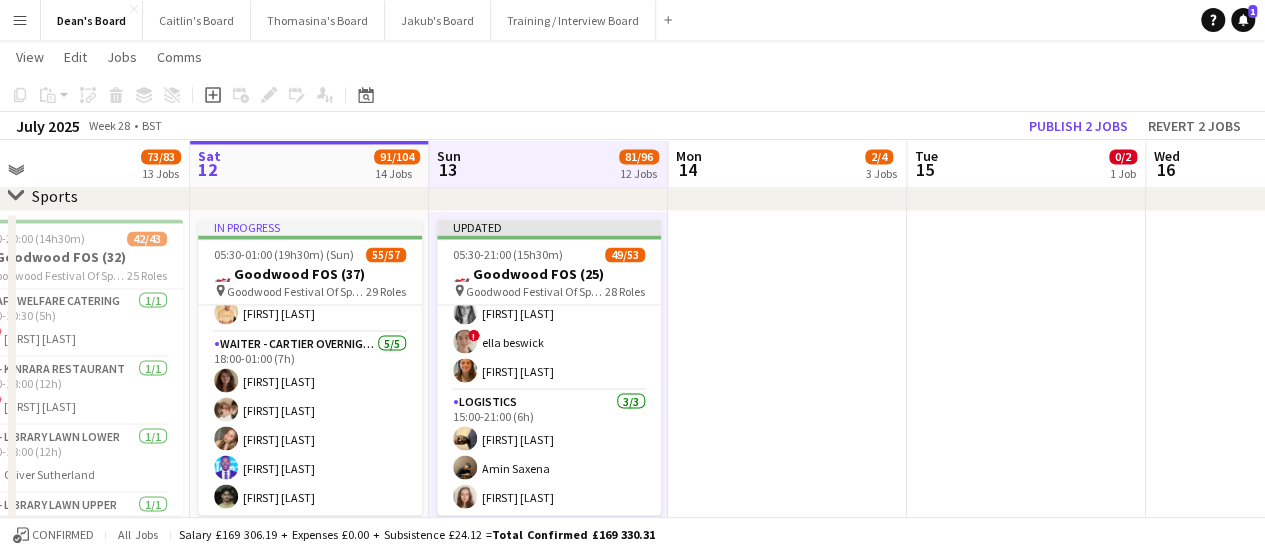 scroll, scrollTop: 2218, scrollLeft: 0, axis: vertical 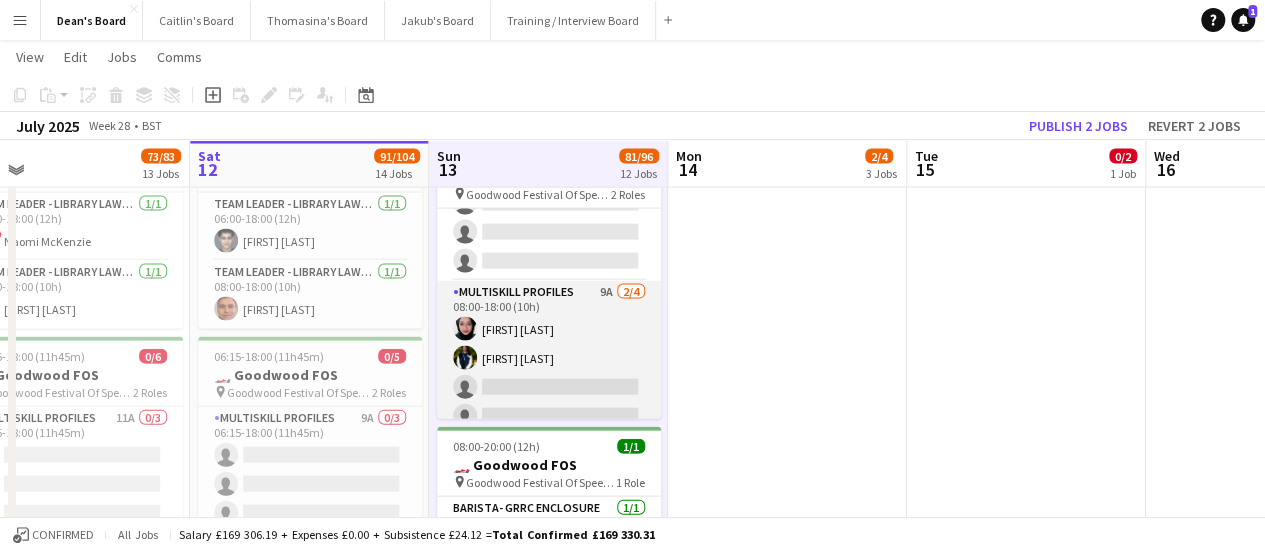 click on "MULTISKILL PROFILES   9A   2/4   08:00-18:00 (10h)
Salma Salama Kyle Jordon
single-neutral-actions
single-neutral-actions" at bounding box center [549, 358] 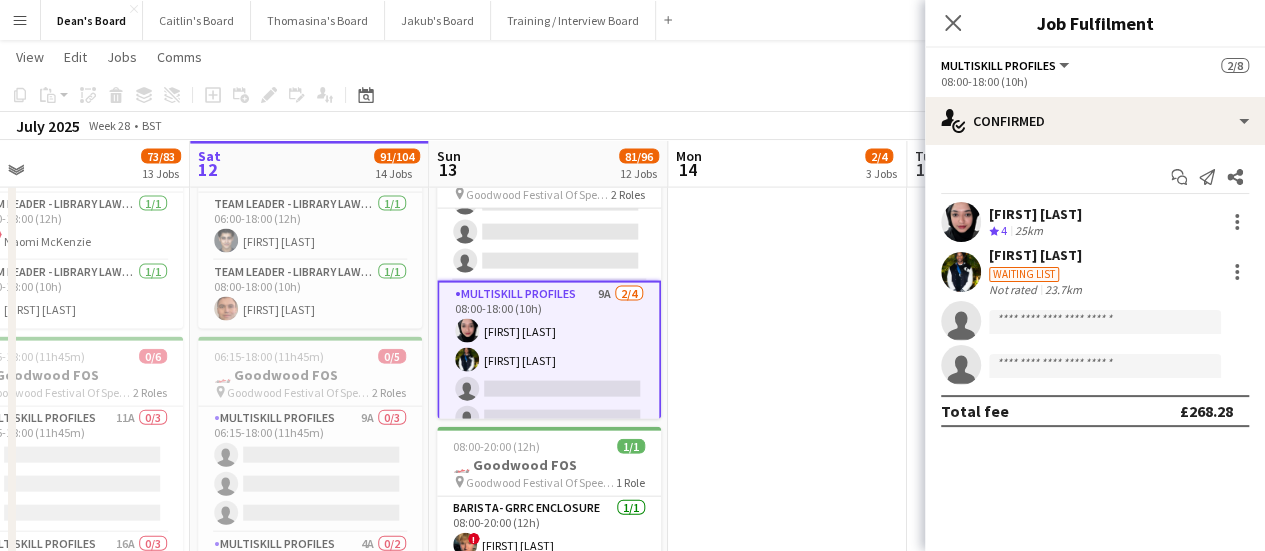 click on "[FIRST] [LAST]" at bounding box center [1037, 255] 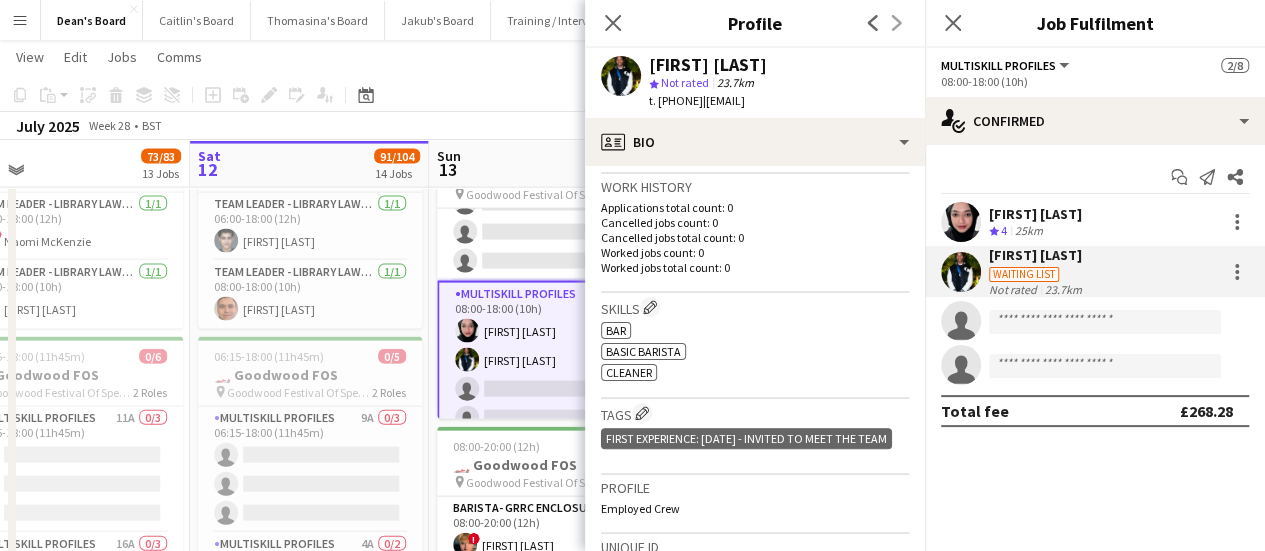 scroll, scrollTop: 500, scrollLeft: 0, axis: vertical 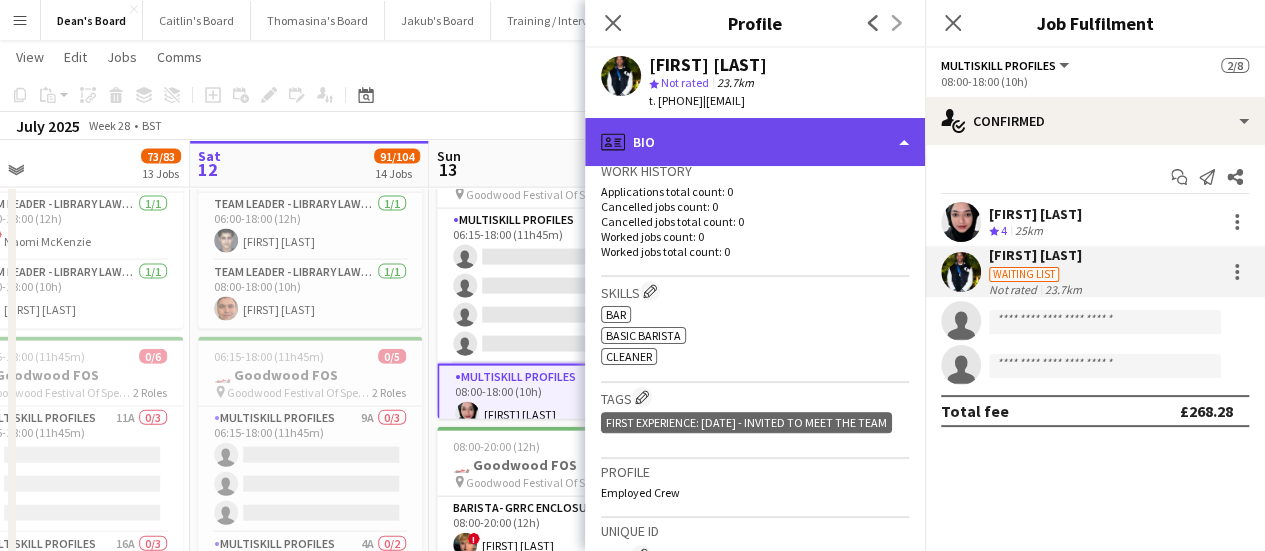 click on "profile
Bio" 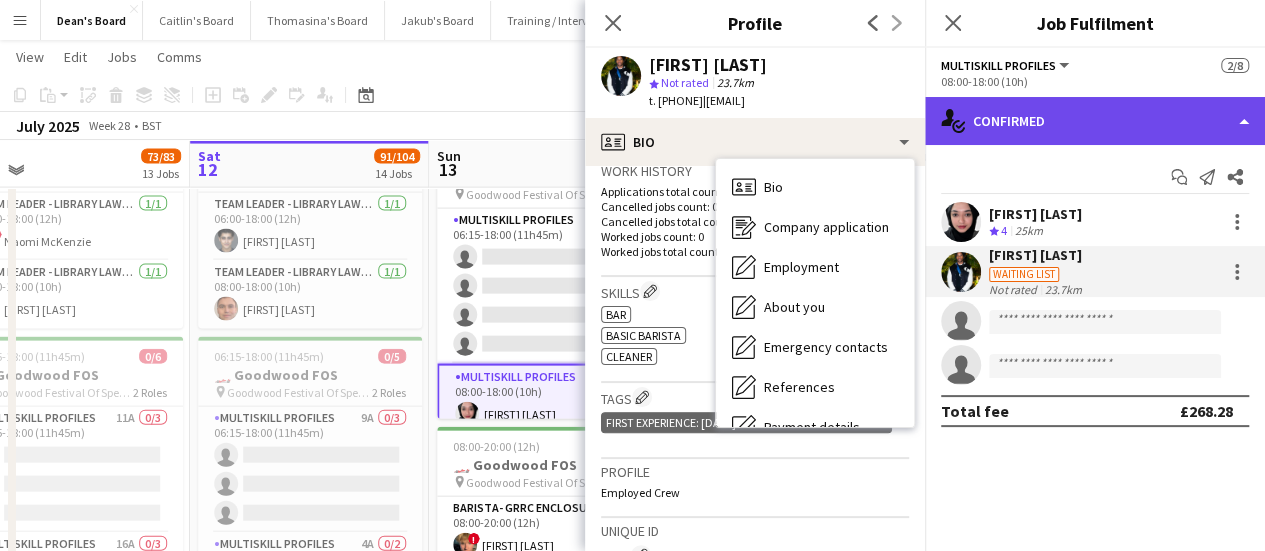click on "single-neutral-actions-check-2
Confirmed" 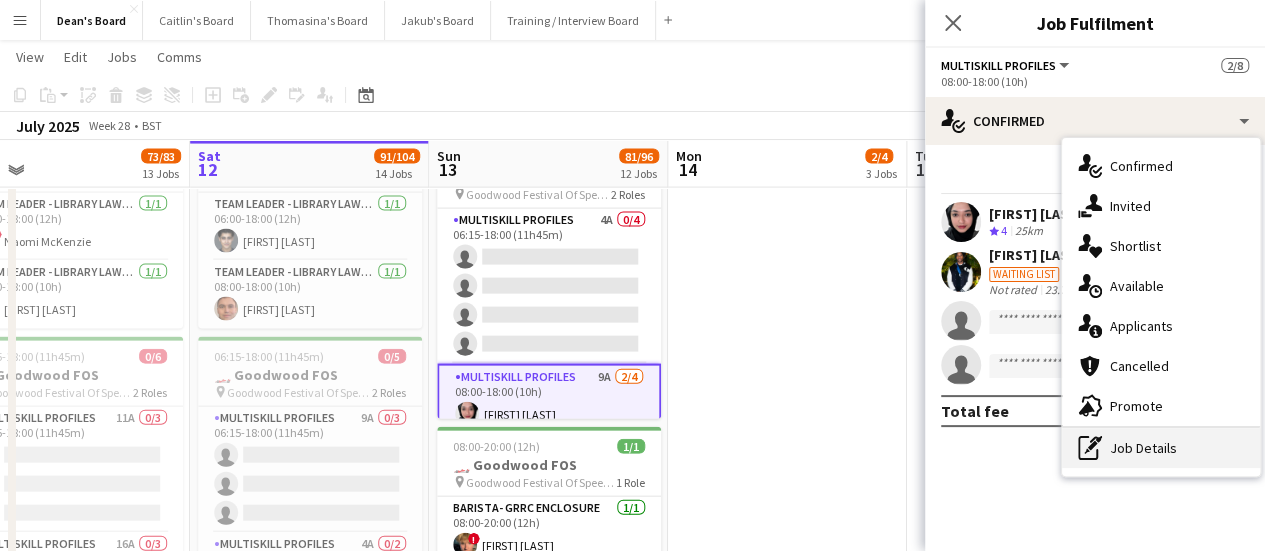 click on "pen-write
Job Details" at bounding box center (1161, 448) 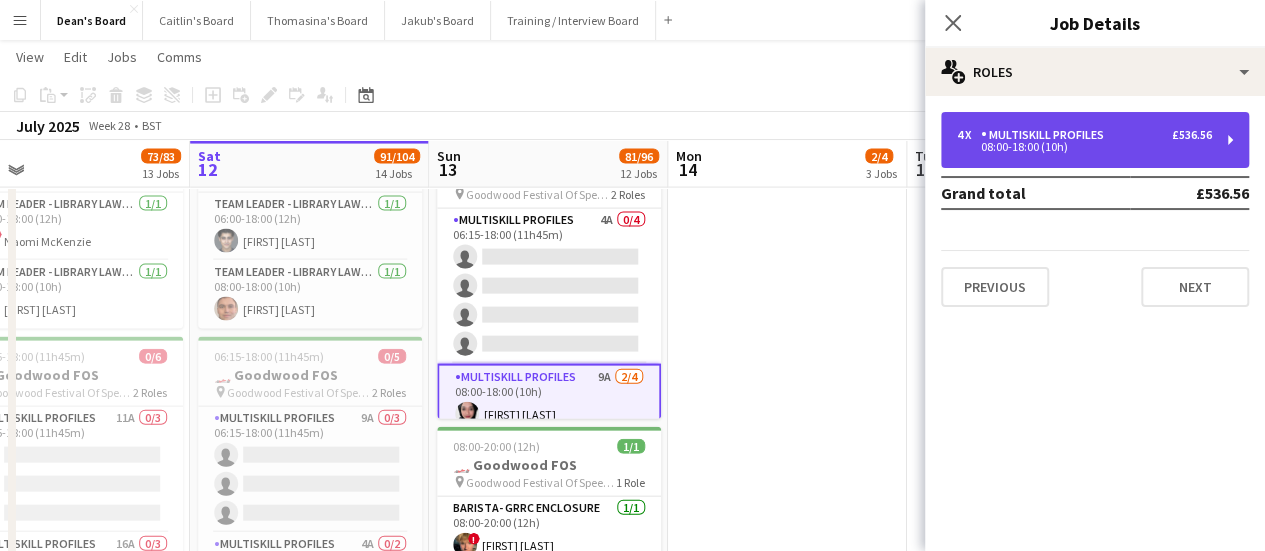 click on "MULTISKILL PROFILES" at bounding box center (1046, 135) 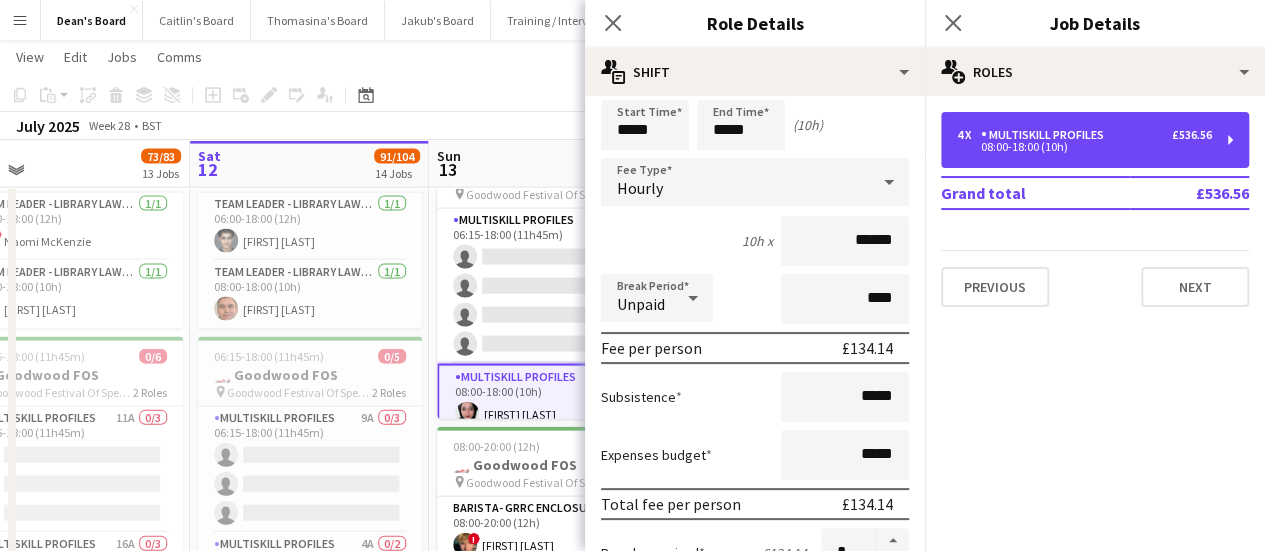 scroll, scrollTop: 0, scrollLeft: 0, axis: both 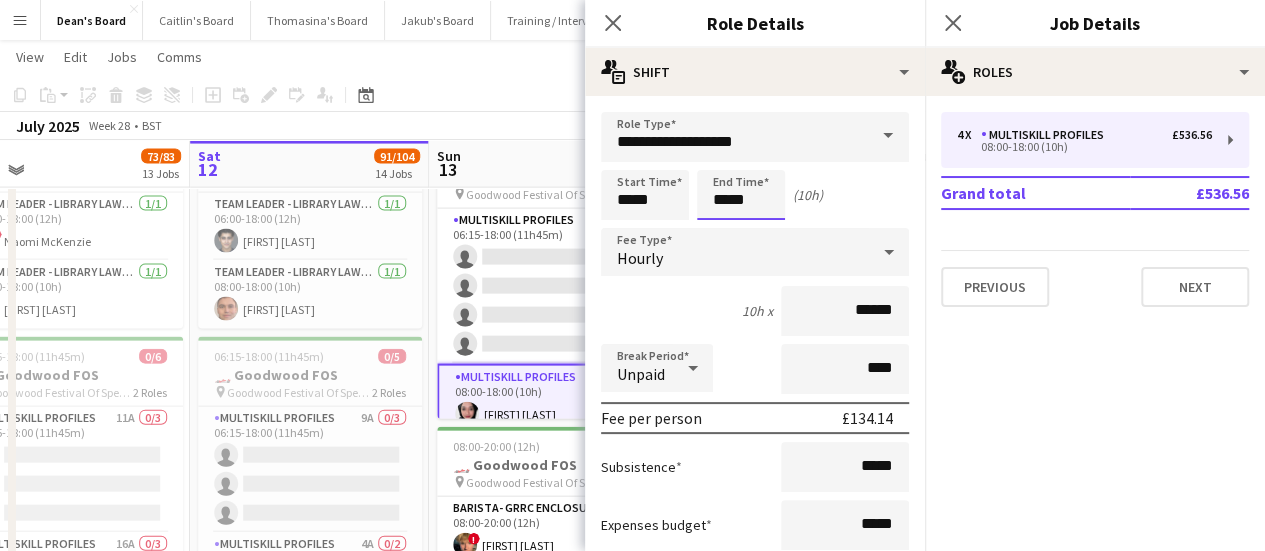 click on "*****" at bounding box center (741, 195) 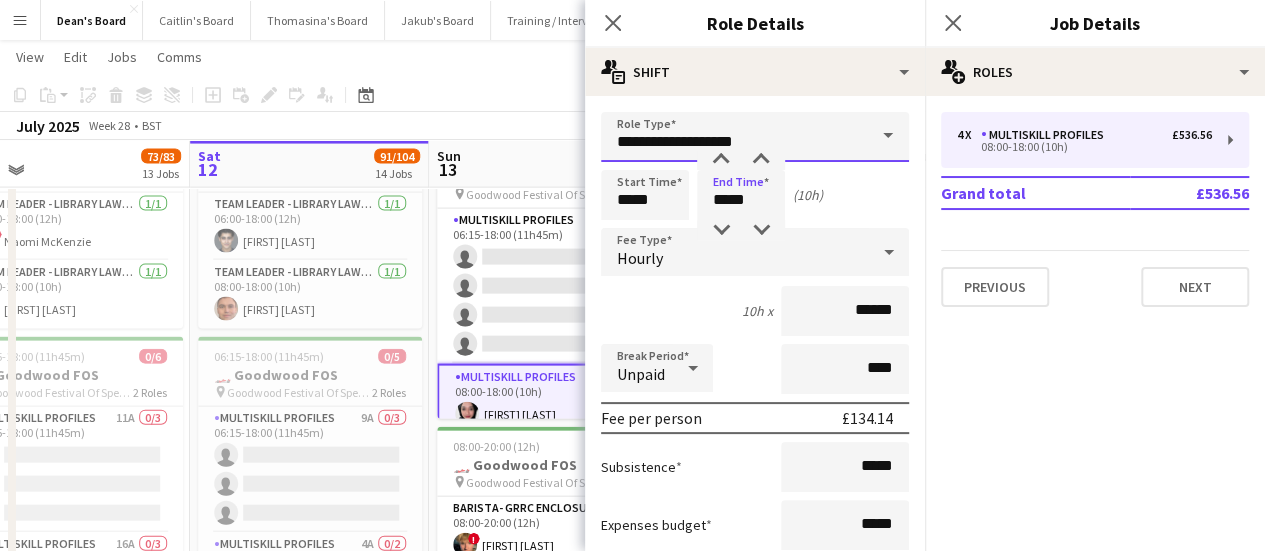 click on "**********" at bounding box center (755, 137) 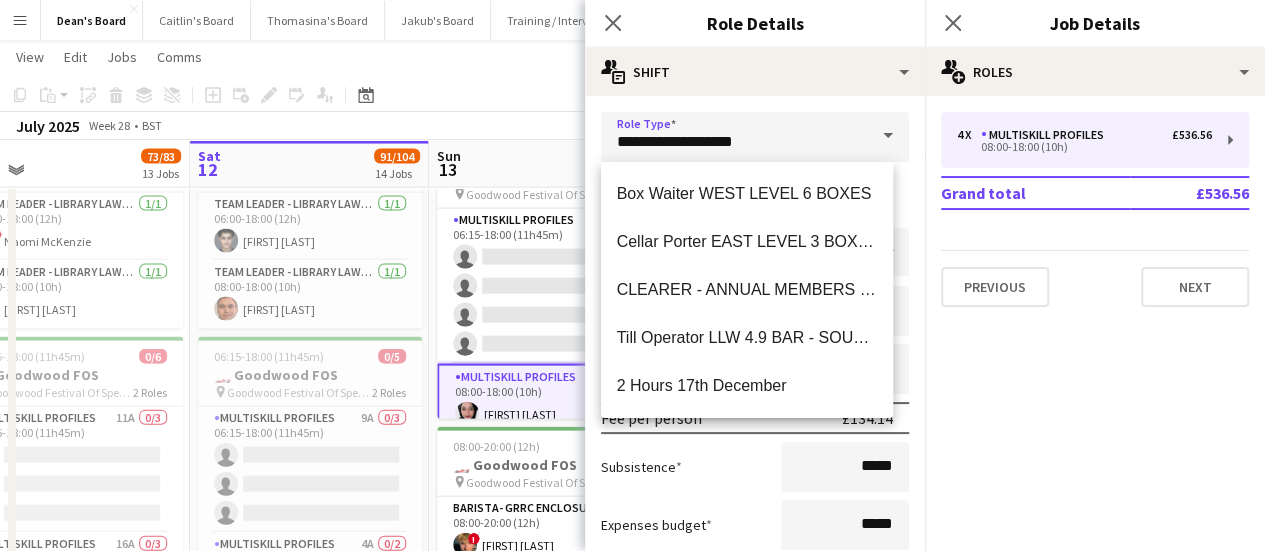 click on "**********" at bounding box center [755, 733] 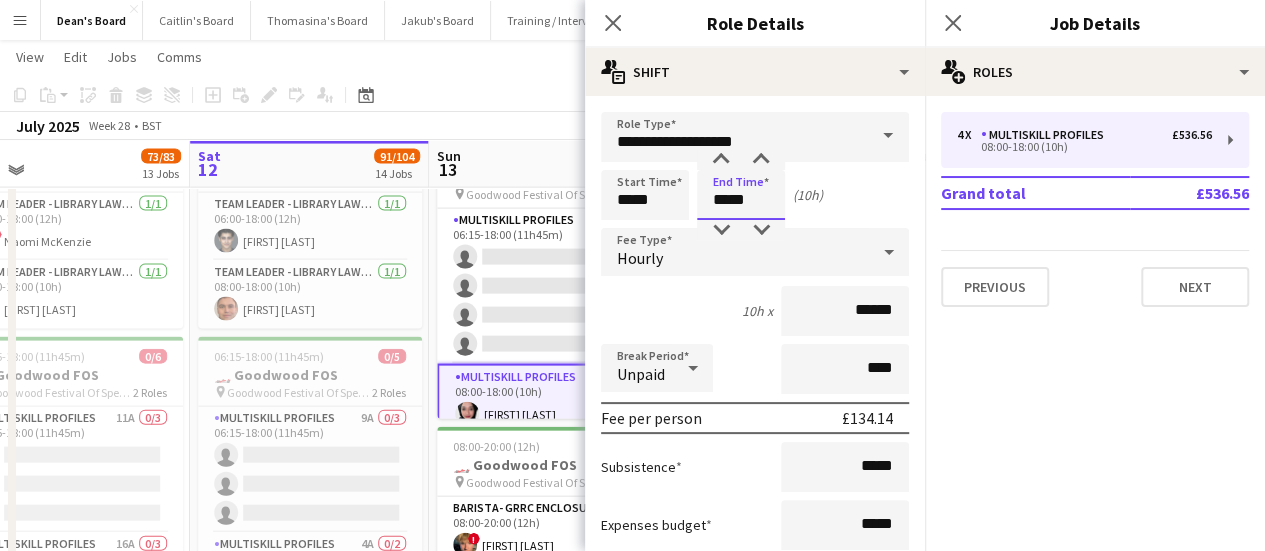 click on "*****" at bounding box center [741, 195] 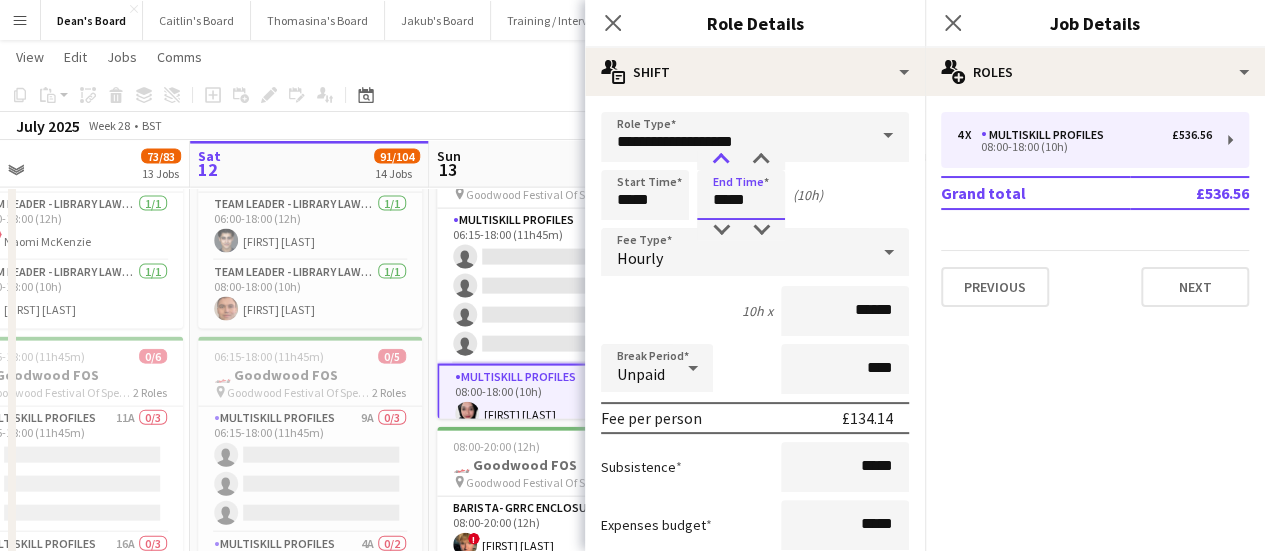 click at bounding box center (721, 160) 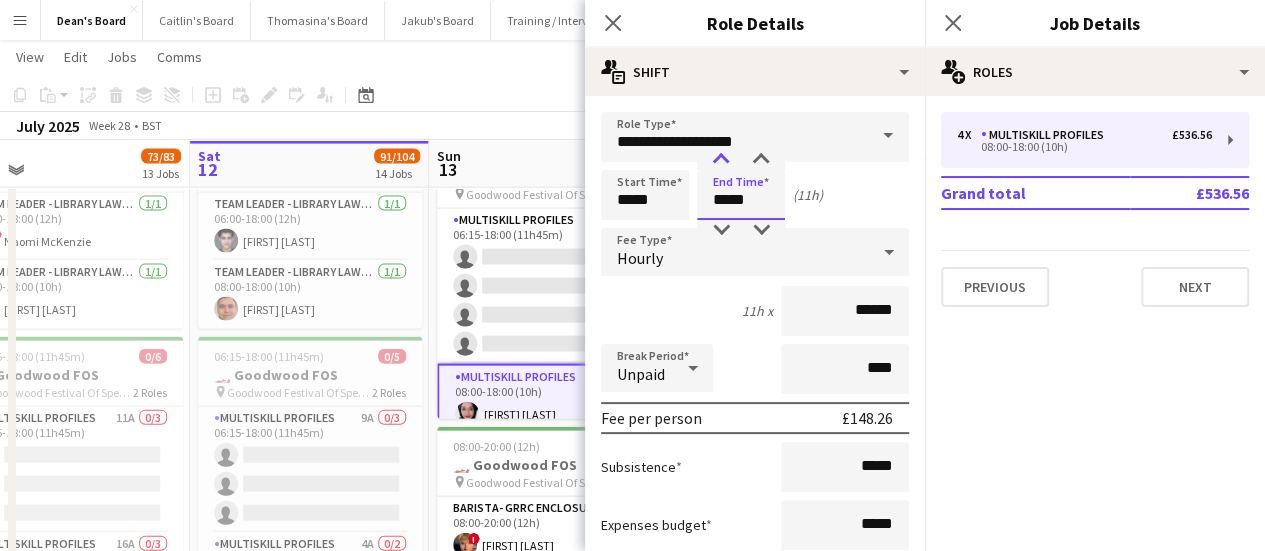 type on "*****" 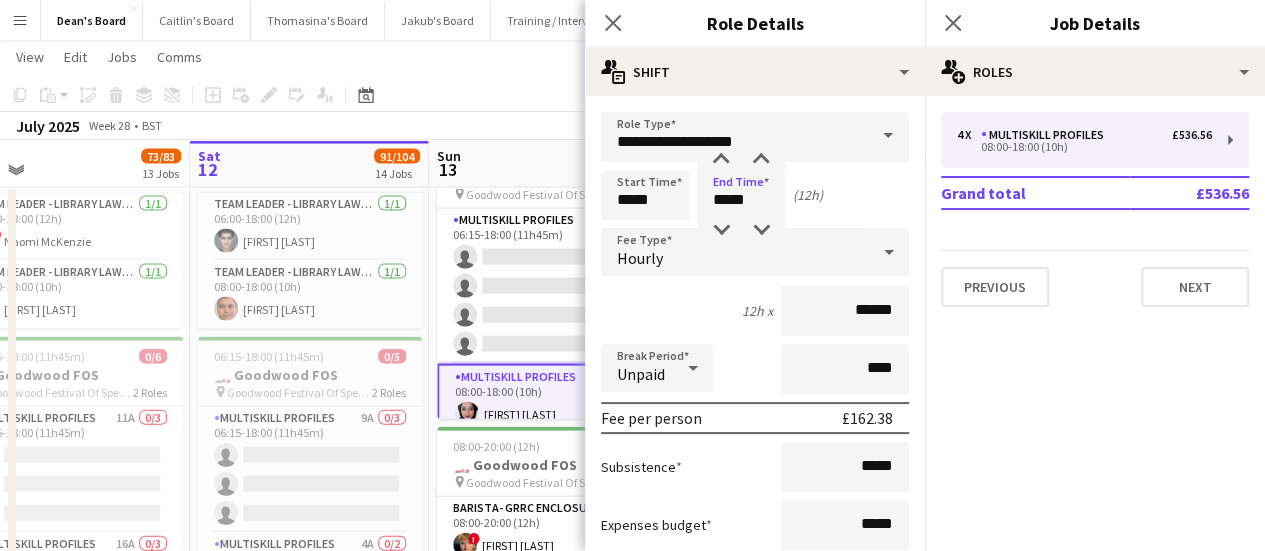 click on "12h x" at bounding box center [757, 311] 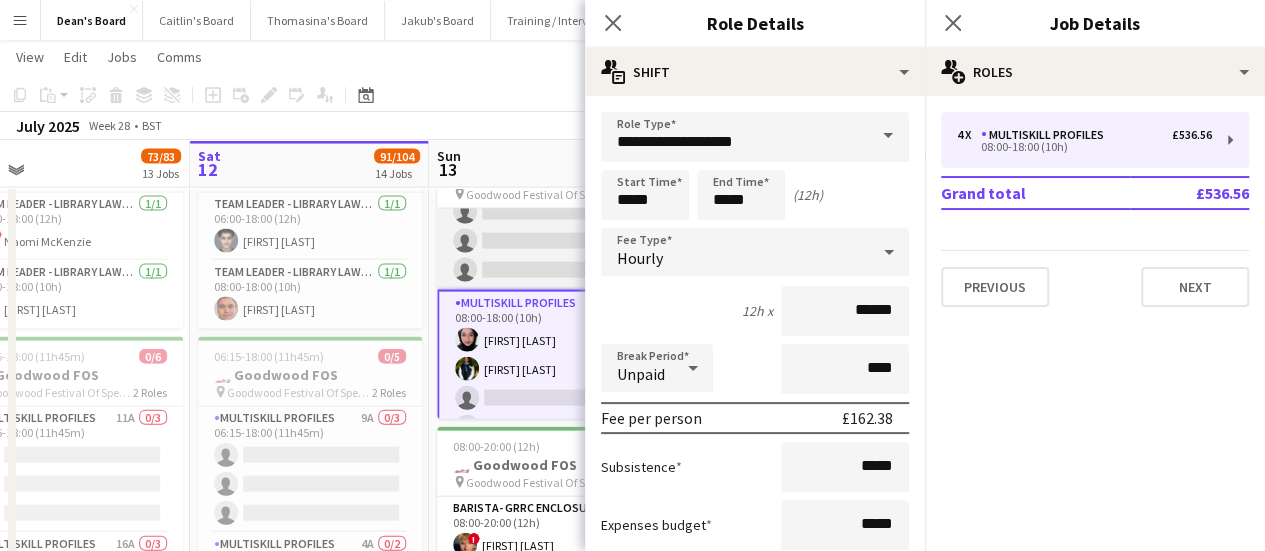 scroll, scrollTop: 103, scrollLeft: 0, axis: vertical 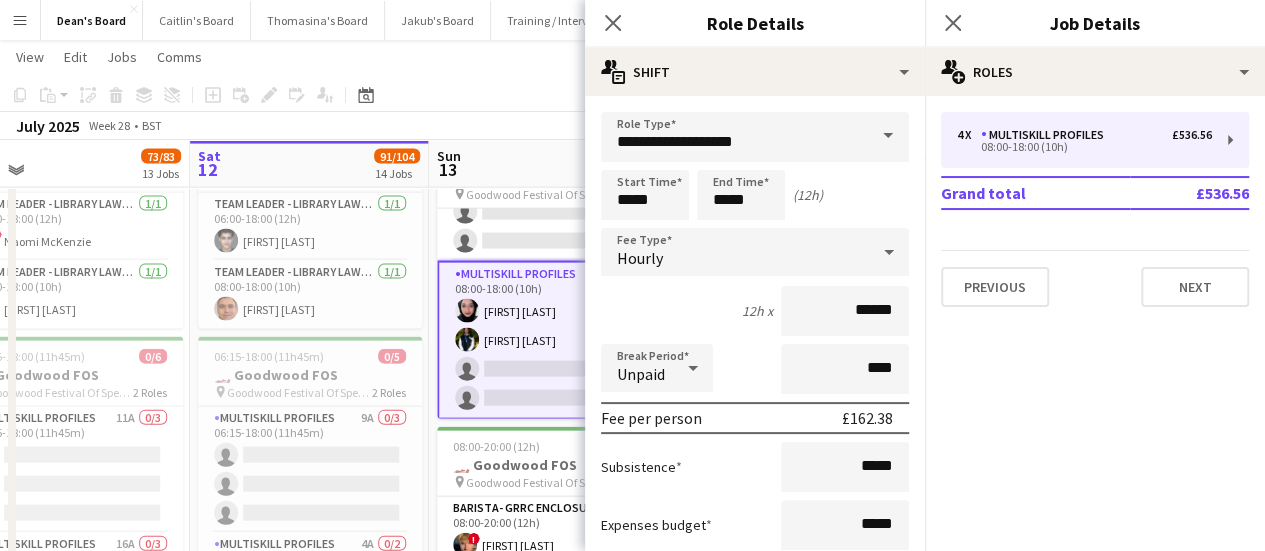 click on "July 2025   Week 28
•   BST   Publish 1 job   Revert 1 job" 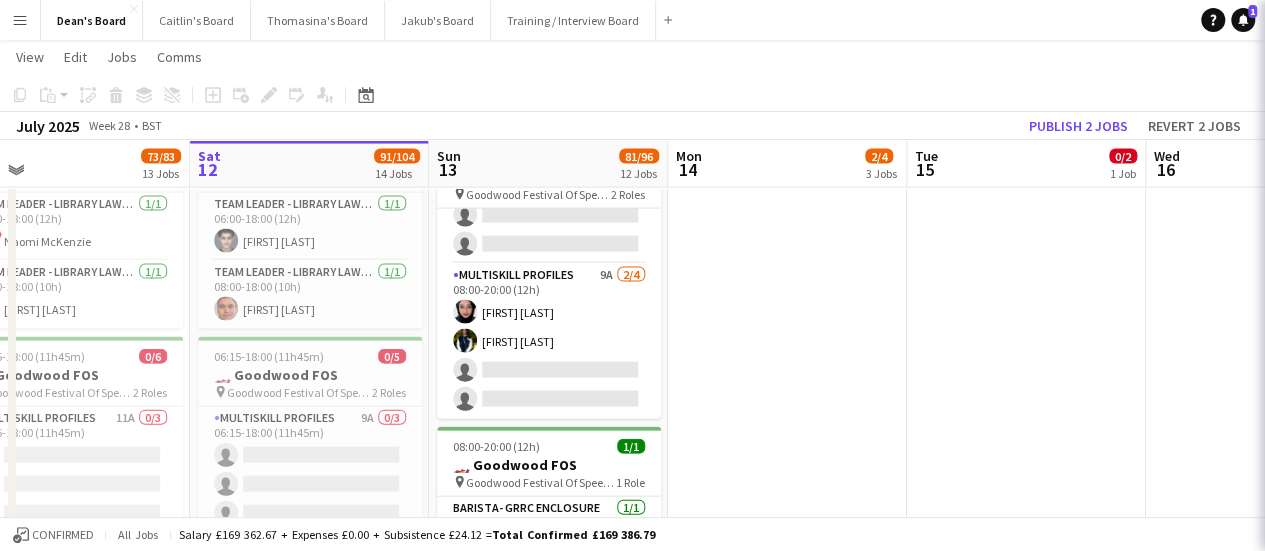 scroll, scrollTop: 99, scrollLeft: 0, axis: vertical 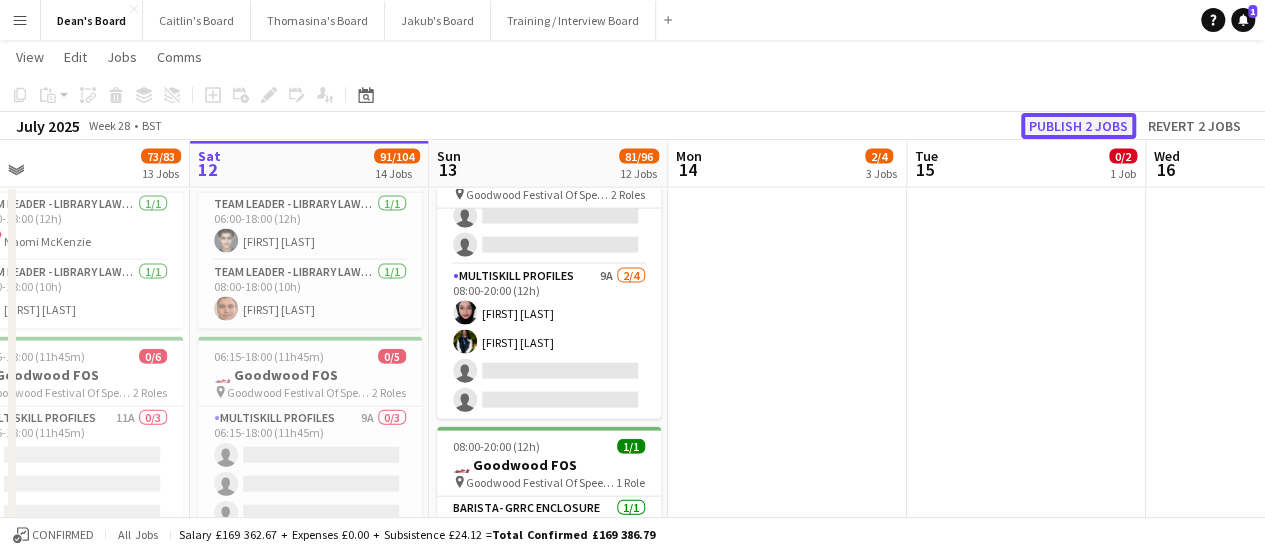 click on "Publish 2 jobs" 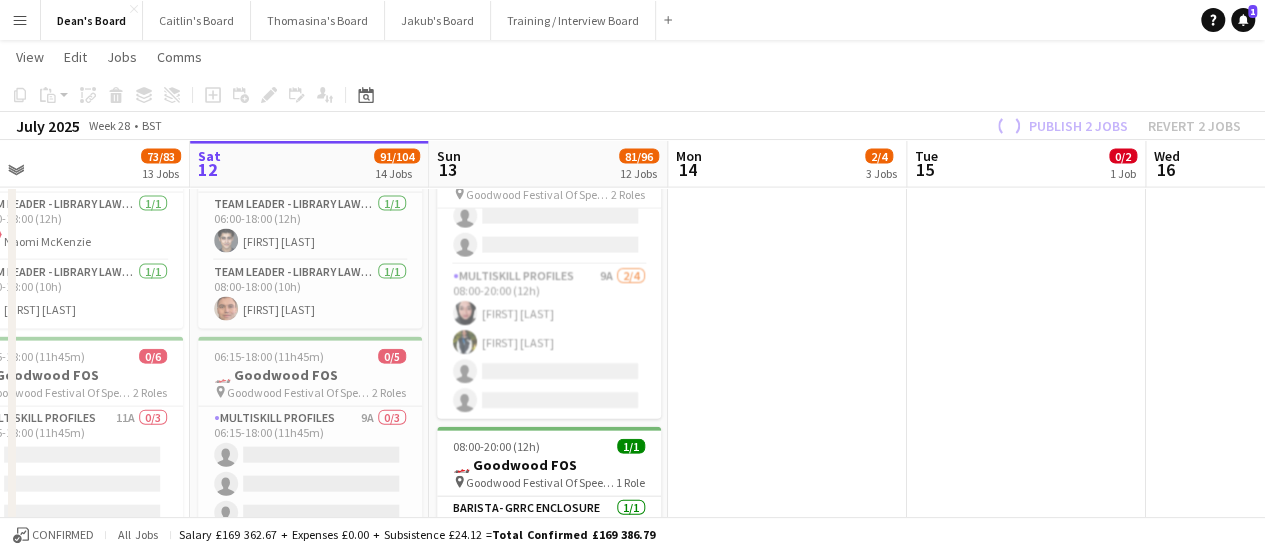scroll, scrollTop: 83, scrollLeft: 0, axis: vertical 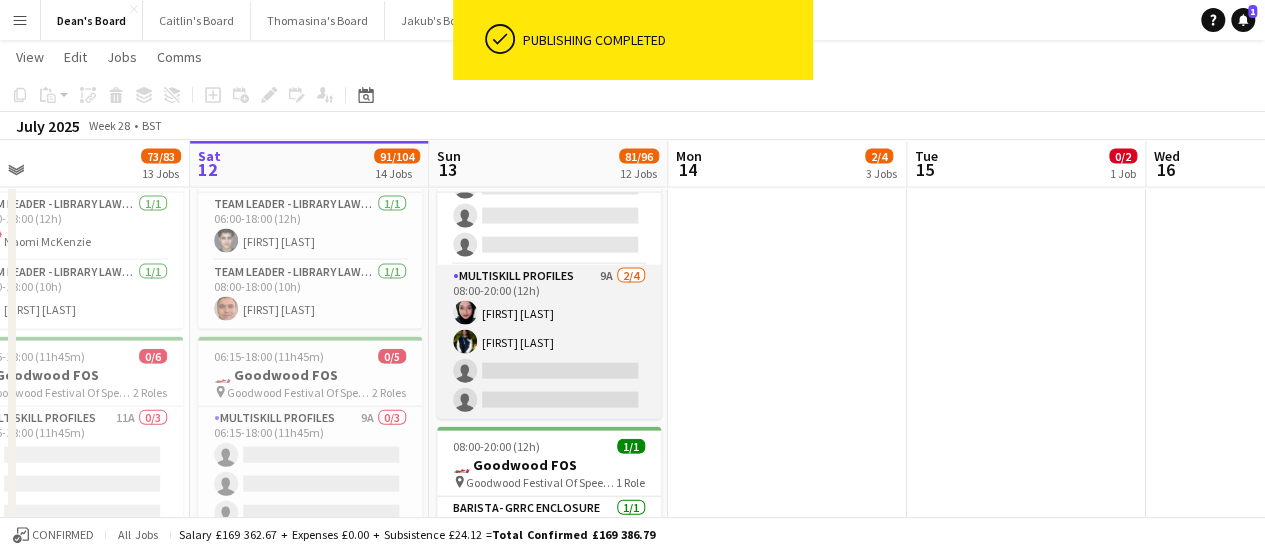 click on "MULTISKILL PROFILES   9A   2/4   08:00-20:00 (12h)
Salma Salama Kyle Jordon
single-neutral-actions
single-neutral-actions" at bounding box center [549, 342] 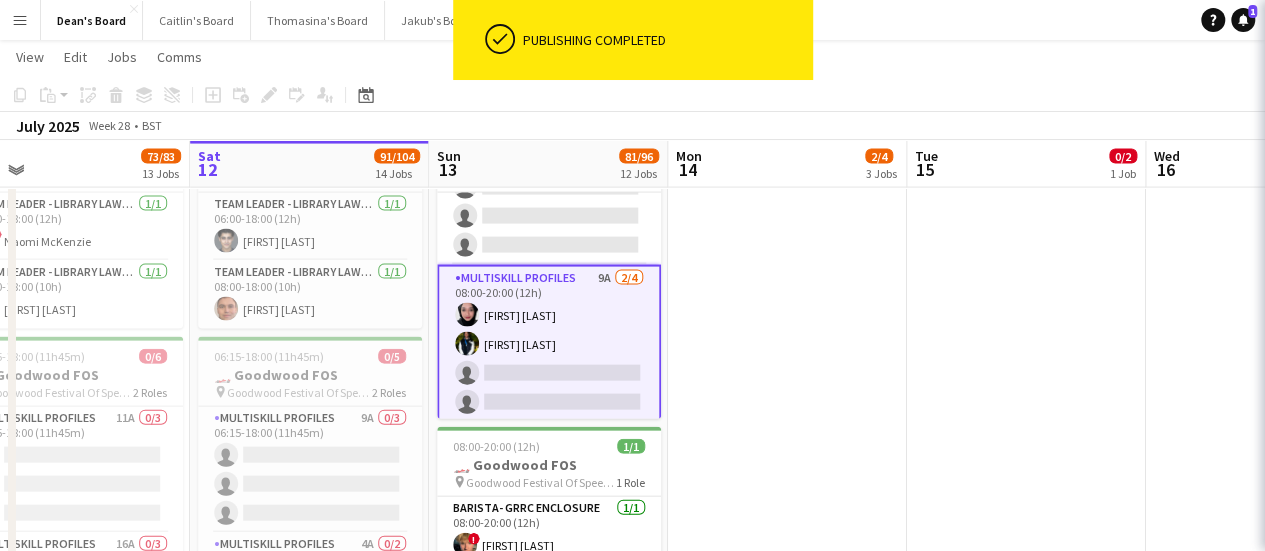scroll, scrollTop: 0, scrollLeft: 528, axis: horizontal 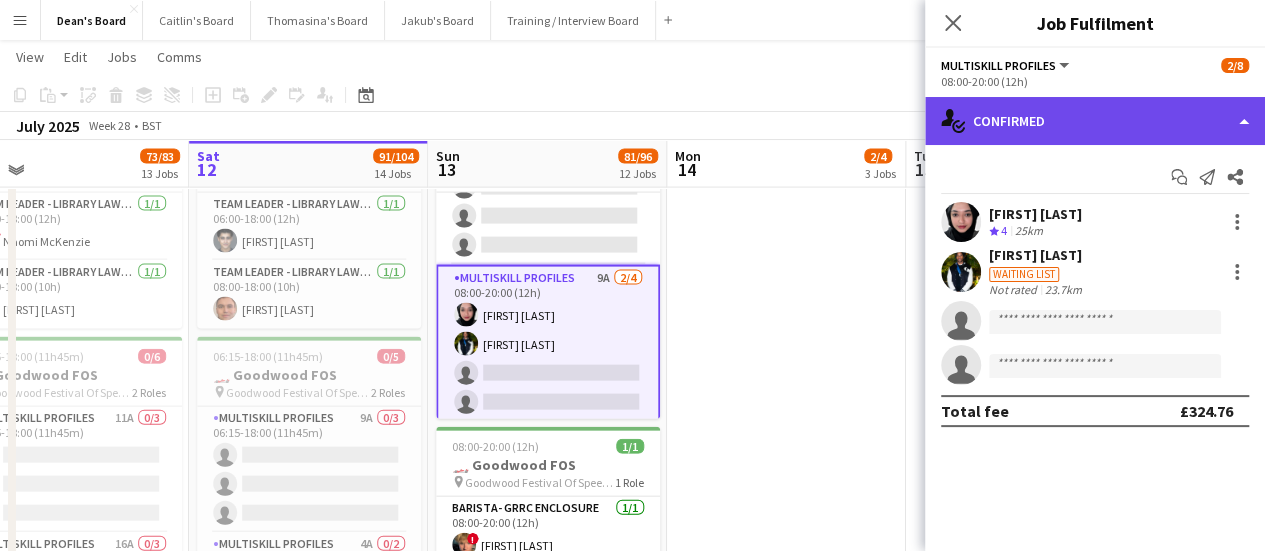 click on "single-neutral-actions-check-2
Confirmed" 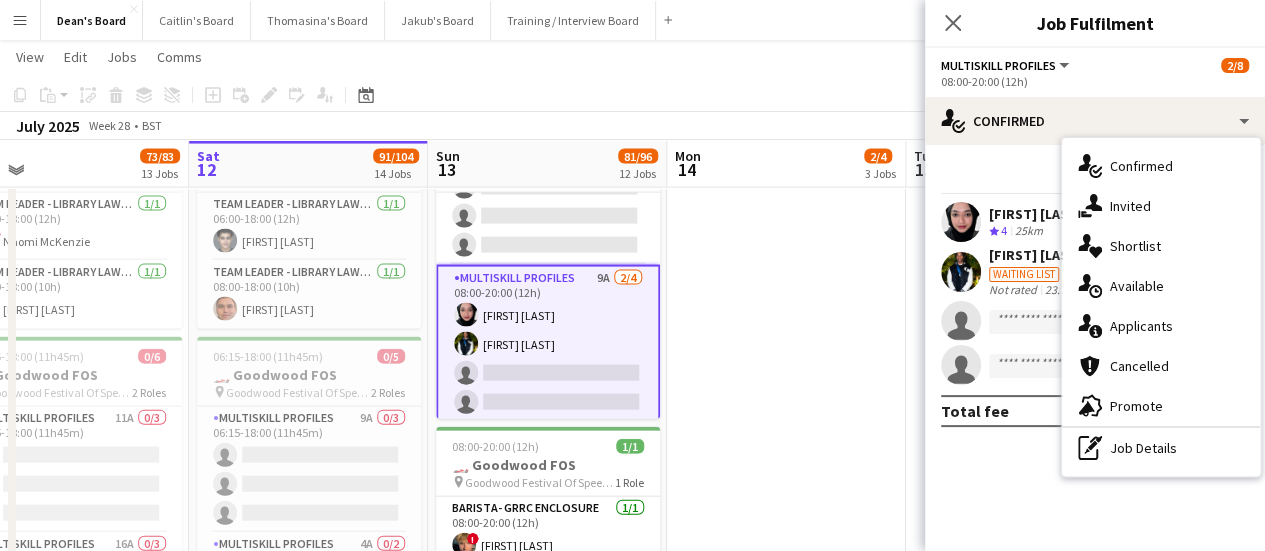 click at bounding box center (786, 390) 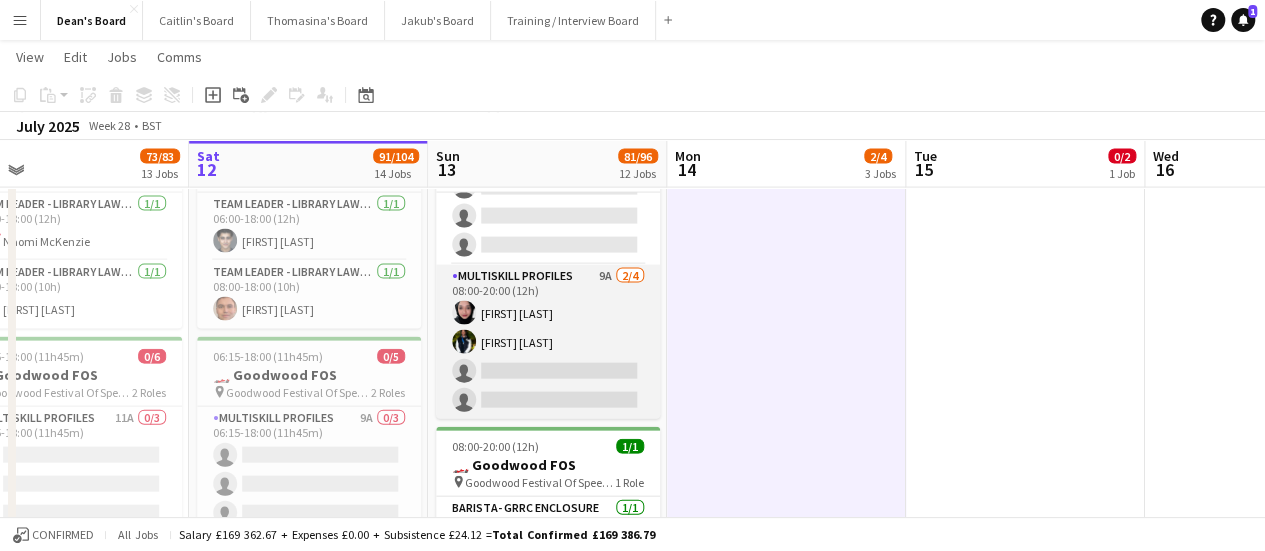 click on "MULTISKILL PROFILES   9A   2/4   08:00-20:00 (12h)
Salma Salama Kyle Jordon
single-neutral-actions
single-neutral-actions" at bounding box center [548, 342] 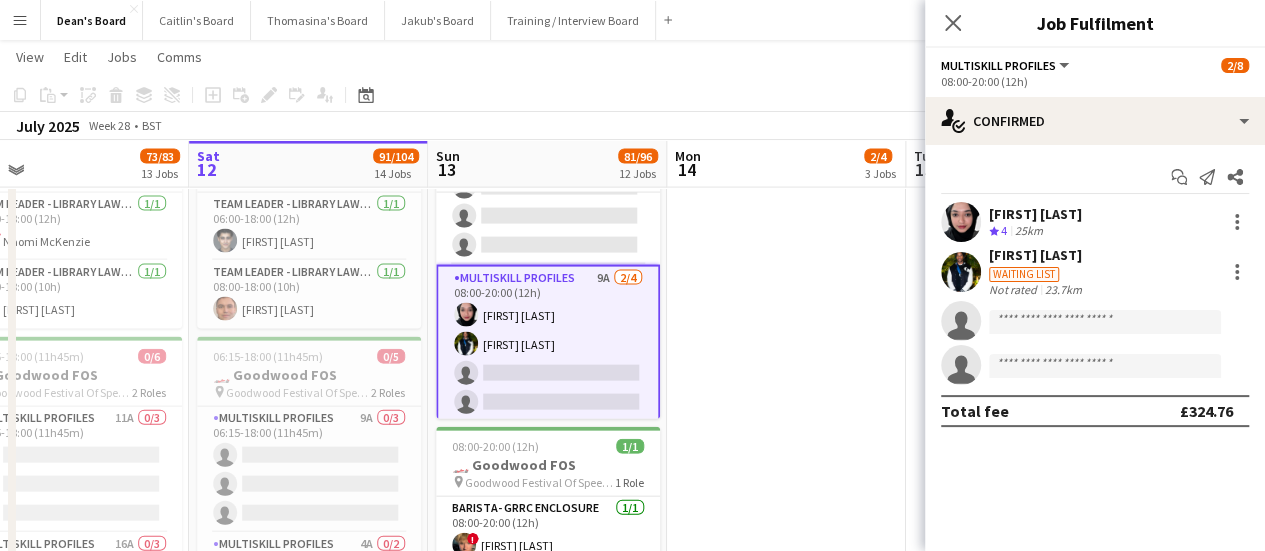 click on "Kyle Jordon   Waiting list   Not rated   23.7km" at bounding box center [1095, 271] 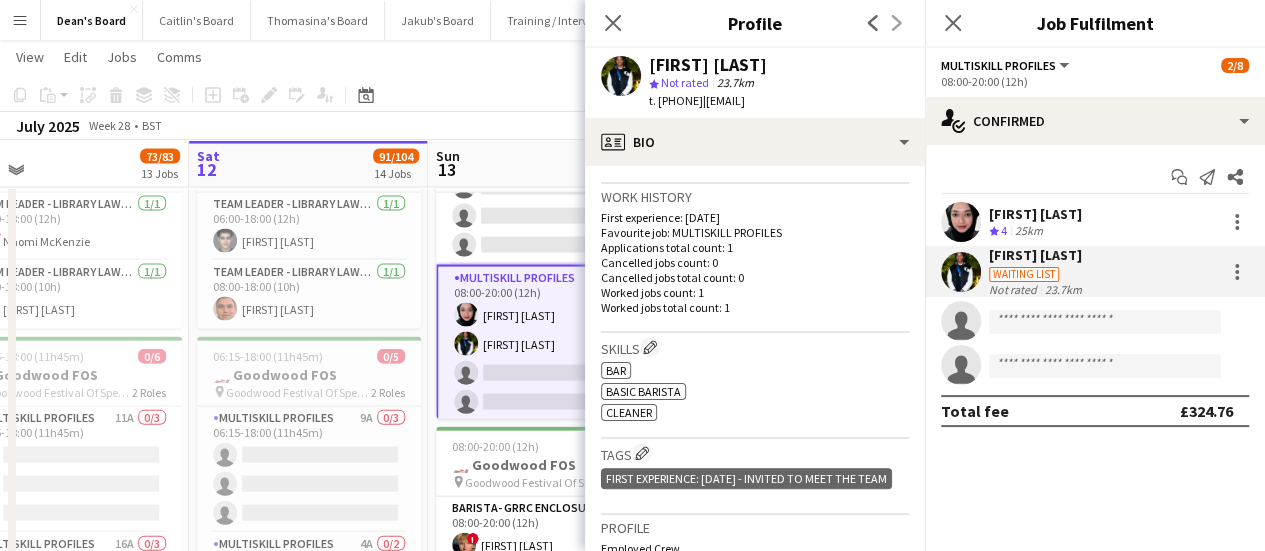 scroll, scrollTop: 500, scrollLeft: 0, axis: vertical 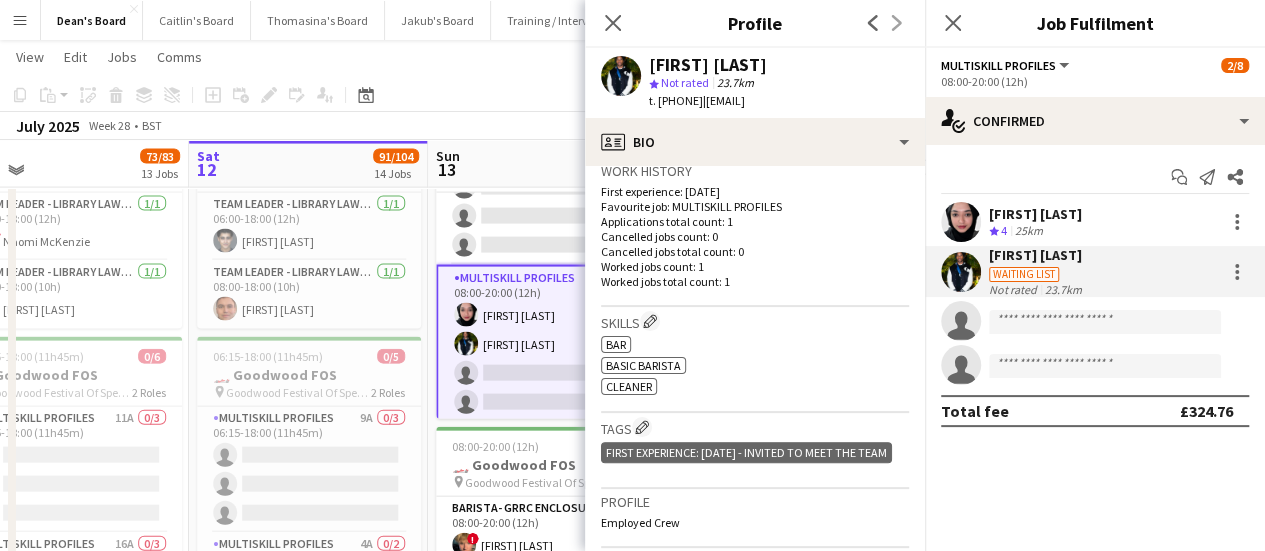 click on "Copy
Paste
Paste   Ctrl+V Paste with crew  Ctrl+Shift+V
Paste linked Job
Delete
Group
Ungroup
Add job
Add linked Job
Edit
Edit linked Job
Applicants
Date picker
JUL 2025 JUL 2025 Monday M Tuesday T Wednesday W Thursday T Friday F Saturday S Sunday S  JUL      1   2   3   4   5   6   7   8   9   10   11   12   13   14   15   16   17   18   19   20   21   22   23   24   25   26   27   28   29   30   31
Comparison range
Comparison range
Today" 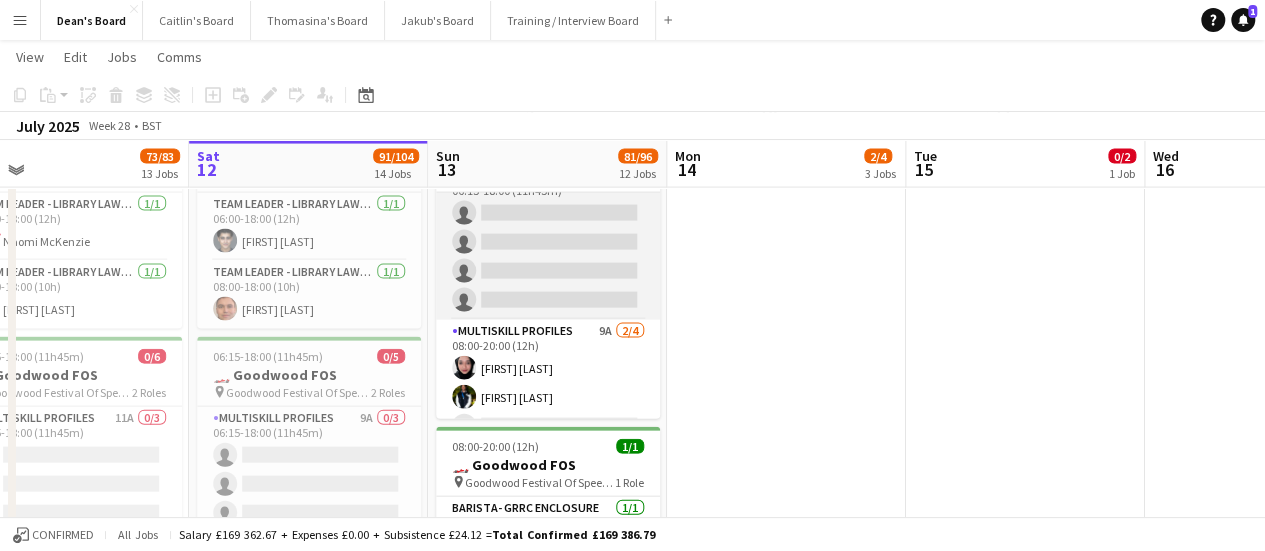 scroll, scrollTop: 0, scrollLeft: 0, axis: both 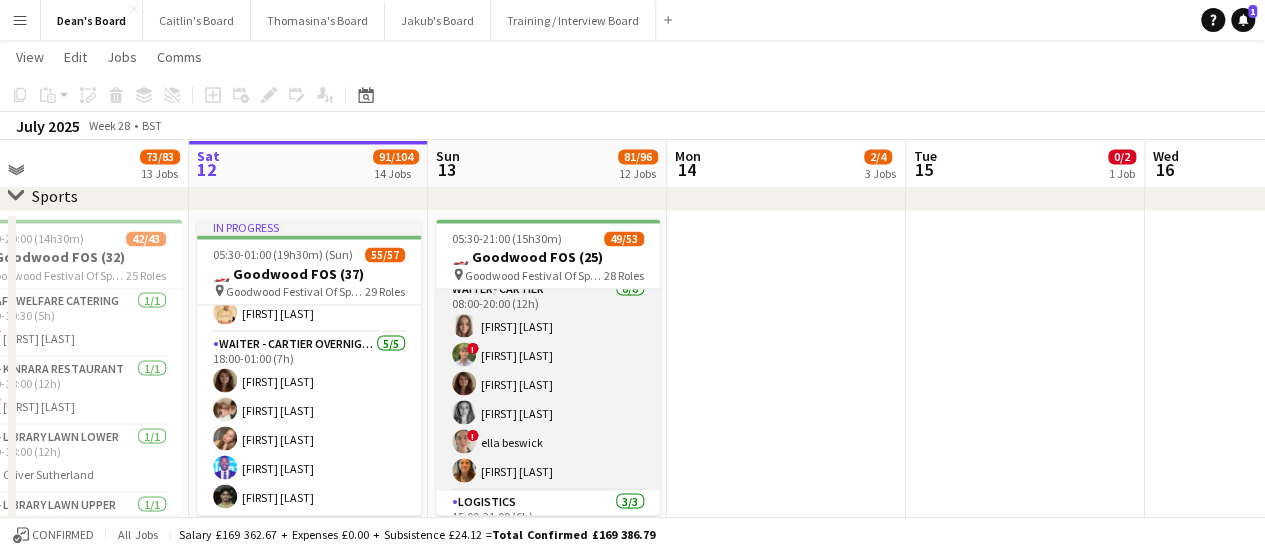 click on "Waiter- Cartier    6/6   08:00-20:00 (12h)
Neve San Emeterio ! Owen Beswick Tirren Ambroziak Josephine Porter-Wright ! ella beswick Esme Slater" at bounding box center [548, 383] 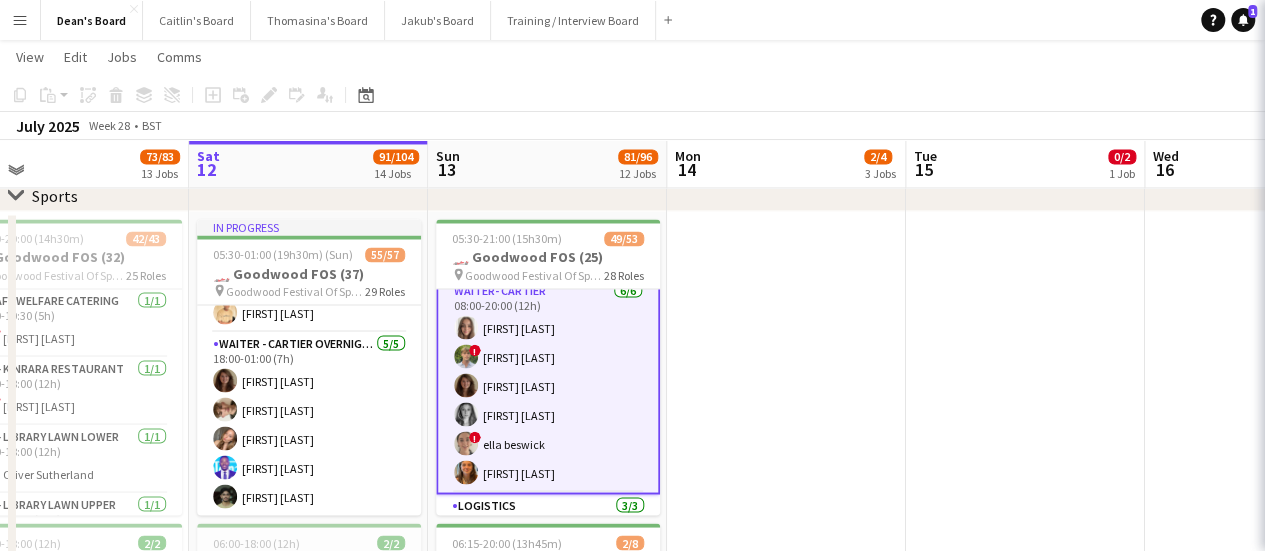 scroll, scrollTop: 2304, scrollLeft: 0, axis: vertical 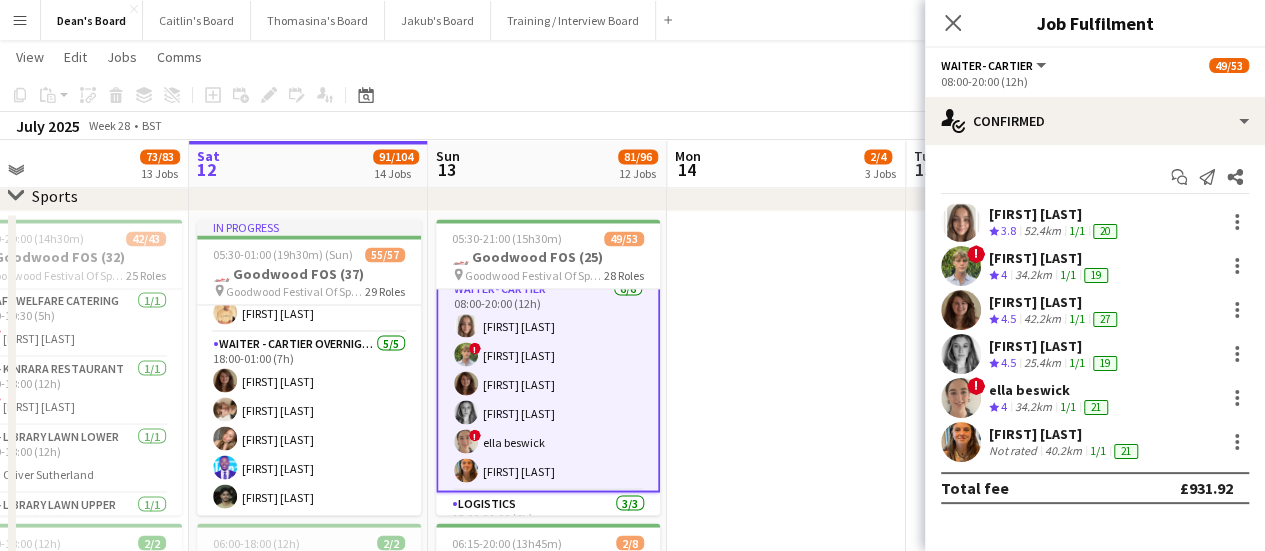 click on "40.2km" at bounding box center [1063, 451] 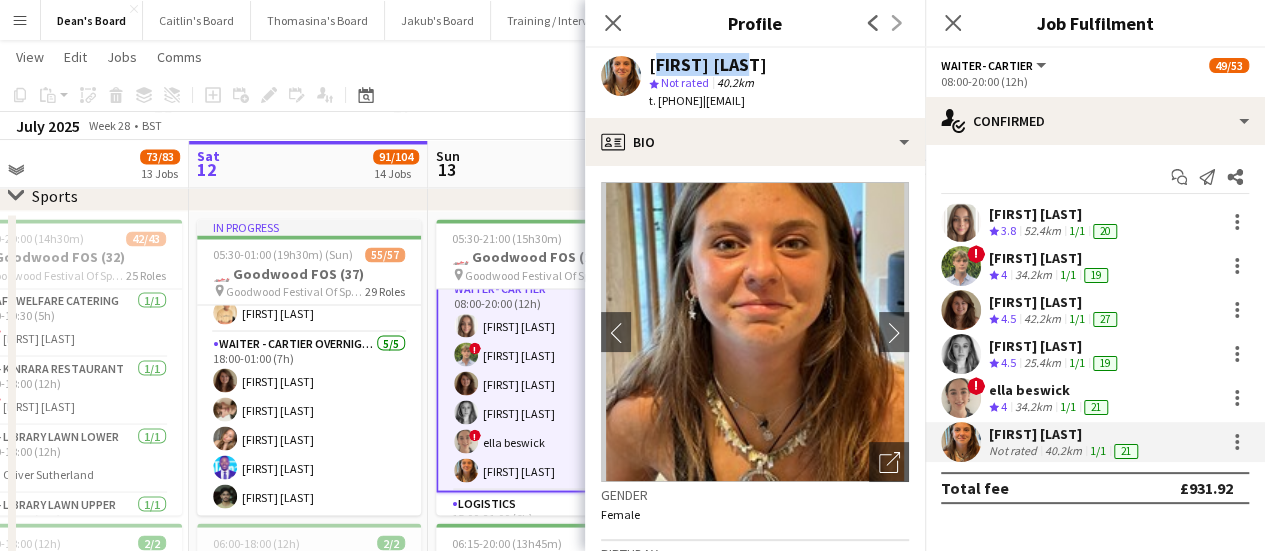 drag, startPoint x: 741, startPoint y: 69, endPoint x: 650, endPoint y: 69, distance: 91 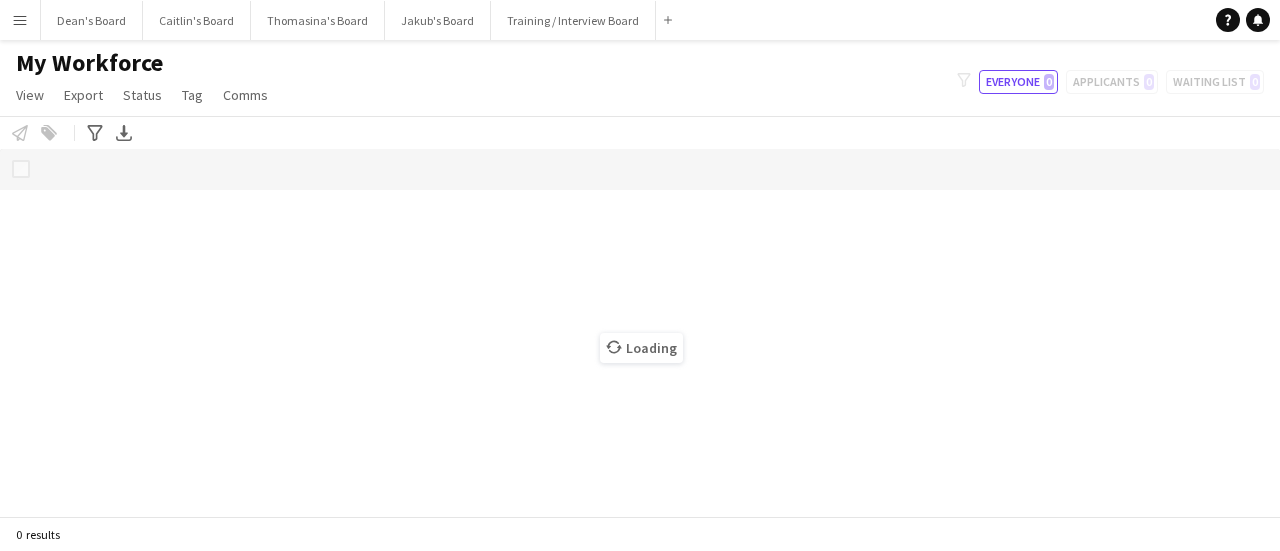 scroll, scrollTop: 0, scrollLeft: 0, axis: both 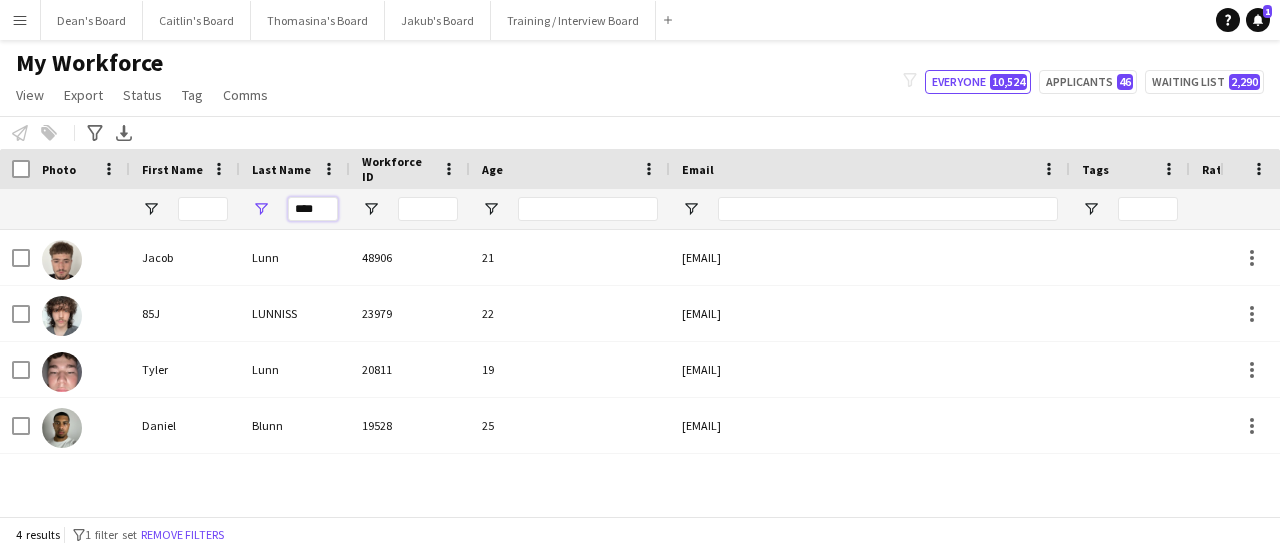 drag, startPoint x: 312, startPoint y: 218, endPoint x: 226, endPoint y: 207, distance: 86.70064 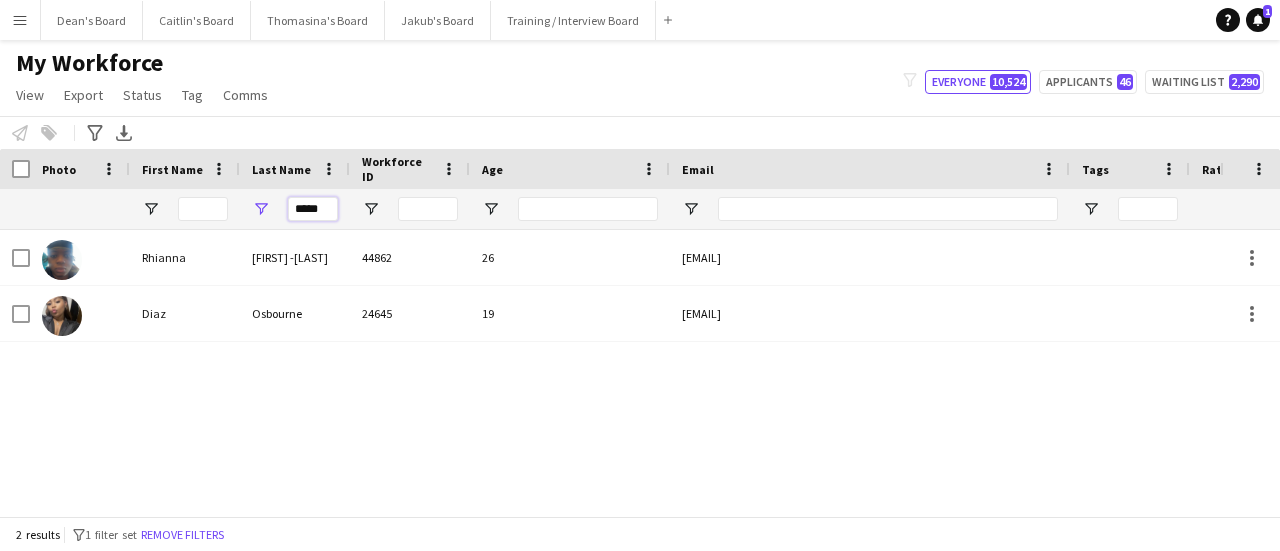 type on "*****" 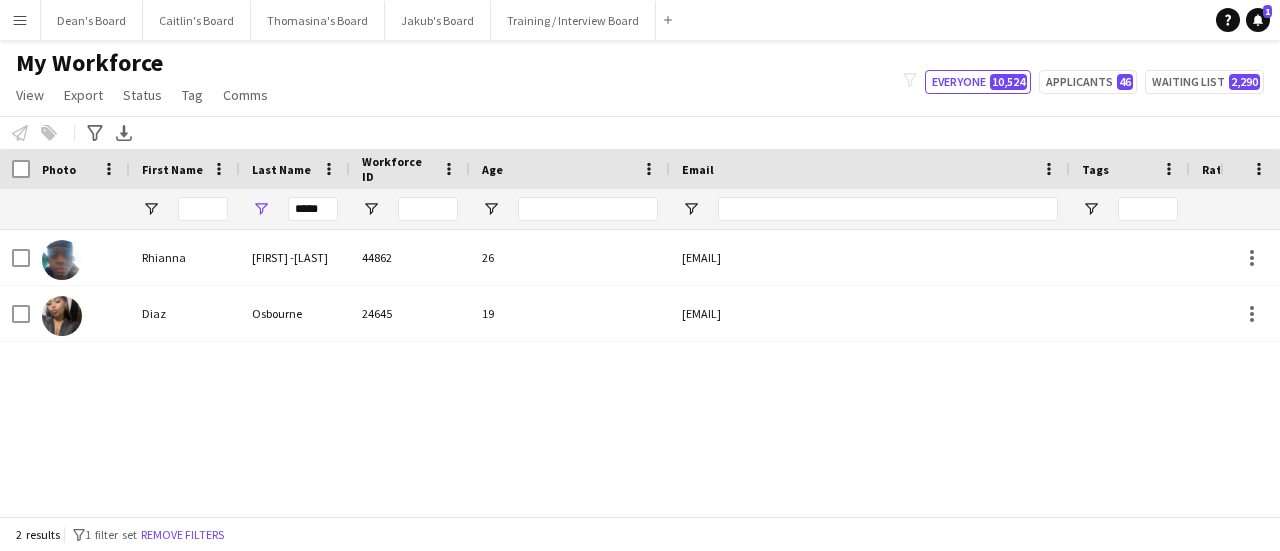 drag, startPoint x: 455, startPoint y: 528, endPoint x: 509, endPoint y: 527, distance: 54.00926 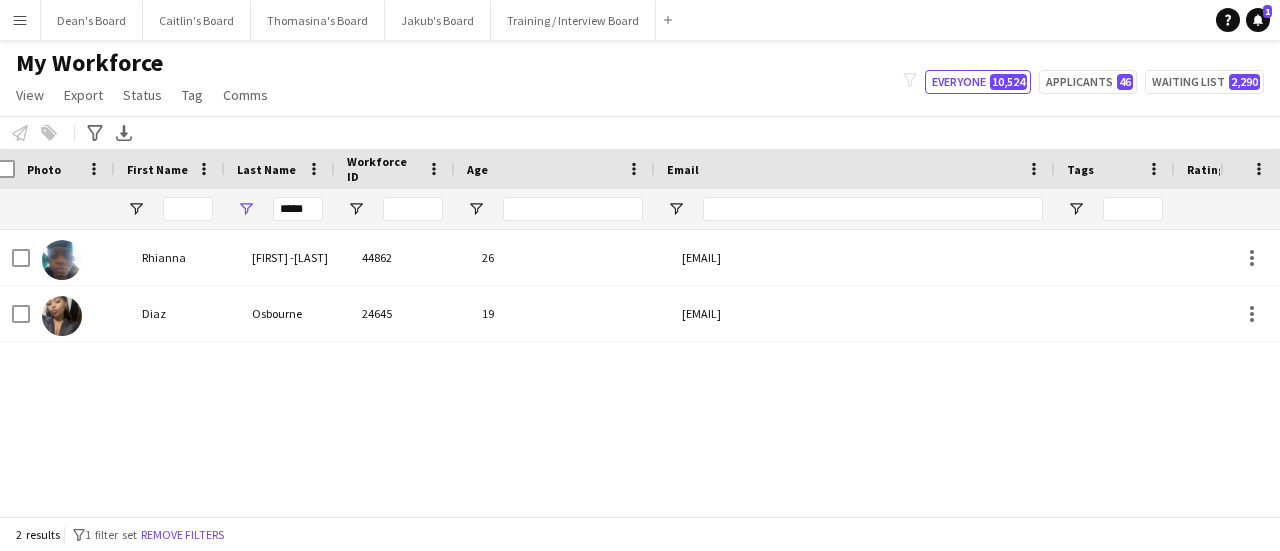 scroll, scrollTop: 0, scrollLeft: 15, axis: horizontal 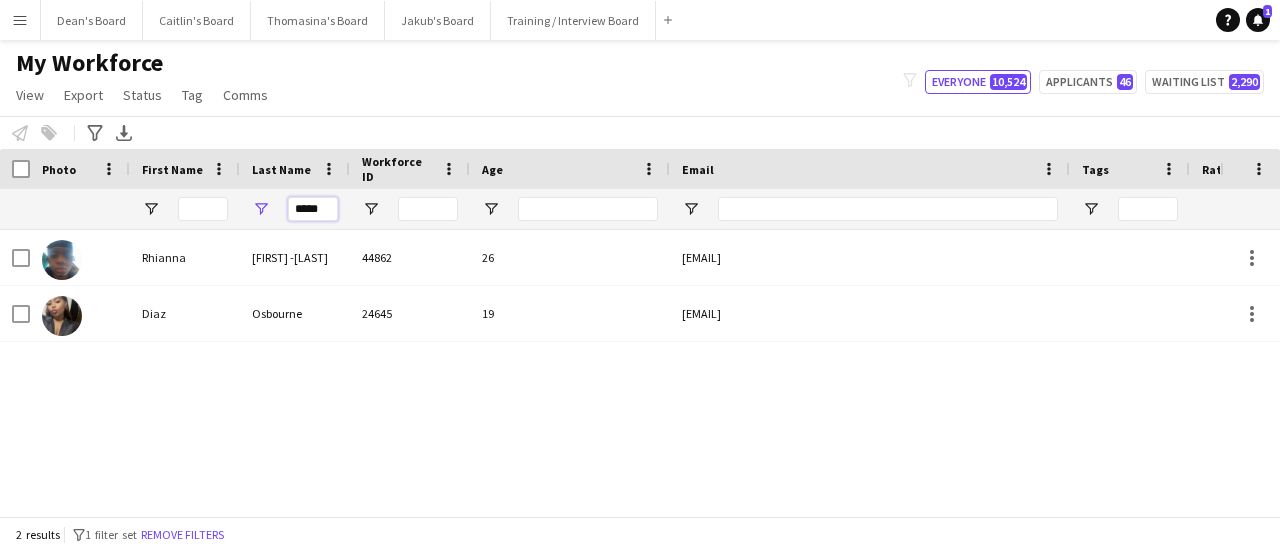 click on "*****" at bounding box center [295, 209] 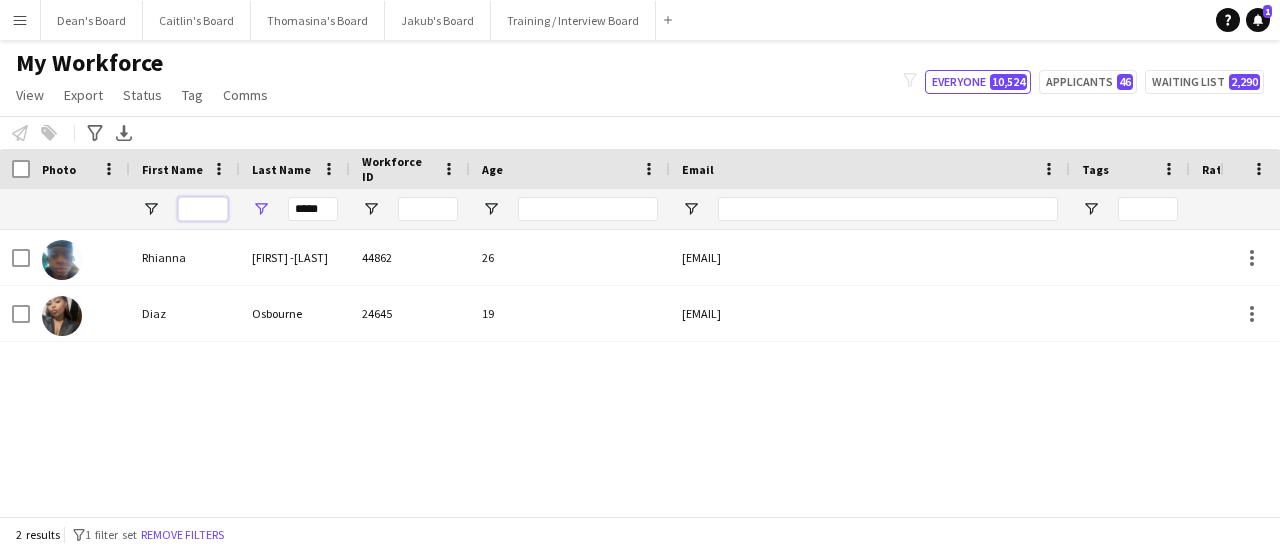 click at bounding box center [203, 209] 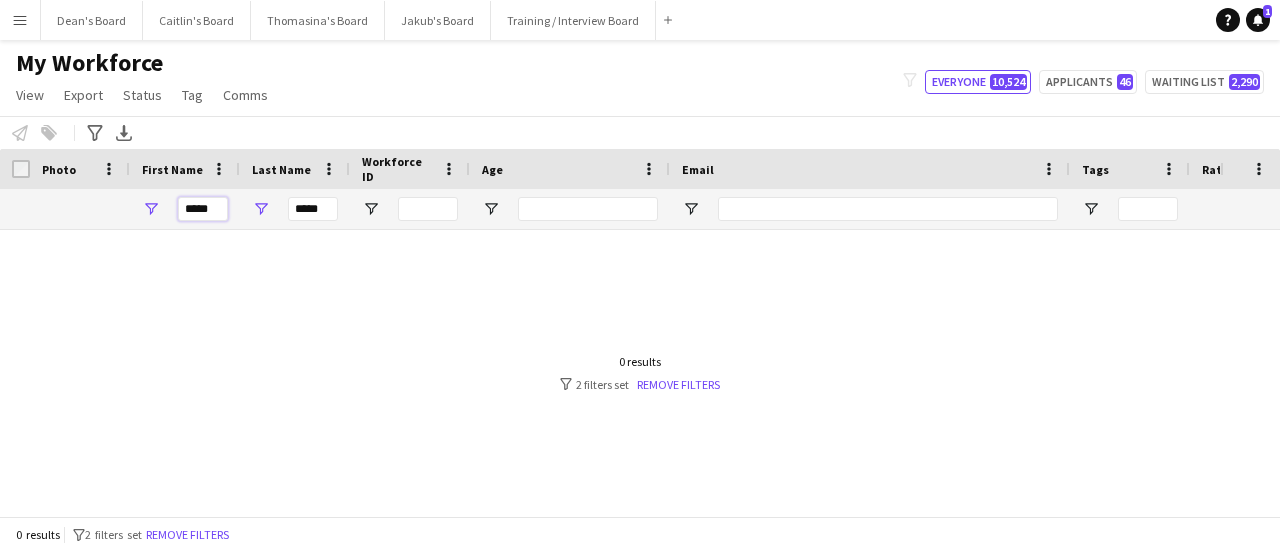 type on "****" 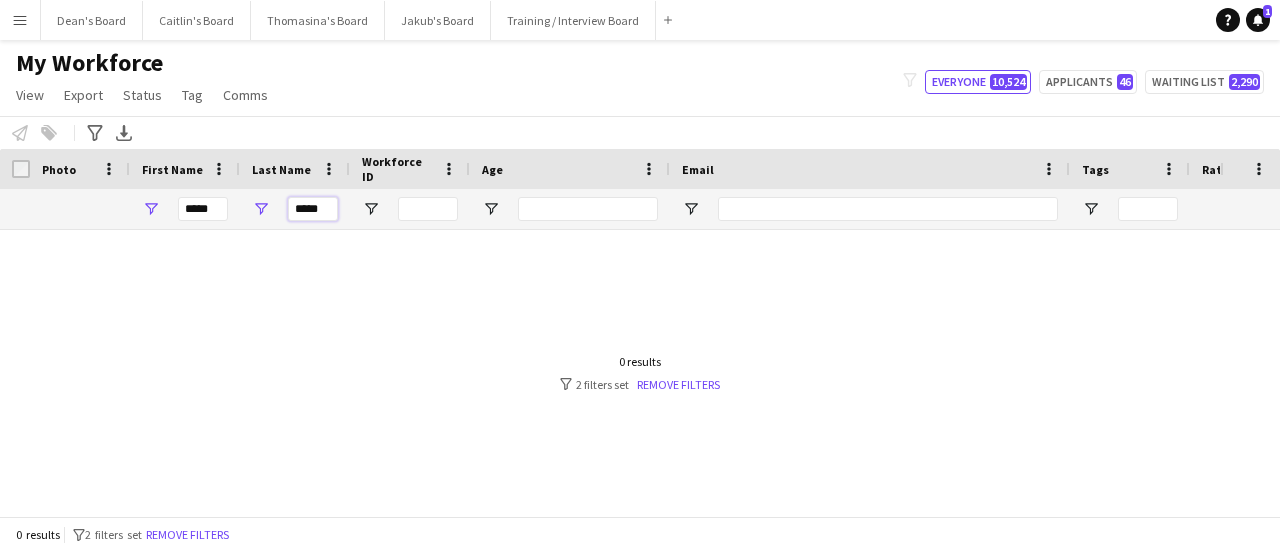 drag, startPoint x: 333, startPoint y: 205, endPoint x: 252, endPoint y: 209, distance: 81.09871 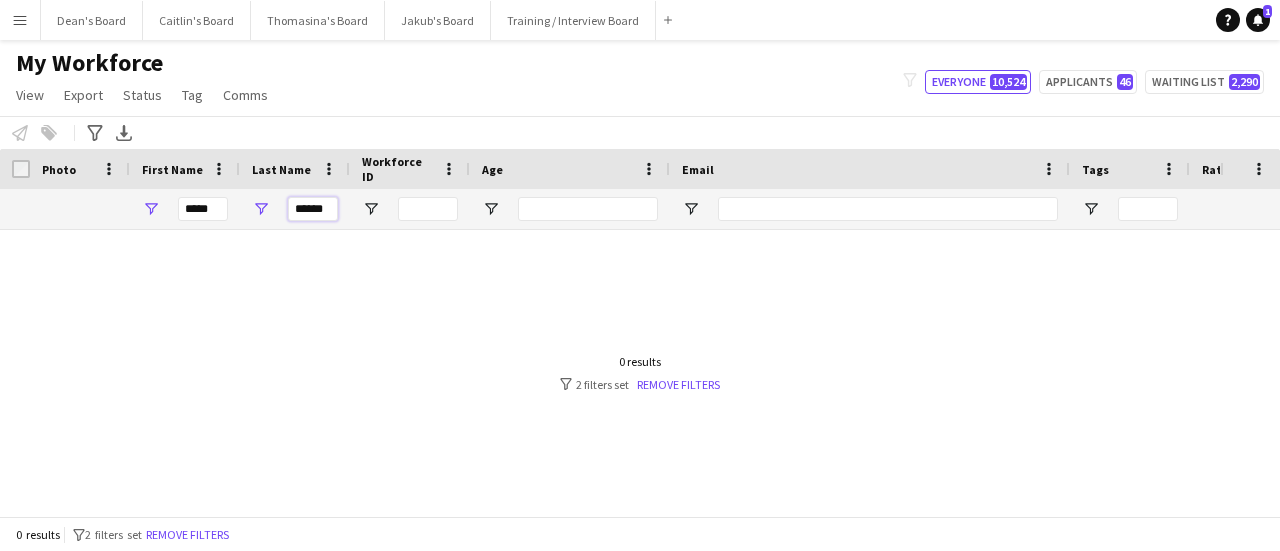 type on "******" 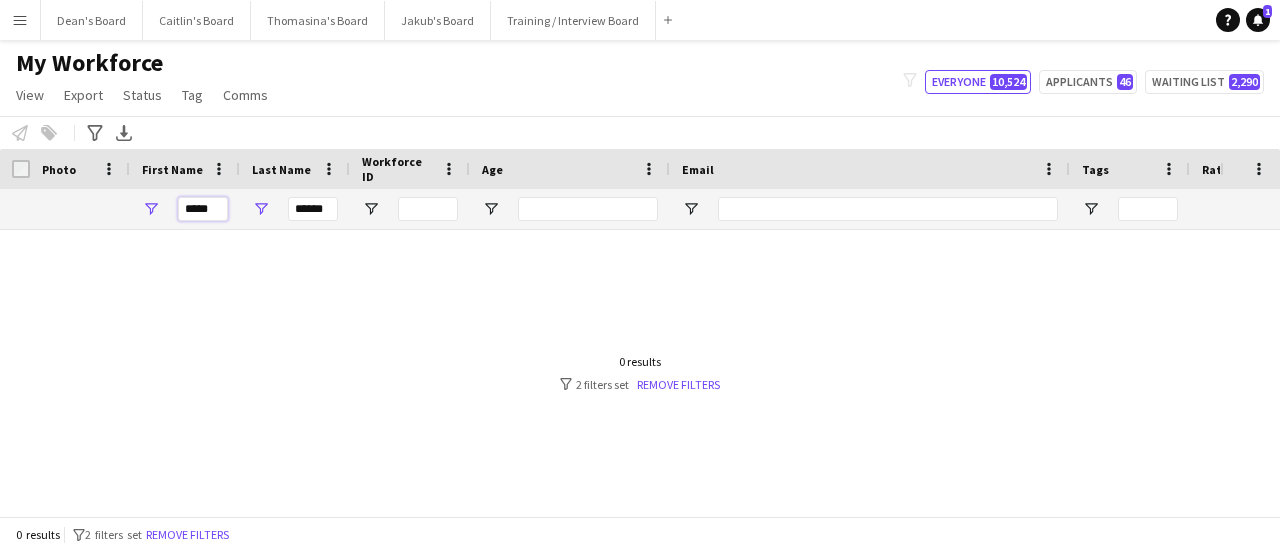 click on "****" at bounding box center (203, 209) 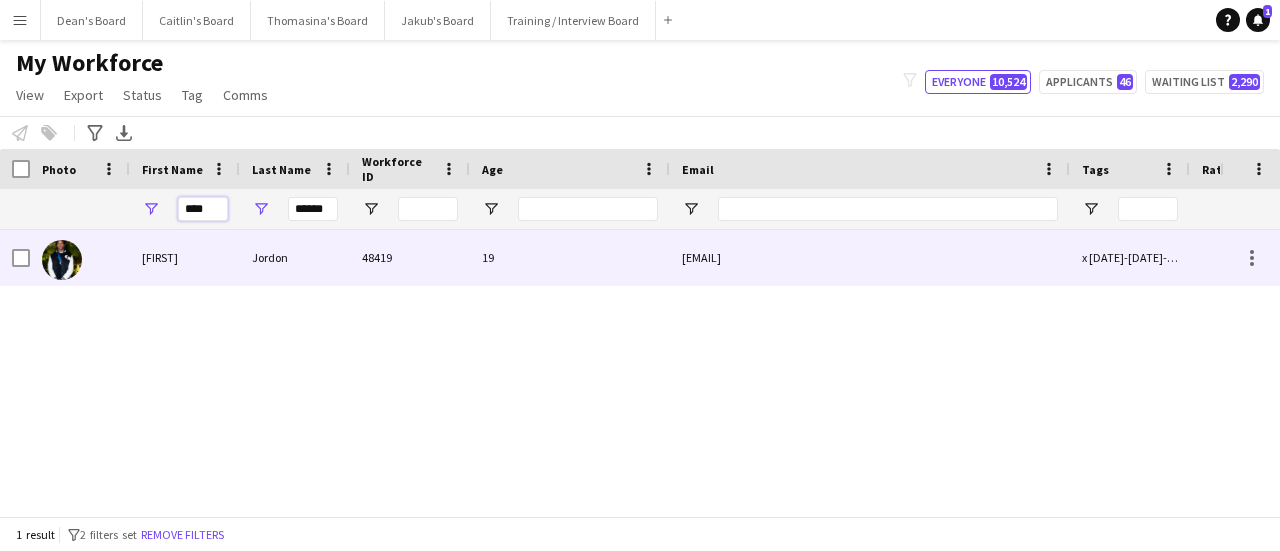 type on "****" 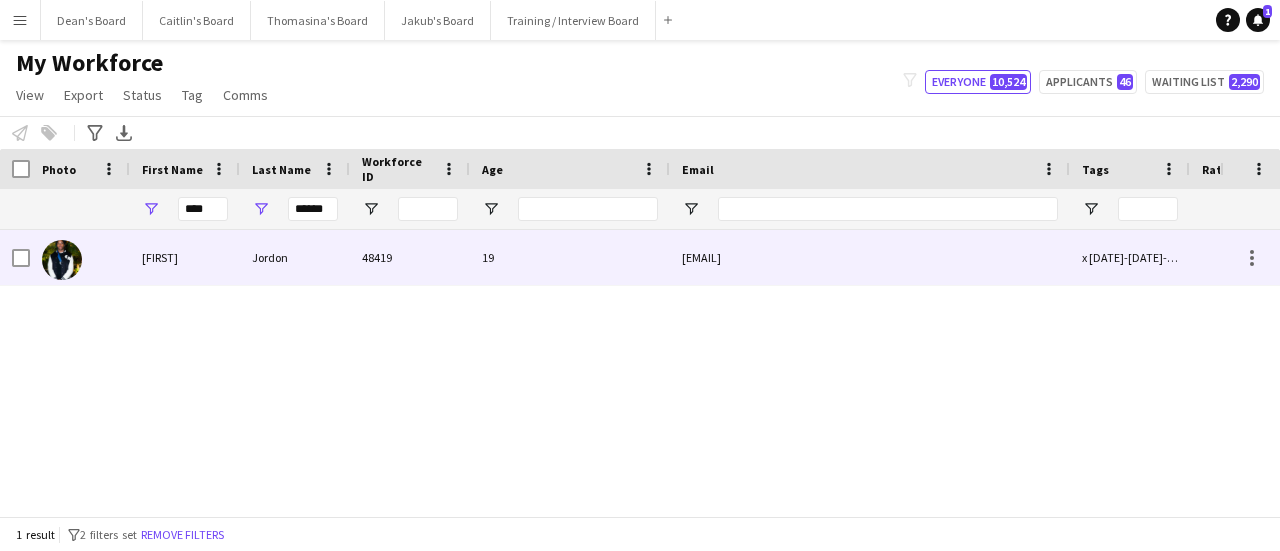 drag, startPoint x: 318, startPoint y: 232, endPoint x: 436, endPoint y: 252, distance: 119.682915 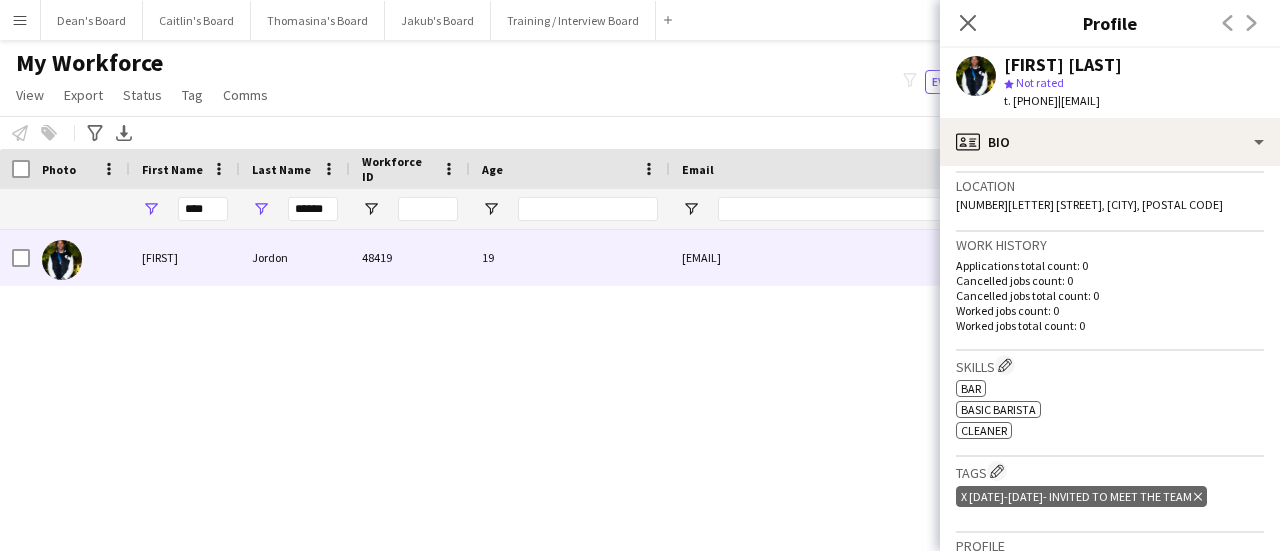 scroll, scrollTop: 500, scrollLeft: 0, axis: vertical 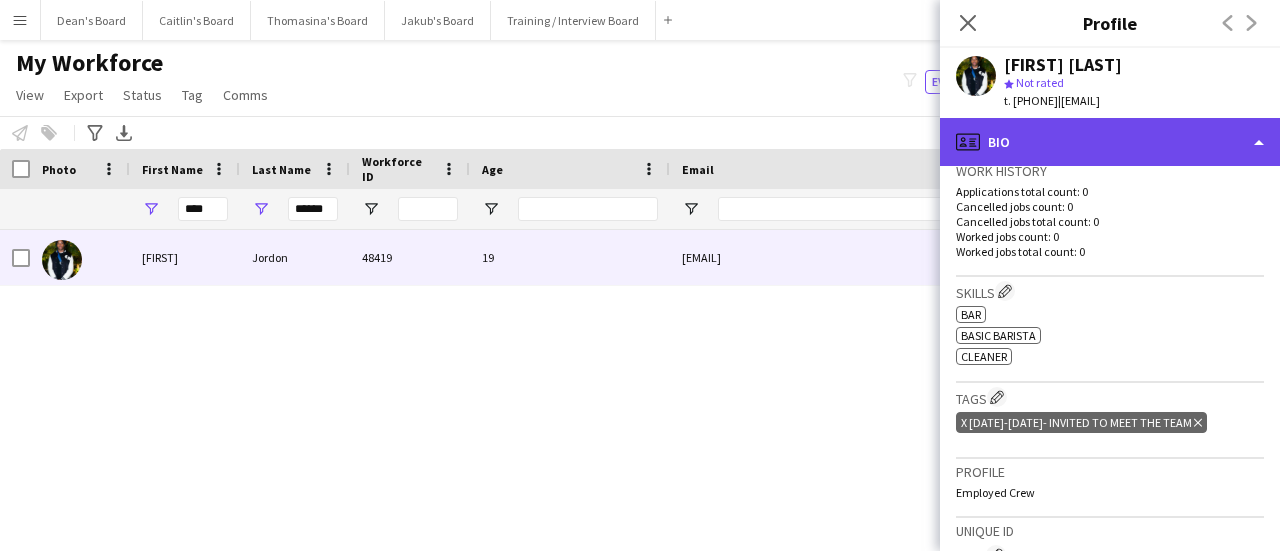 click on "profile
Bio" 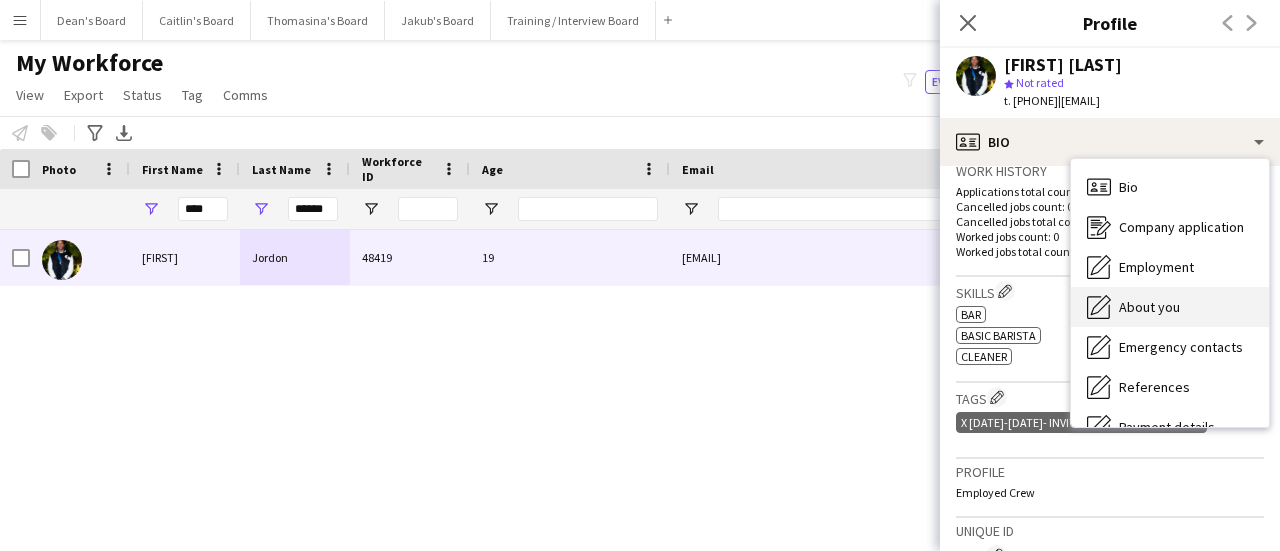 click on "About you" at bounding box center [1149, 307] 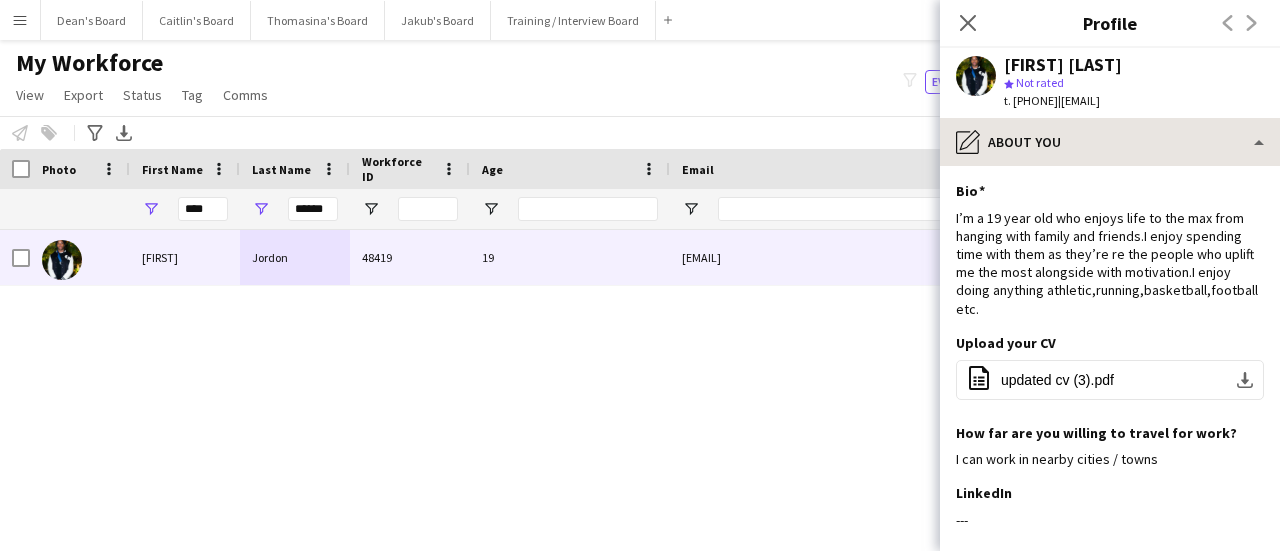 drag, startPoint x: 1080, startPoint y: 117, endPoint x: 1051, endPoint y: 137, distance: 35.22783 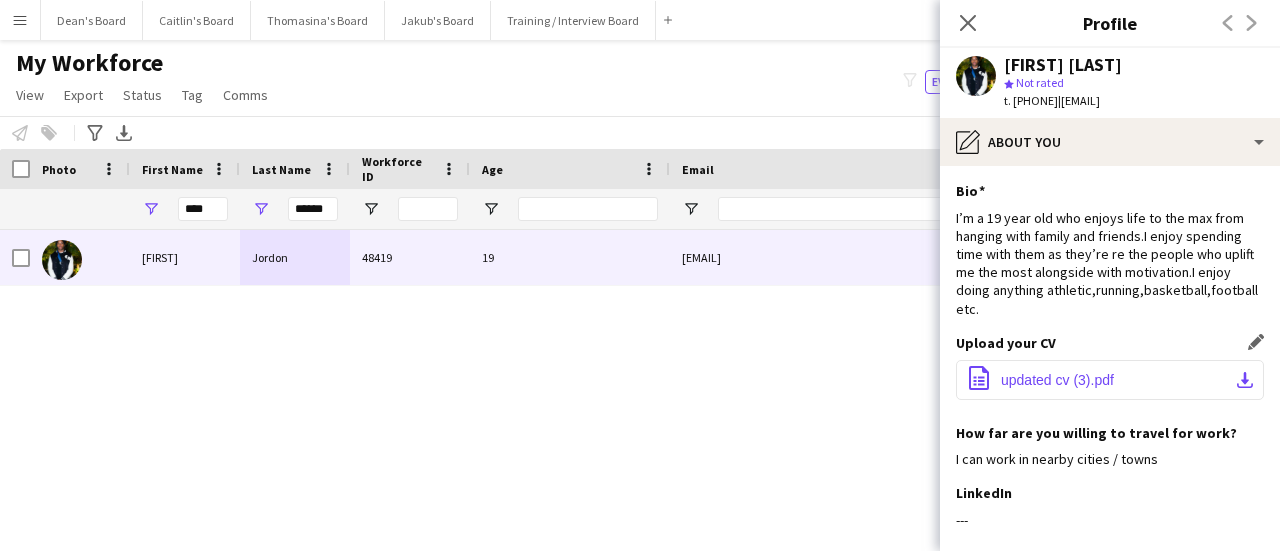 click on "office-file-sheet
updated cv (3).pdf
download-bottom" 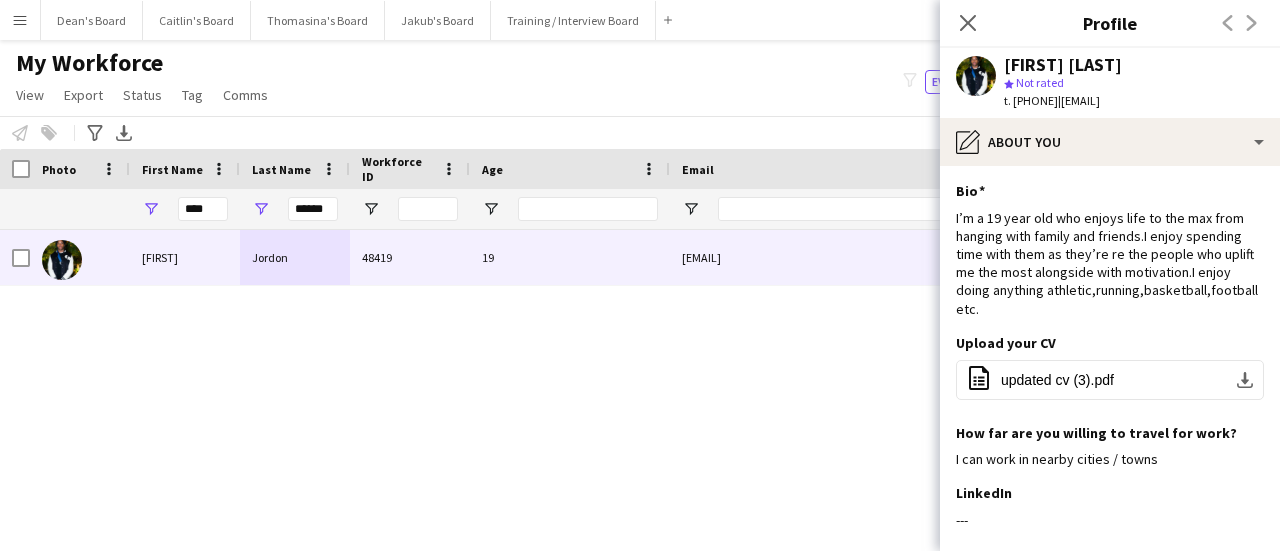 scroll, scrollTop: 0, scrollLeft: 171, axis: horizontal 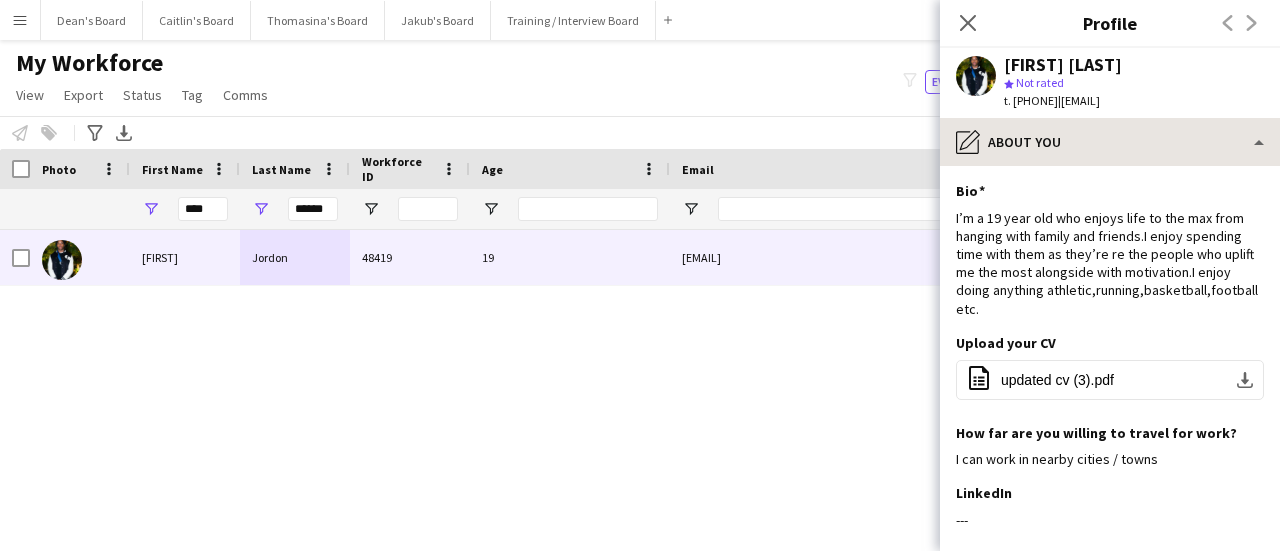 drag, startPoint x: 1012, startPoint y: 169, endPoint x: 1036, endPoint y: 158, distance: 26.400757 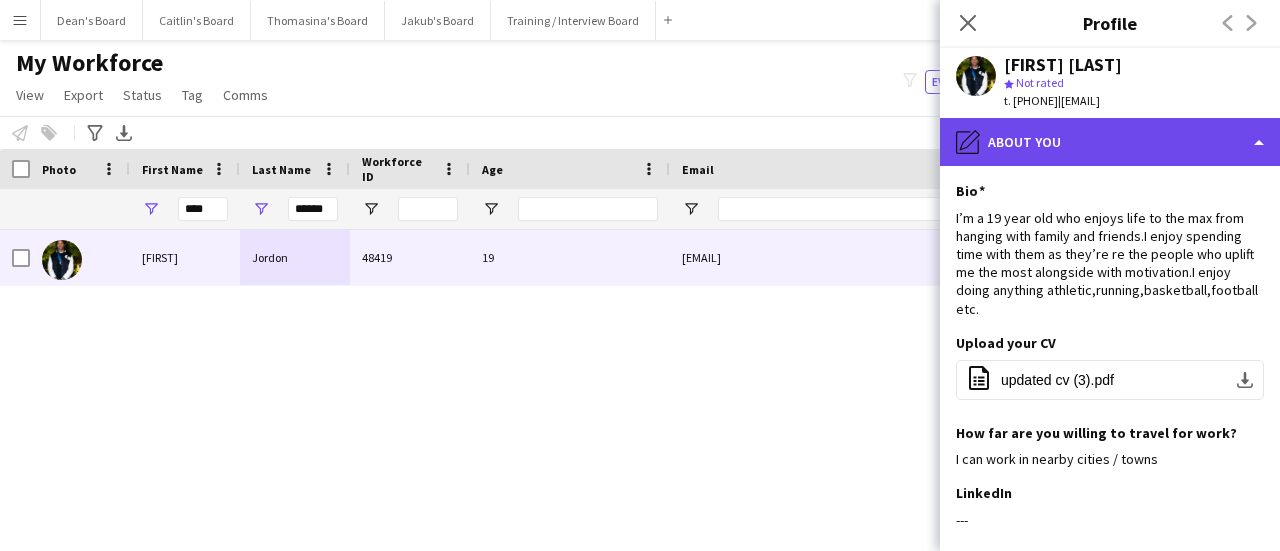 click on "pencil4
About you" 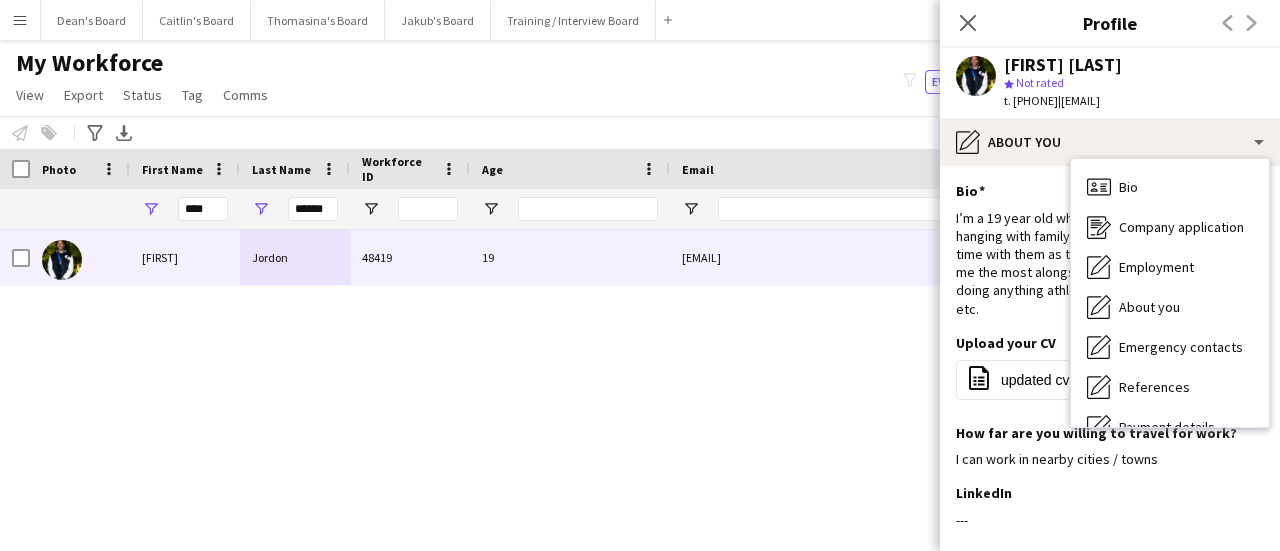 click on "I’m a 19 year old who enjoys life to the max from hanging with family and friends.I enjoy spending time with them as they’re re the people who uplift me the most alongside with motivation.I enjoy doing anything athletic,running,basketball,football etc." 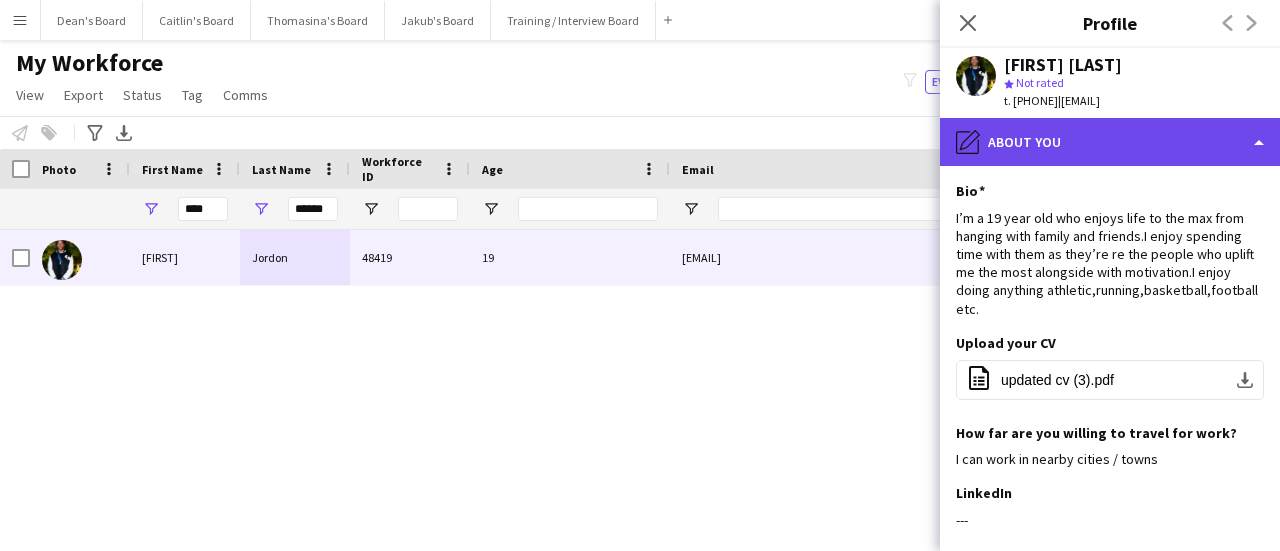 click on "pencil4
About you" 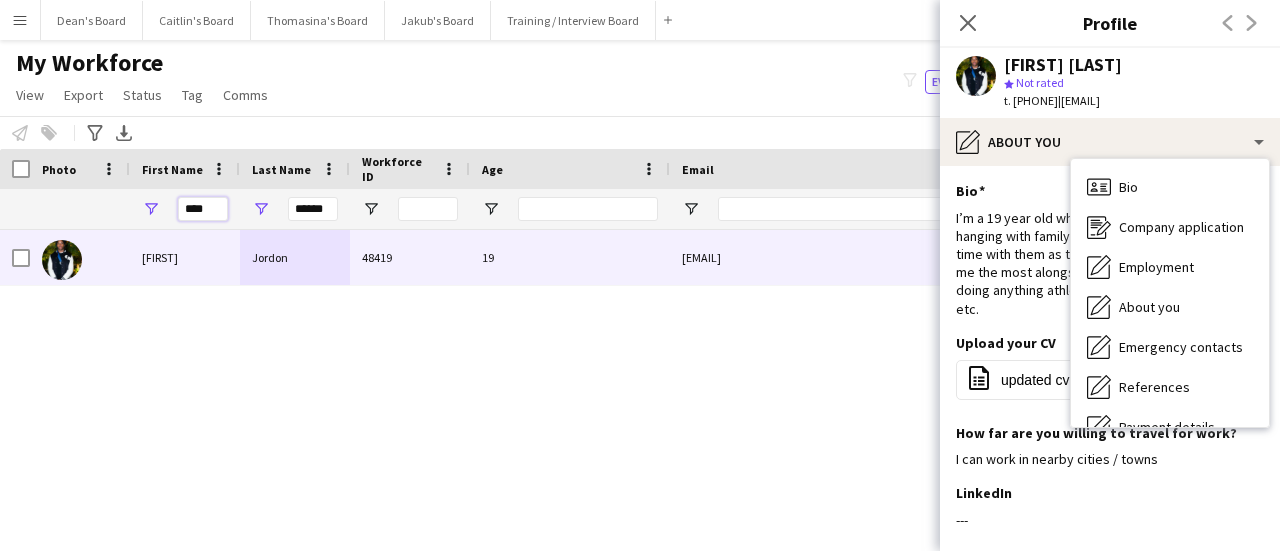 drag, startPoint x: 218, startPoint y: 216, endPoint x: 125, endPoint y: 191, distance: 96.30161 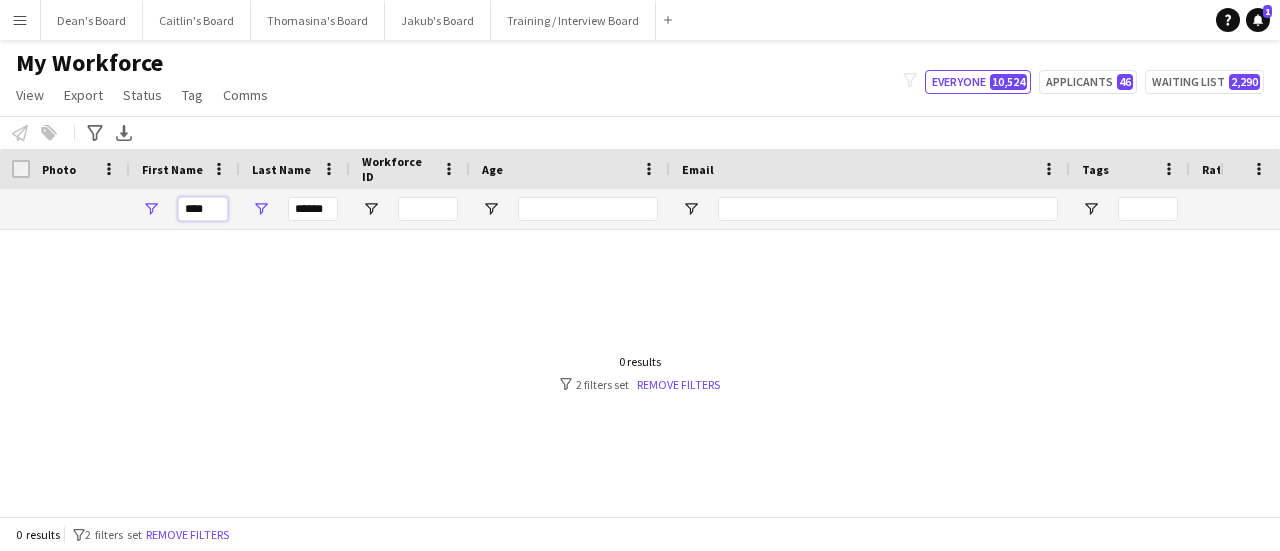 type on "****" 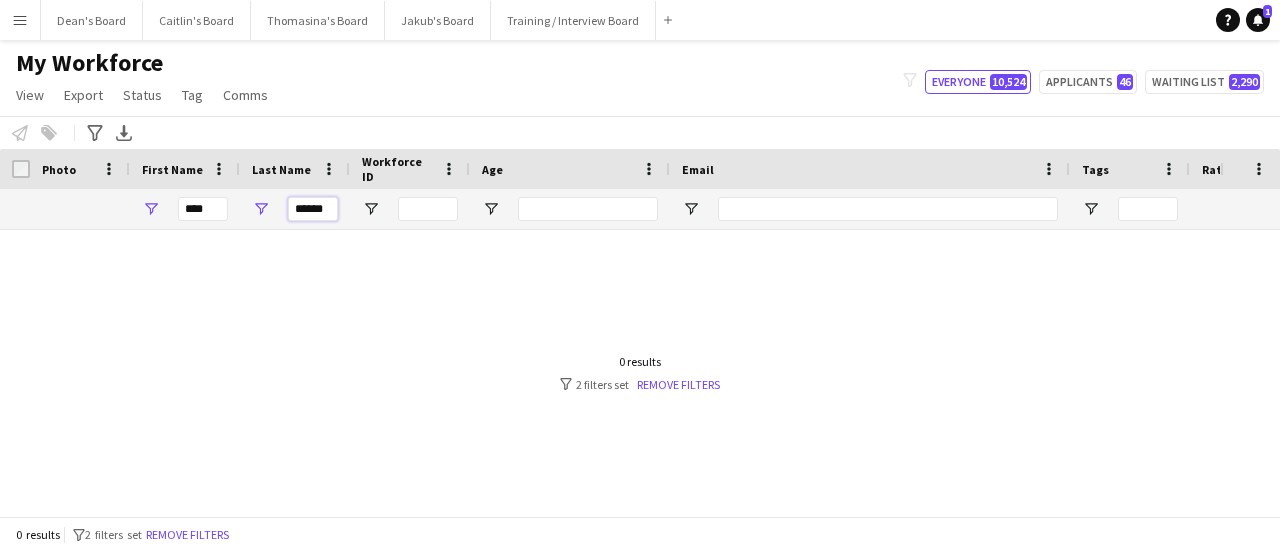 drag, startPoint x: 334, startPoint y: 204, endPoint x: 282, endPoint y: 208, distance: 52.153618 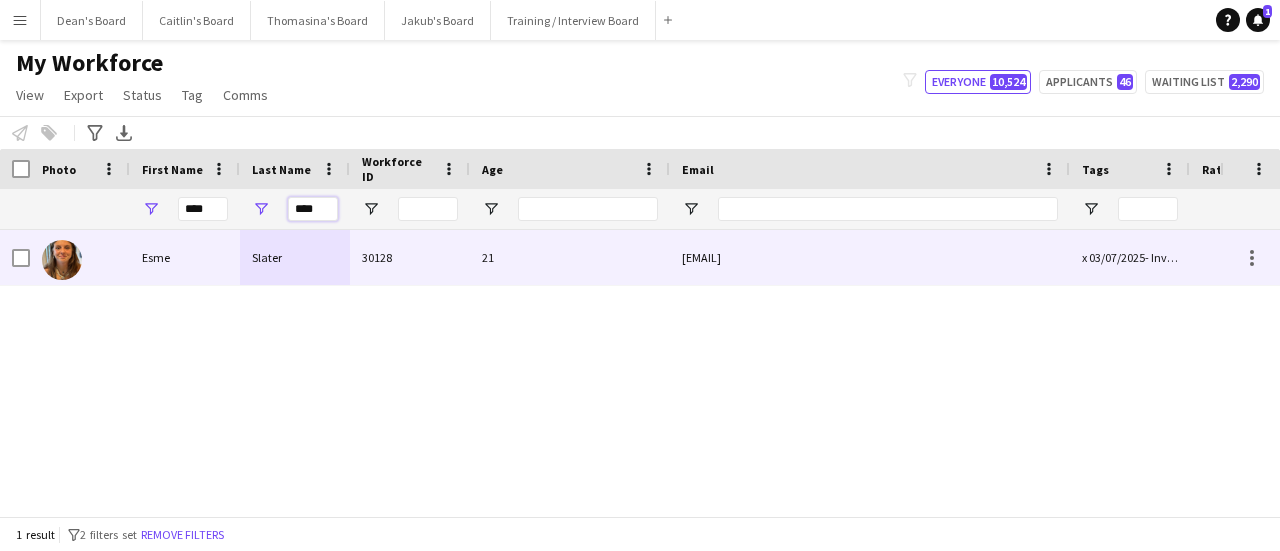 type on "****" 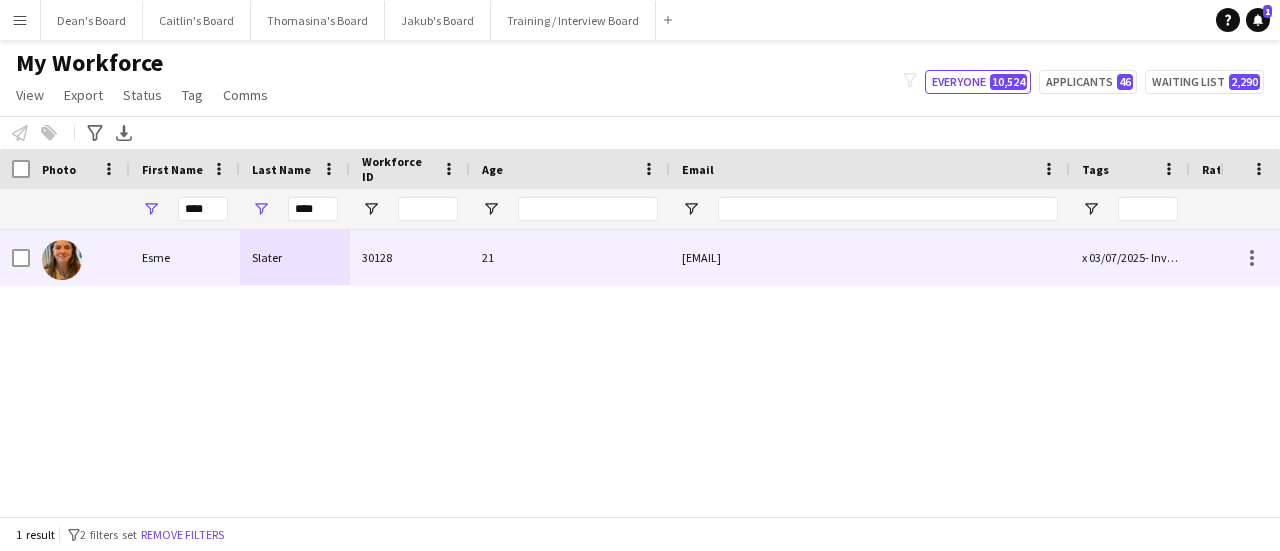 click on "Slater" at bounding box center (295, 257) 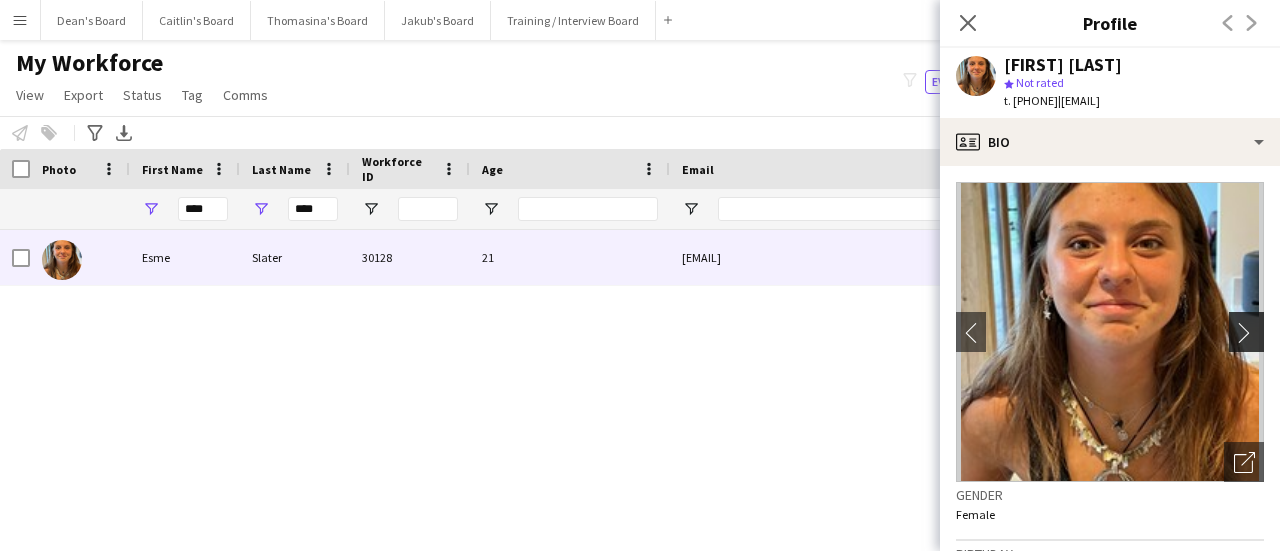 click on "chevron-right" 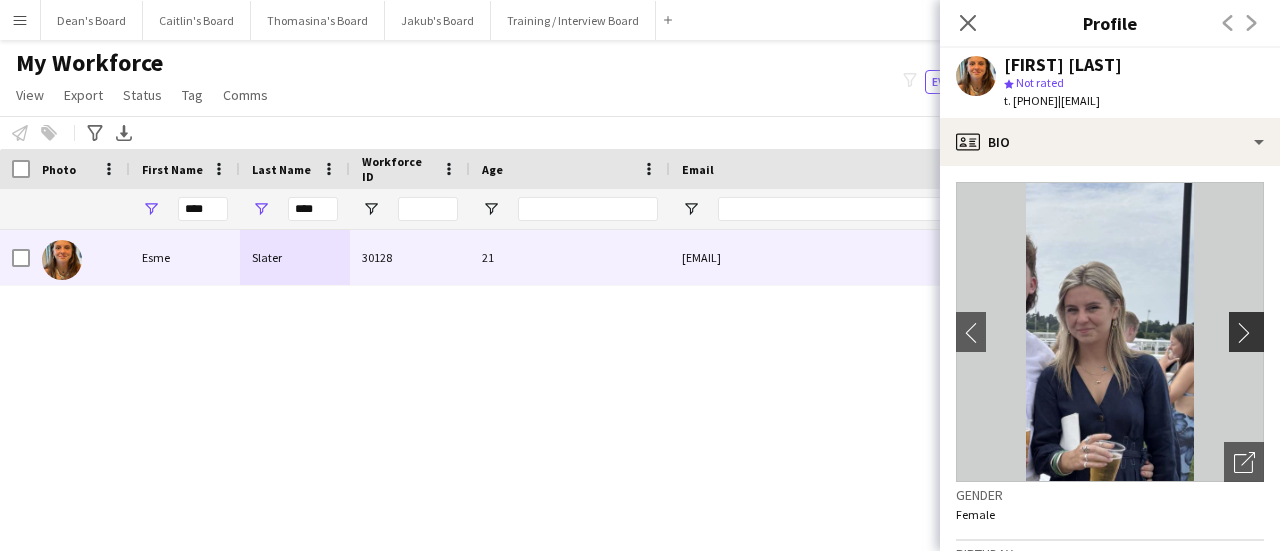 click on "chevron-right" 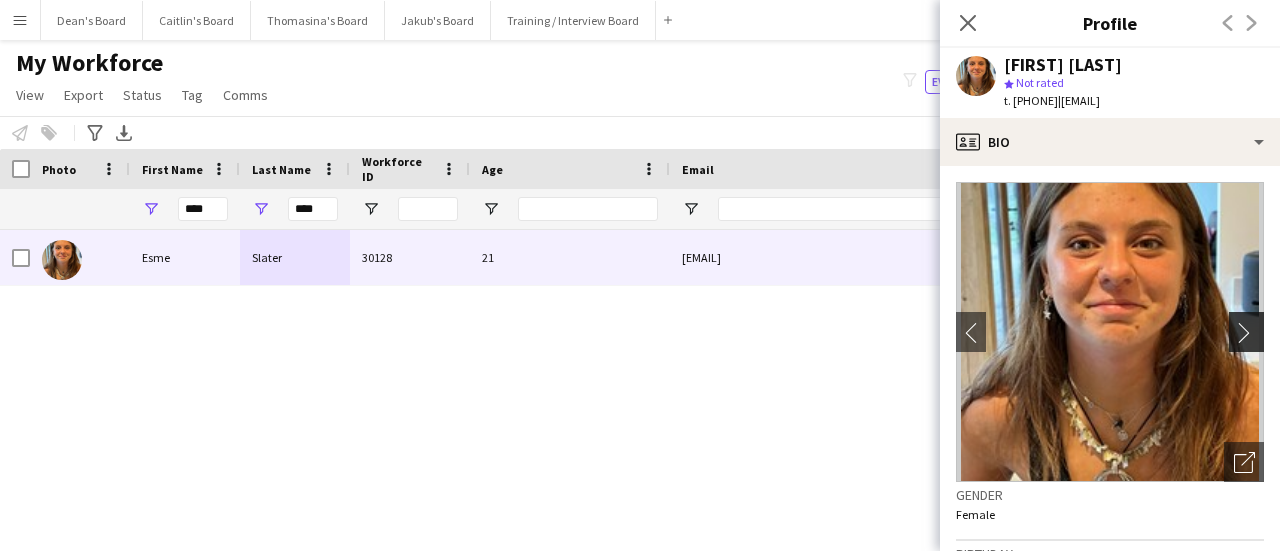 click on "chevron-right" 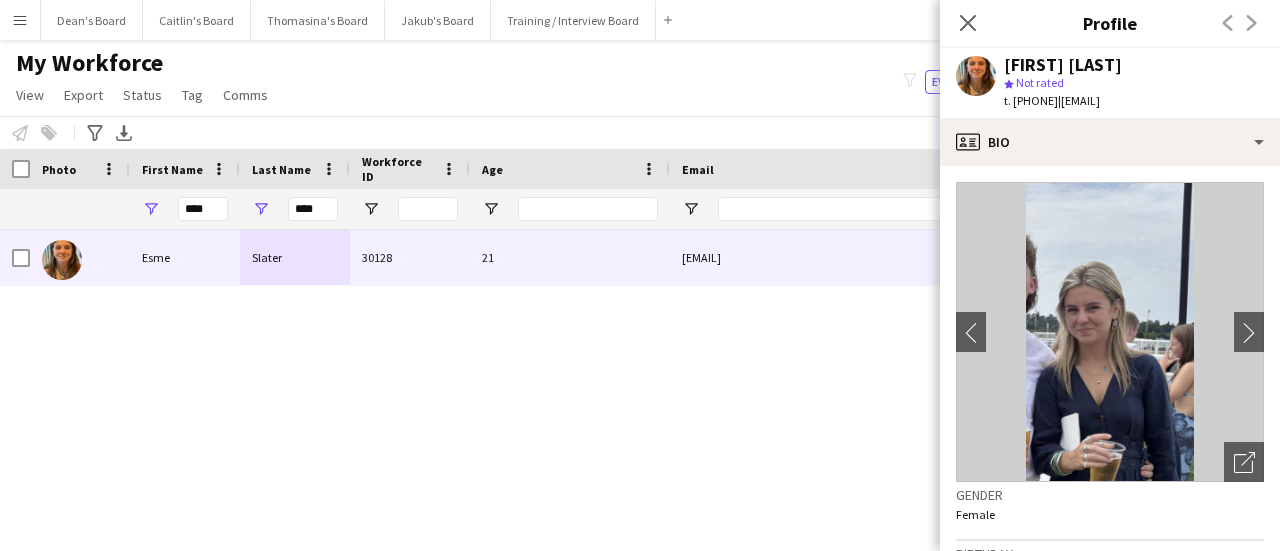 scroll, scrollTop: 0, scrollLeft: 228, axis: horizontal 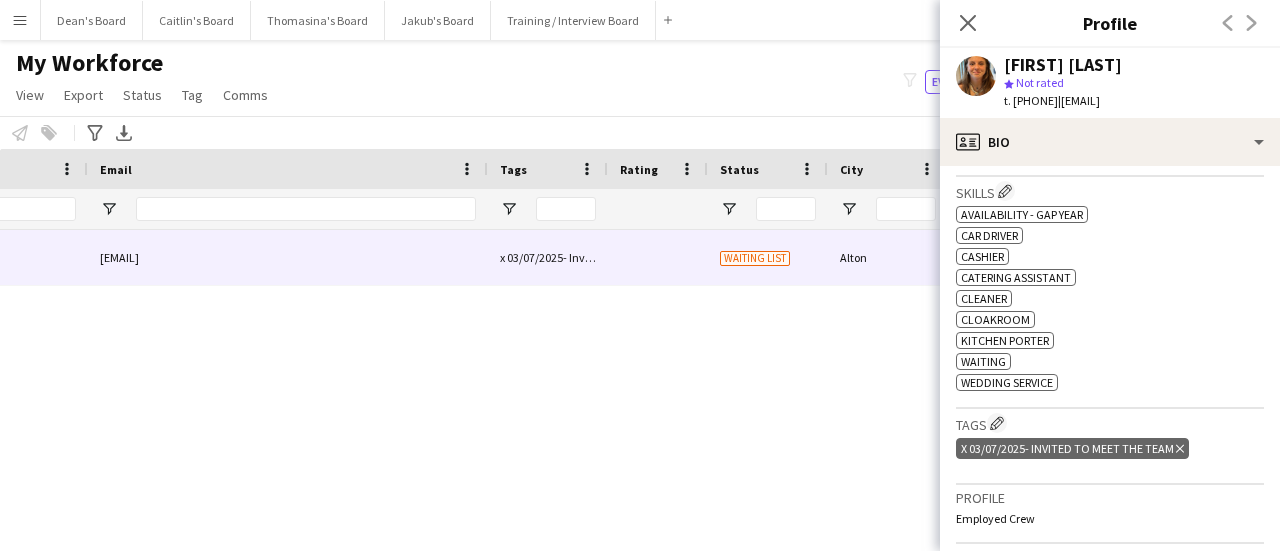 drag, startPoint x: 1096, startPoint y: 100, endPoint x: 1014, endPoint y: 113, distance: 83.02409 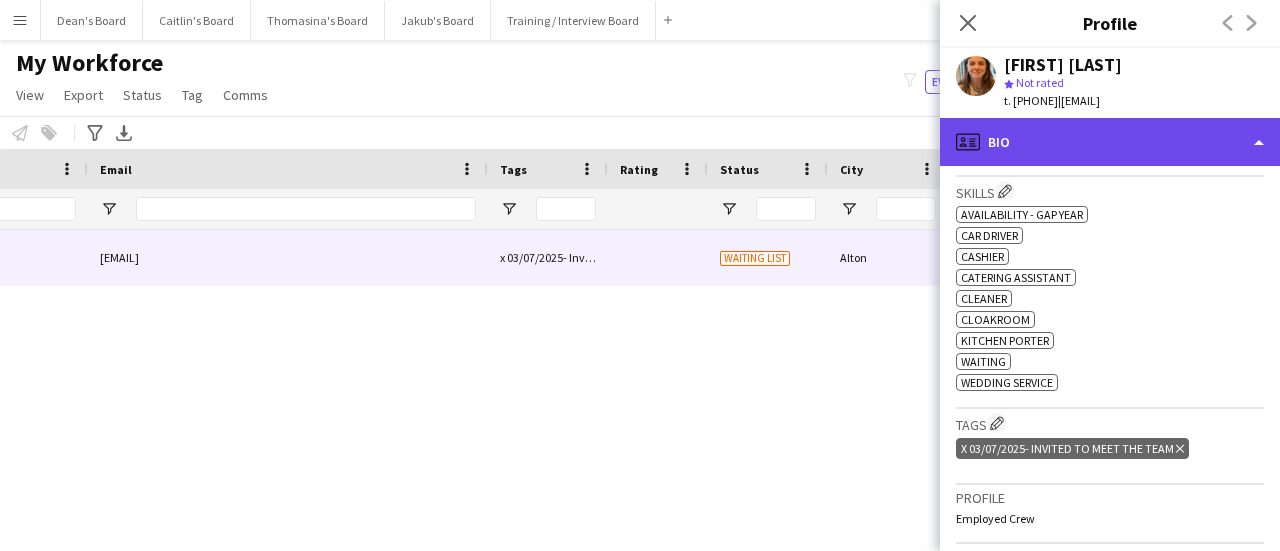 click on "profile
Bio" 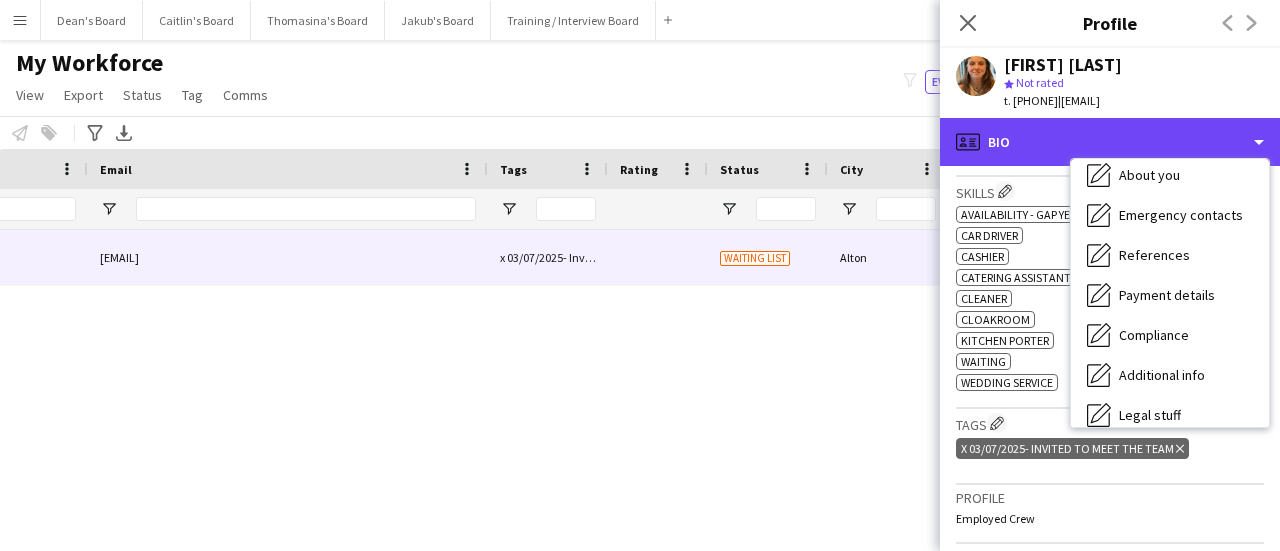 scroll, scrollTop: 268, scrollLeft: 0, axis: vertical 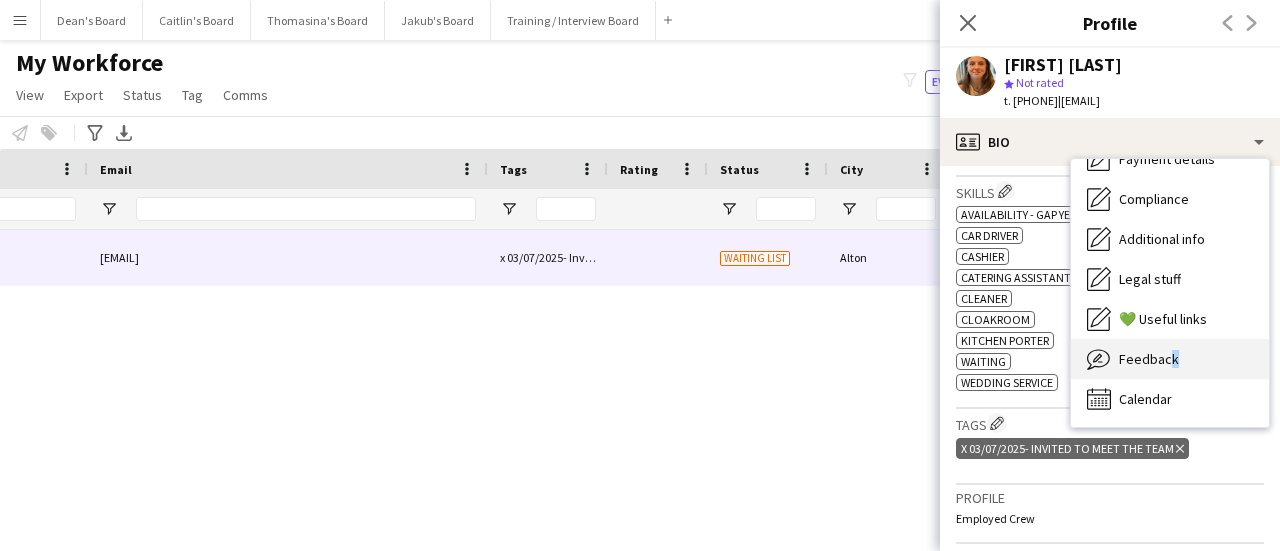 click on "Feedback" at bounding box center [1149, 359] 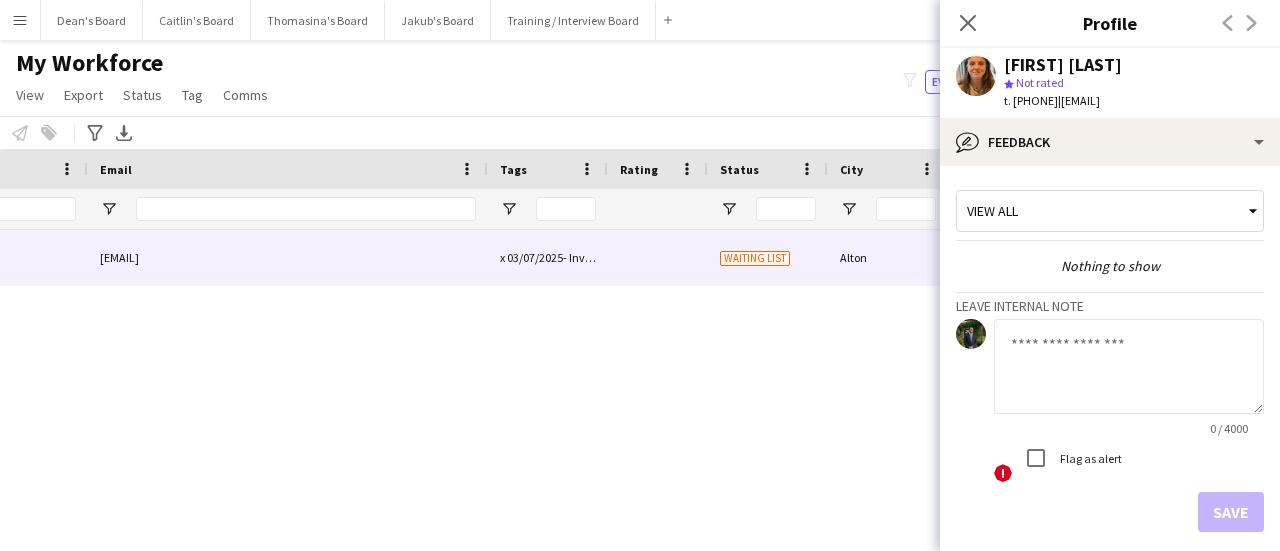 click 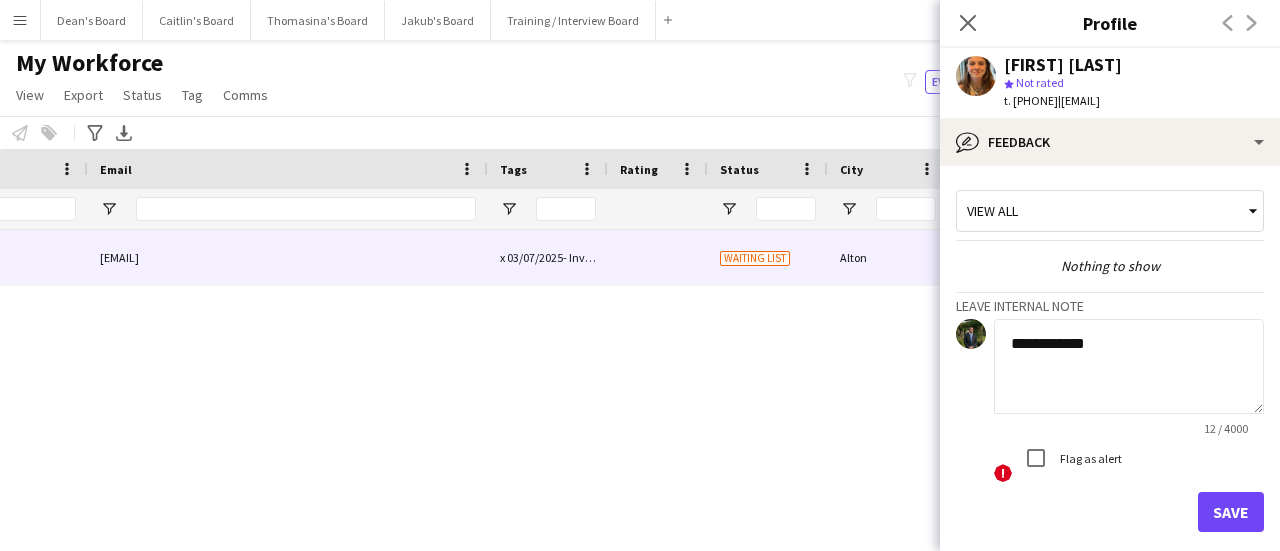 scroll, scrollTop: 0, scrollLeft: 301, axis: horizontal 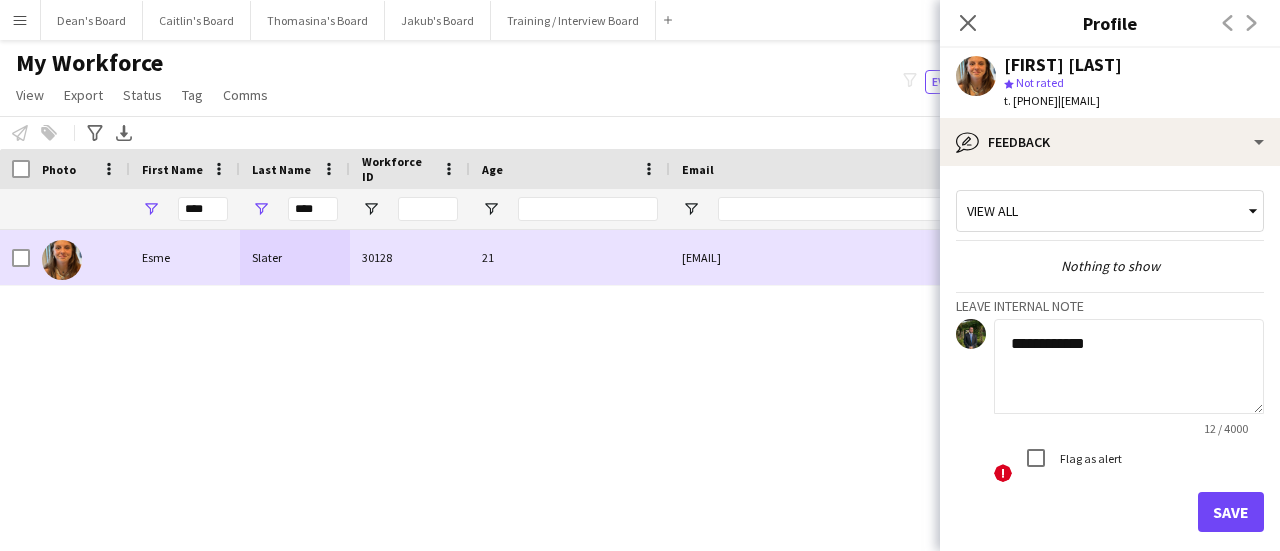 type on "**********" 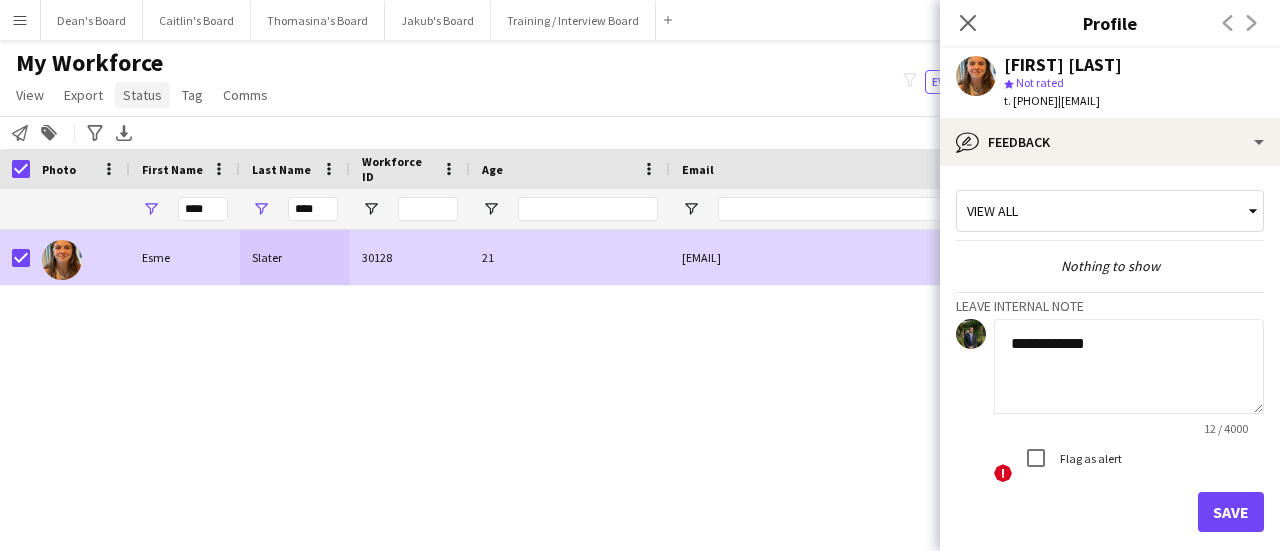 click on "Status" 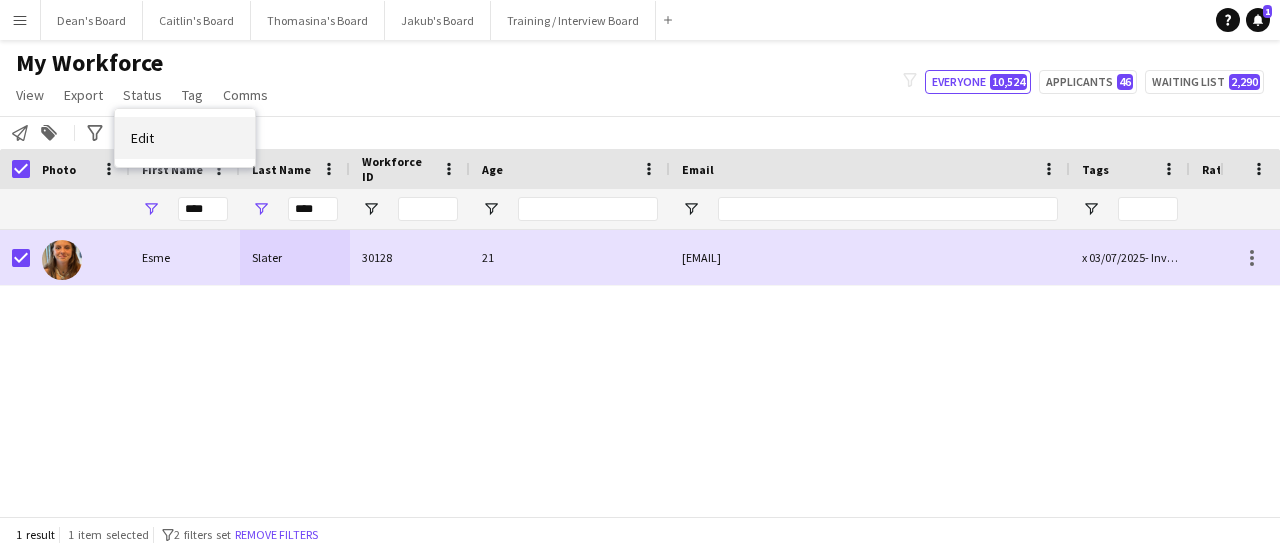 click on "Edit" at bounding box center (185, 138) 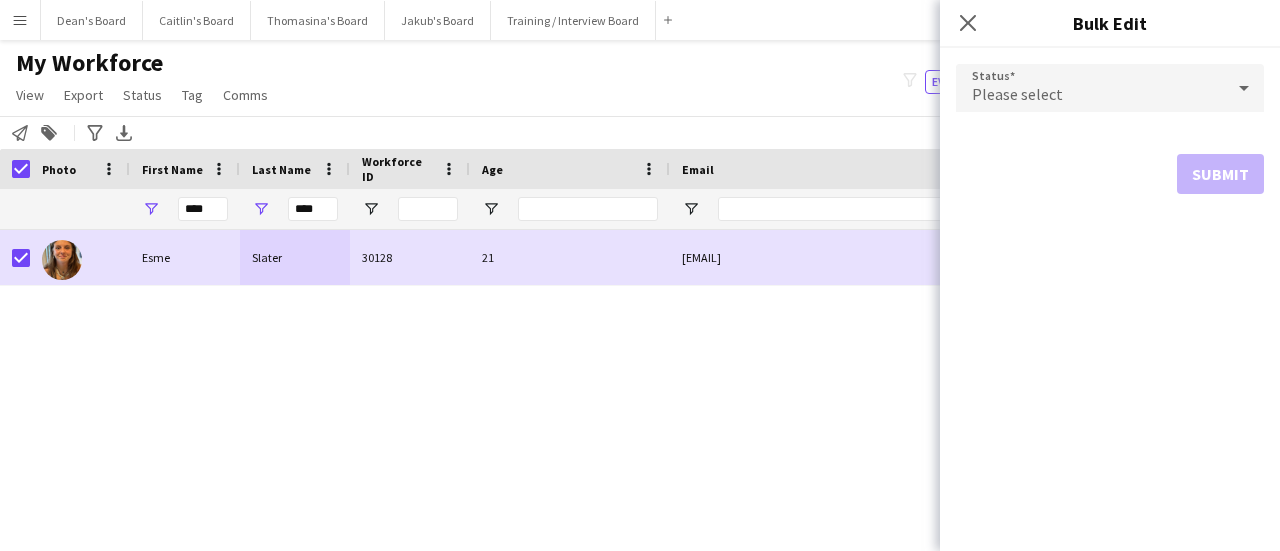 click on "Please select" at bounding box center [1110, 89] 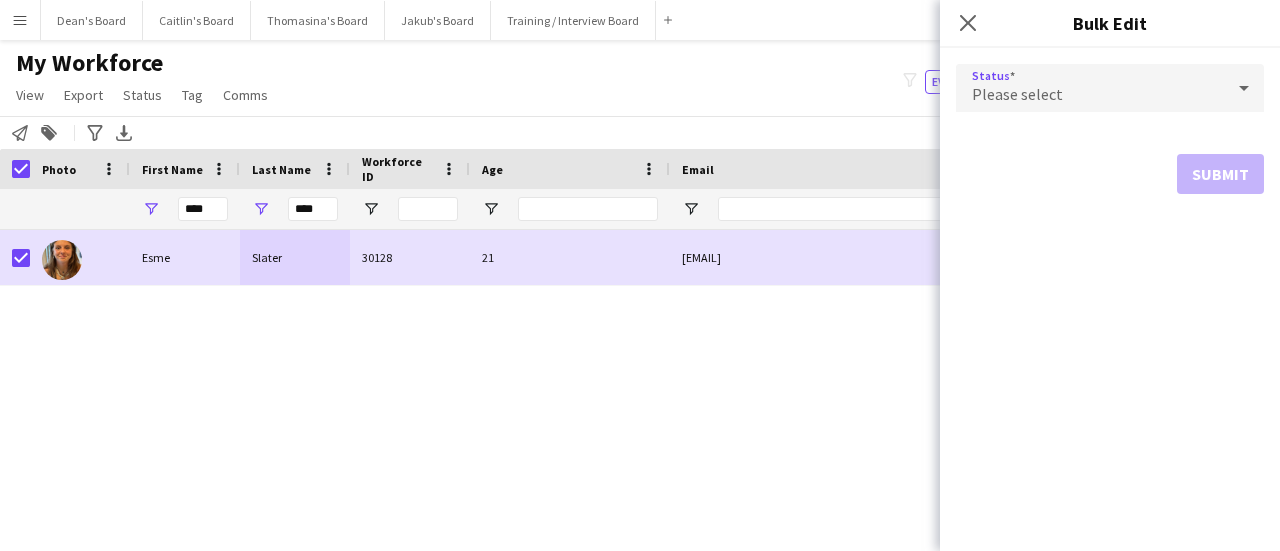 click on "Please select" at bounding box center (1090, 88) 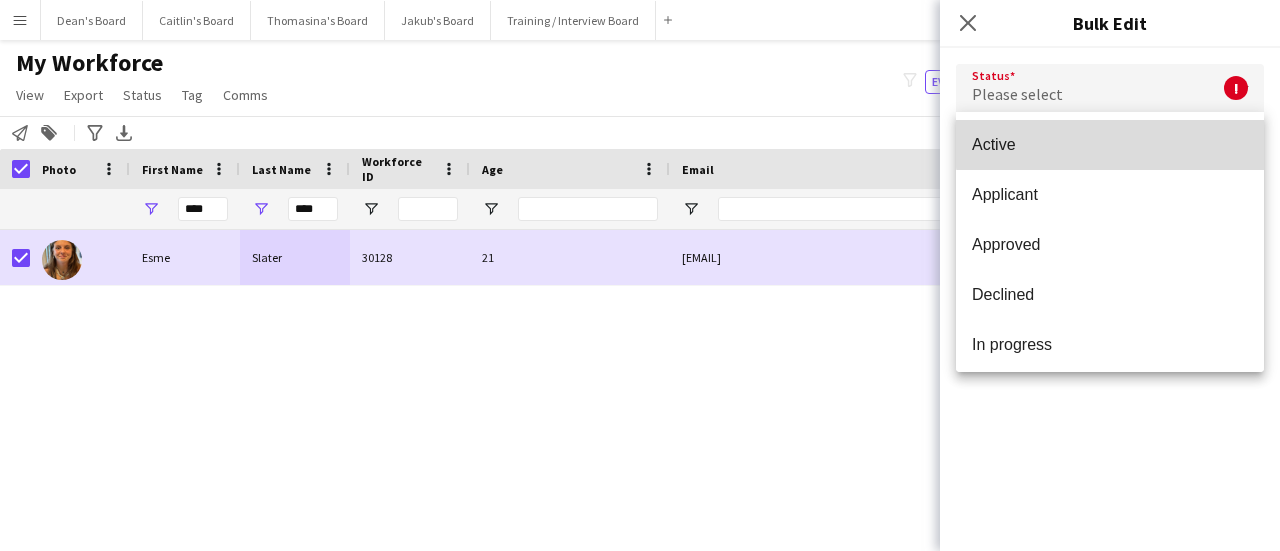 click on "Active" at bounding box center (1110, 144) 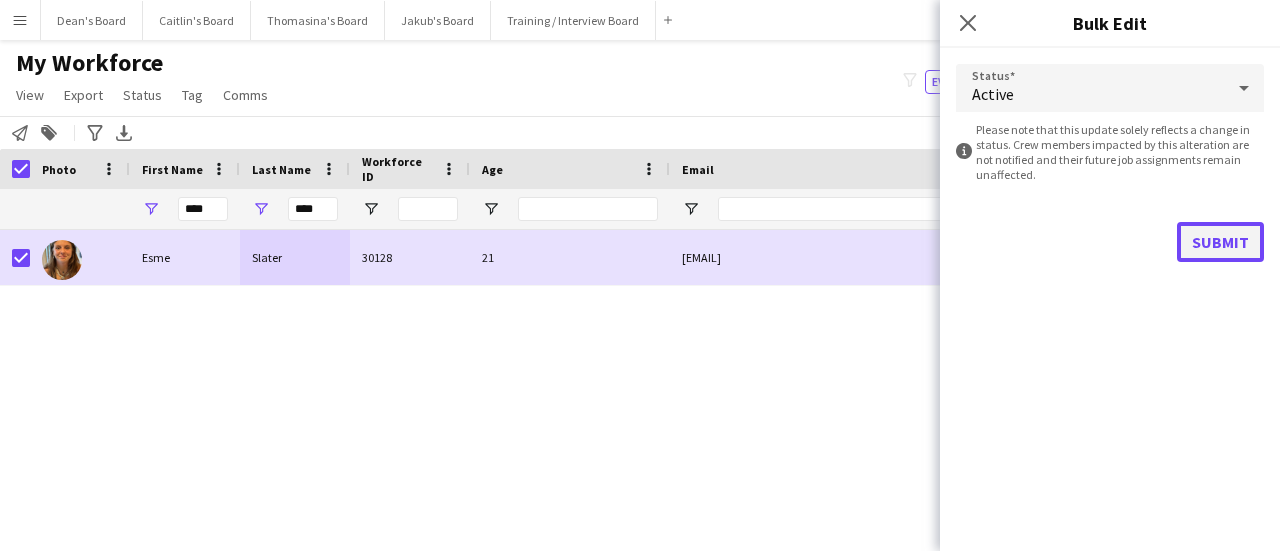 click on "Submit" 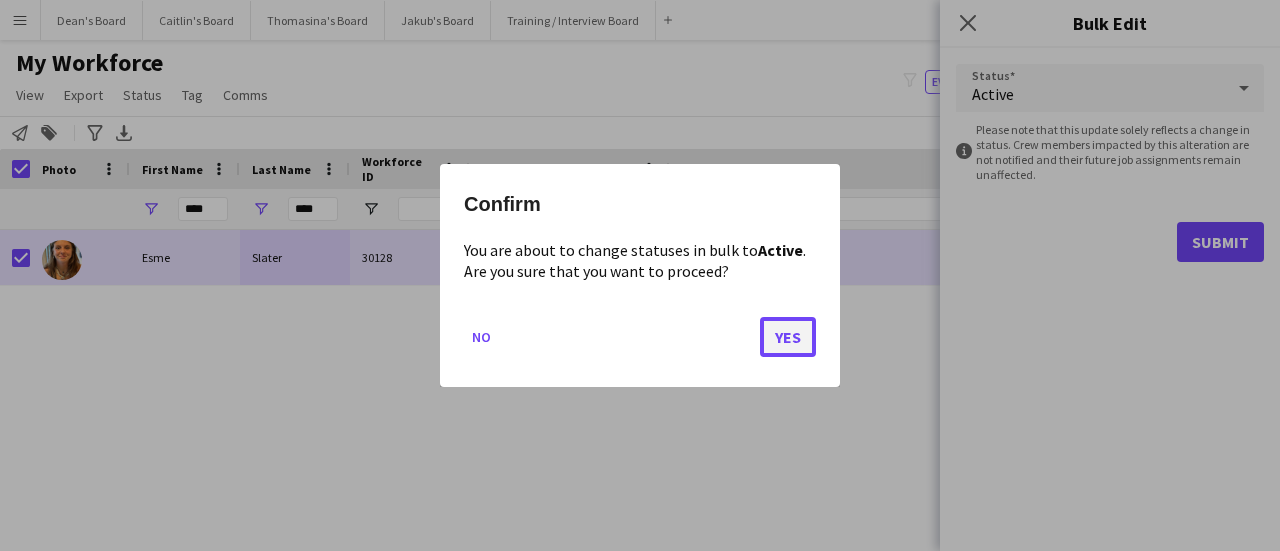 click on "Yes" 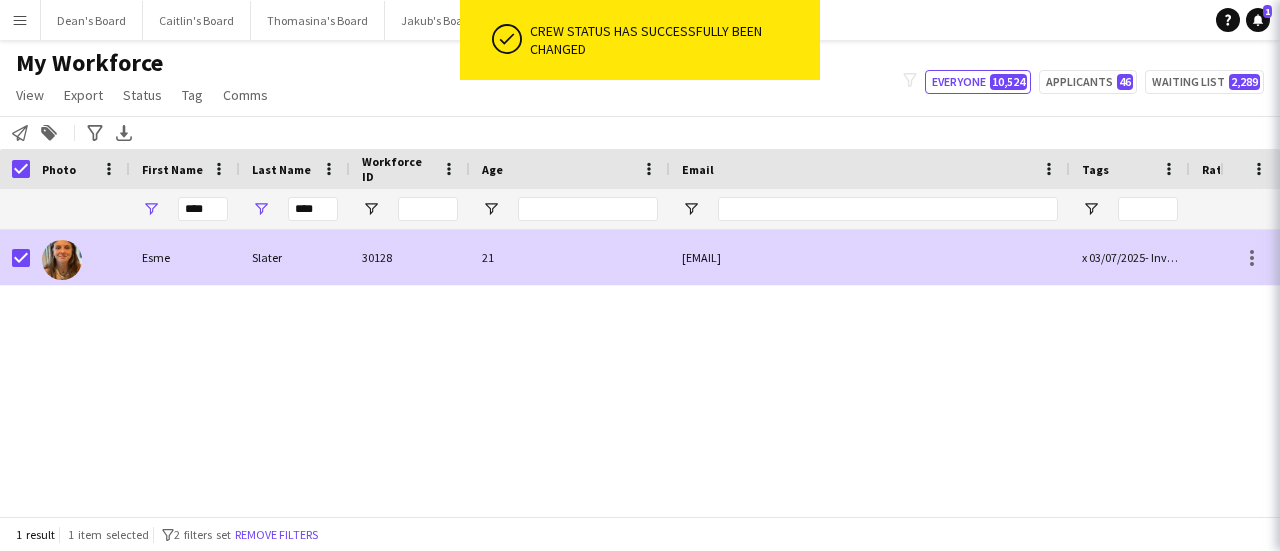 click on "[EMAIL]" at bounding box center (870, 257) 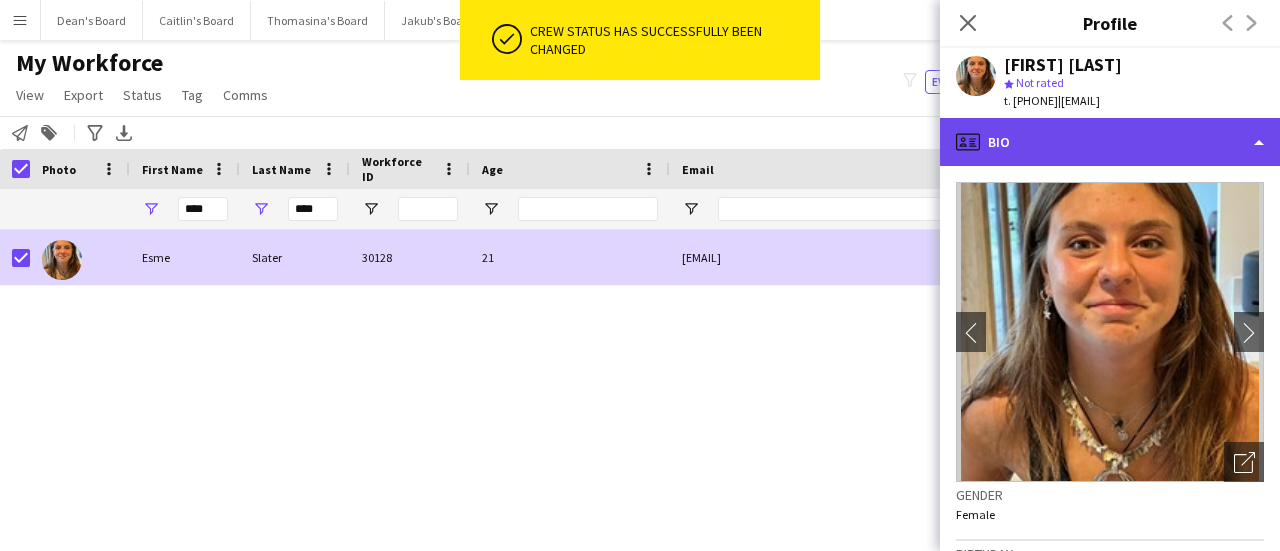 click on "profile
Bio" 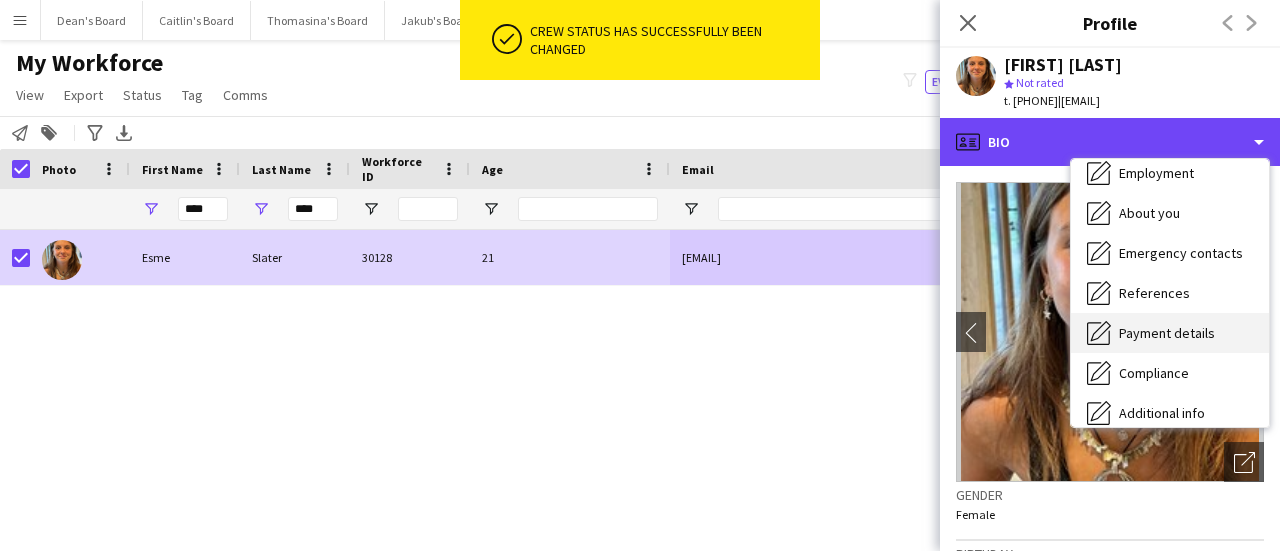 scroll, scrollTop: 268, scrollLeft: 0, axis: vertical 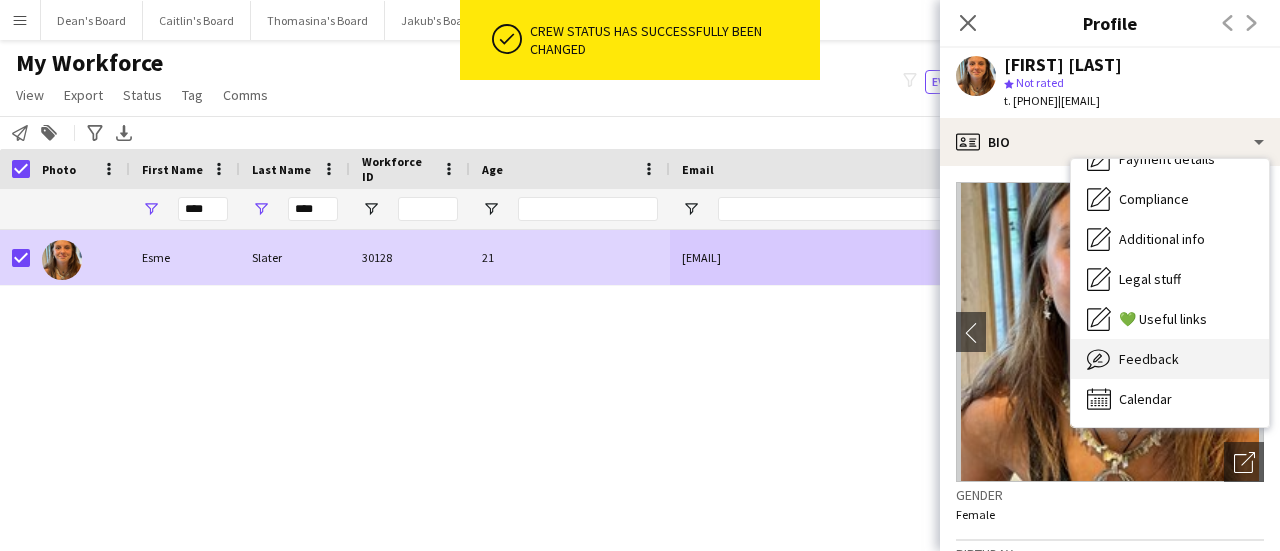 click on "Feedback
Feedback" at bounding box center [1170, 359] 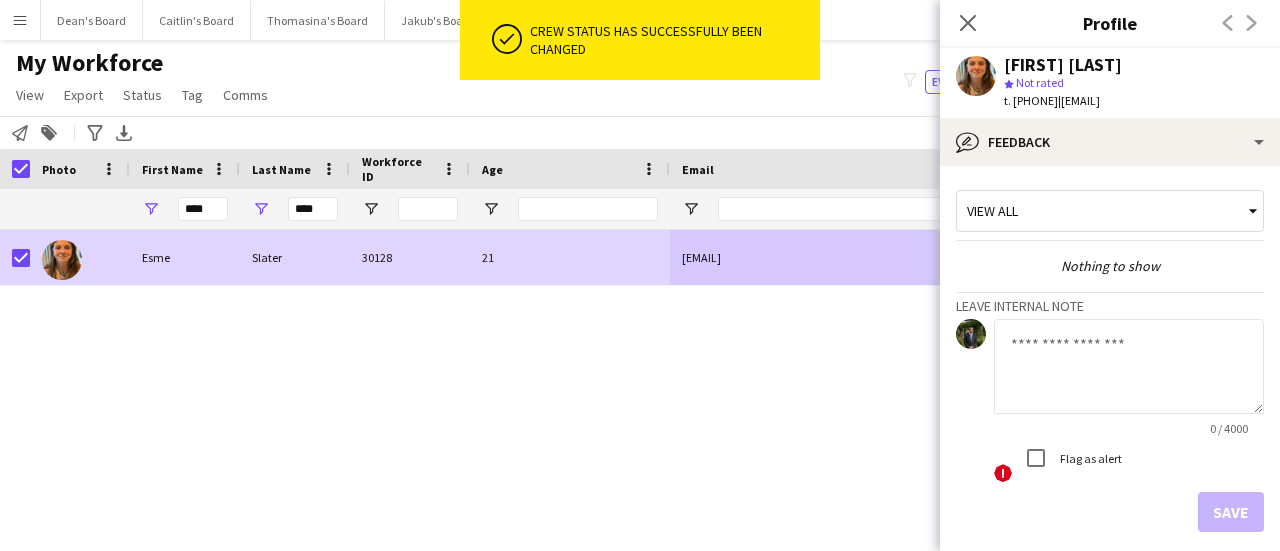 click 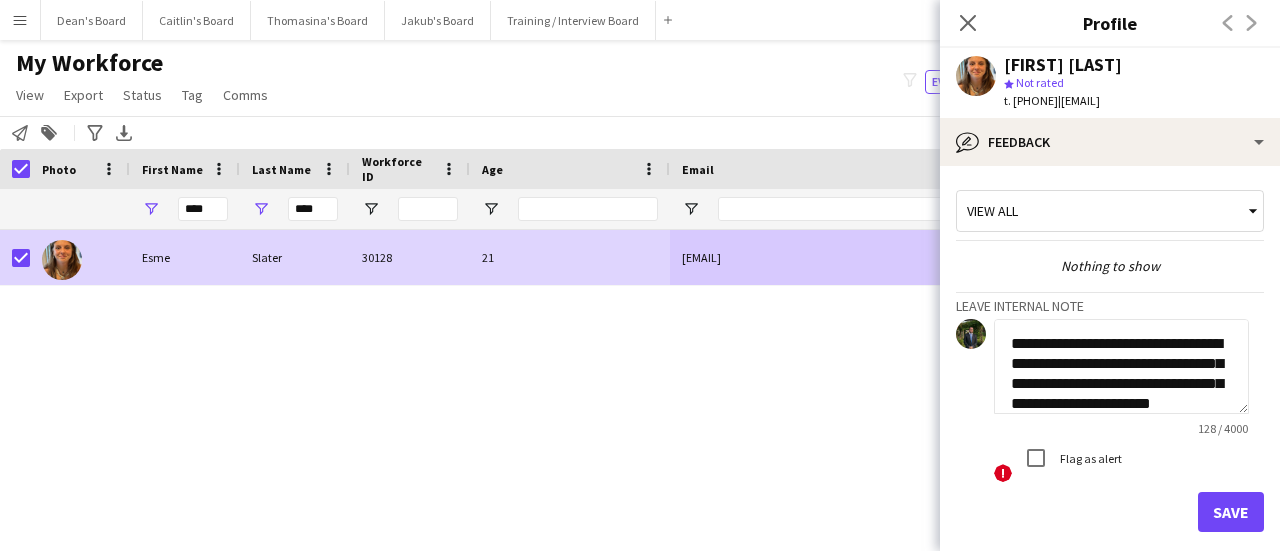 scroll, scrollTop: 20, scrollLeft: 0, axis: vertical 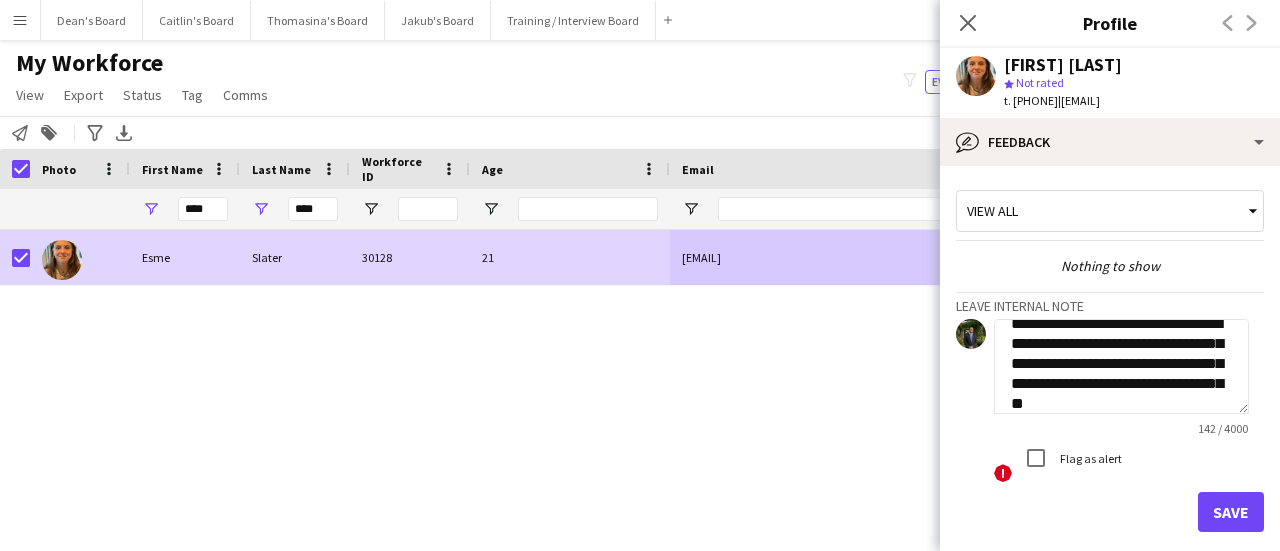 click on "**********" 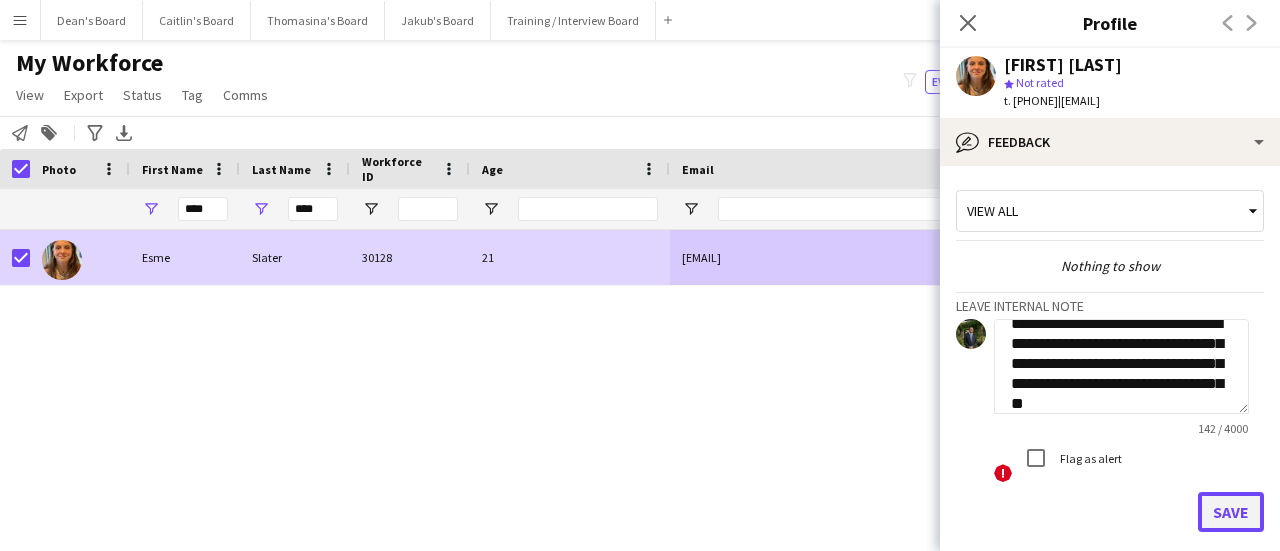 click on "Save" 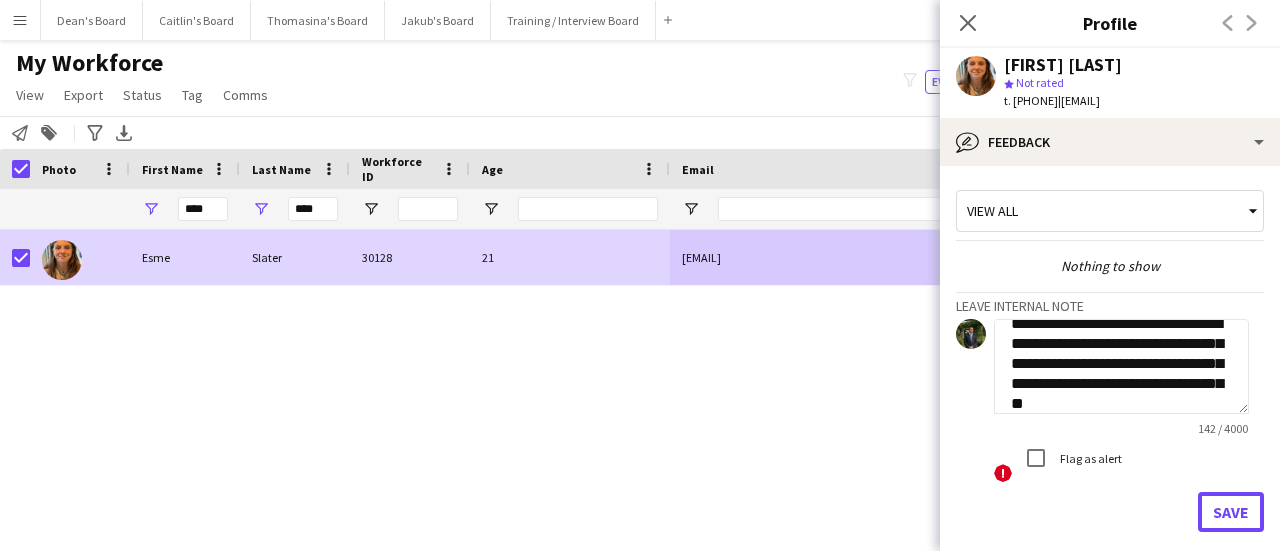 type 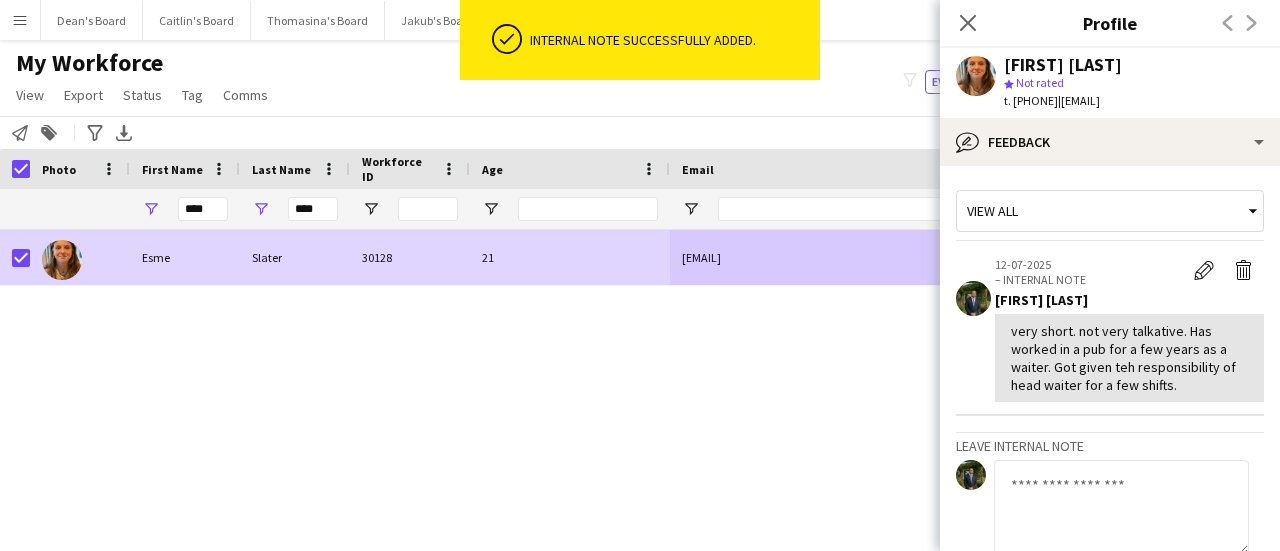 scroll, scrollTop: 0, scrollLeft: 0, axis: both 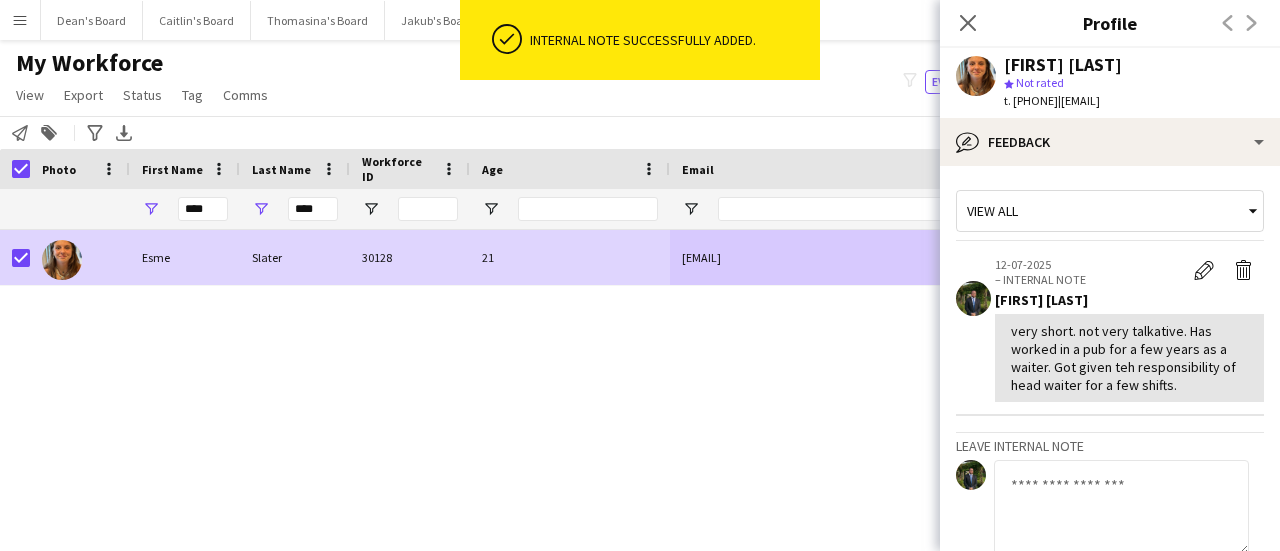 click on "Slater 30128 21 esmemayslater@gmail.com x 03/07/2025- Invited to Meet the Team Active Alton Esme" at bounding box center [610, 365] 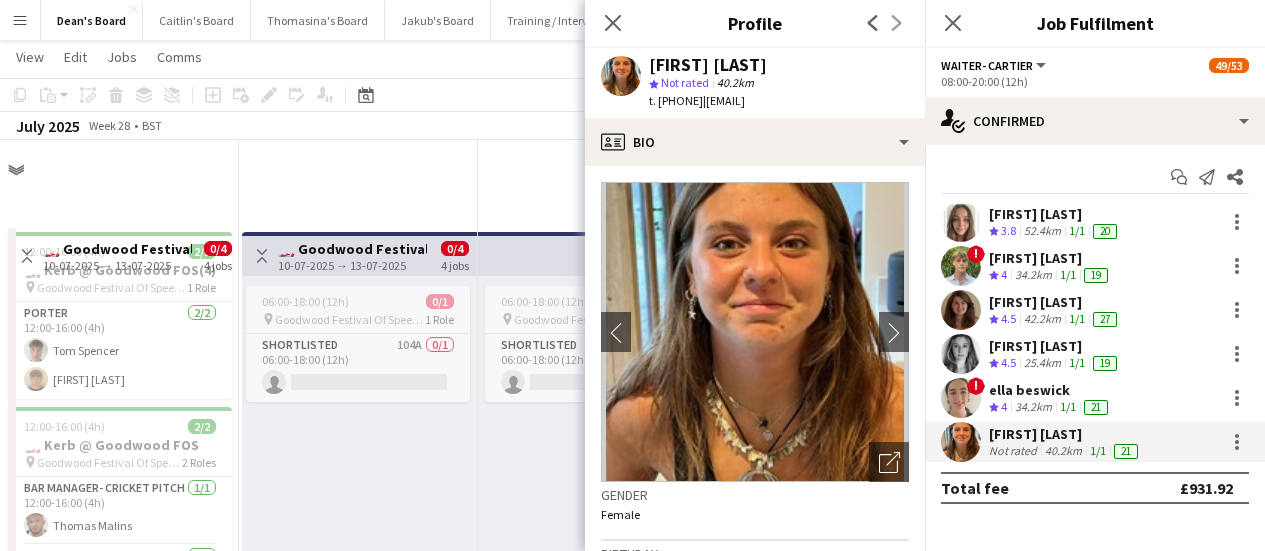 scroll, scrollTop: 1700, scrollLeft: 0, axis: vertical 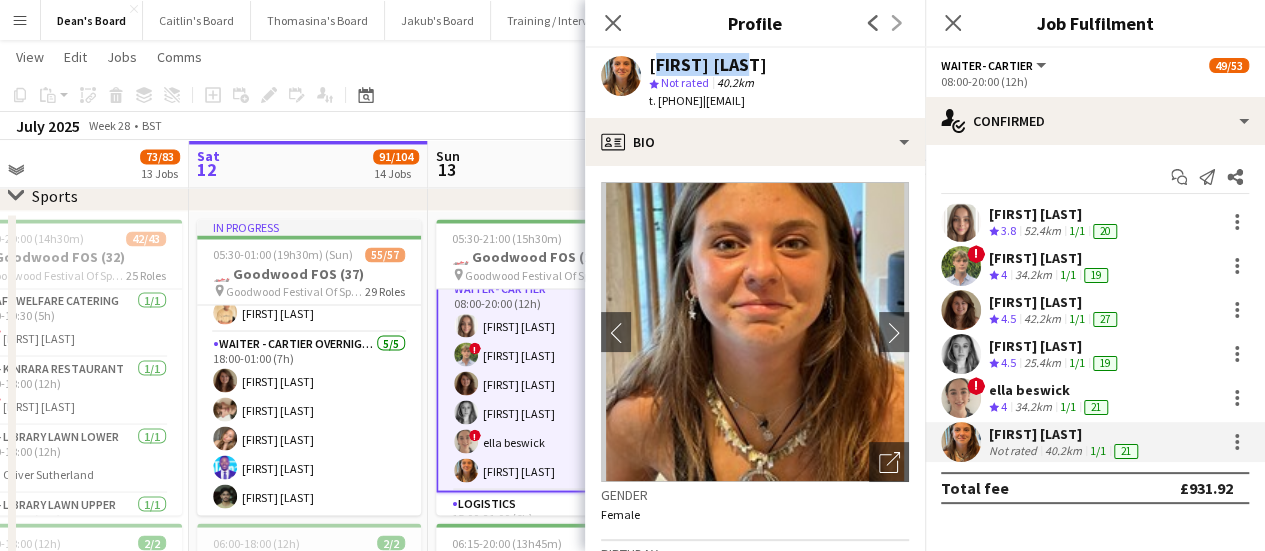 drag, startPoint x: 740, startPoint y: 97, endPoint x: 679, endPoint y: 107, distance: 61.81424 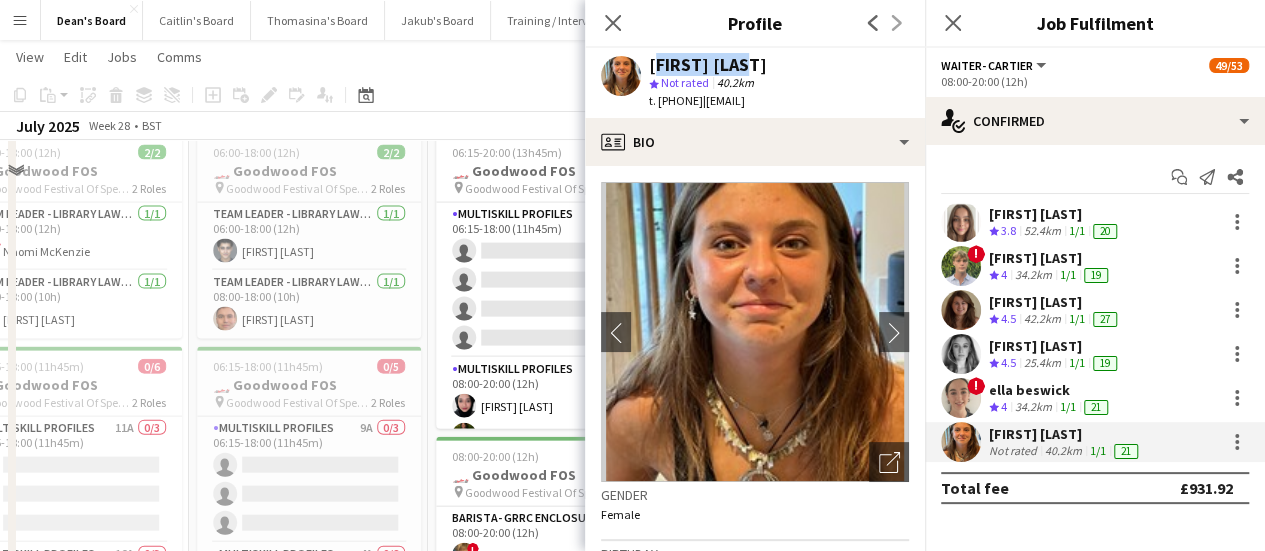 scroll, scrollTop: 2000, scrollLeft: 0, axis: vertical 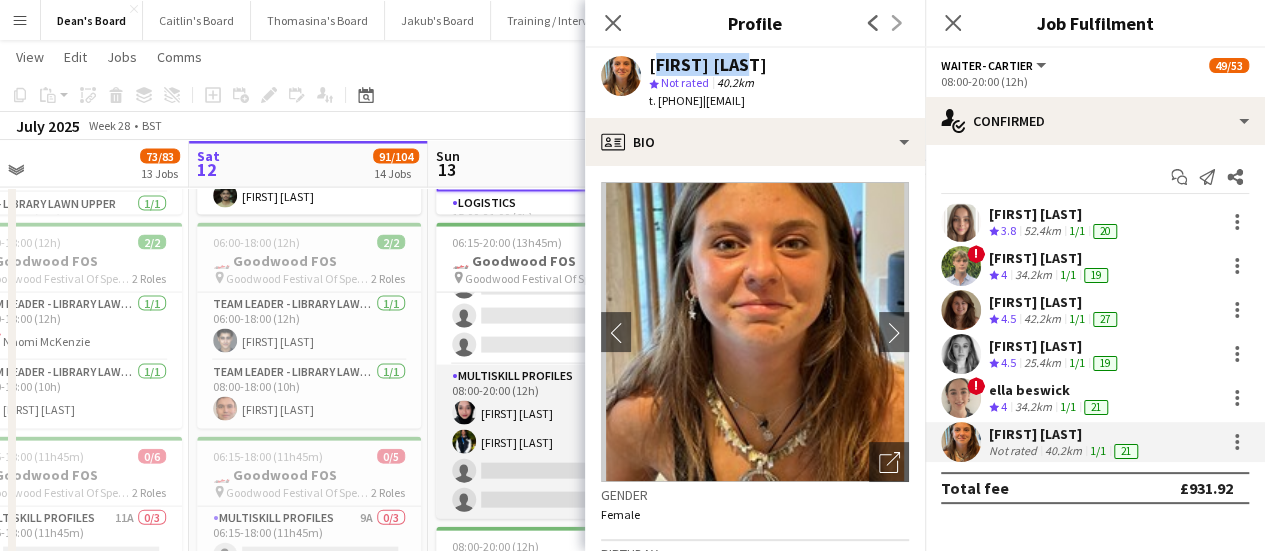 click on "MULTISKILL PROFILES   9A   2/4   08:00-20:00 (12h)
Salma Salama Kyle Jordon
single-neutral-actions
single-neutral-actions" at bounding box center (548, 442) 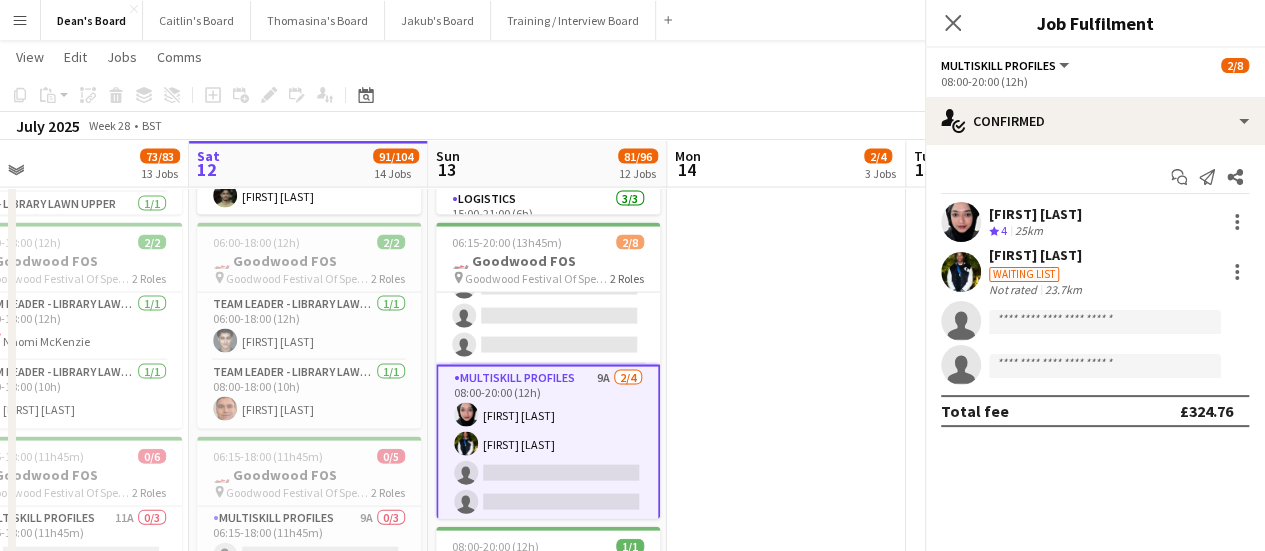 scroll, scrollTop: 2302, scrollLeft: 0, axis: vertical 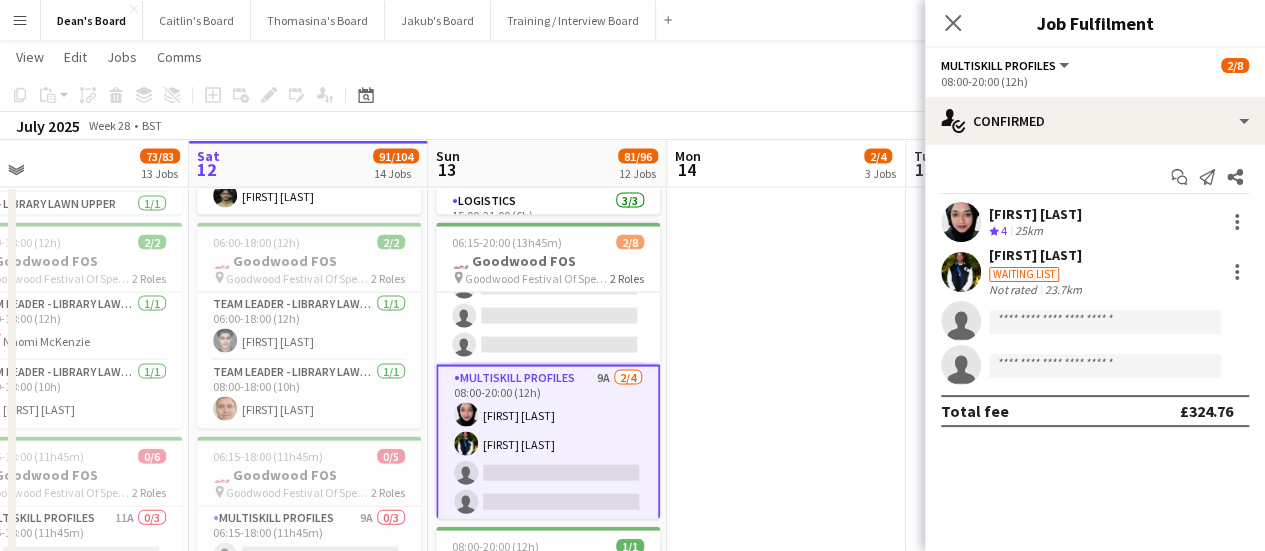 click on "check
Confirmed
Start chat
Send notification
Share
[FIRST] [LAST]
Crew rating
4   25km   [FIRST] [LAST]   Waiting list   Not rated   23.7km
single-neutral-actions
single-neutral-actions
Total fee   £324.76" 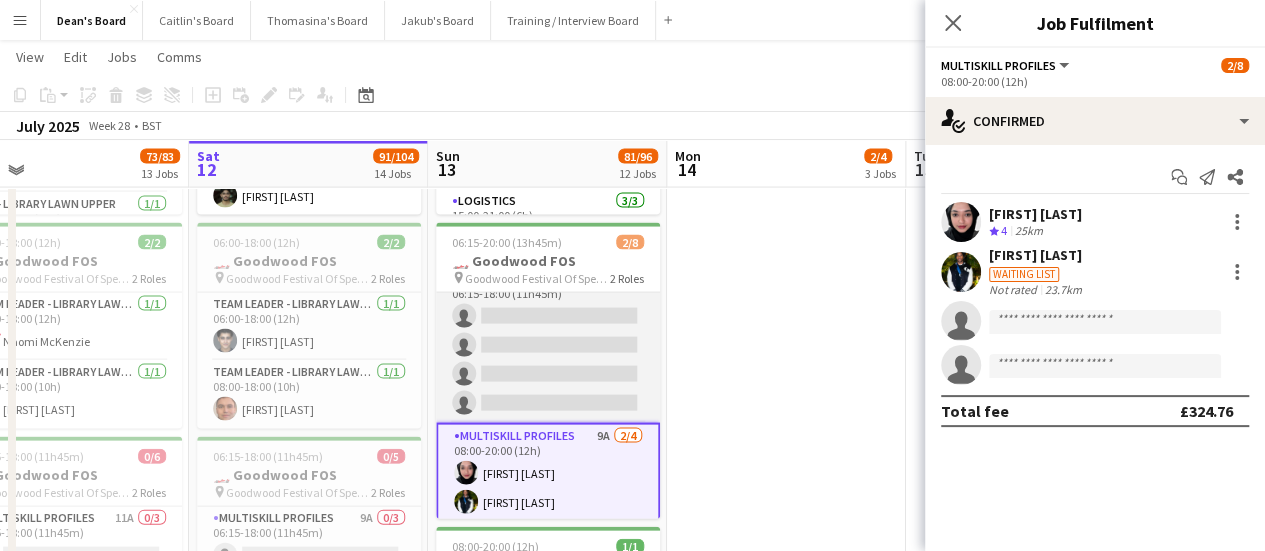 scroll, scrollTop: 0, scrollLeft: 0, axis: both 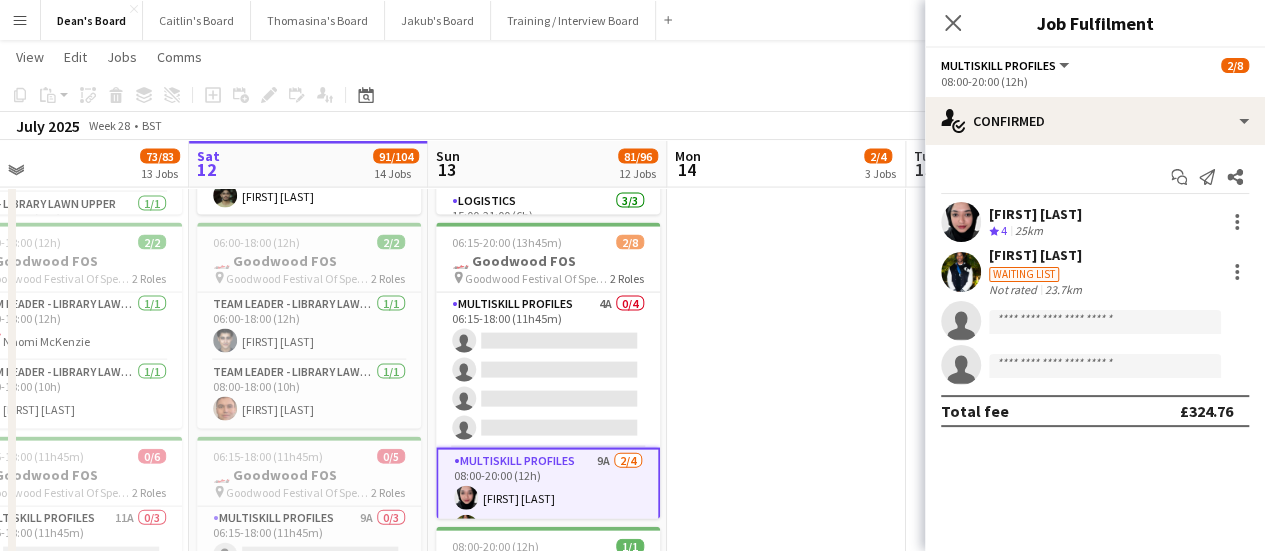 click on "Waiting list" at bounding box center [1024, 274] 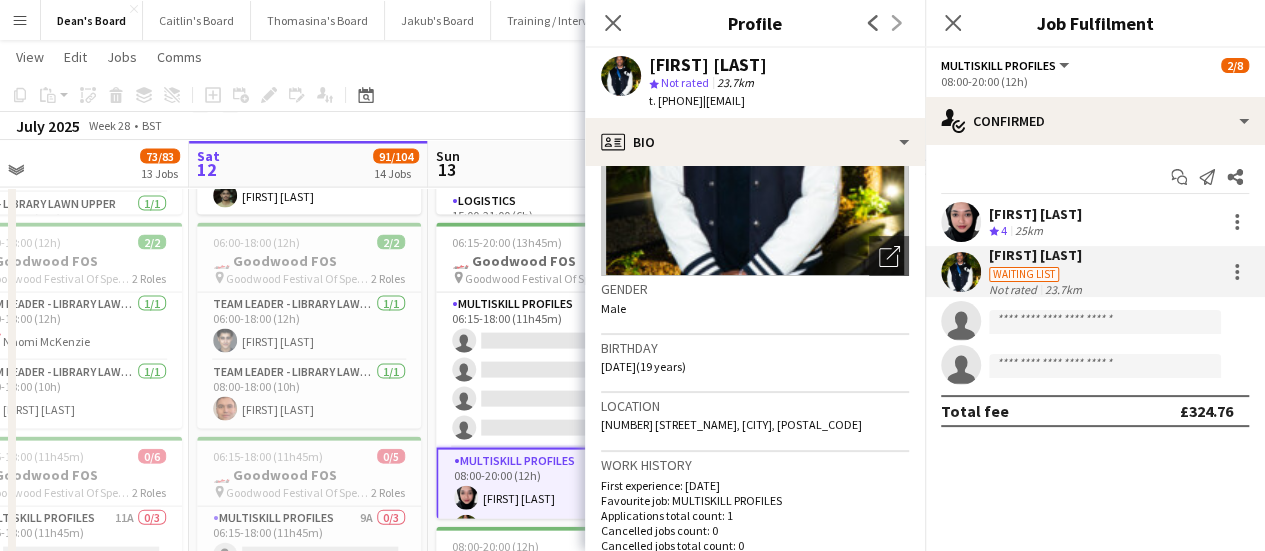 scroll, scrollTop: 500, scrollLeft: 0, axis: vertical 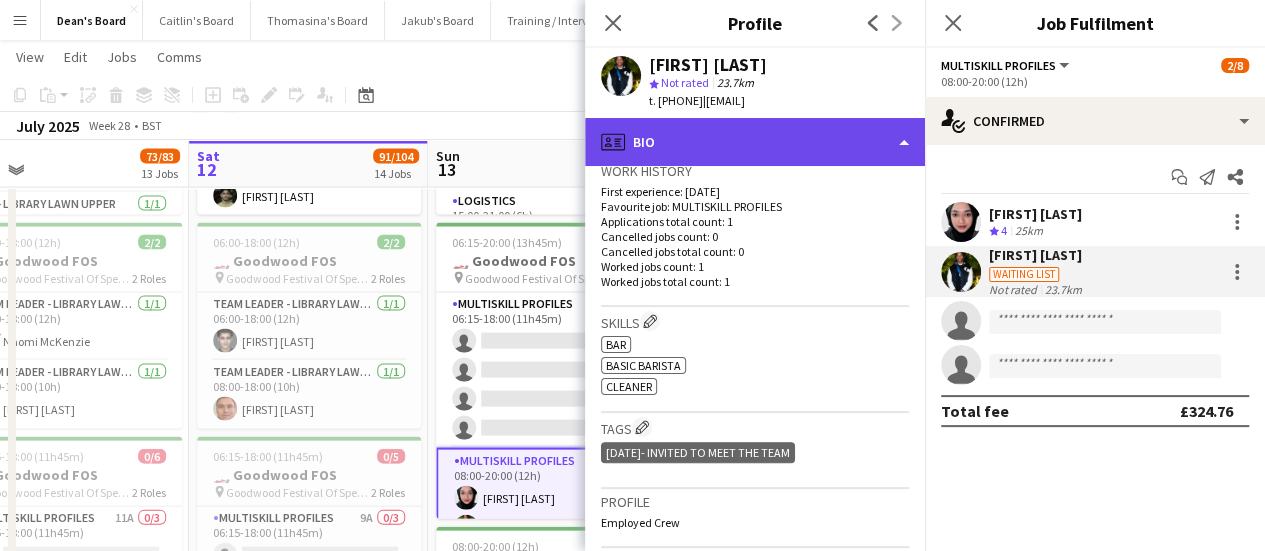 click on "profile
Bio" 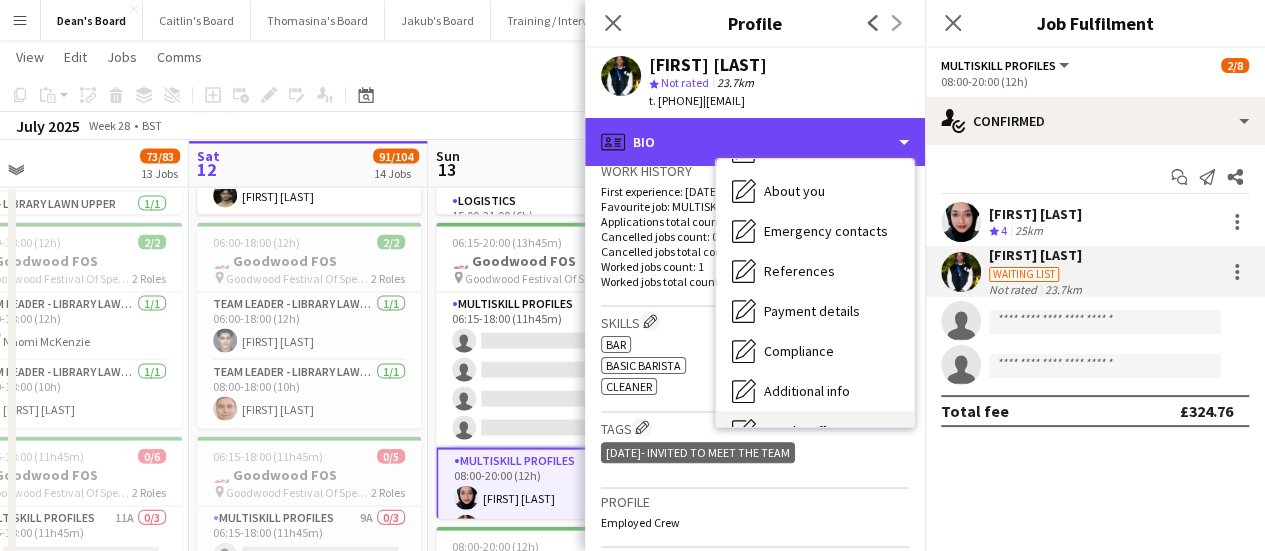 scroll, scrollTop: 268, scrollLeft: 0, axis: vertical 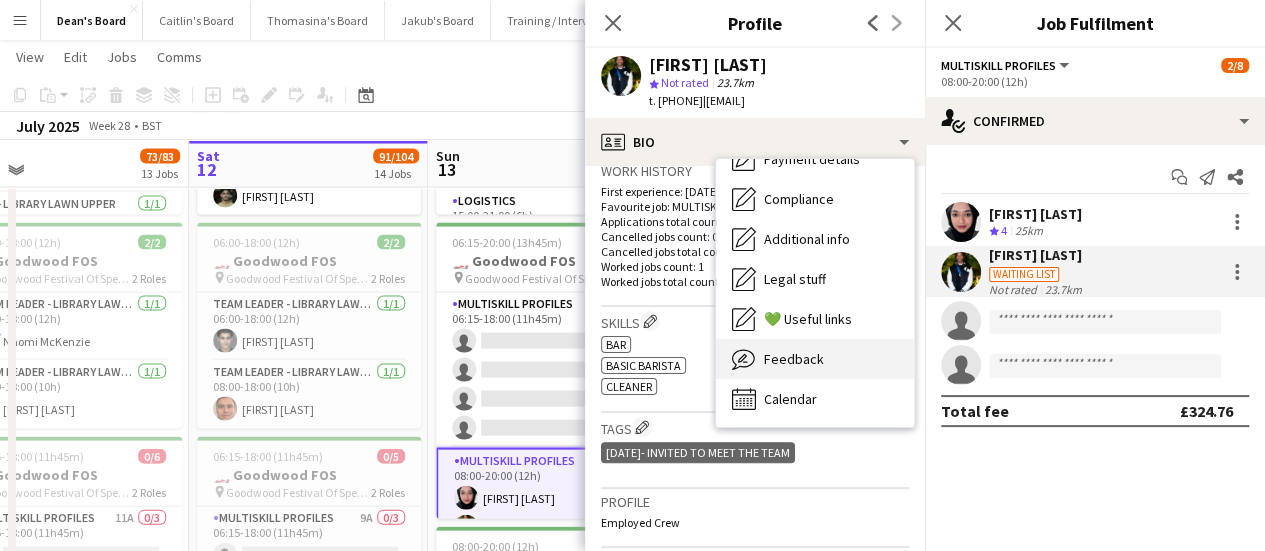 click on "Feedback" at bounding box center [794, 359] 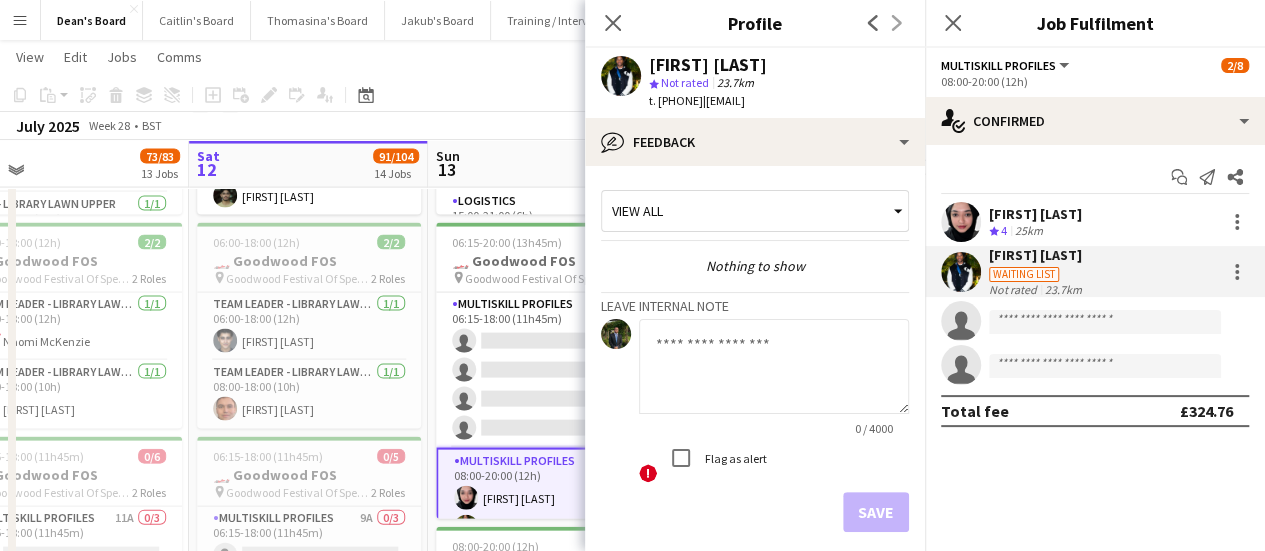 click 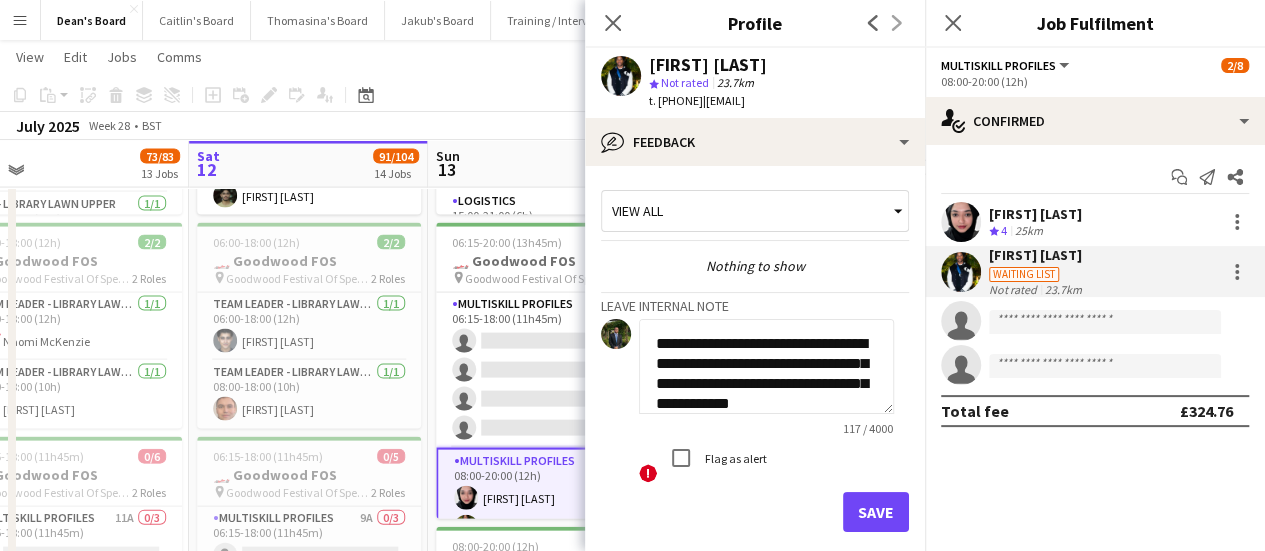 scroll, scrollTop: 20, scrollLeft: 0, axis: vertical 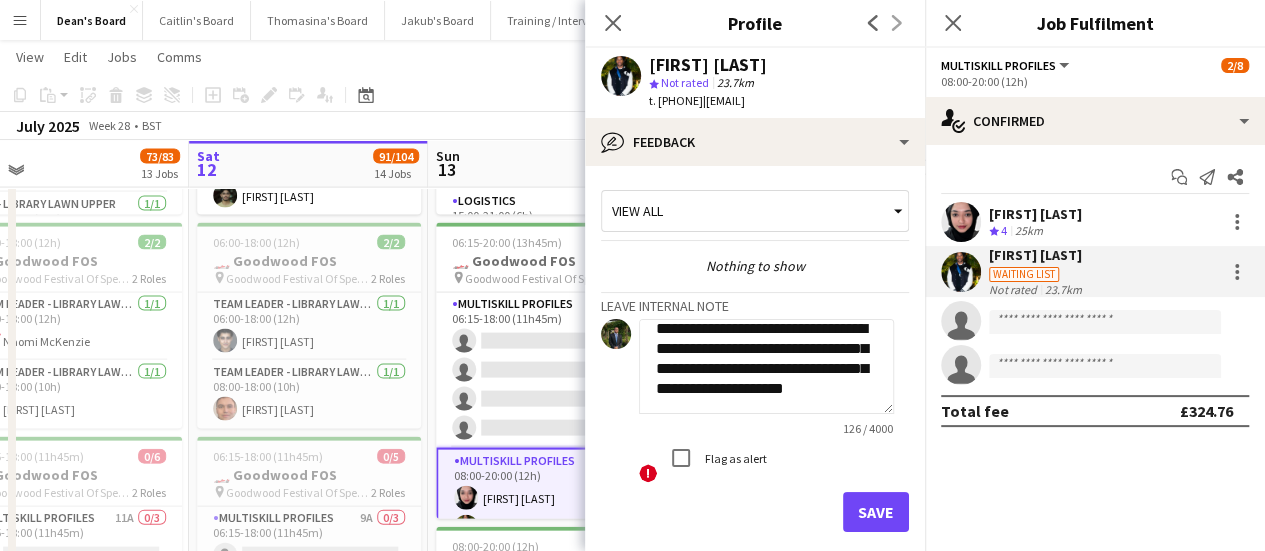 type on "**********" 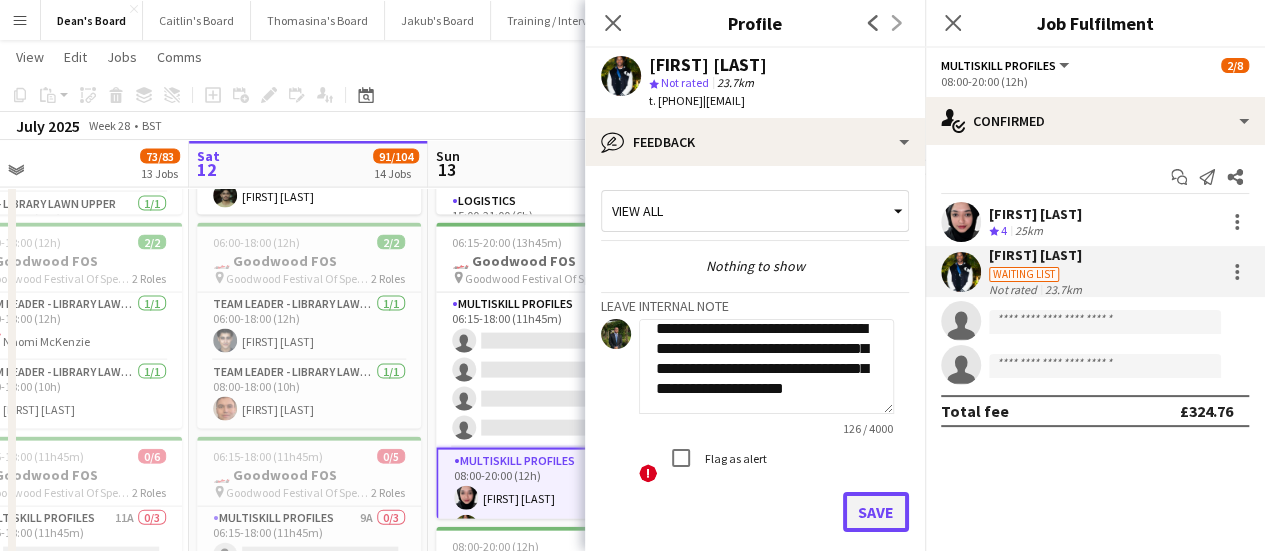 click on "Save" 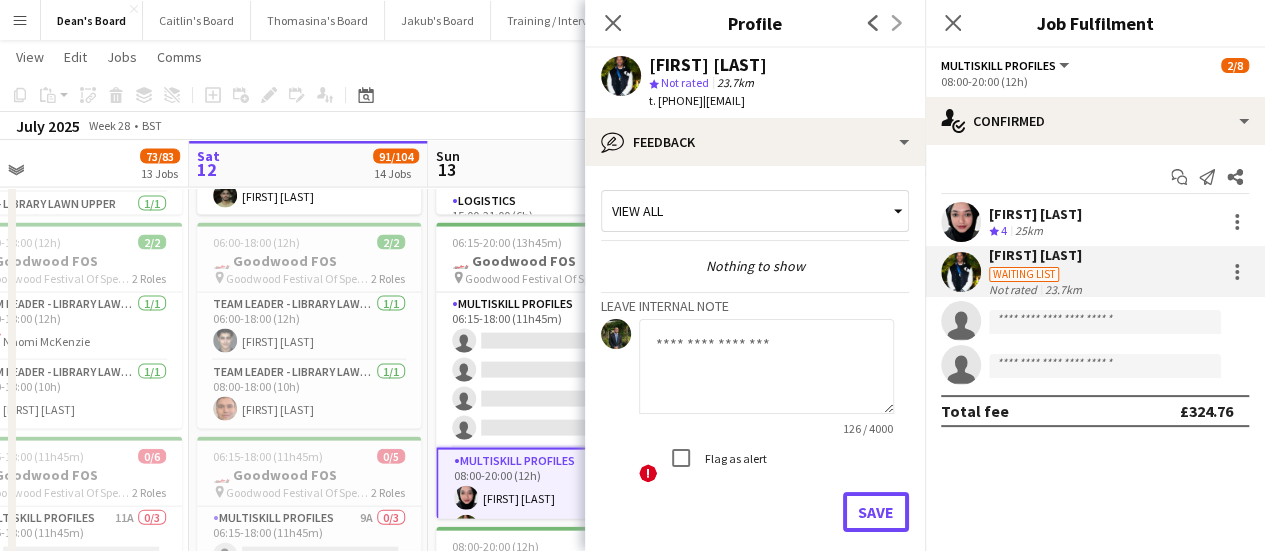 scroll, scrollTop: 0, scrollLeft: 0, axis: both 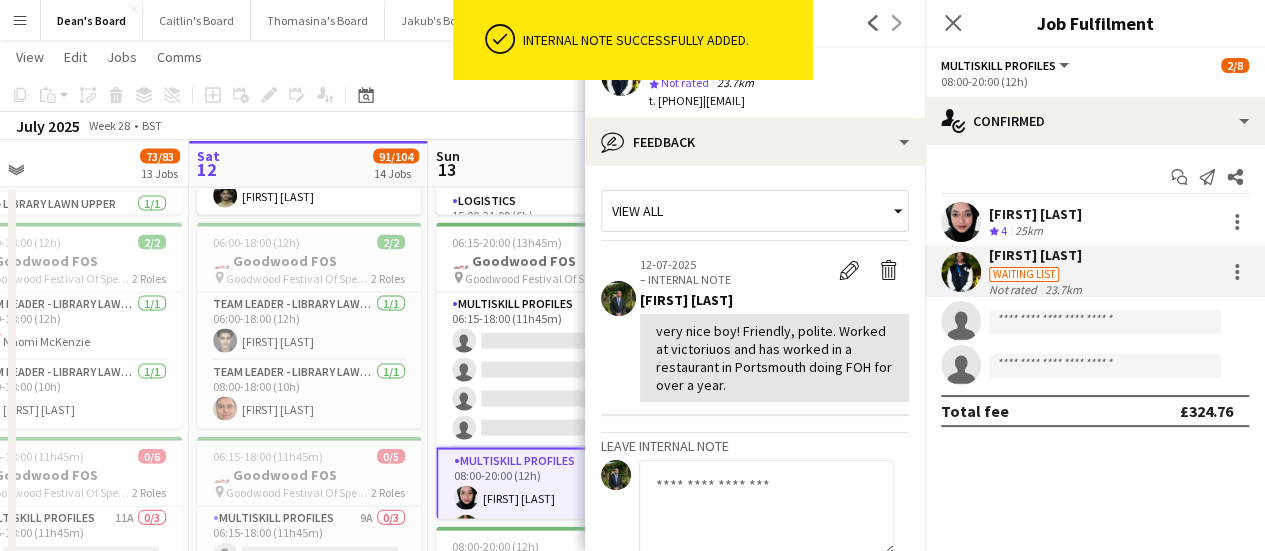 click on "July 2025   Week 28
•   BST" 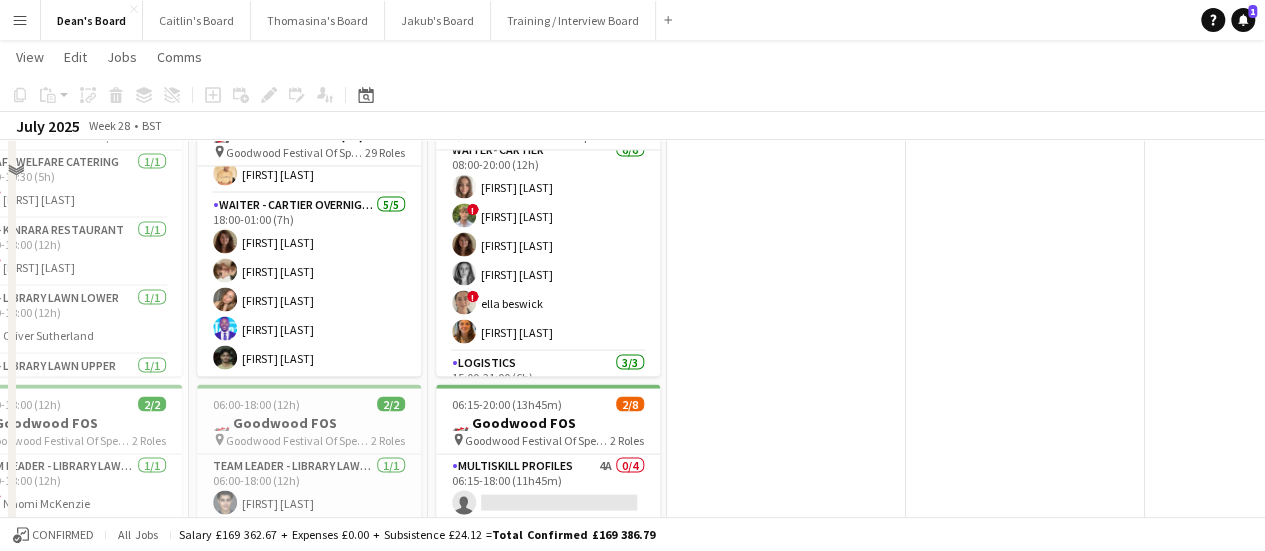 scroll, scrollTop: 1700, scrollLeft: 0, axis: vertical 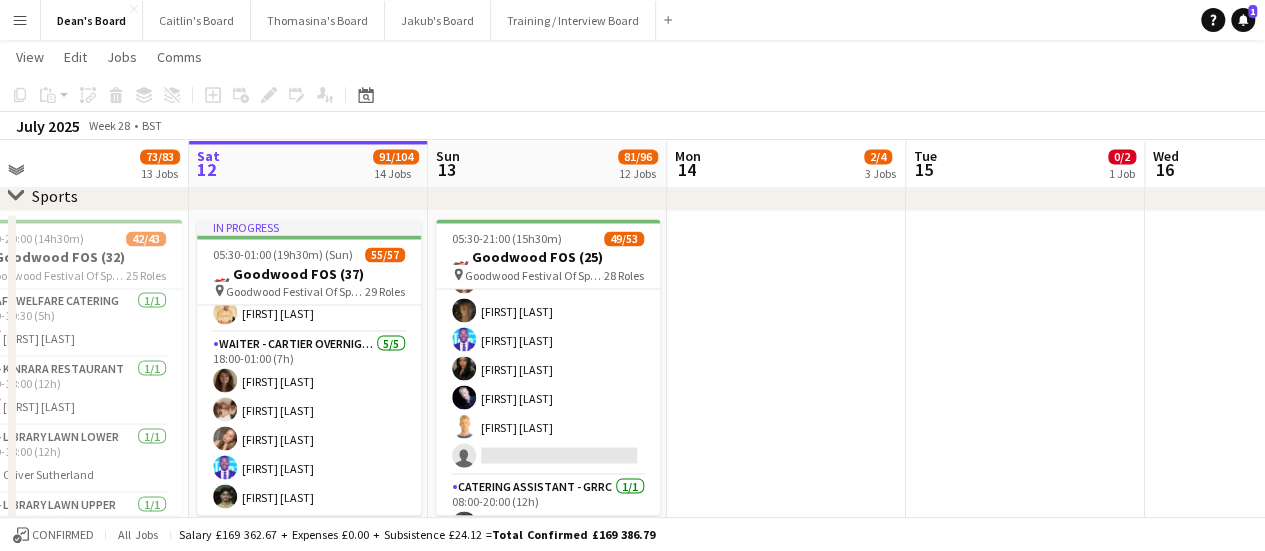 click on "Bar / Waiting    2I   9A   8/9   08:00-20:00 (12h)
[FIRST] [LAST] [FIRST] [LAST] [FIRST] [LAST] [FIRST] [LAST] [FIRST] [LAST] [FIRST] [LAST] [FIRST] [LAST]
single-neutral-actions" at bounding box center [548, 325] 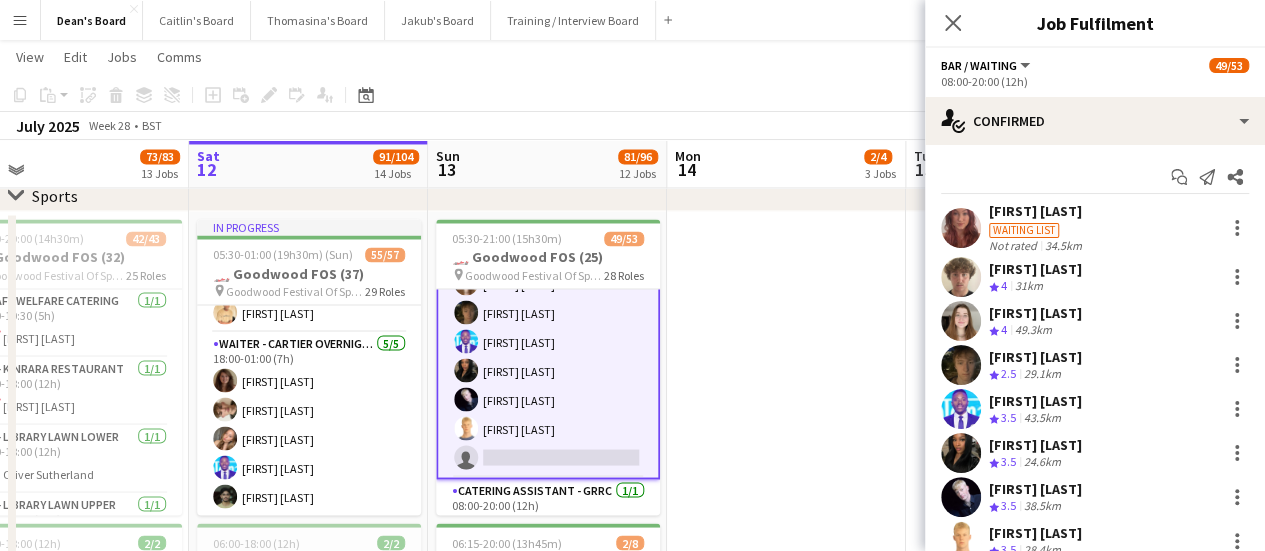 scroll, scrollTop: 1504, scrollLeft: 0, axis: vertical 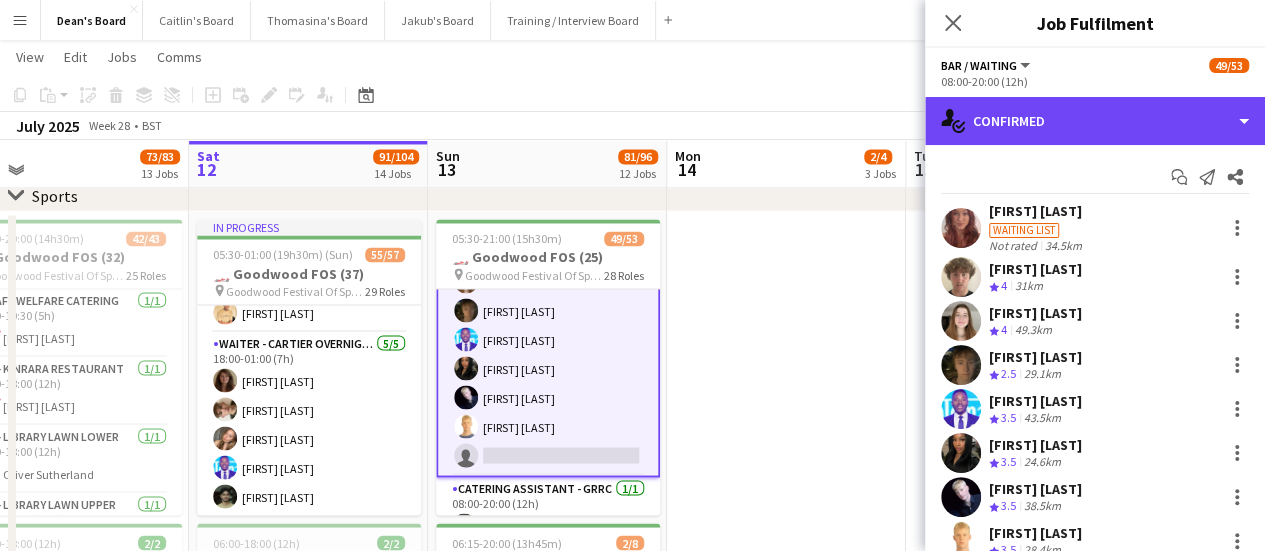 drag, startPoint x: 1072, startPoint y: 125, endPoint x: 1113, endPoint y: 144, distance: 45.188496 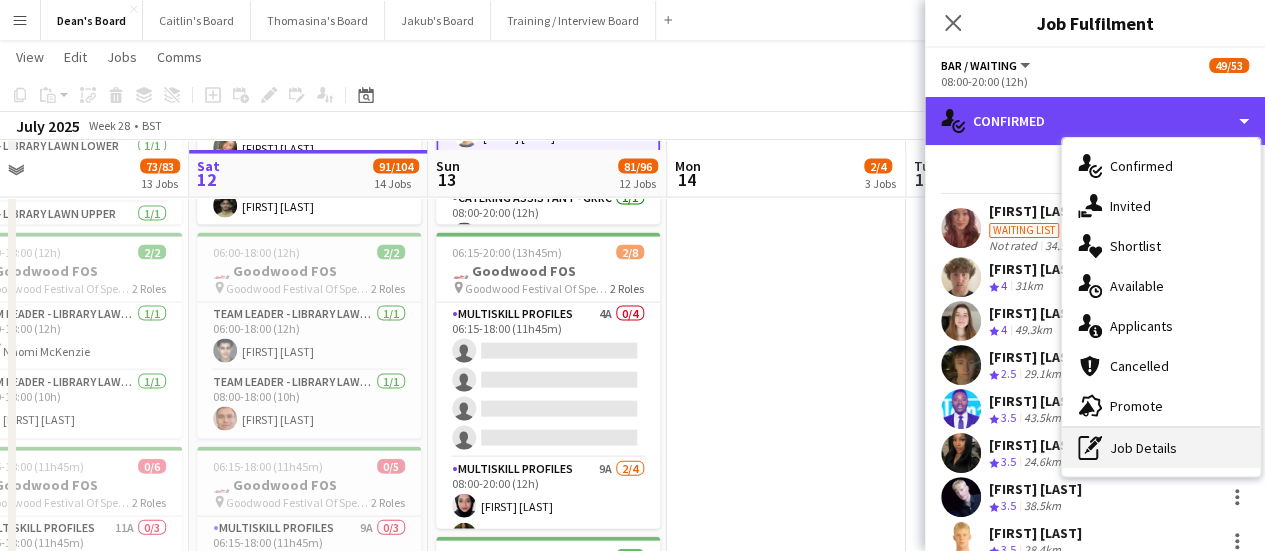 scroll, scrollTop: 2000, scrollLeft: 0, axis: vertical 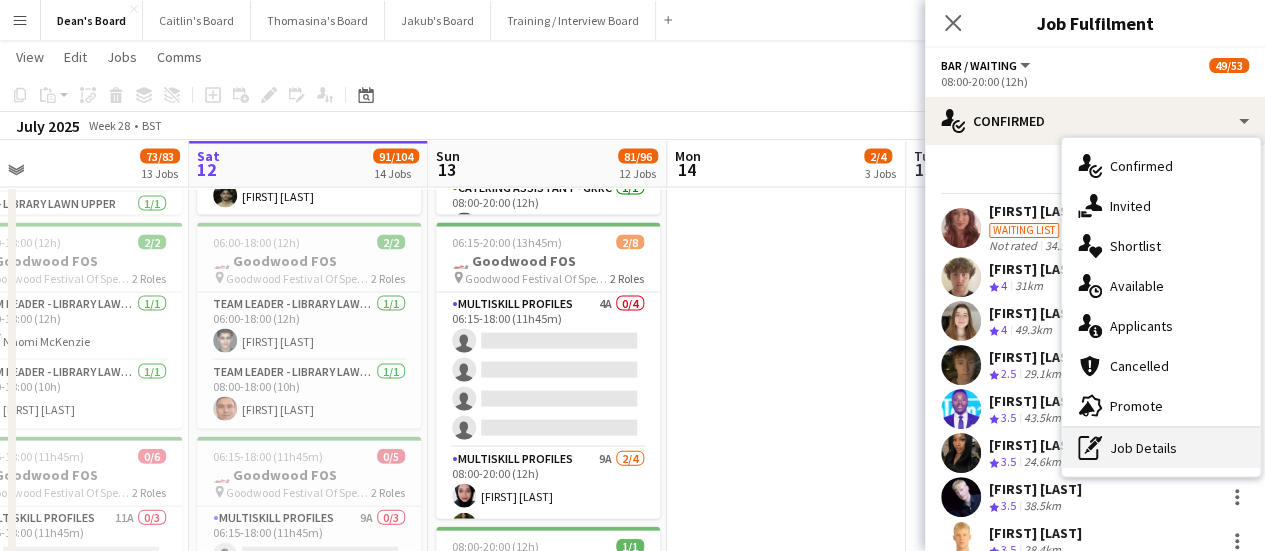 click on "pen-write
Job Details" at bounding box center (1161, 448) 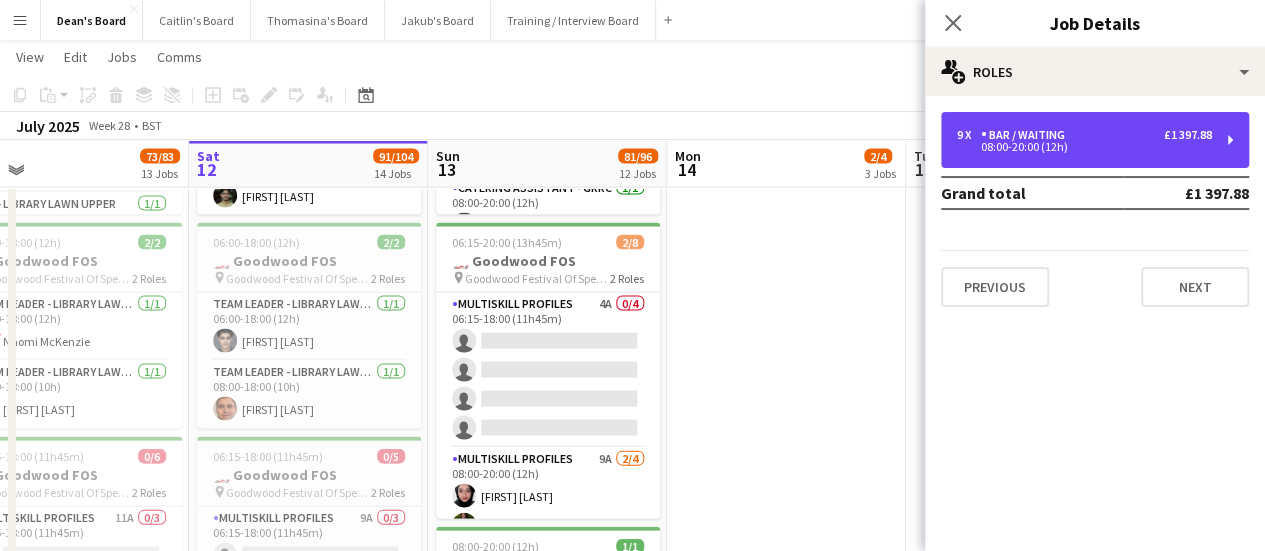 click on "08:00-20:00 (12h)" at bounding box center (1084, 147) 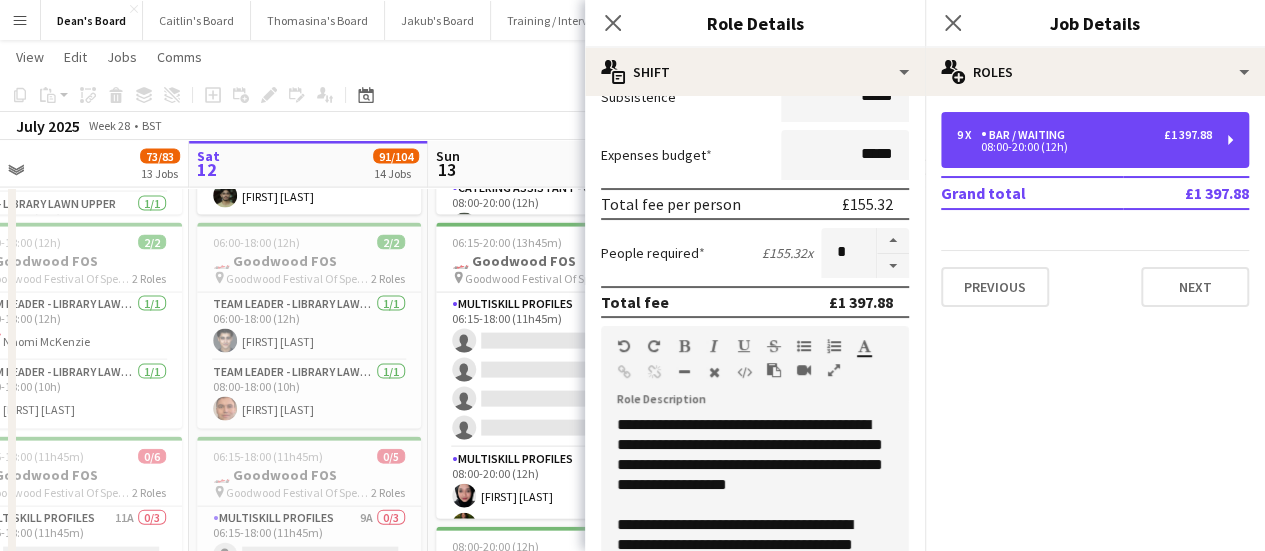 scroll, scrollTop: 400, scrollLeft: 0, axis: vertical 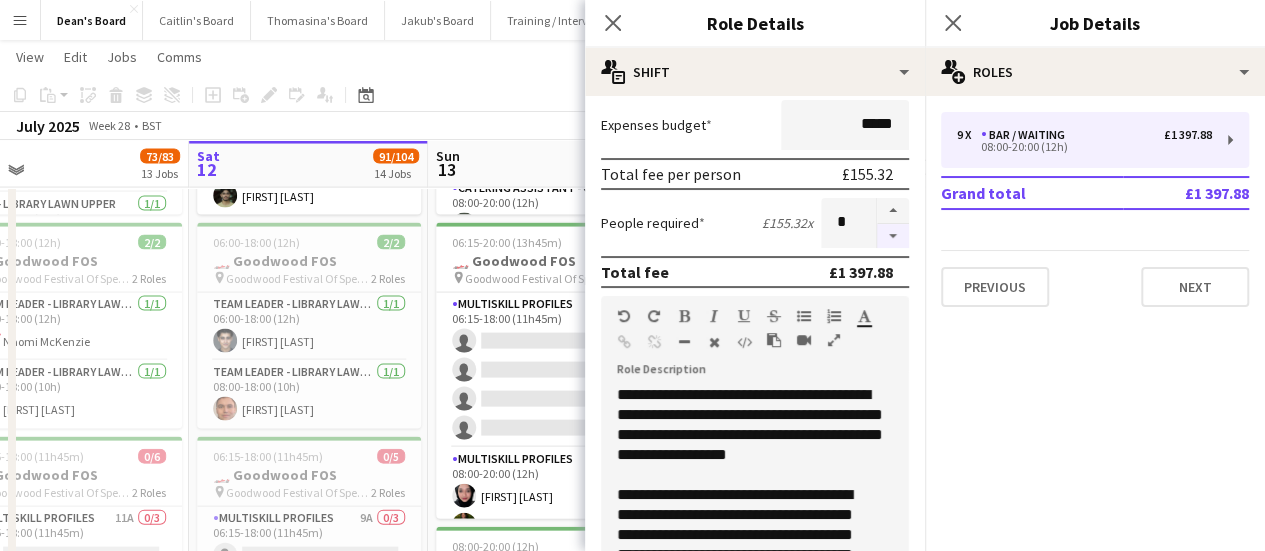 click at bounding box center [893, 236] 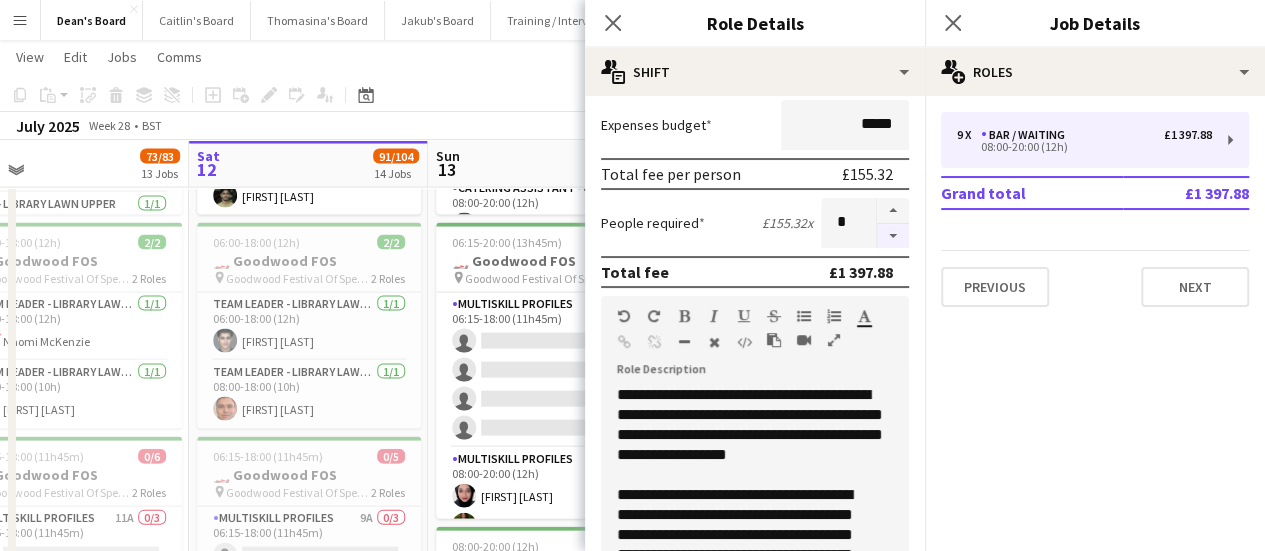 type on "*" 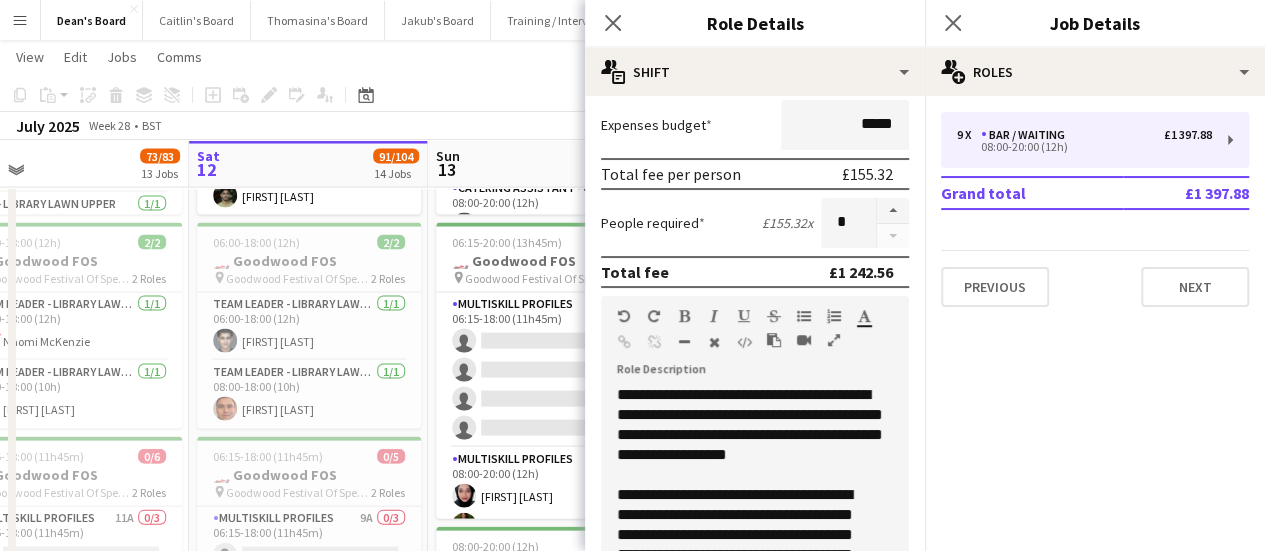click on "July 2025   Week 28
•   BST" 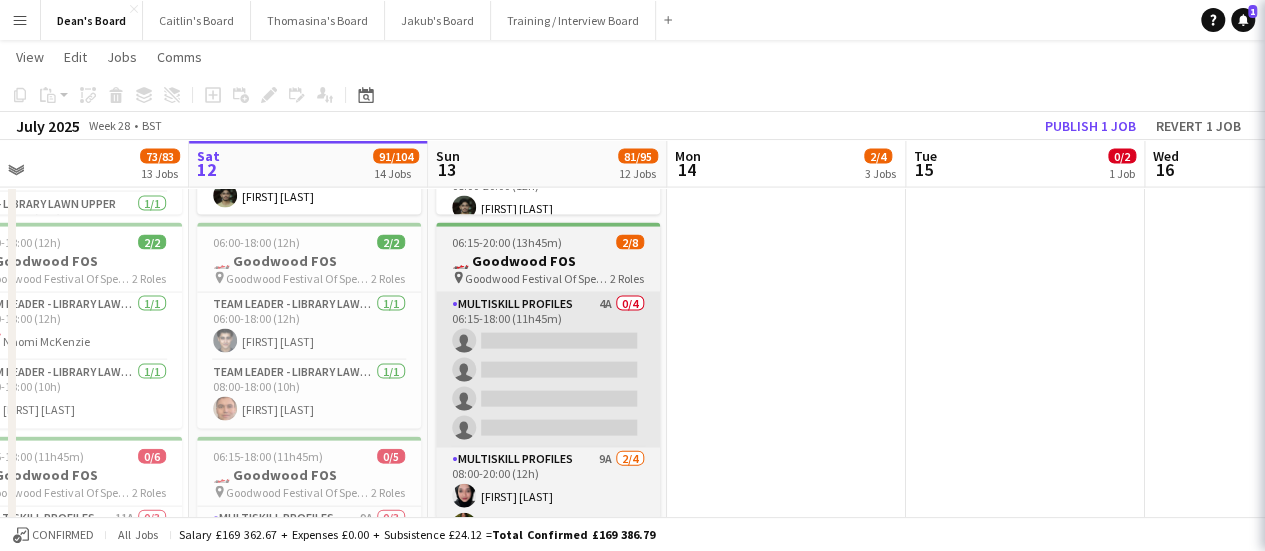 scroll, scrollTop: 1502, scrollLeft: 0, axis: vertical 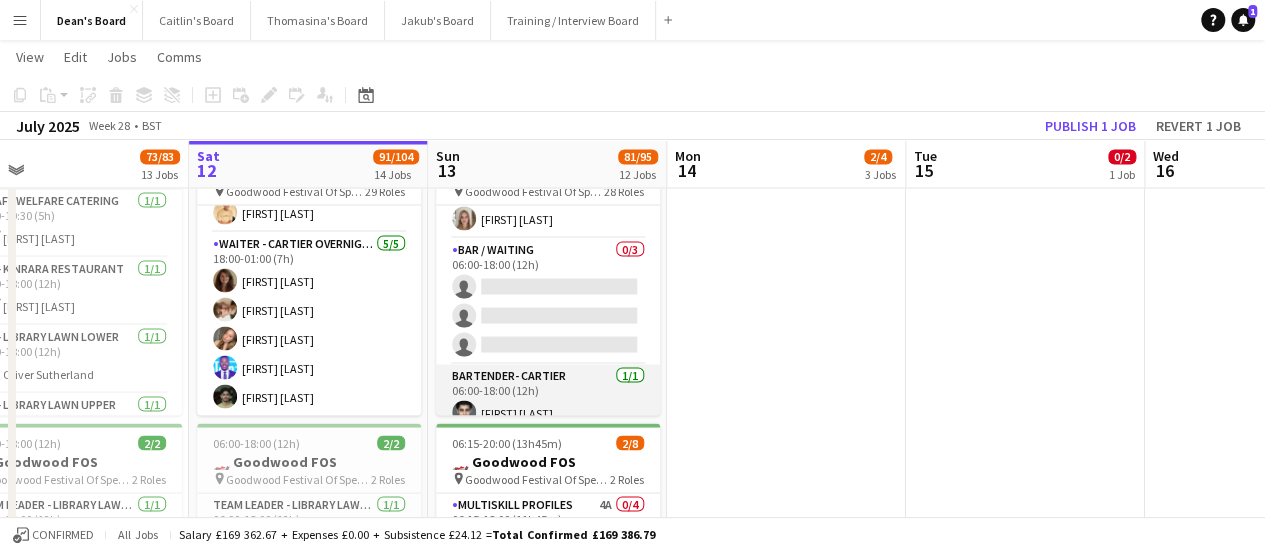 click on "Bar / Waiting    0/3   06:00-18:00 (12h)
single-neutral-actions
single-neutral-actions
single-neutral-actions" at bounding box center (548, 301) 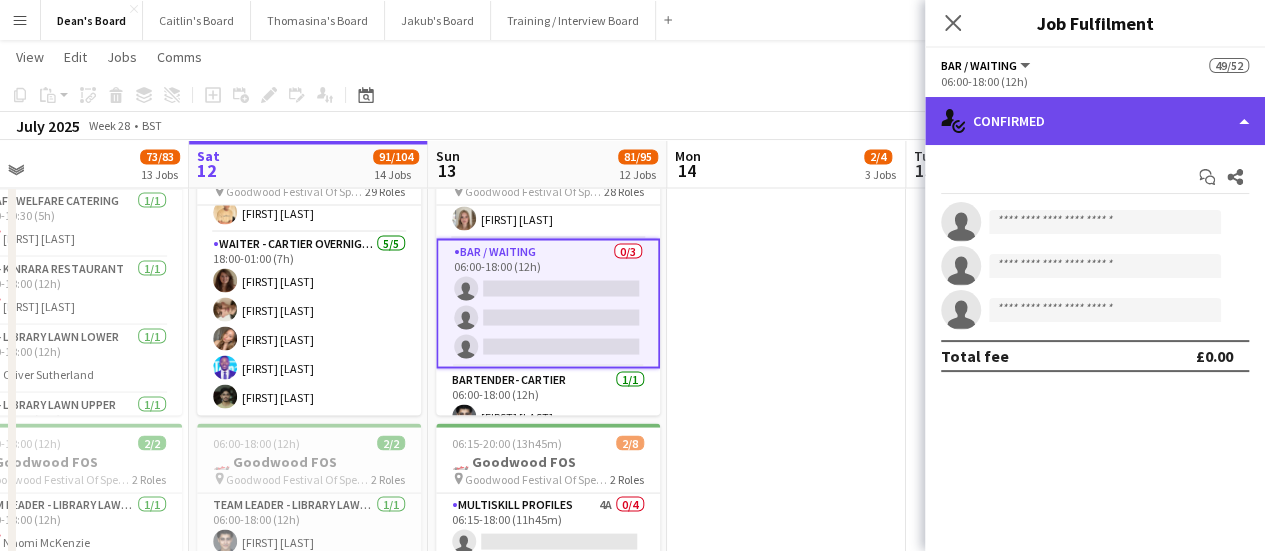 click on "single-neutral-actions-check-2
Confirmed" 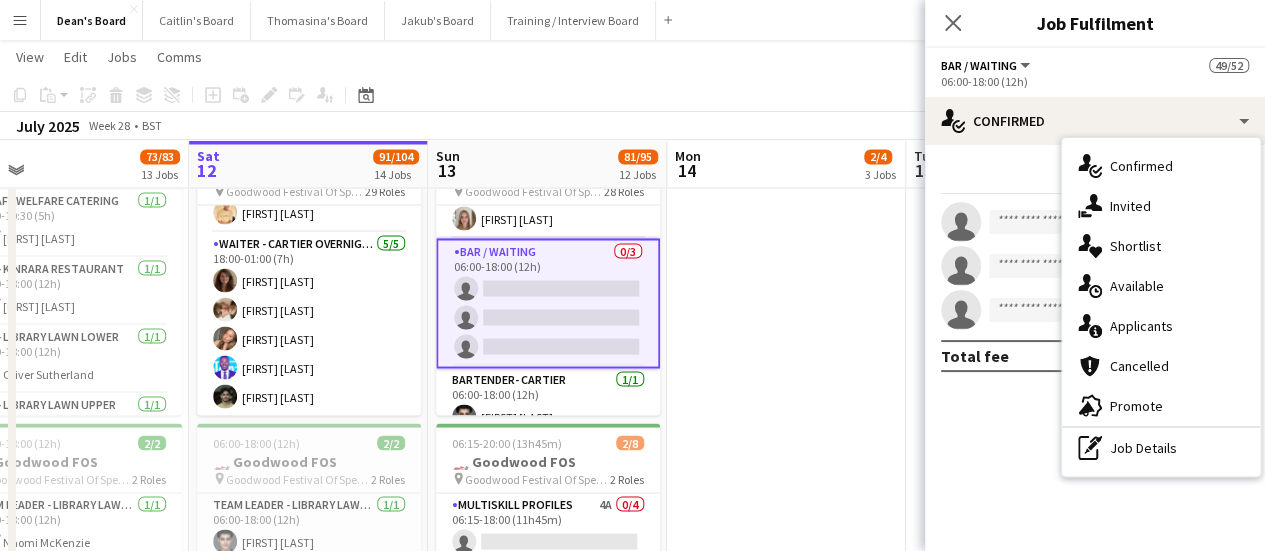 click on "pen-write
Job Details" at bounding box center (1161, 448) 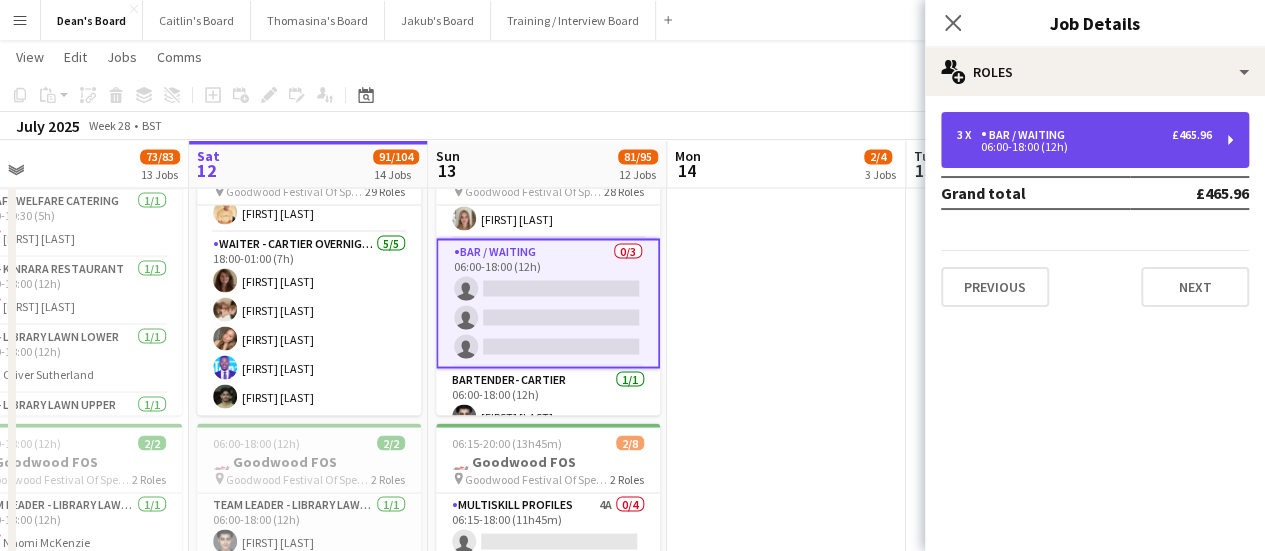 click on "3 x   Bar / Waiting    £465.96   06:00-18:00 (12h)" at bounding box center [1095, 140] 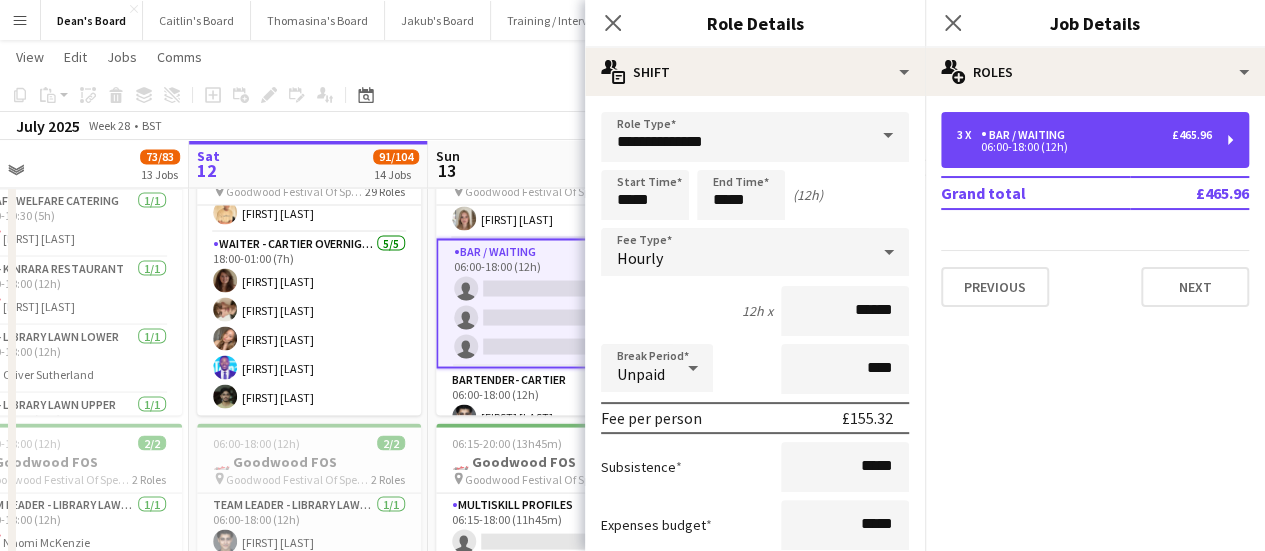 scroll, scrollTop: 200, scrollLeft: 0, axis: vertical 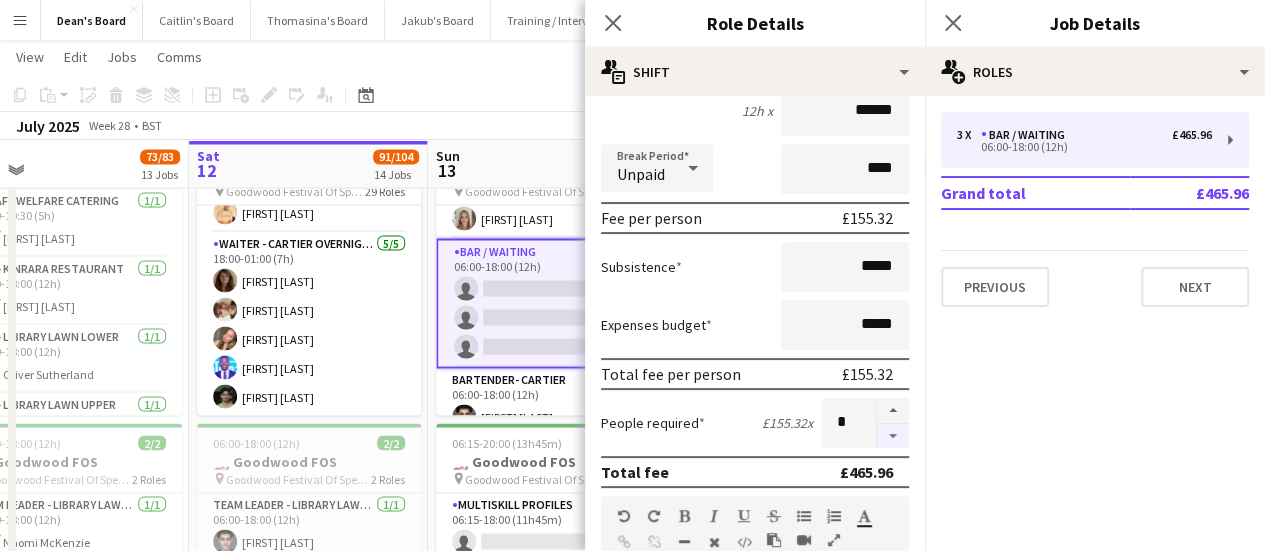 click at bounding box center [893, 436] 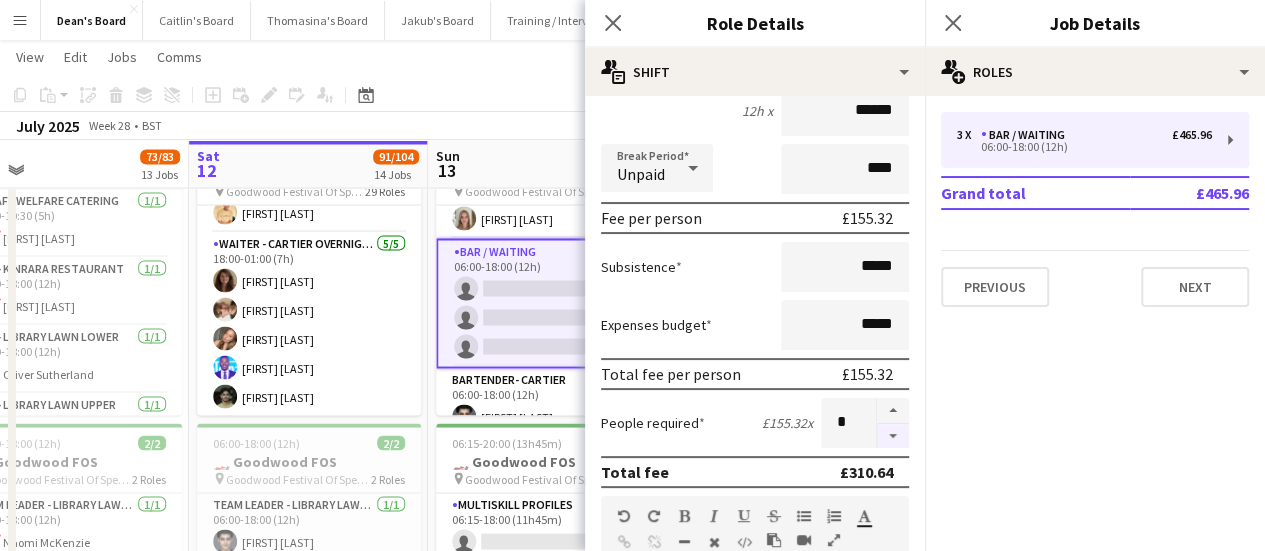 click at bounding box center [893, 436] 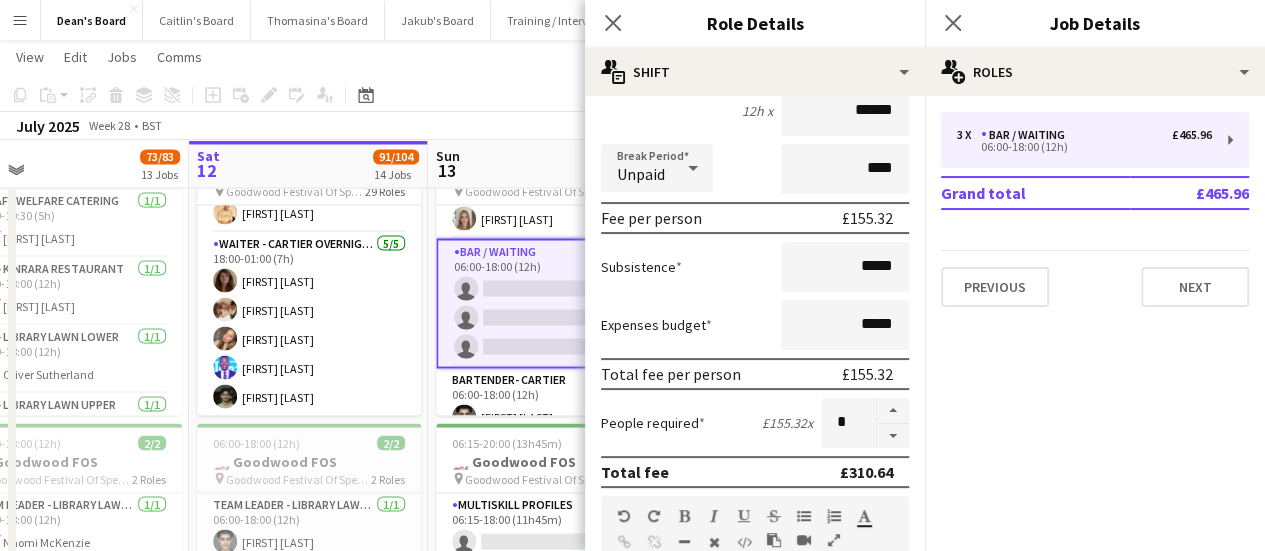 type on "*" 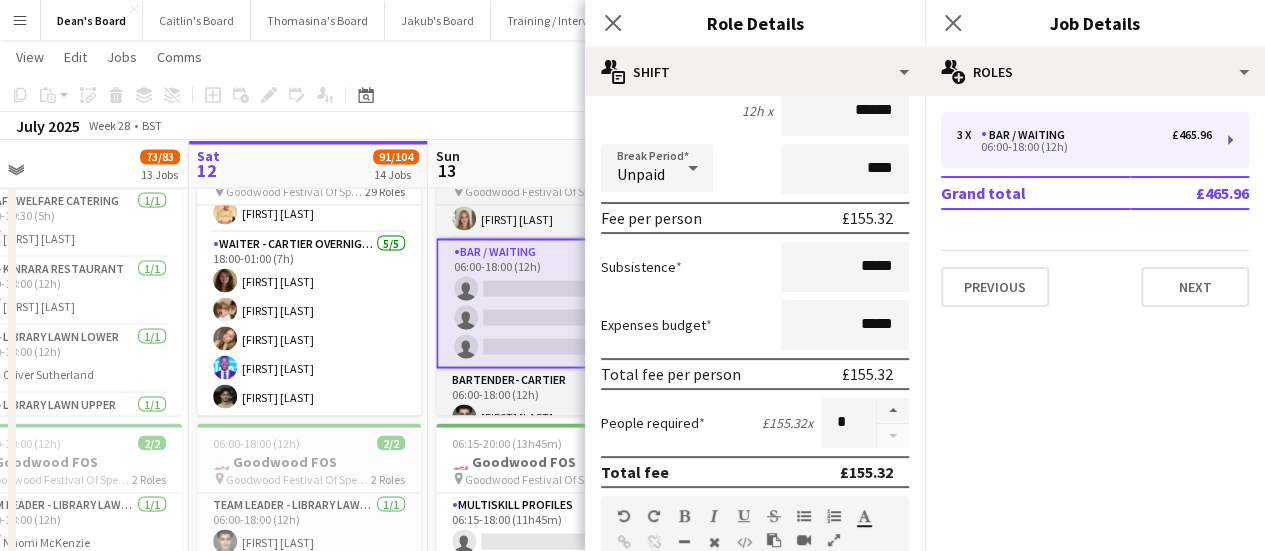 click on "Bar / Waiting    0/3   06:00-18:00 (12h)
single-neutral-actions
single-neutral-actions
single-neutral-actions" at bounding box center [548, 303] 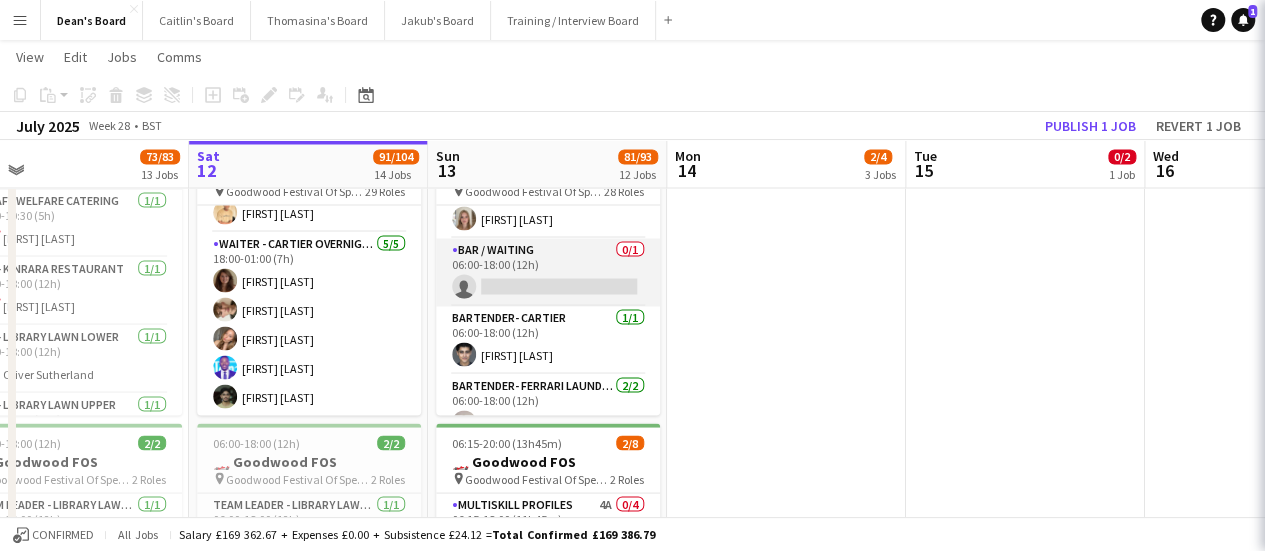 scroll, scrollTop: 0, scrollLeft: 527, axis: horizontal 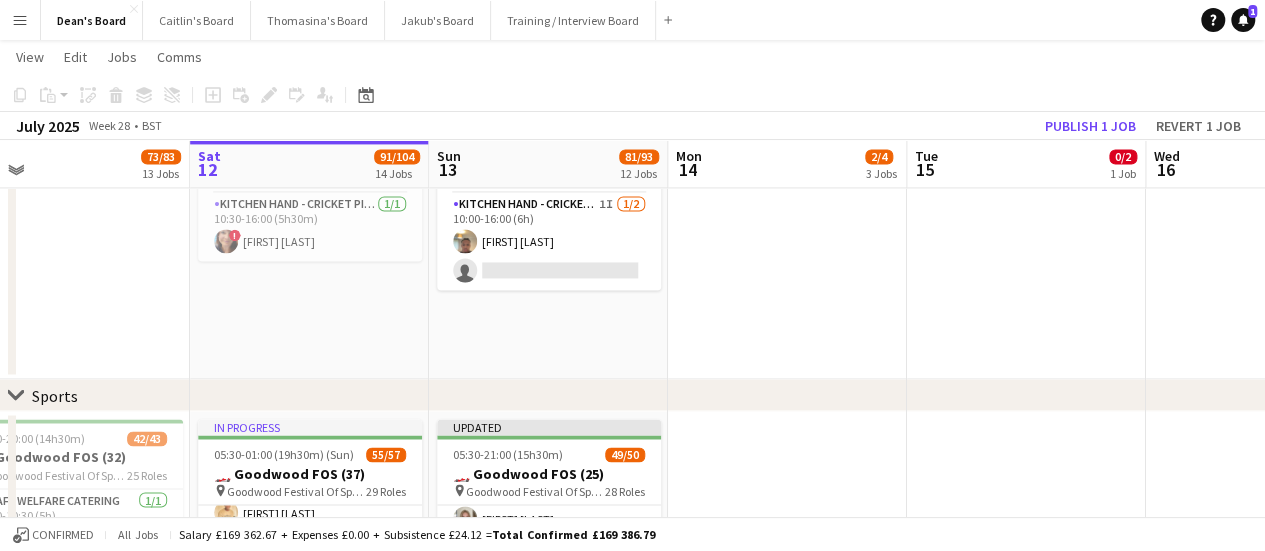 click at bounding box center [1026, -449] 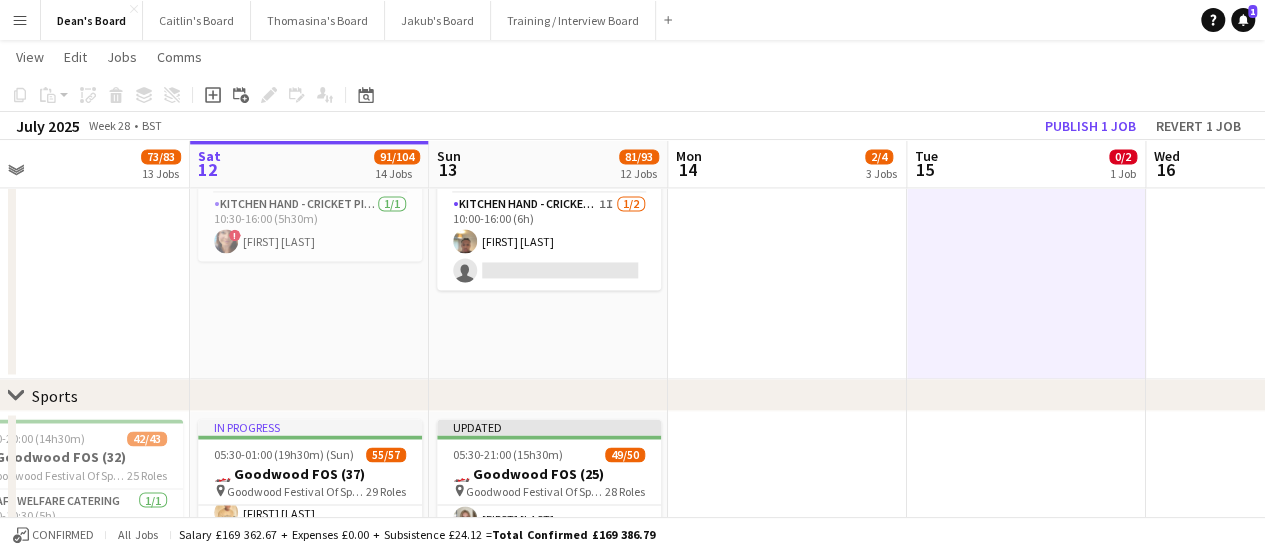 scroll, scrollTop: 0, scrollLeft: 532, axis: horizontal 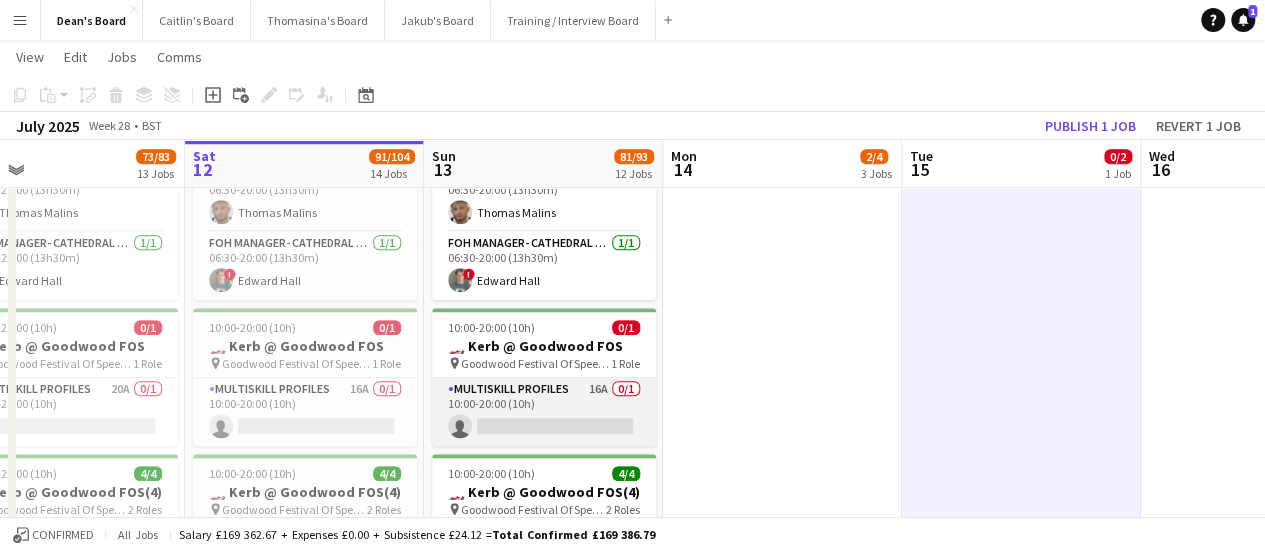 click on "MULTISKILL PROFILES   16A   0/1   10:00-20:00 (10h)
single-neutral-actions" at bounding box center [544, 412] 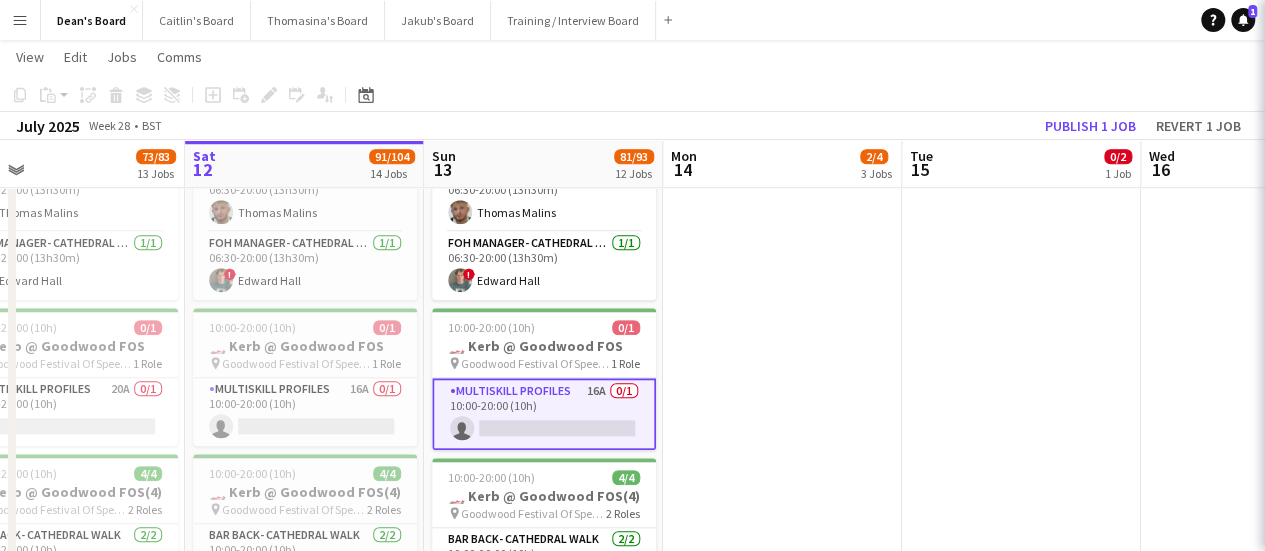 scroll, scrollTop: 0, scrollLeft: 530, axis: horizontal 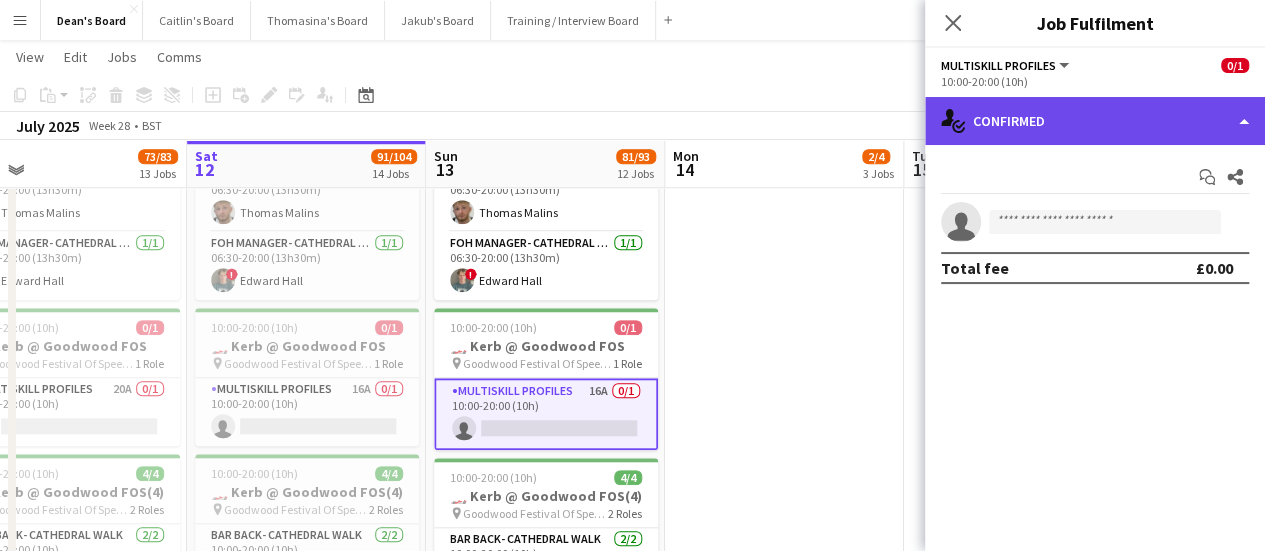 click on "single-neutral-actions-check-2
Confirmed" 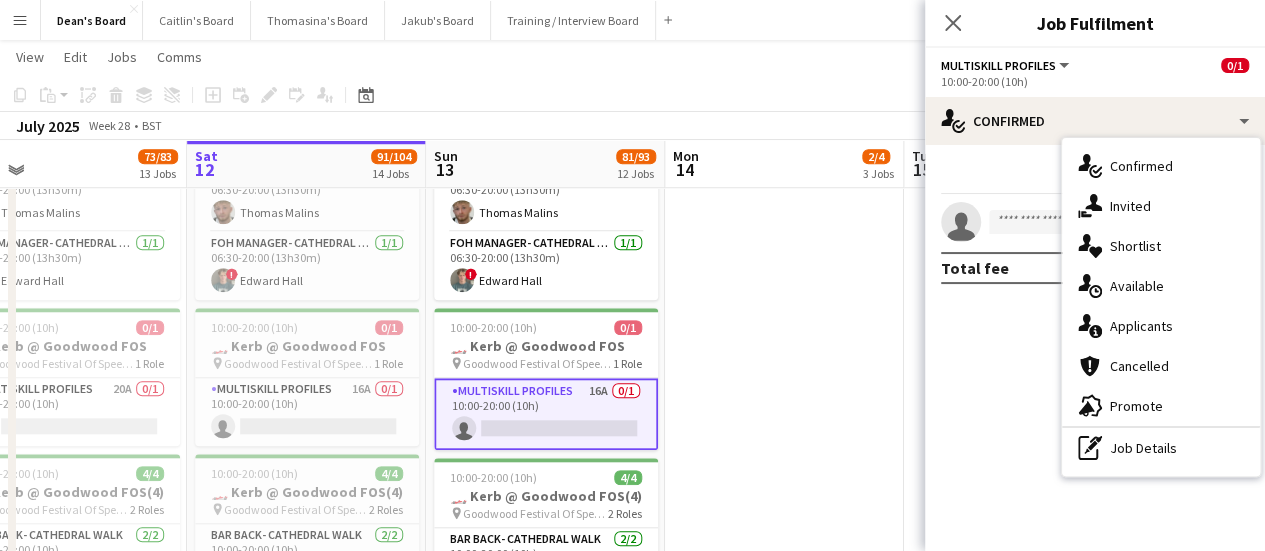 click on "single-neutral-actions-information
Applicants" at bounding box center (1161, 326) 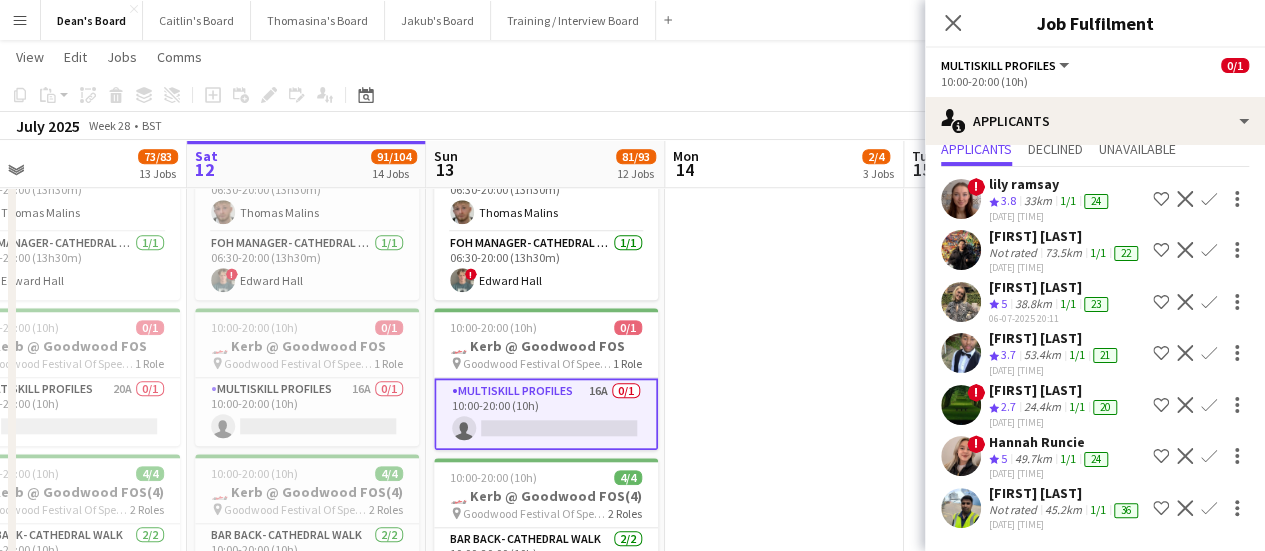 scroll, scrollTop: 156, scrollLeft: 0, axis: vertical 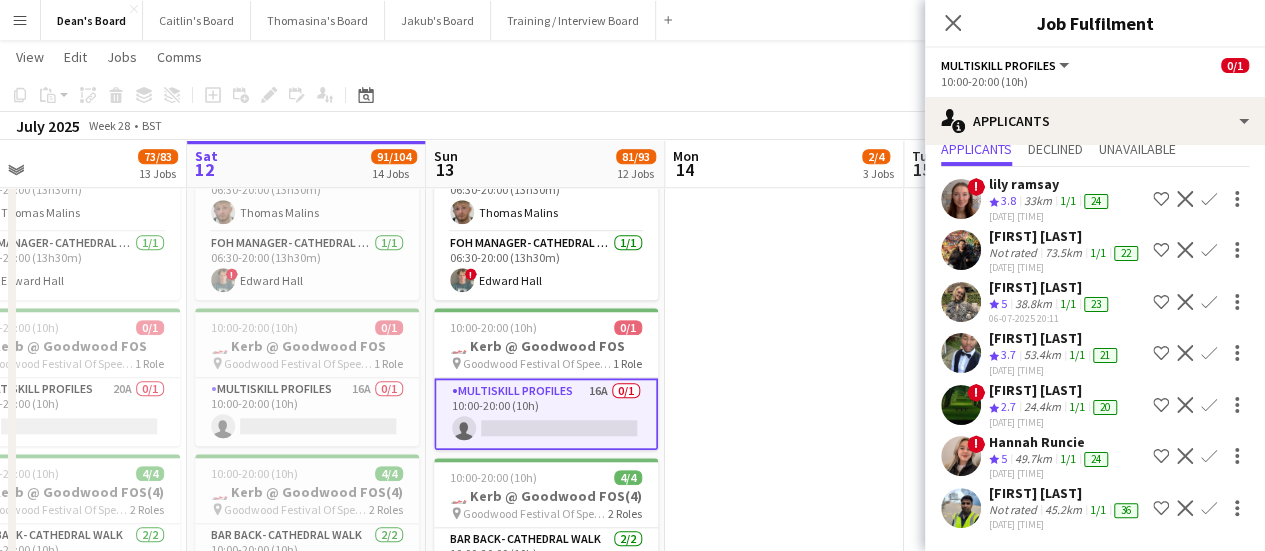 click on "53.4km" at bounding box center (1042, 407) 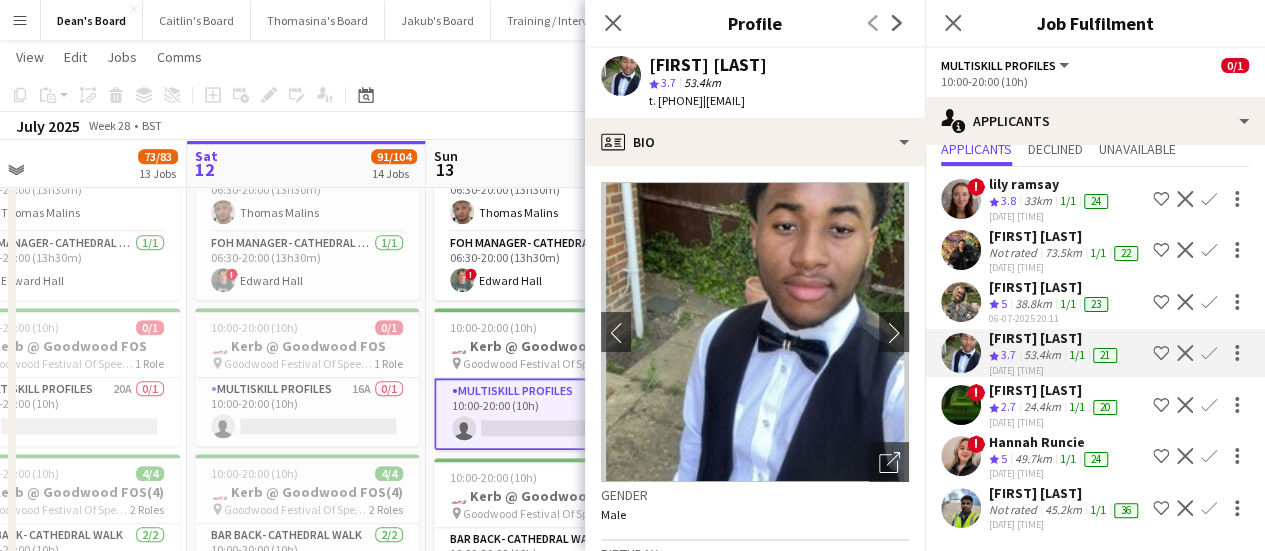 drag, startPoint x: 797, startPoint y: 71, endPoint x: 650, endPoint y: 75, distance: 147.05441 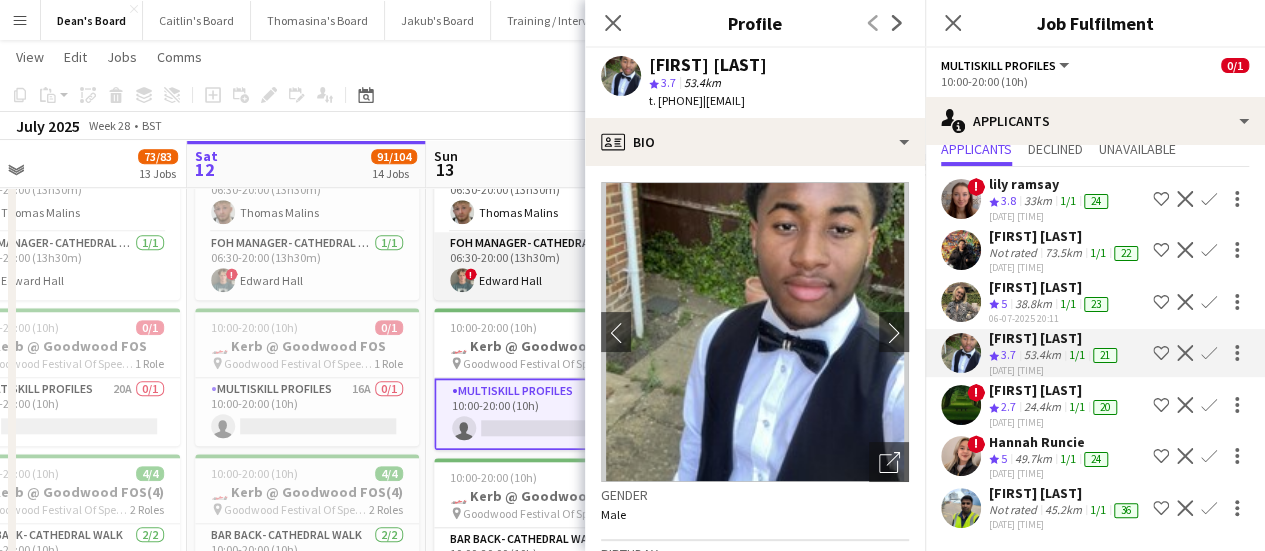 scroll, scrollTop: 0, scrollLeft: 534, axis: horizontal 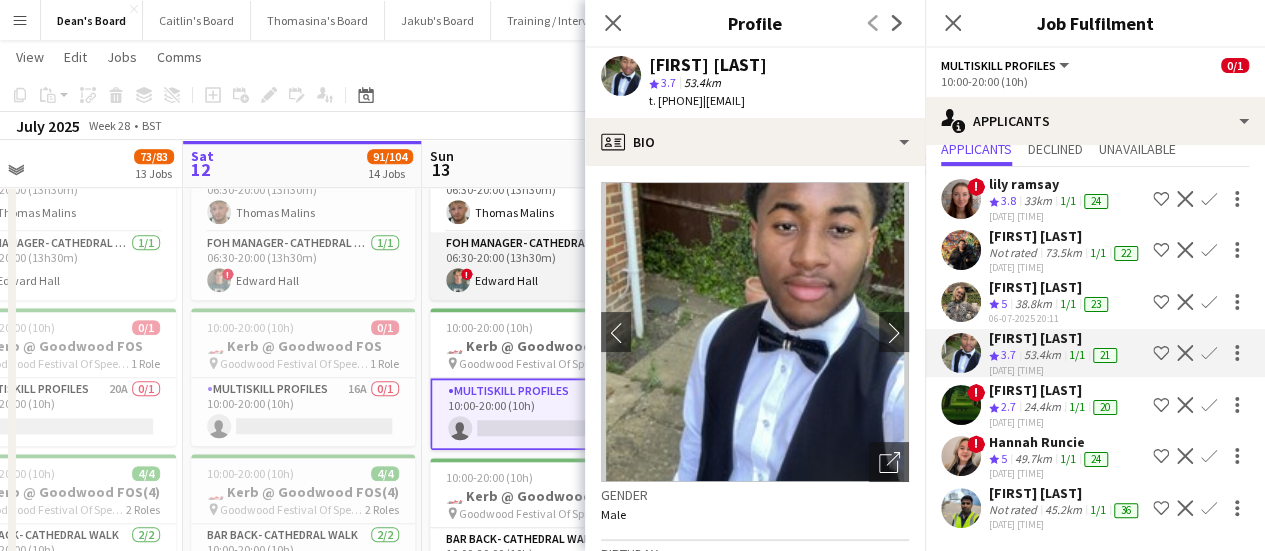 click on "FOH Manager- Cathedral Walk    1/1   06:30-20:00 (13h30m)
! [FIRST] [LAST]" at bounding box center (542, 266) 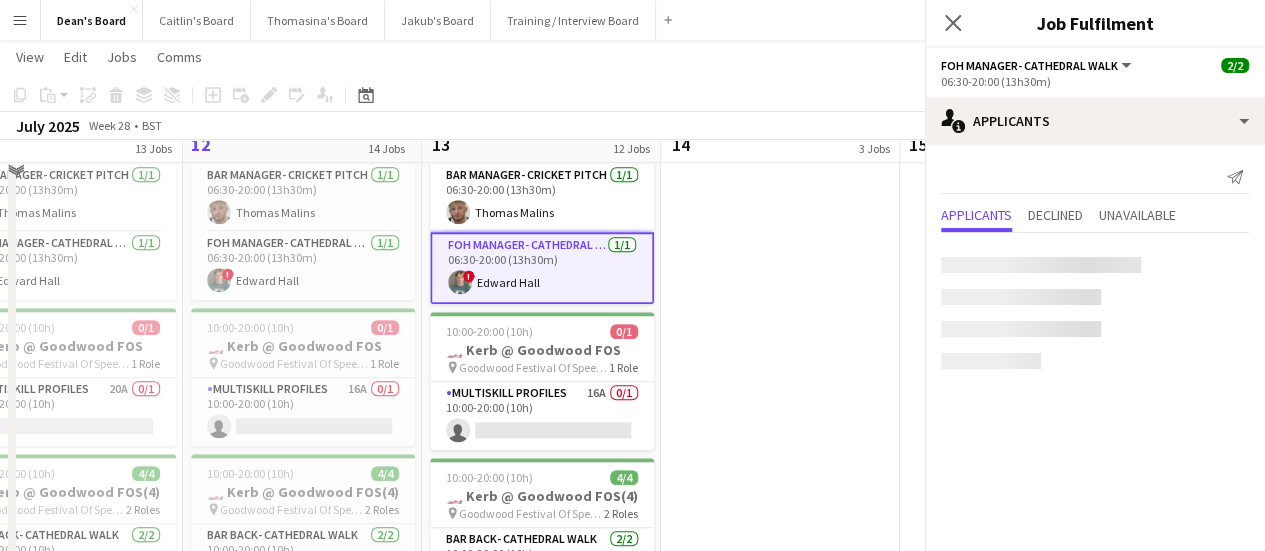 scroll, scrollTop: 696, scrollLeft: 0, axis: vertical 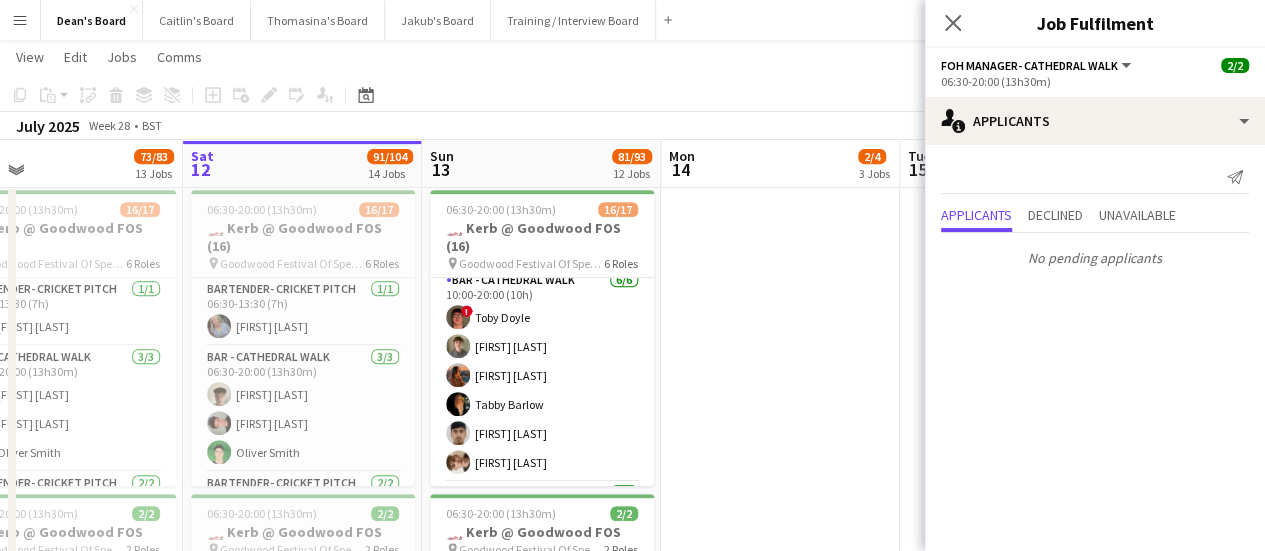 click on "Toggle View
[BUILDING_NAME], [STREET_NAME], [CITY], [POSTAL_CODE]  [DATE] → [DATE]   3/3   3 jobs      07:00-19:00 (12h)    1/1
pin
[CITY], [POSTAL_CODE]   1 Role   Catering Assistant   1/1   07:00-19:00 (12h)
[FIRST] [LAST]" at bounding box center [780, 651] 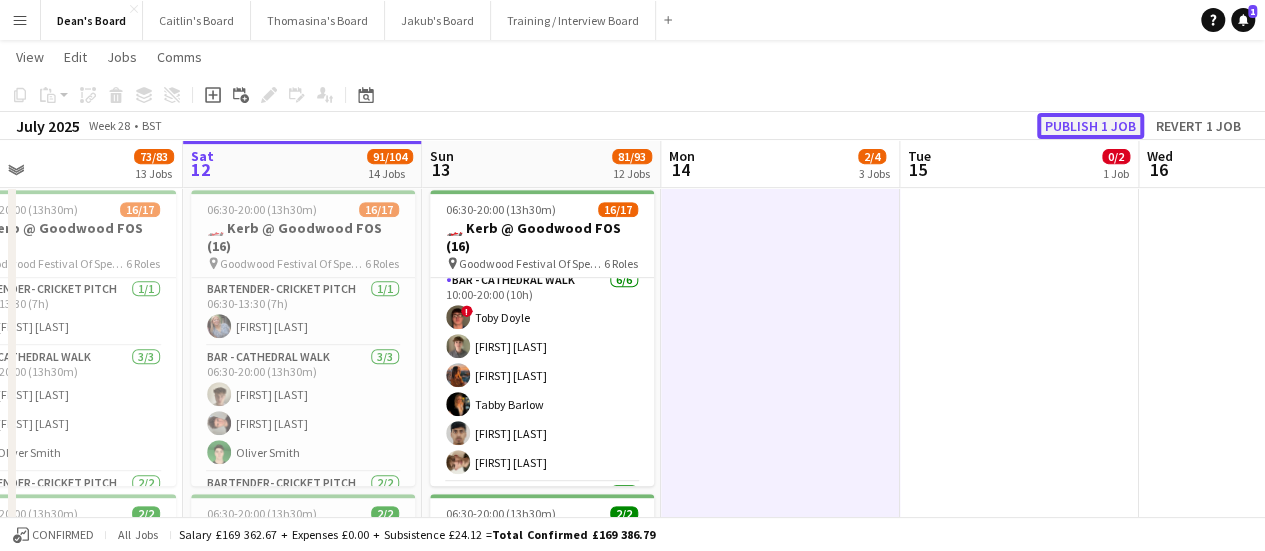 click on "Publish 1 job" 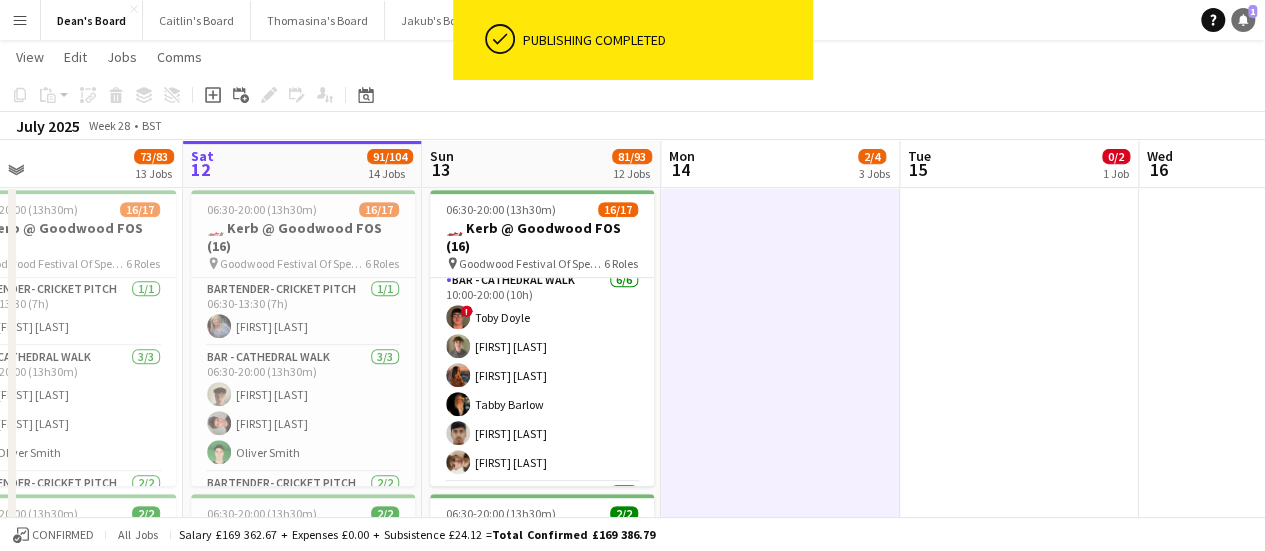 click on "Notifications" 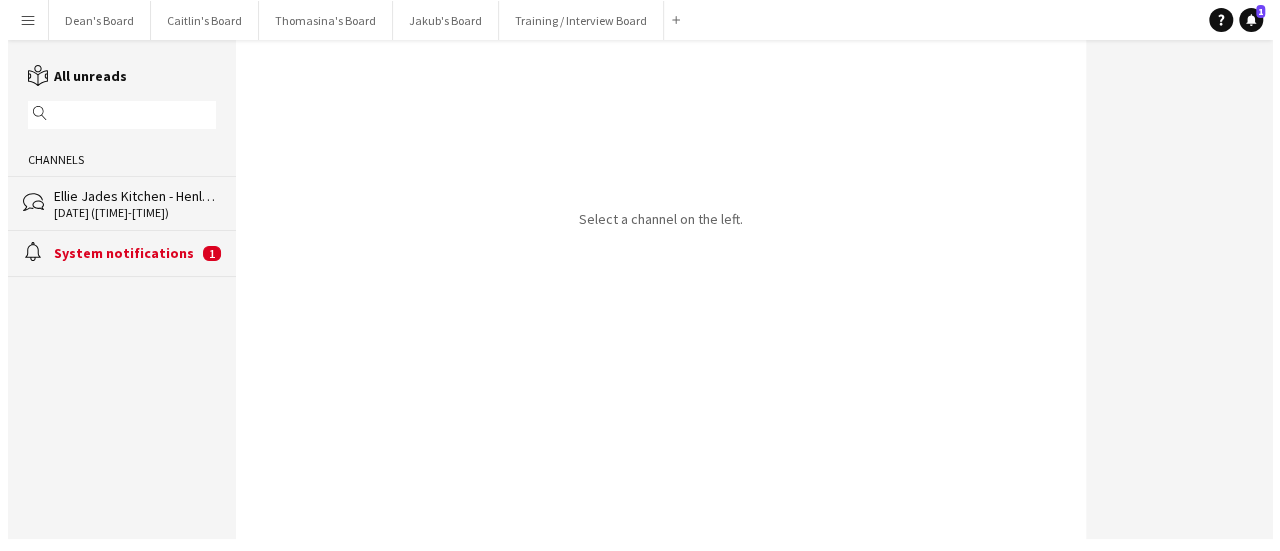 scroll, scrollTop: 0, scrollLeft: 0, axis: both 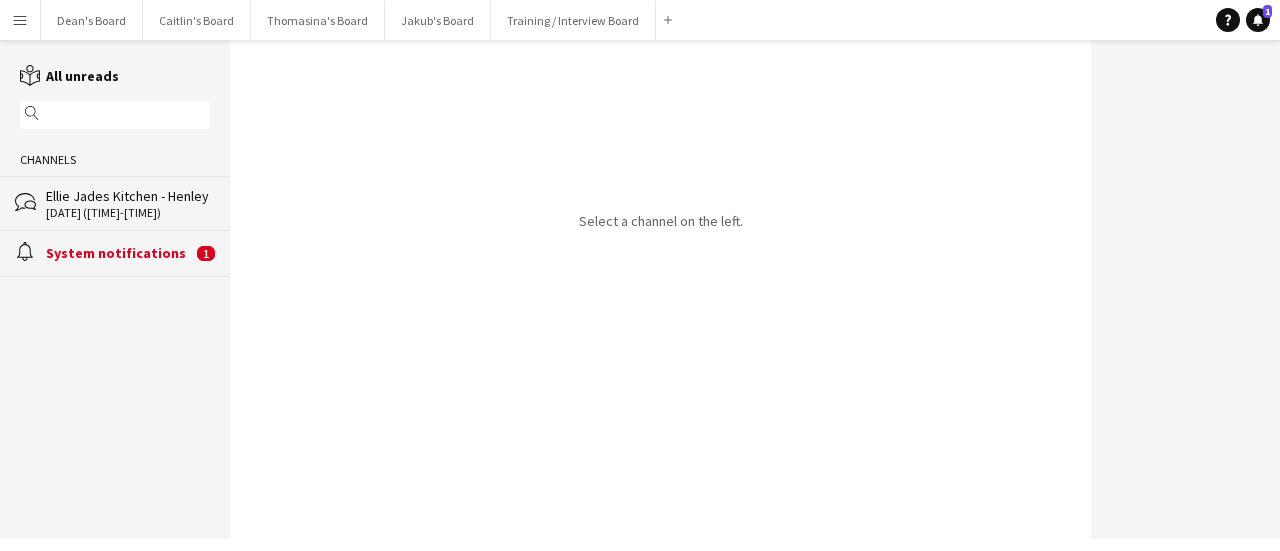 click on "System notifications" 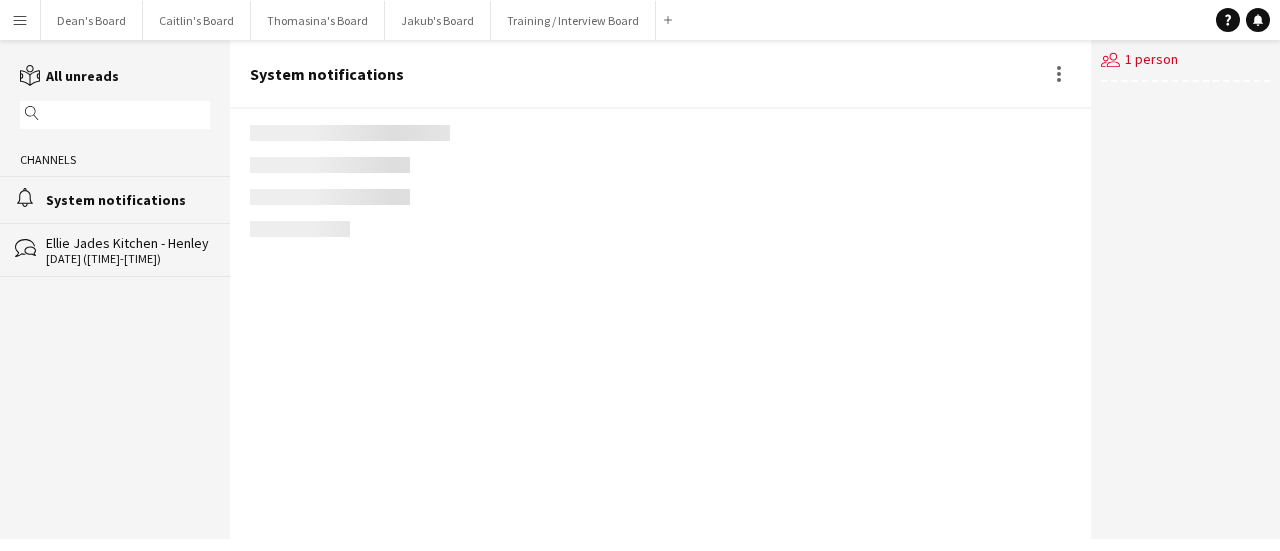 scroll, scrollTop: 3248, scrollLeft: 0, axis: vertical 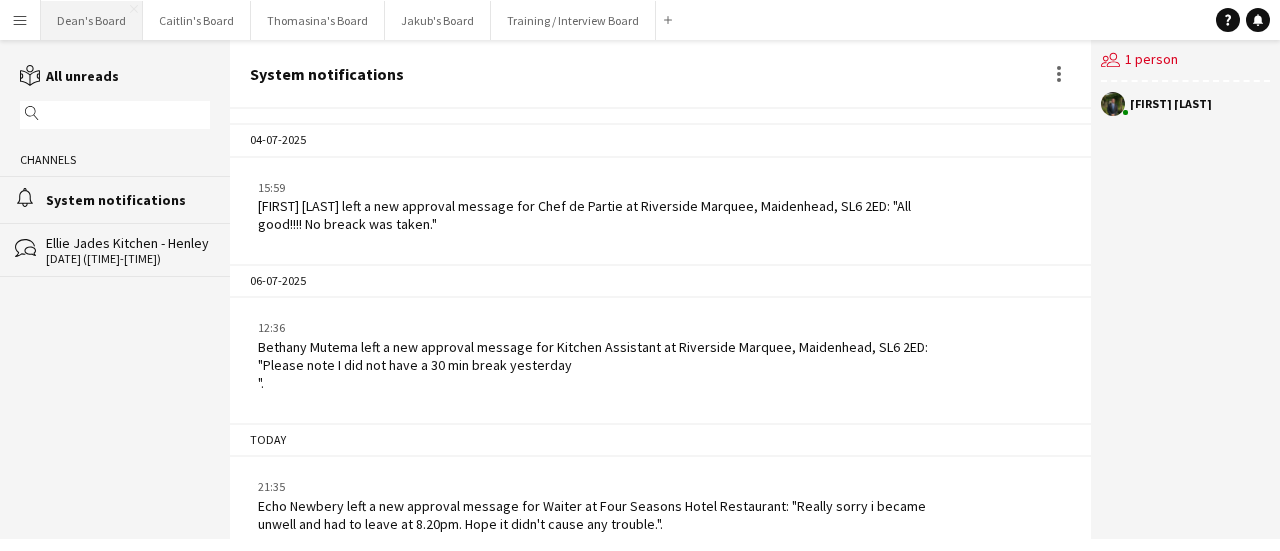 click on "Dean's Board
Close" at bounding box center (92, 20) 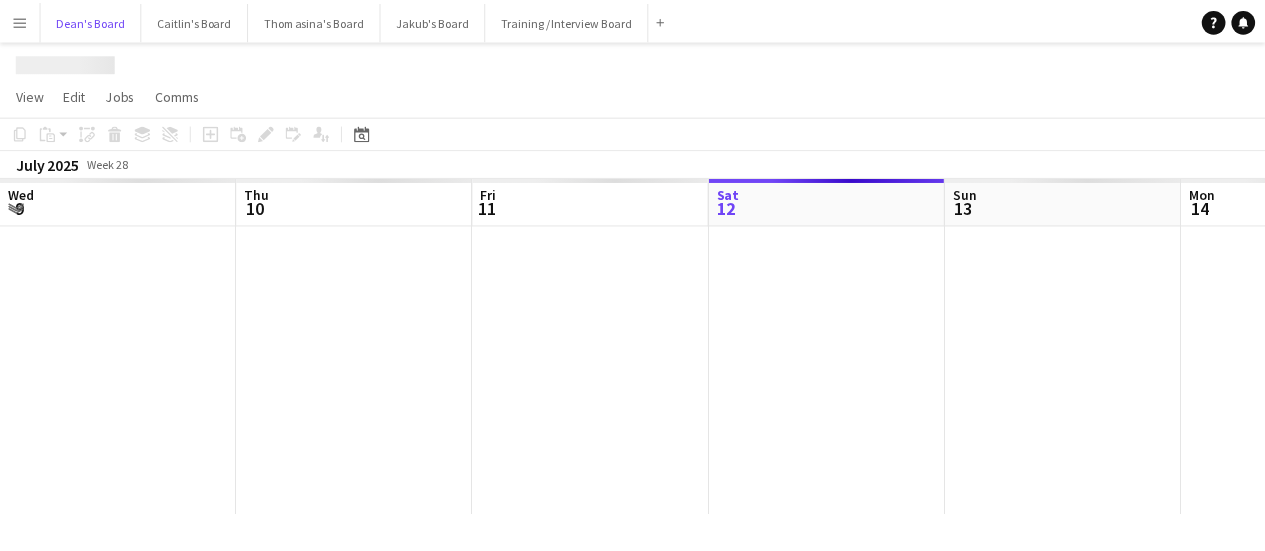 scroll, scrollTop: 0, scrollLeft: 478, axis: horizontal 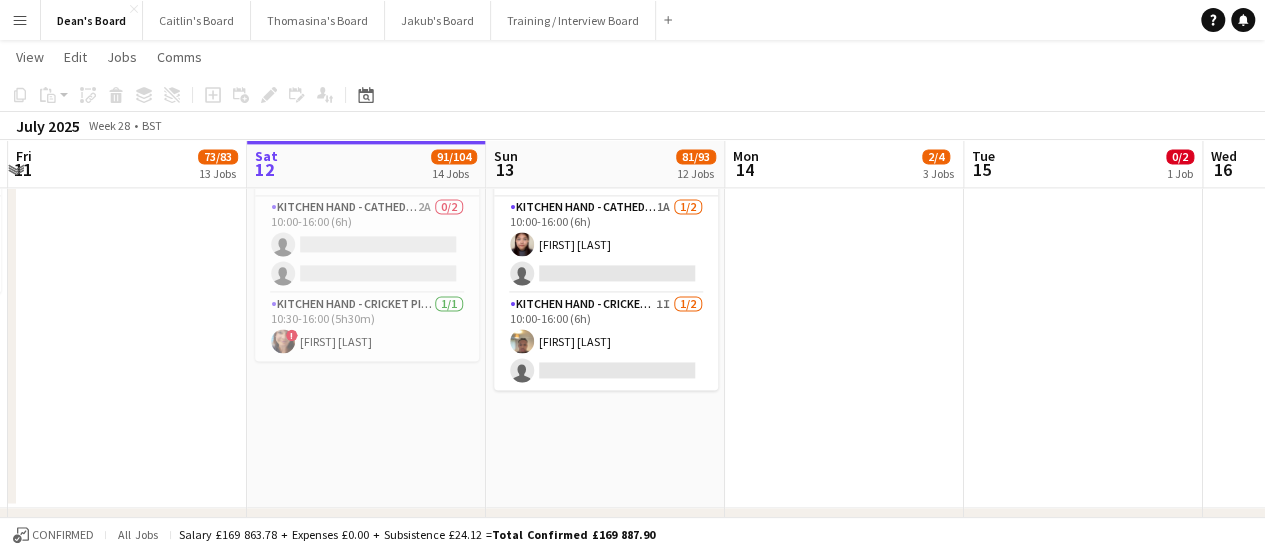 click at bounding box center (1083, -334) 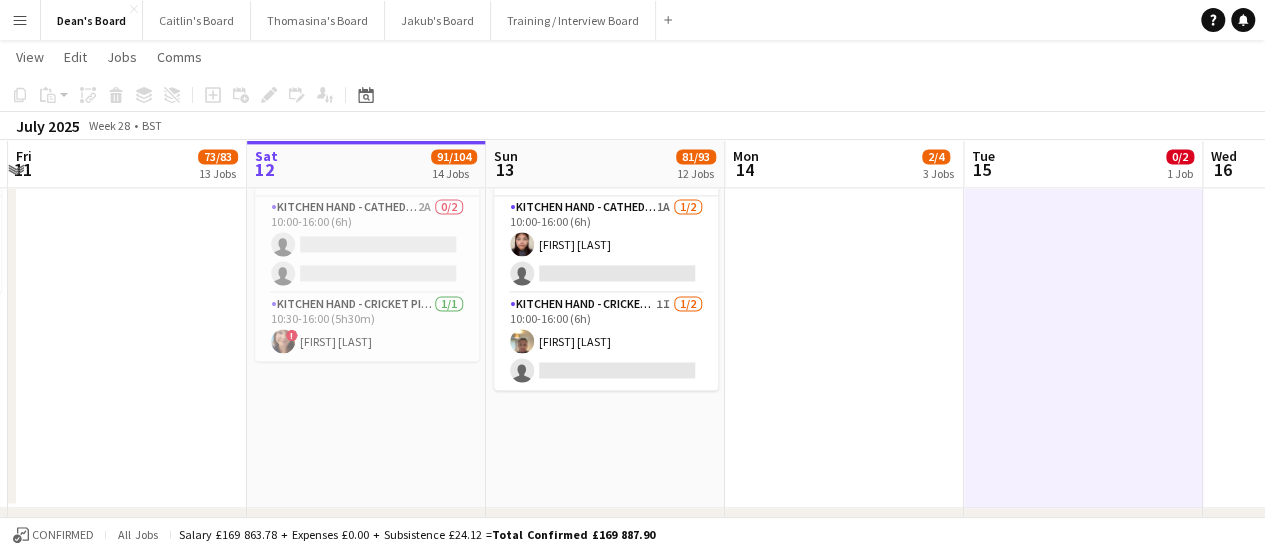 scroll, scrollTop: 0, scrollLeft: 466, axis: horizontal 